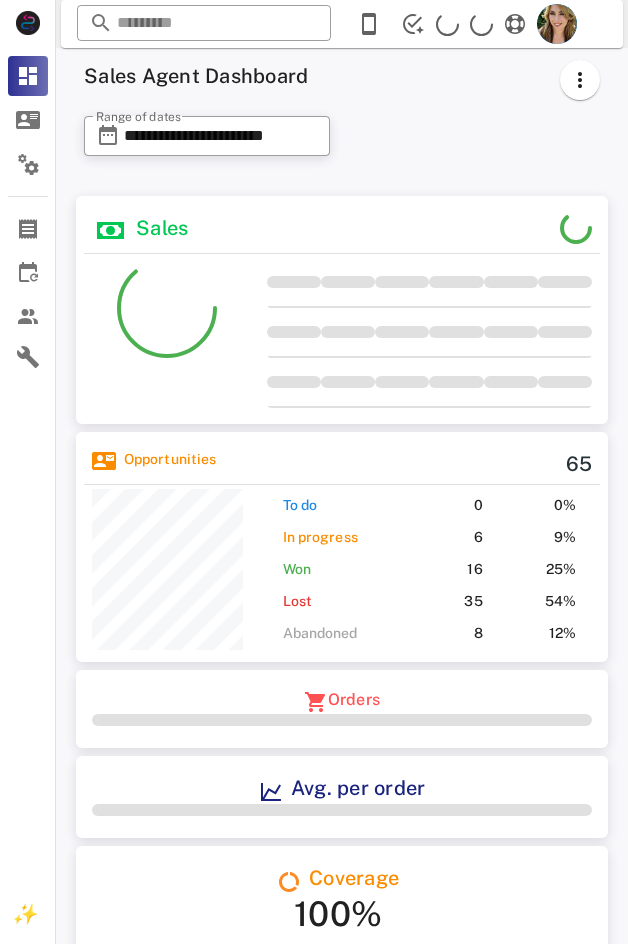 scroll, scrollTop: 0, scrollLeft: 0, axis: both 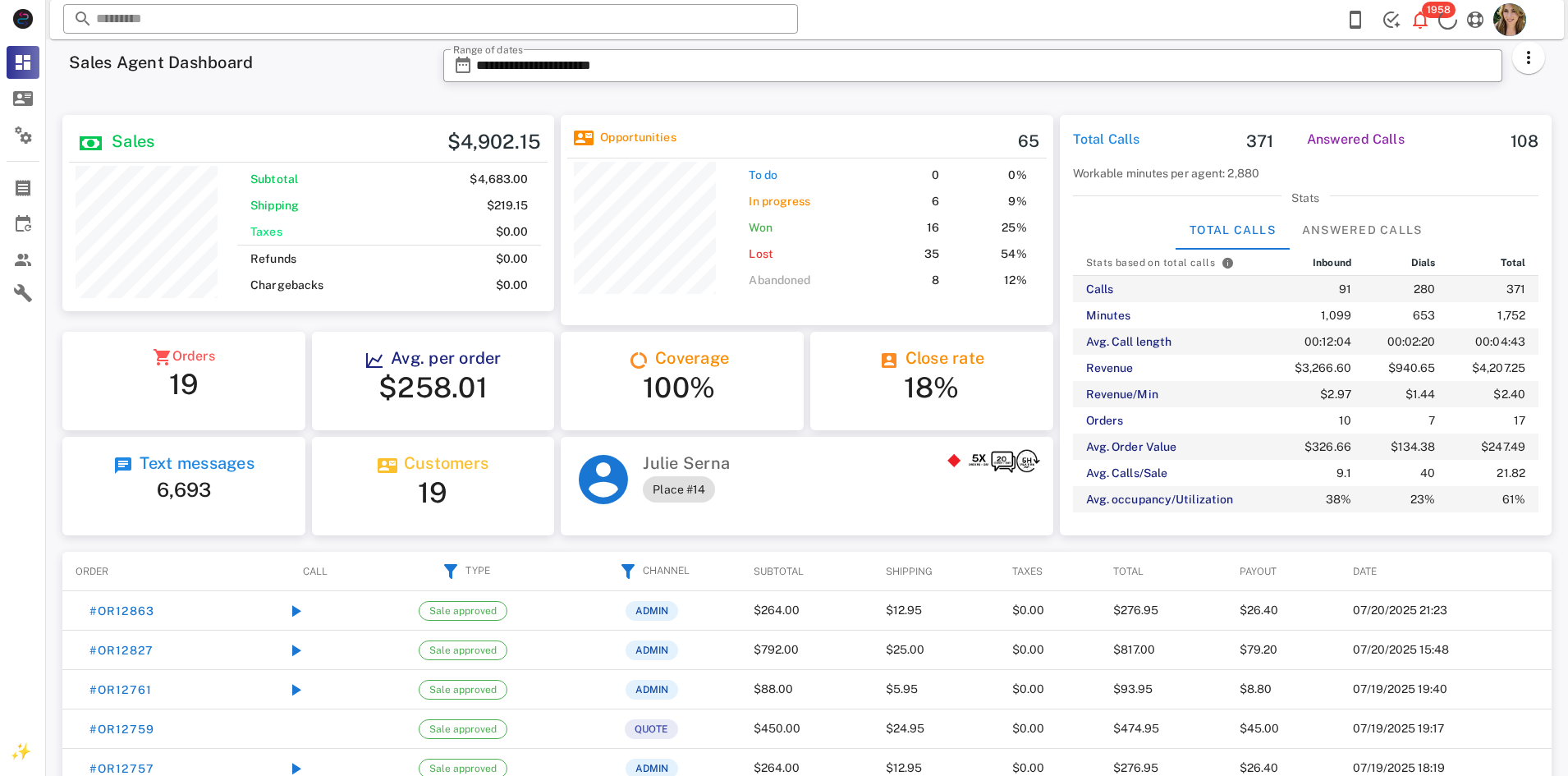 click on "**********" at bounding box center (994, 71) 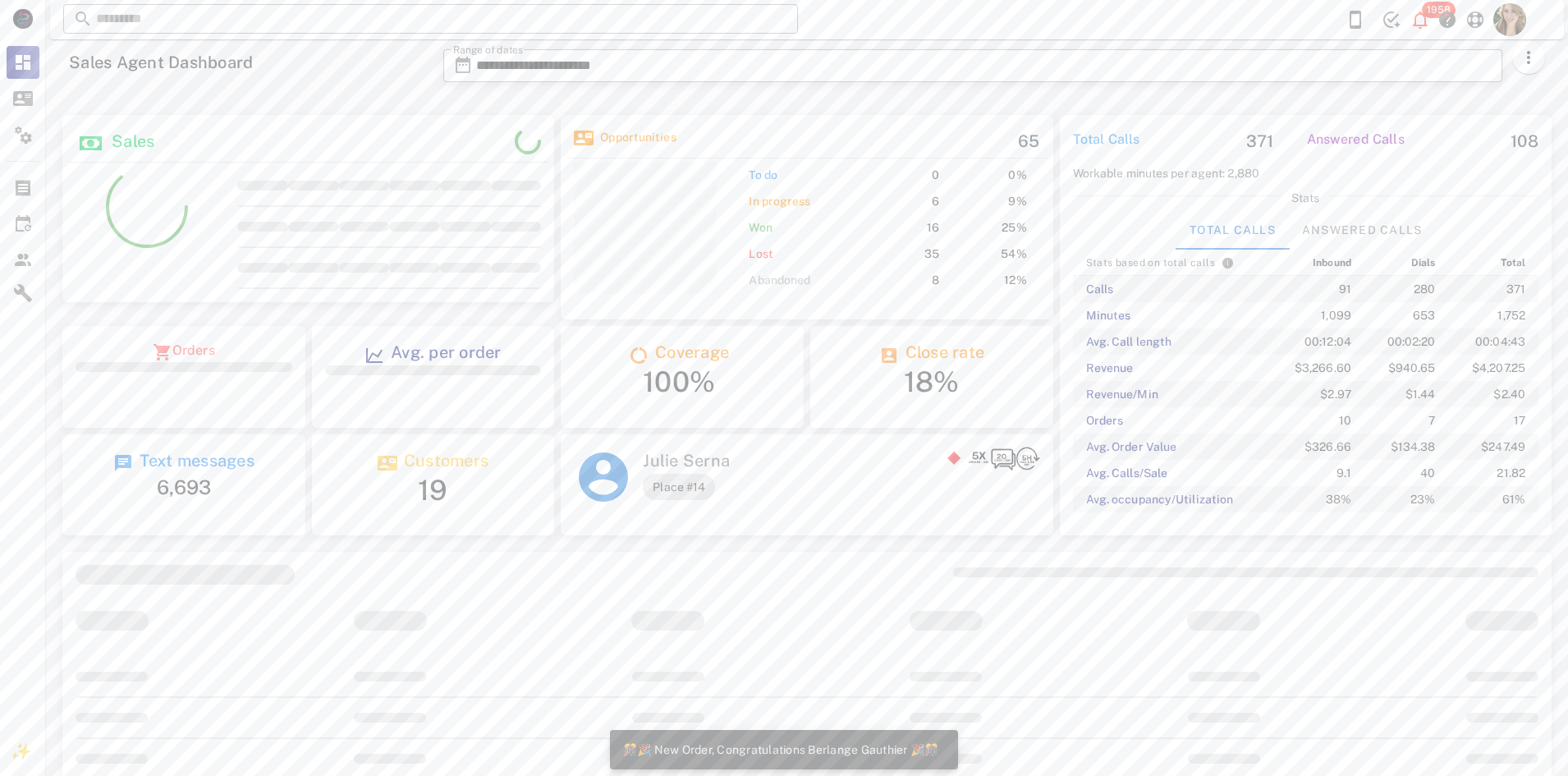 scroll, scrollTop: 820960, scrollLeft: 820451, axis: both 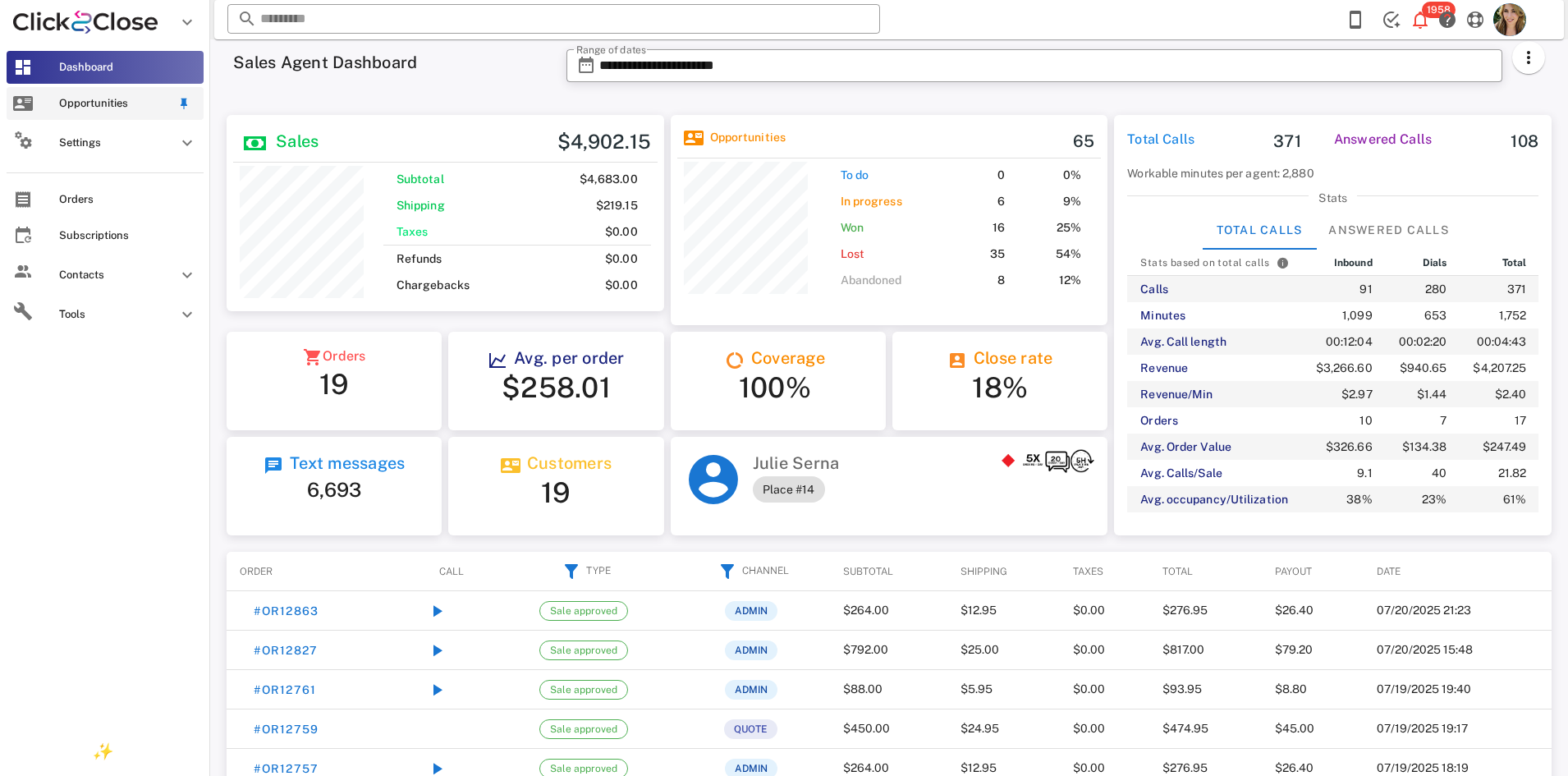 click at bounding box center (23, 103) 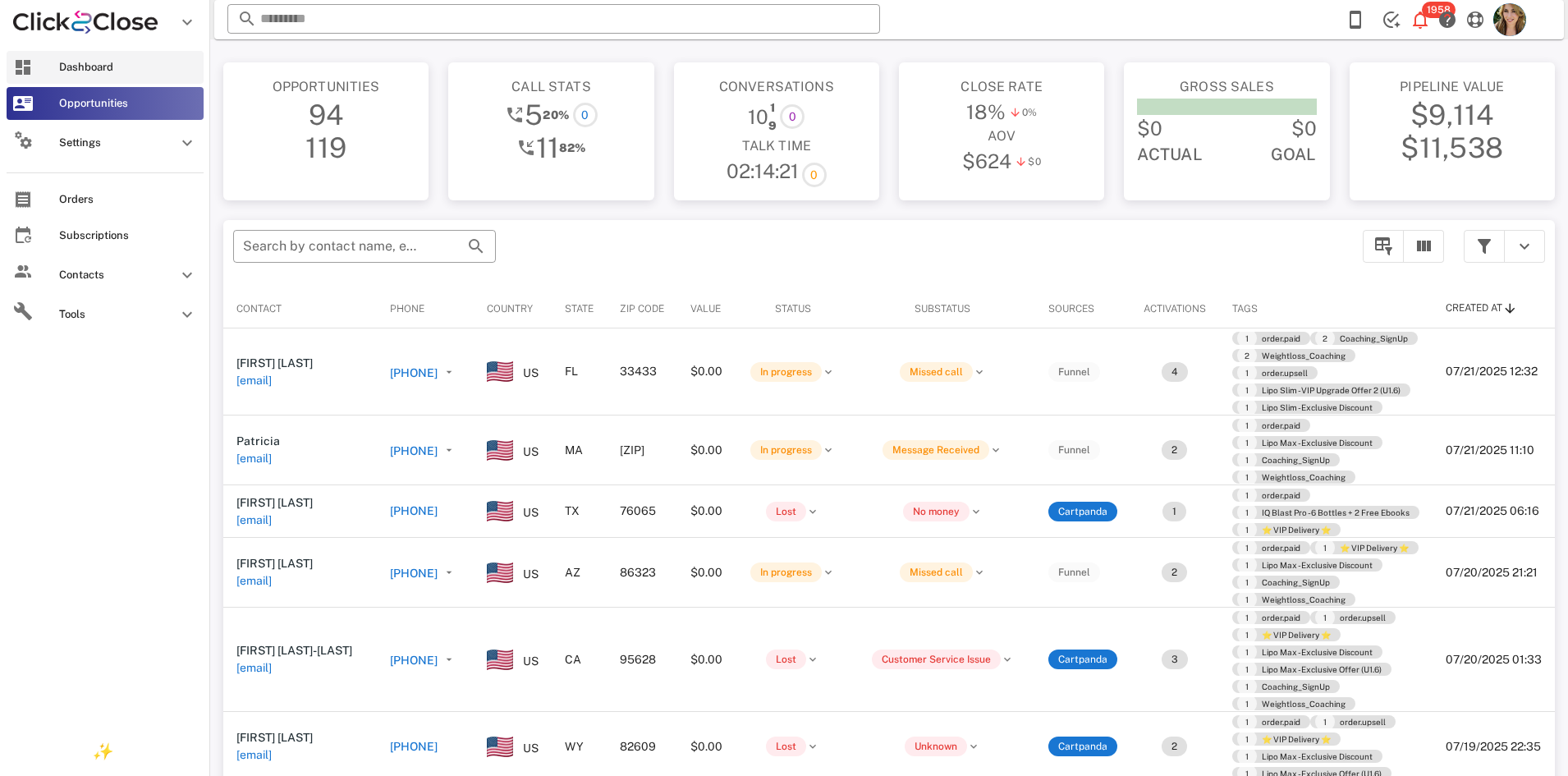 click at bounding box center (23, 67) 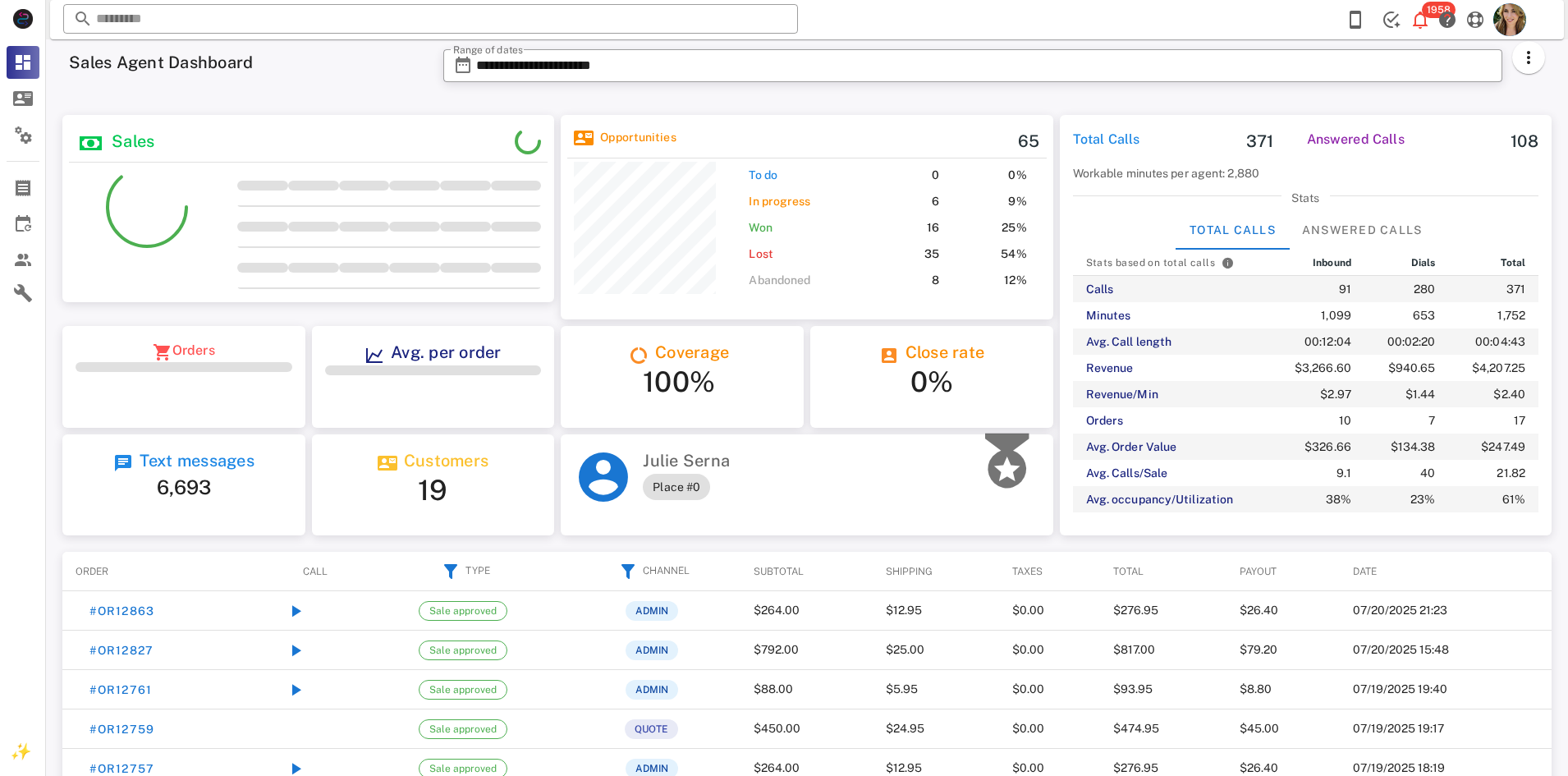 scroll, scrollTop: 820960, scrollLeft: 820451, axis: both 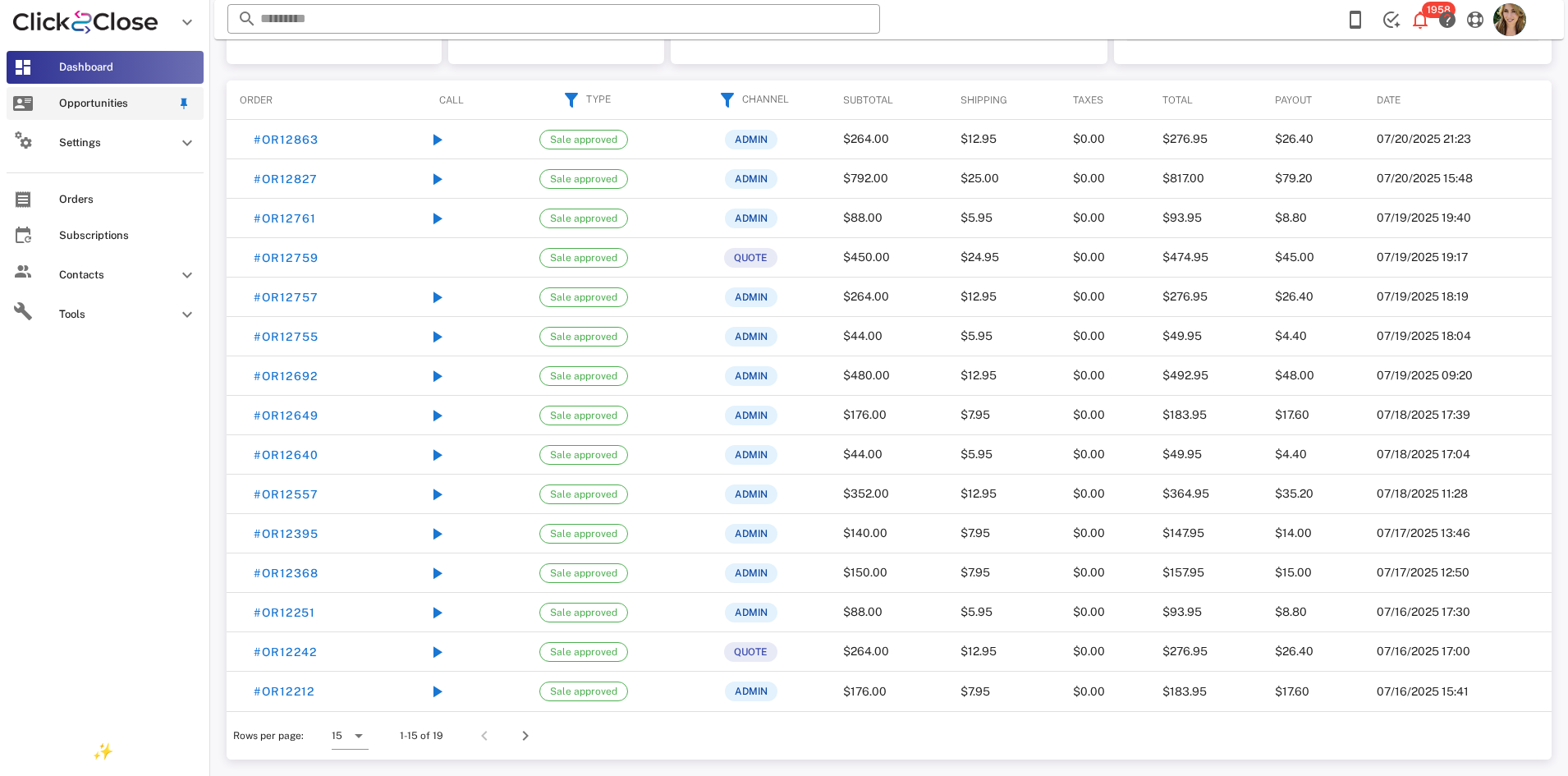 click on "Opportunities" at bounding box center (105, 103) 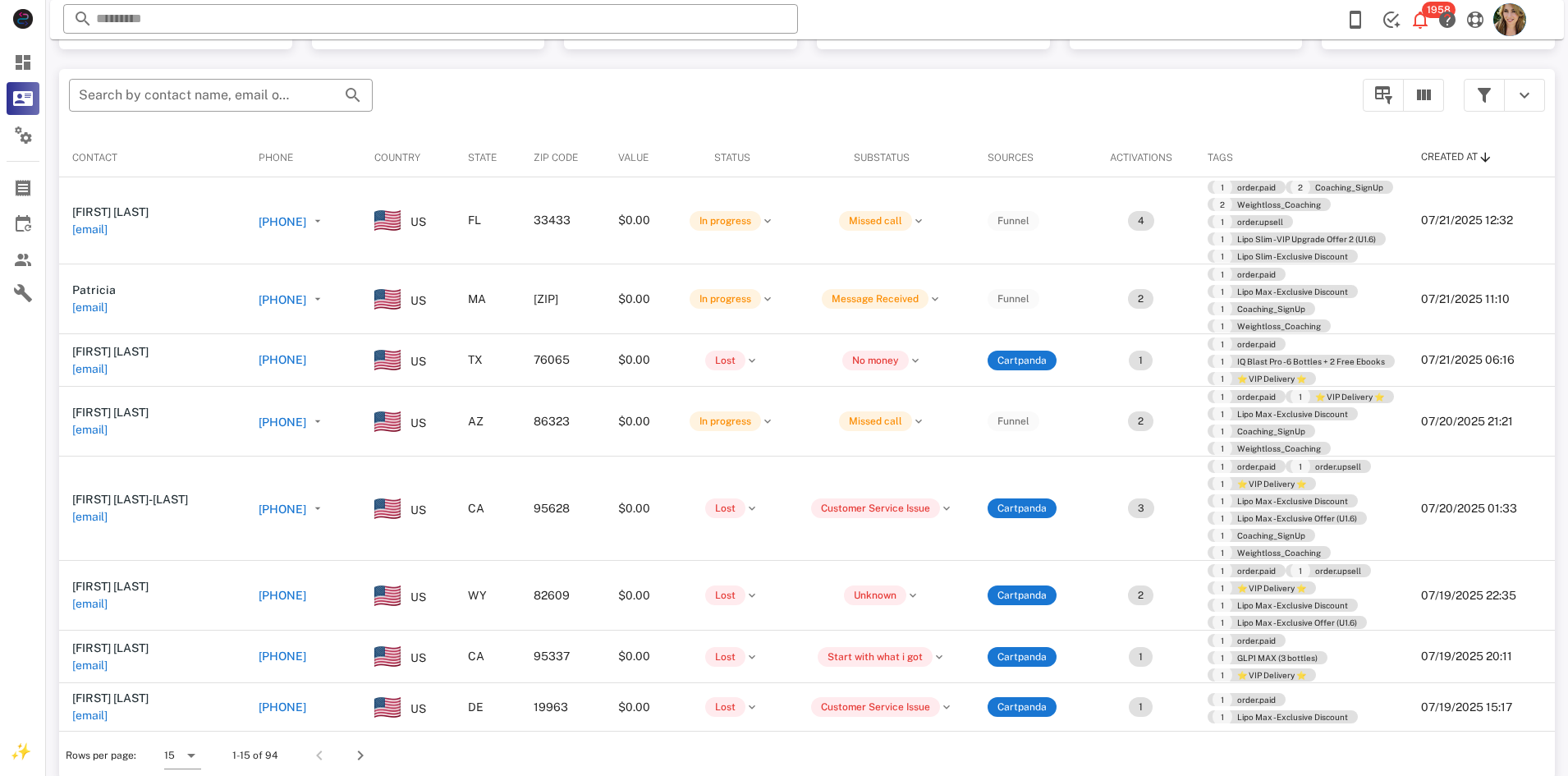 scroll, scrollTop: 159, scrollLeft: 0, axis: vertical 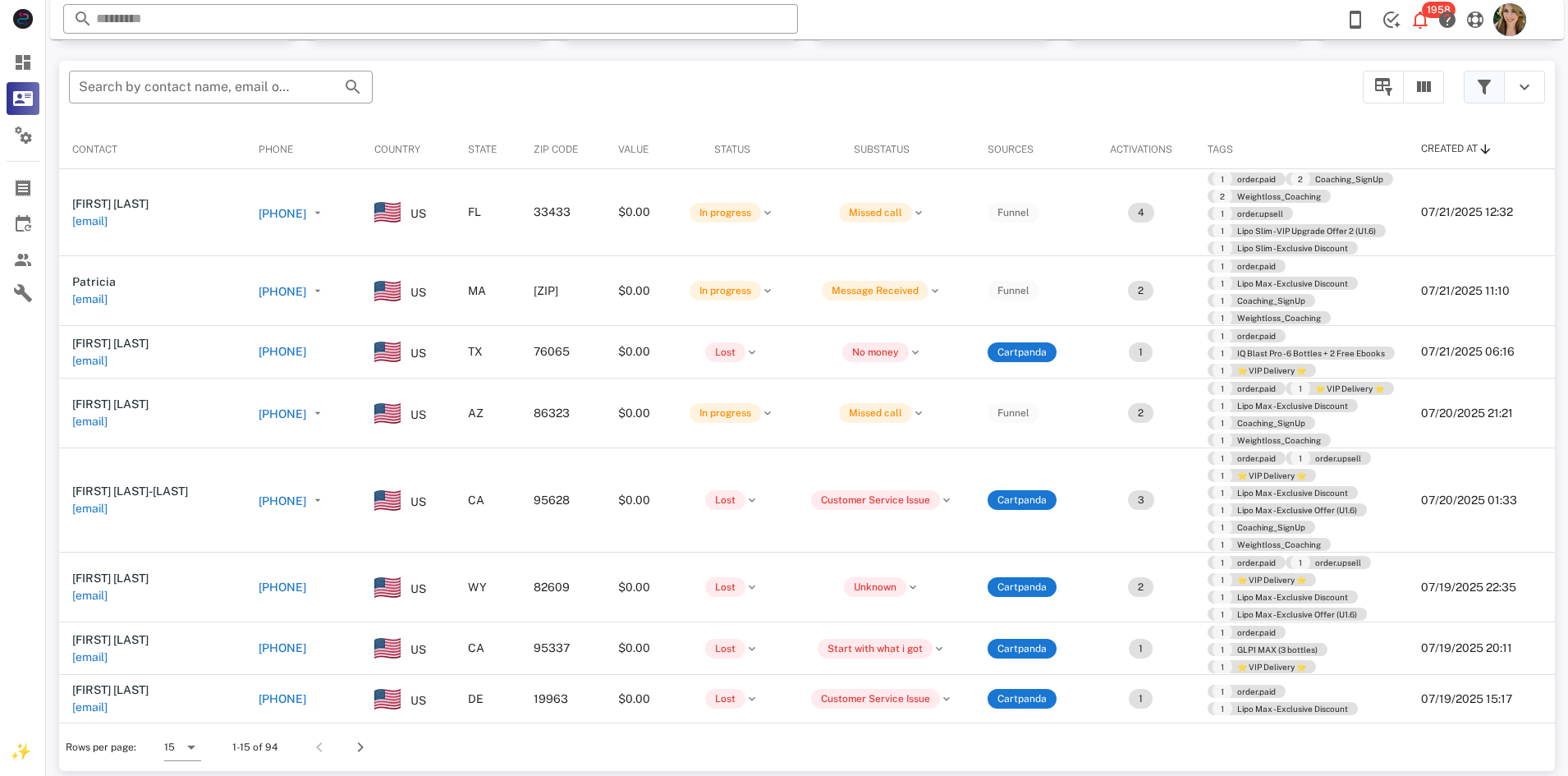 click at bounding box center (1484, 87) 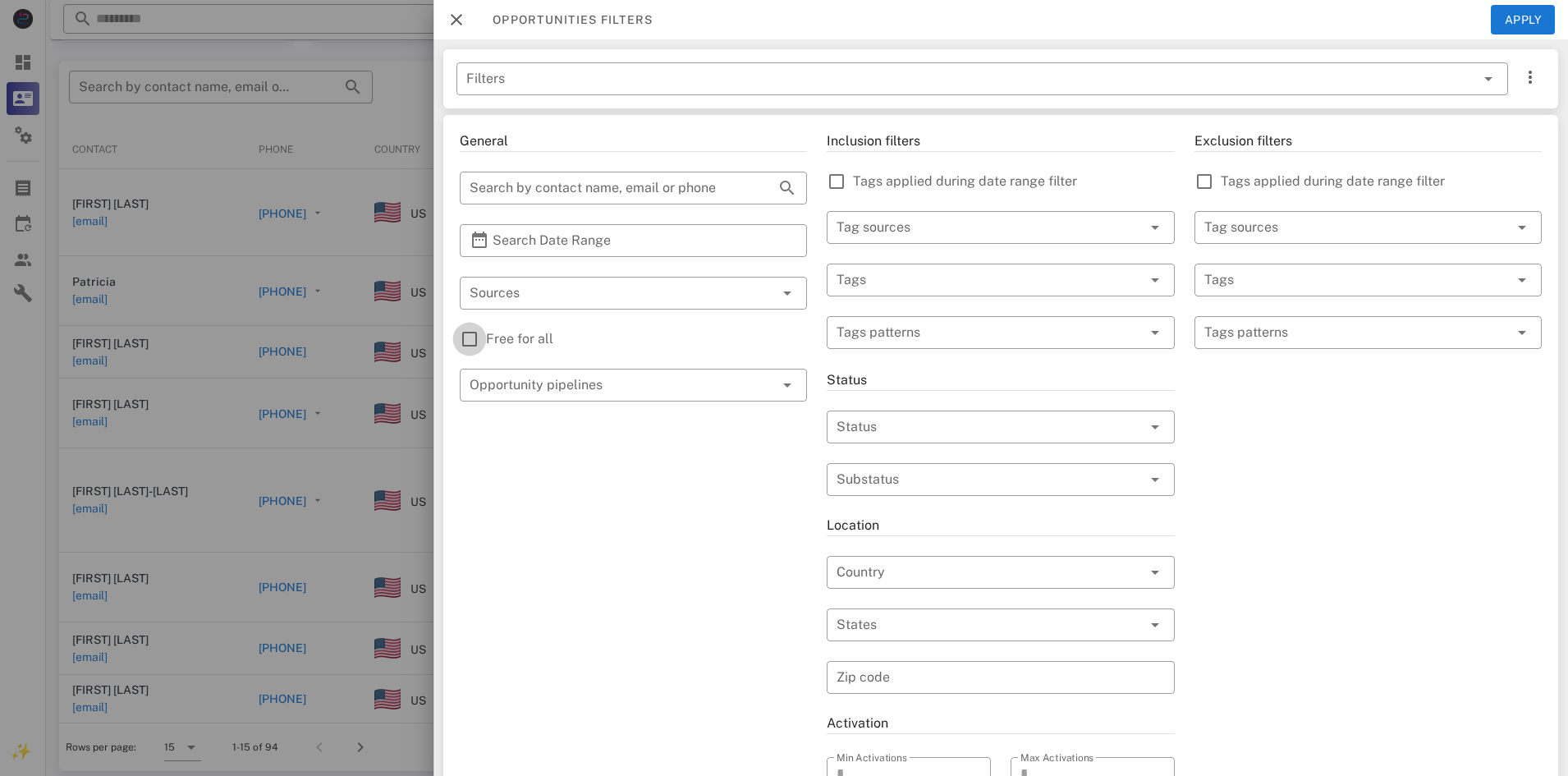 click at bounding box center [470, 339] 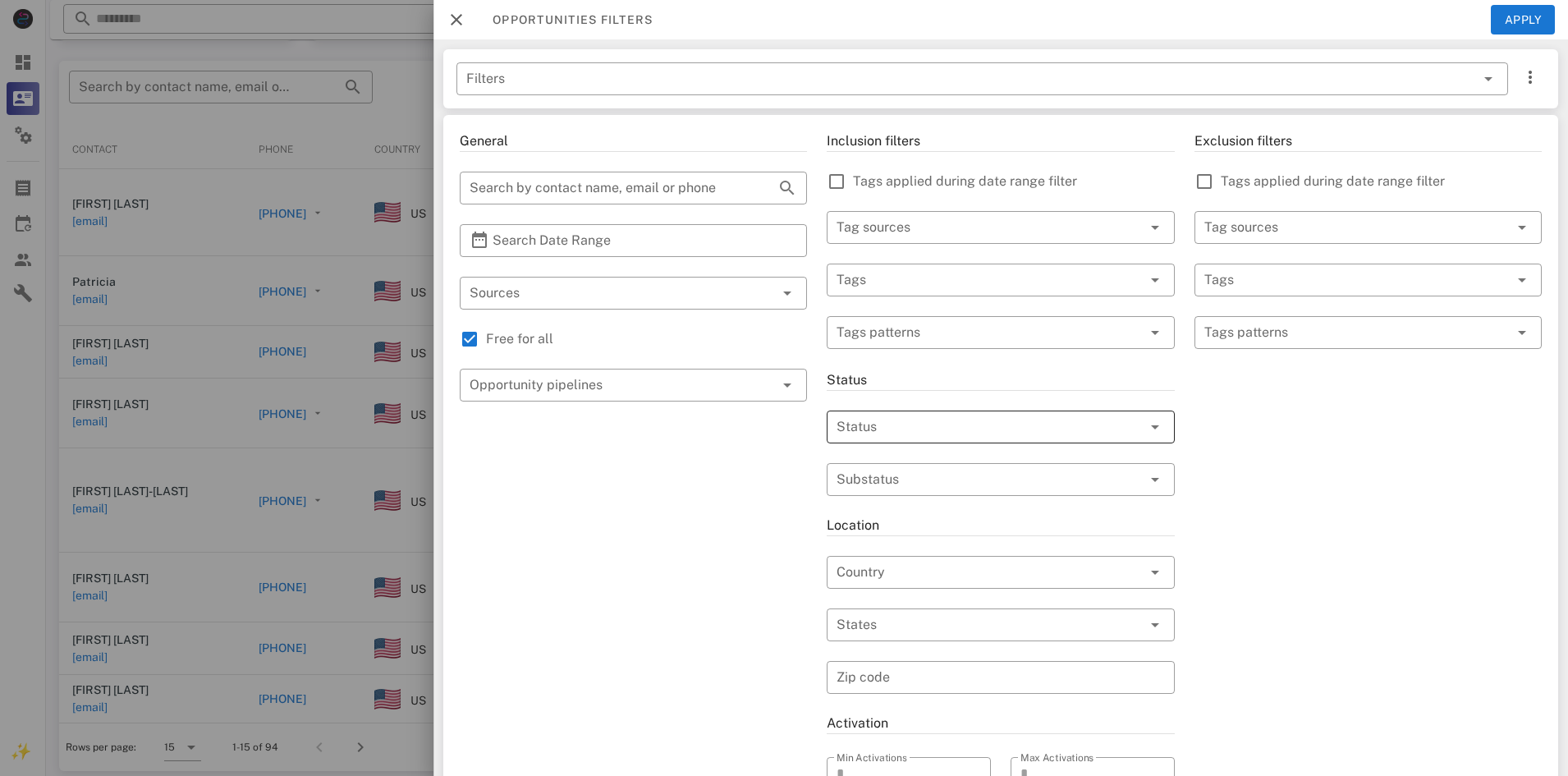 click at bounding box center (977, 427) 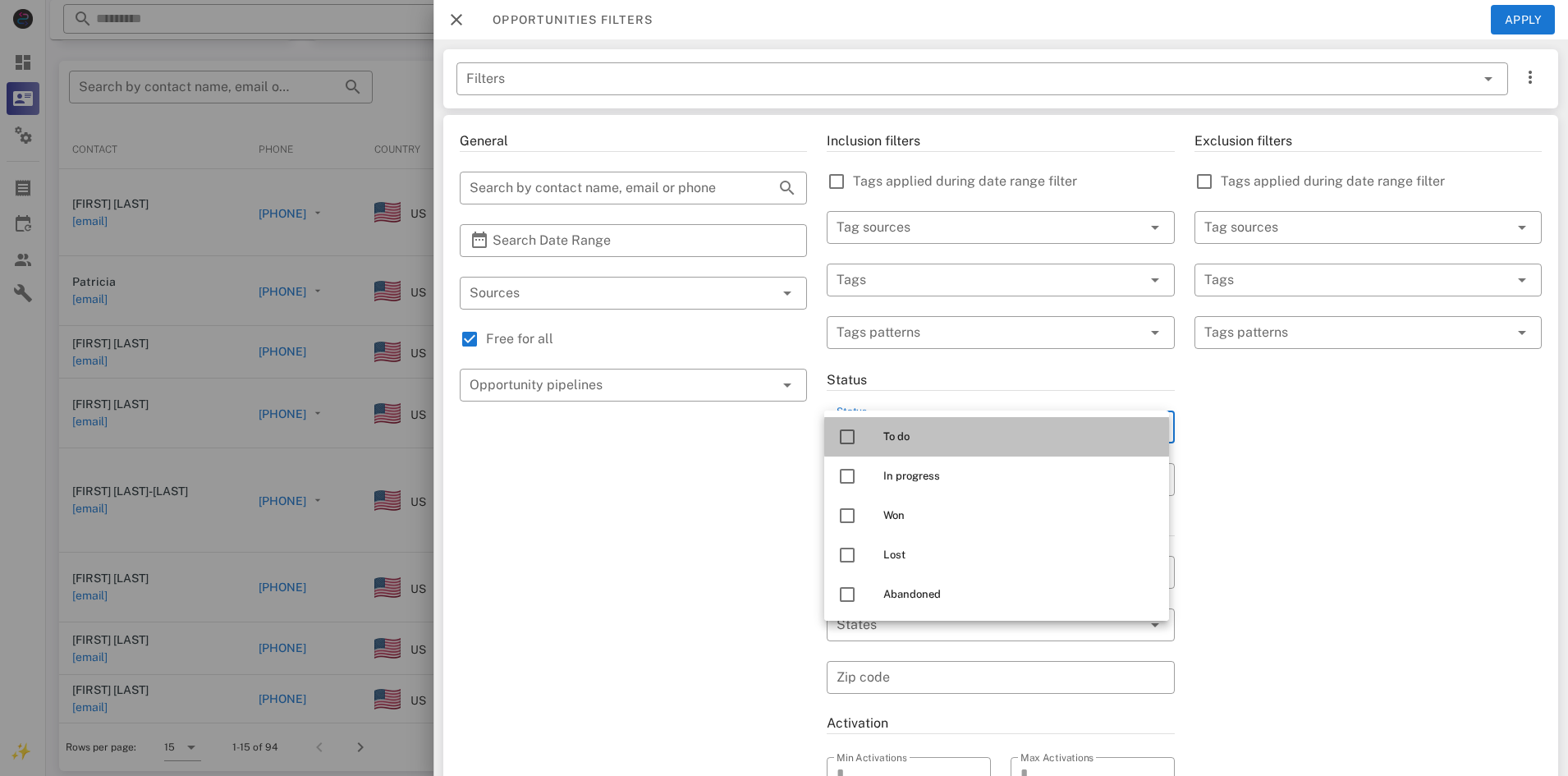 click on "To do" at bounding box center [1020, 437] 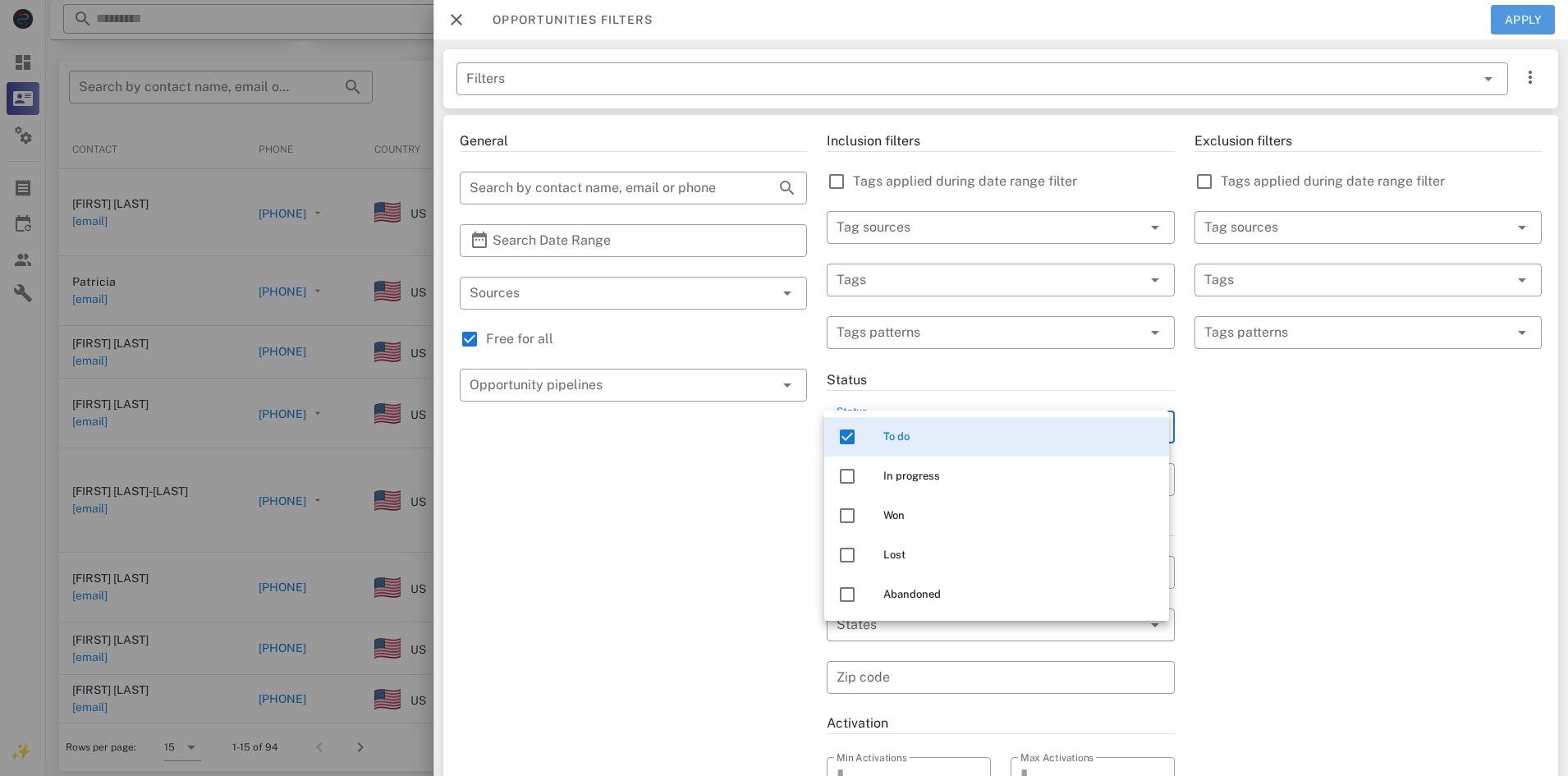 click on "Apply" at bounding box center (1523, 20) 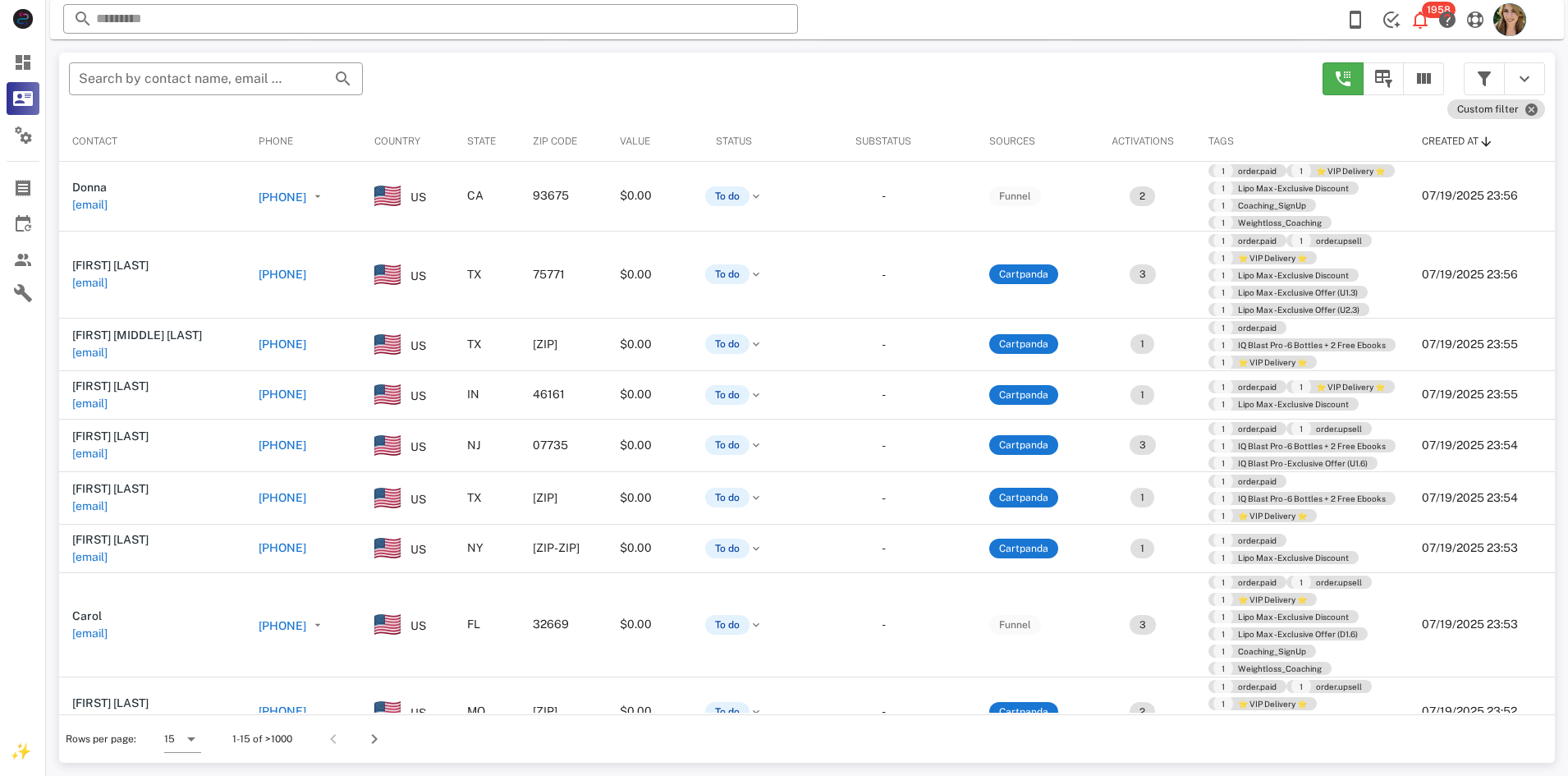scroll, scrollTop: 159, scrollLeft: 0, axis: vertical 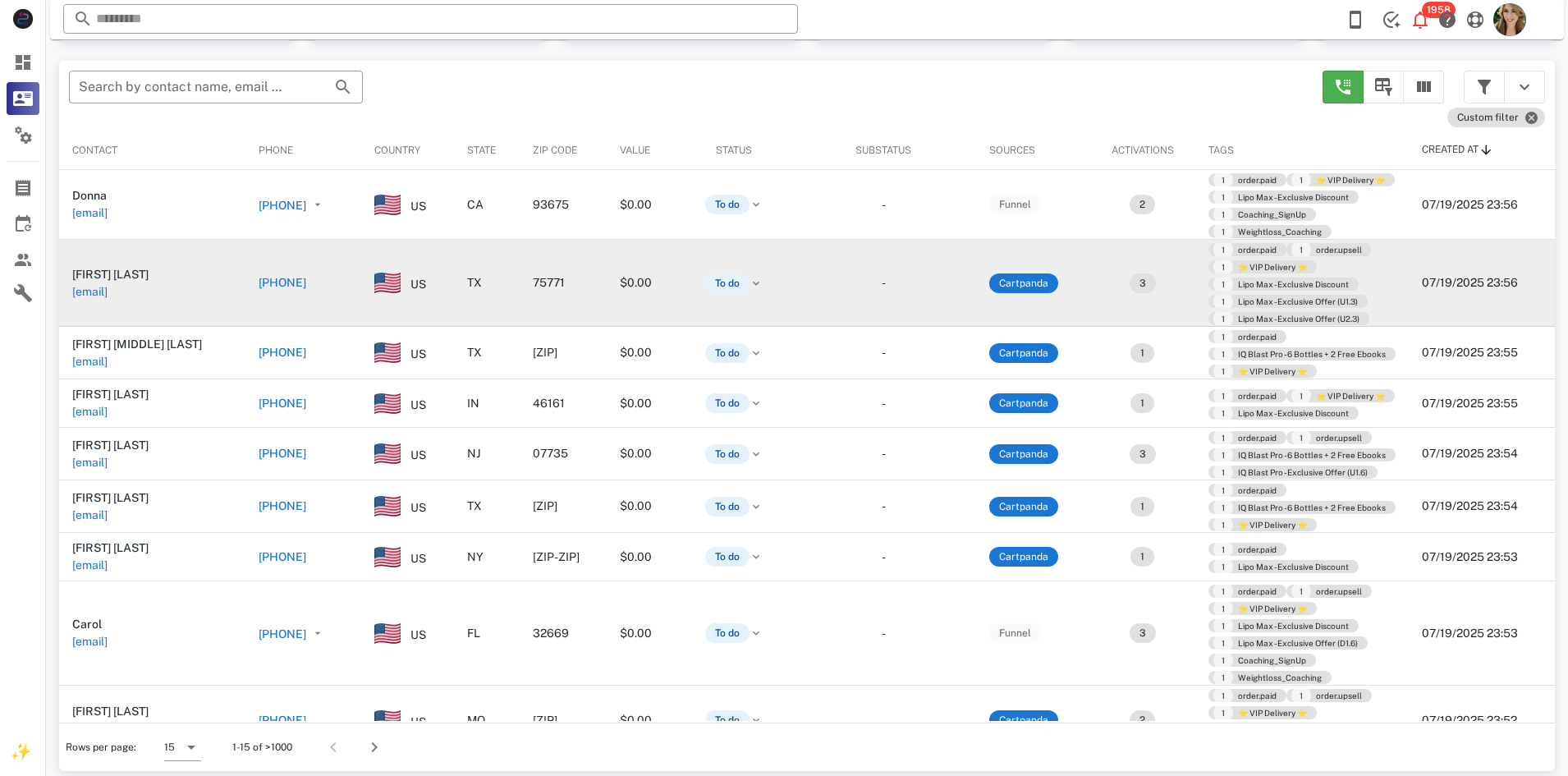 click on "[PHONE]" at bounding box center (227, 282) 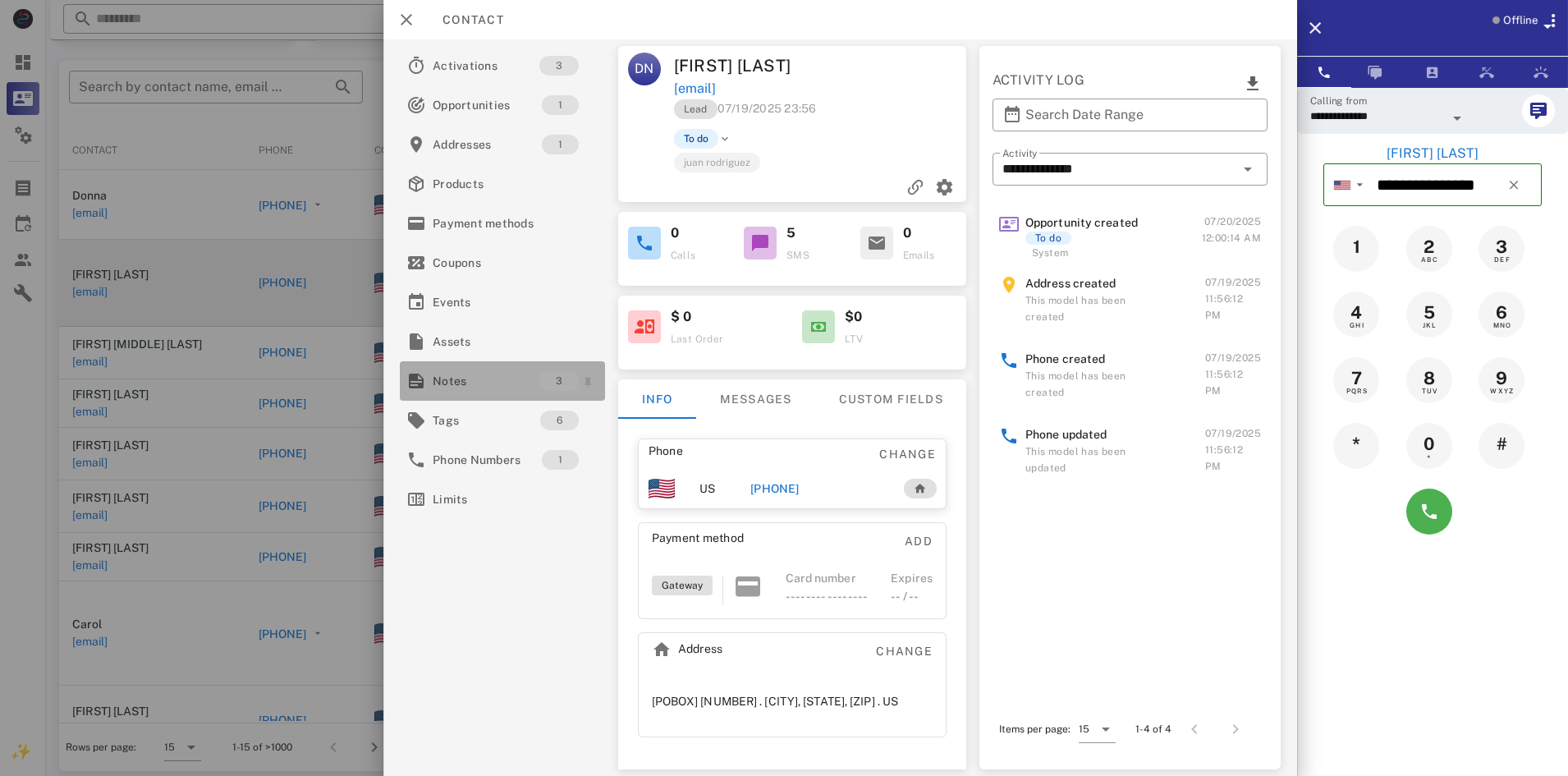 click on "Notes" at bounding box center (486, 381) 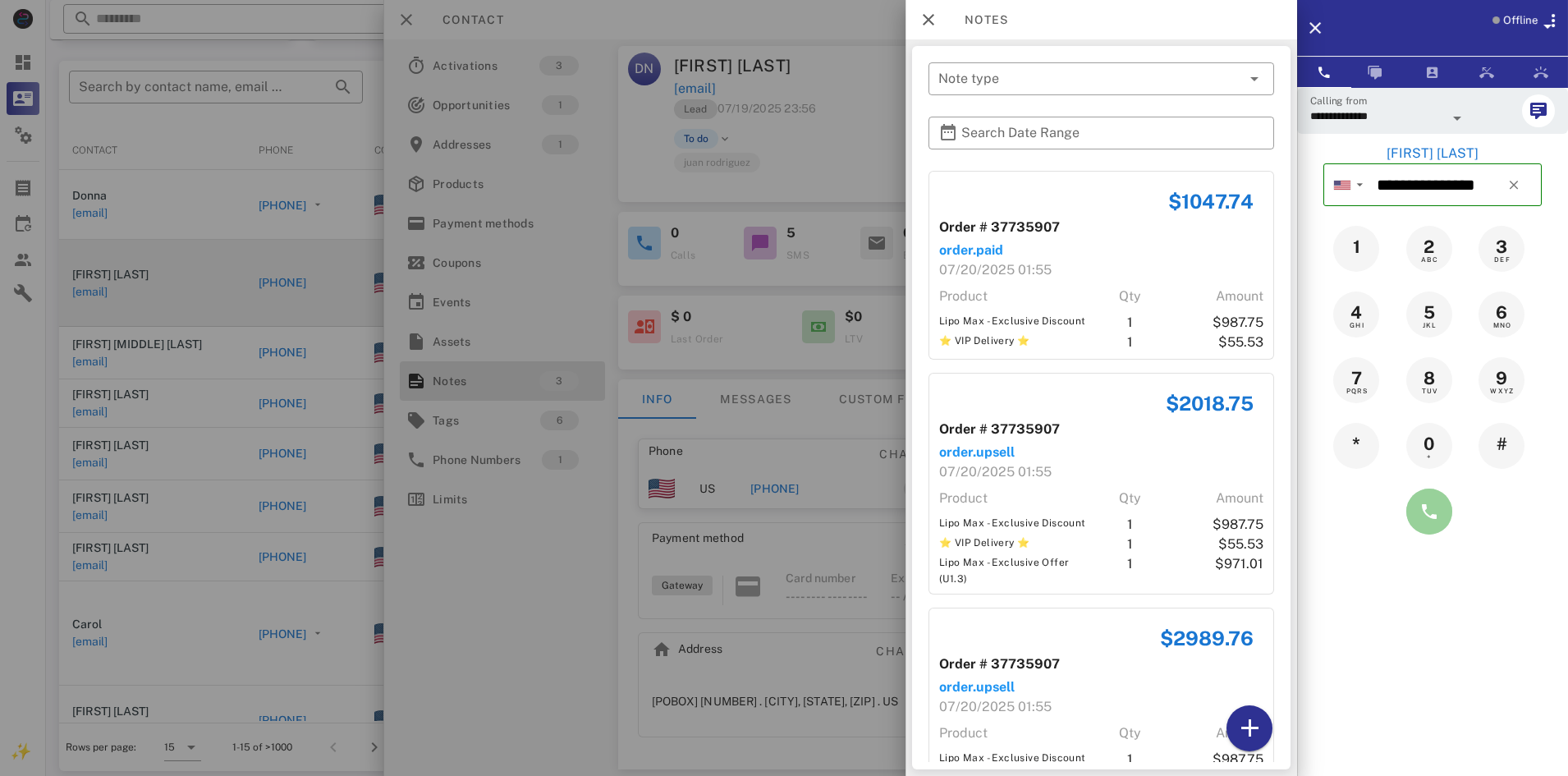 click at bounding box center [1429, 512] 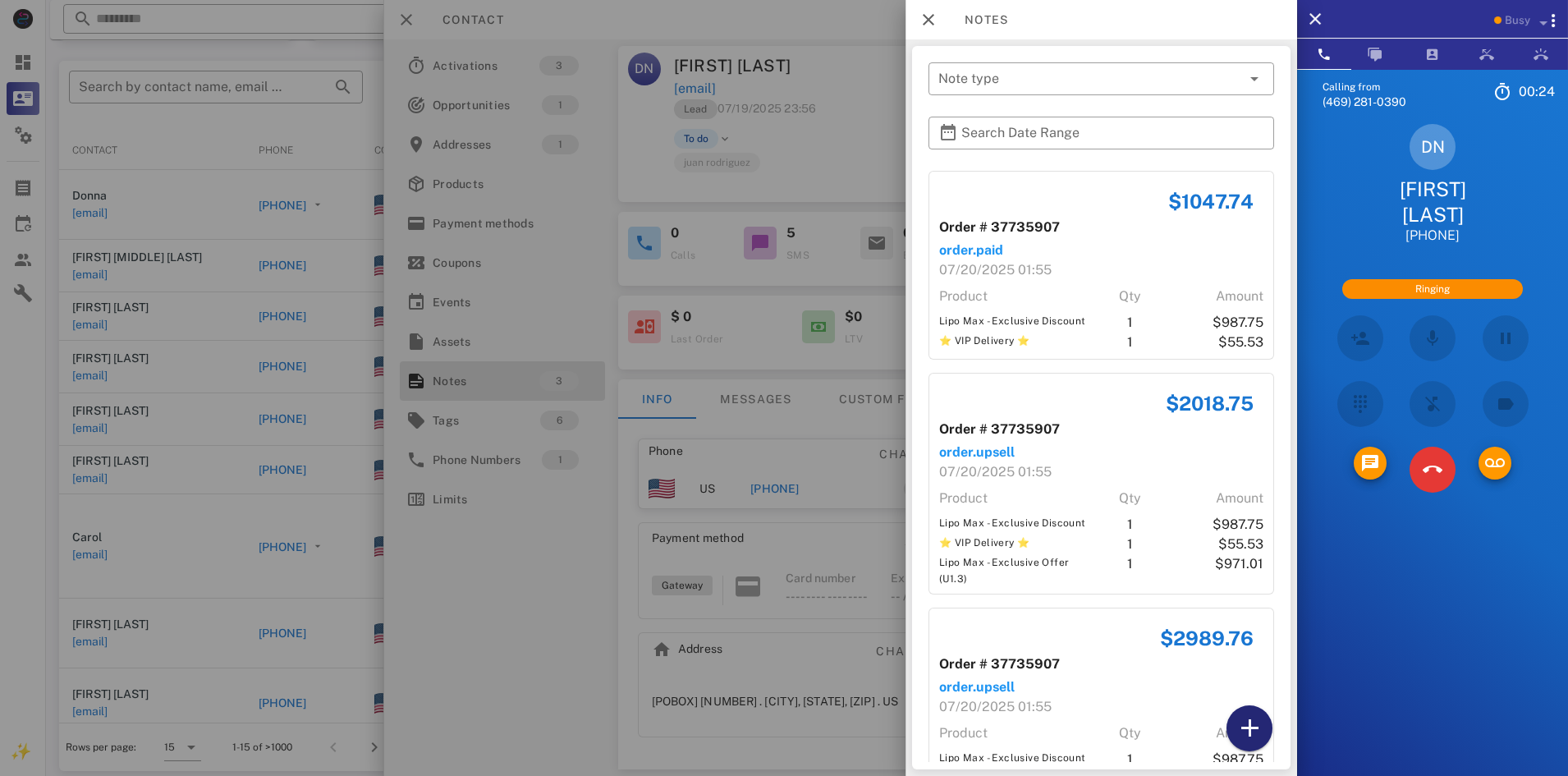 click at bounding box center (1249, 728) 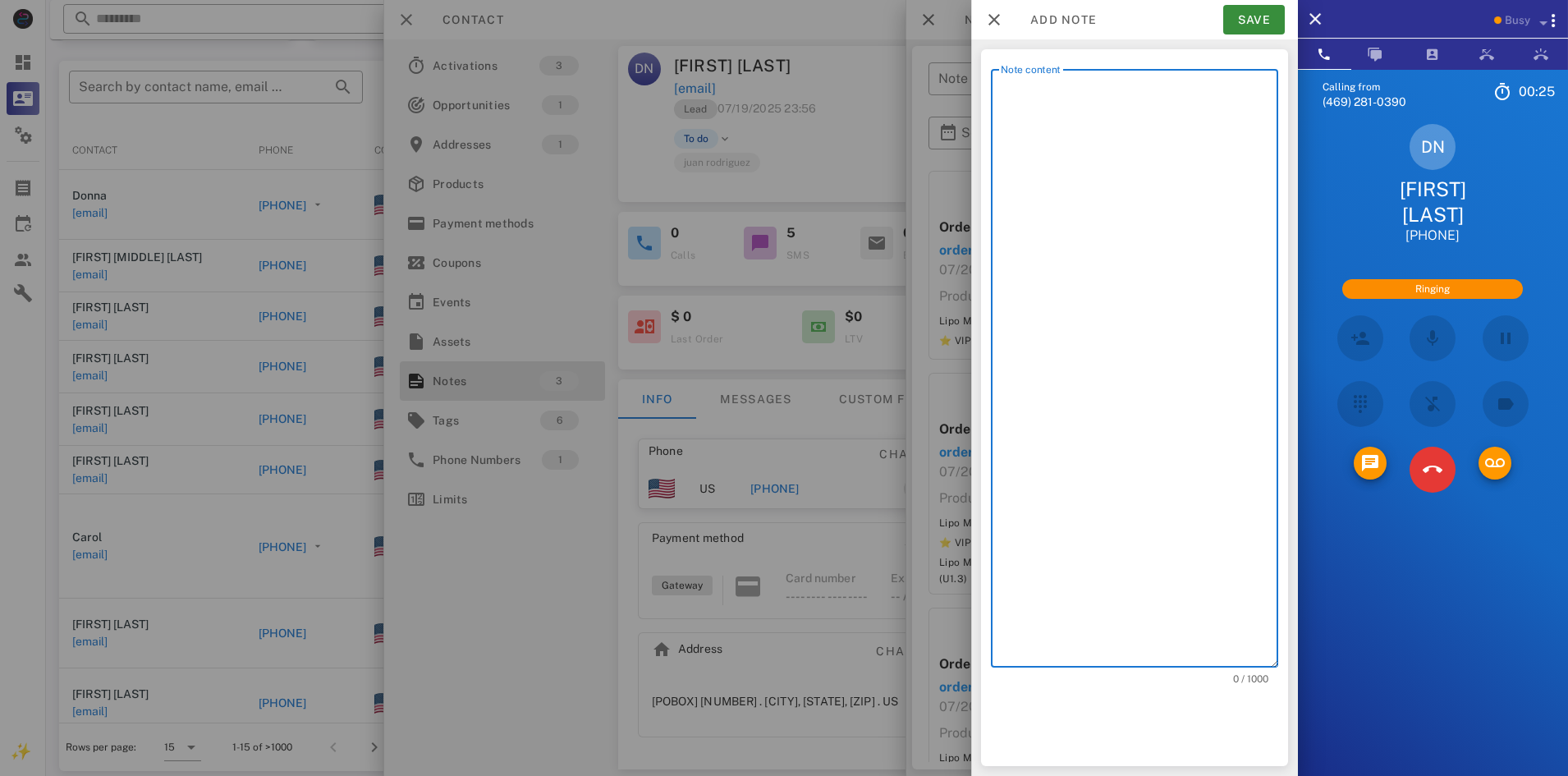 click on "Note content" at bounding box center (1139, 372) 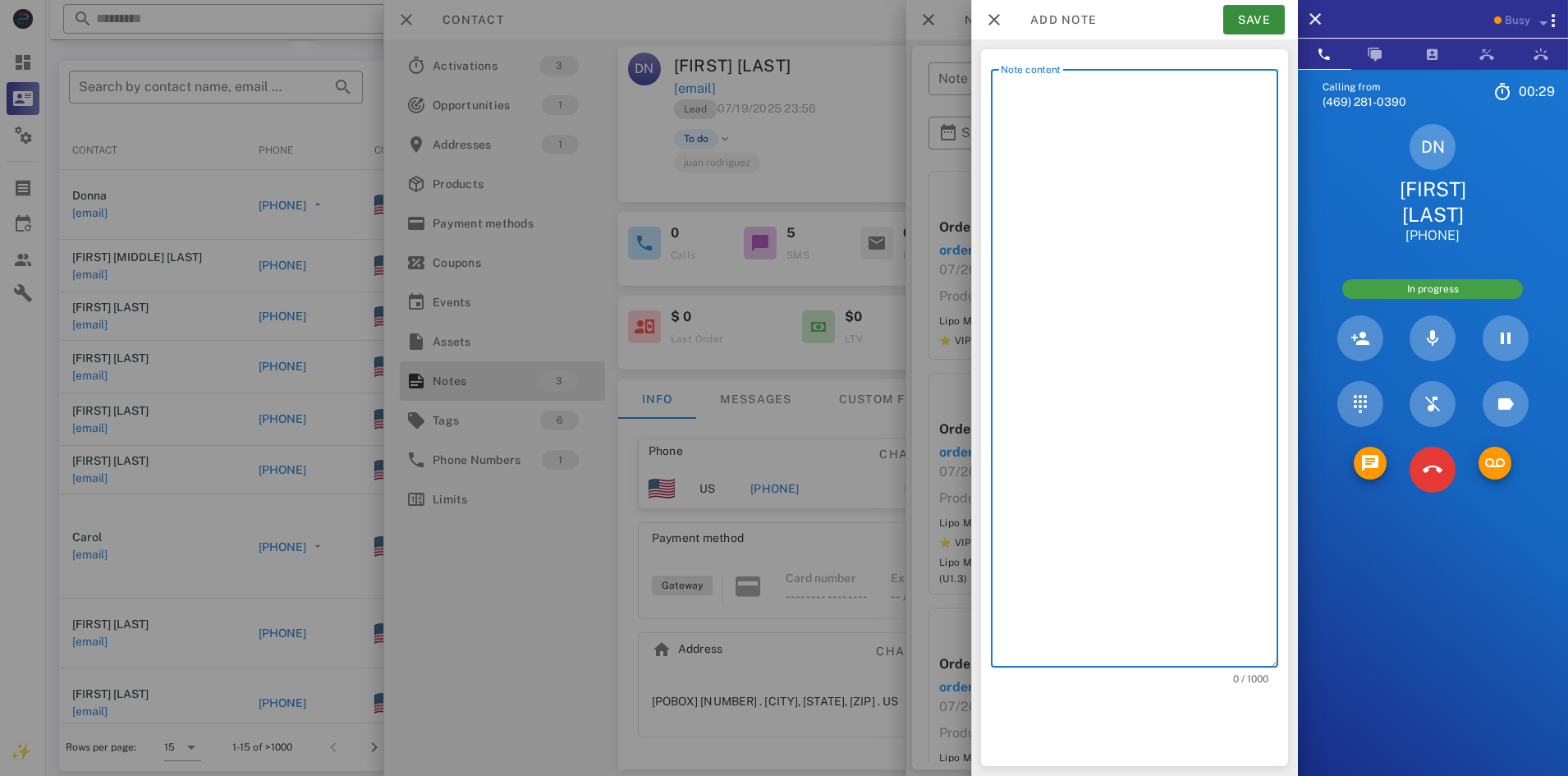 drag, startPoint x: 1162, startPoint y: 461, endPoint x: 1042, endPoint y: 317, distance: 187.44599 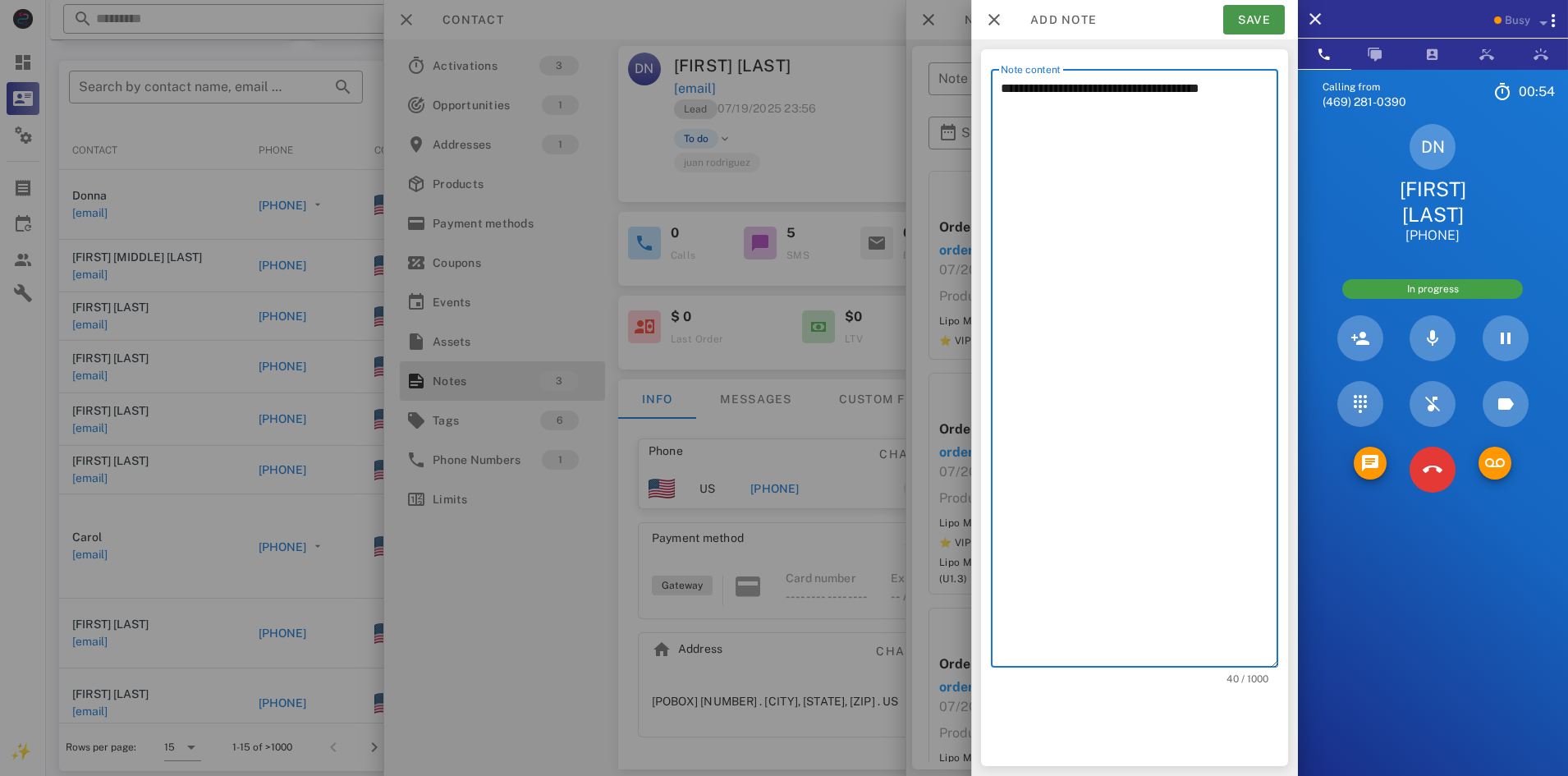 type on "**********" 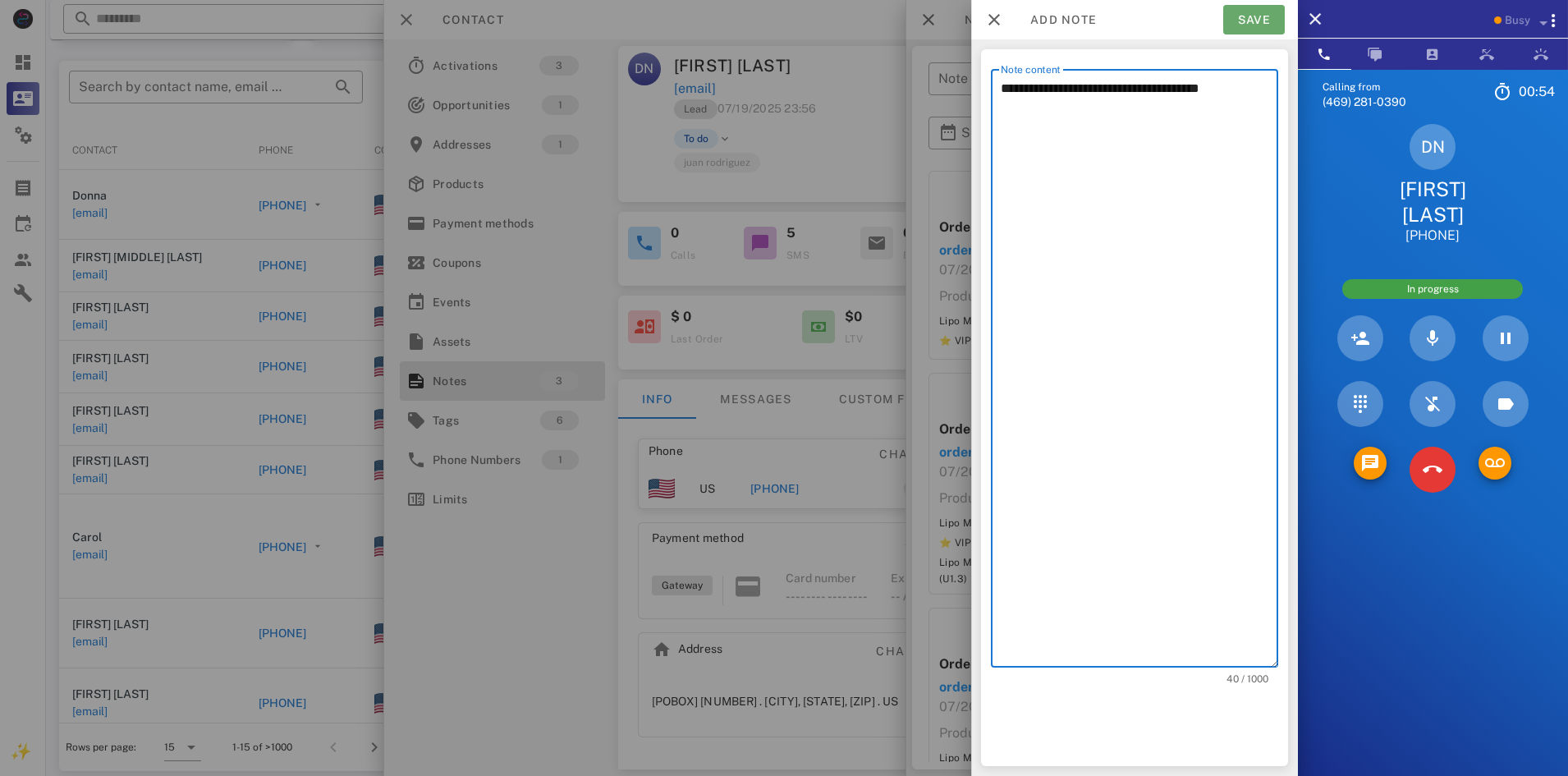 click on "Save" at bounding box center [1254, 20] 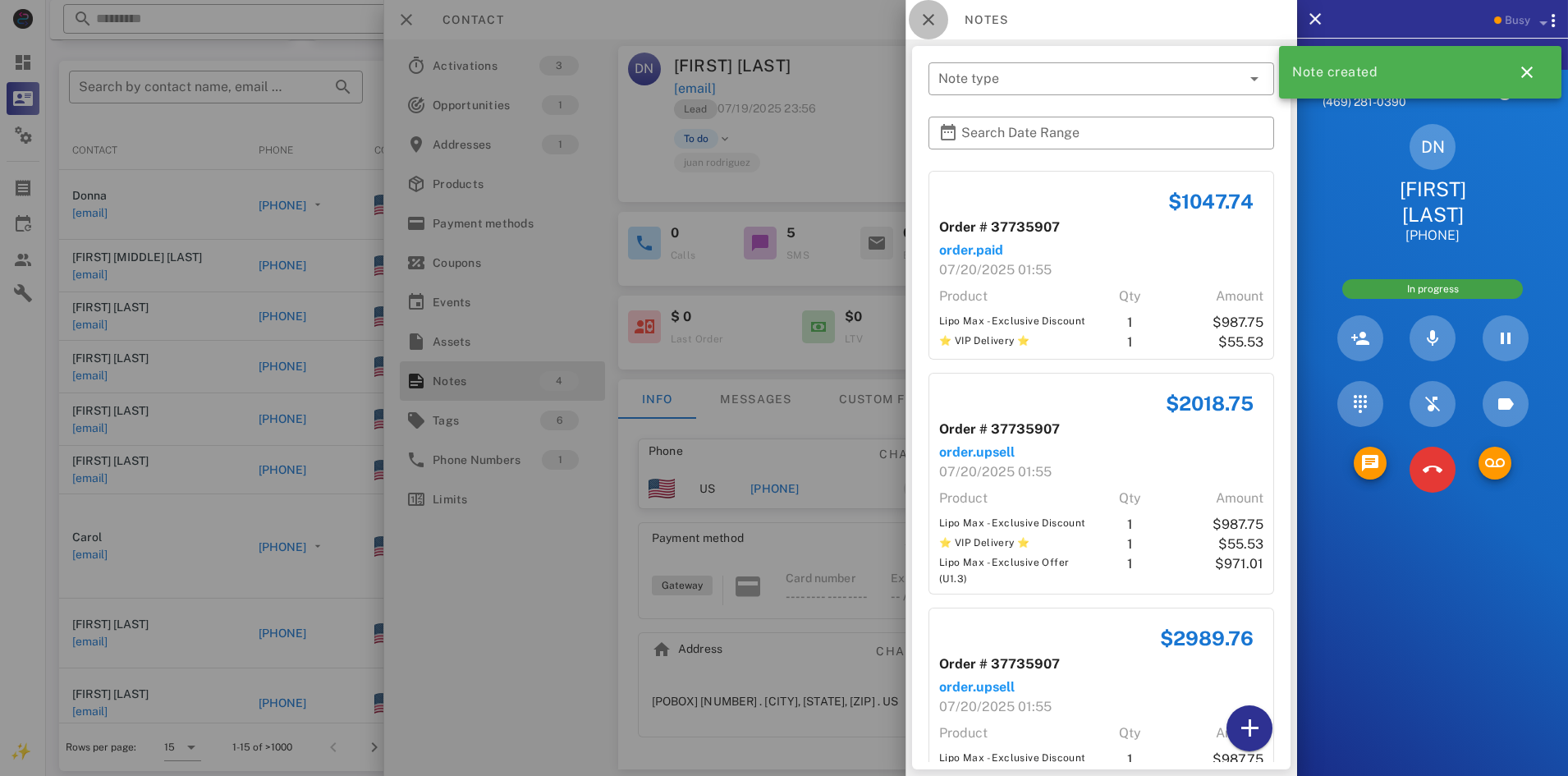 click at bounding box center (928, 20) 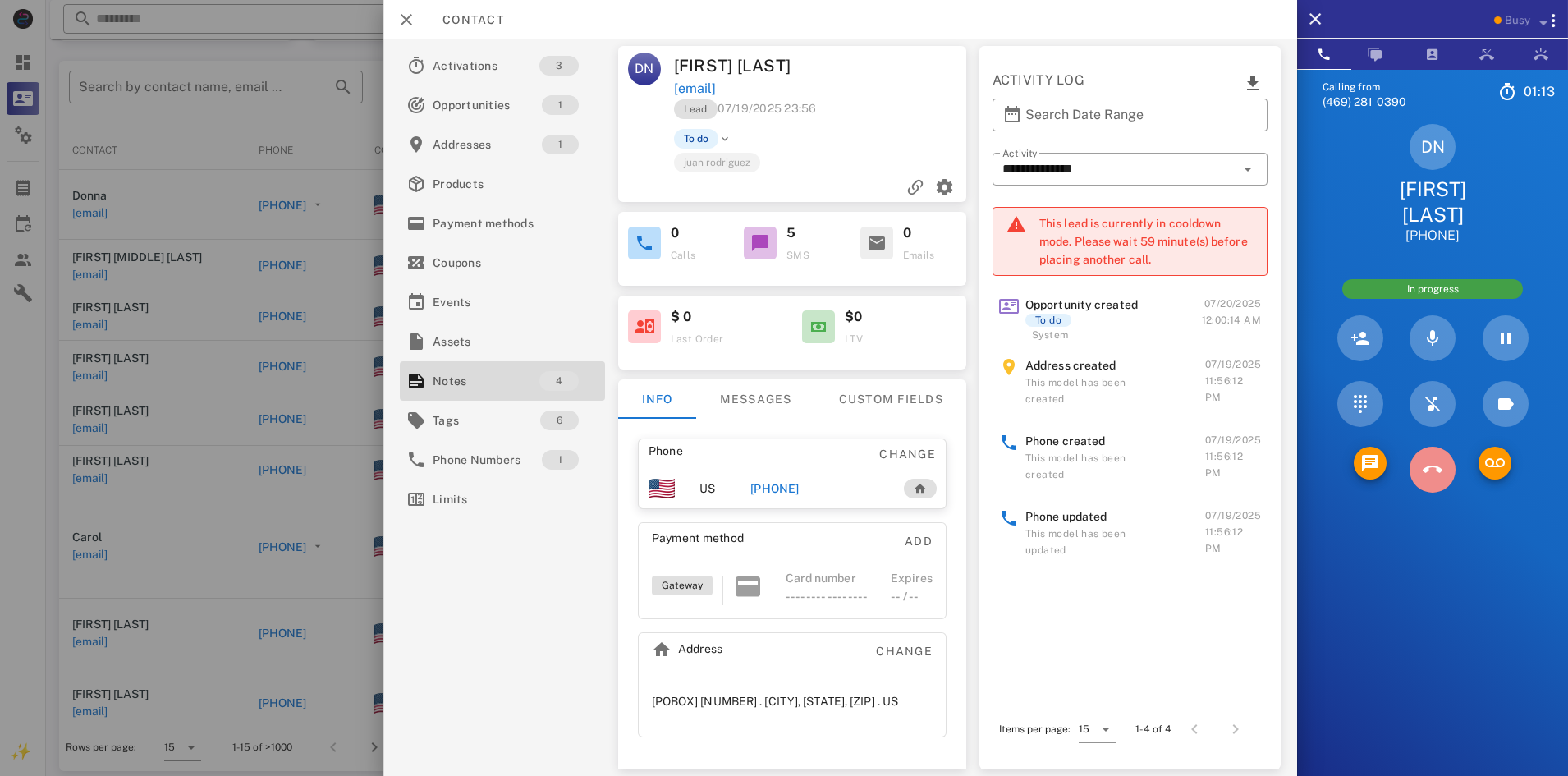 click at bounding box center [1433, 470] 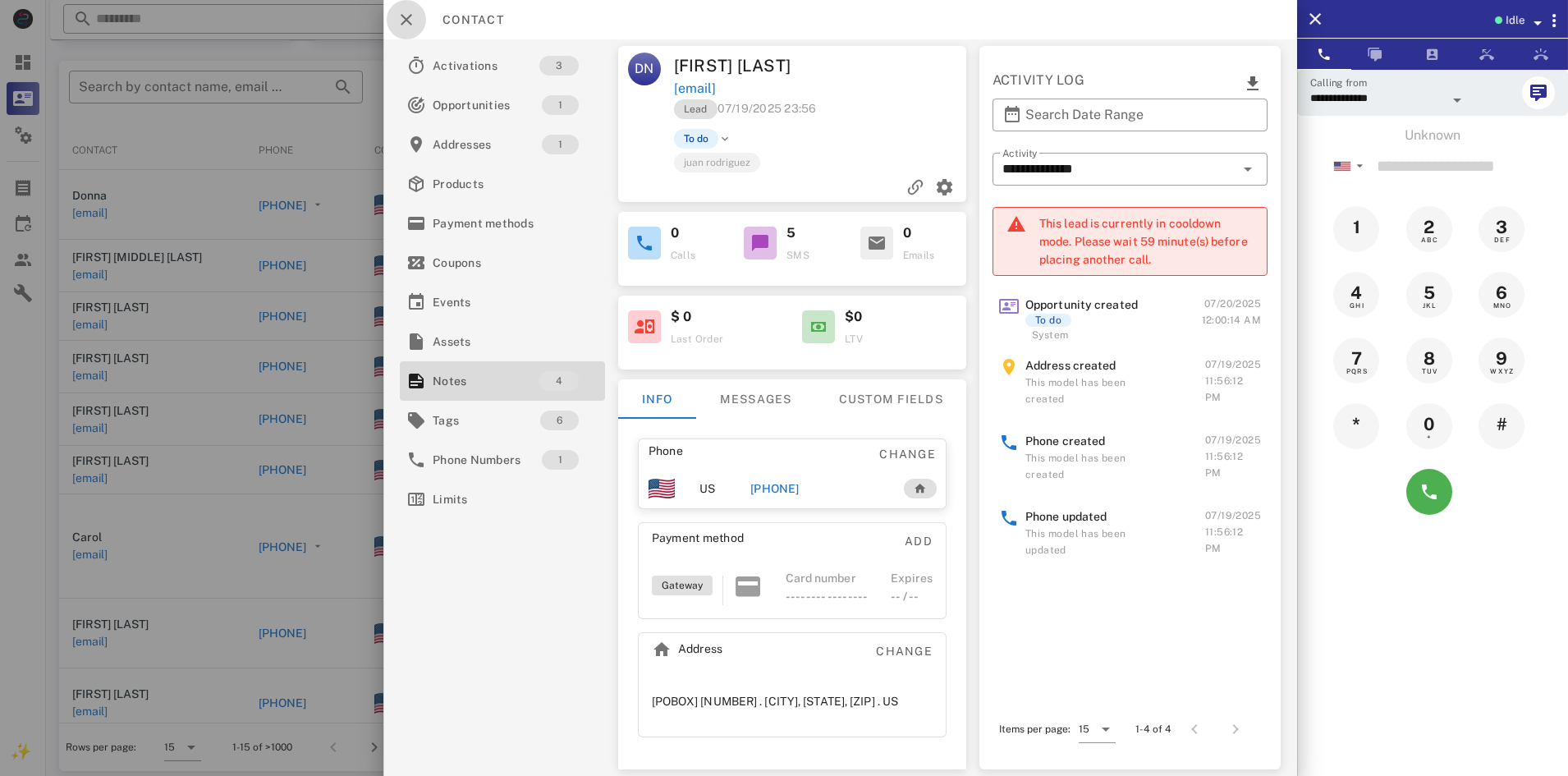 click at bounding box center [406, 20] 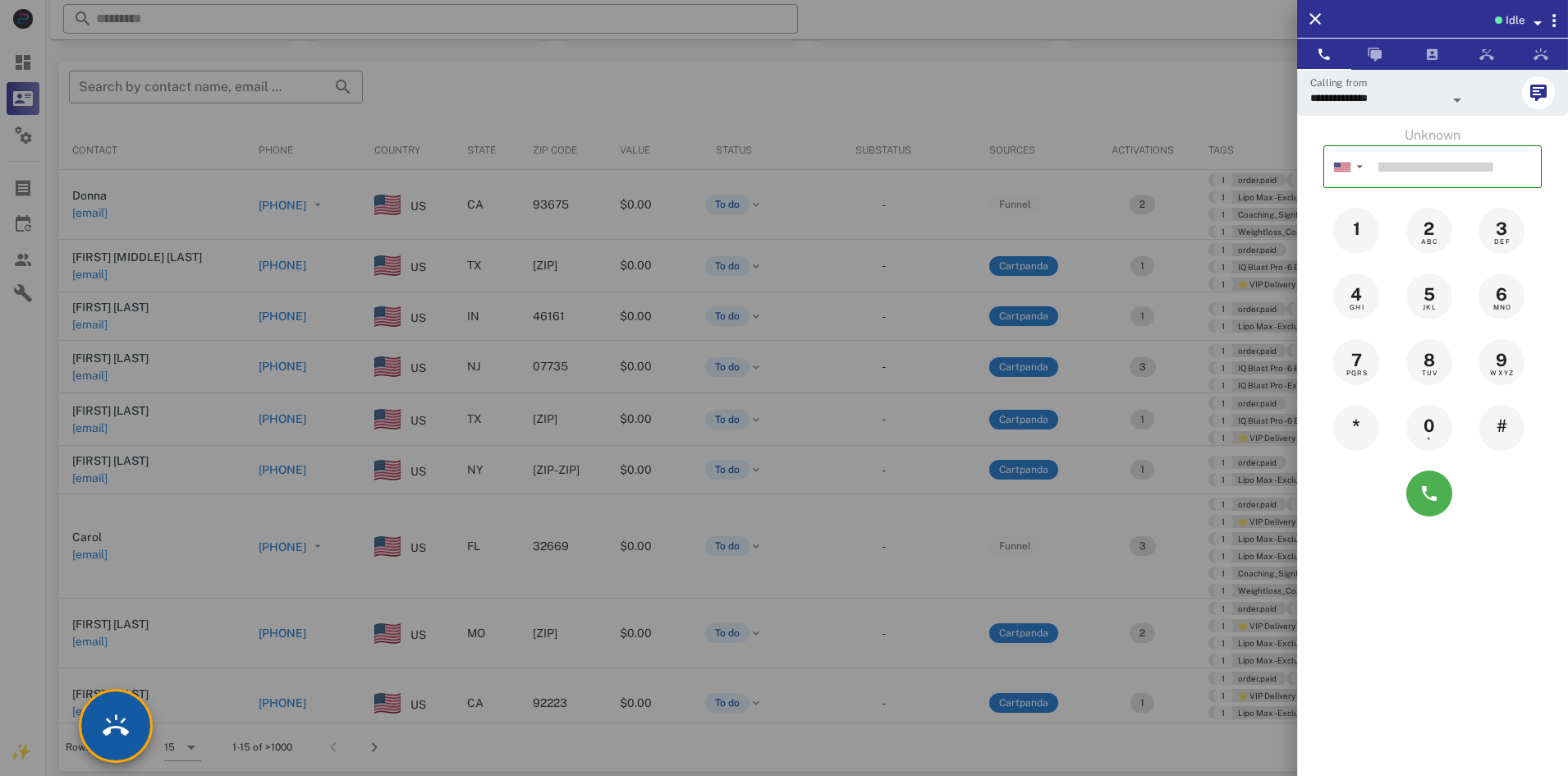 click at bounding box center (116, 726) 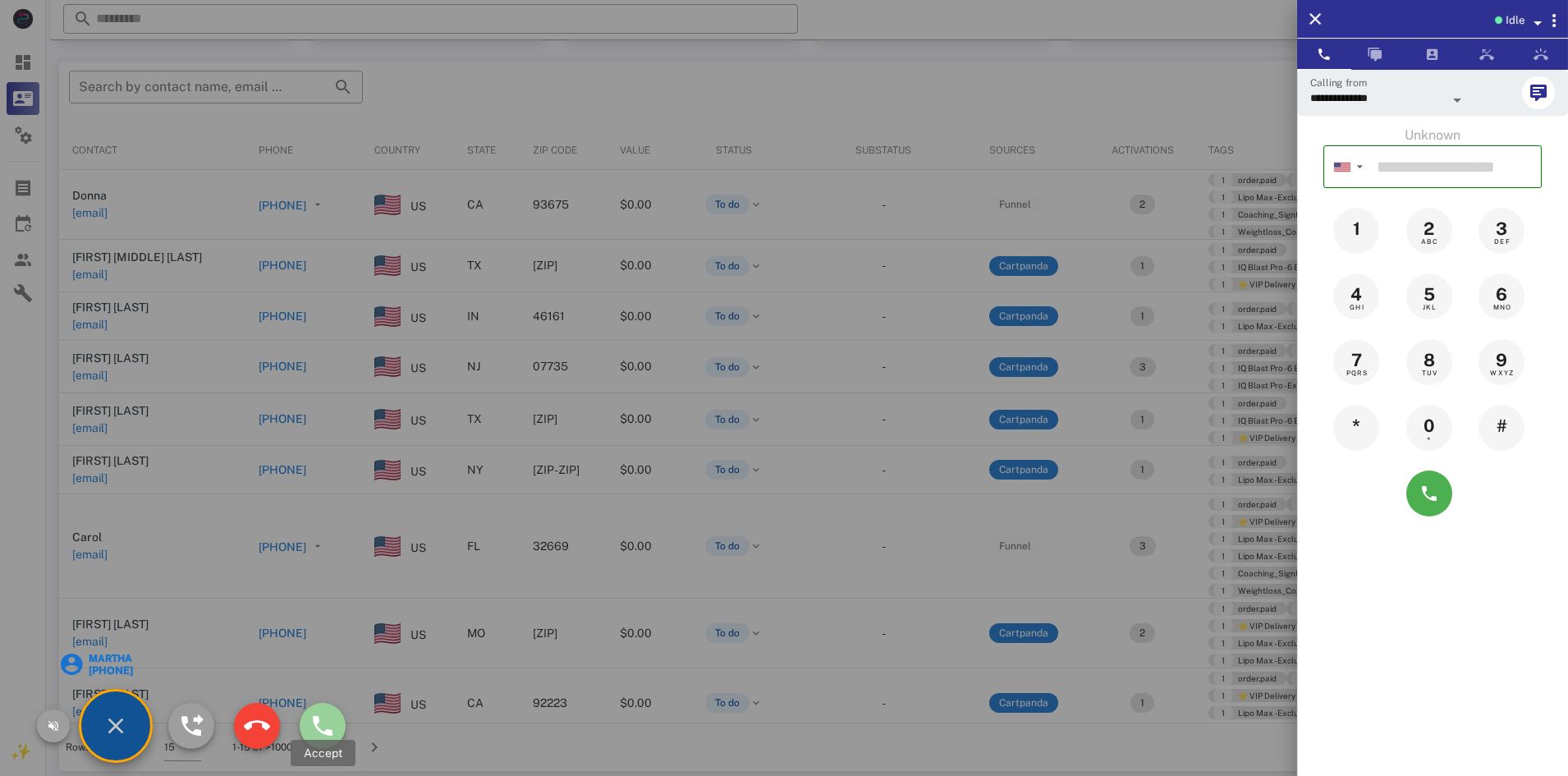 click at bounding box center (323, 726) 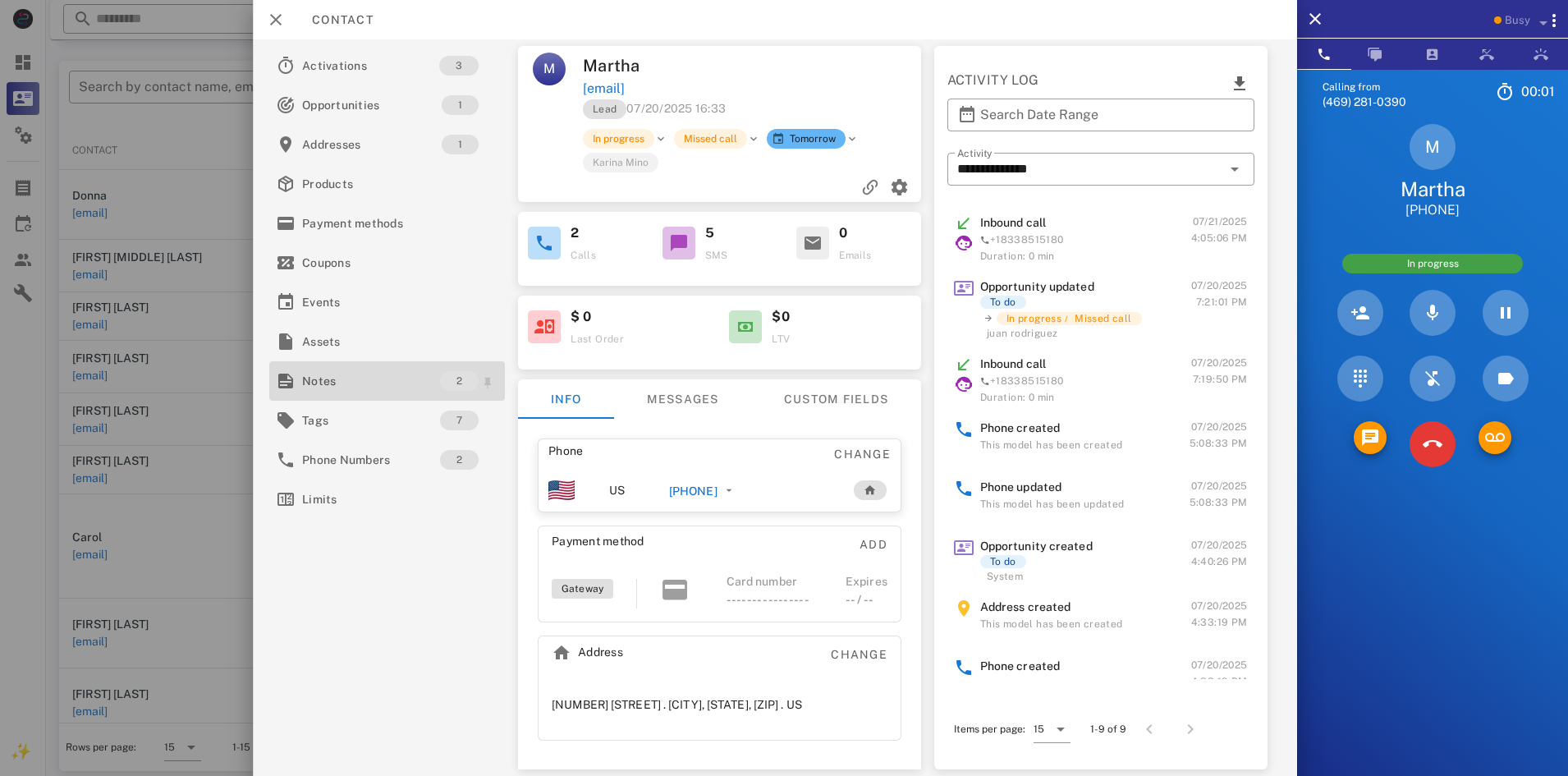 click on "Notes" at bounding box center [371, 381] 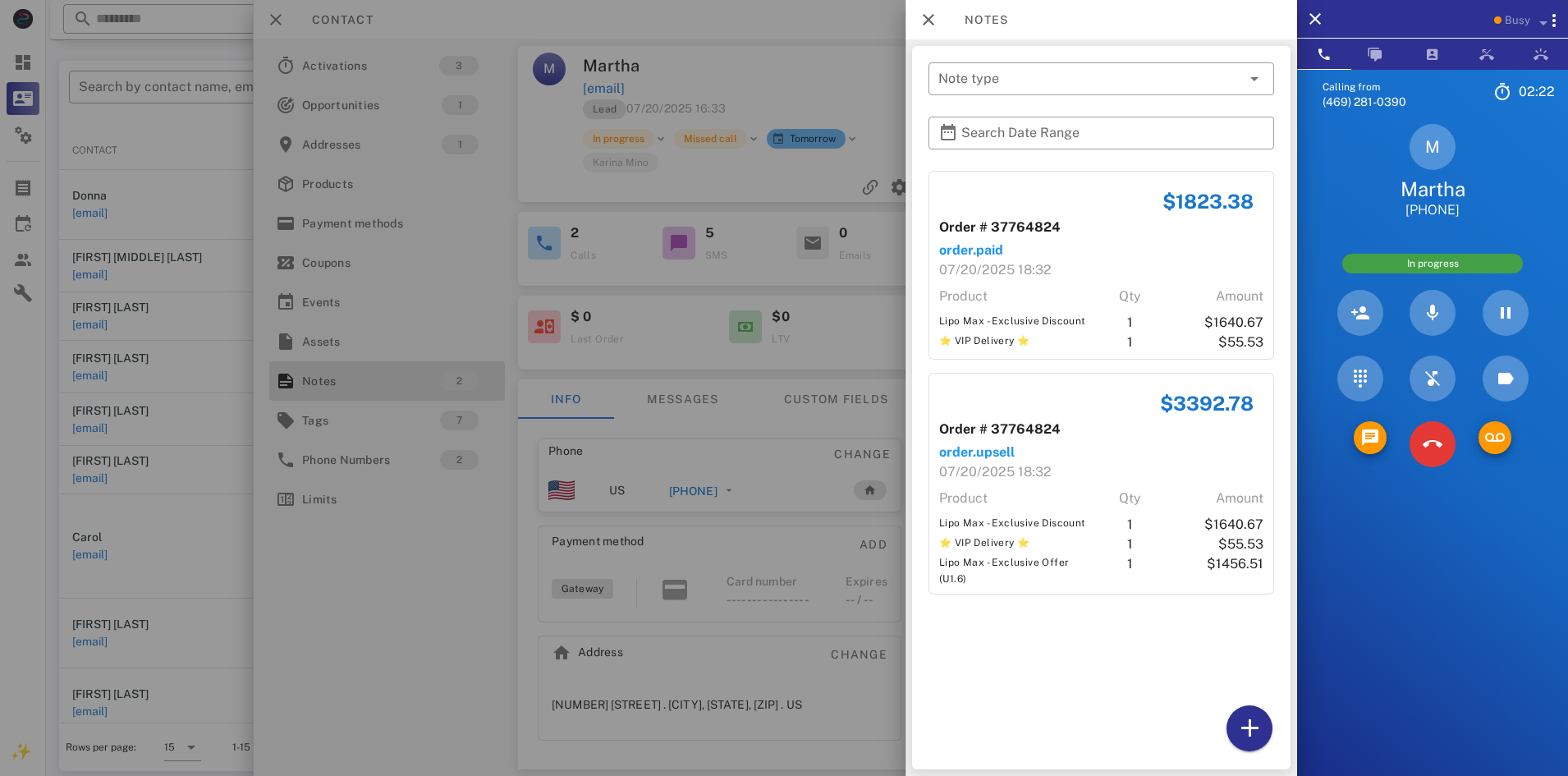 click at bounding box center [784, 388] 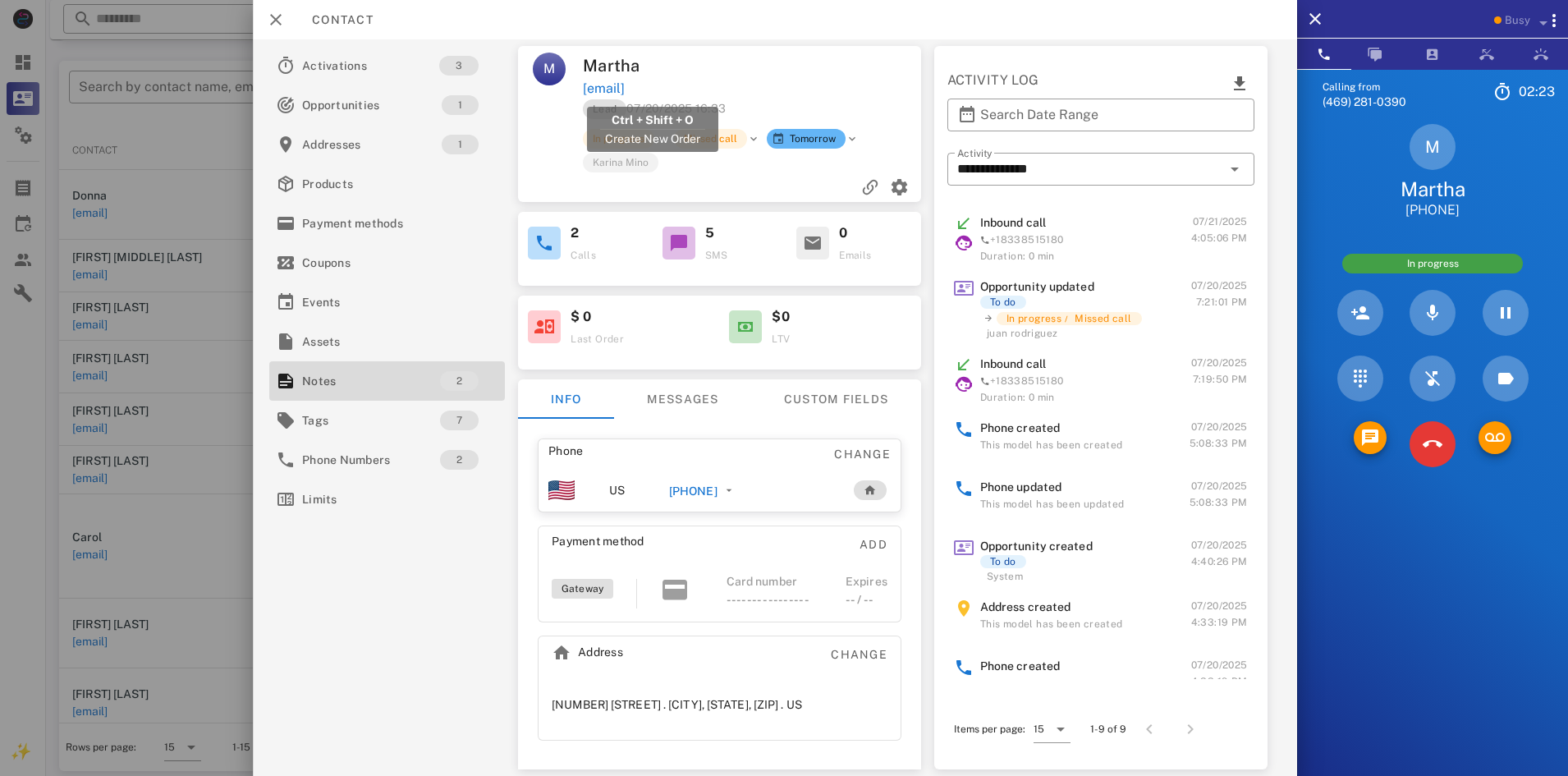 click on "miciela117@yahoo.com" at bounding box center [603, 89] 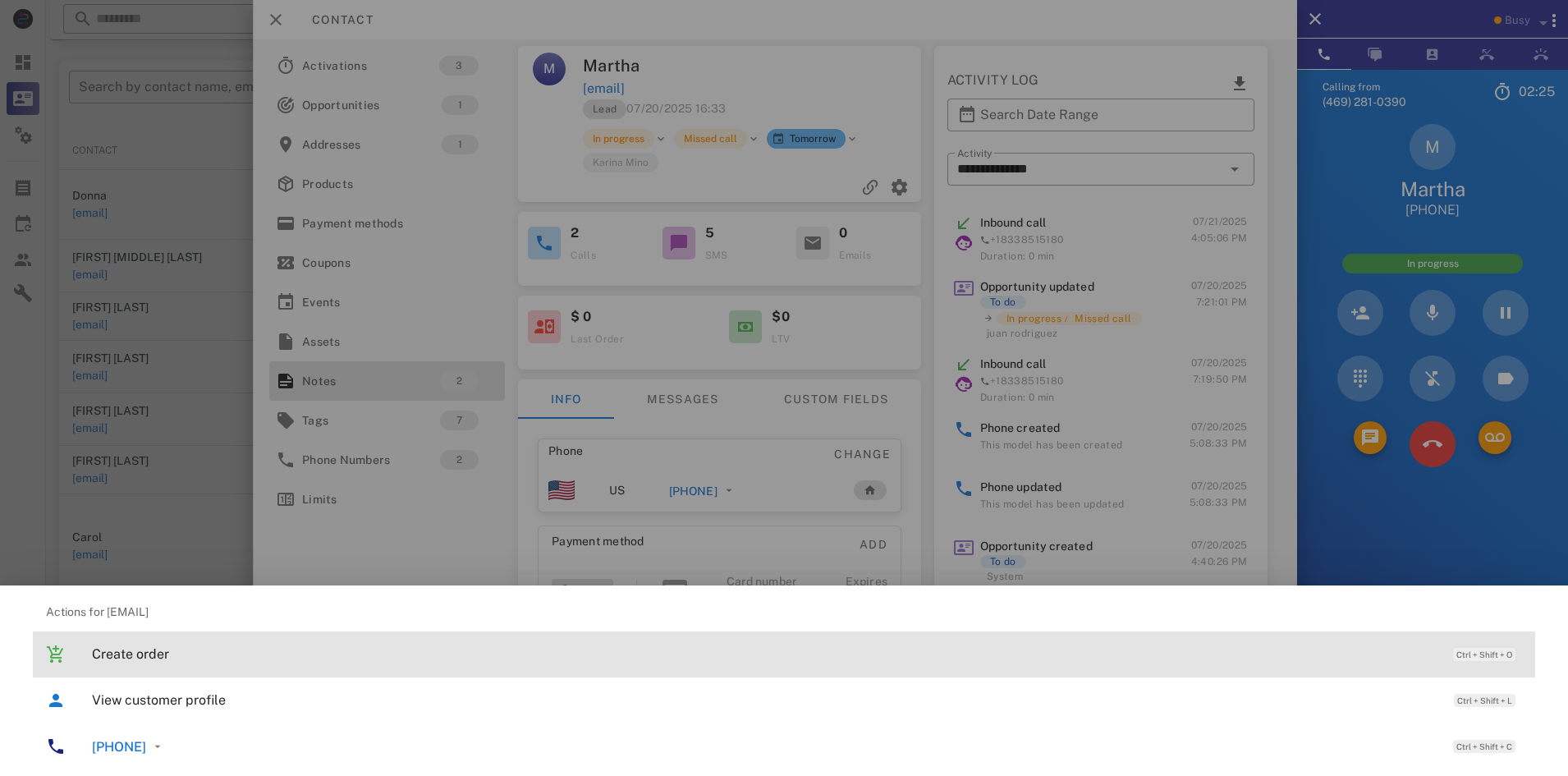click on "Create order" at bounding box center [764, 654] 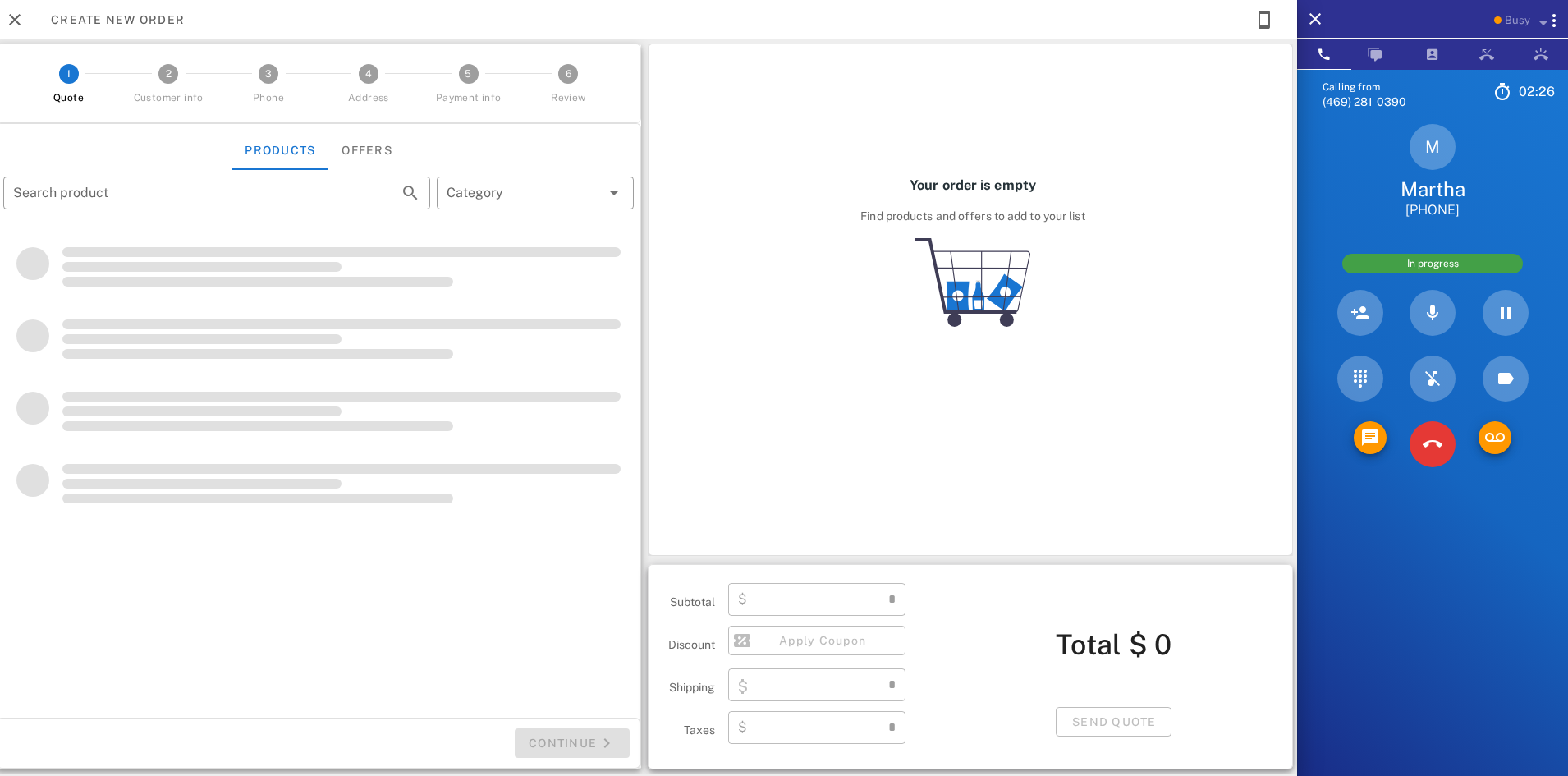 type on "**********" 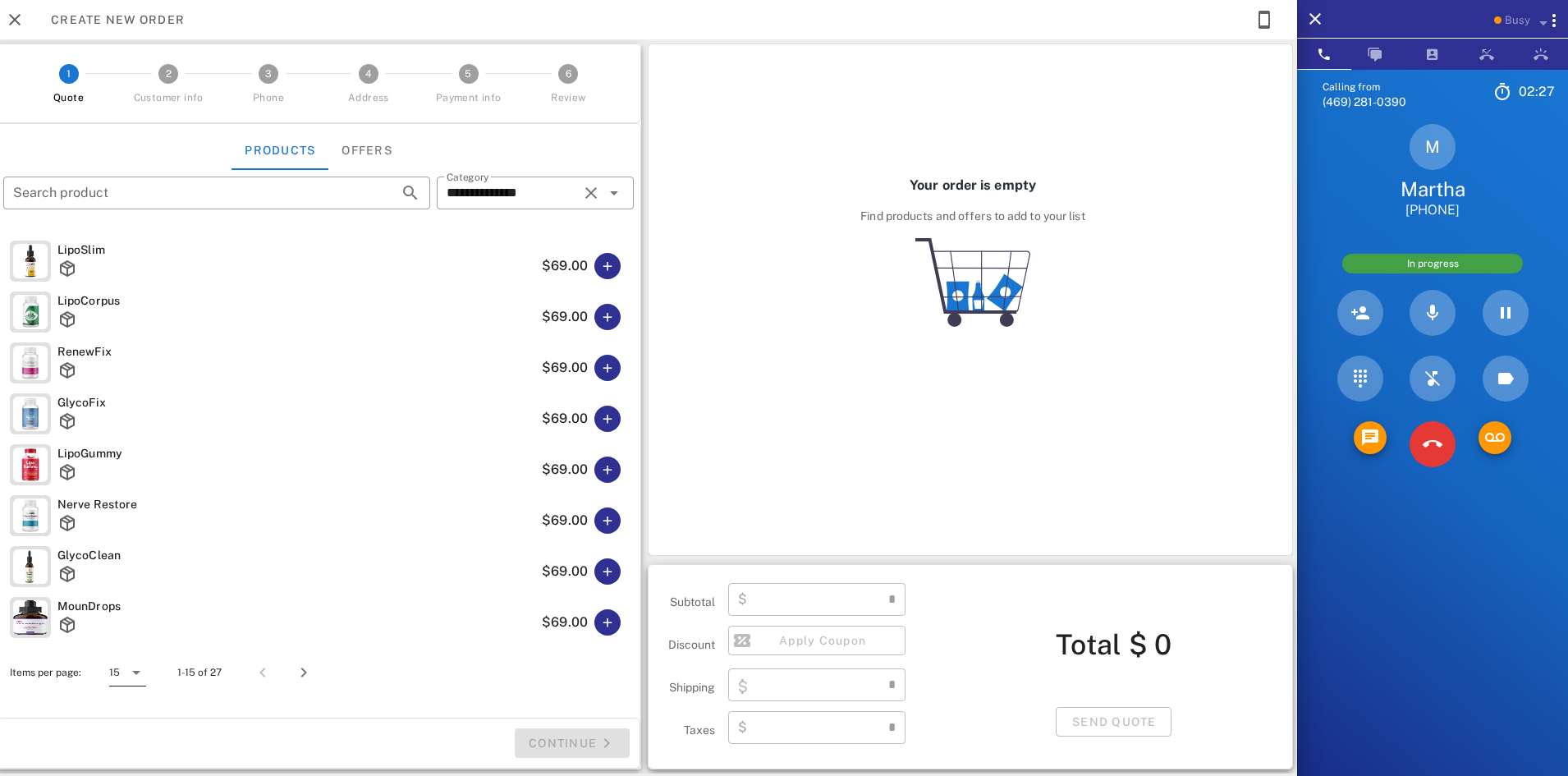 type on "****" 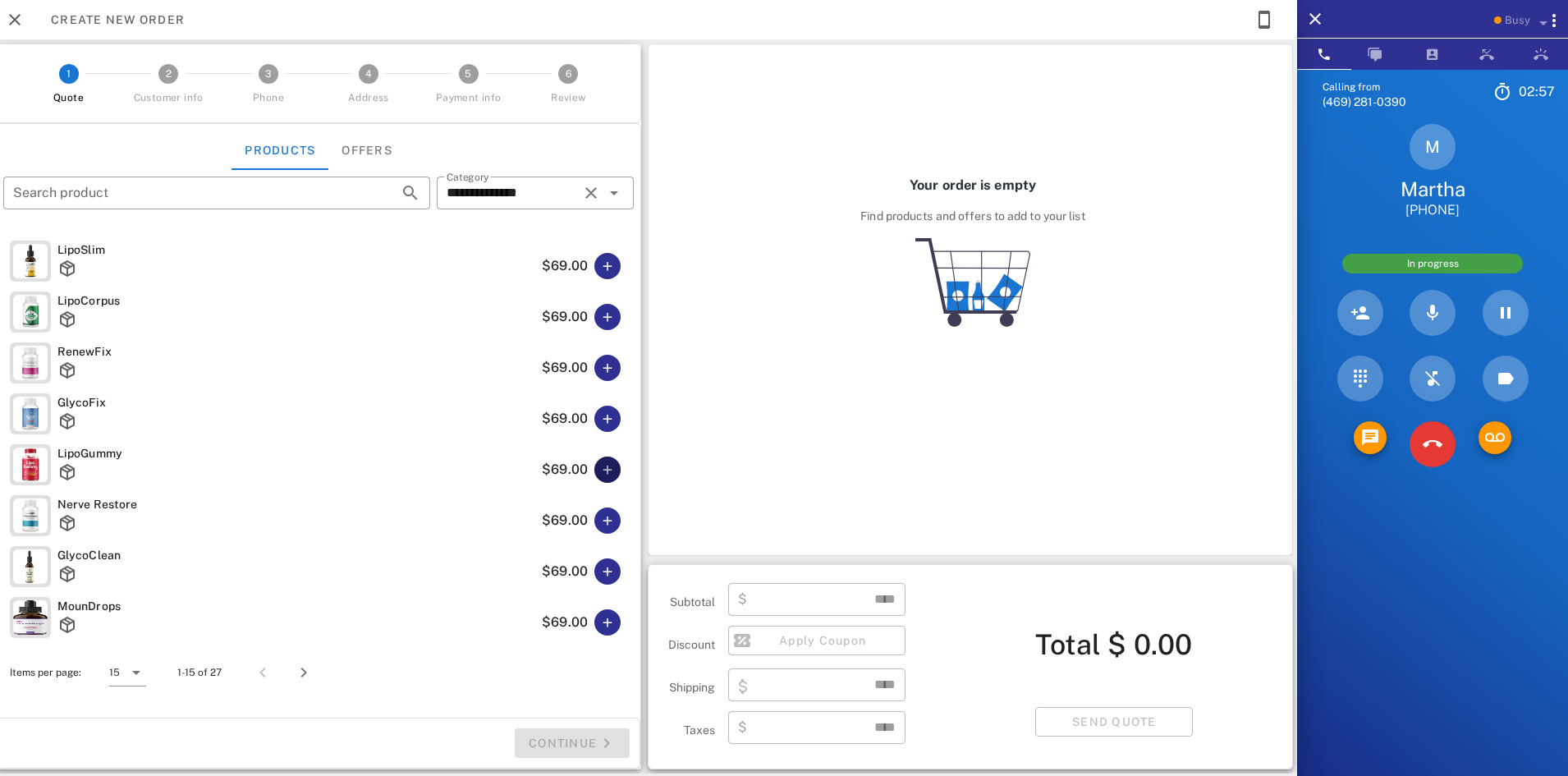 click at bounding box center (607, 470) 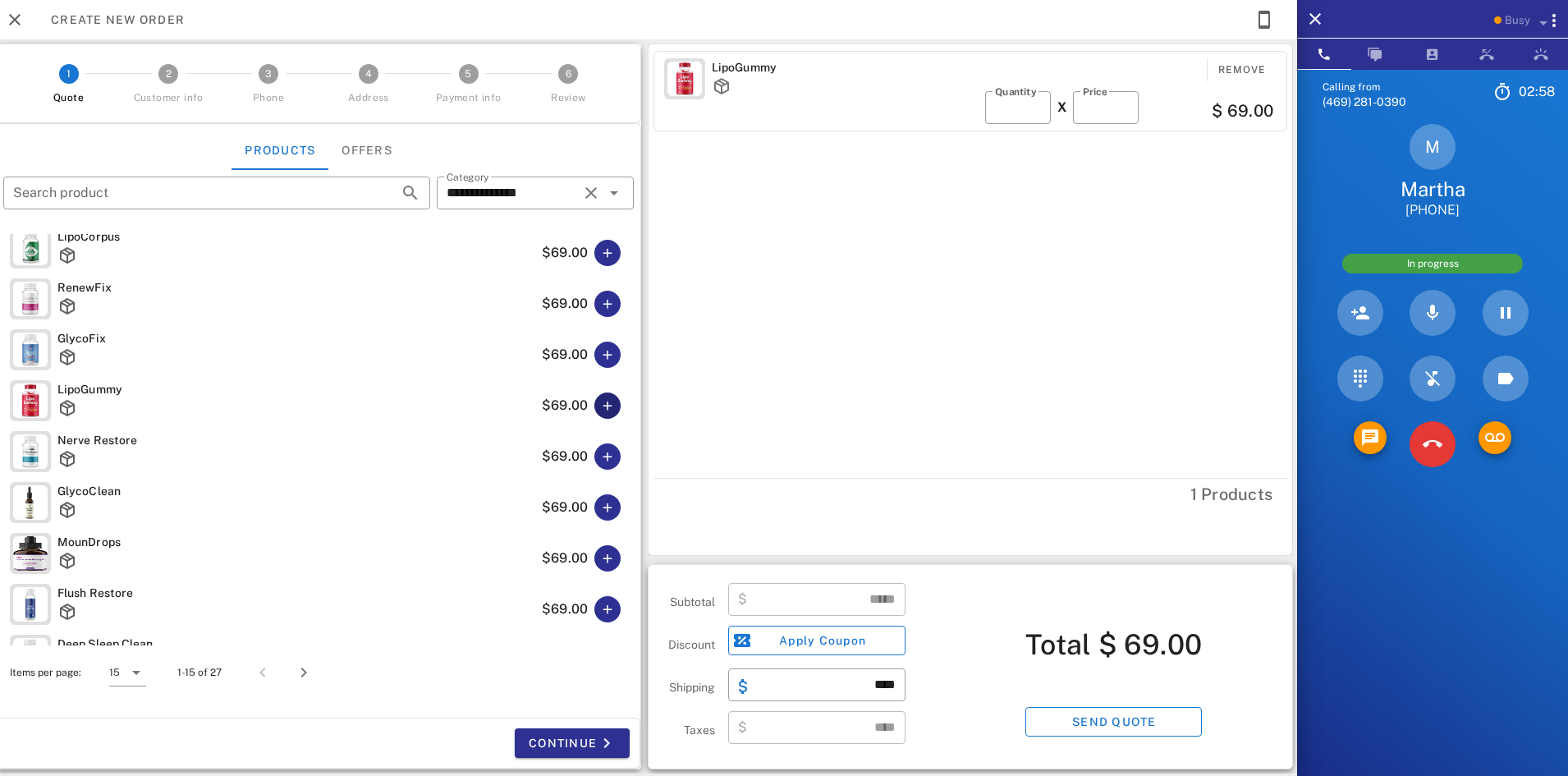 scroll, scrollTop: 82, scrollLeft: 0, axis: vertical 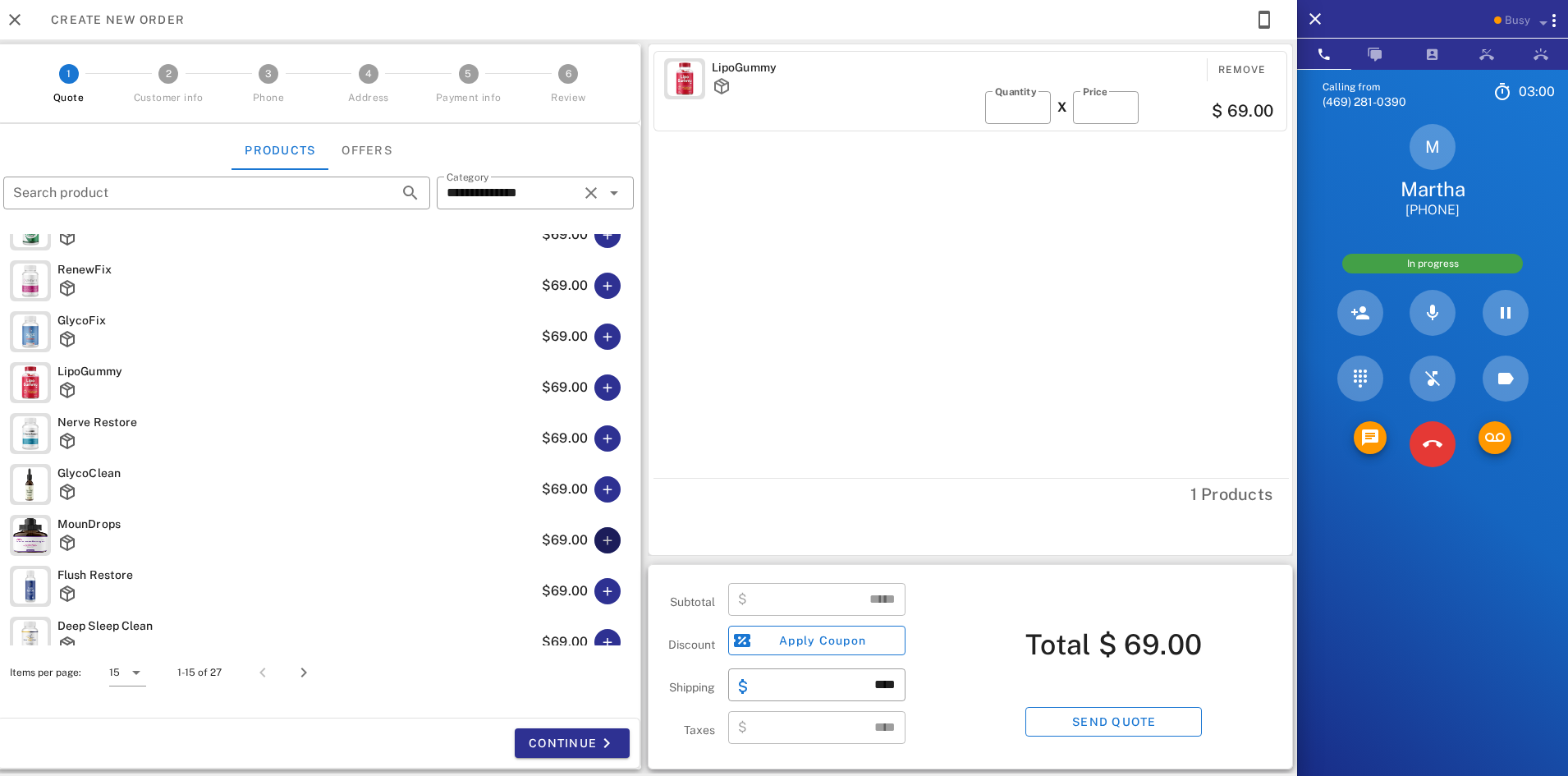 click at bounding box center [607, 540] 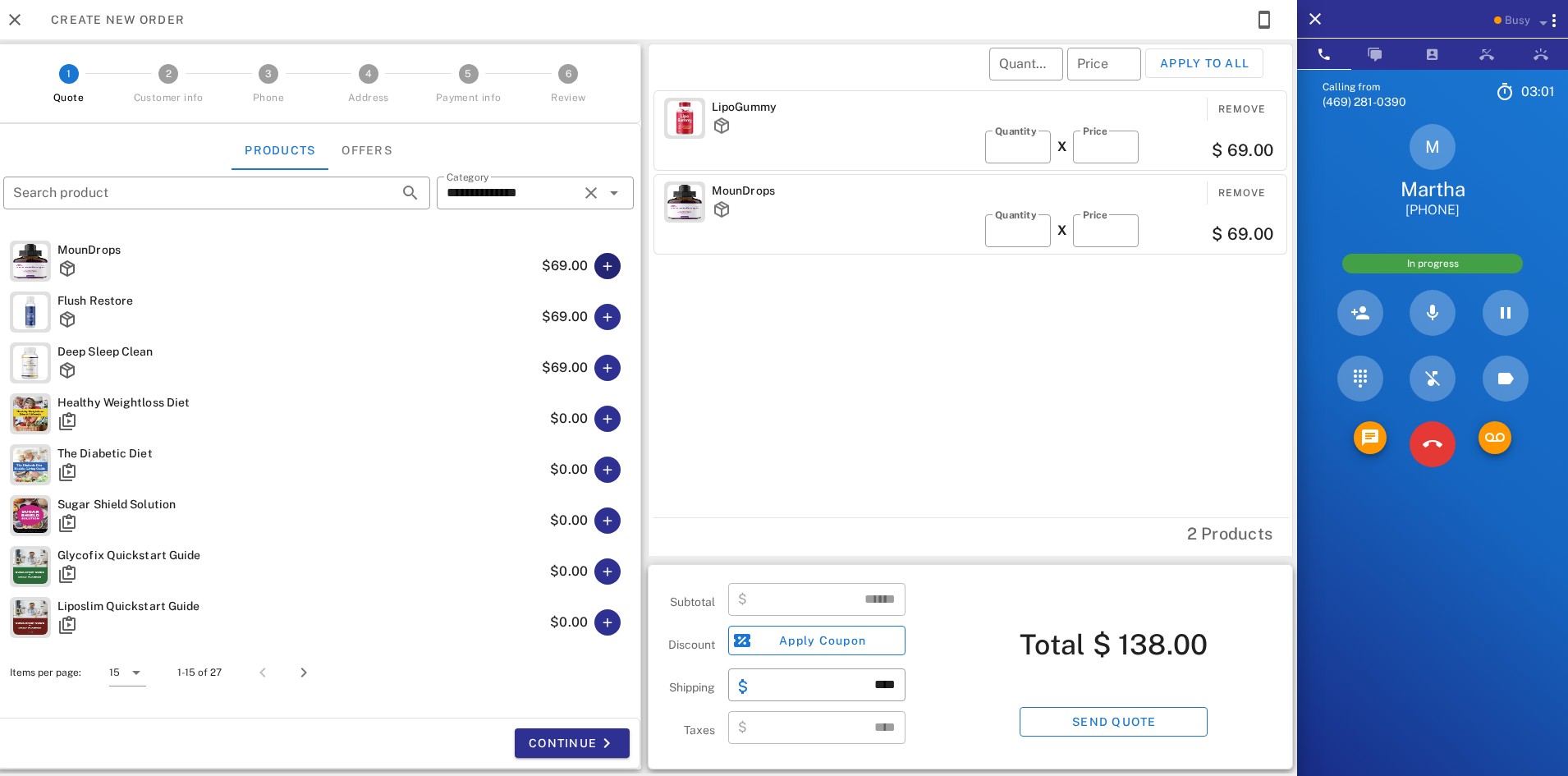 scroll, scrollTop: 365, scrollLeft: 0, axis: vertical 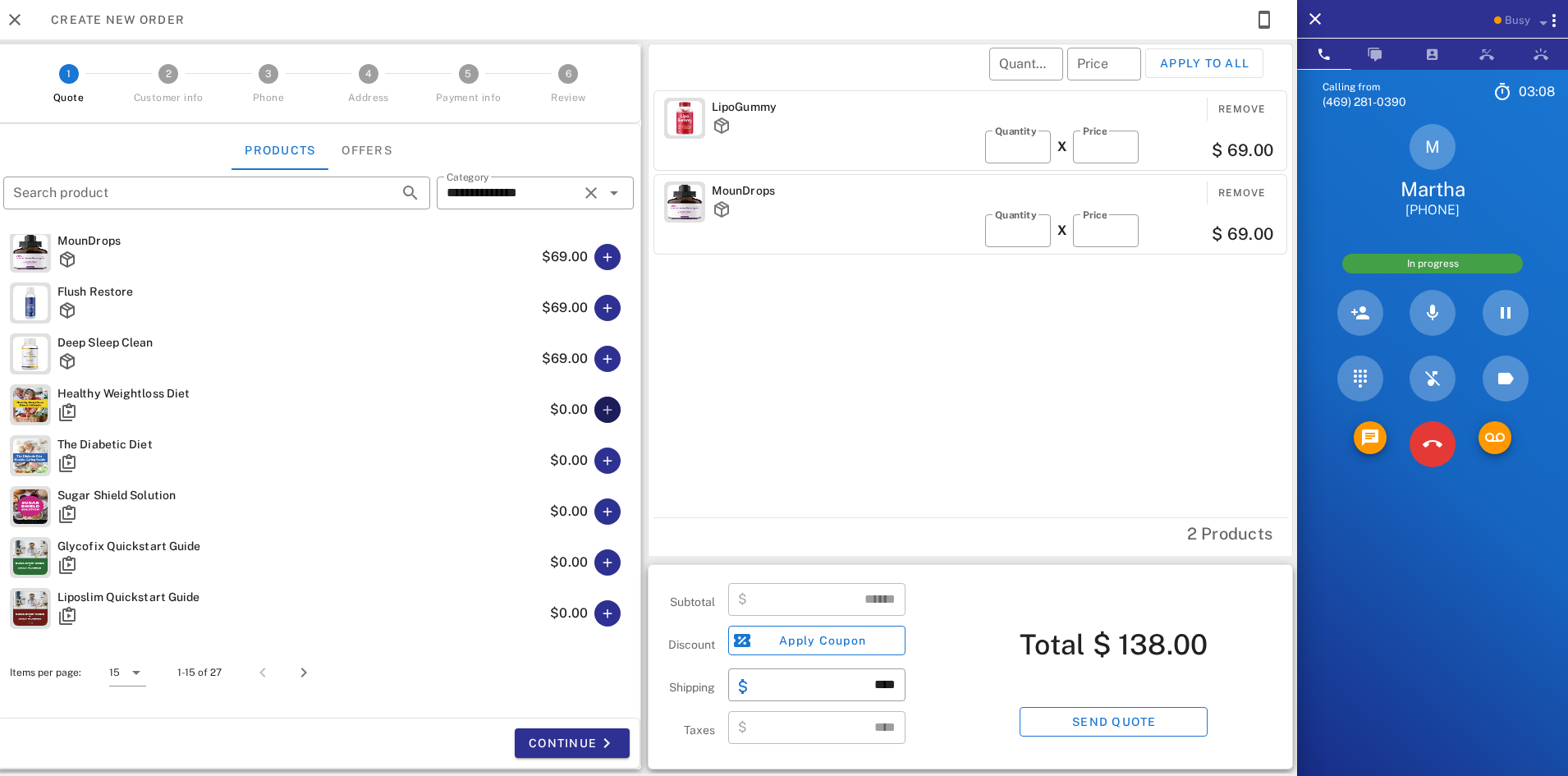 click at bounding box center (607, 410) 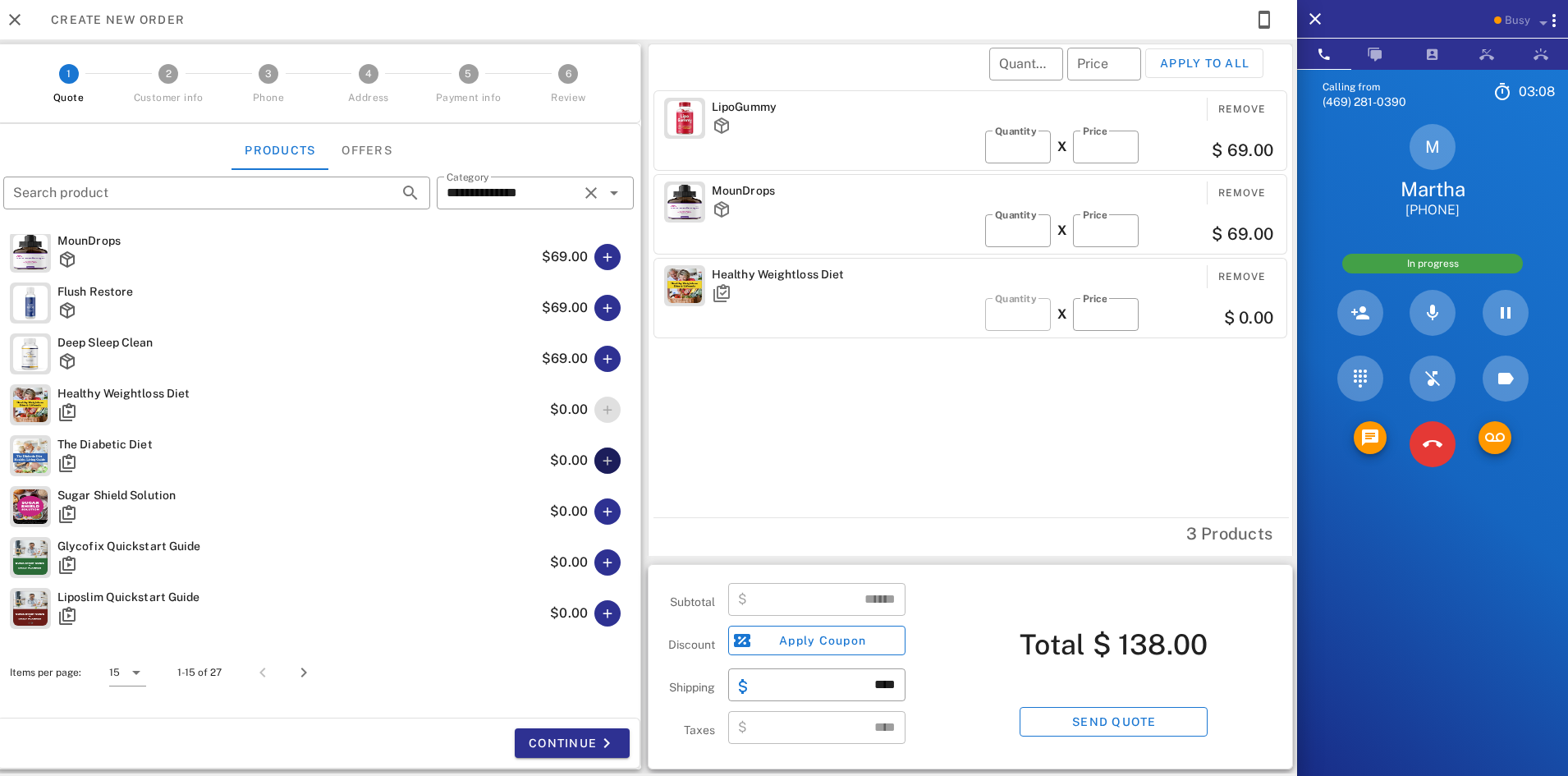 click at bounding box center [607, 461] 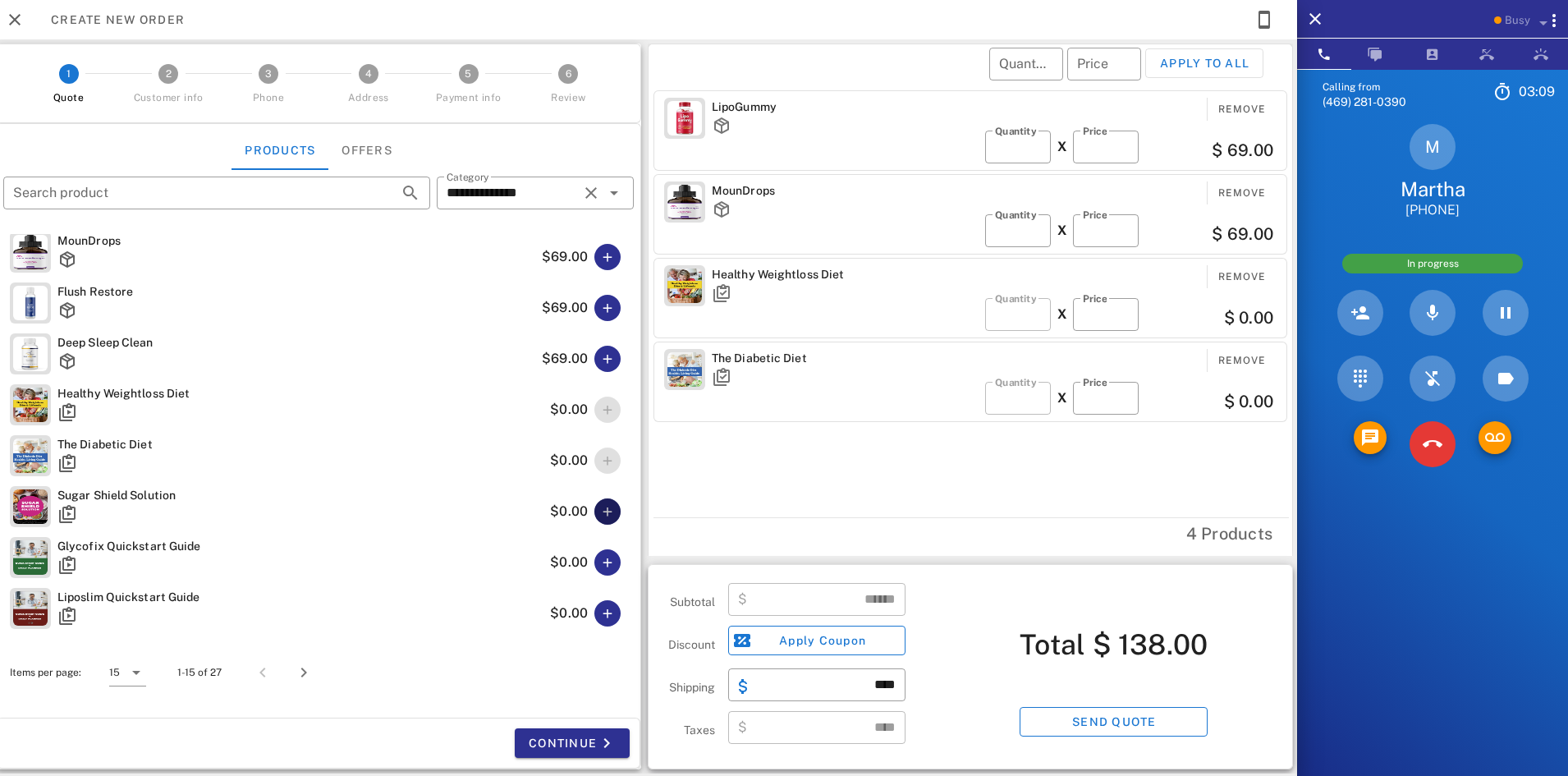 click at bounding box center (607, 512) 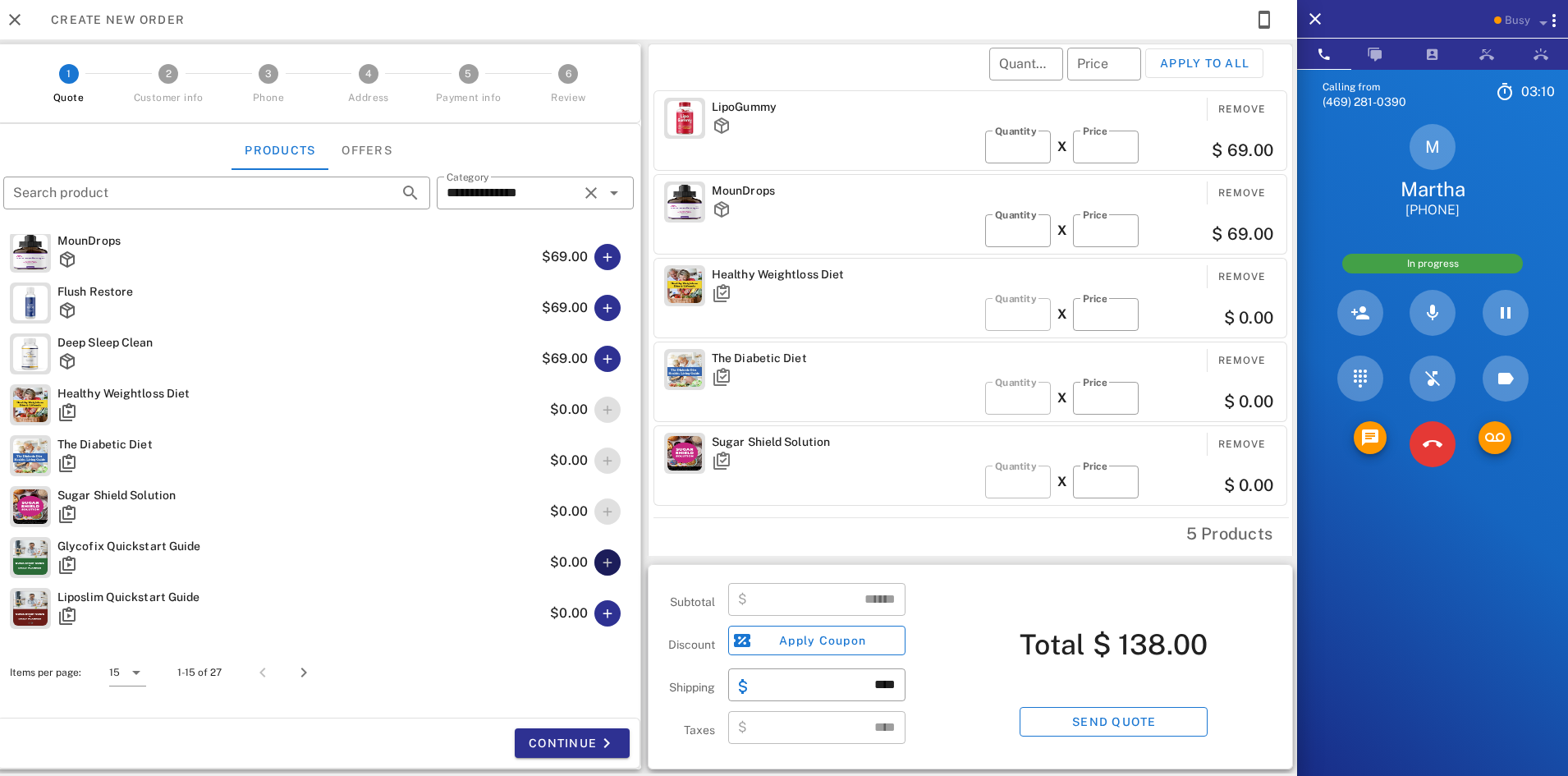 click at bounding box center (607, 562) 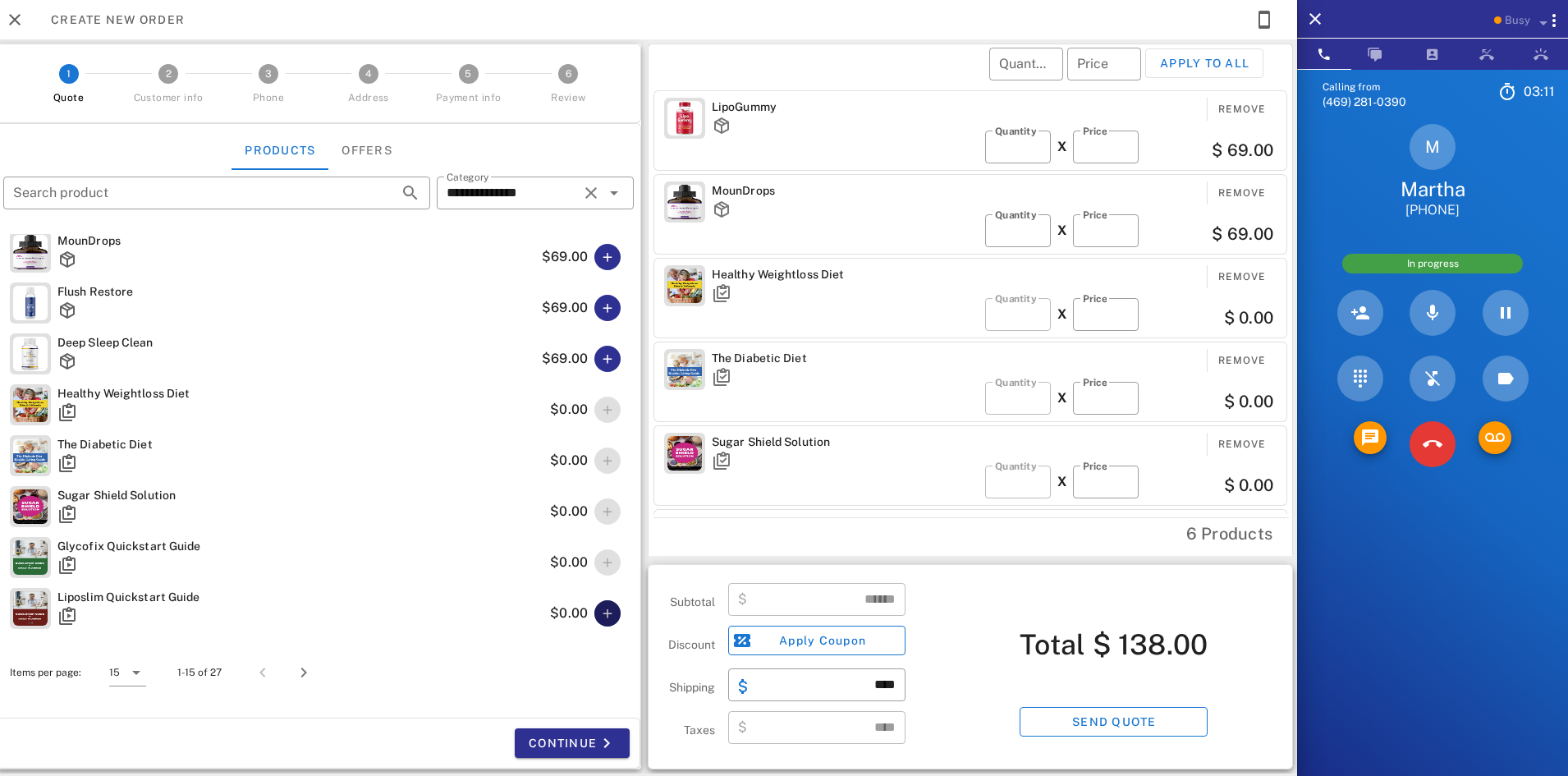 click at bounding box center (607, 613) 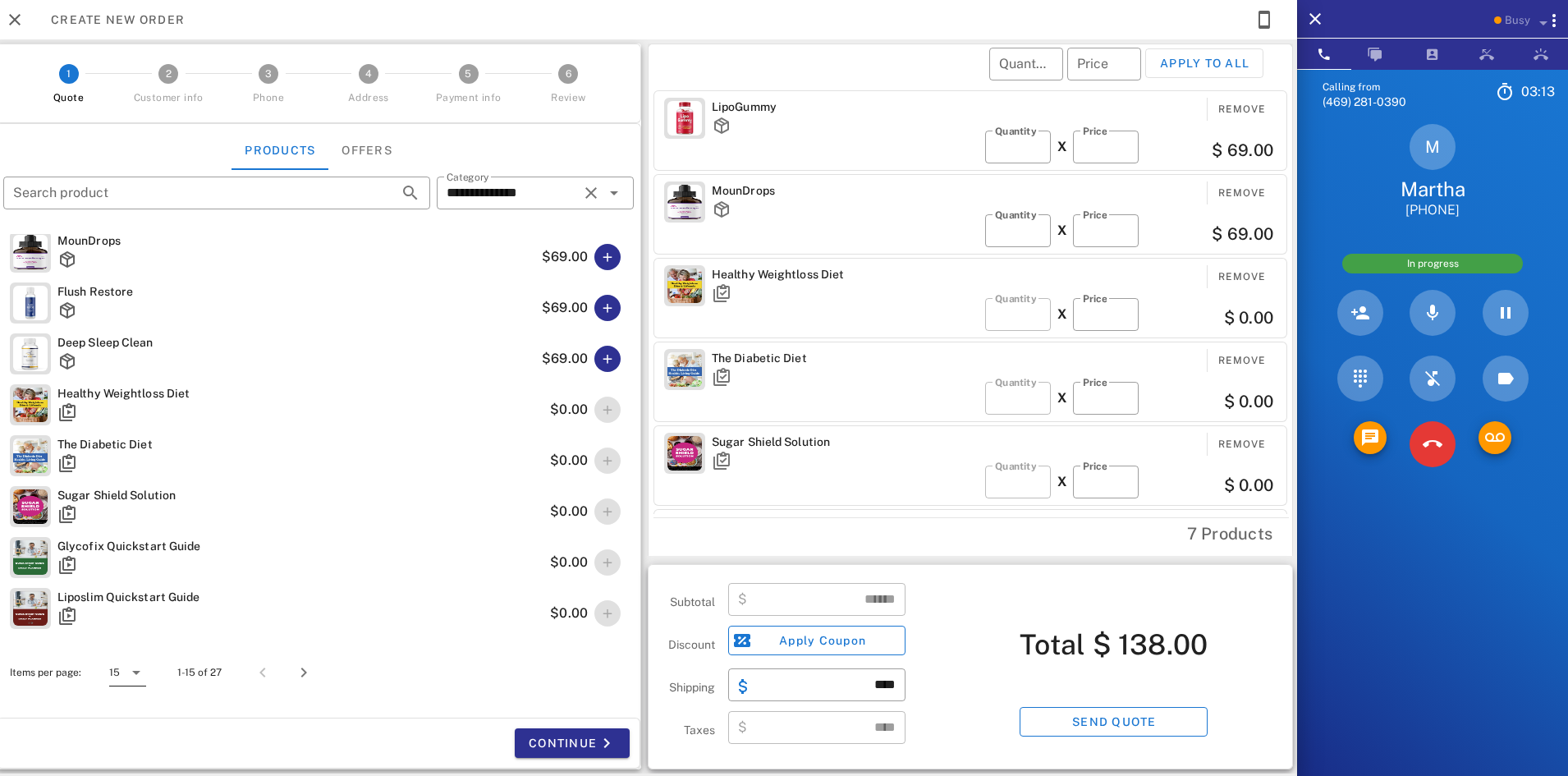 click at bounding box center [135, 673] 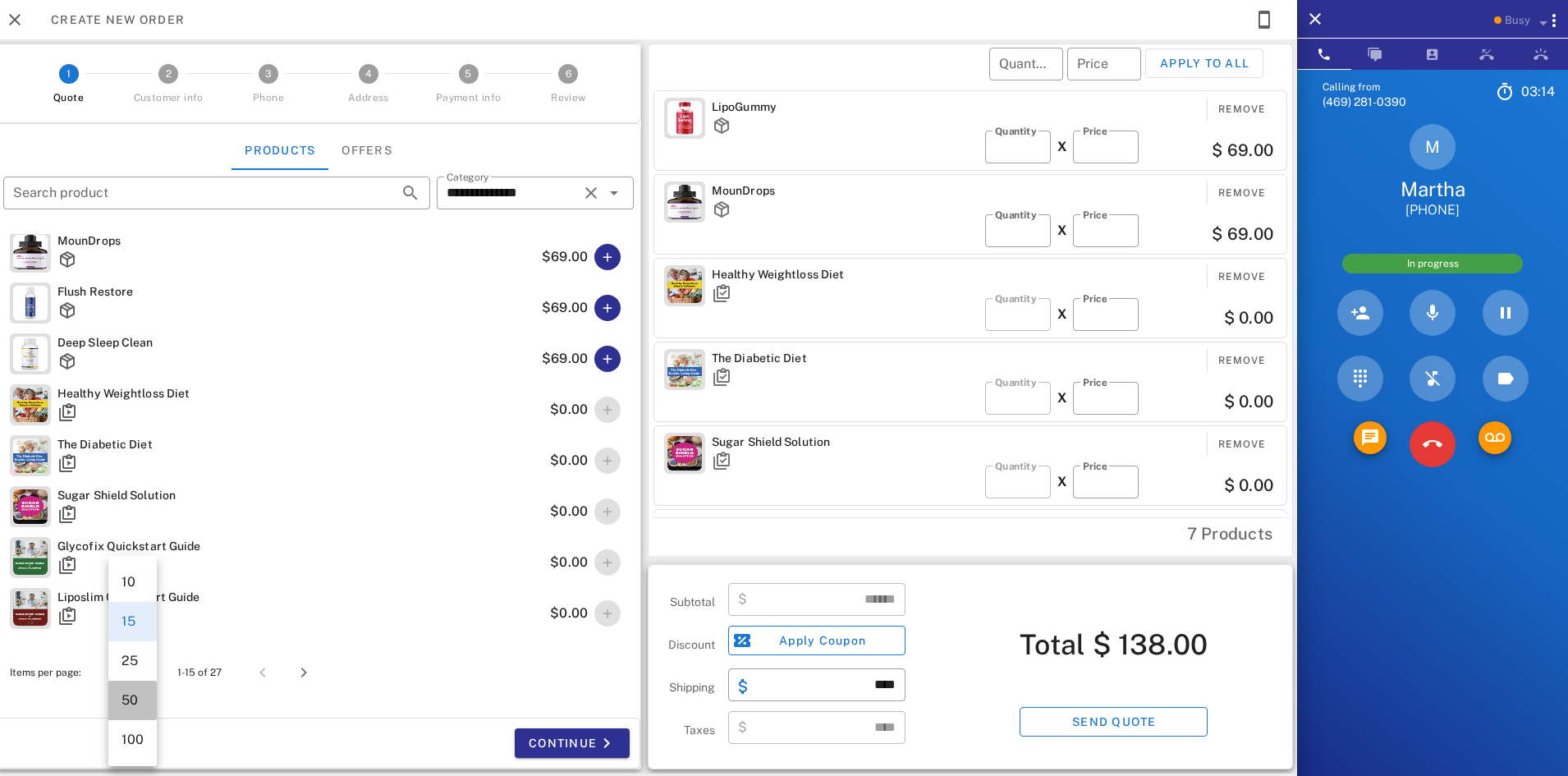 click on "50" at bounding box center (132, 700) 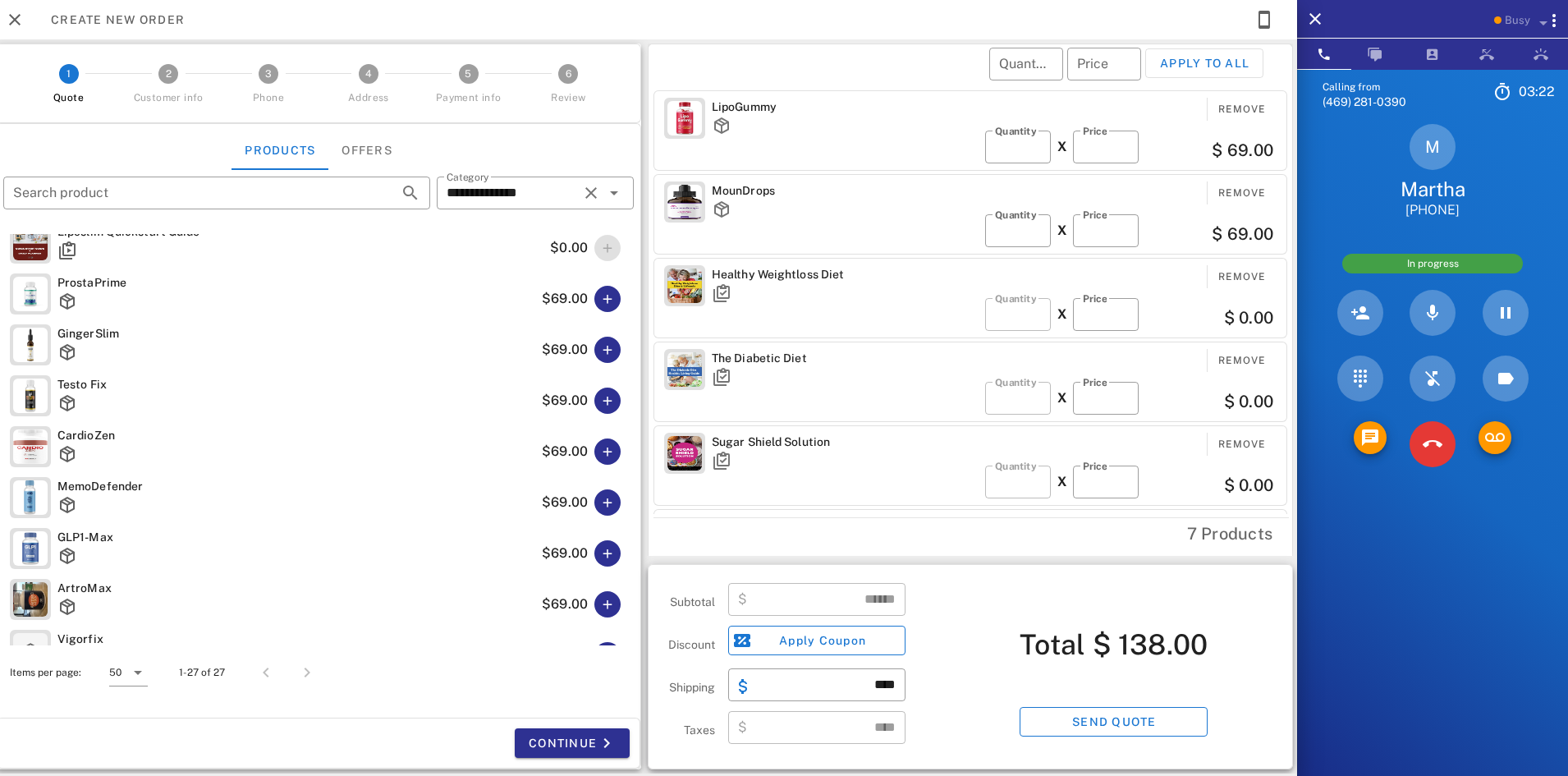 scroll, scrollTop: 739, scrollLeft: 0, axis: vertical 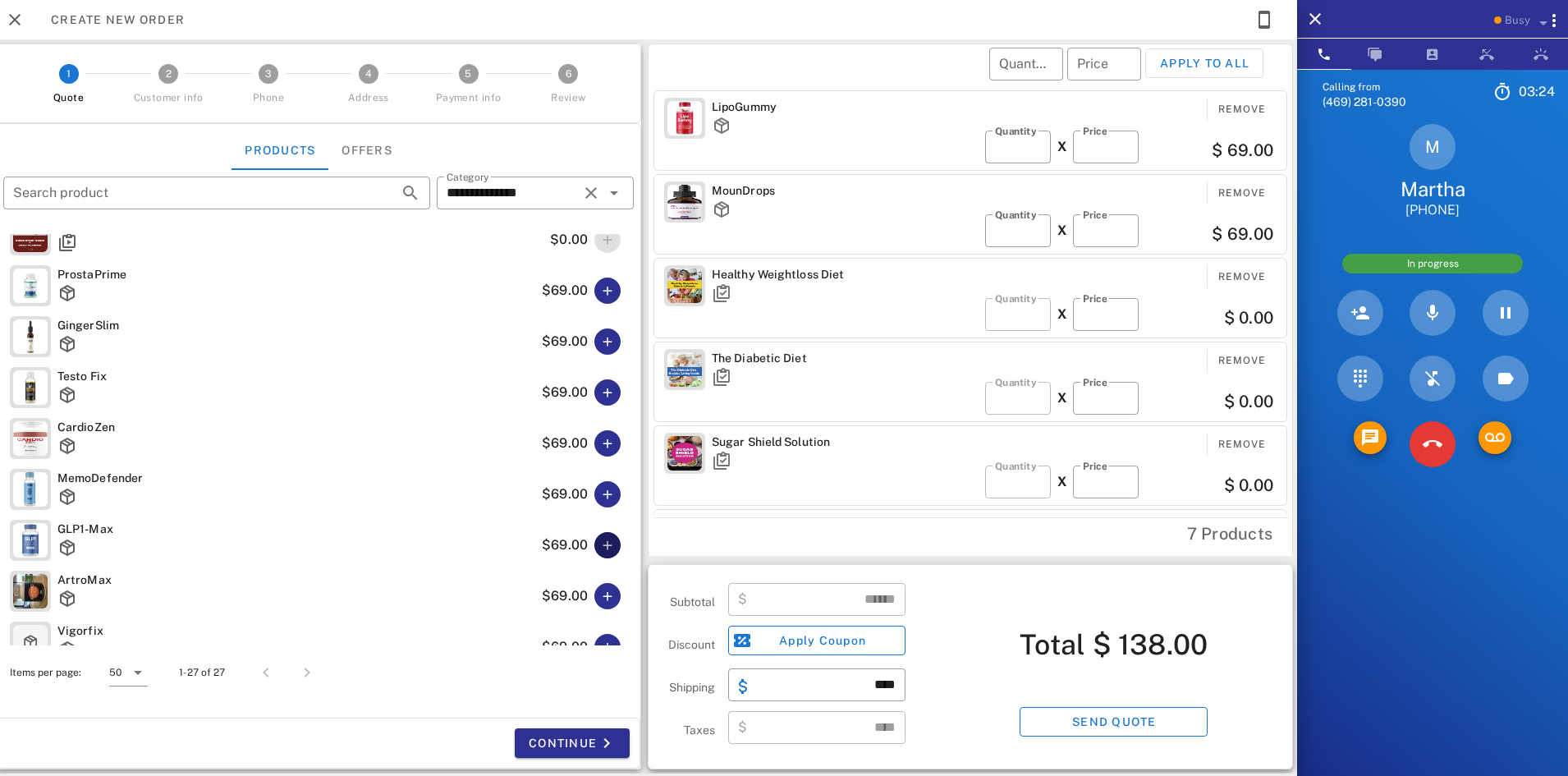 click at bounding box center [607, 545] 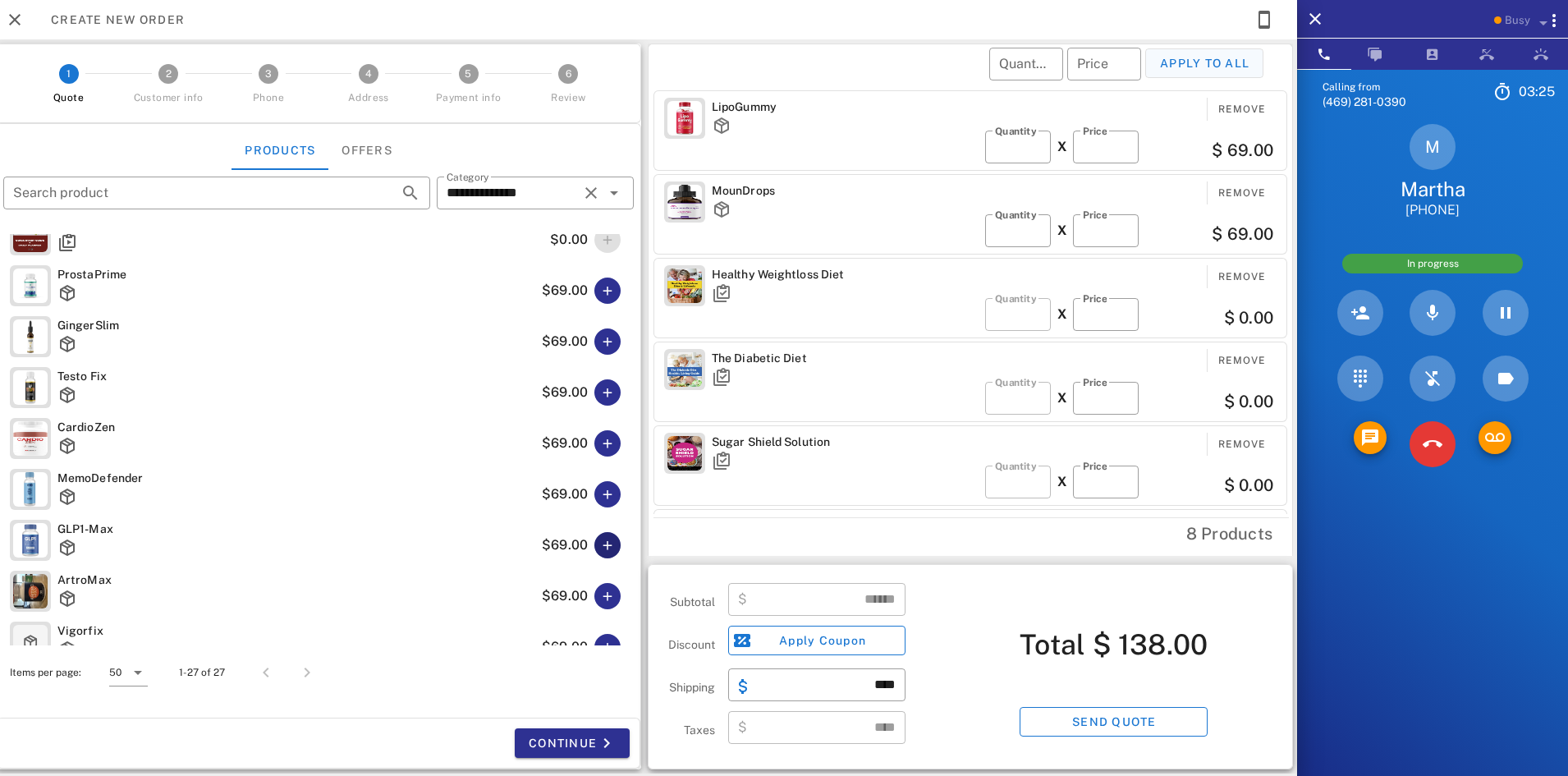type on "******" 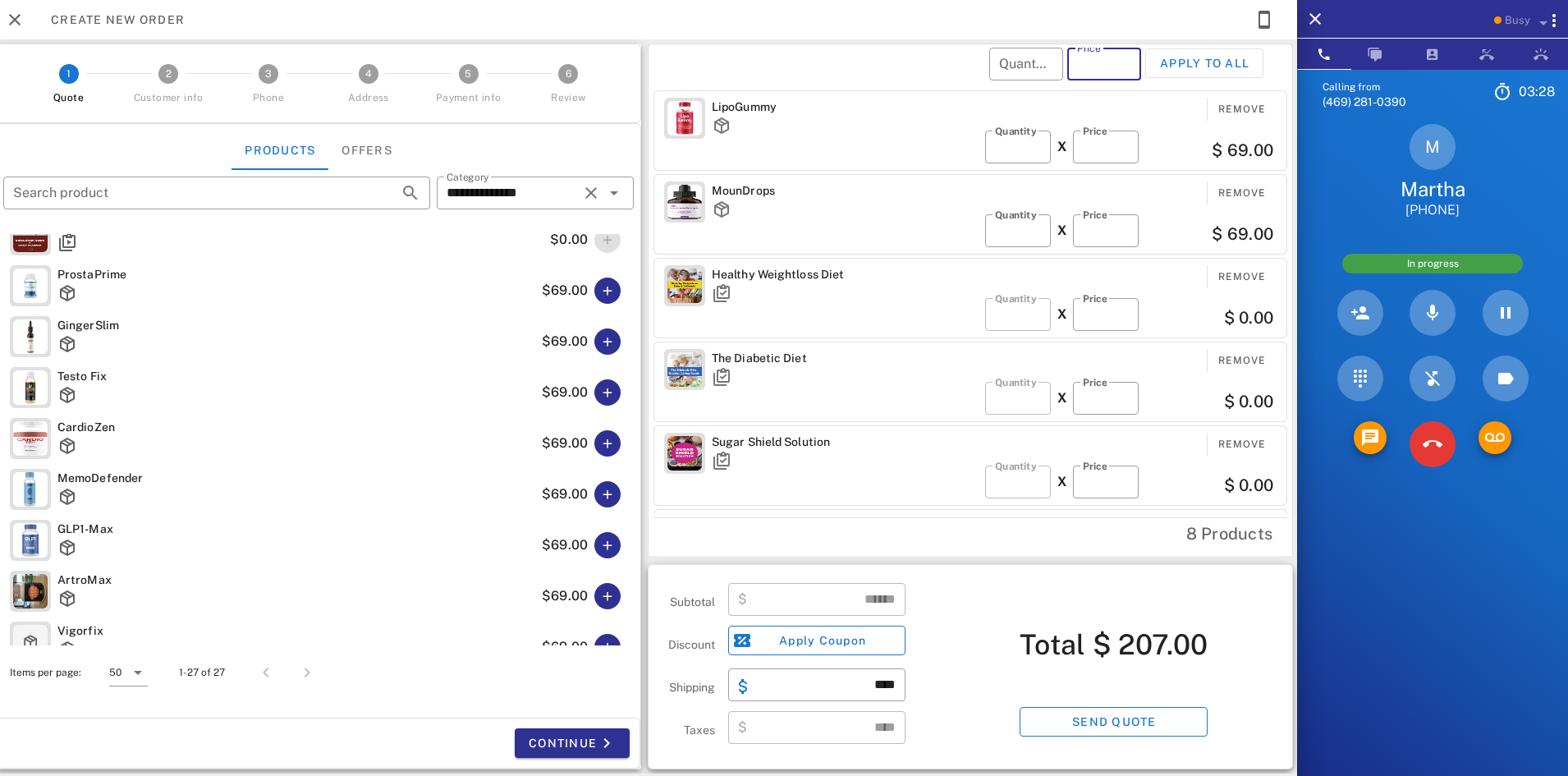click on "Price" at bounding box center (1104, 64) 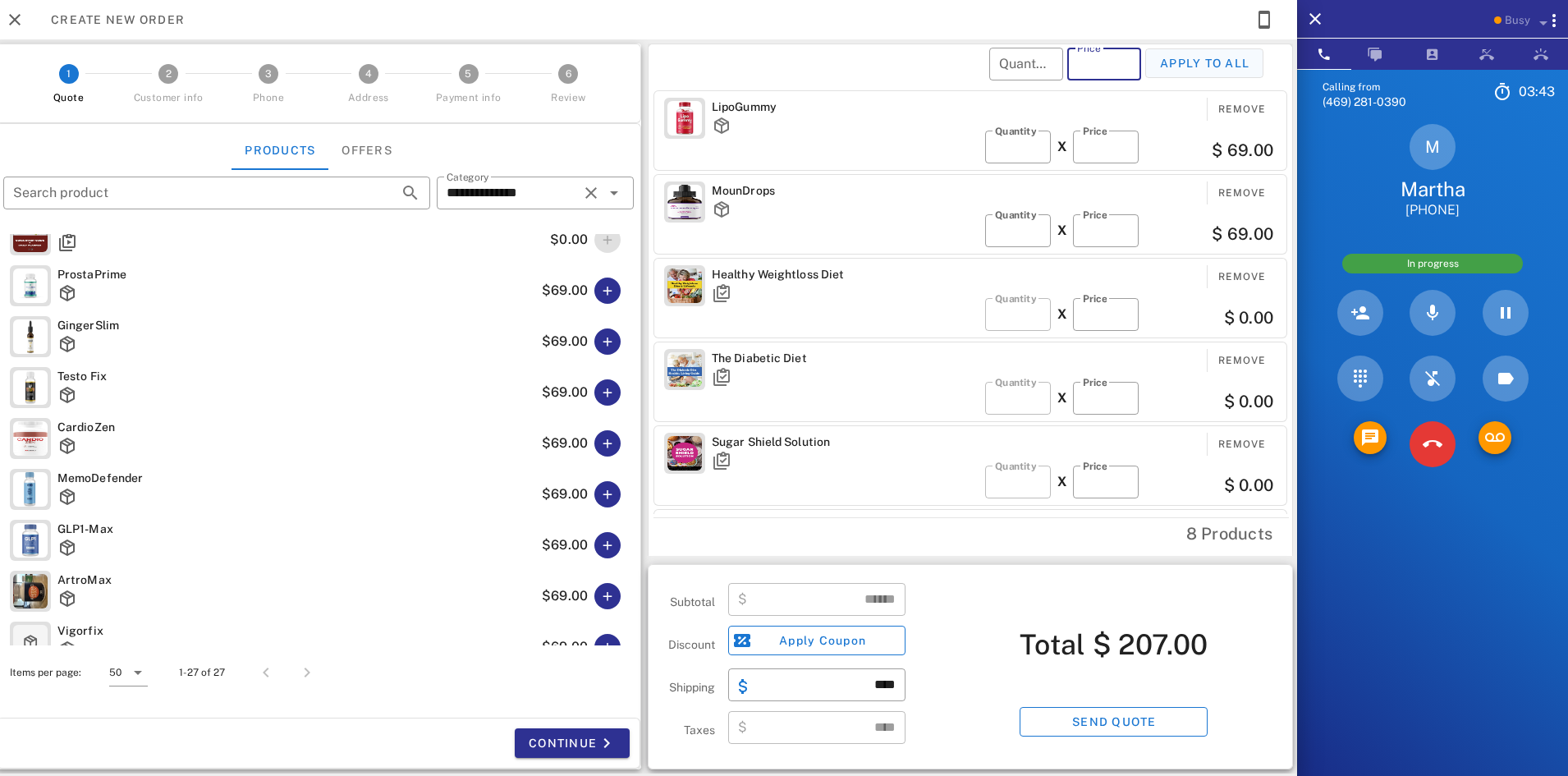 type on "**" 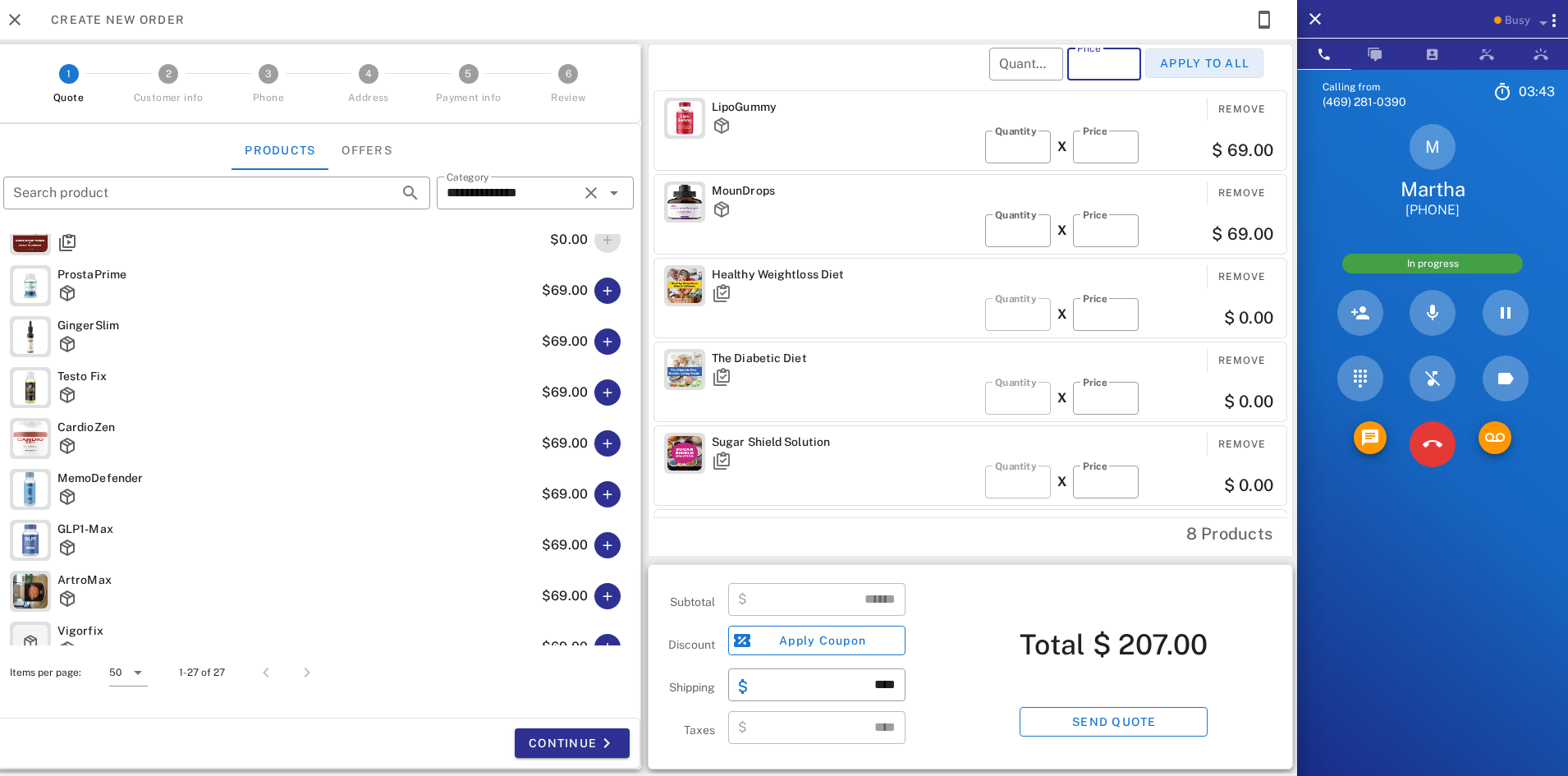 click on "Apply to all" at bounding box center [1204, 63] 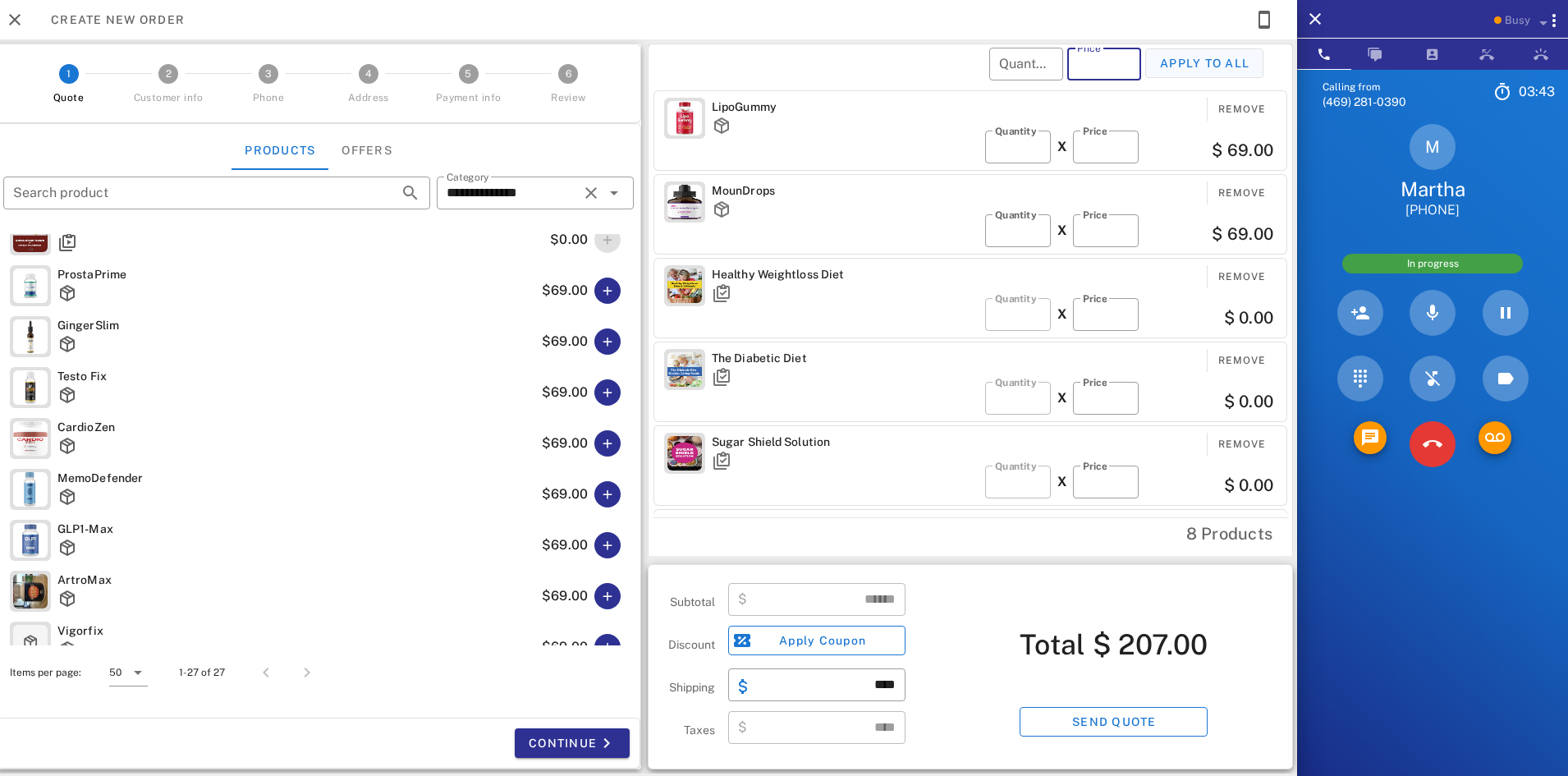 type on "**" 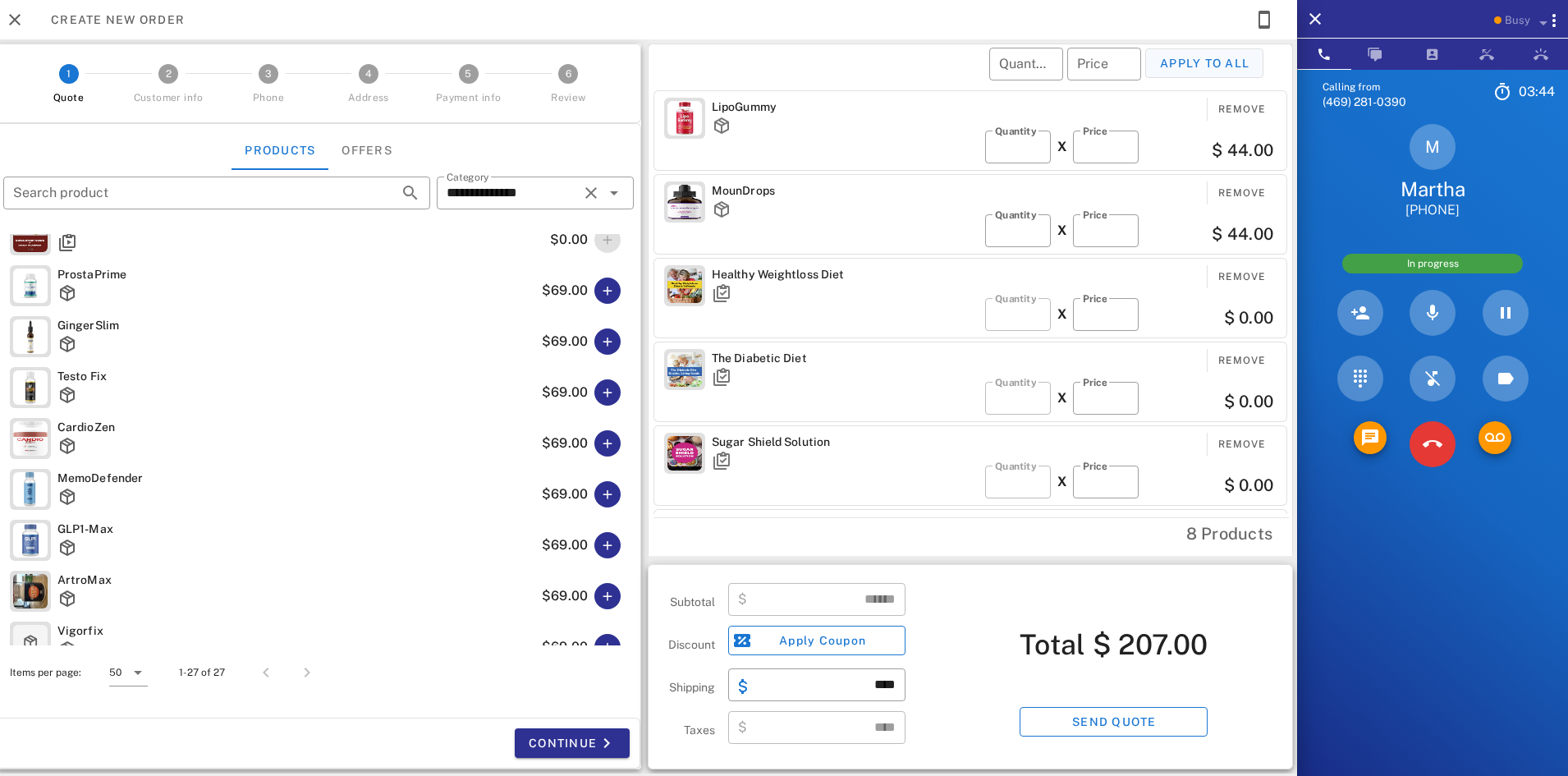 type on "******" 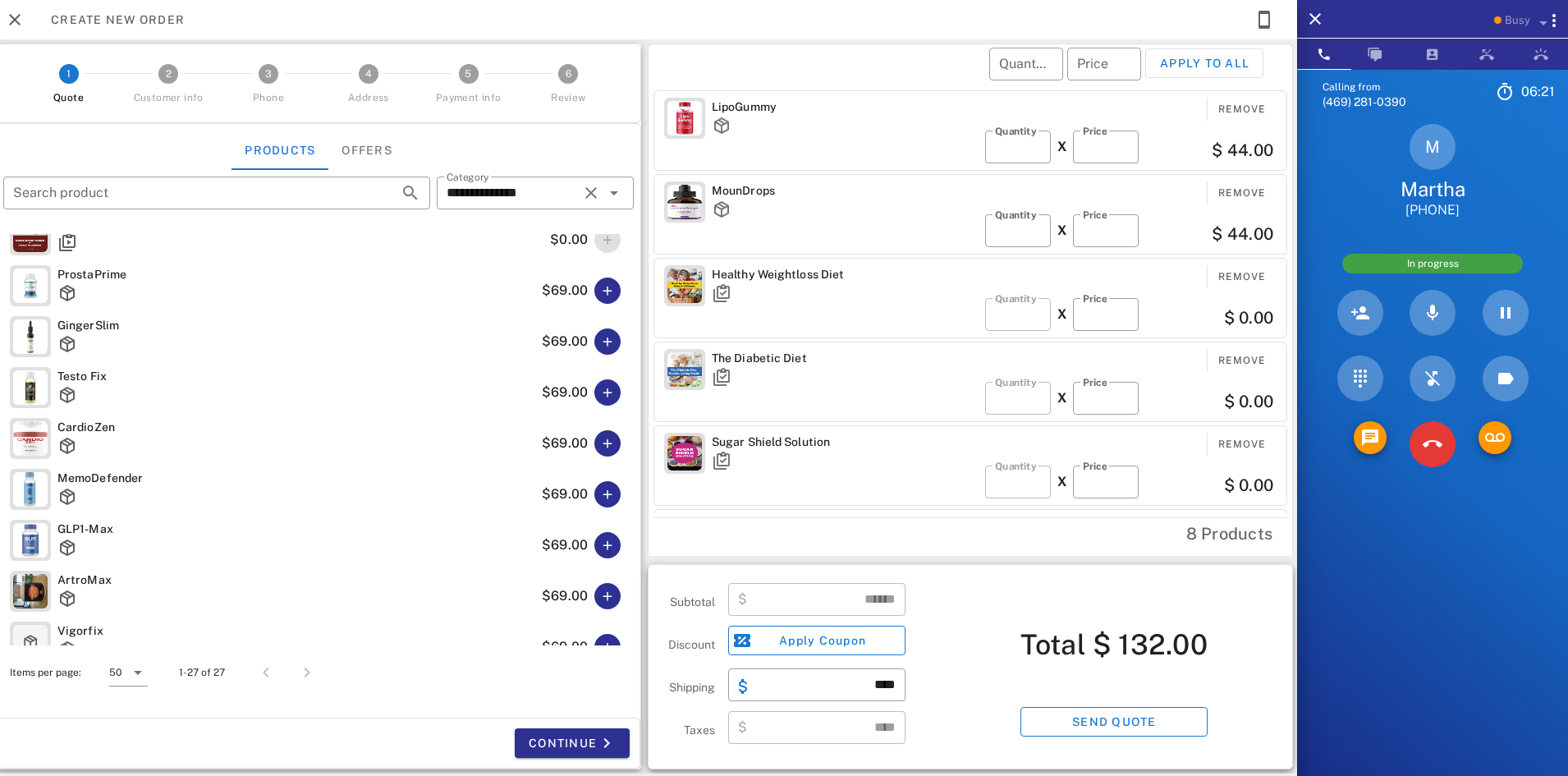 scroll, scrollTop: 0, scrollLeft: 0, axis: both 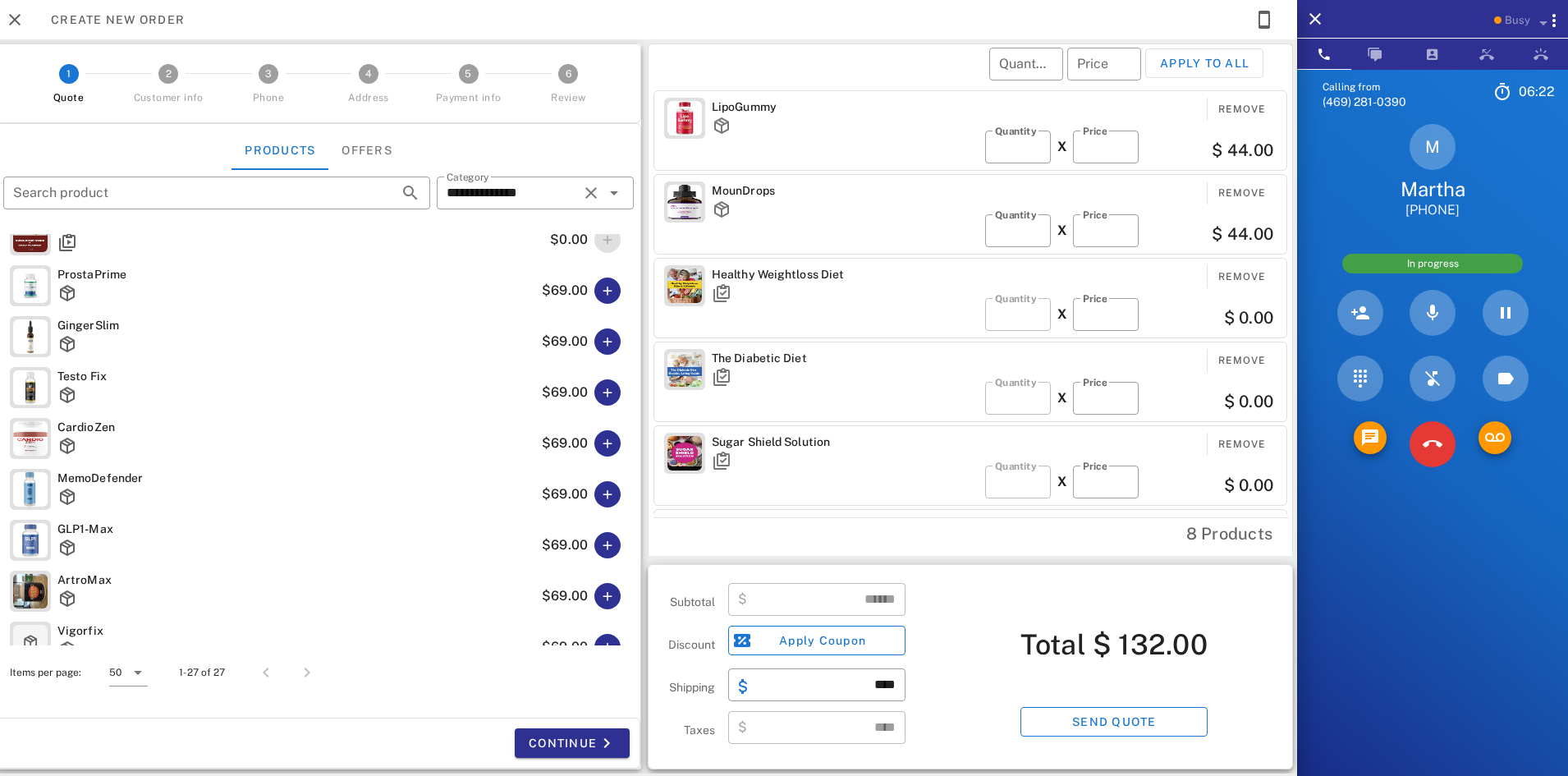 click on "MounDrops  Remove  ​ Quantity * X ​ Price **  $ 44.00" at bounding box center (970, 214) 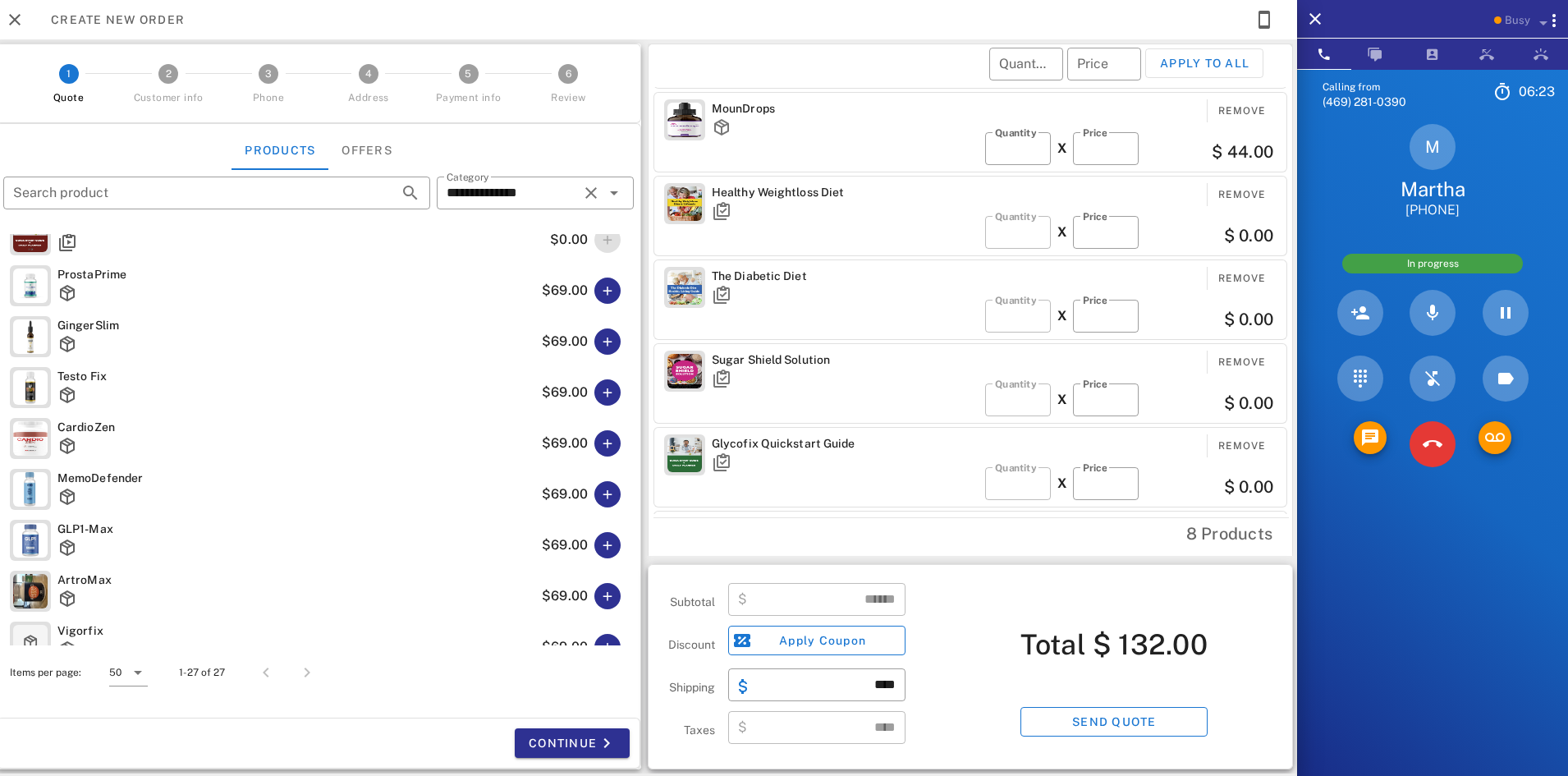 scroll, scrollTop: 0, scrollLeft: 0, axis: both 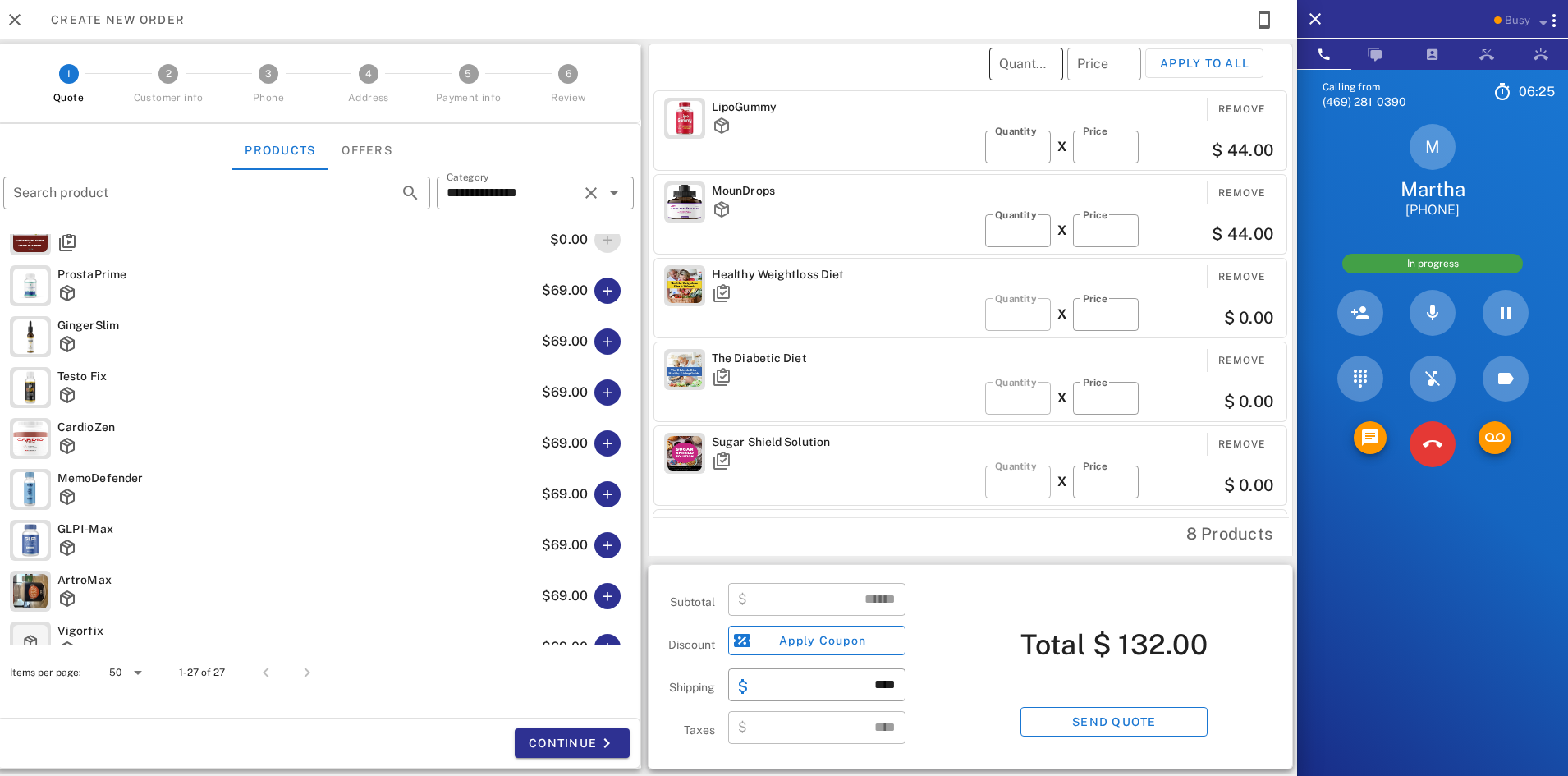 click on "Quantity" at bounding box center (1026, 64) 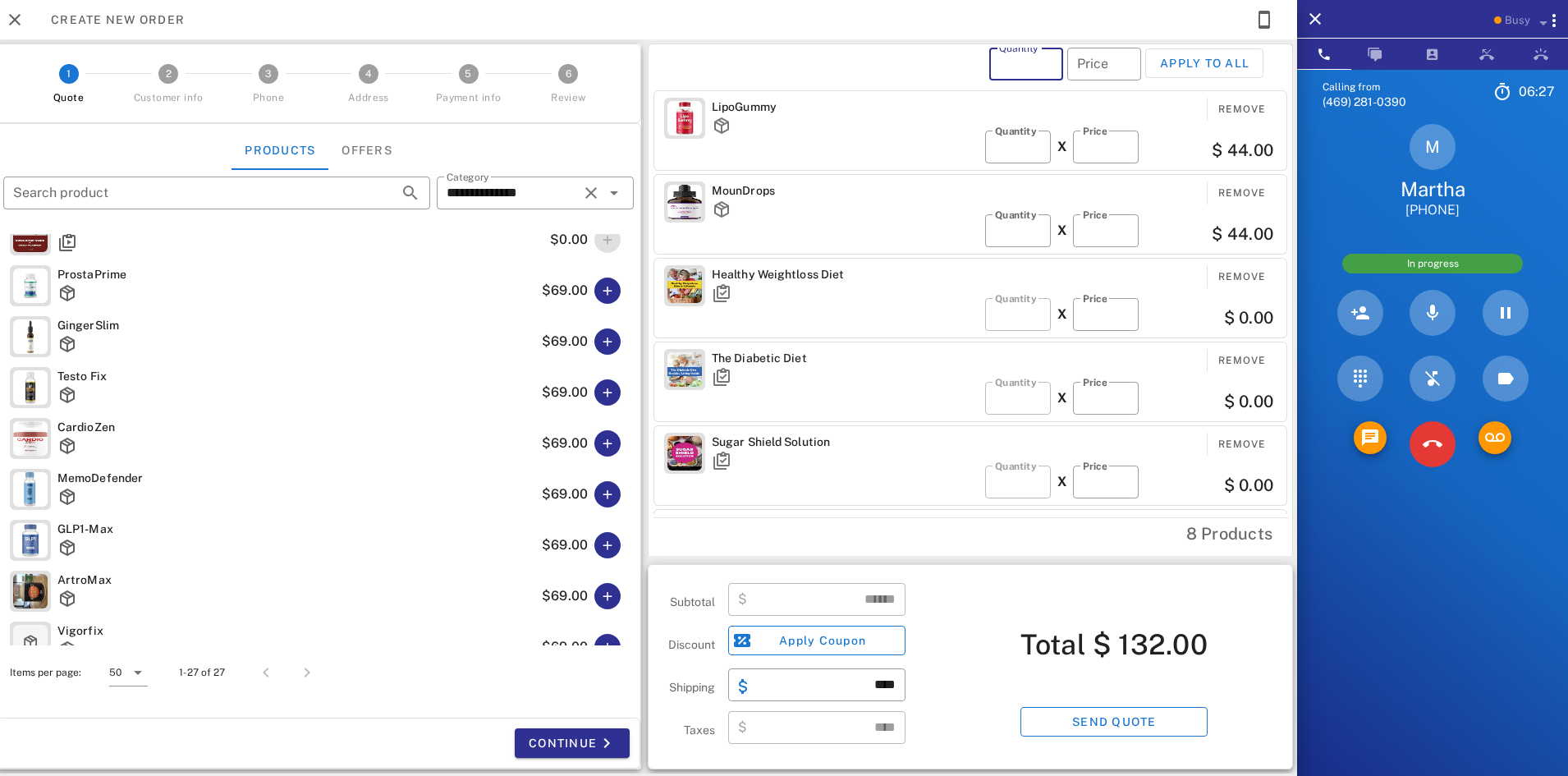 click on "*" at bounding box center [1026, 64] 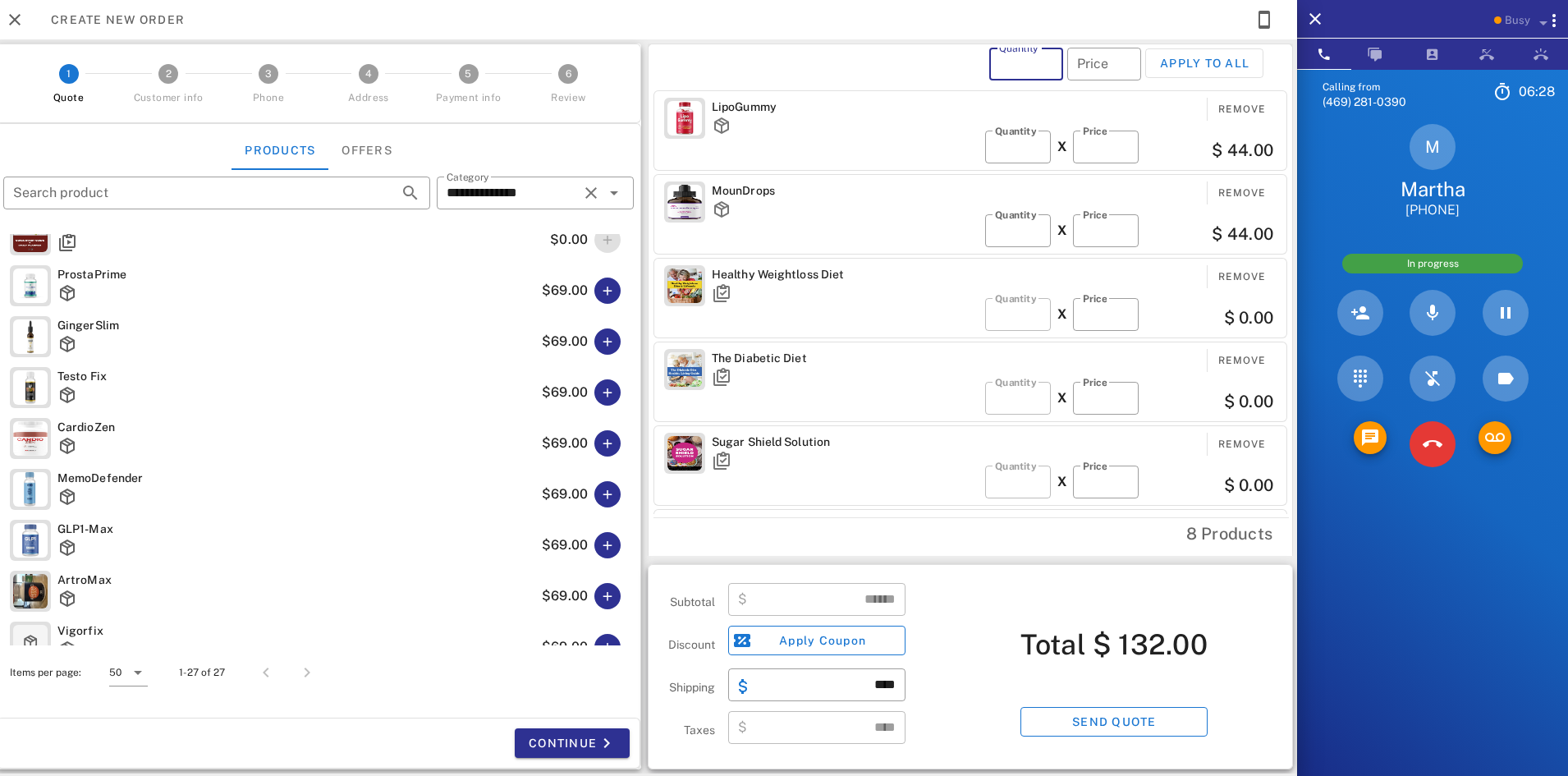 click on "*" at bounding box center (1026, 64) 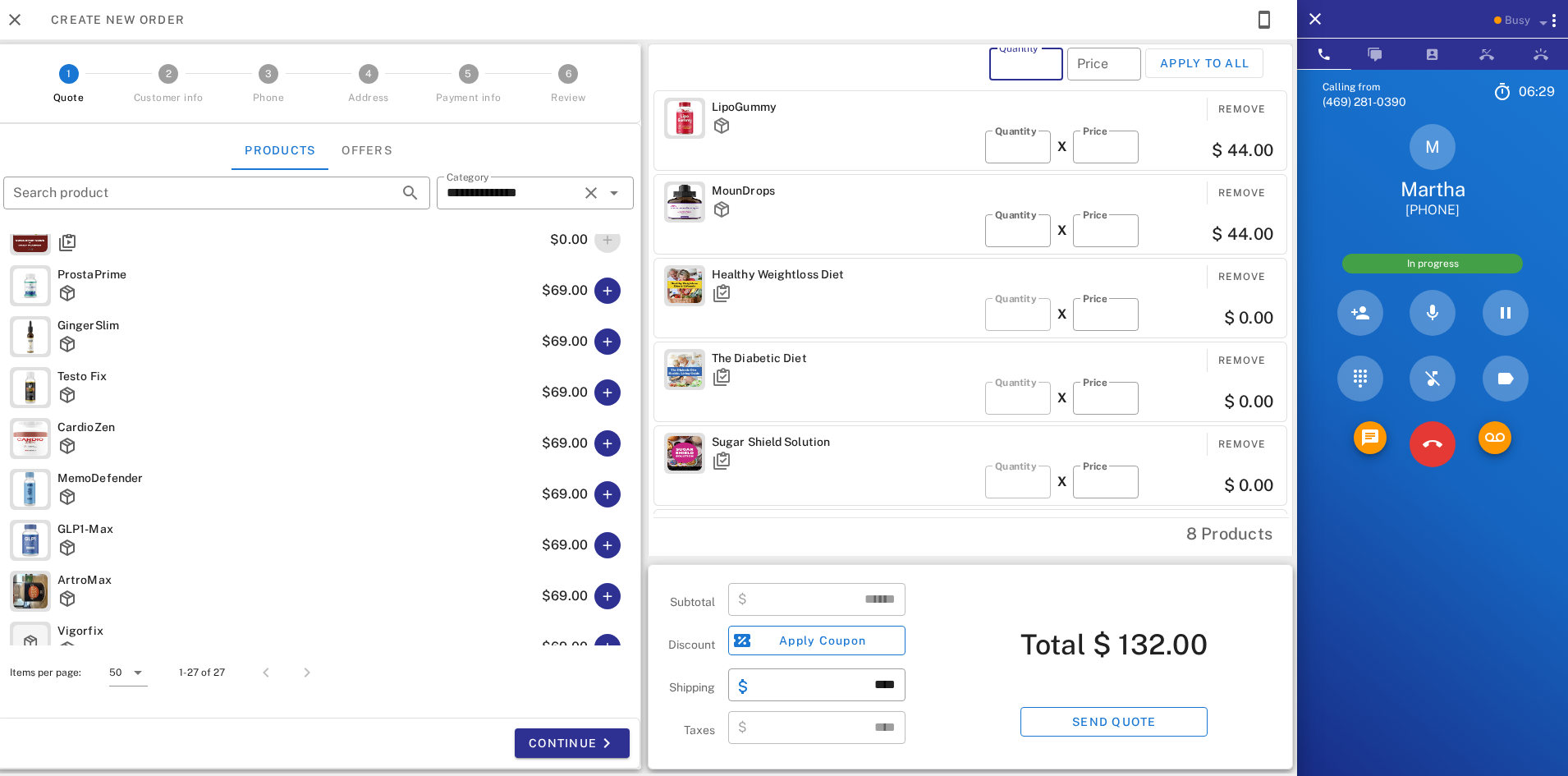 click on "*" at bounding box center (1026, 64) 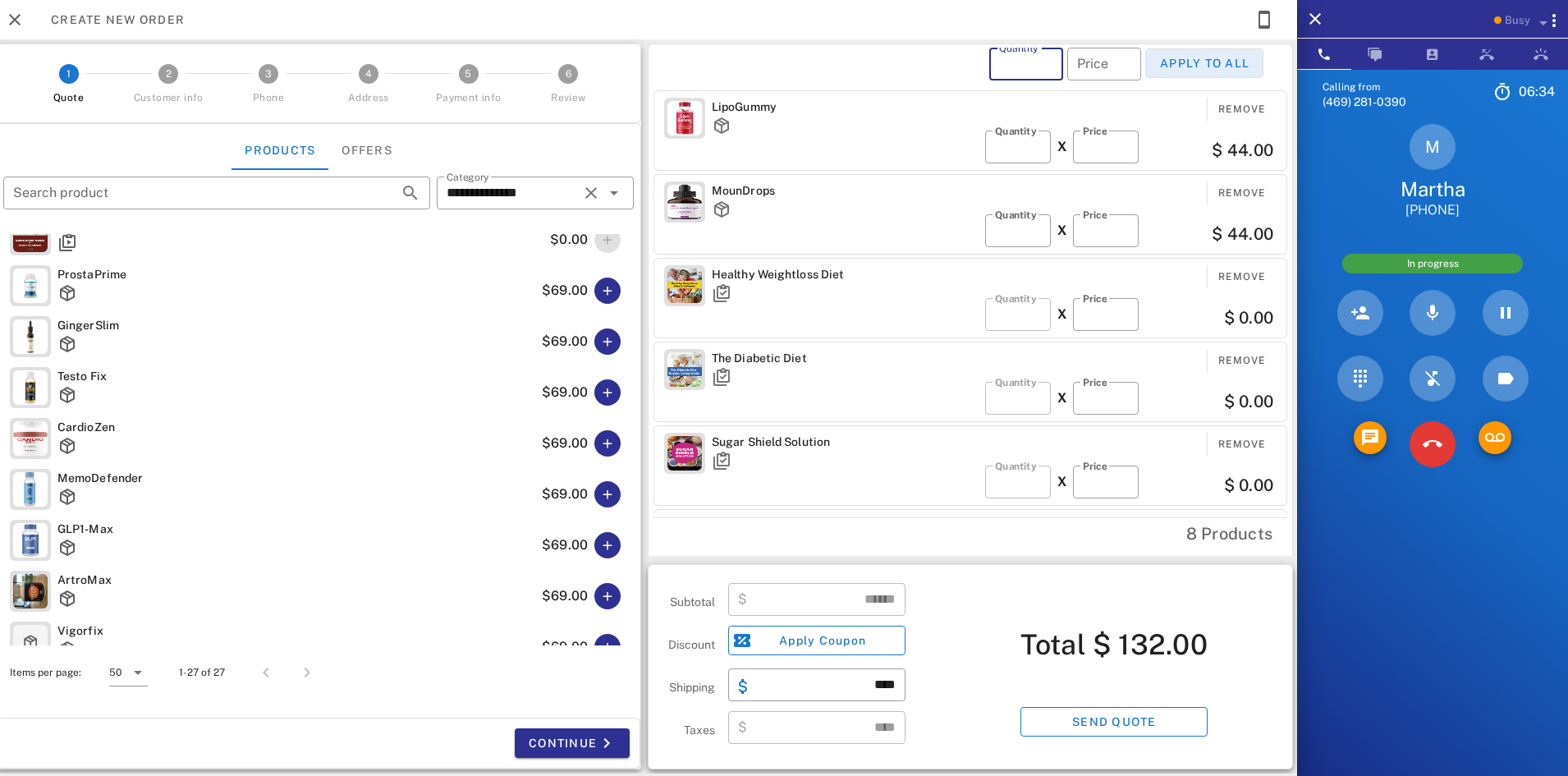 click on "Apply to all" at bounding box center (1204, 63) 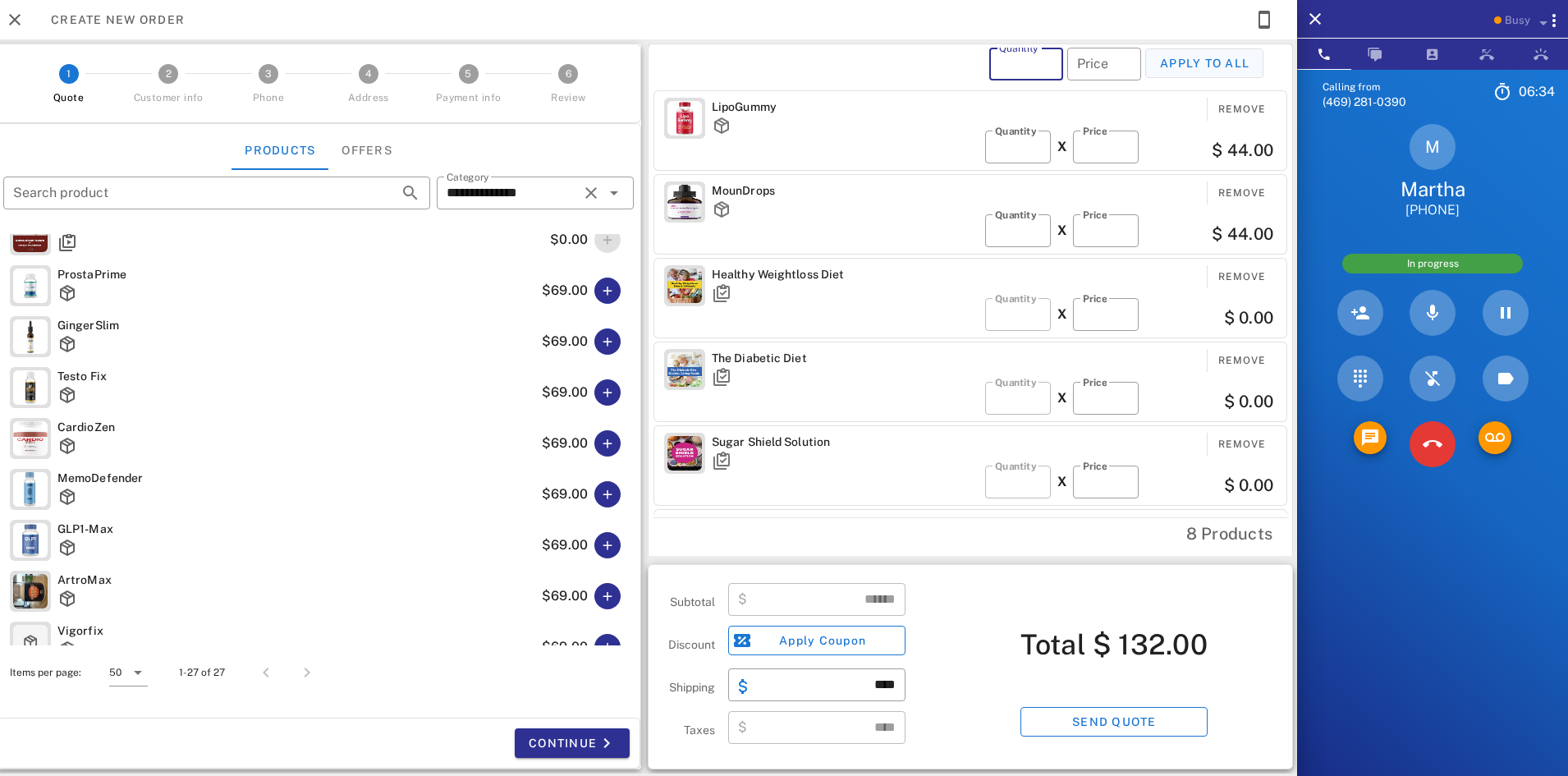 type on "*" 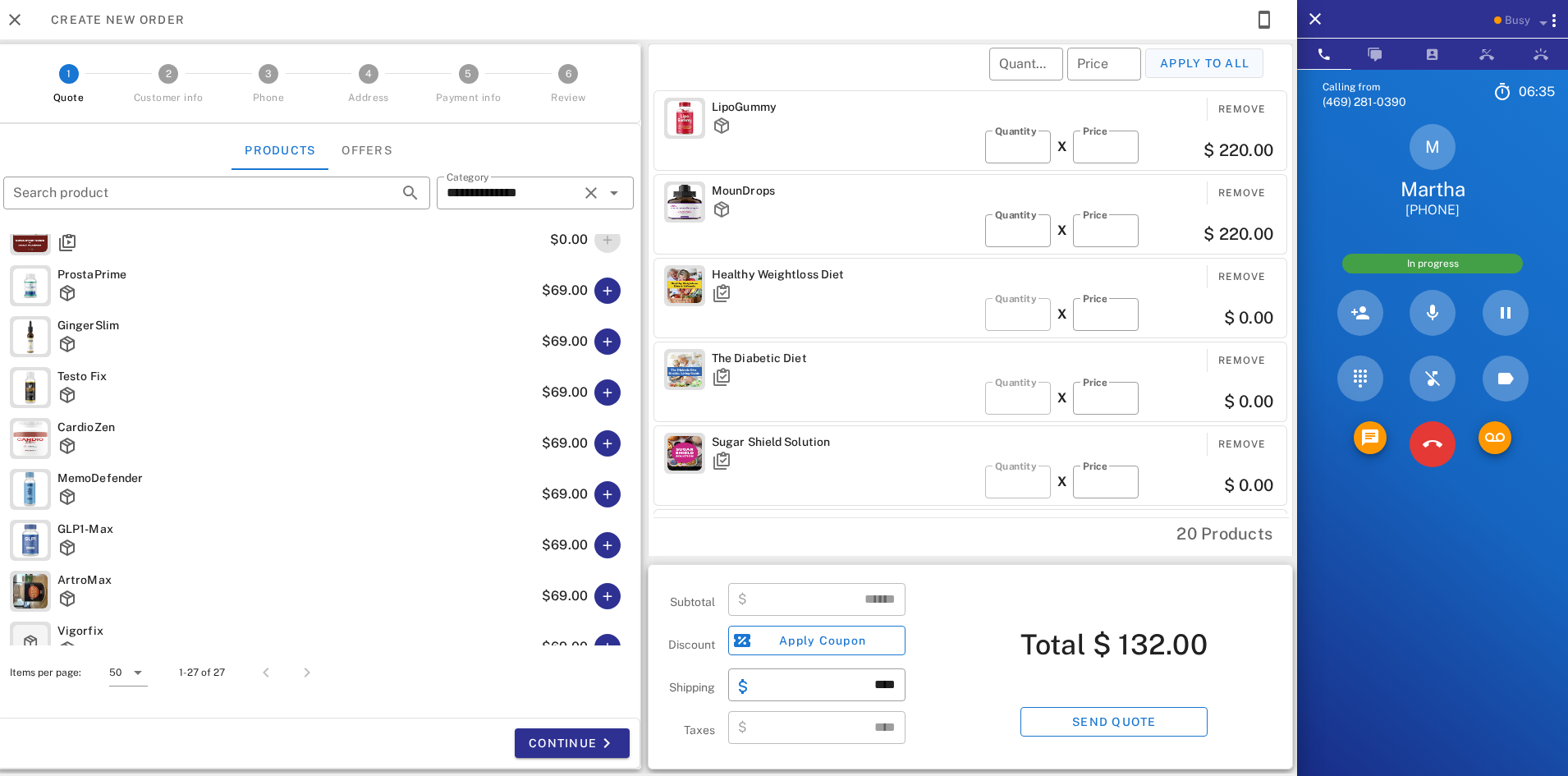 type on "******" 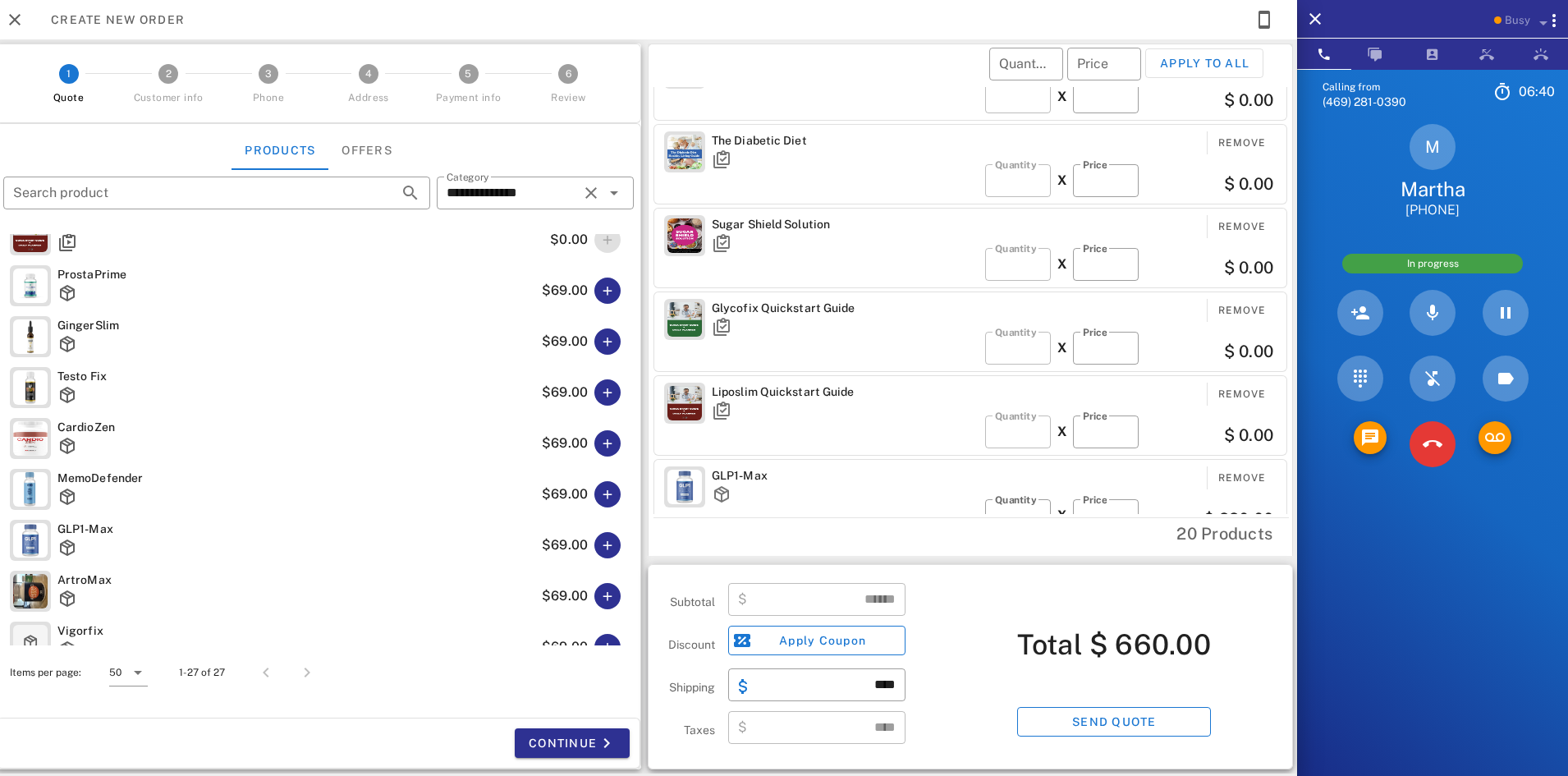scroll, scrollTop: 246, scrollLeft: 0, axis: vertical 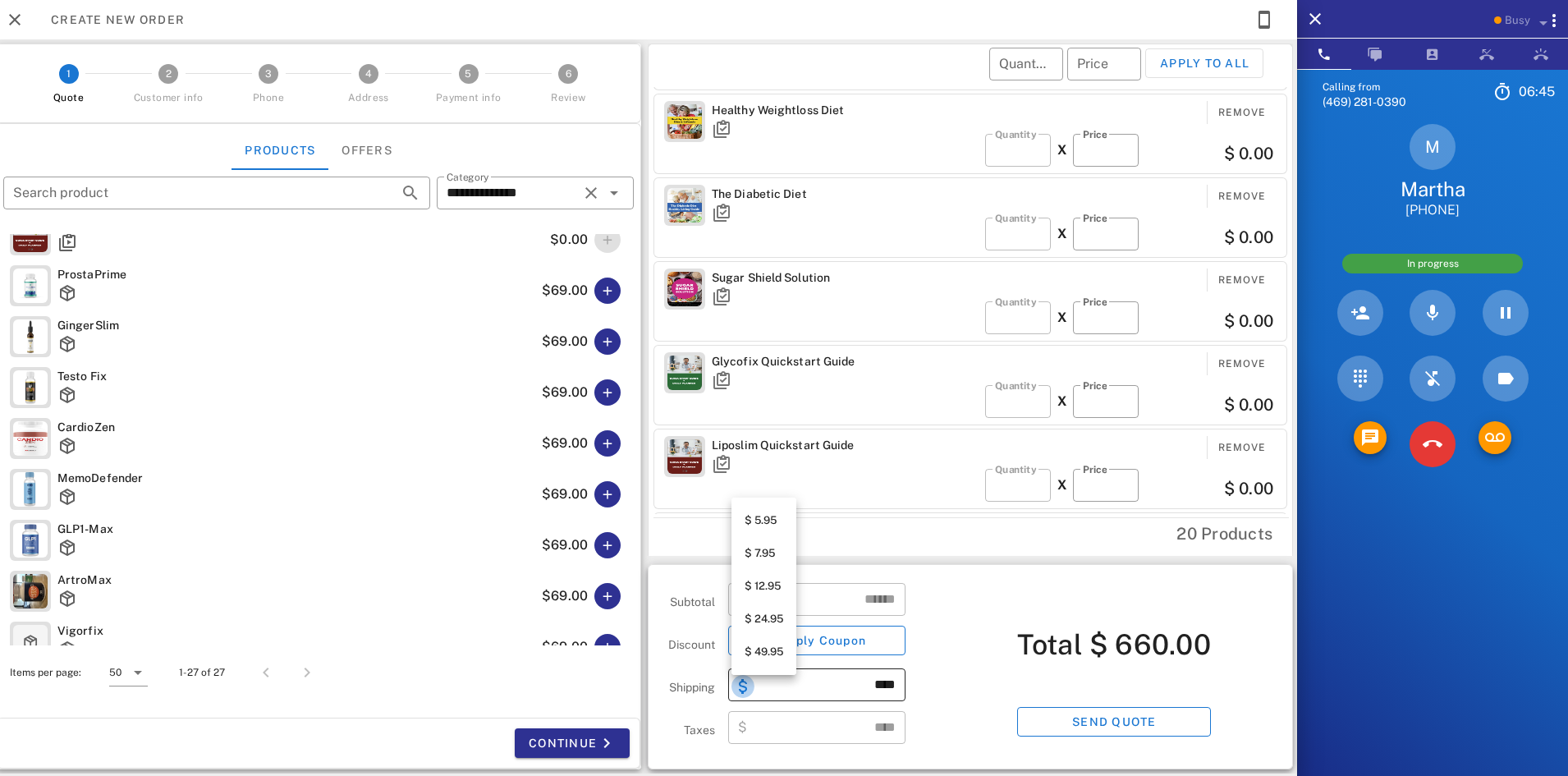 click at bounding box center (743, 686) 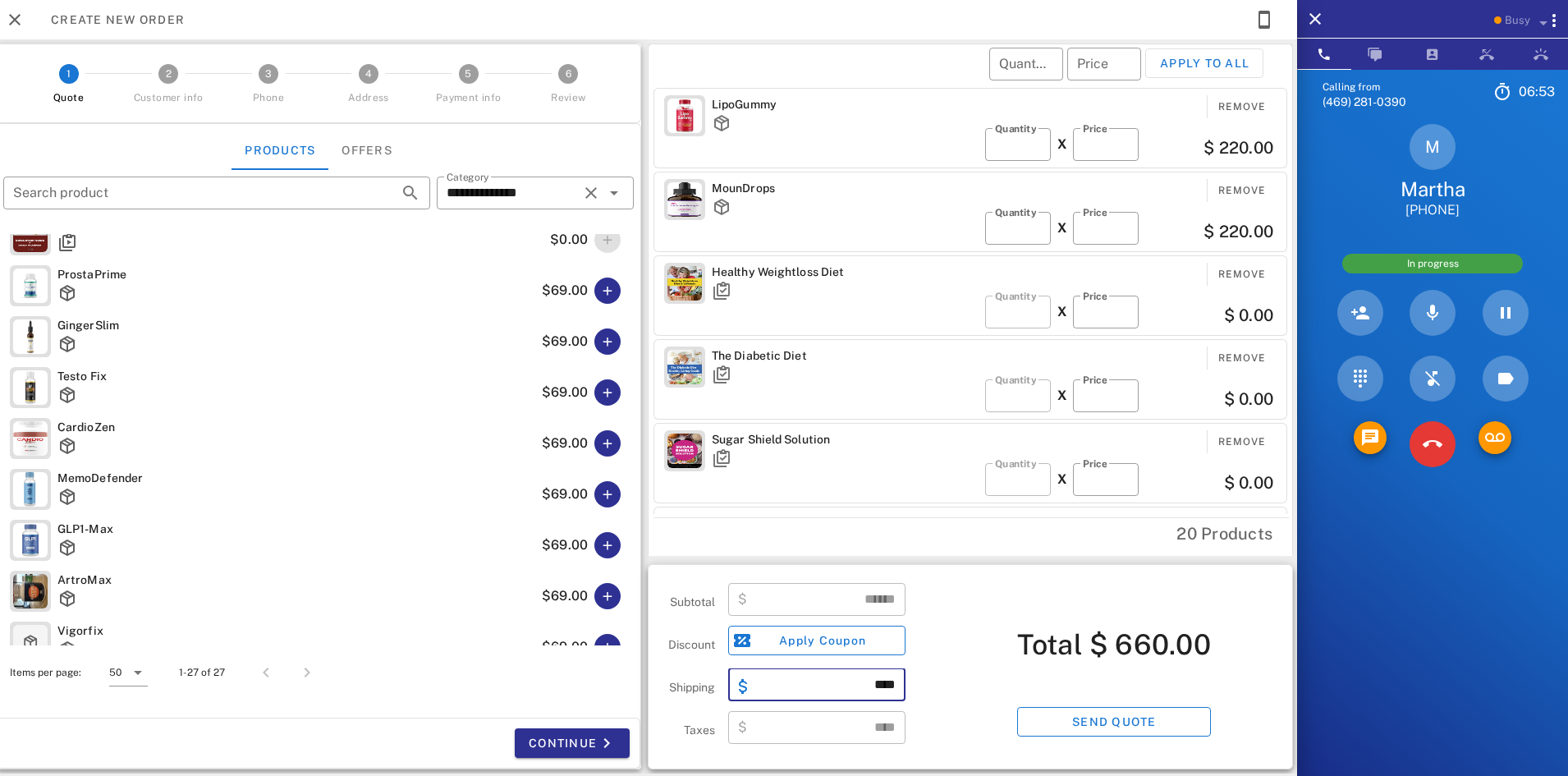 scroll, scrollTop: 0, scrollLeft: 0, axis: both 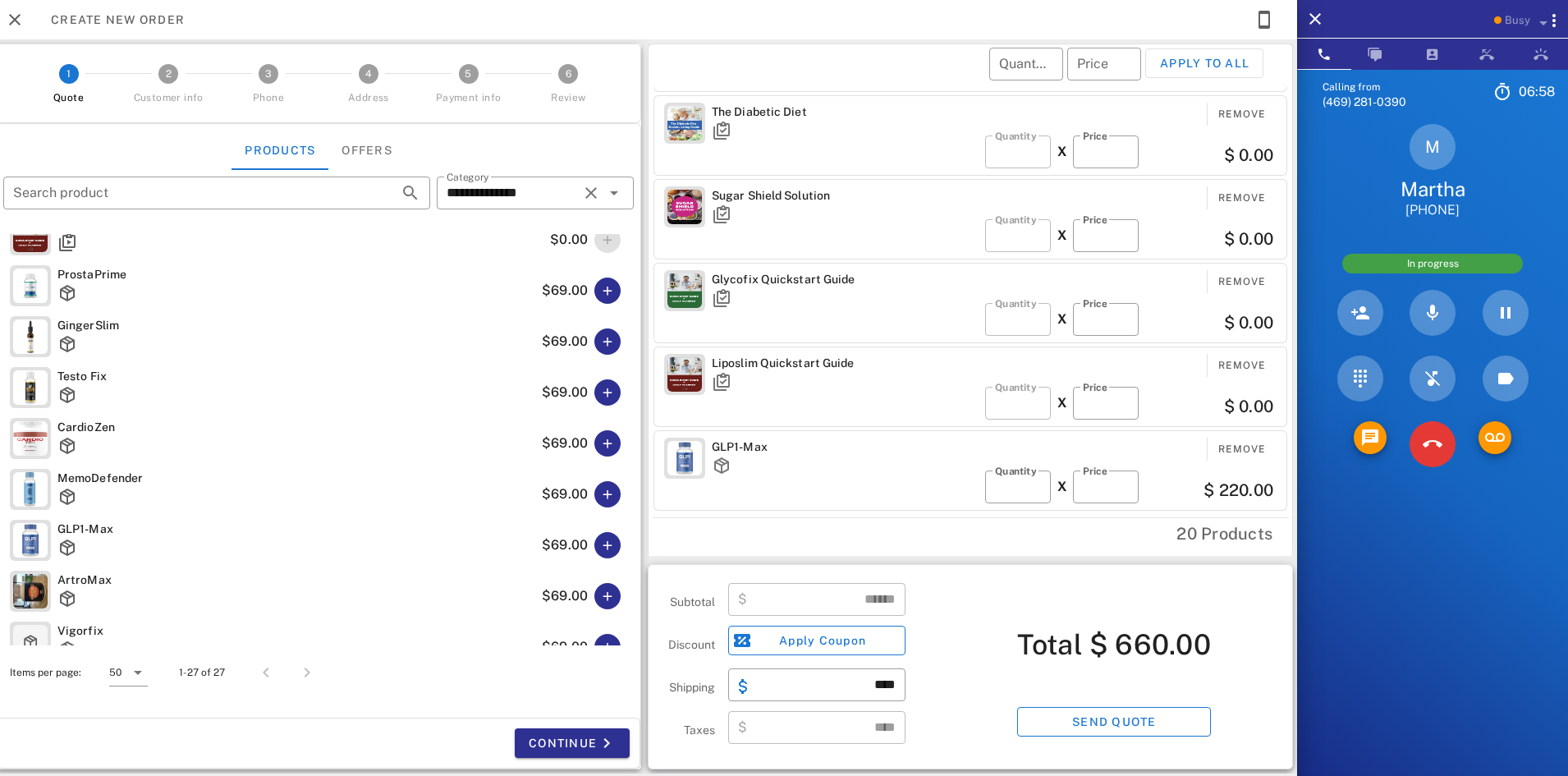 click at bounding box center (845, 298) 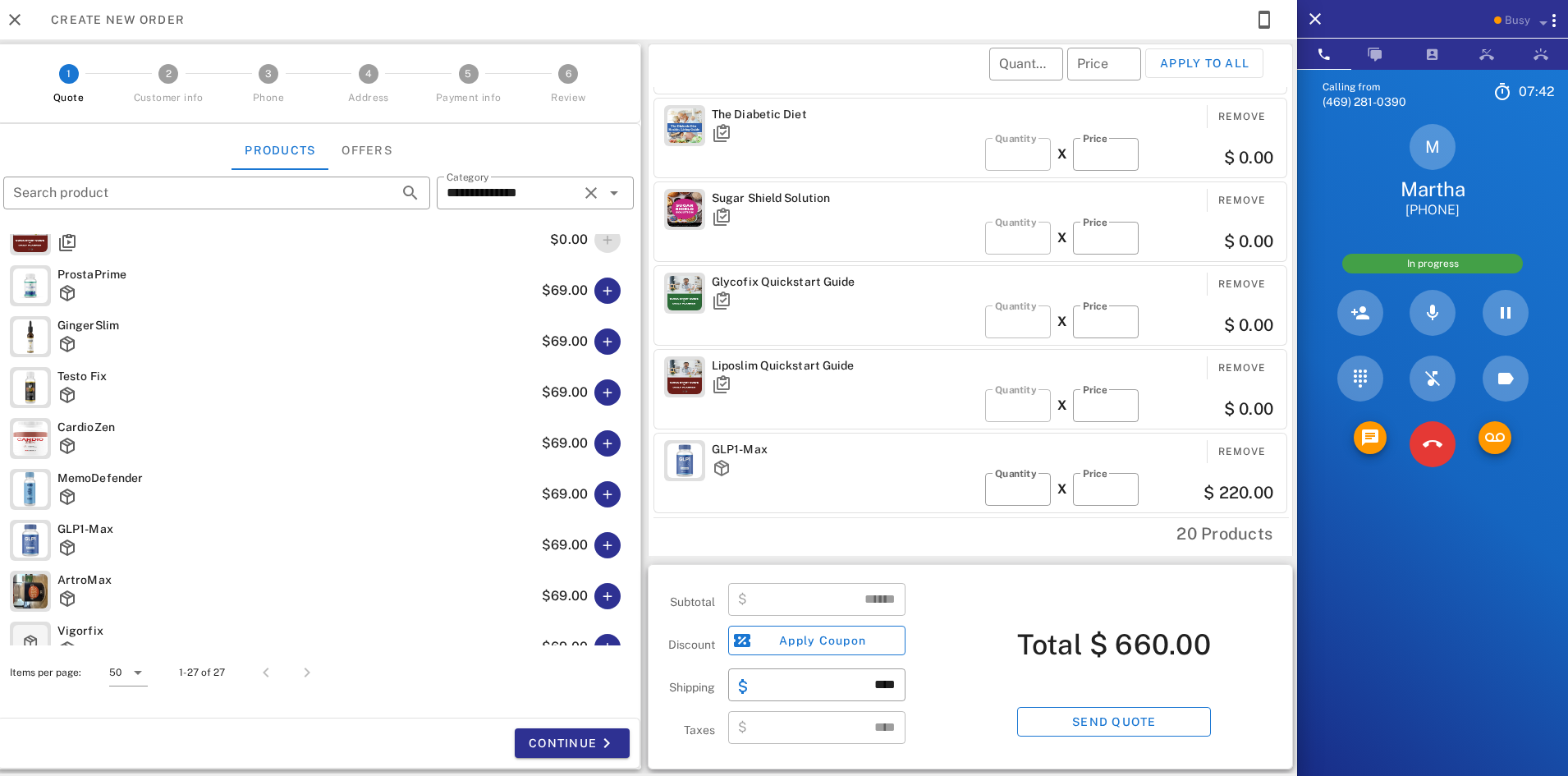 scroll, scrollTop: 246, scrollLeft: 0, axis: vertical 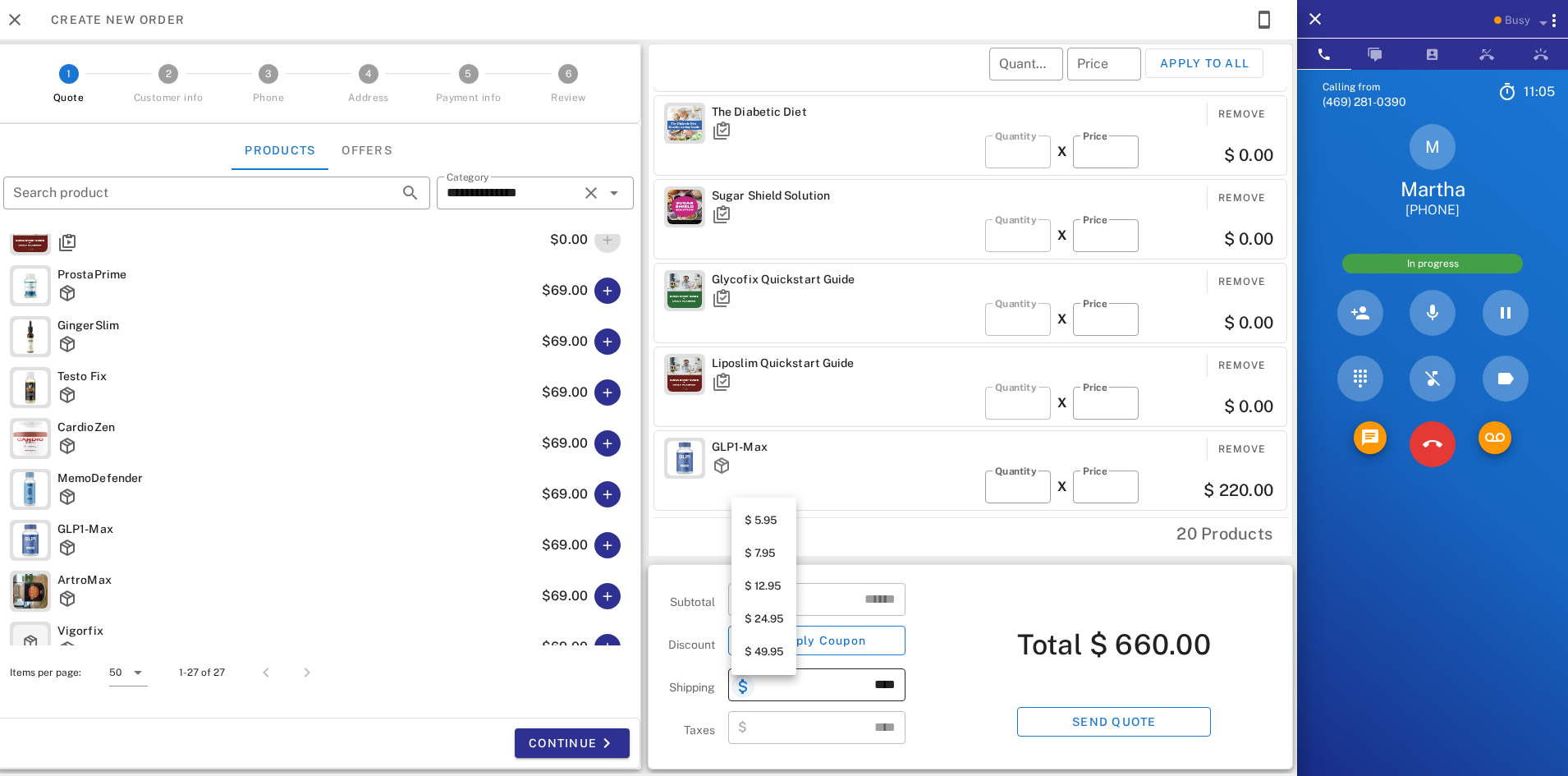 click at bounding box center (743, 686) 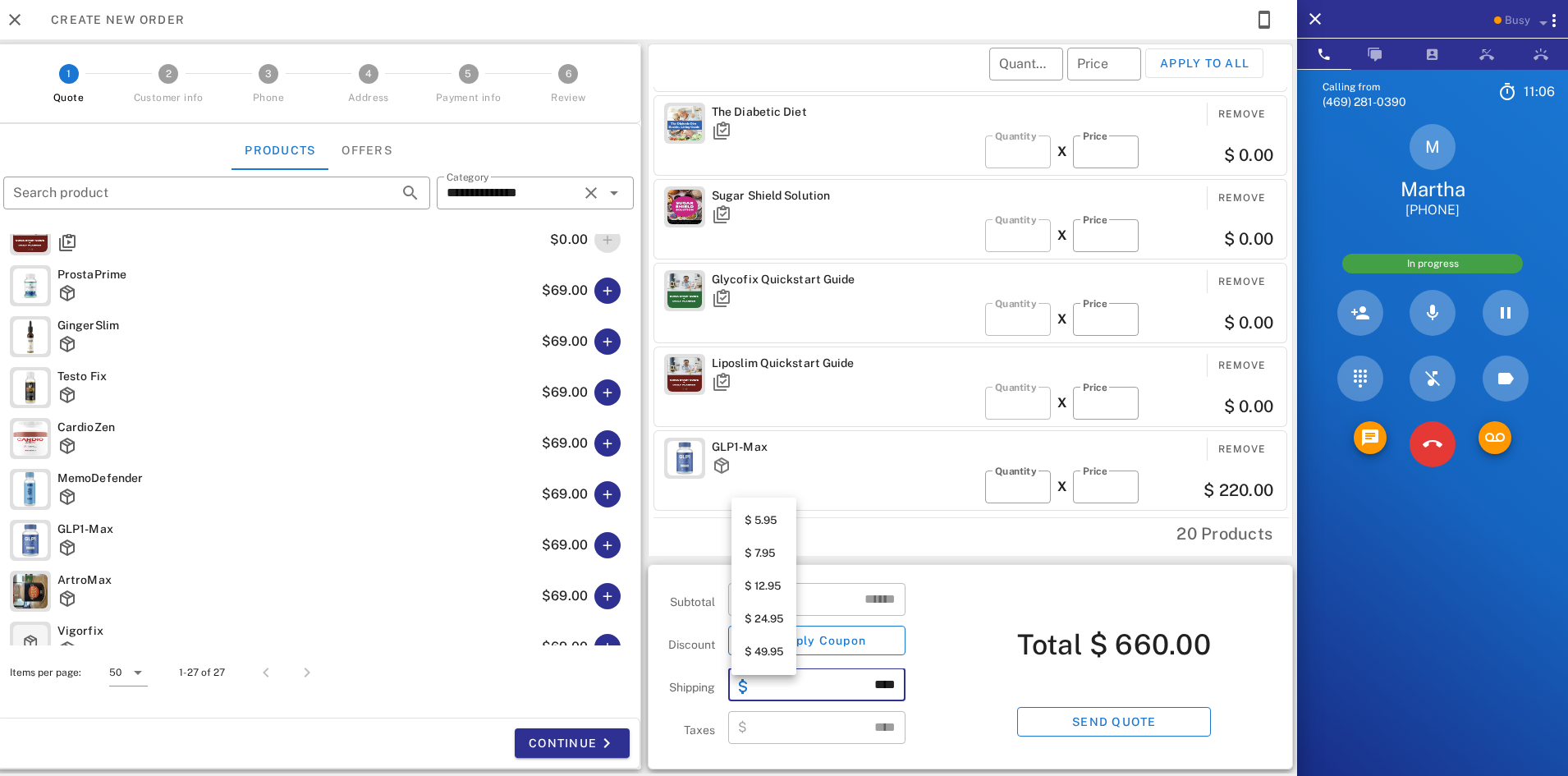 click on "$ 49.95" at bounding box center (763, 652) 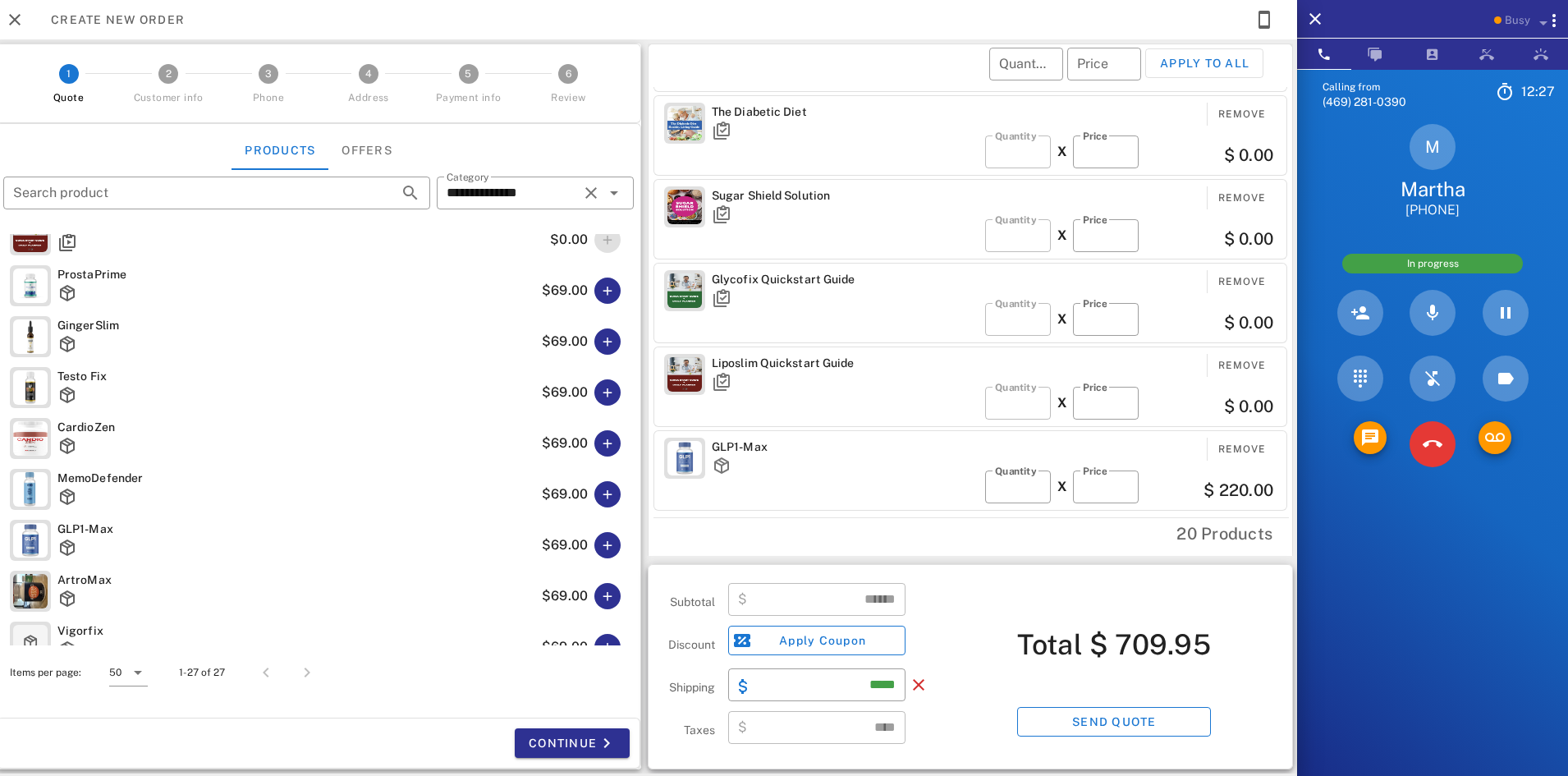 click at bounding box center [845, 382] 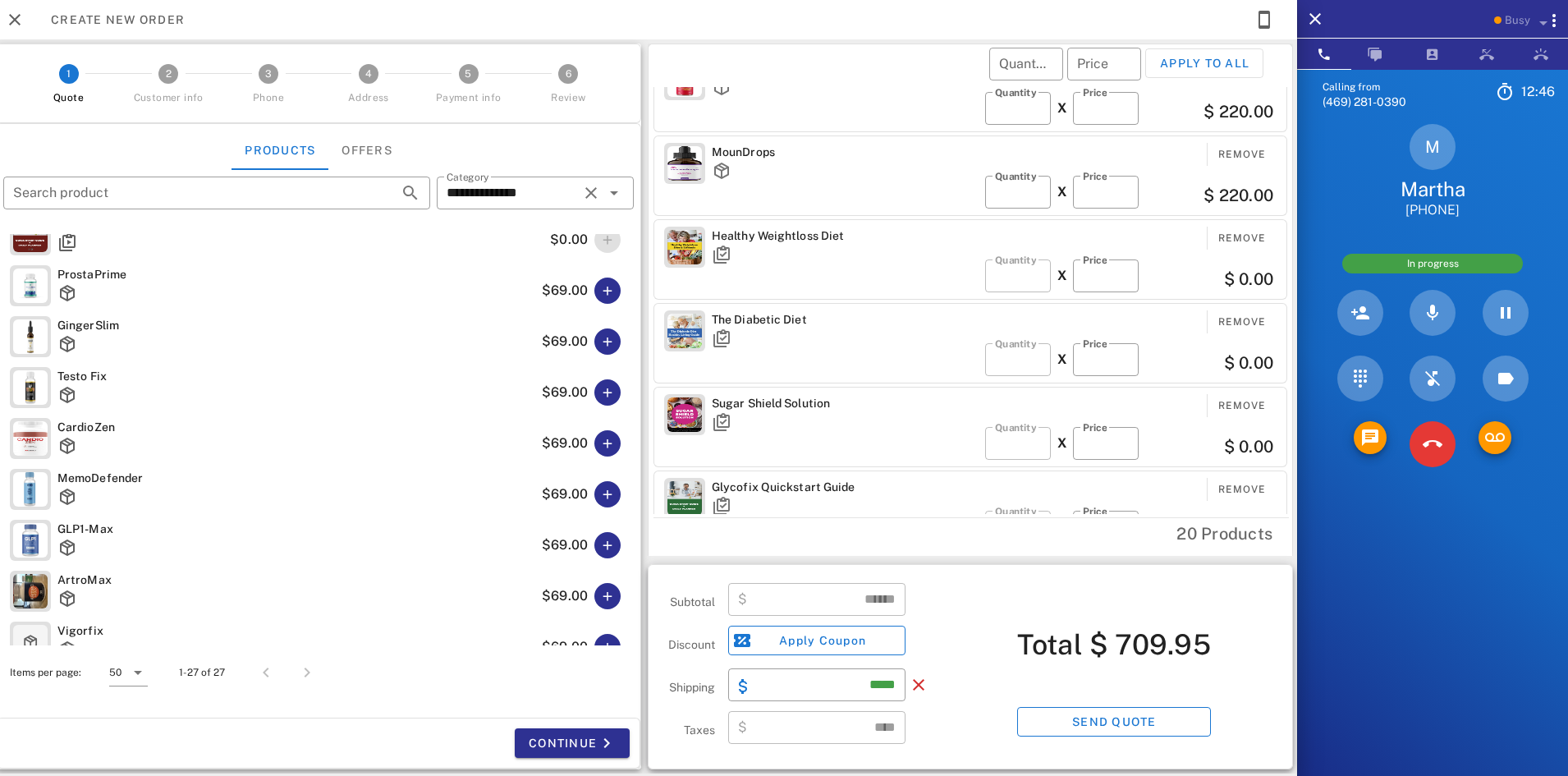 scroll, scrollTop: 0, scrollLeft: 0, axis: both 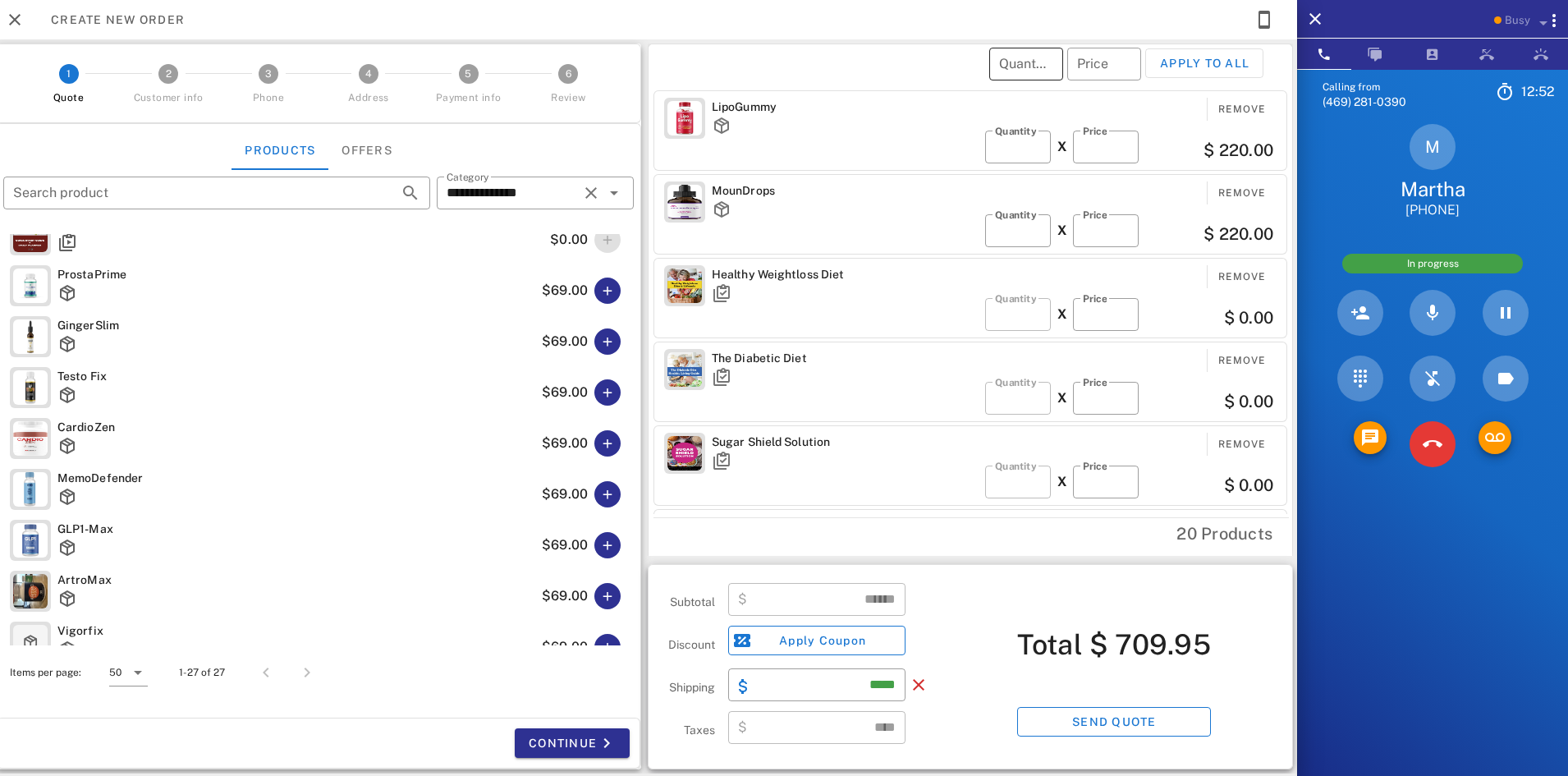 click on "Quantity" at bounding box center [1026, 64] 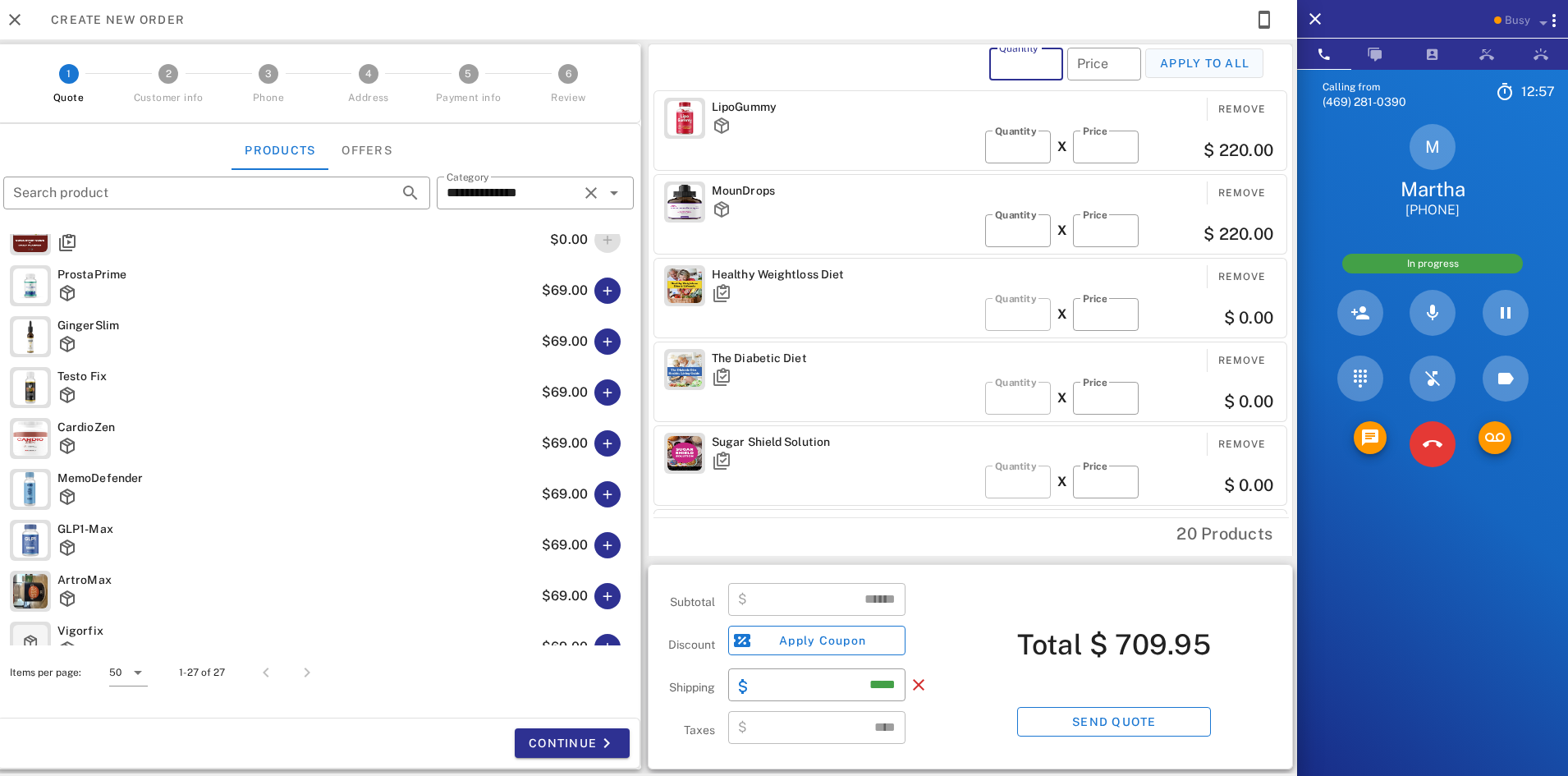 type on "*" 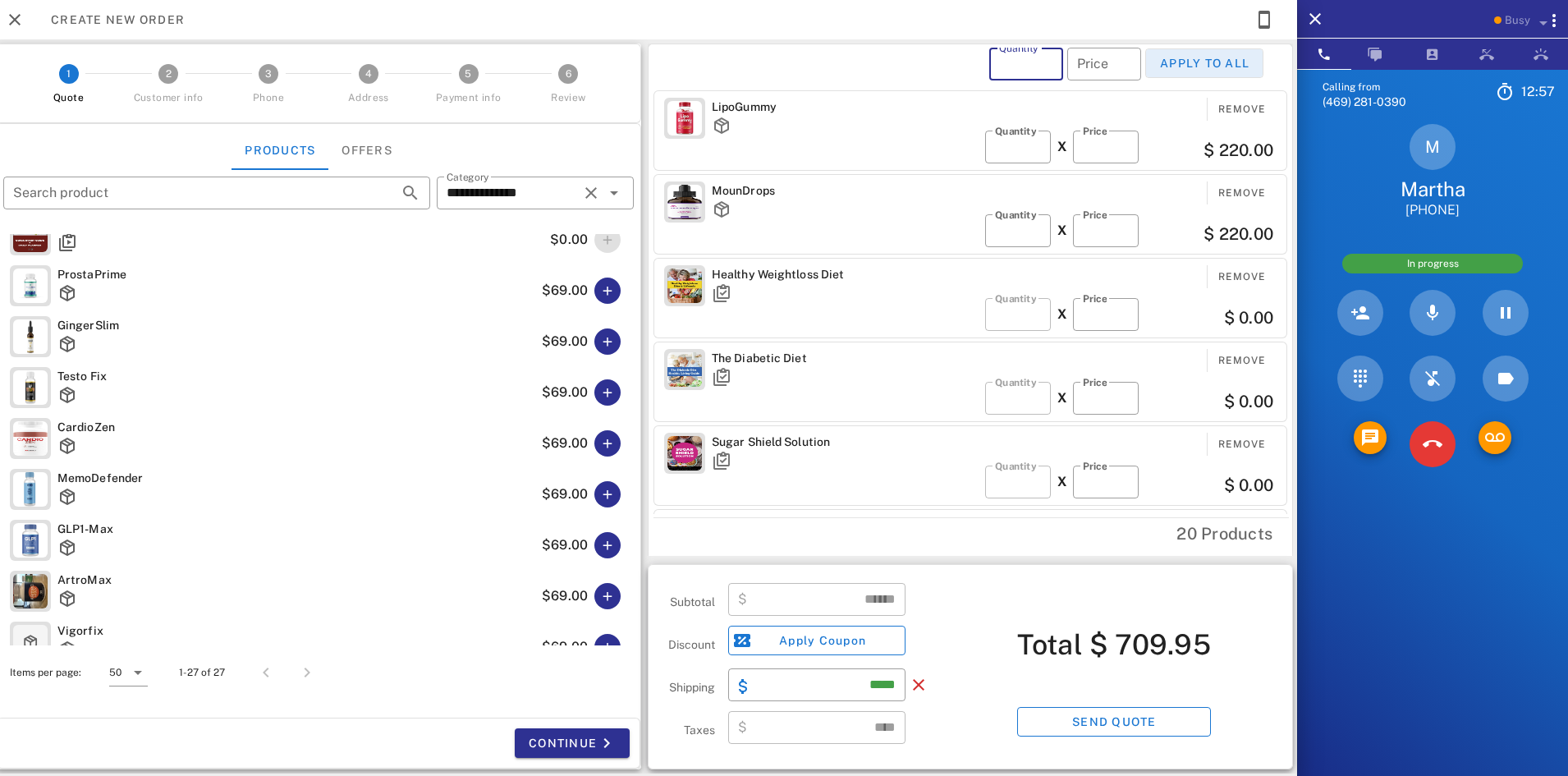 click on "Apply to all" at bounding box center (1204, 63) 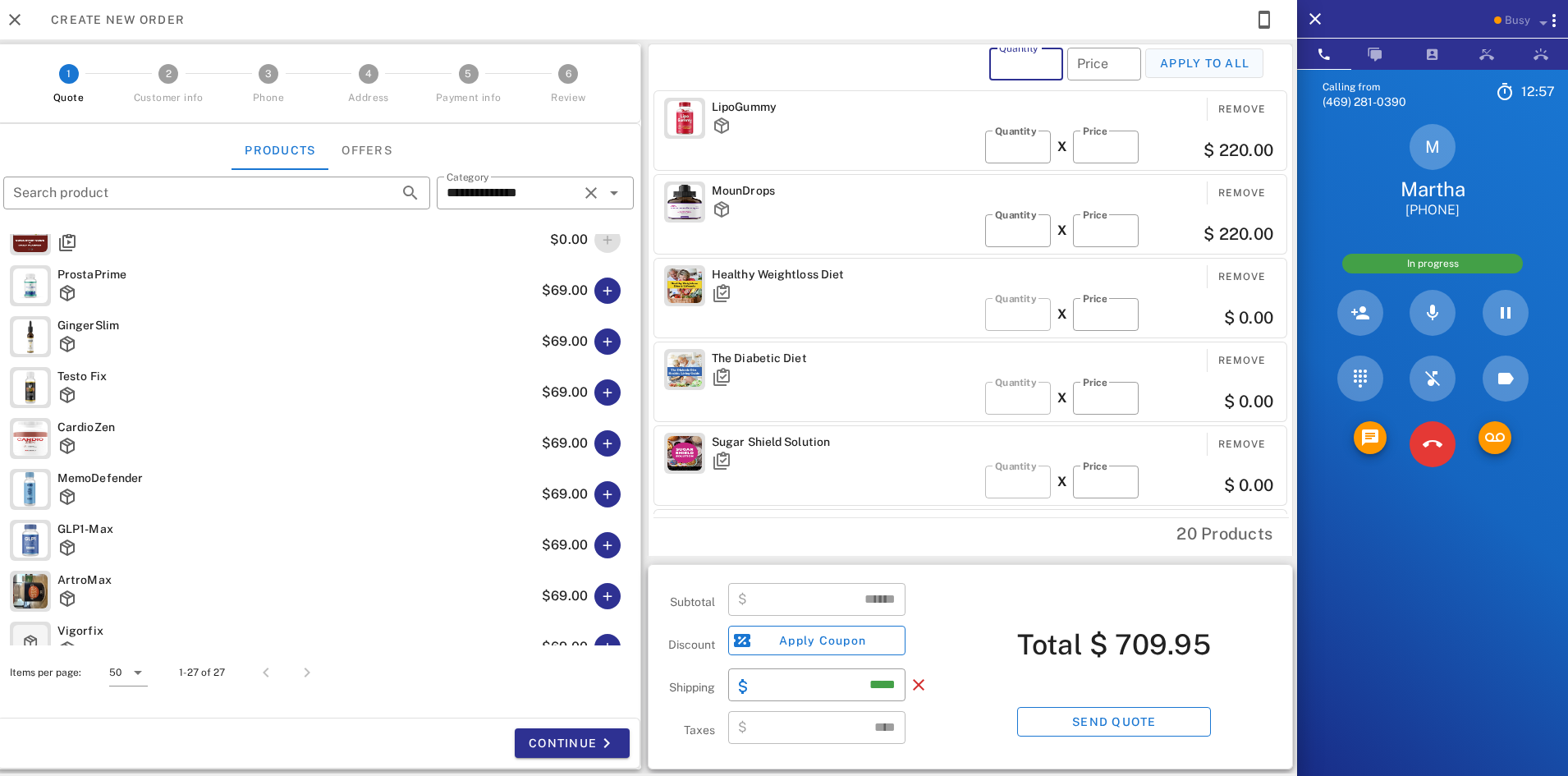 type on "*" 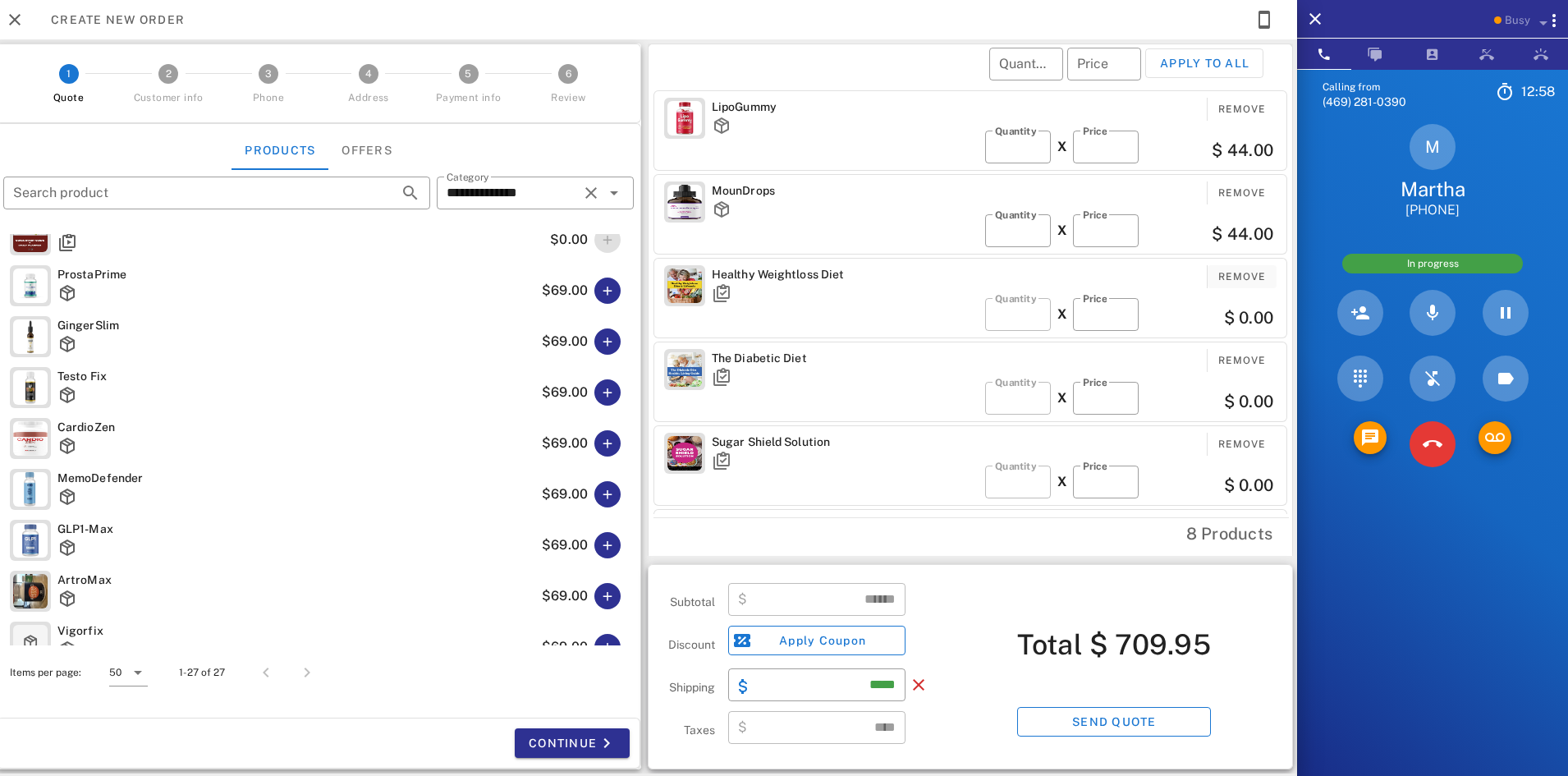 type on "******" 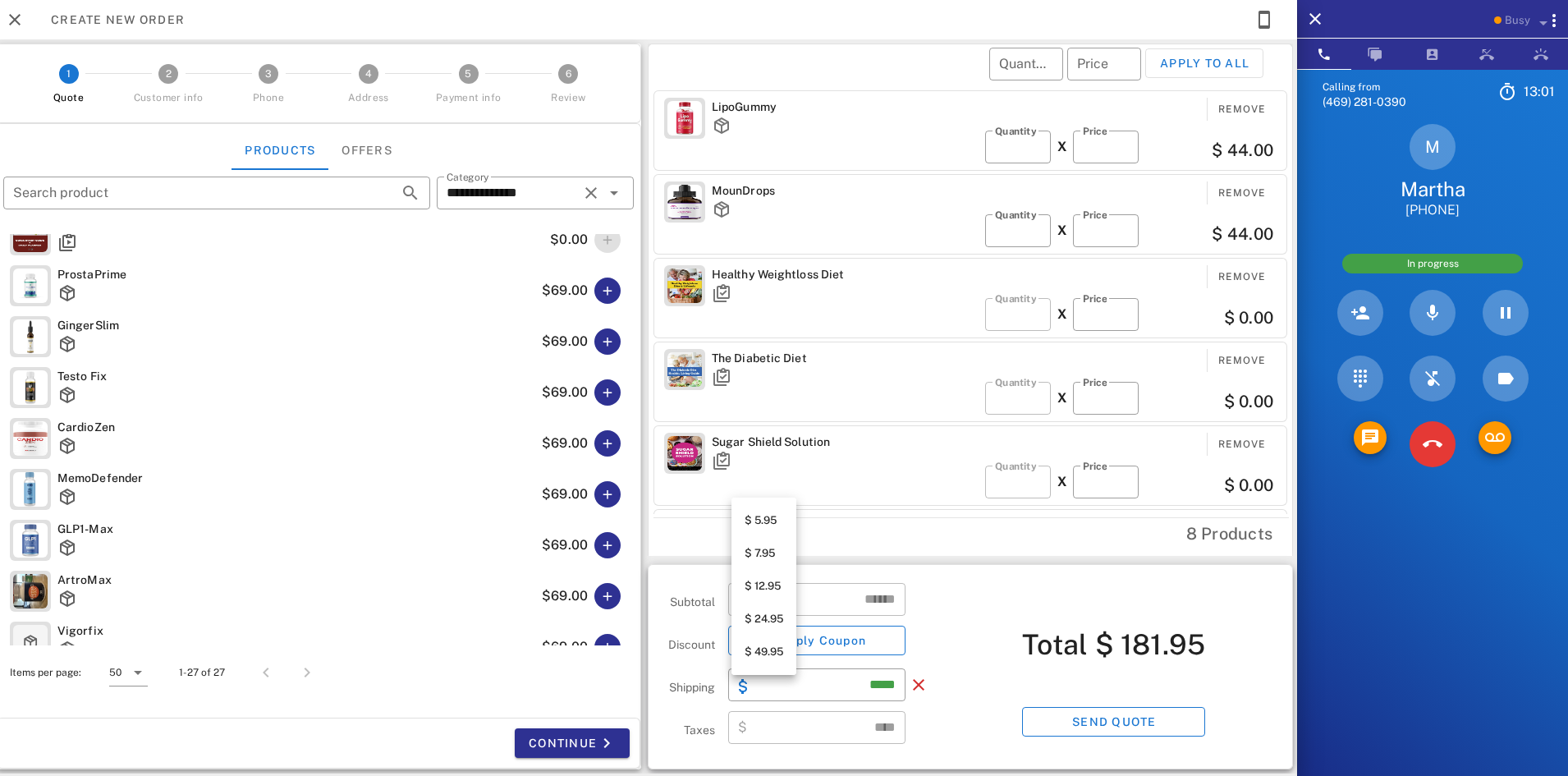 click on "$ 12.95" at bounding box center (763, 586) 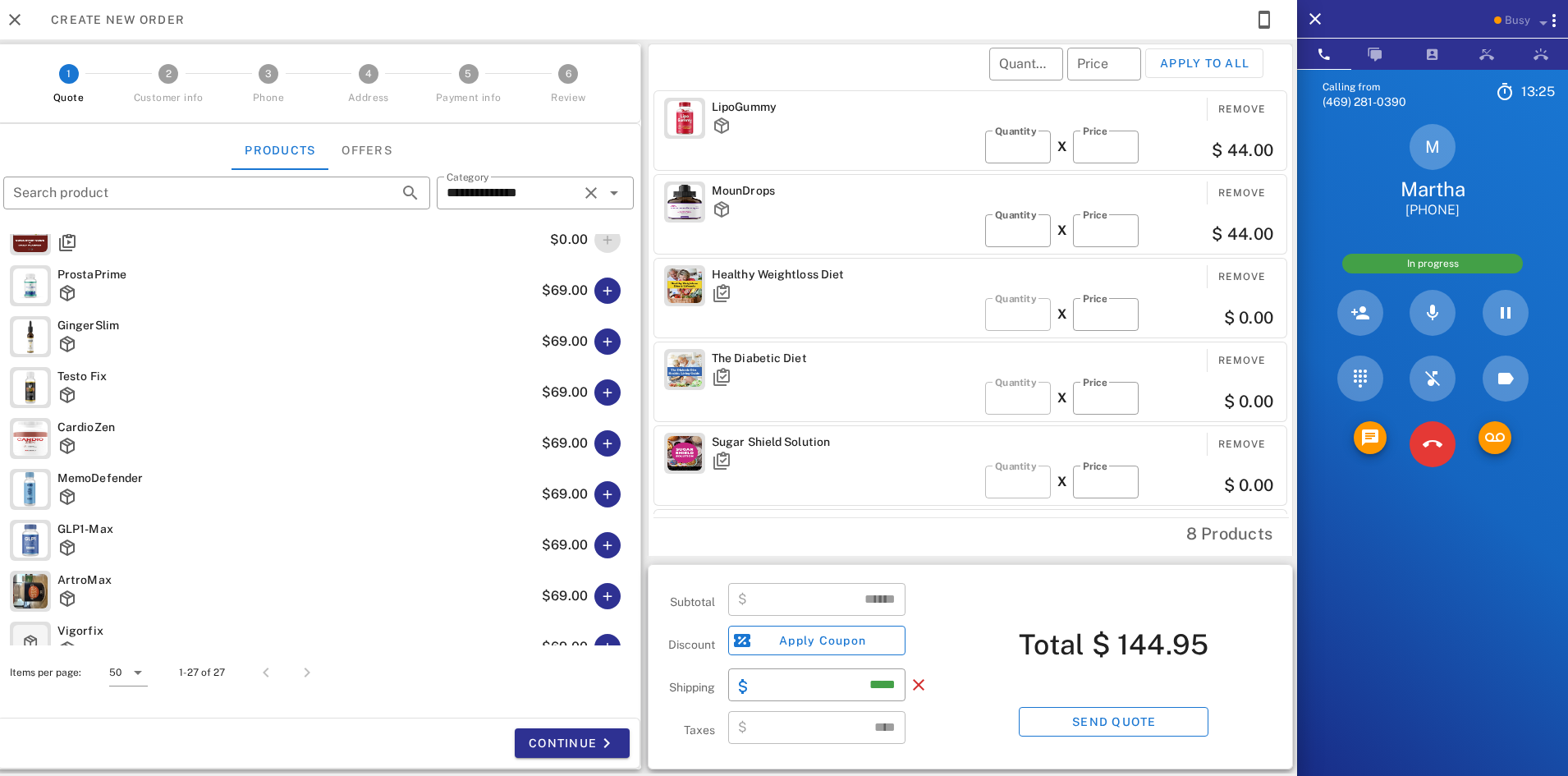 scroll, scrollTop: 0, scrollLeft: 0, axis: both 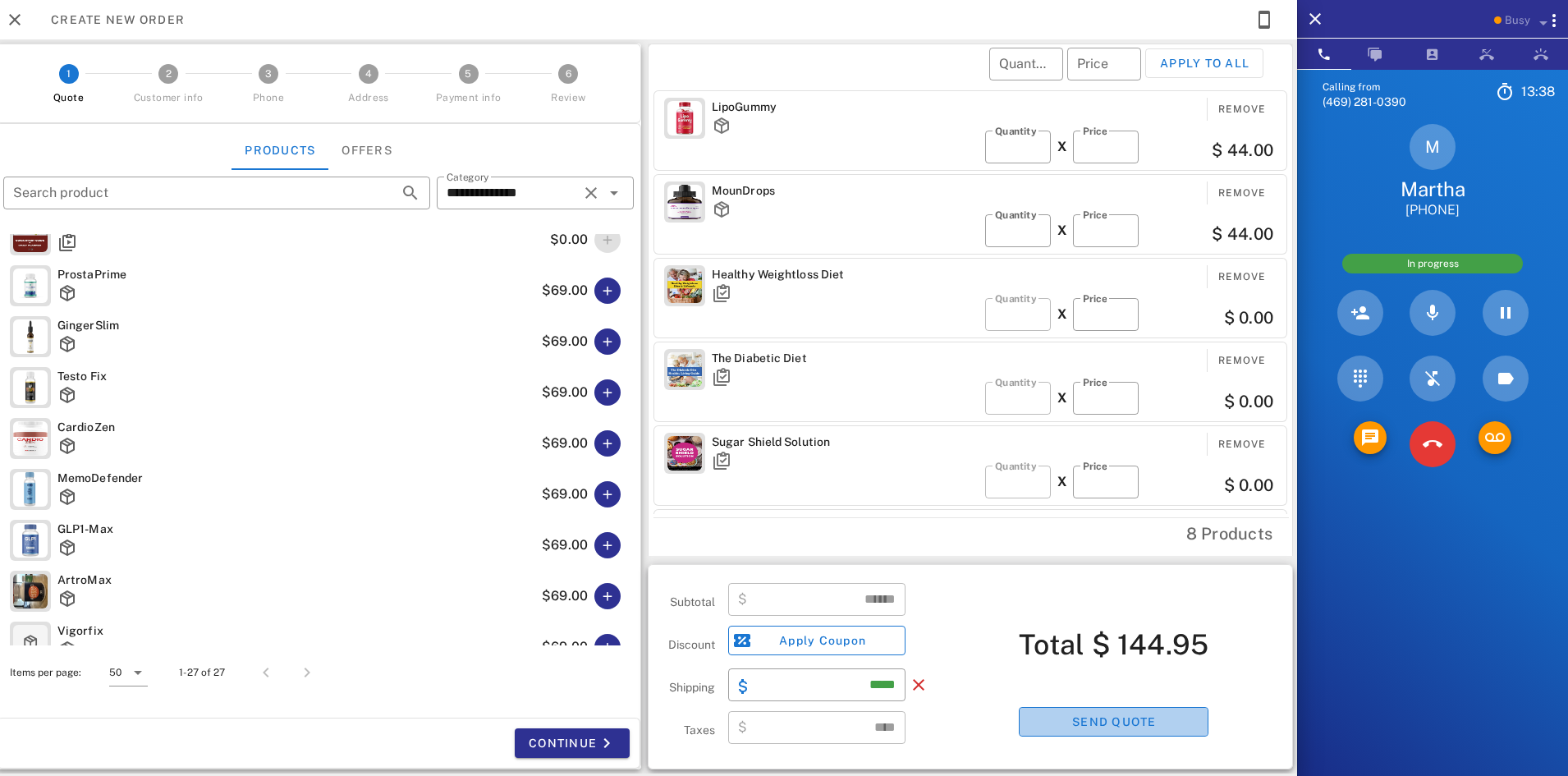click on "Send quote" at bounding box center (1113, 722) 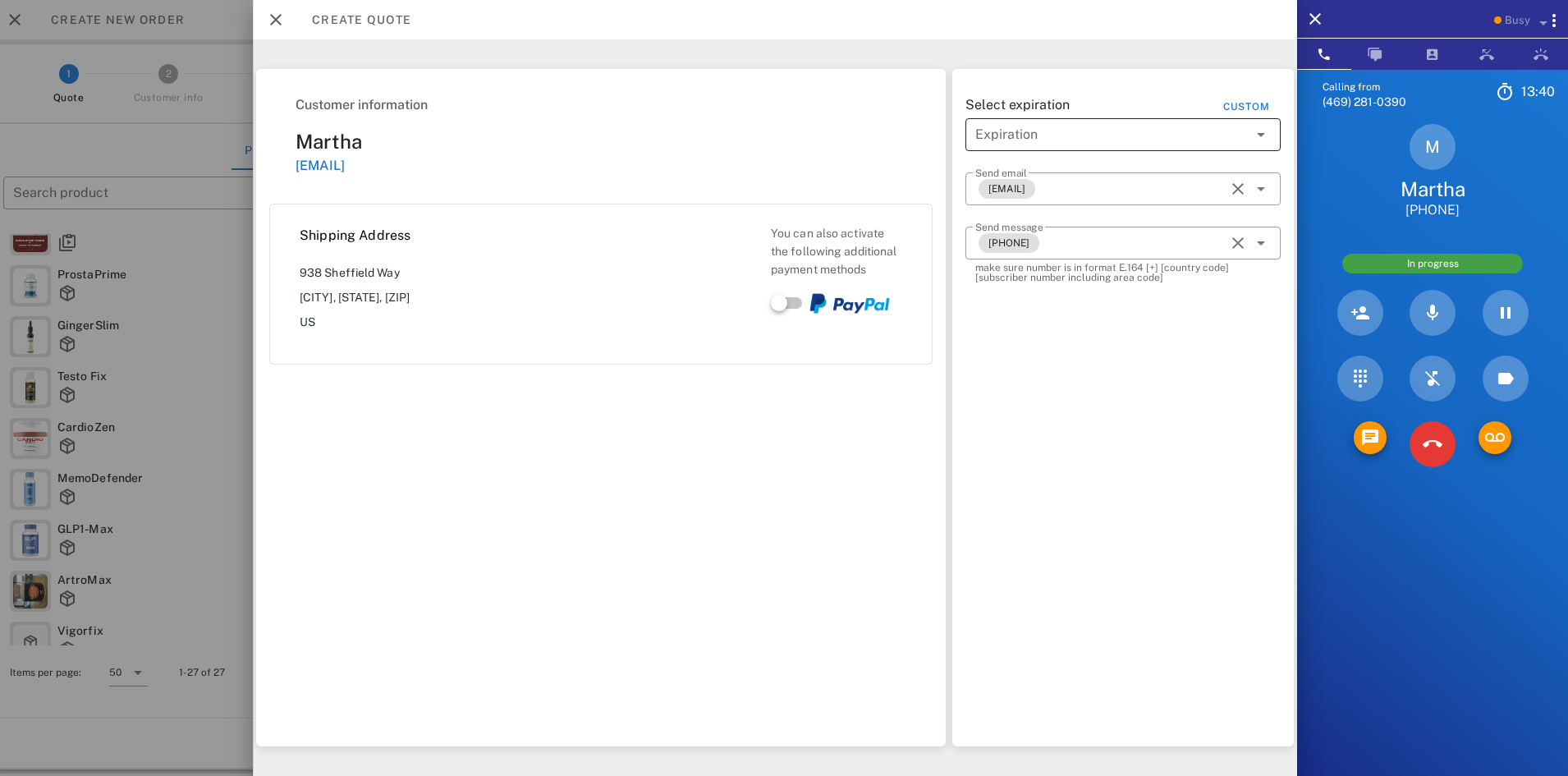 click at bounding box center (1112, 135) 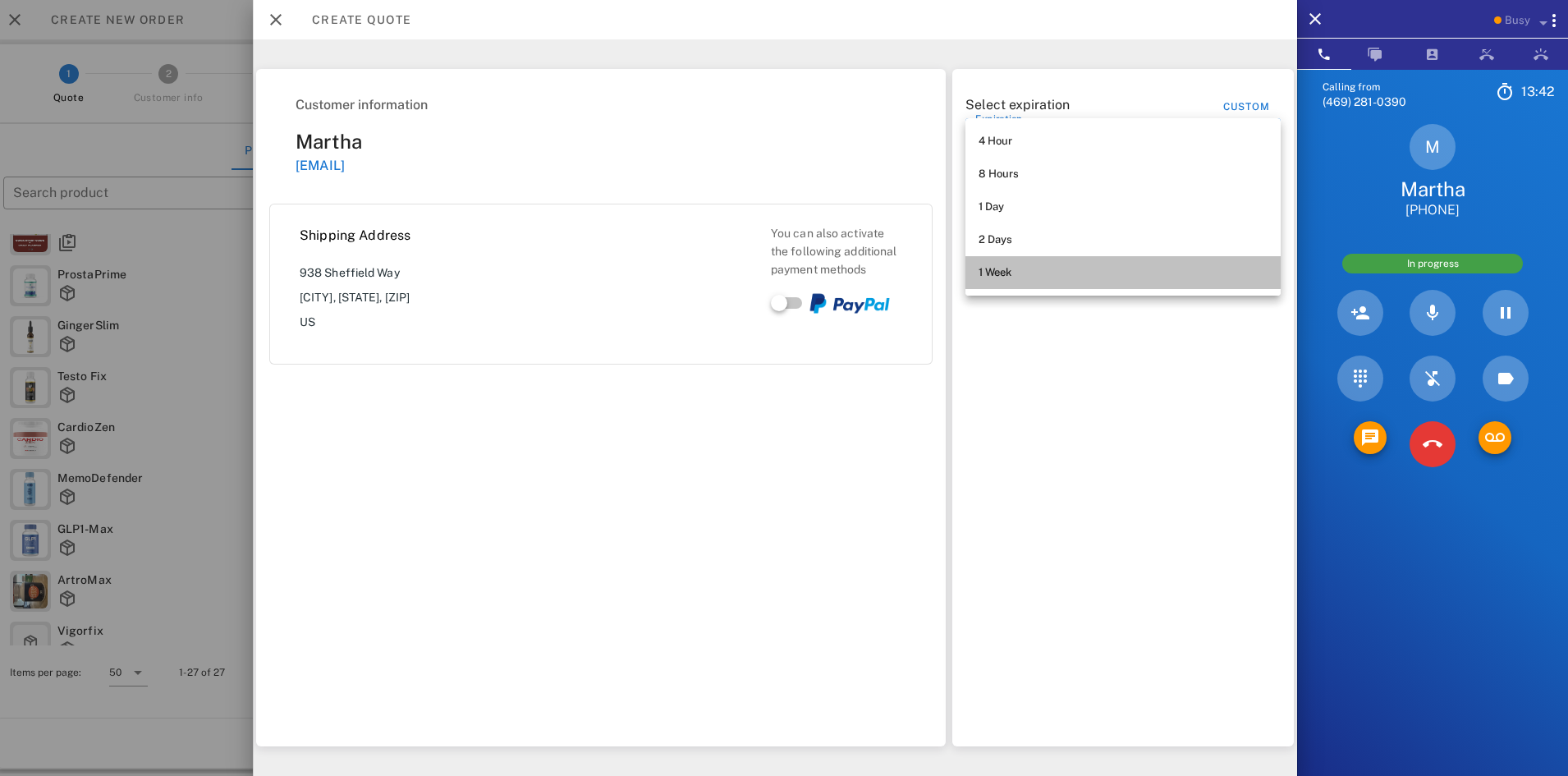 click on "1 Week" at bounding box center [1123, 273] 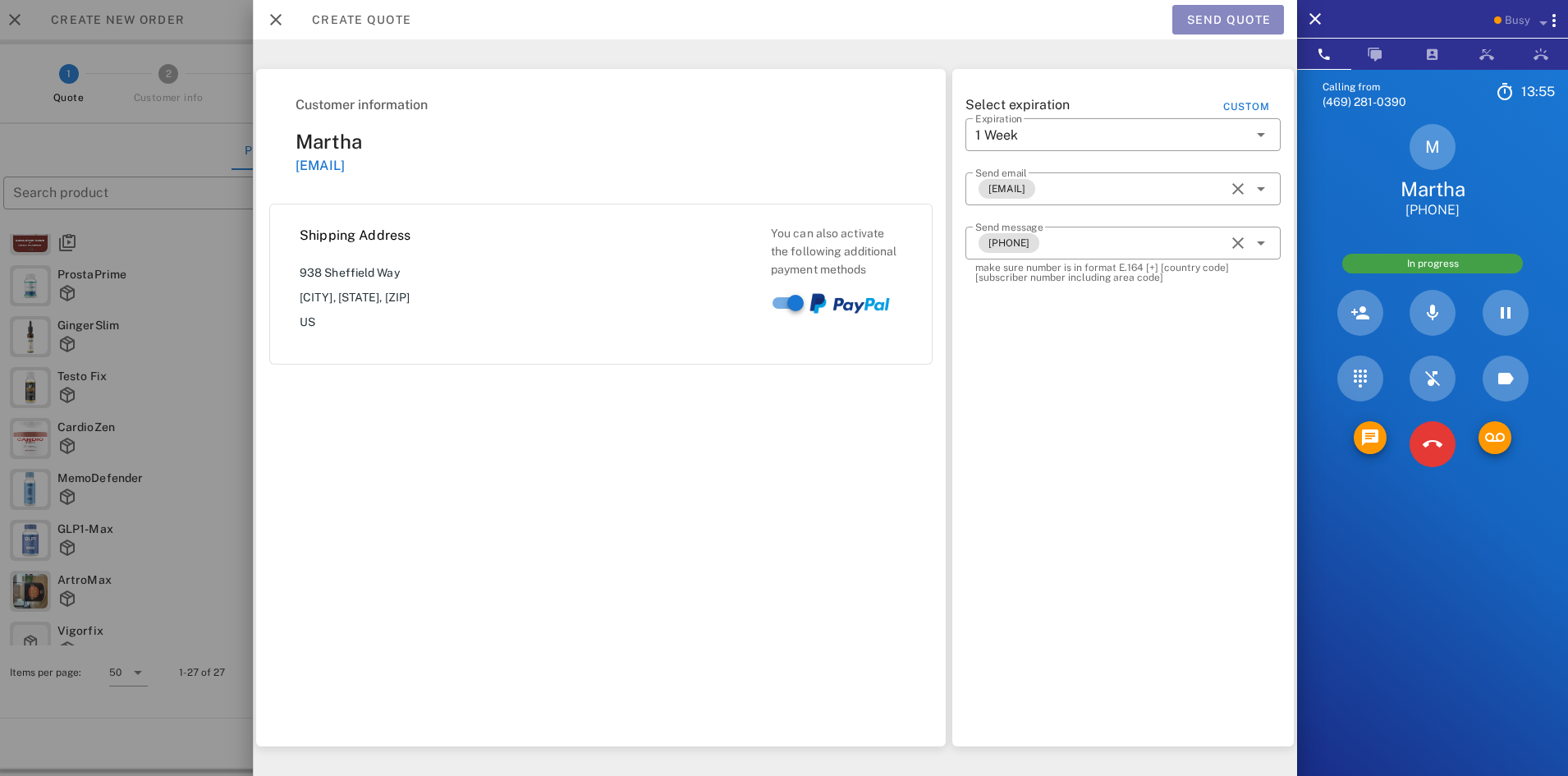 click on "Send quote" at bounding box center (1228, 20) 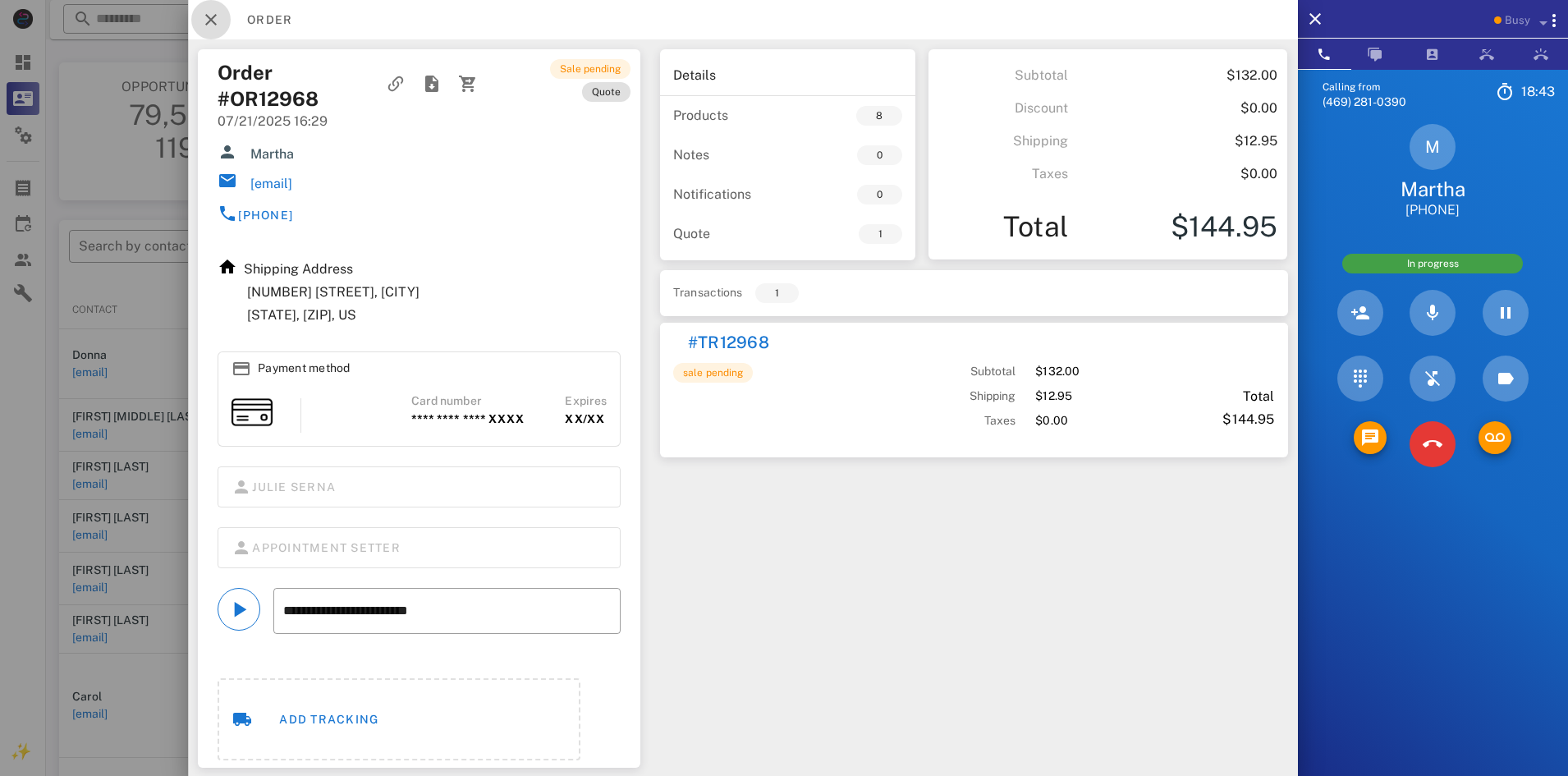 click at bounding box center [211, 20] 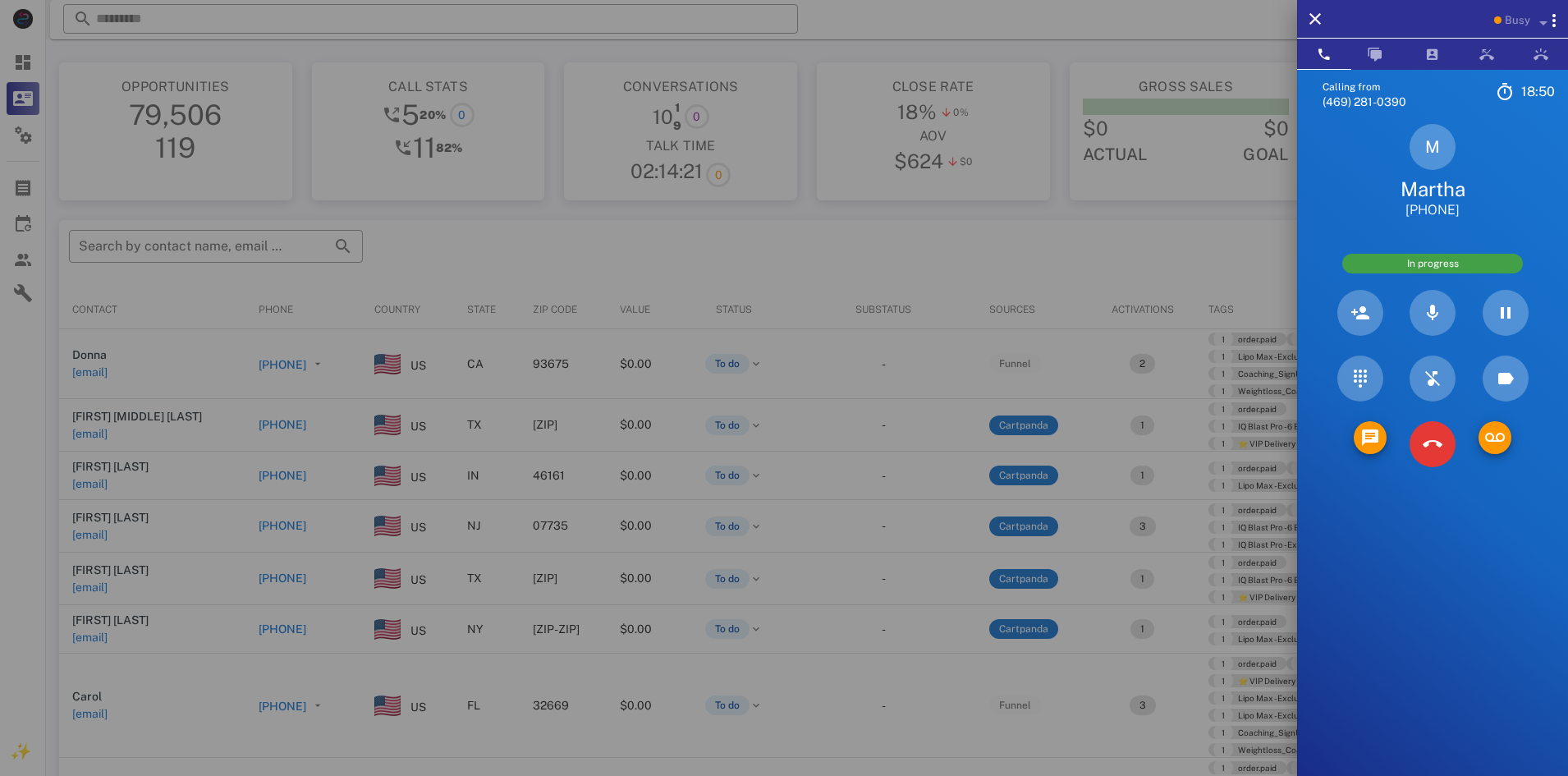 click at bounding box center (784, 388) 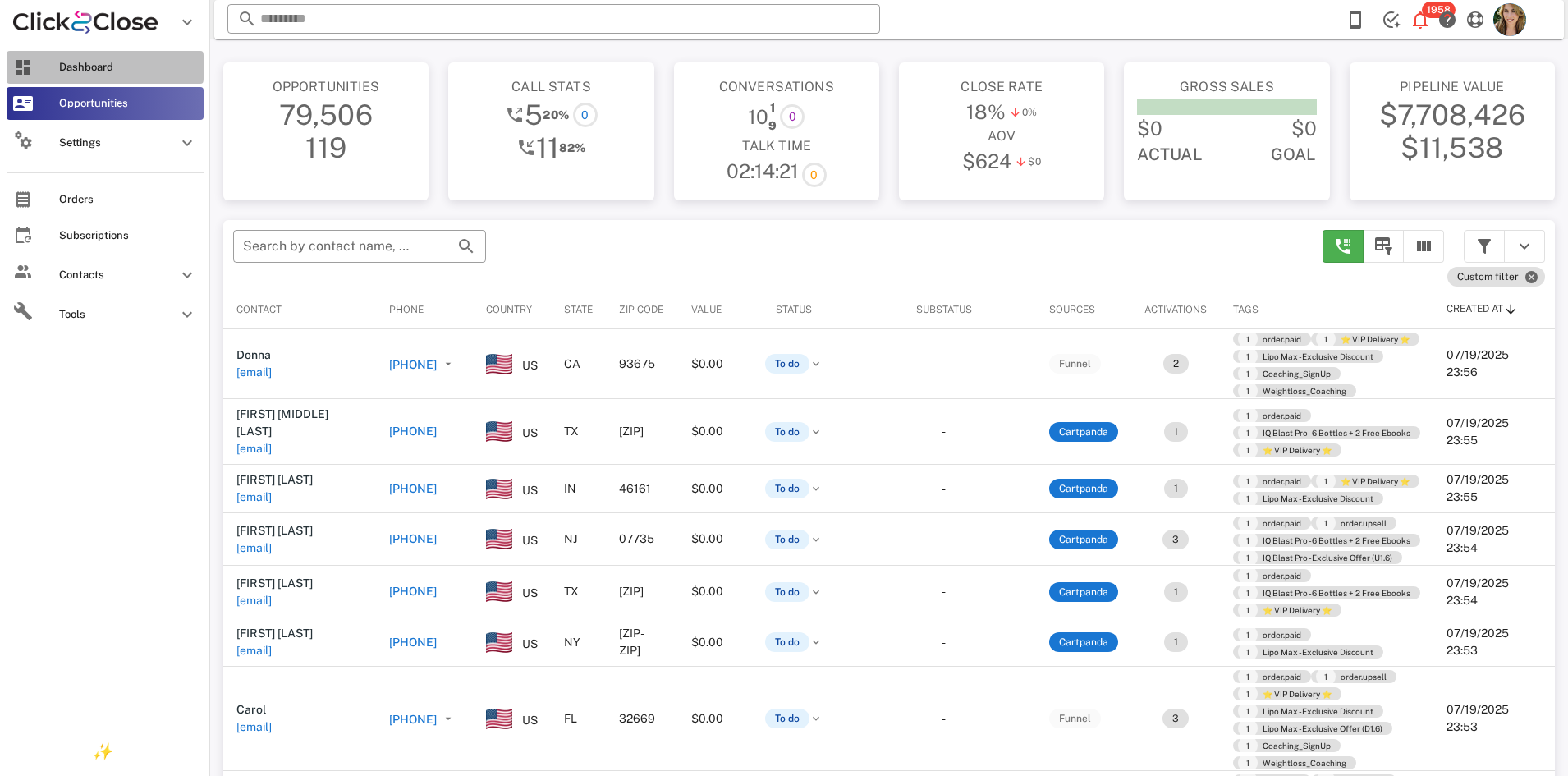 click on "Dashboard" at bounding box center [128, 67] 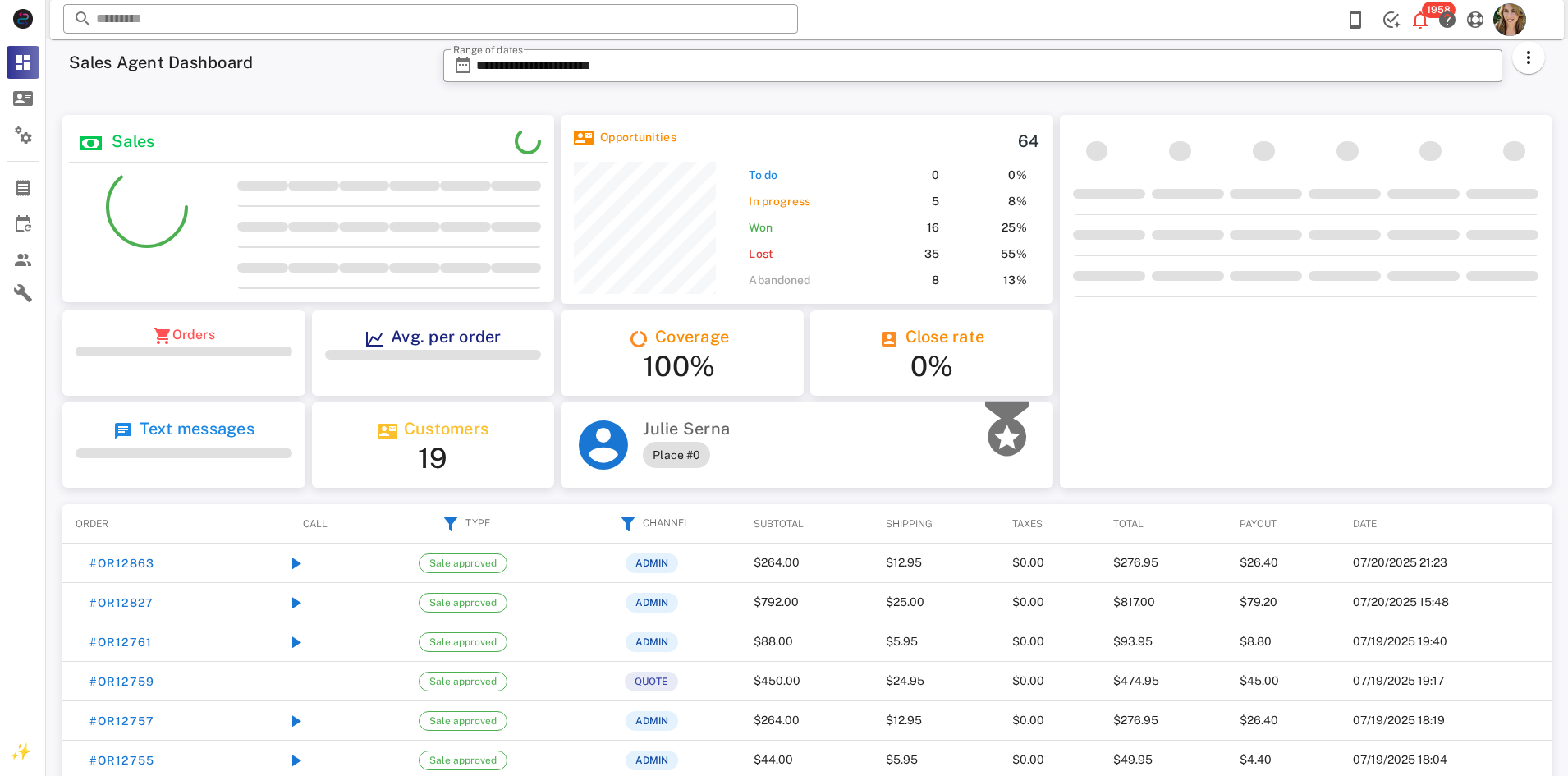 scroll, scrollTop: 820975, scrollLeft: 820451, axis: both 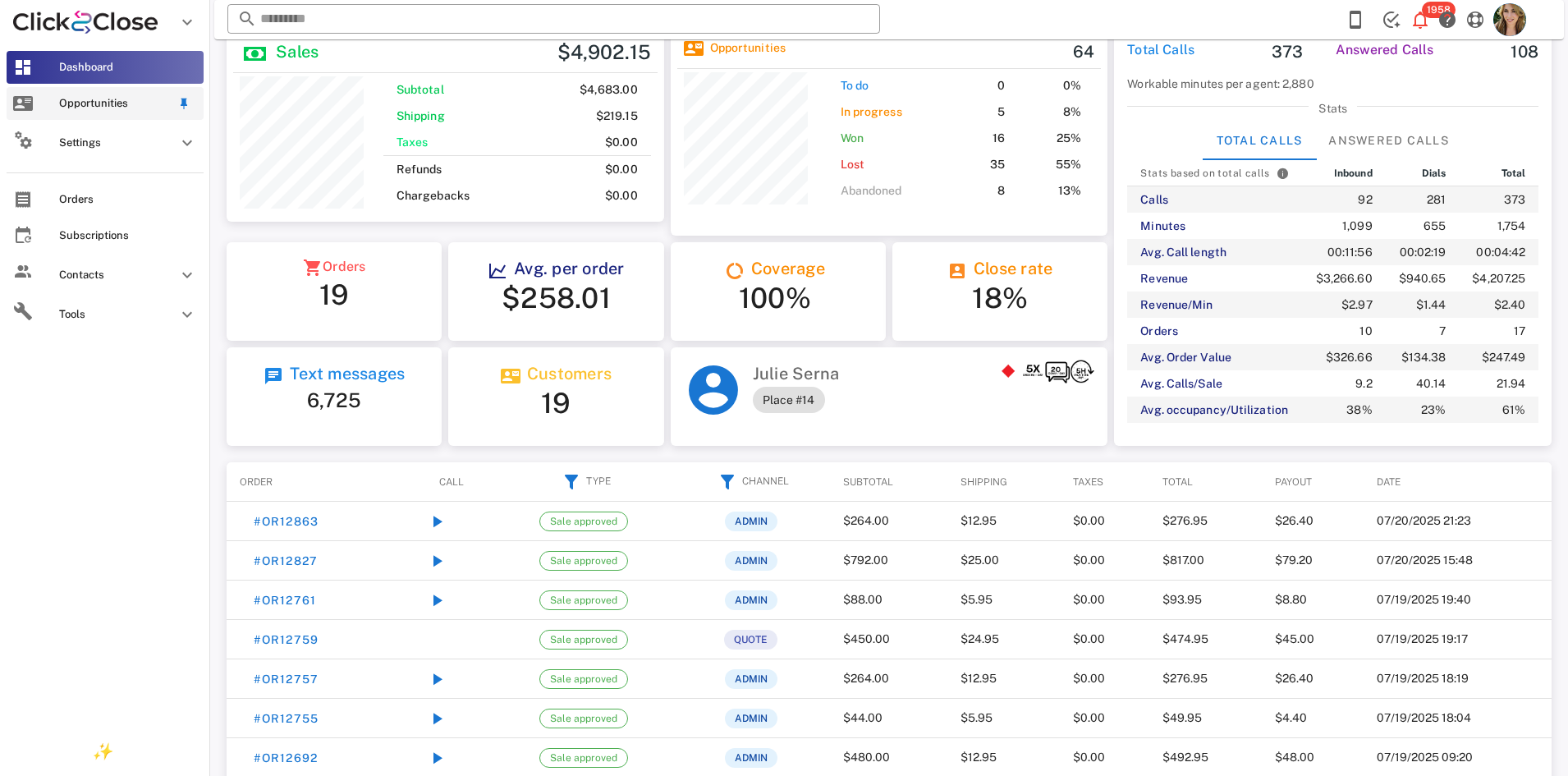 click on "Opportunities" at bounding box center [115, 103] 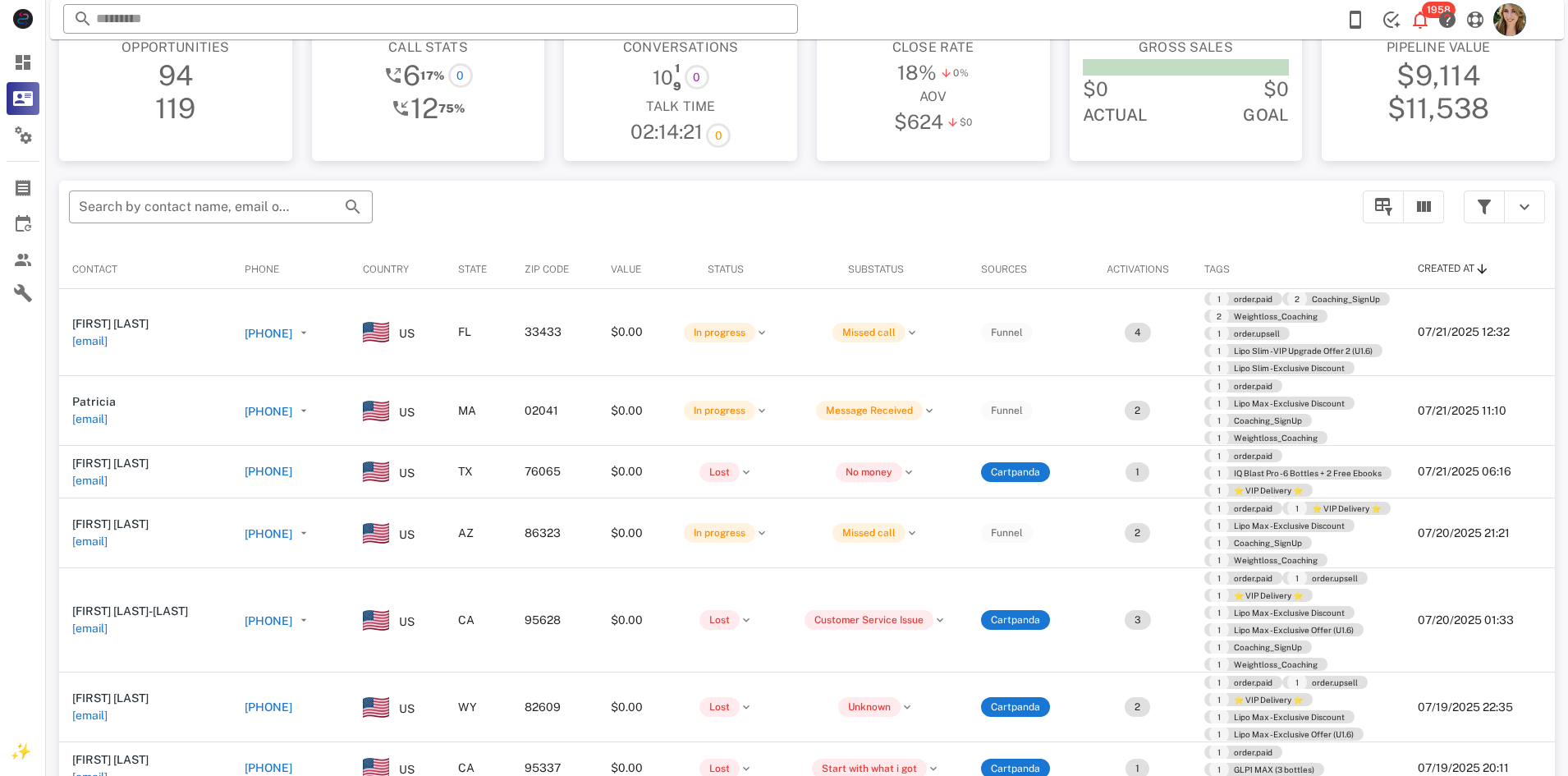 scroll, scrollTop: 0, scrollLeft: 0, axis: both 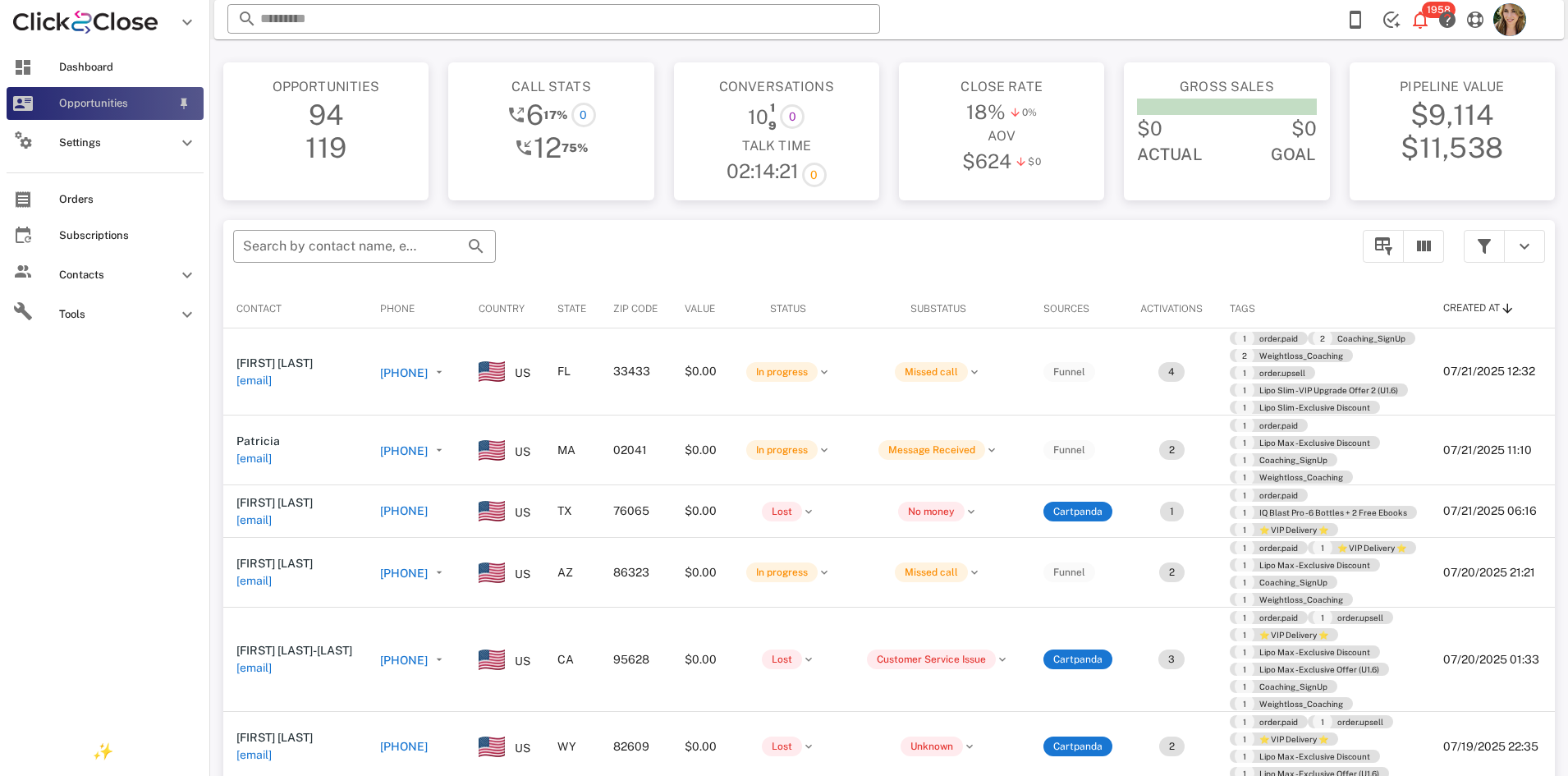 click on "Opportunities" at bounding box center (105, 103) 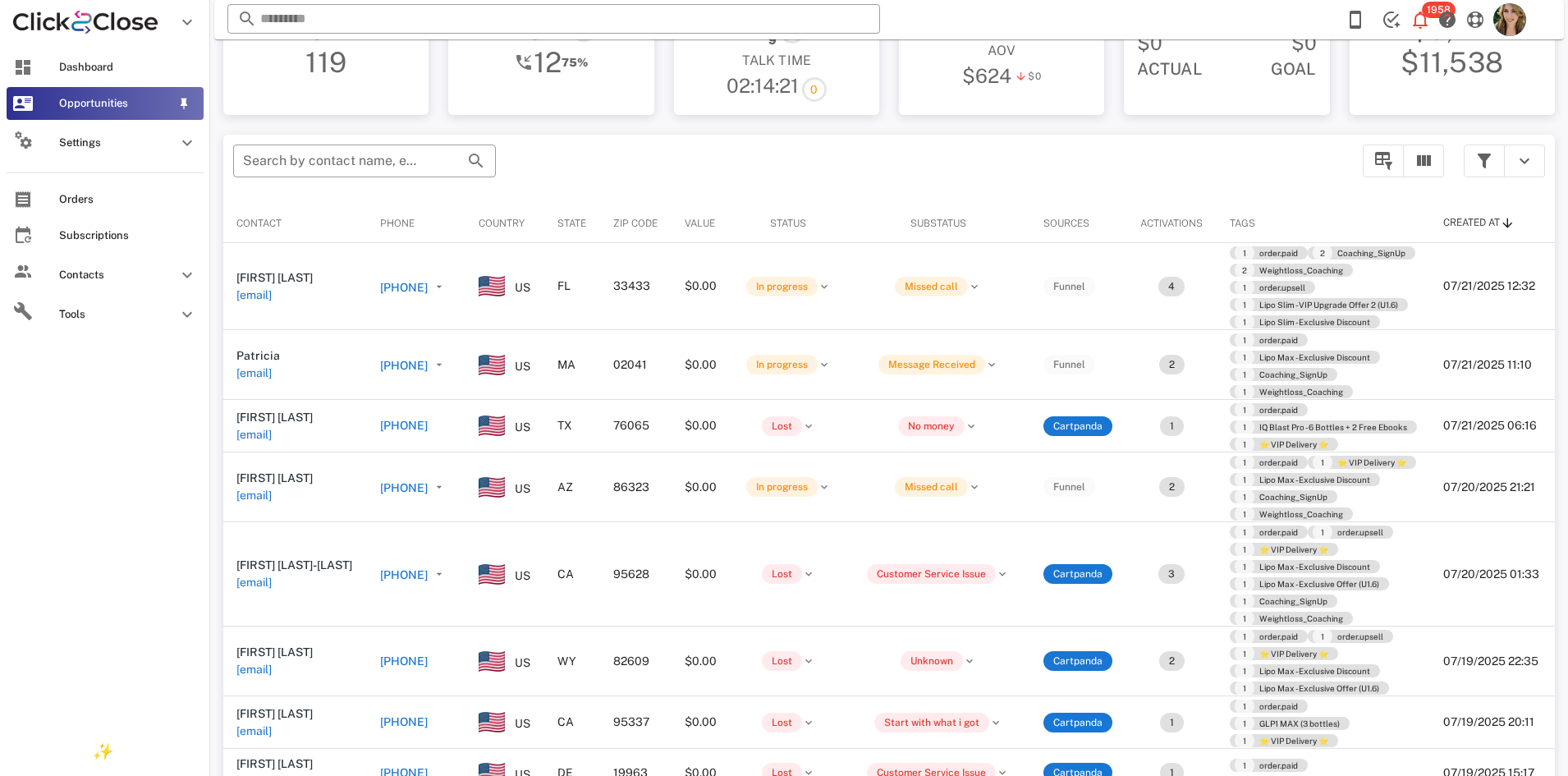 scroll, scrollTop: 0, scrollLeft: 0, axis: both 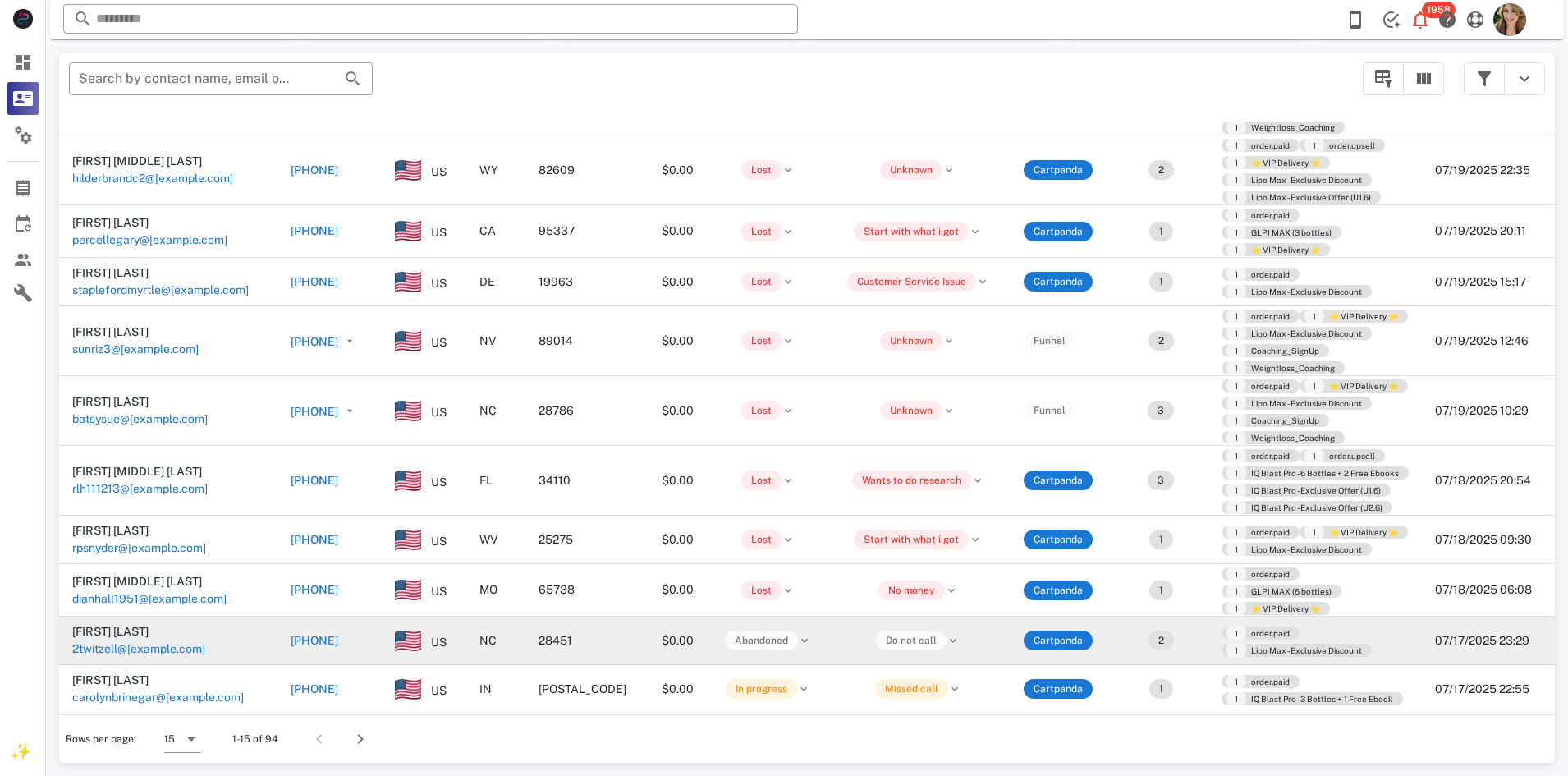 click on "[PHONE]" at bounding box center [273, 641] 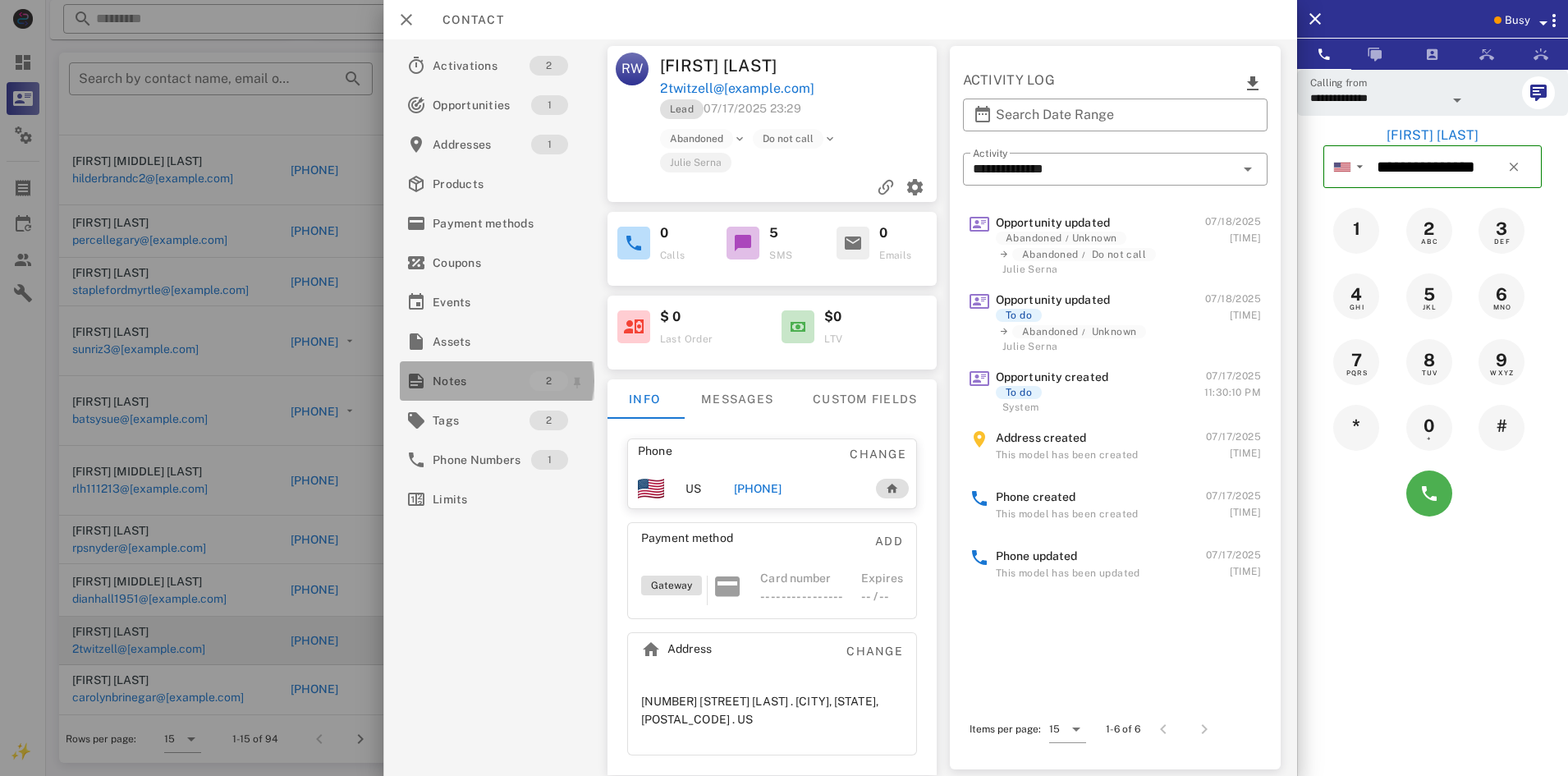 click on "Notes" at bounding box center [481, 381] 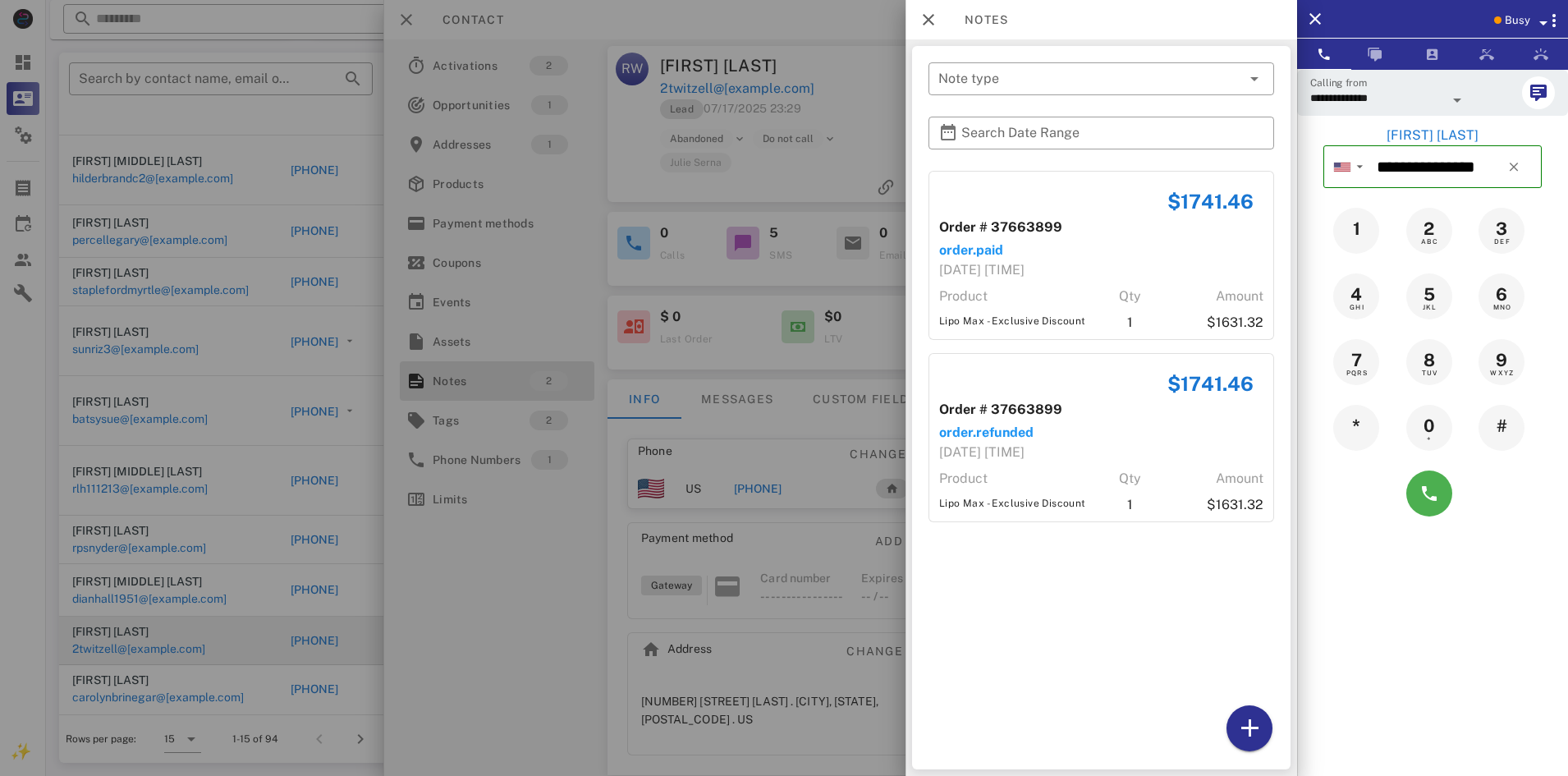 click at bounding box center (784, 388) 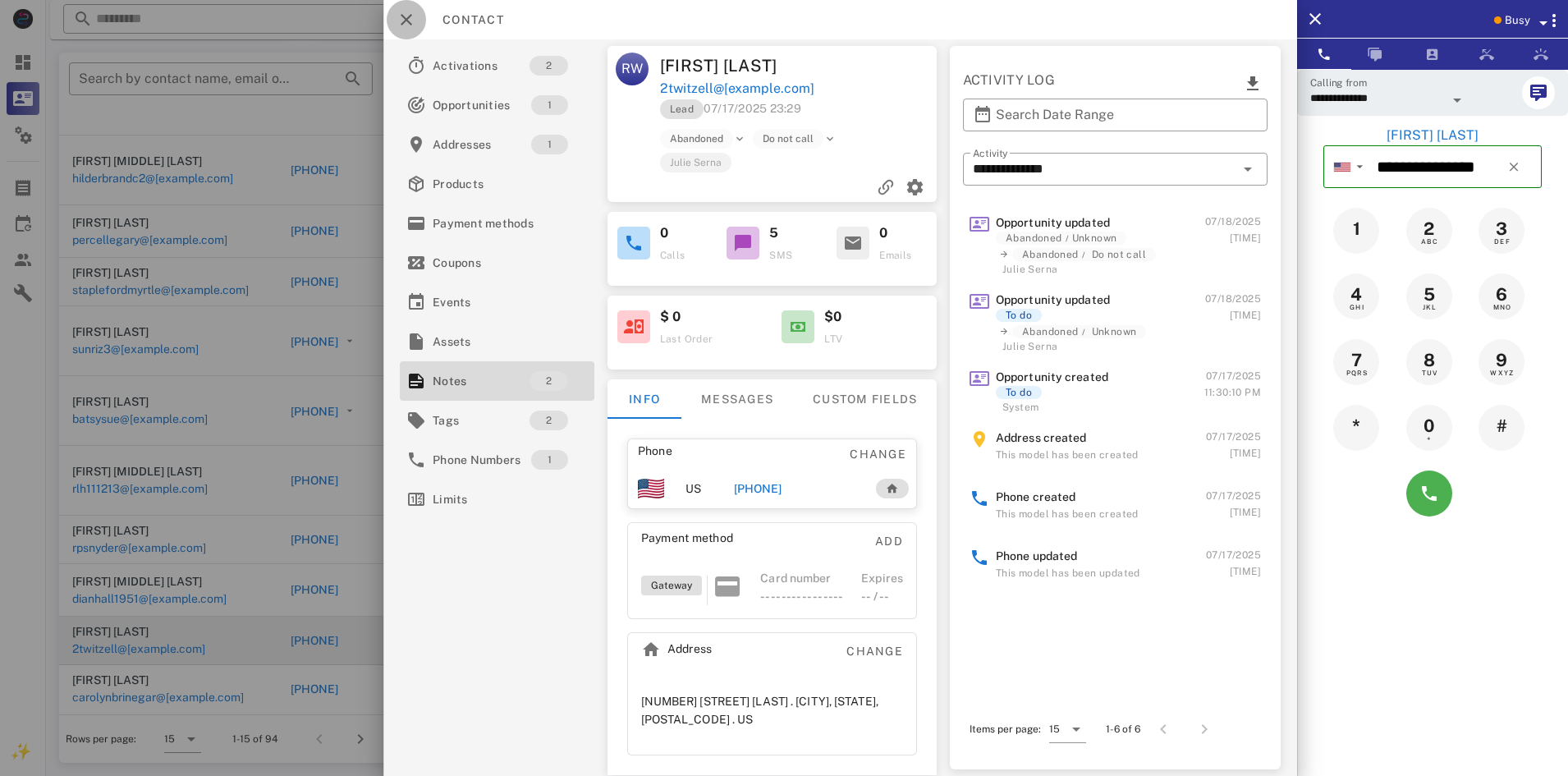 click at bounding box center (406, 20) 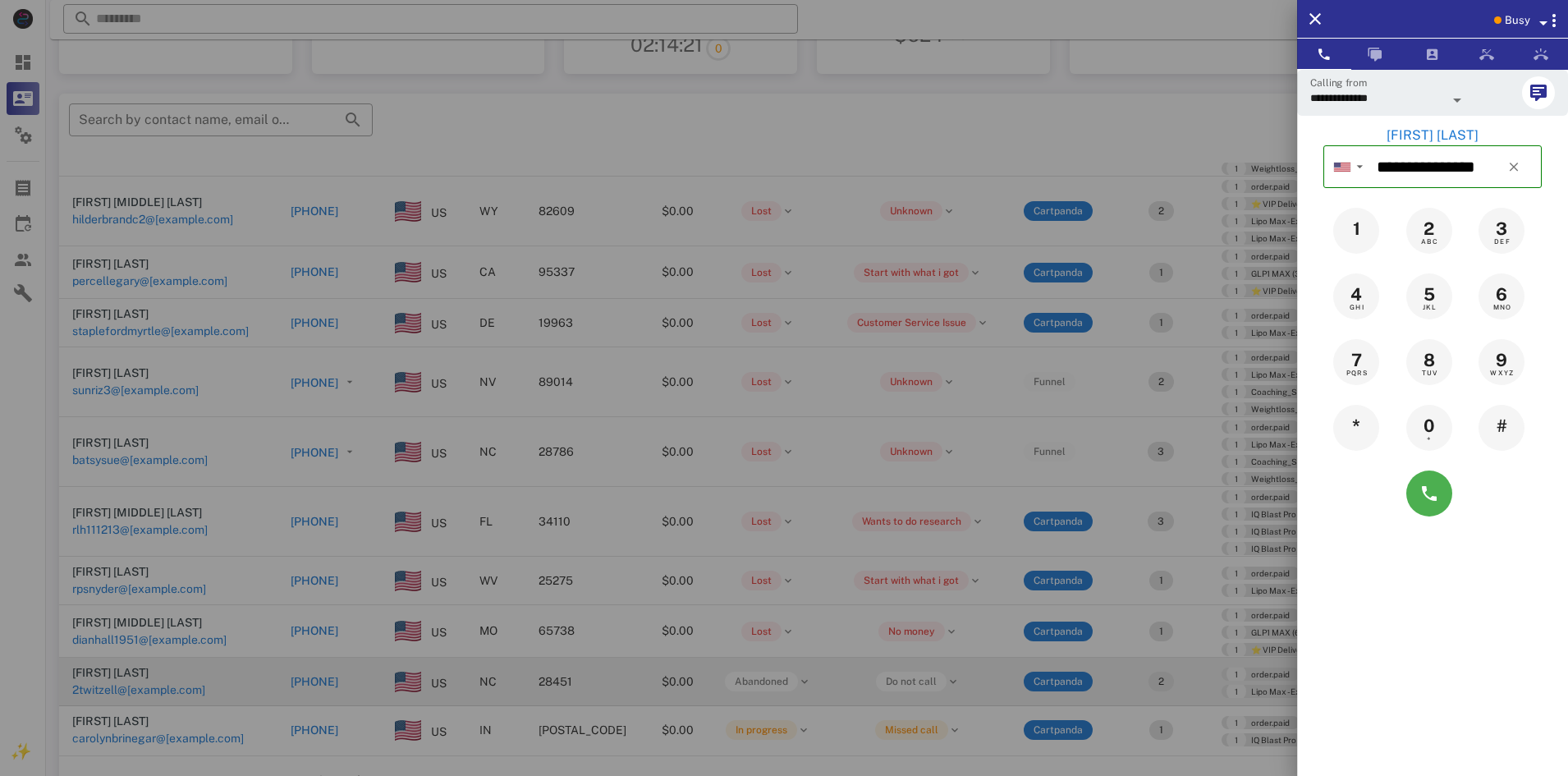 scroll, scrollTop: 85, scrollLeft: 0, axis: vertical 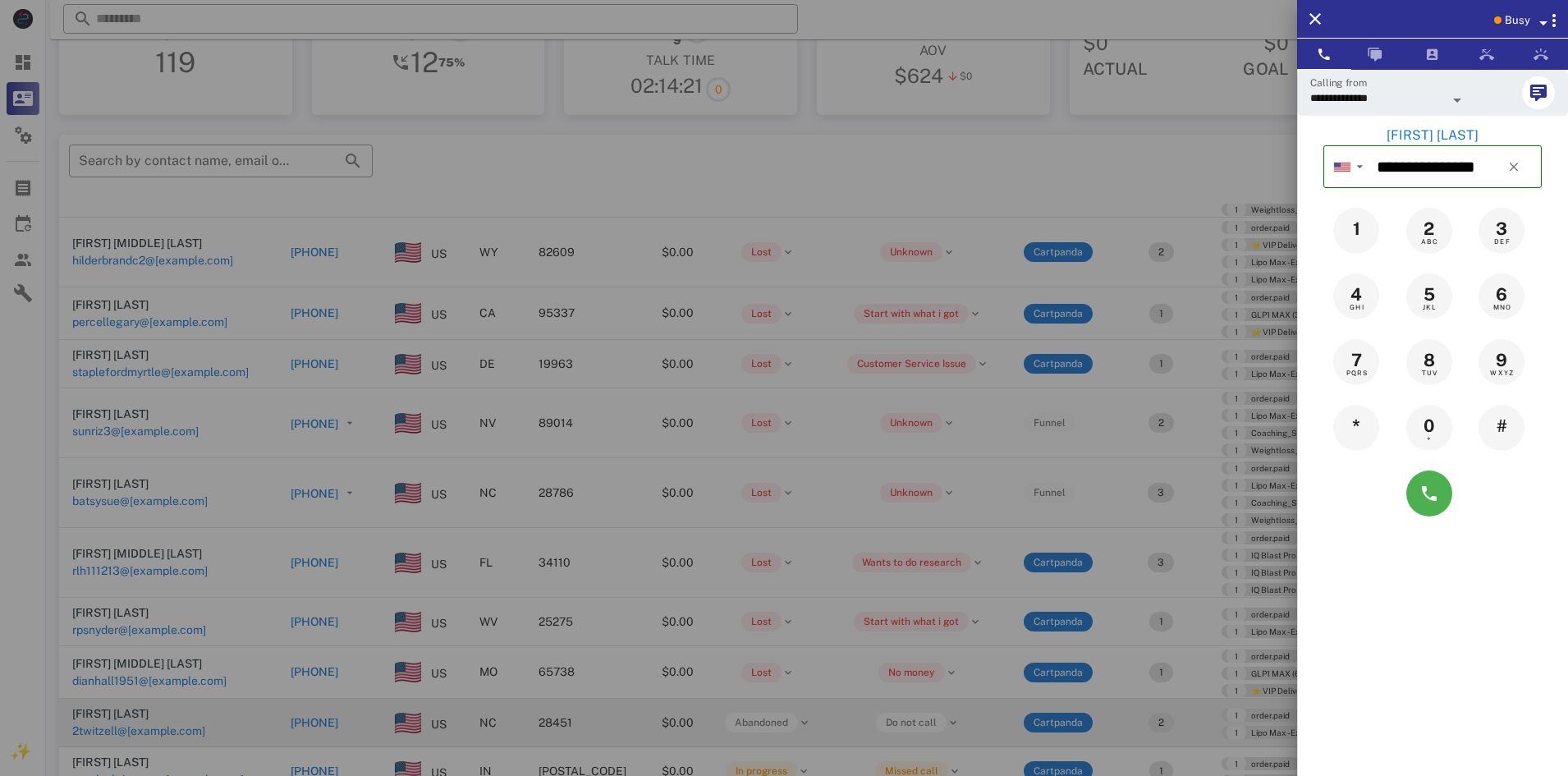 click at bounding box center (784, 388) 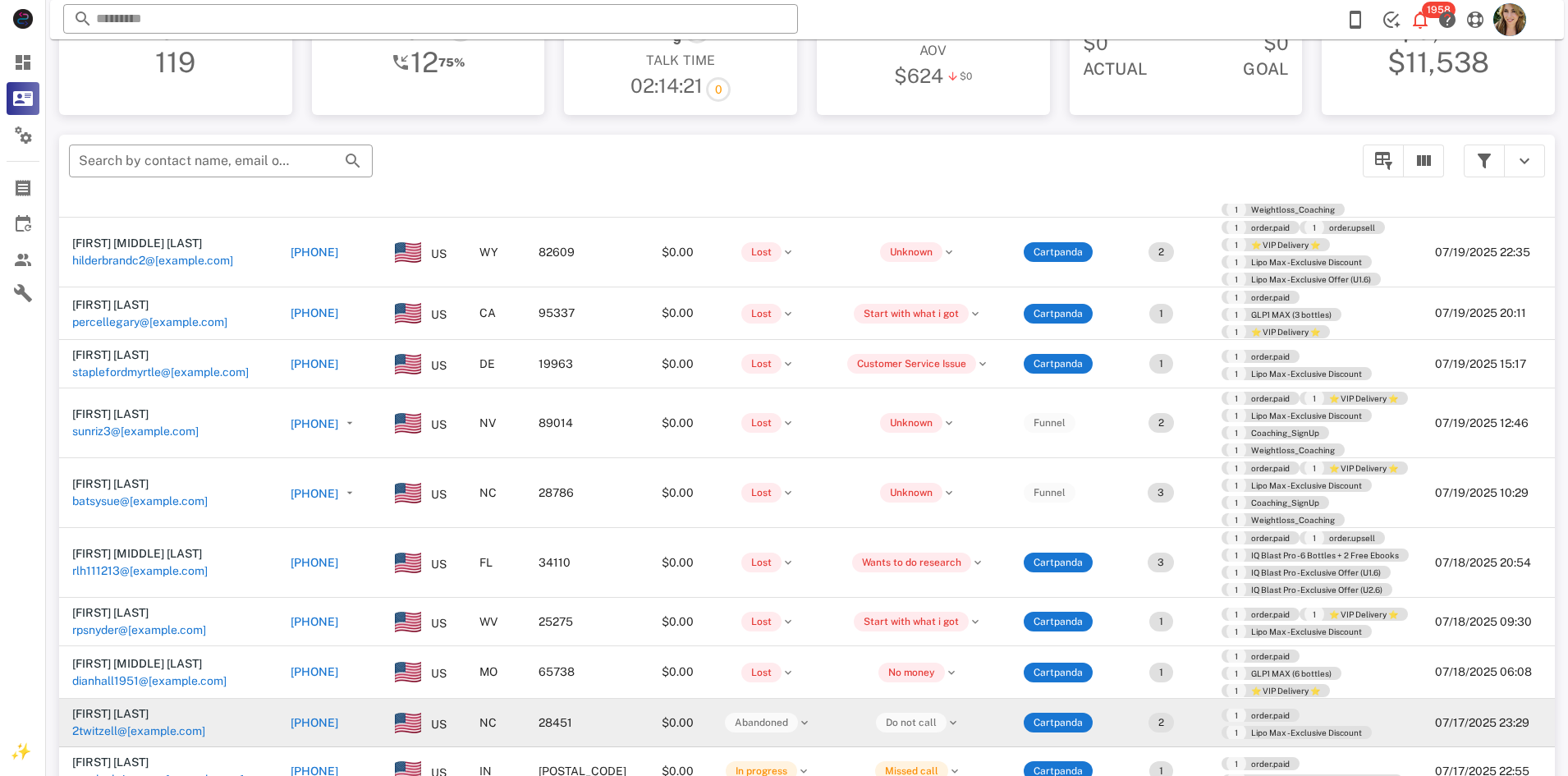 click on "[PHONE]" at bounding box center [273, 252] 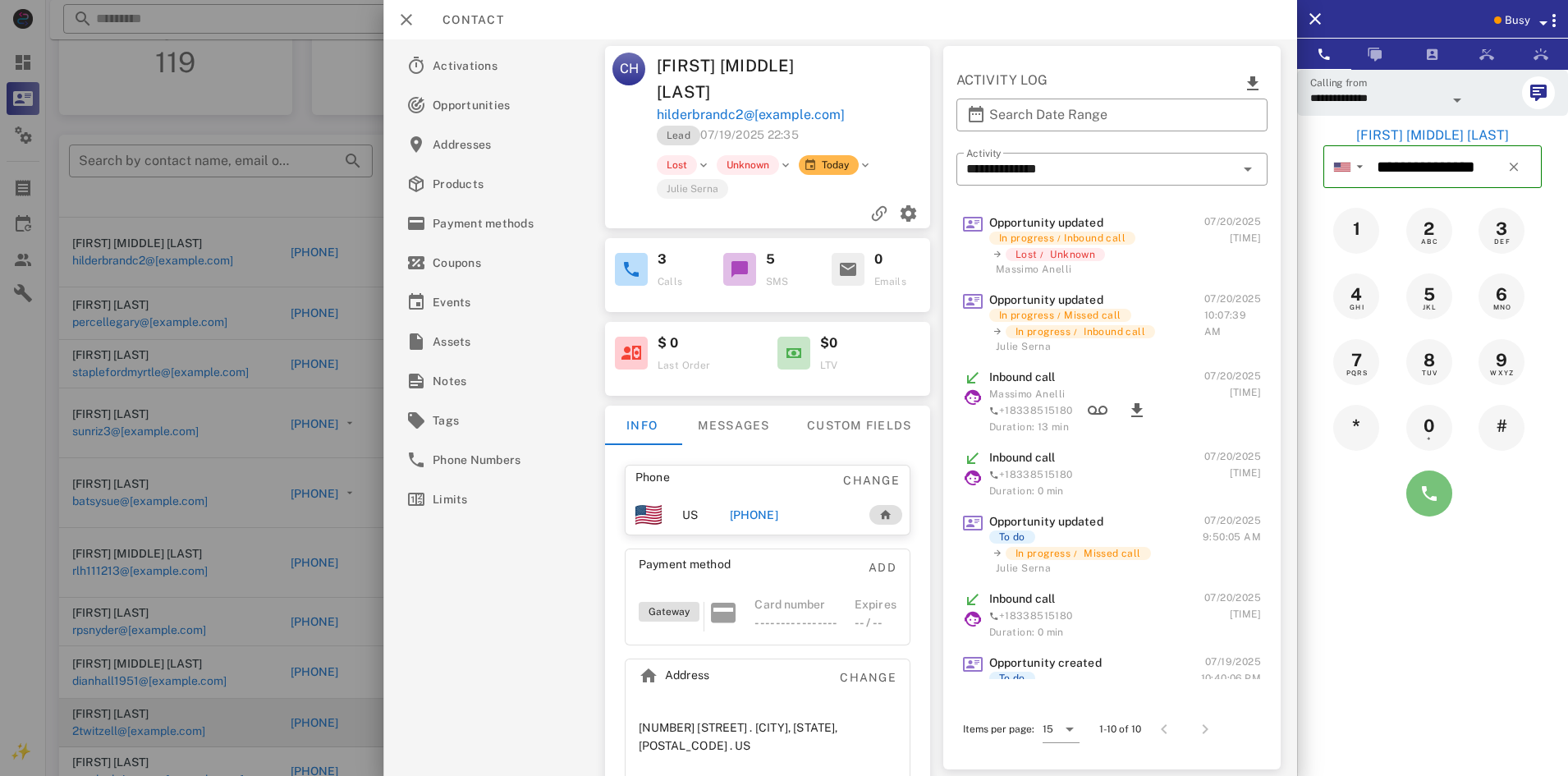 click at bounding box center (1429, 494) 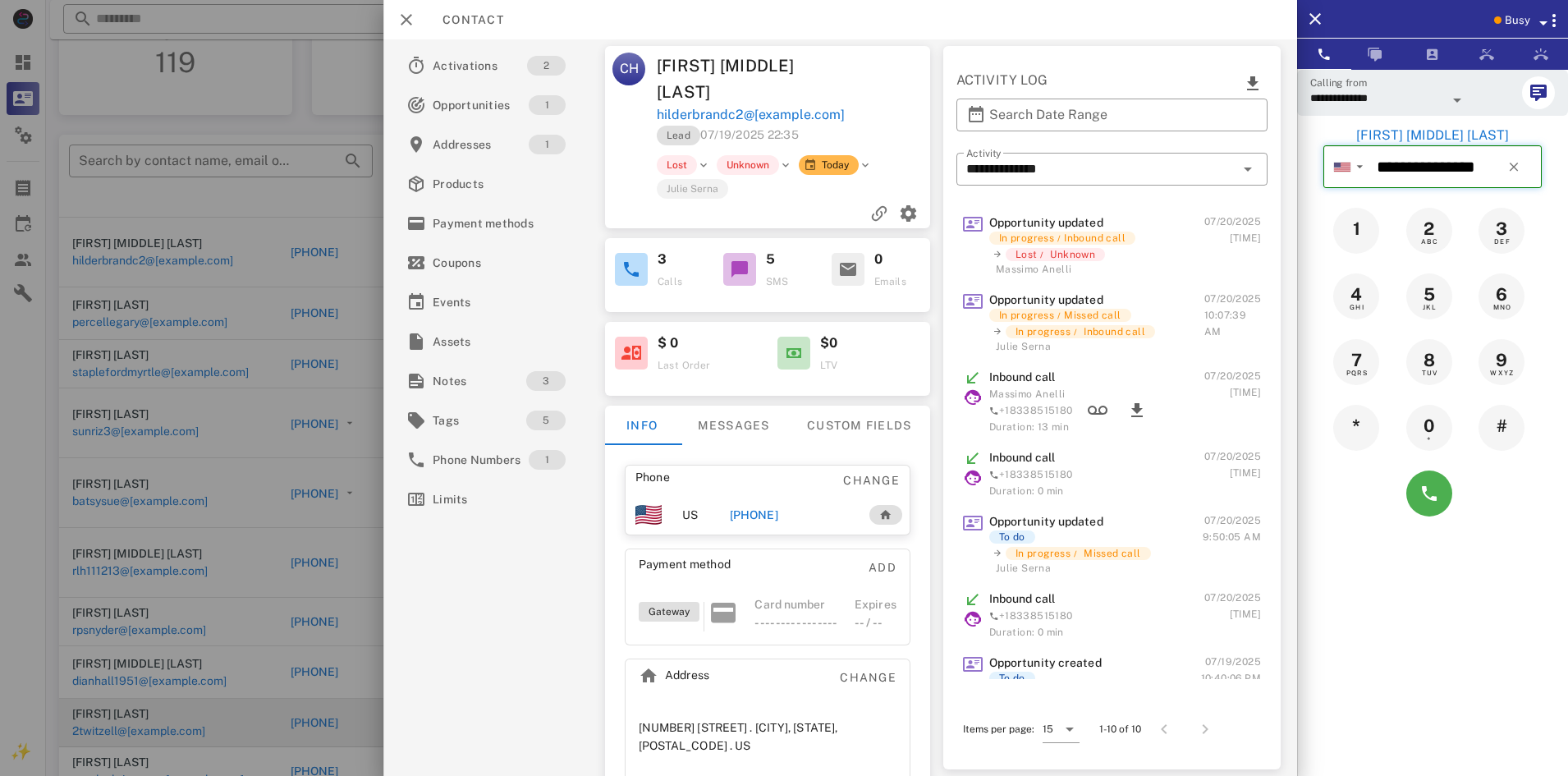 type 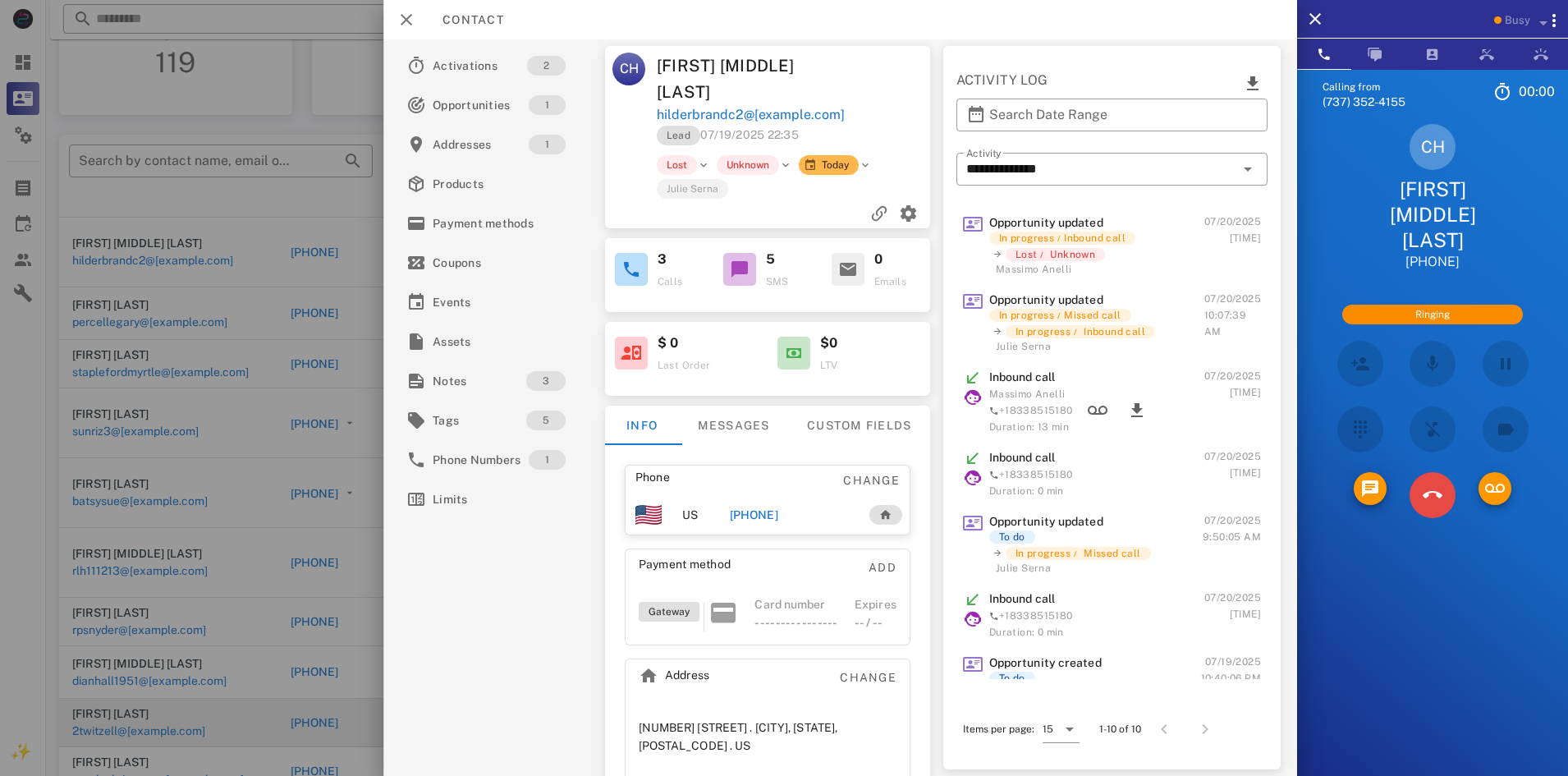 drag, startPoint x: 1435, startPoint y: 493, endPoint x: 1433, endPoint y: 466, distance: 27.07397 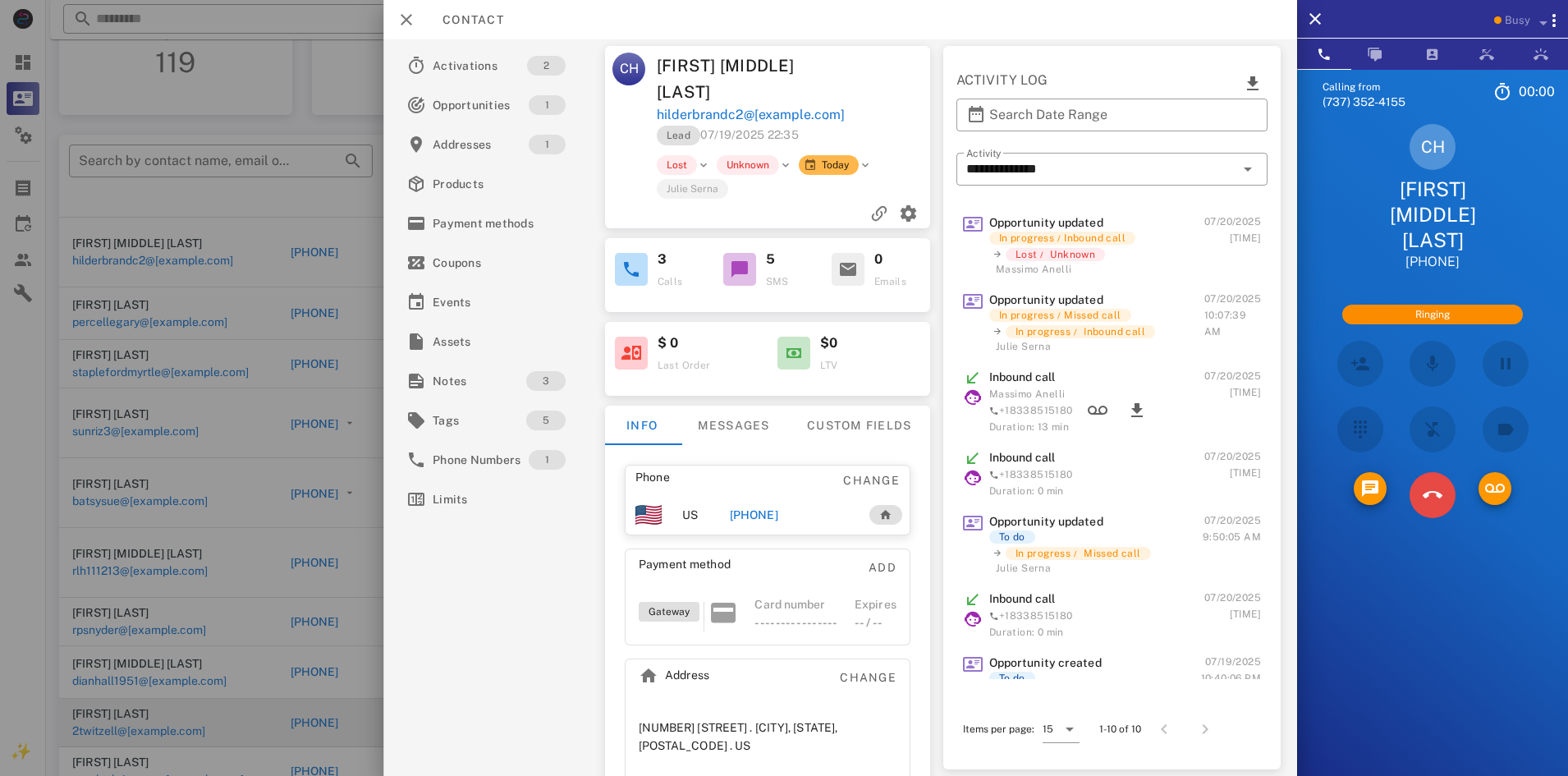 click at bounding box center [1433, 470] 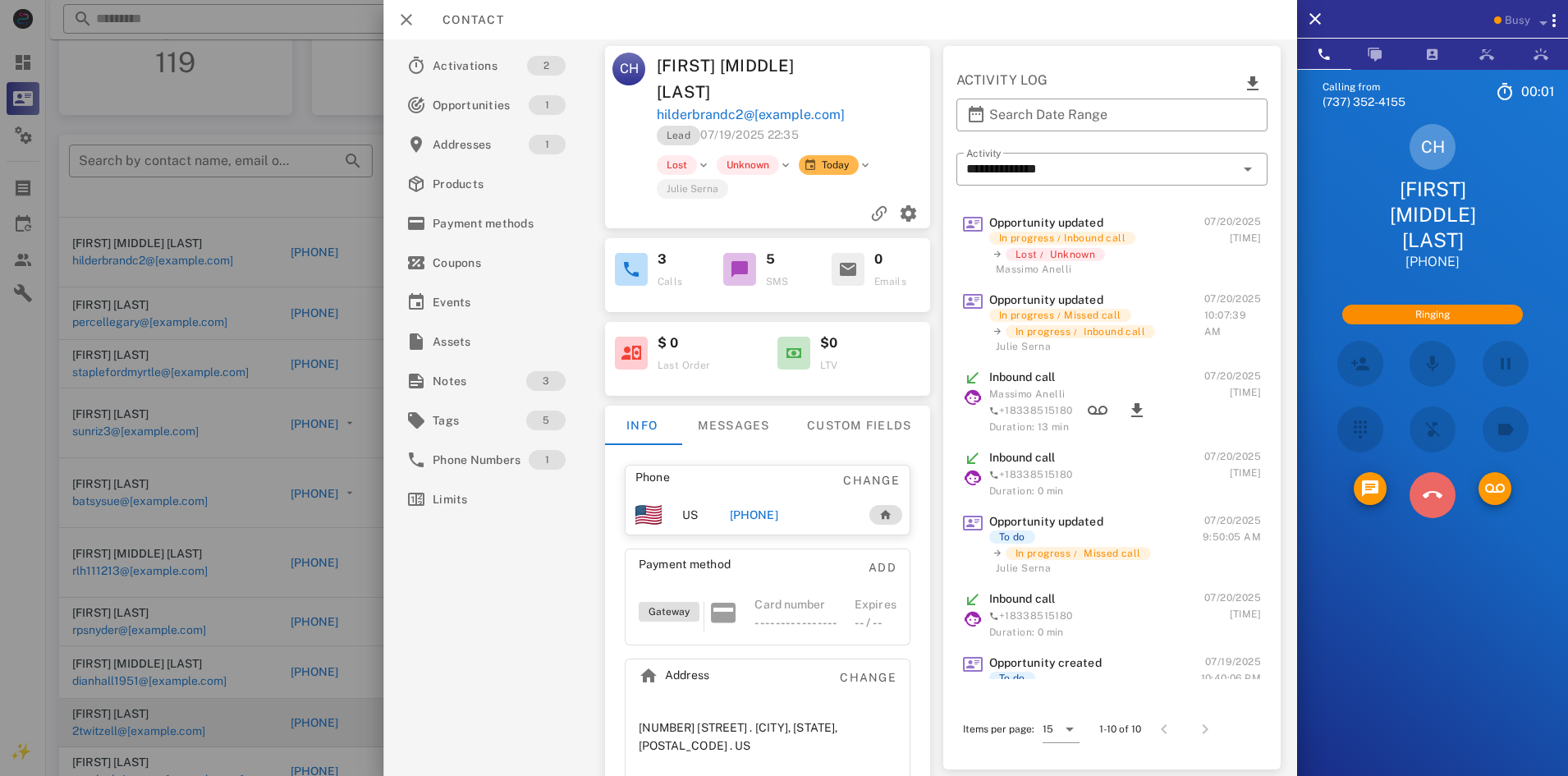 drag, startPoint x: 1431, startPoint y: 463, endPoint x: 1433, endPoint y: 475, distance: 12.165525 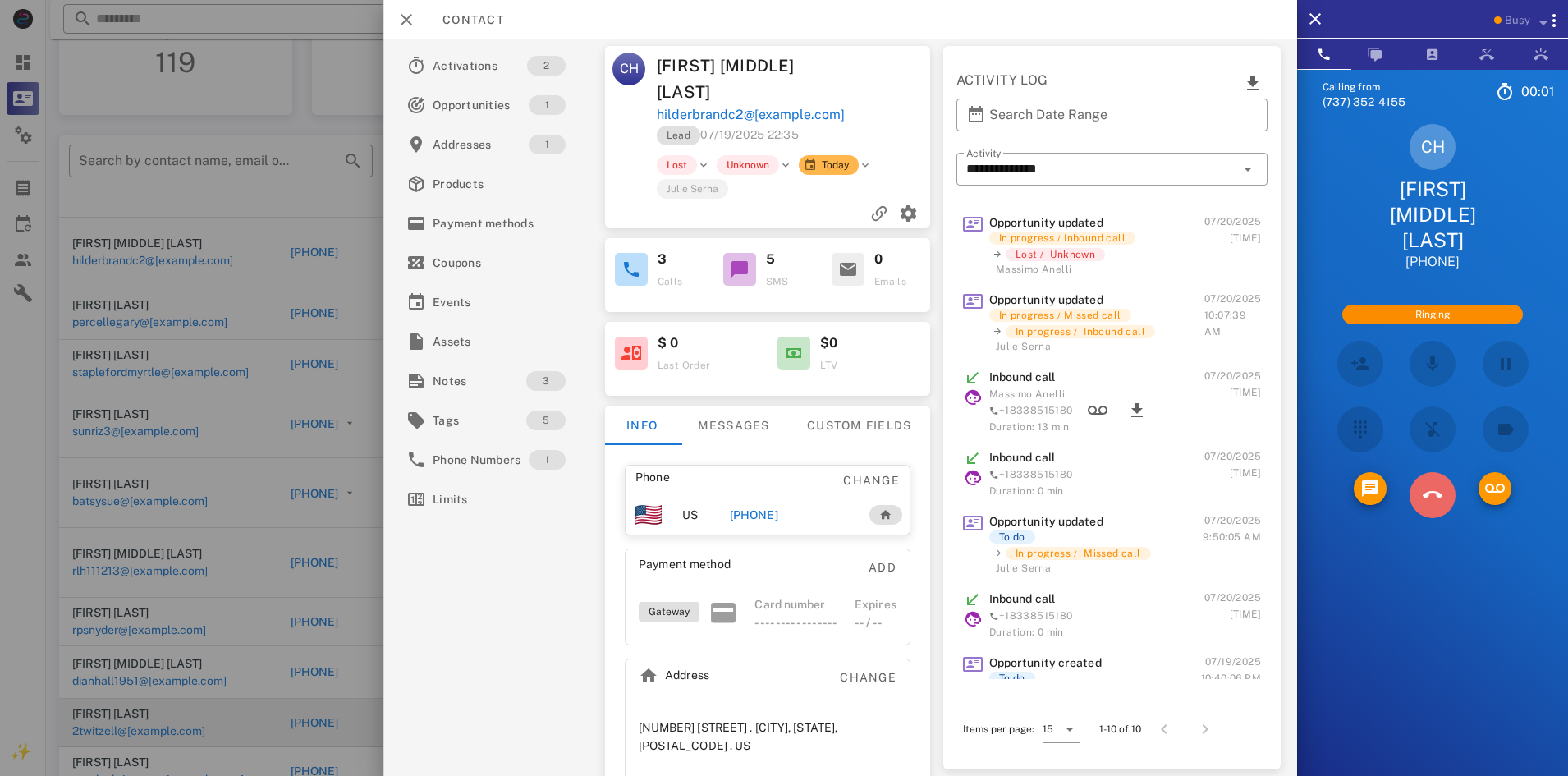 click at bounding box center (1433, 470) 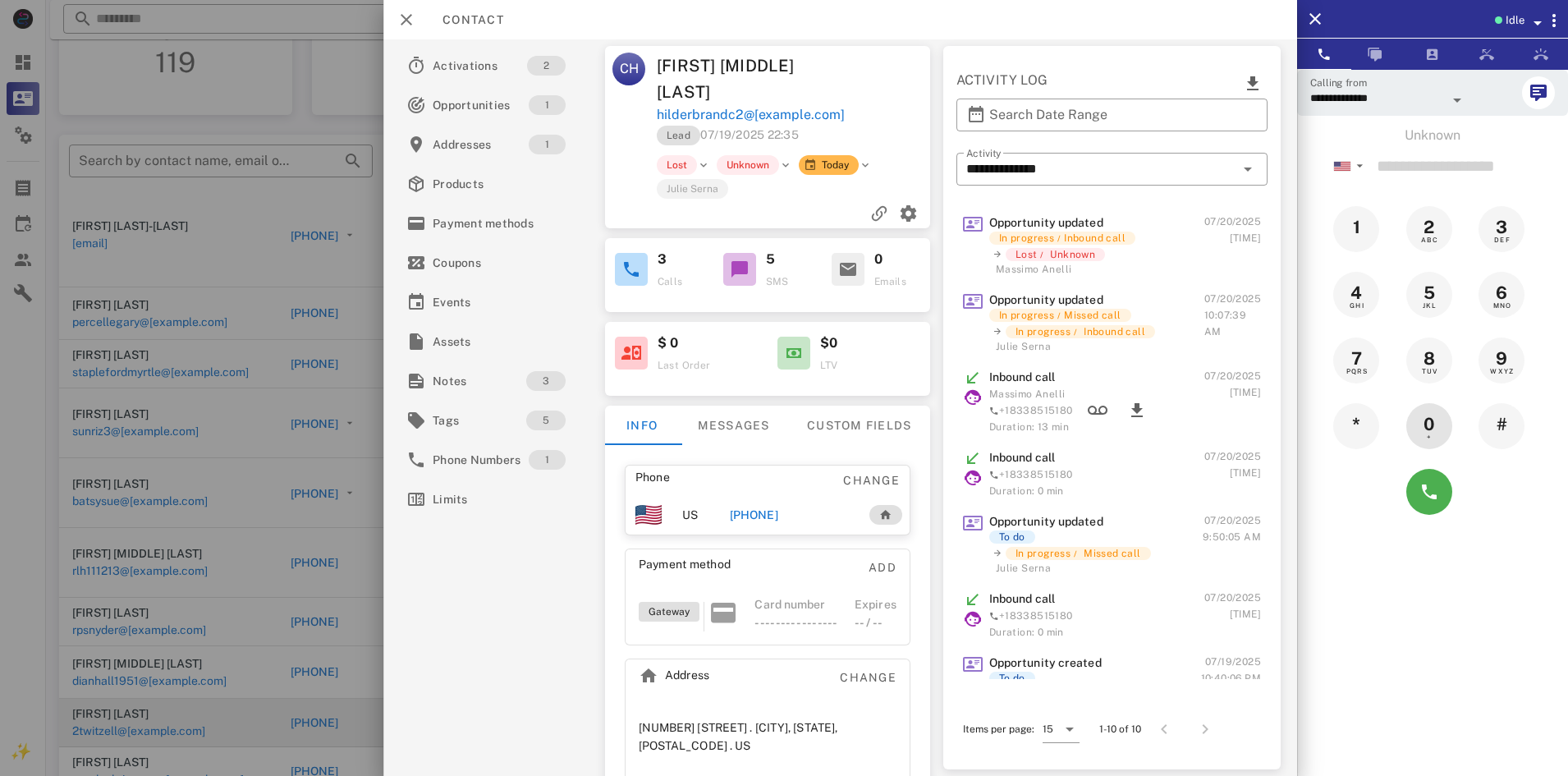 scroll, scrollTop: 395, scrollLeft: 0, axis: vertical 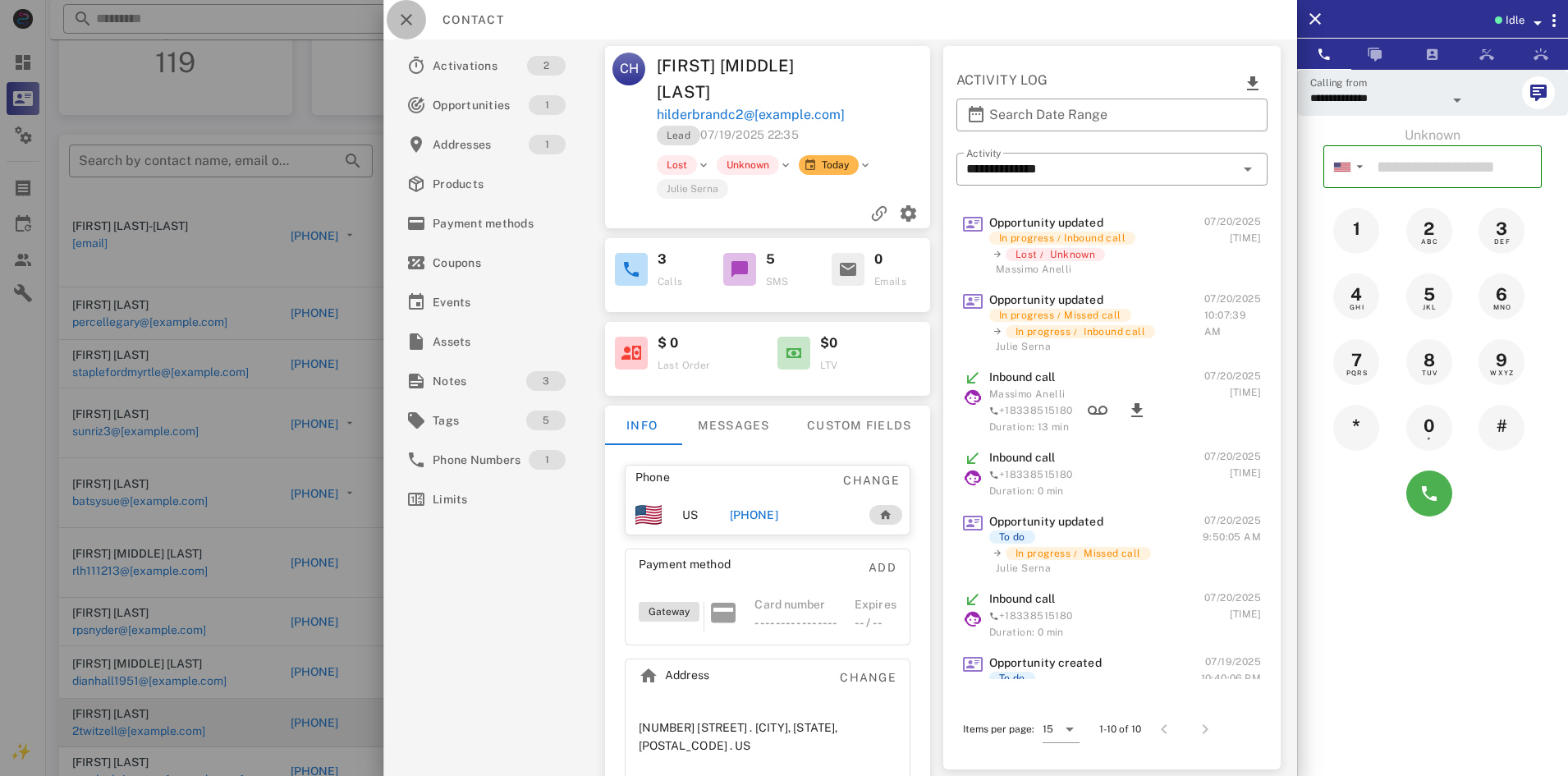 click at bounding box center (406, 20) 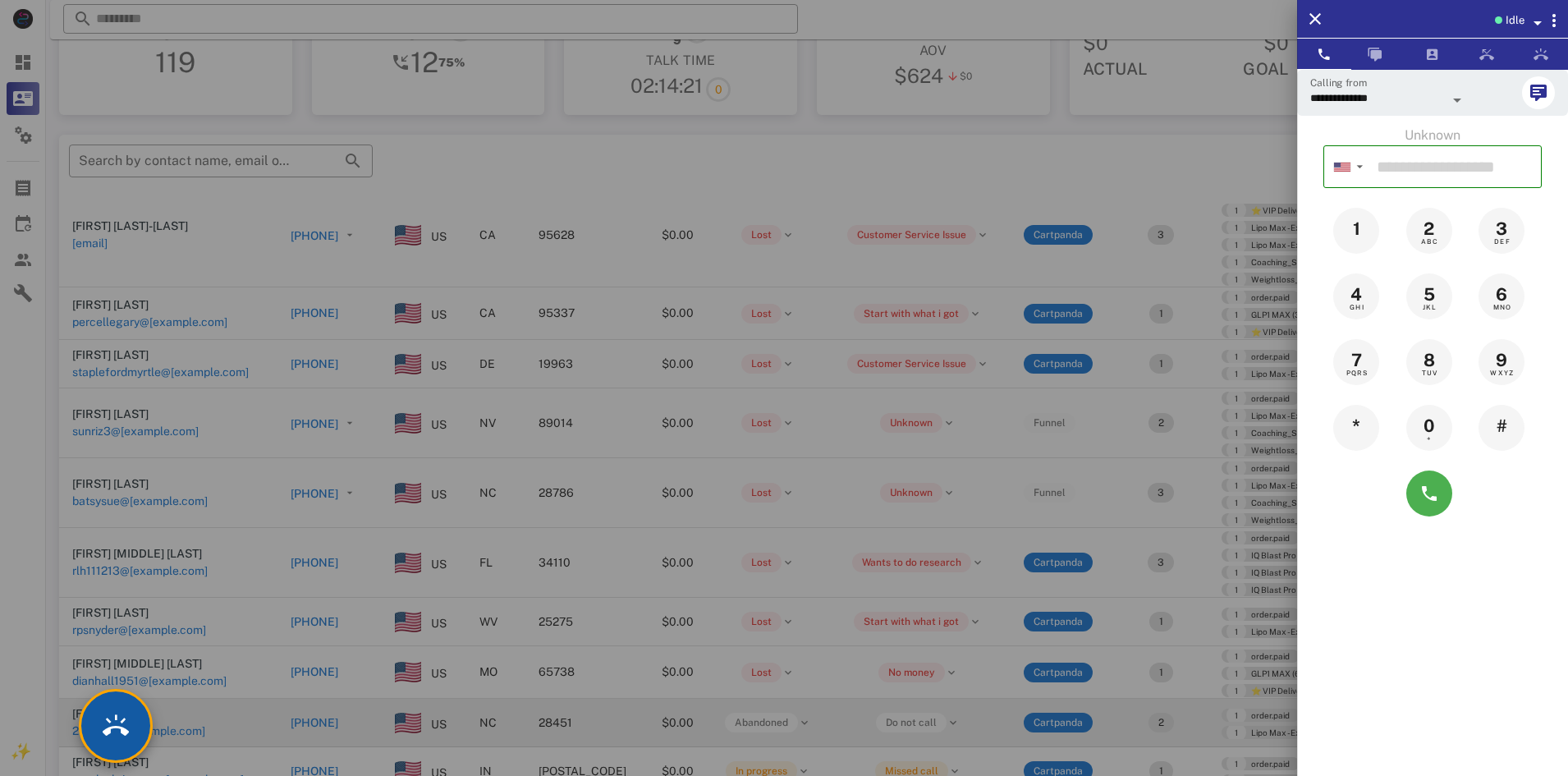 click at bounding box center (116, 726) 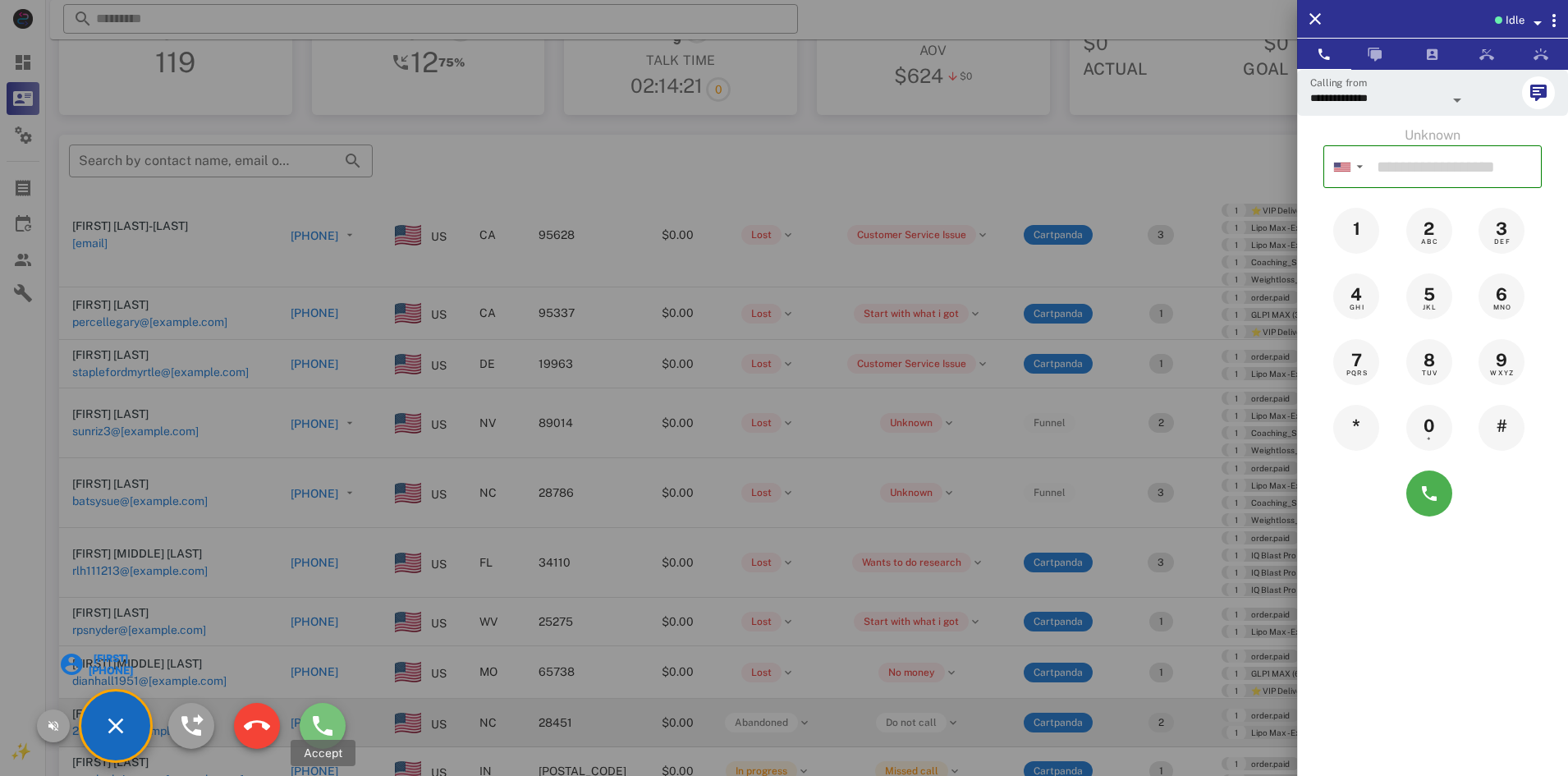 click at bounding box center [323, 726] 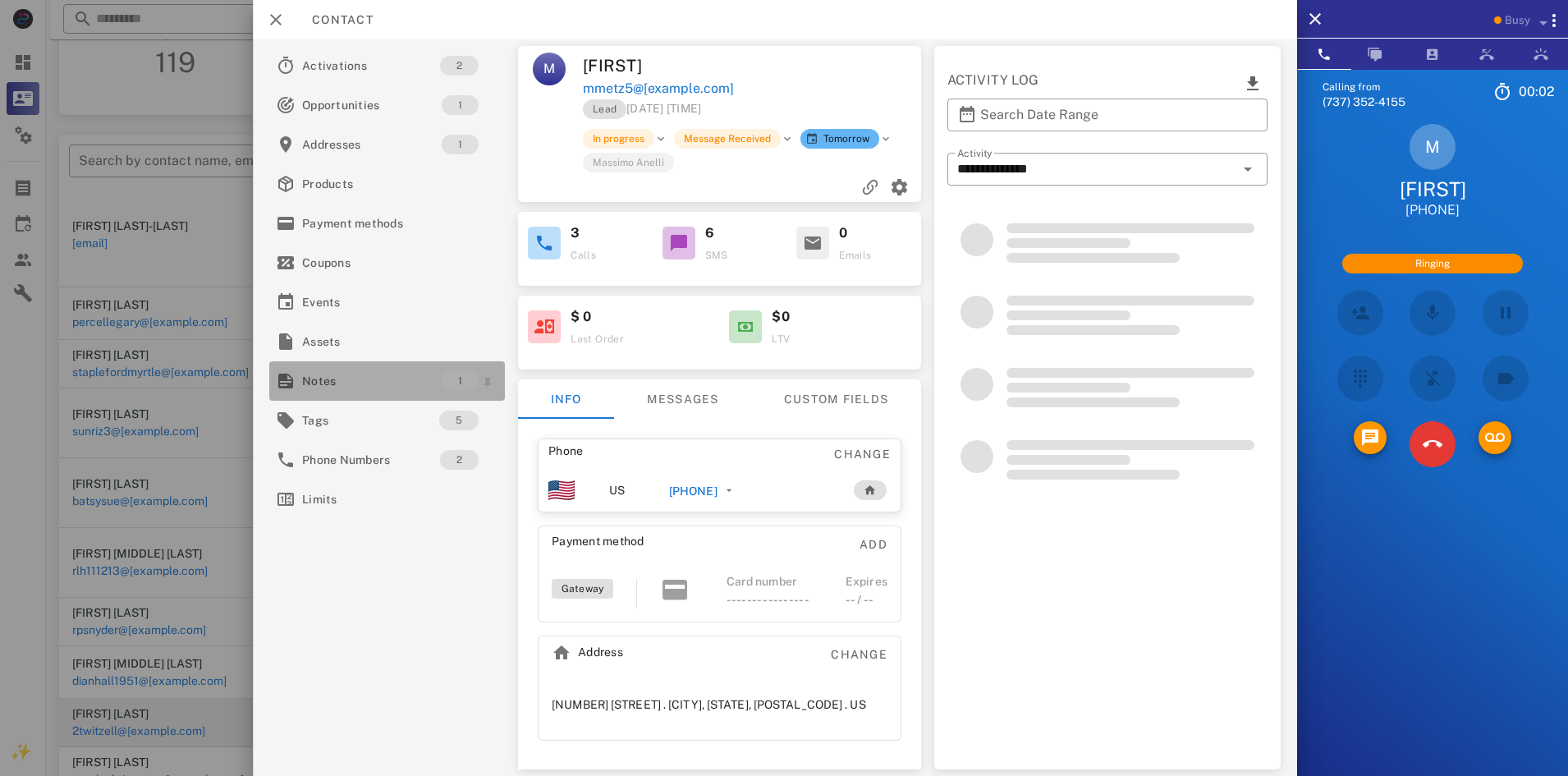 click on "Notes" at bounding box center (372, 381) 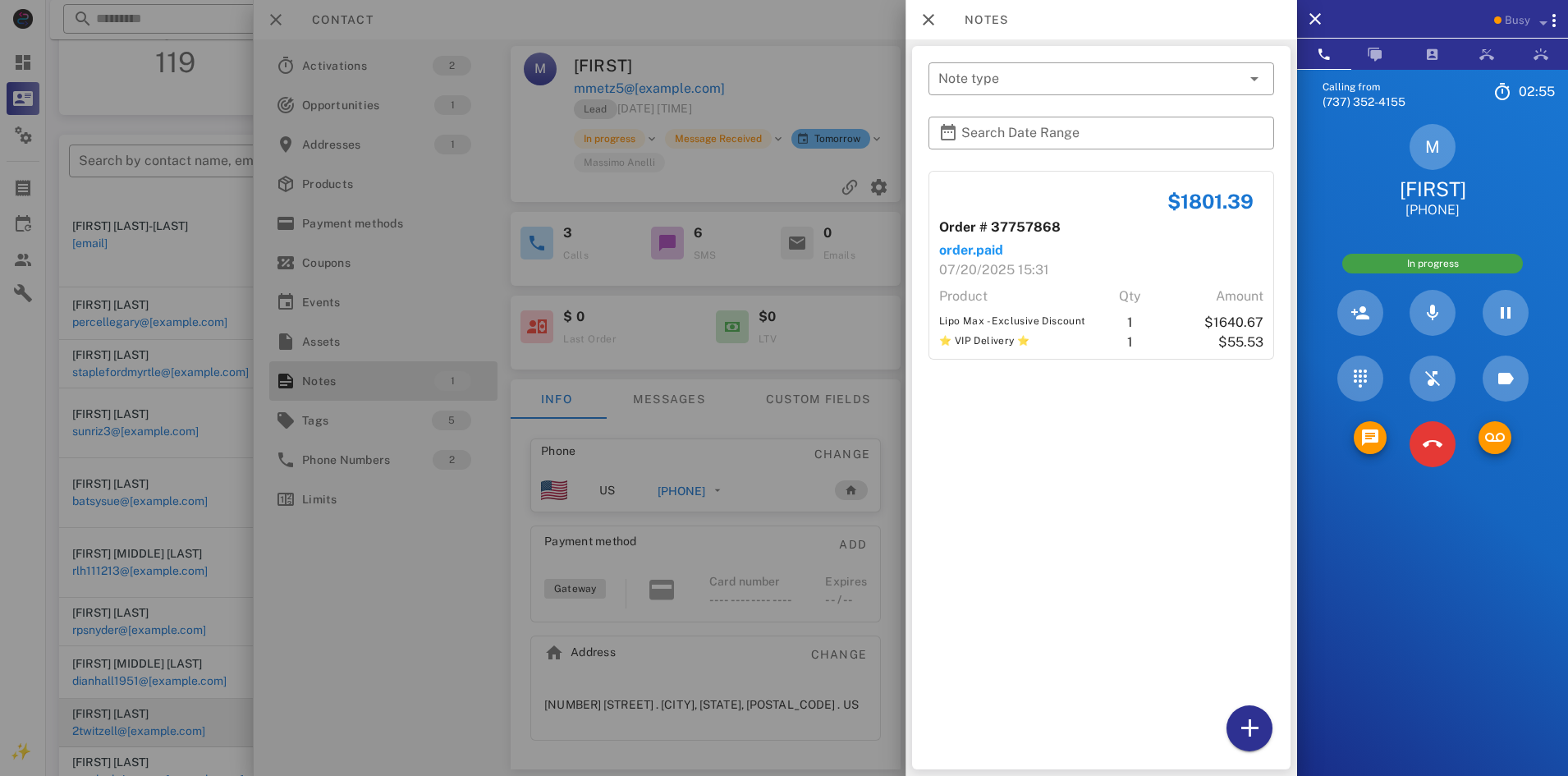 click at bounding box center (784, 388) 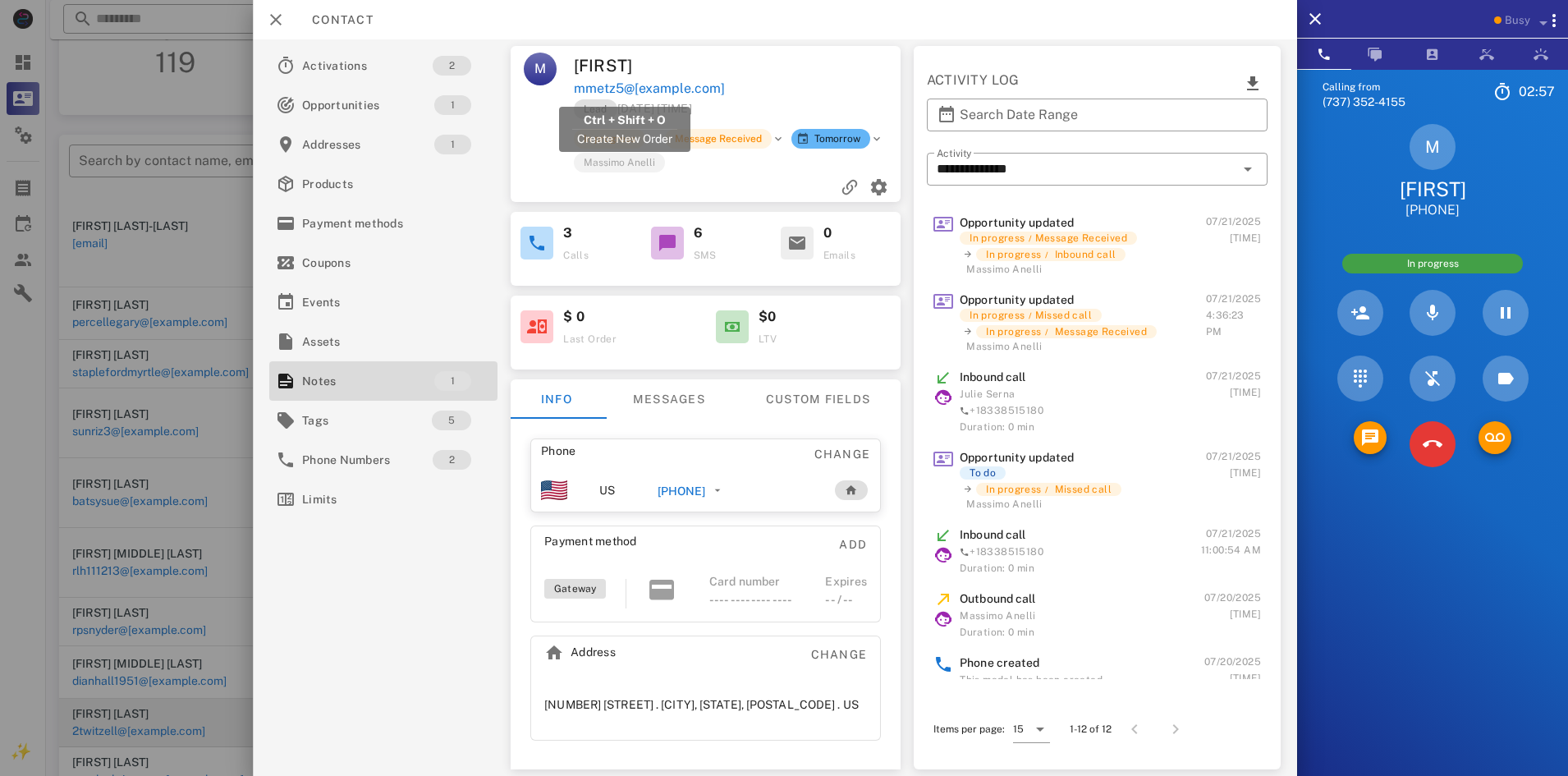 click on "mmetz5@aol.com" at bounding box center [594, 89] 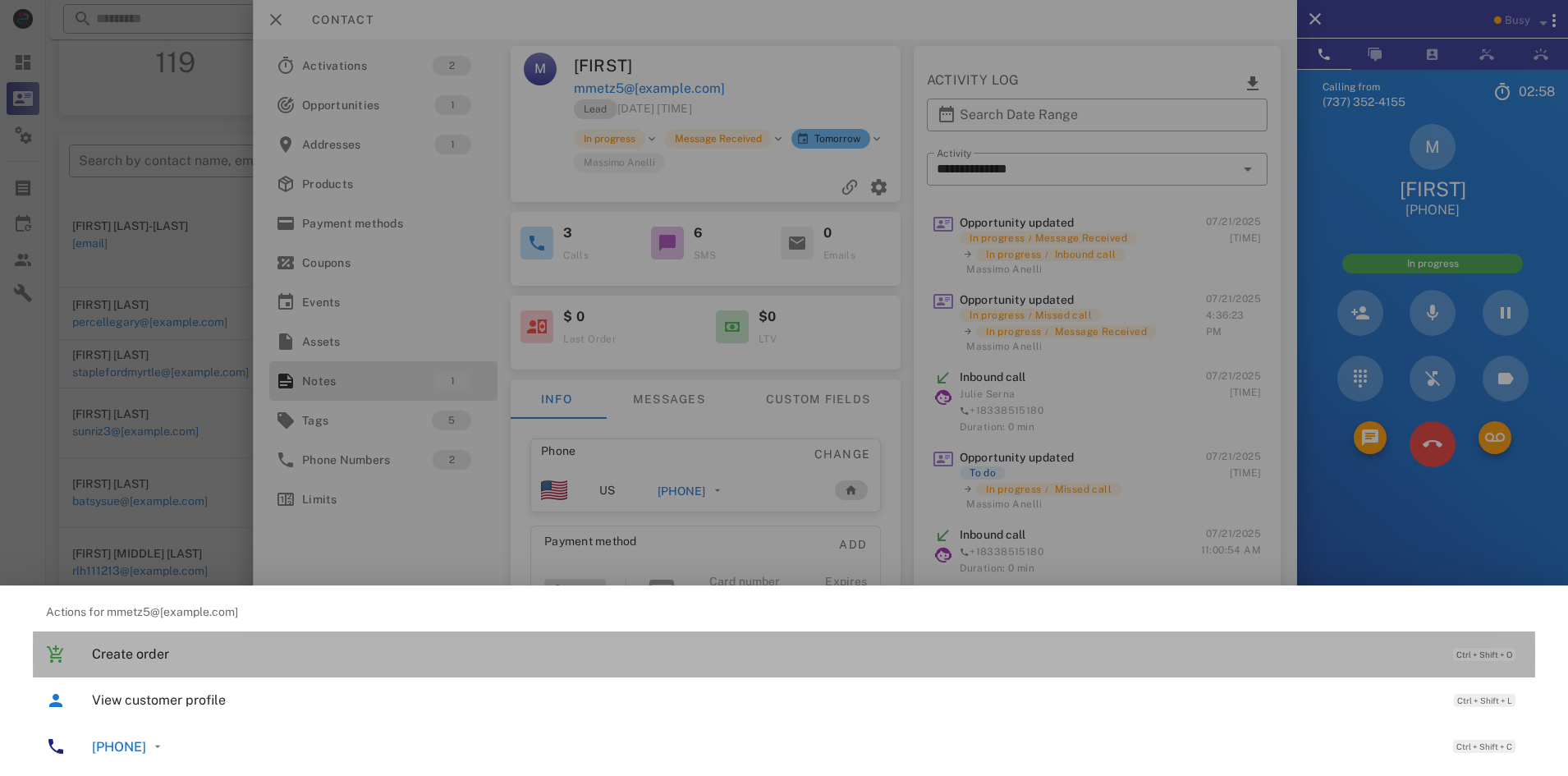 click on "Create order" at bounding box center (764, 654) 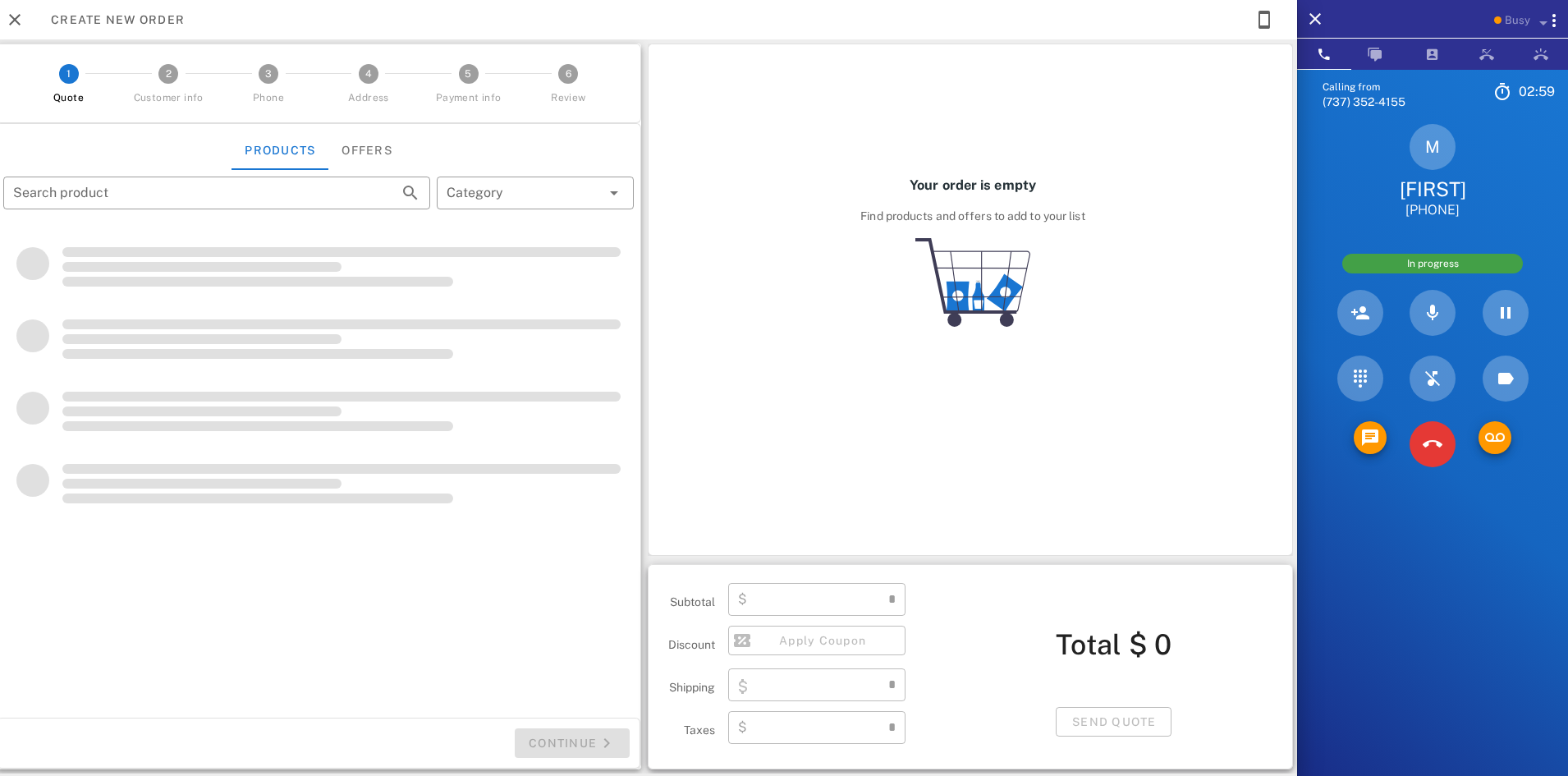 type on "**********" 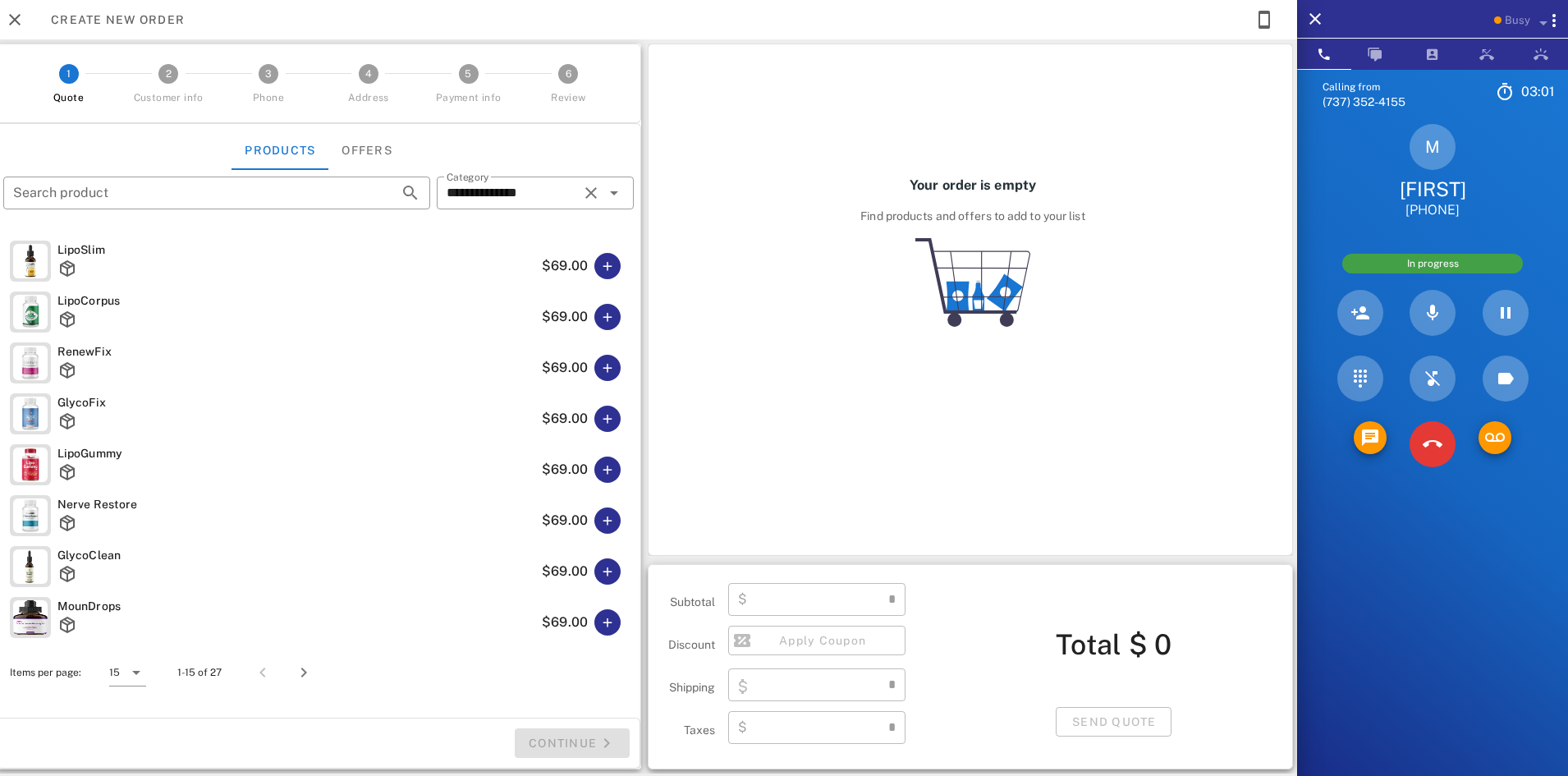 type on "****" 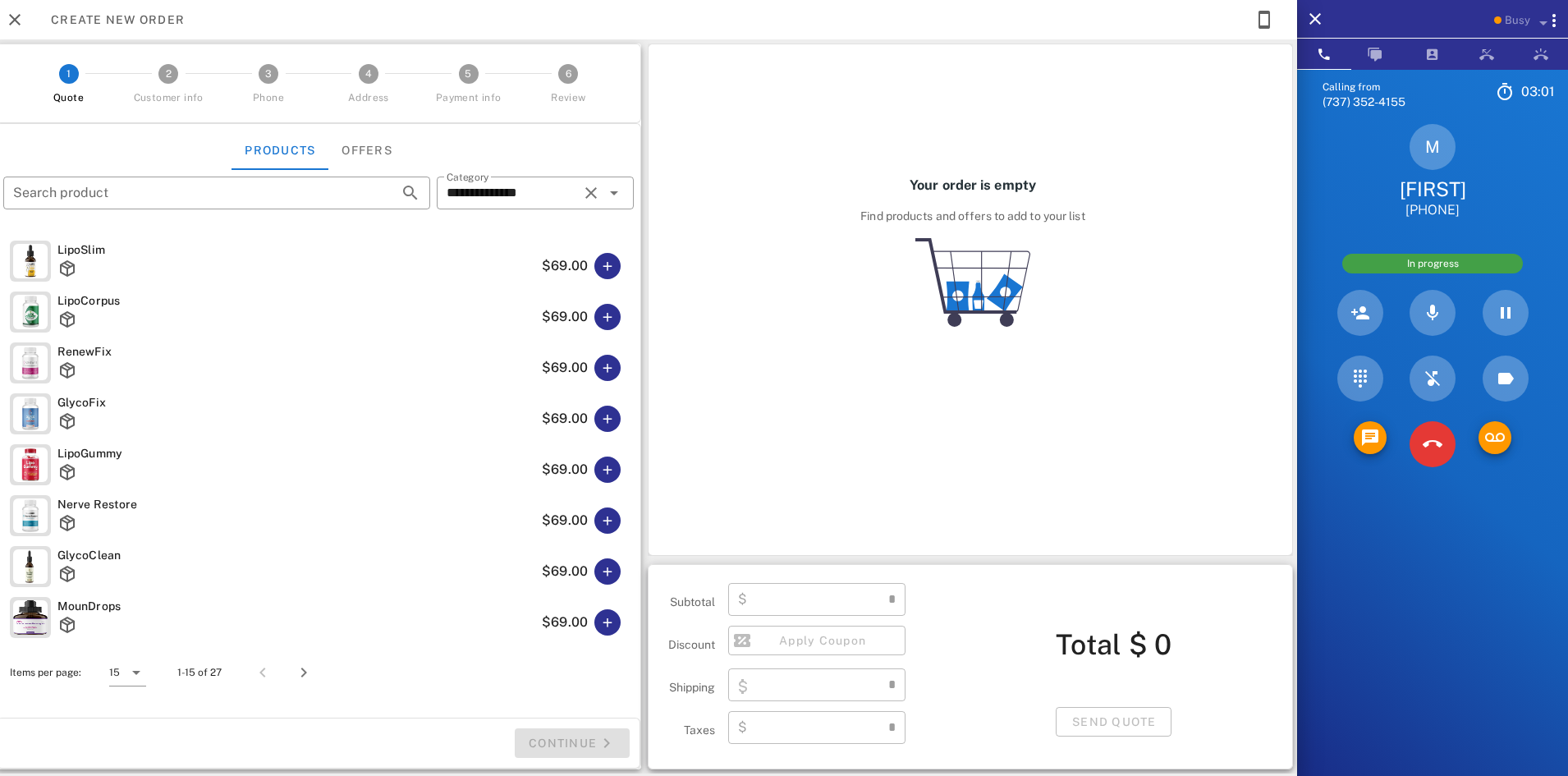 type on "****" 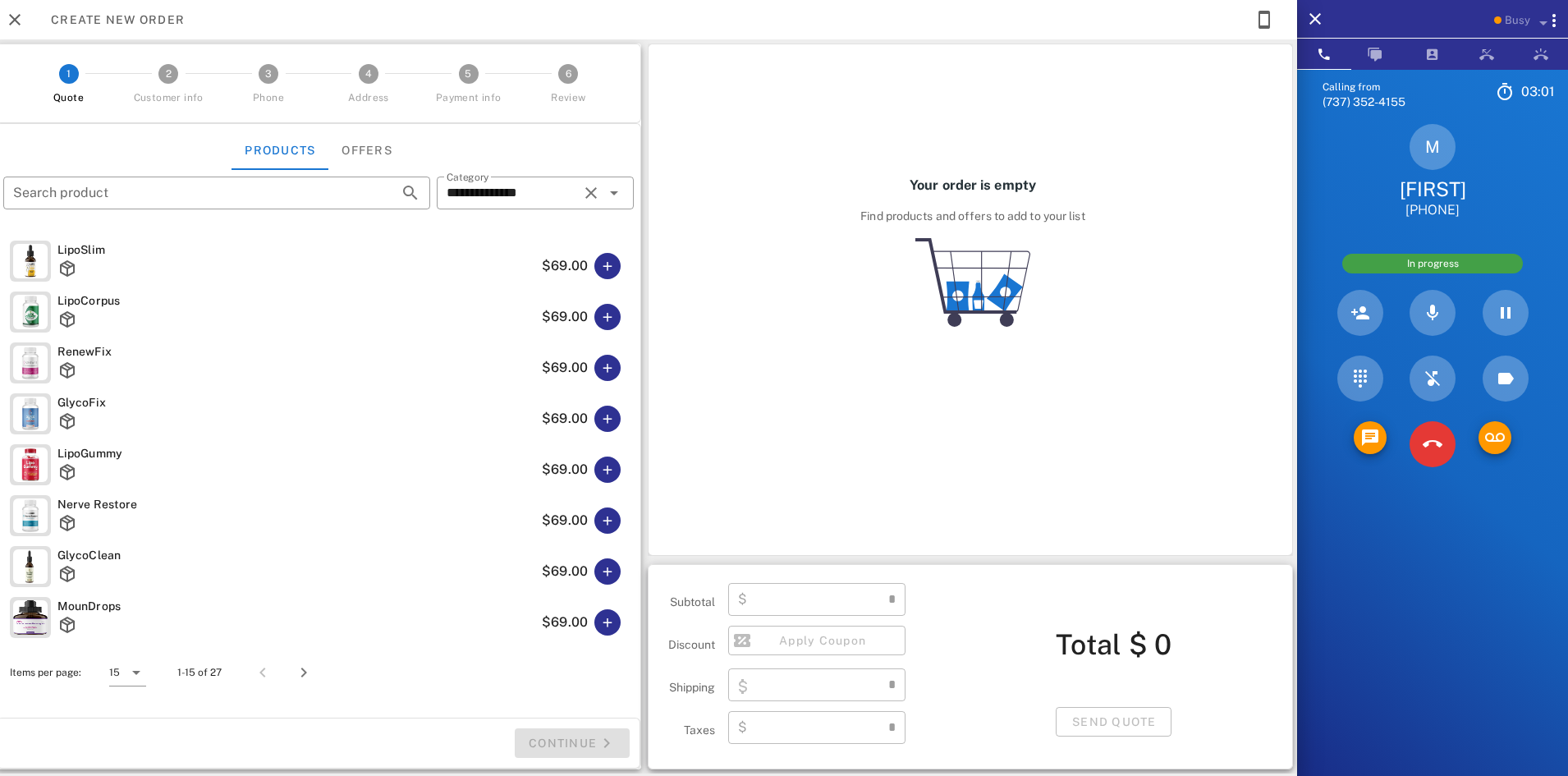 type on "****" 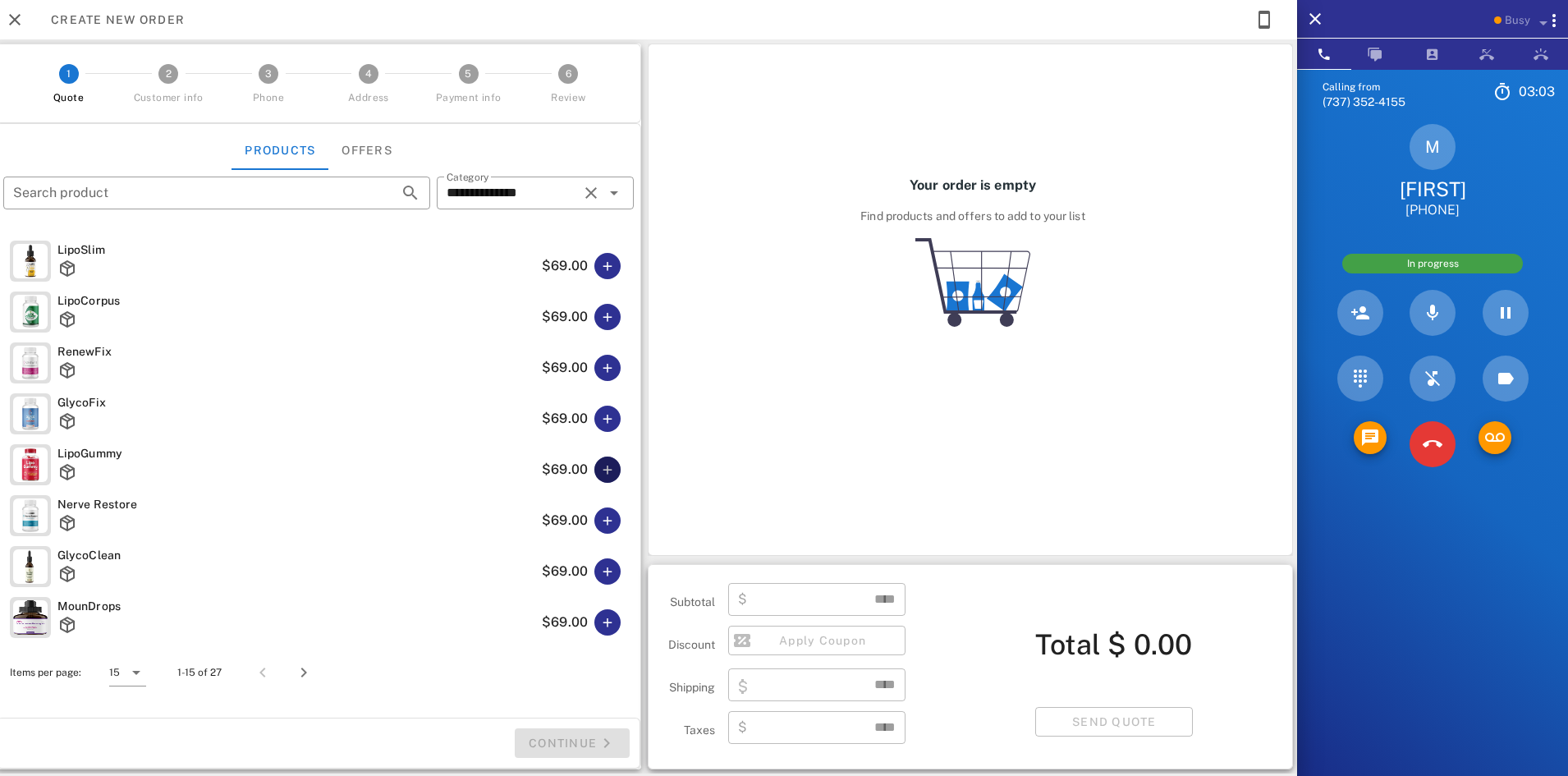 click at bounding box center [607, 470] 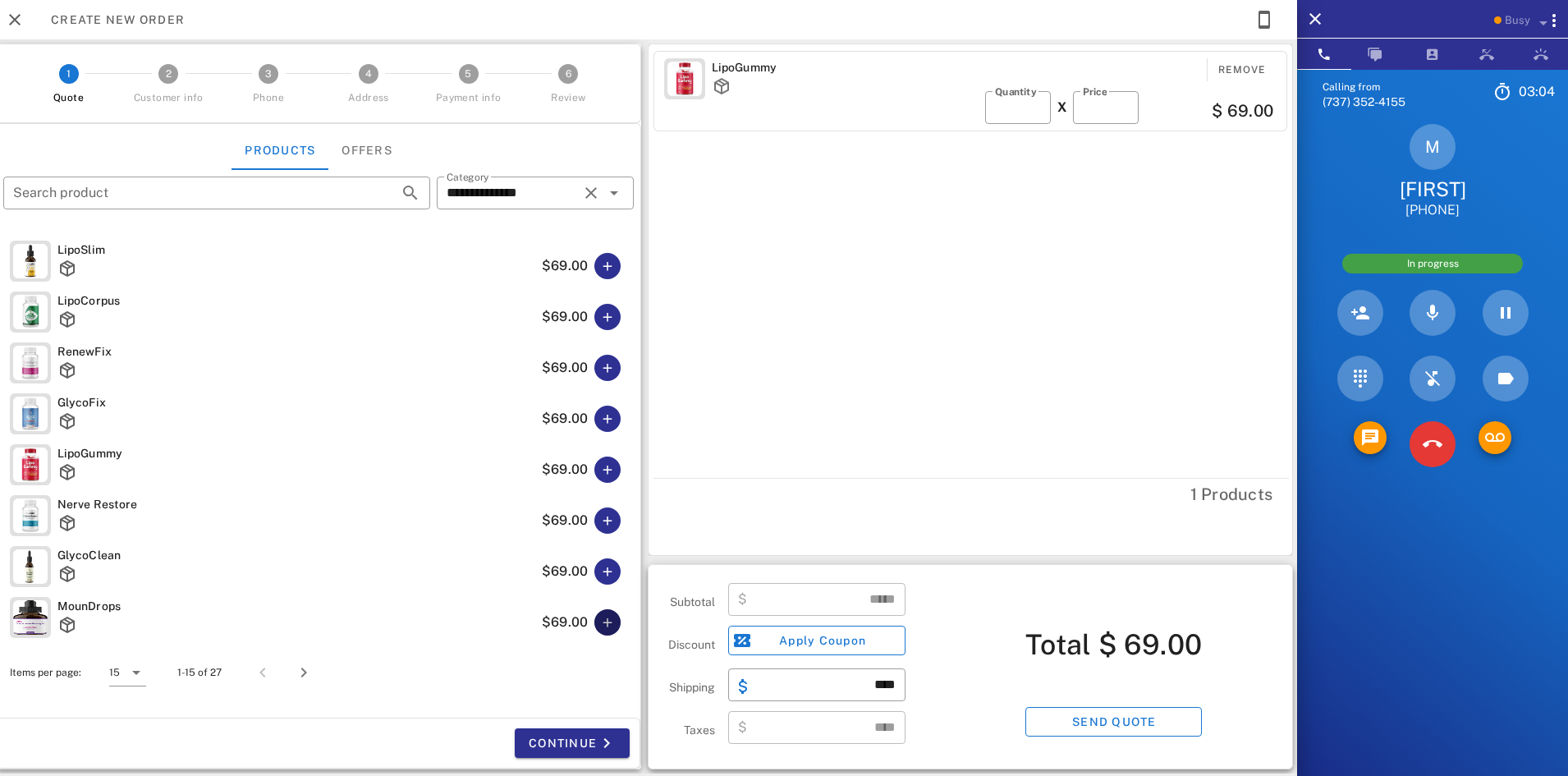 click at bounding box center (607, 622) 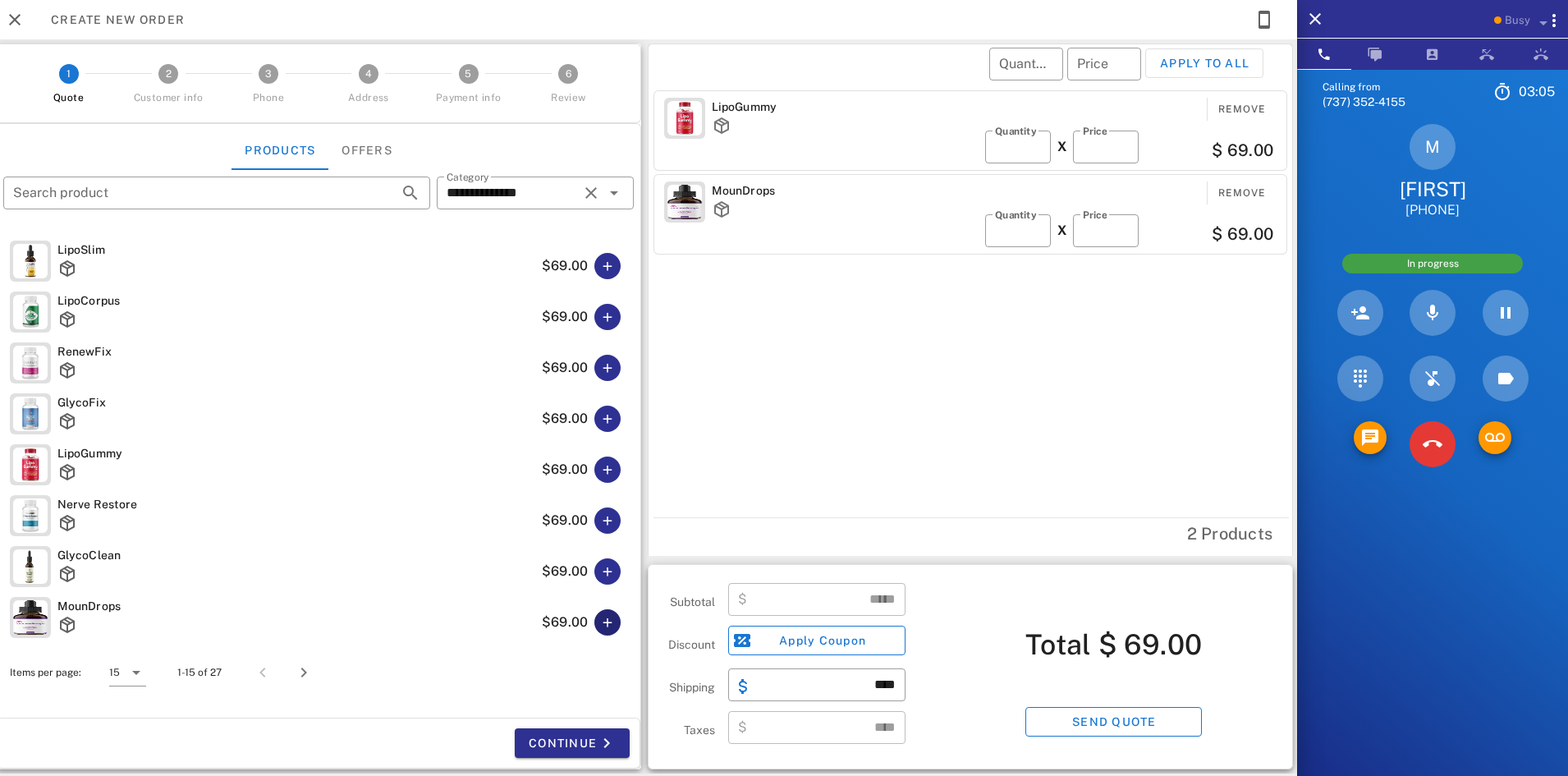type on "******" 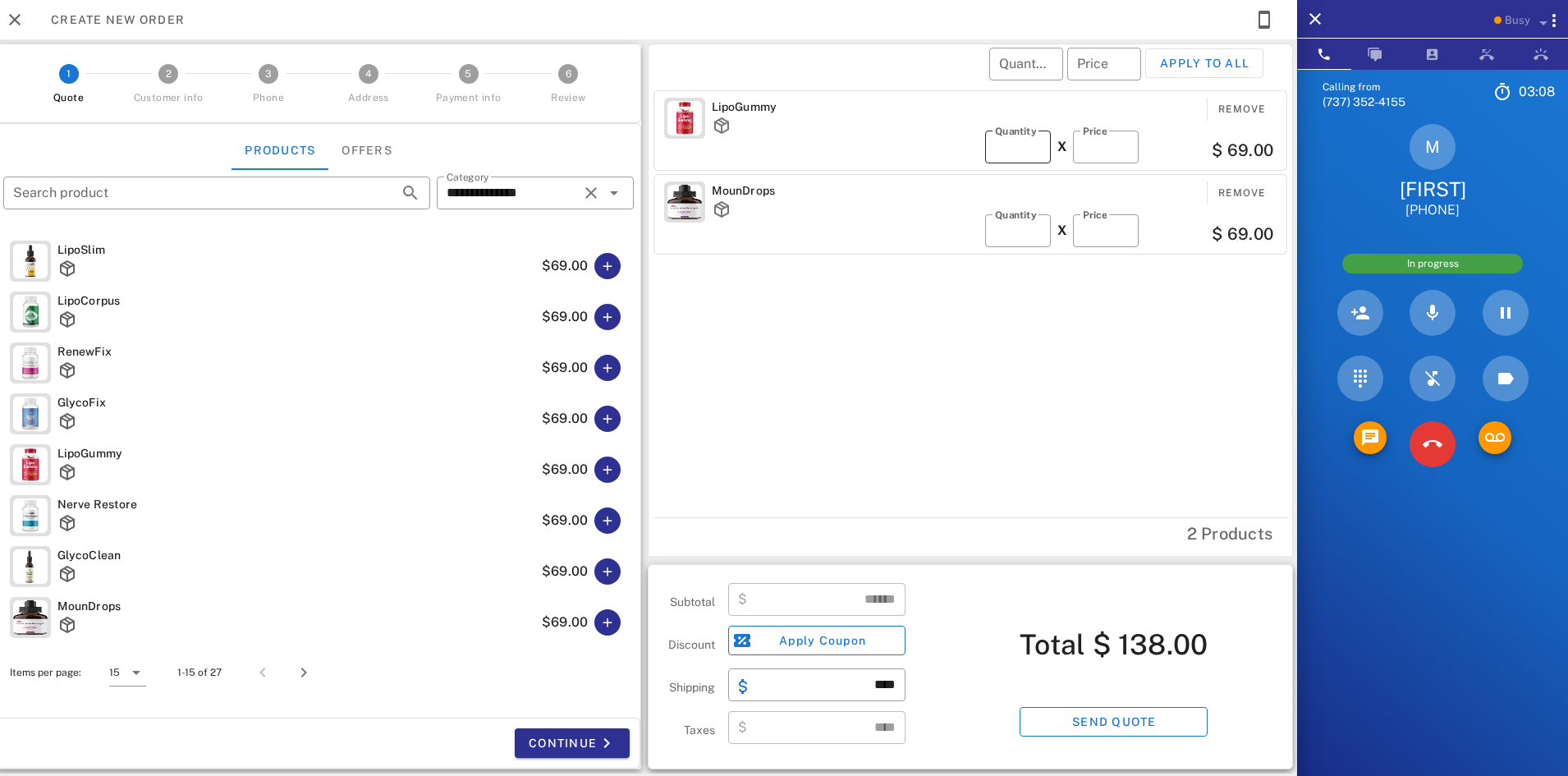 click on "*" at bounding box center (1018, 147) 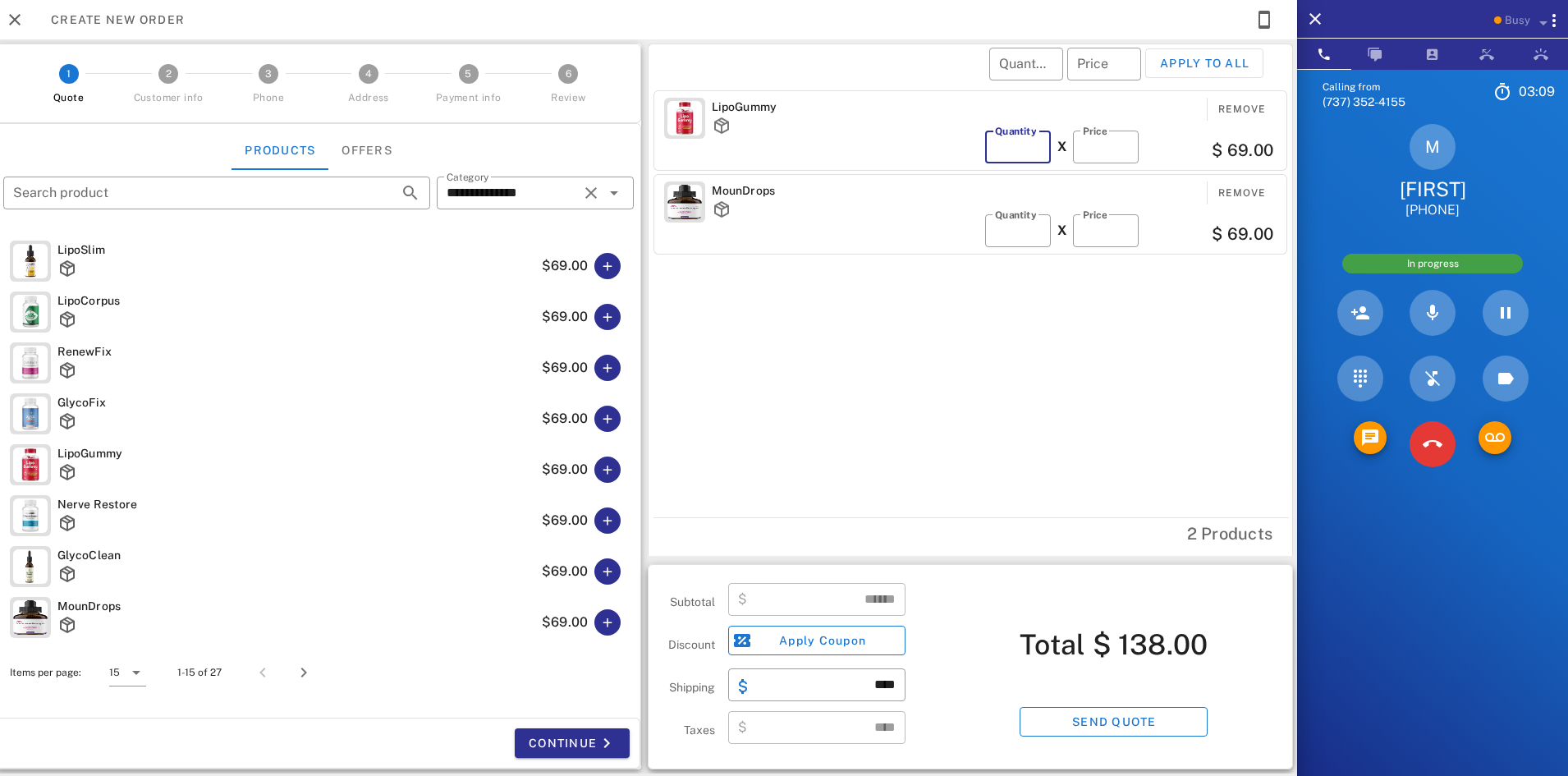 click on "*" at bounding box center (1018, 147) 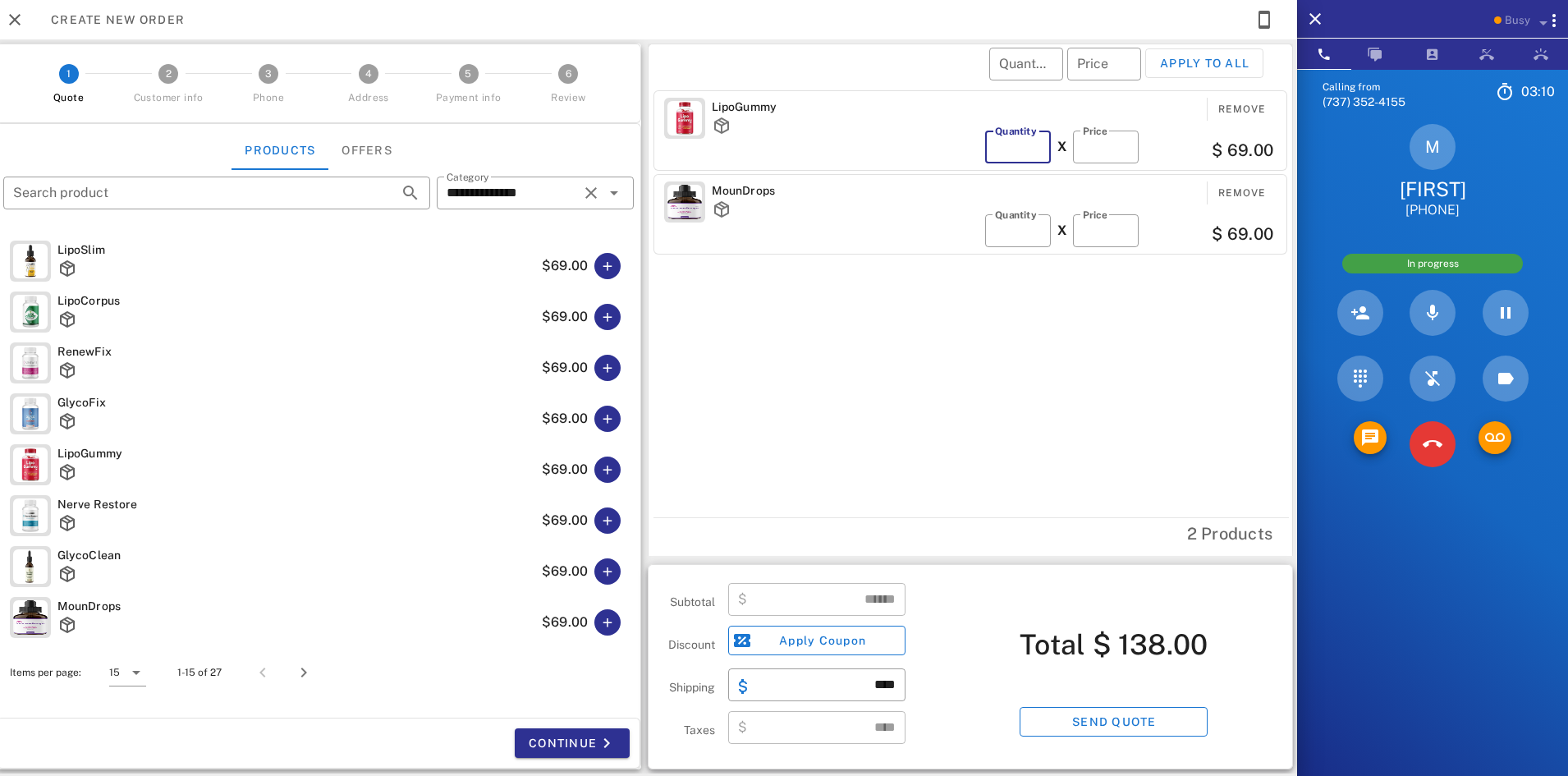 click on "*" at bounding box center [1018, 147] 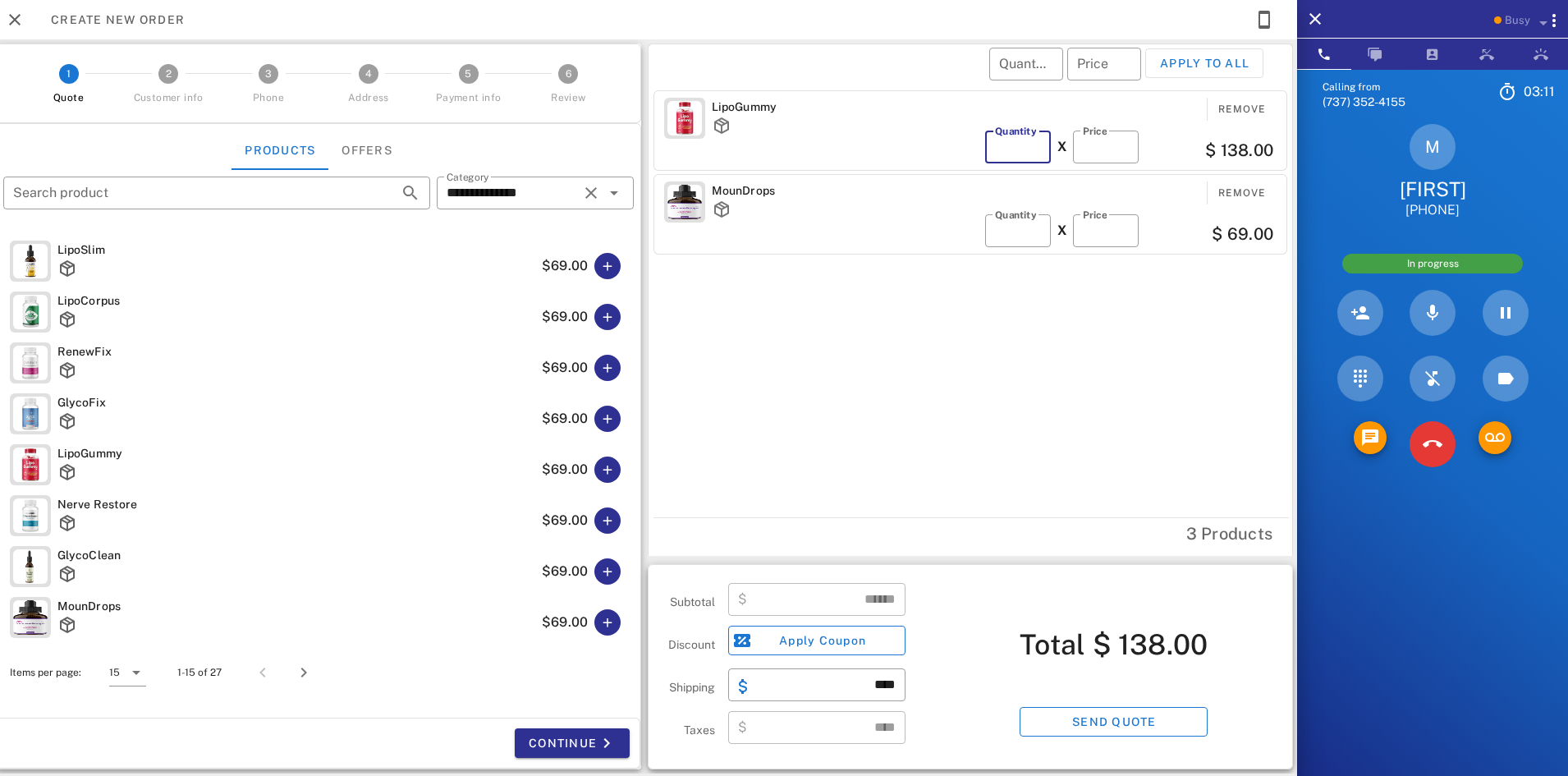 type on "*" 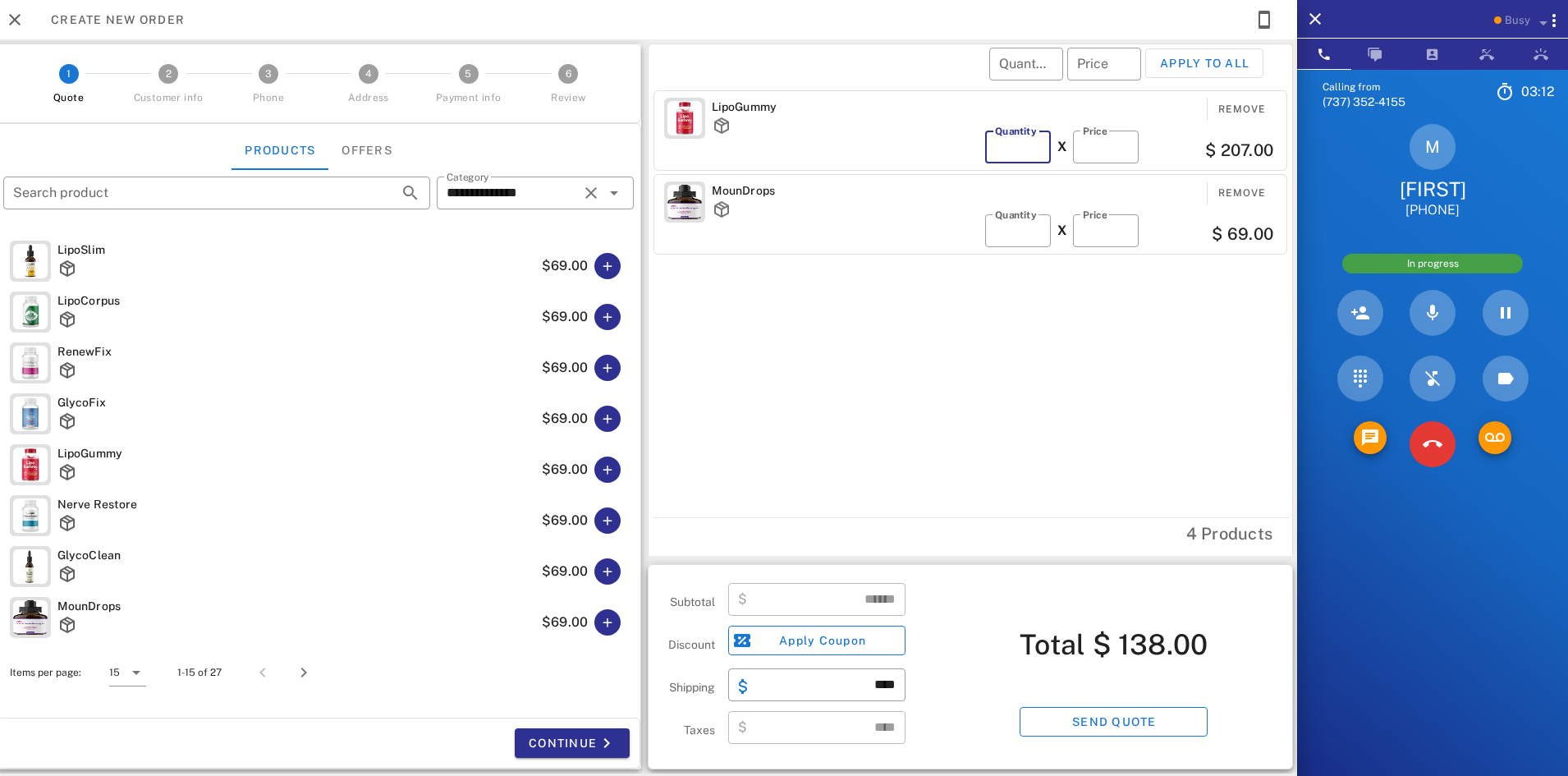 type on "******" 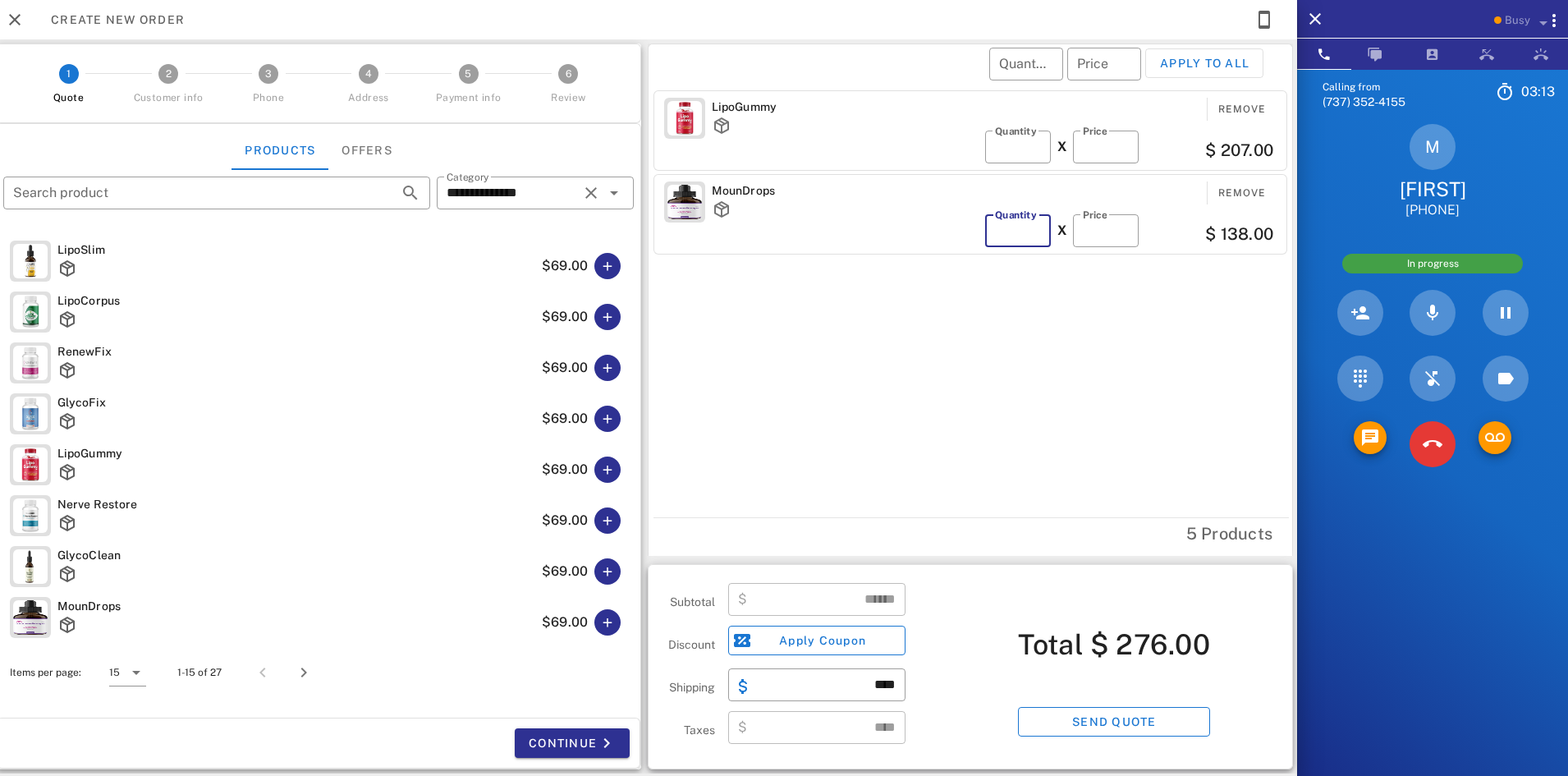 click on "*" at bounding box center [1018, 231] 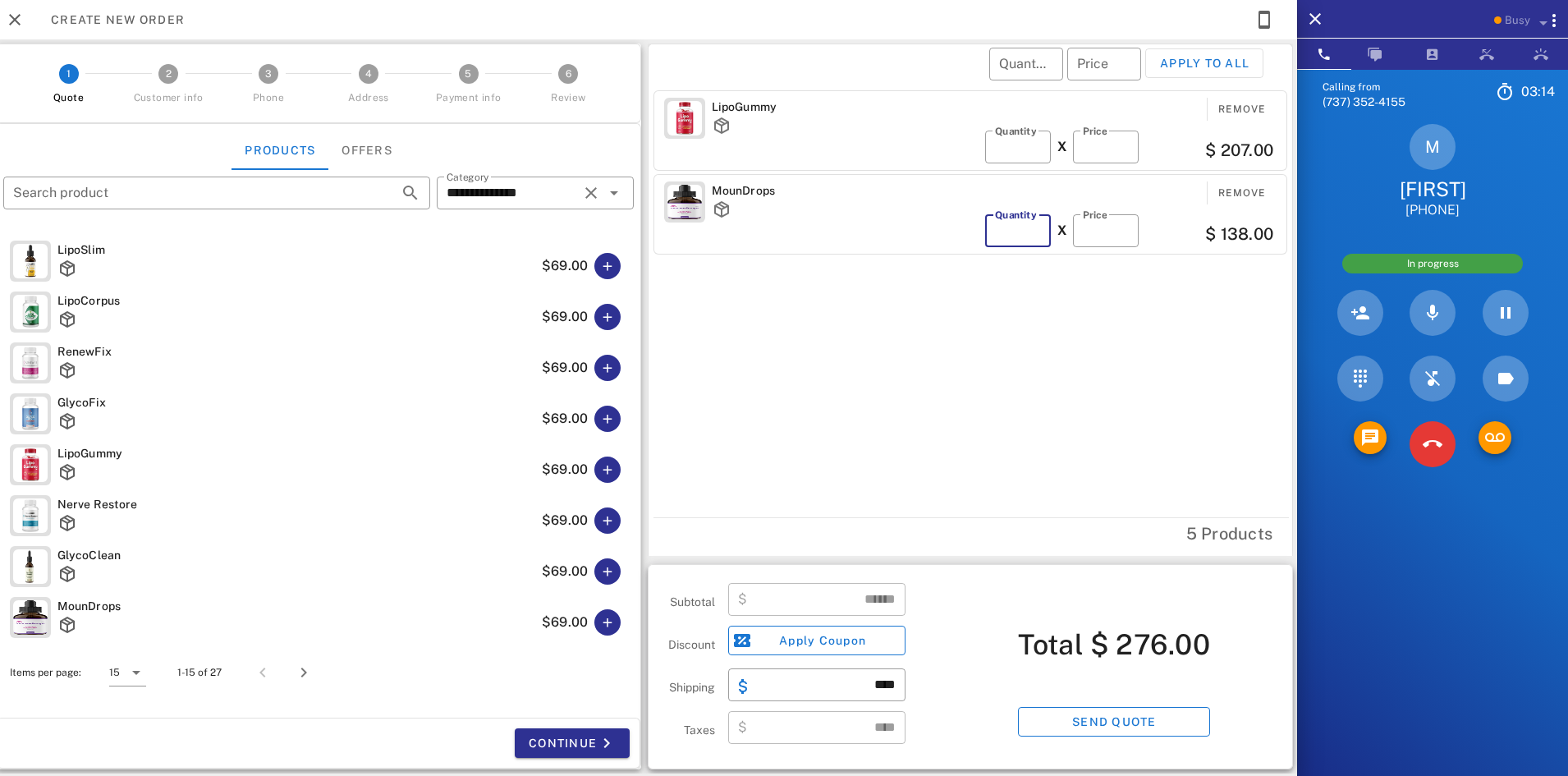 type on "*" 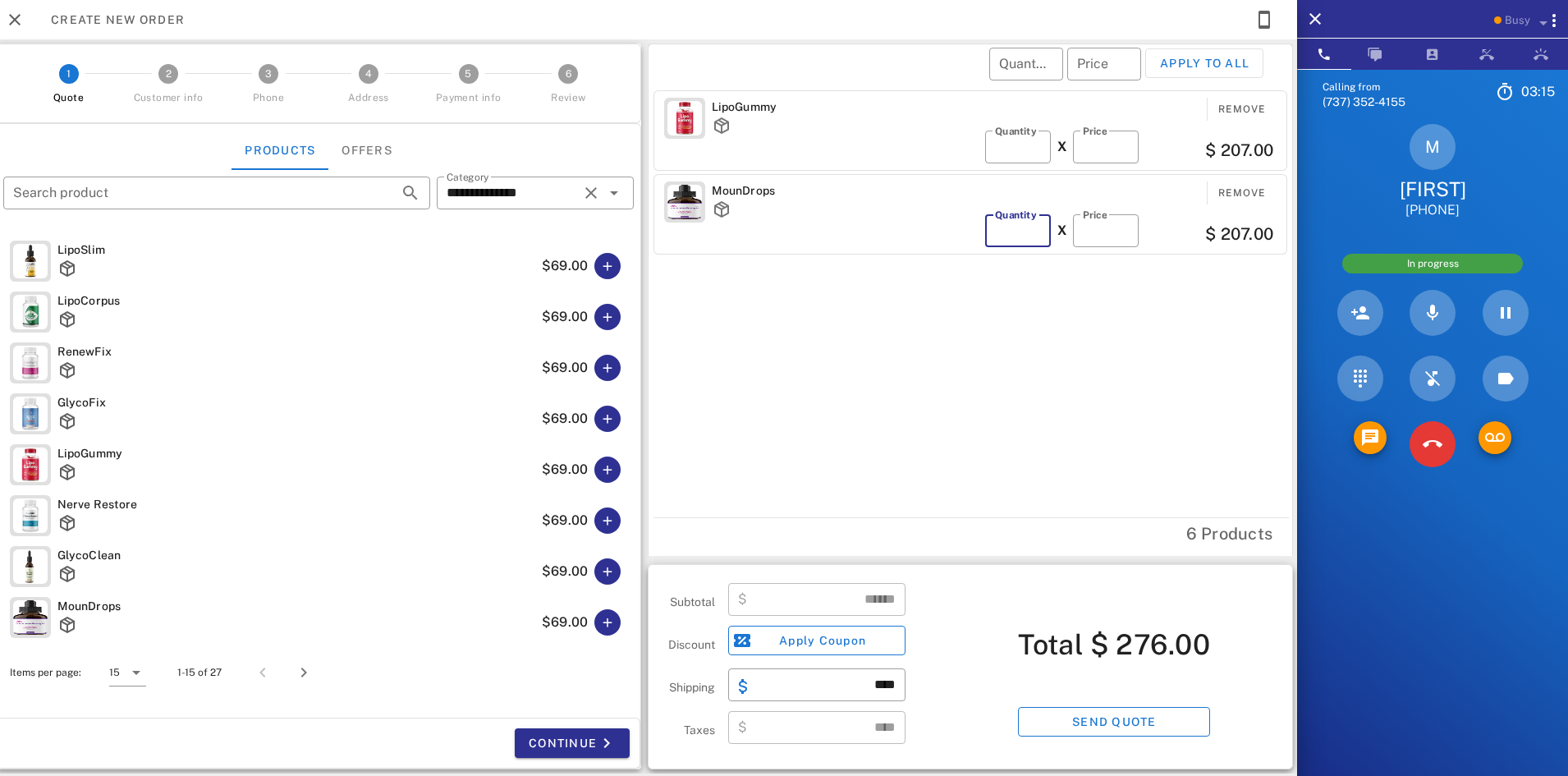 type on "******" 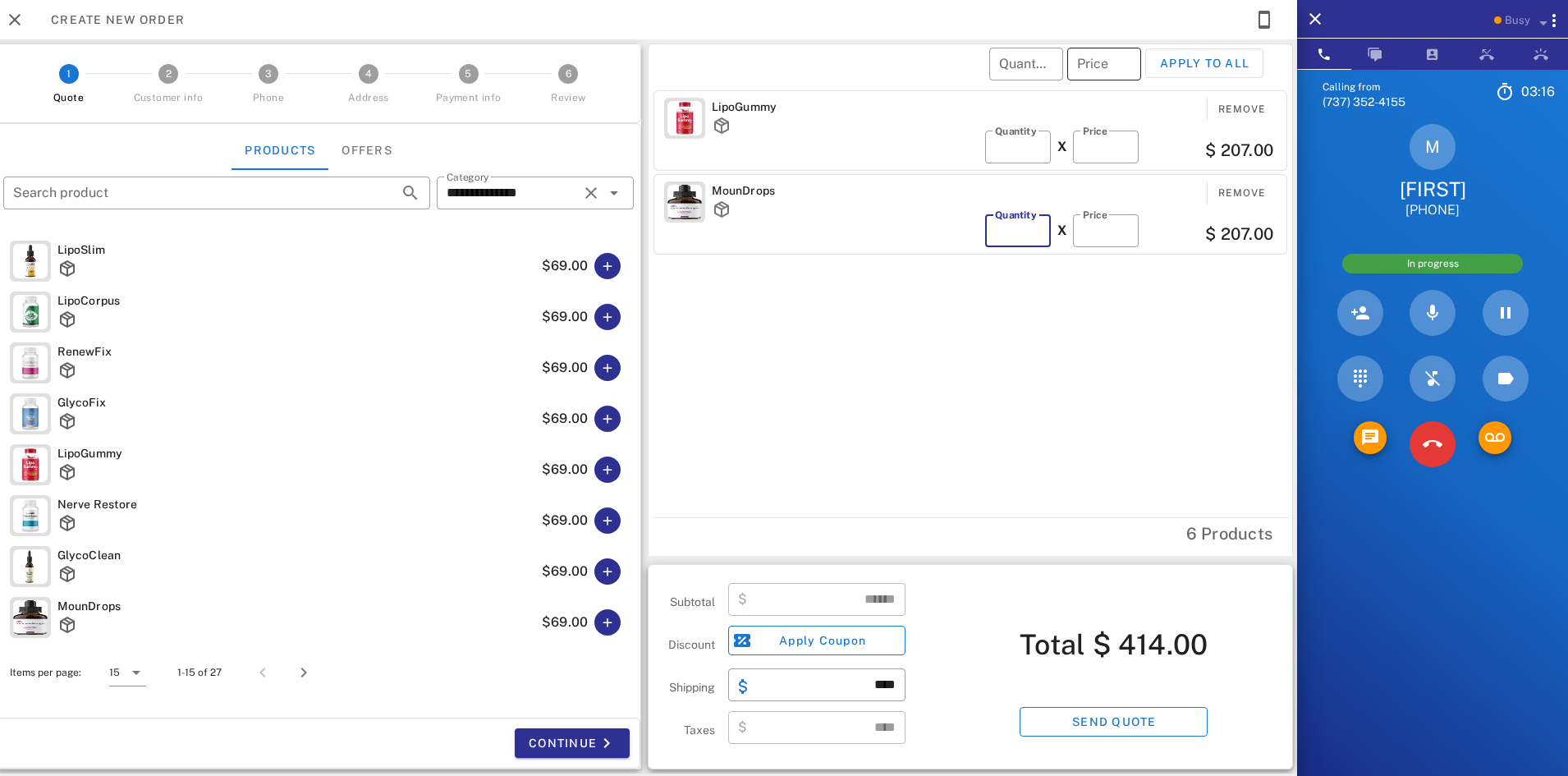 click on "Price" at bounding box center [1104, 64] 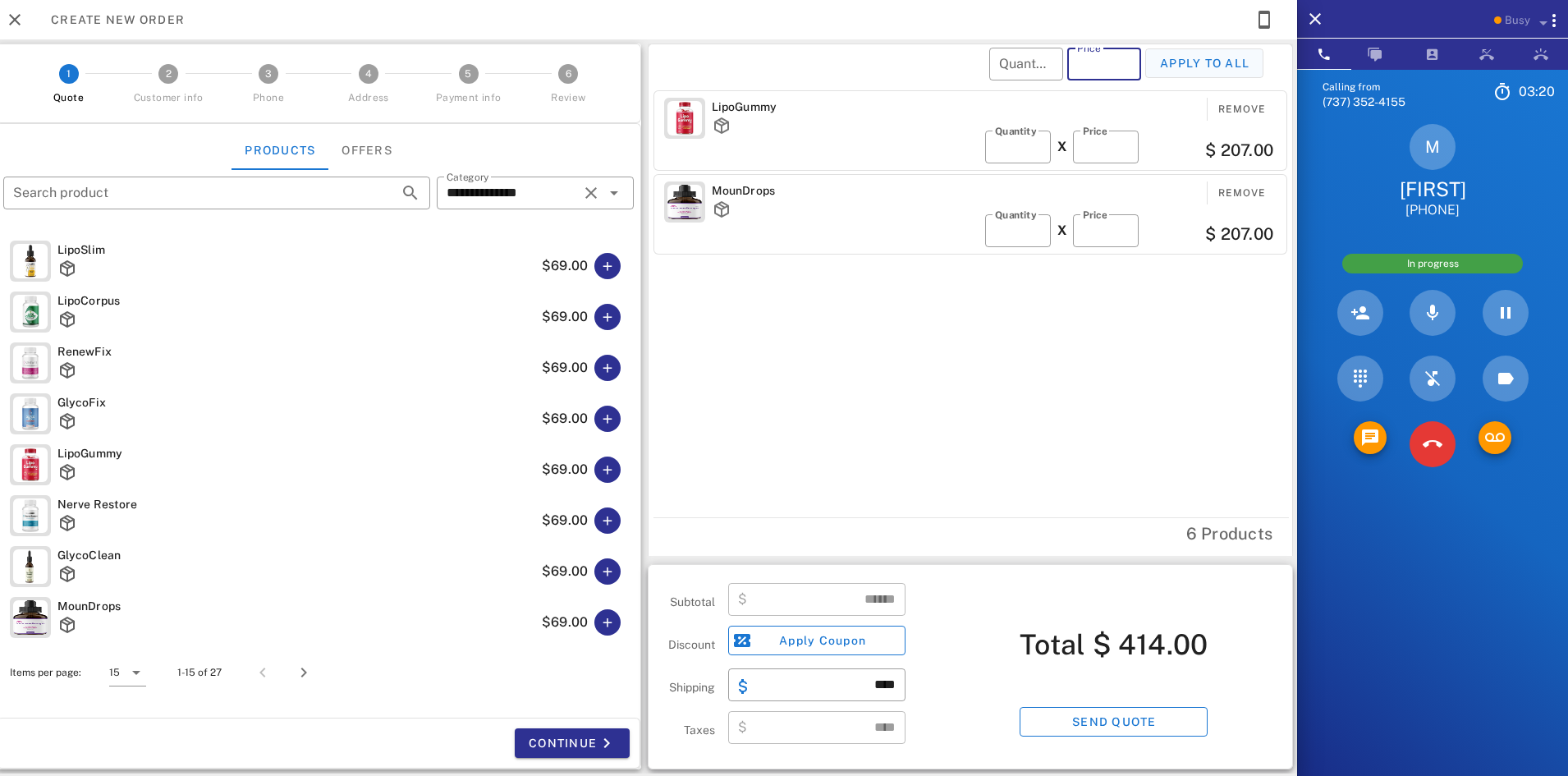 type on "**" 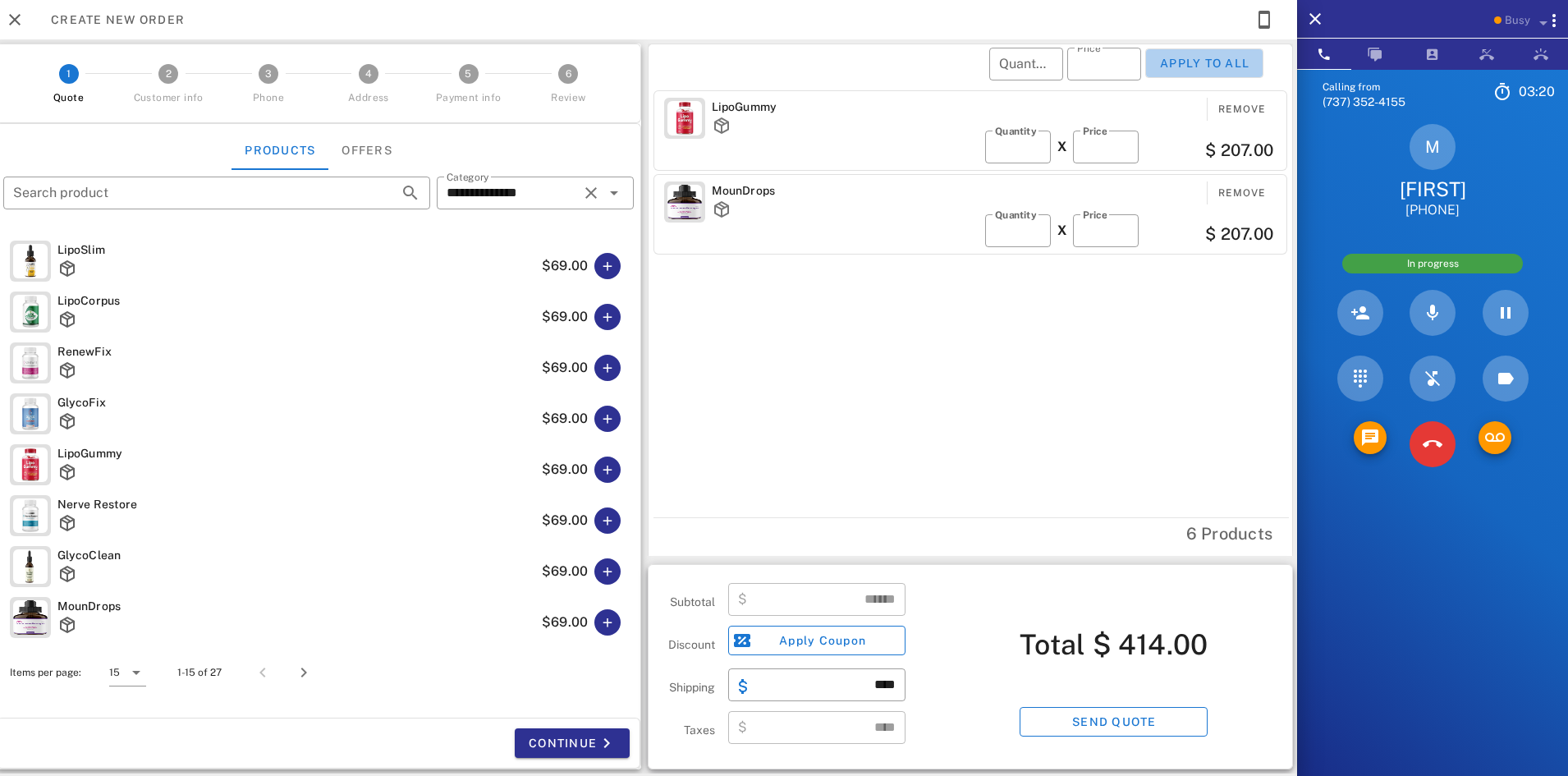 click on "Apply to all" at bounding box center (1204, 63) 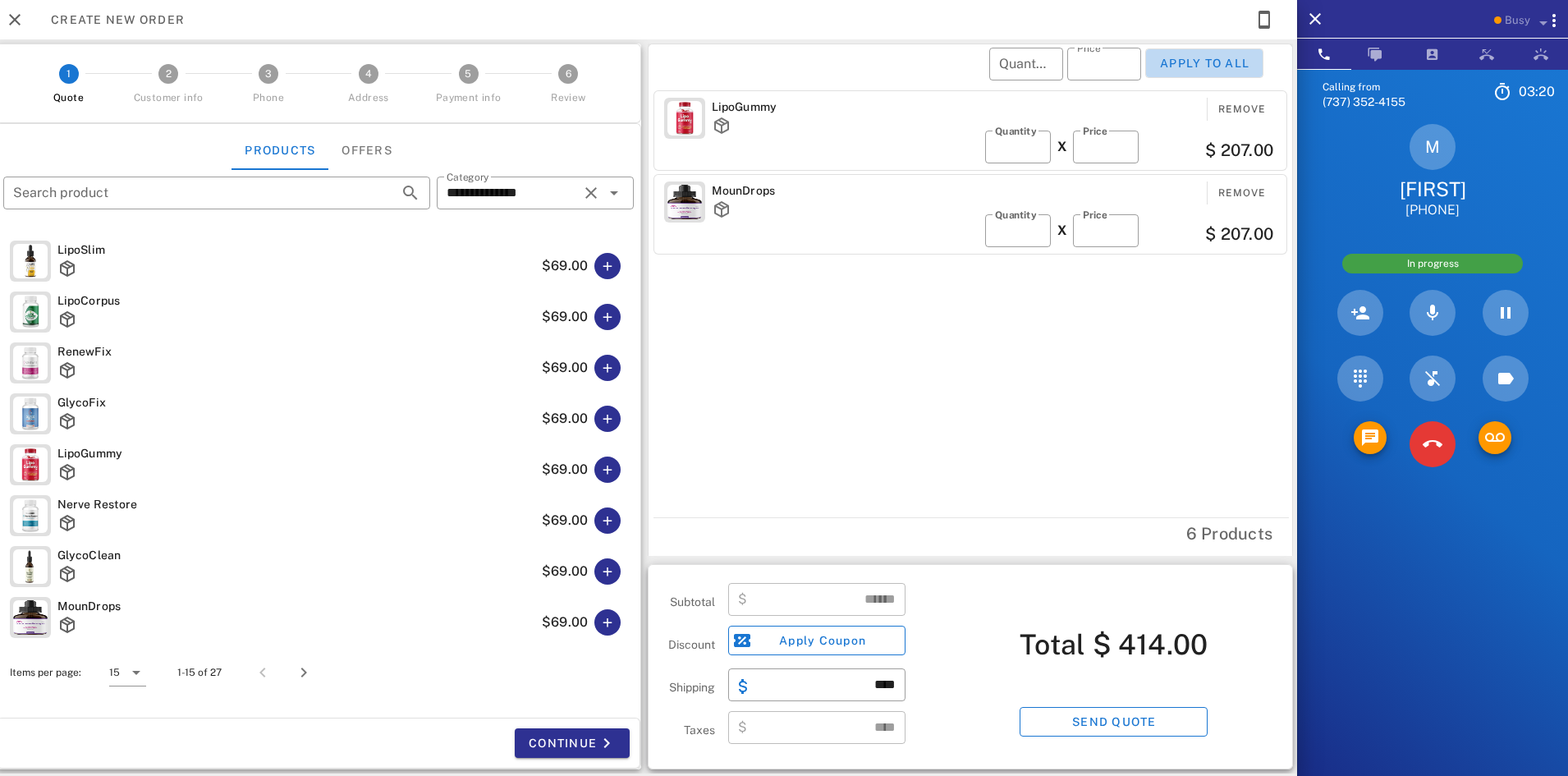 type on "**" 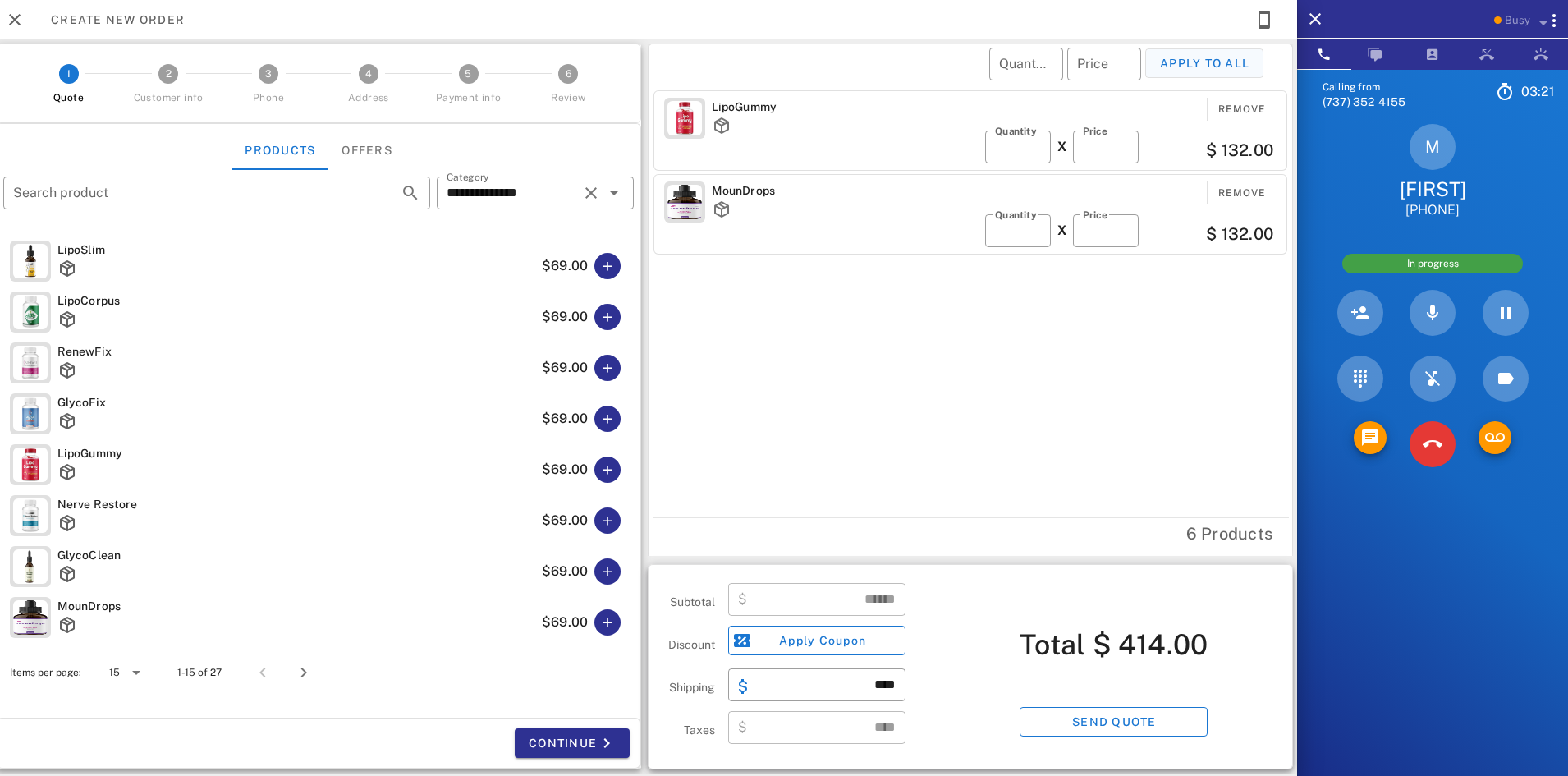 type on "******" 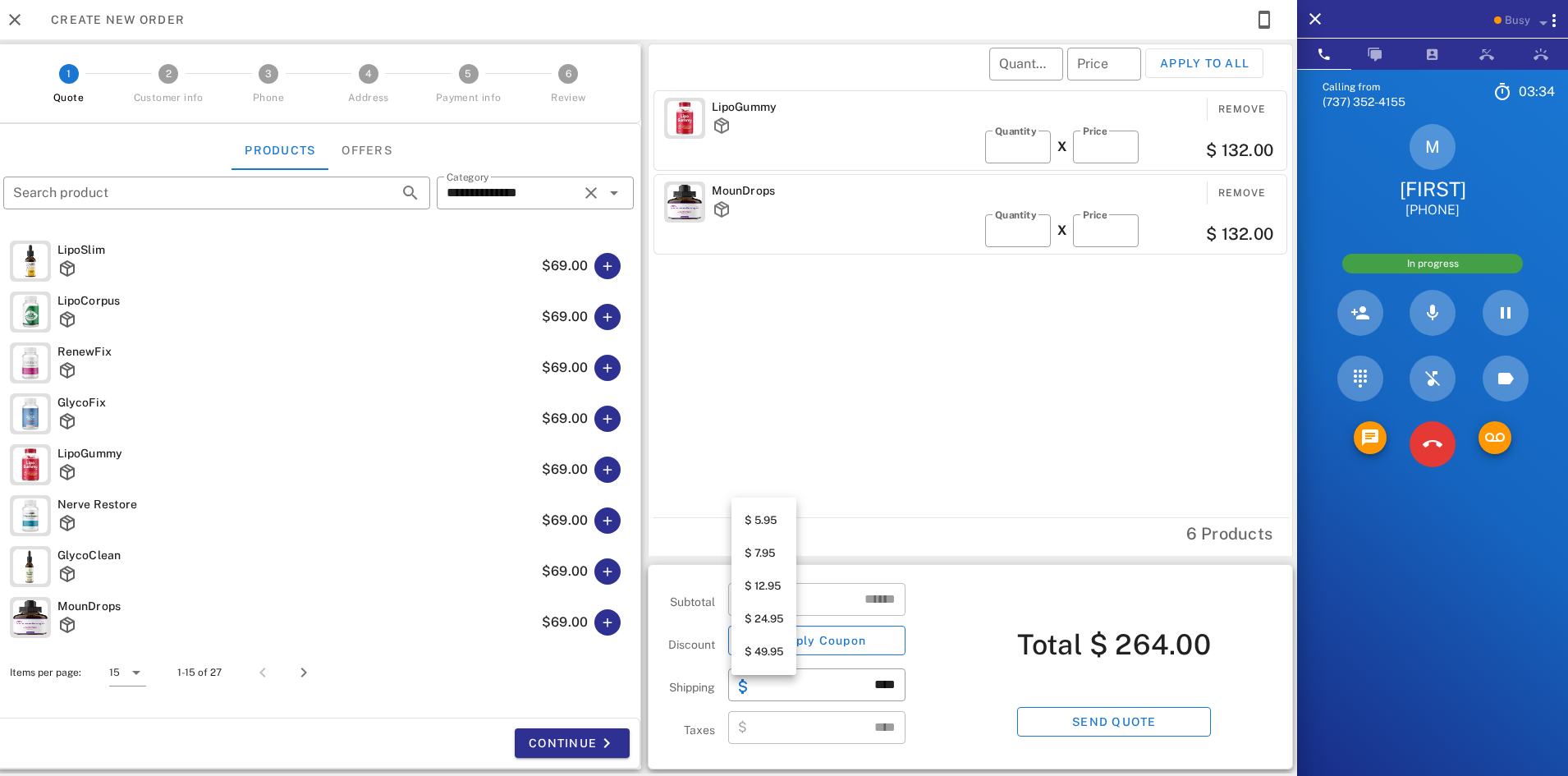 click on "$ 7.95" at bounding box center (763, 553) 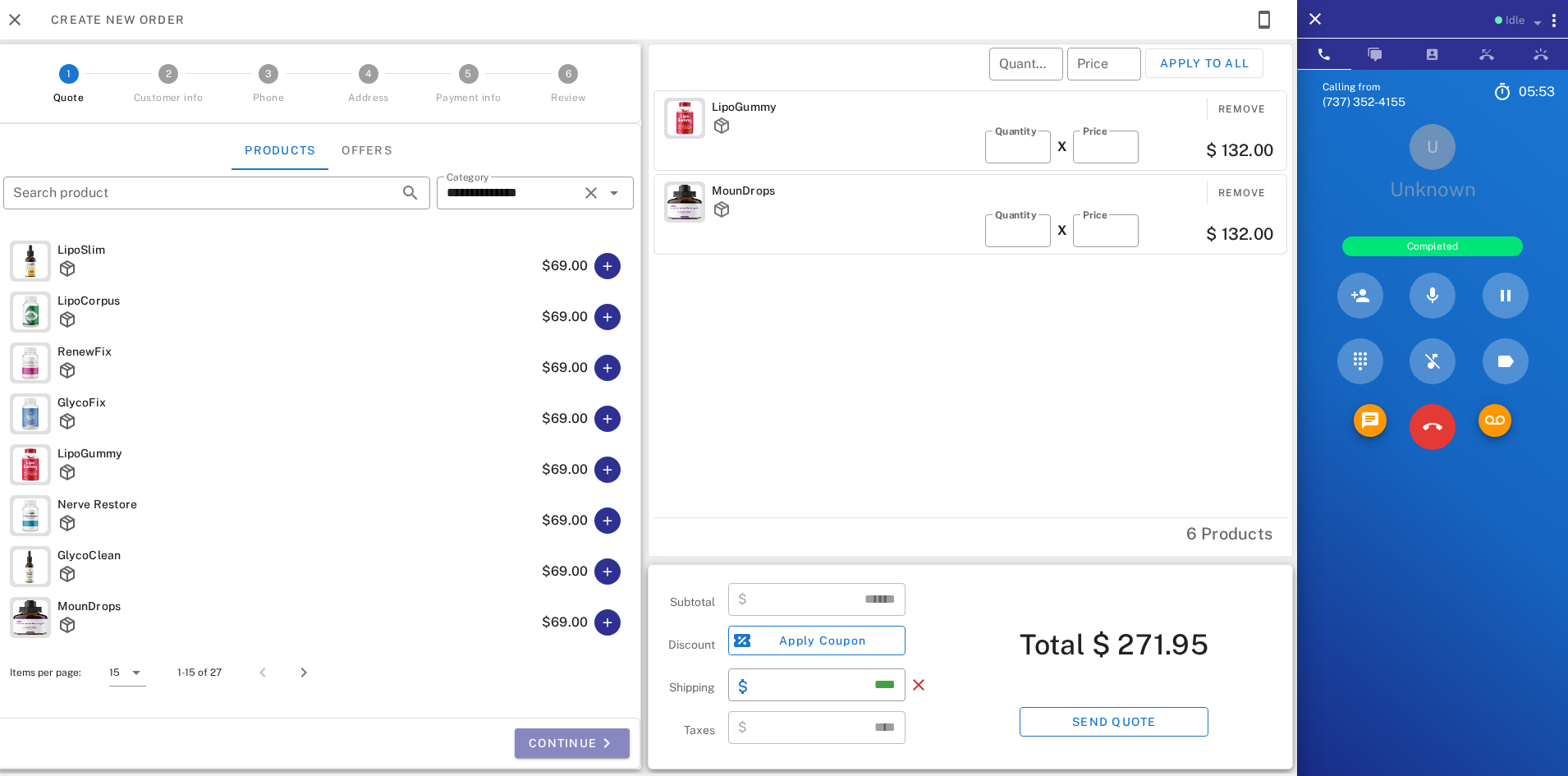 click on "Continue" at bounding box center [572, 743] 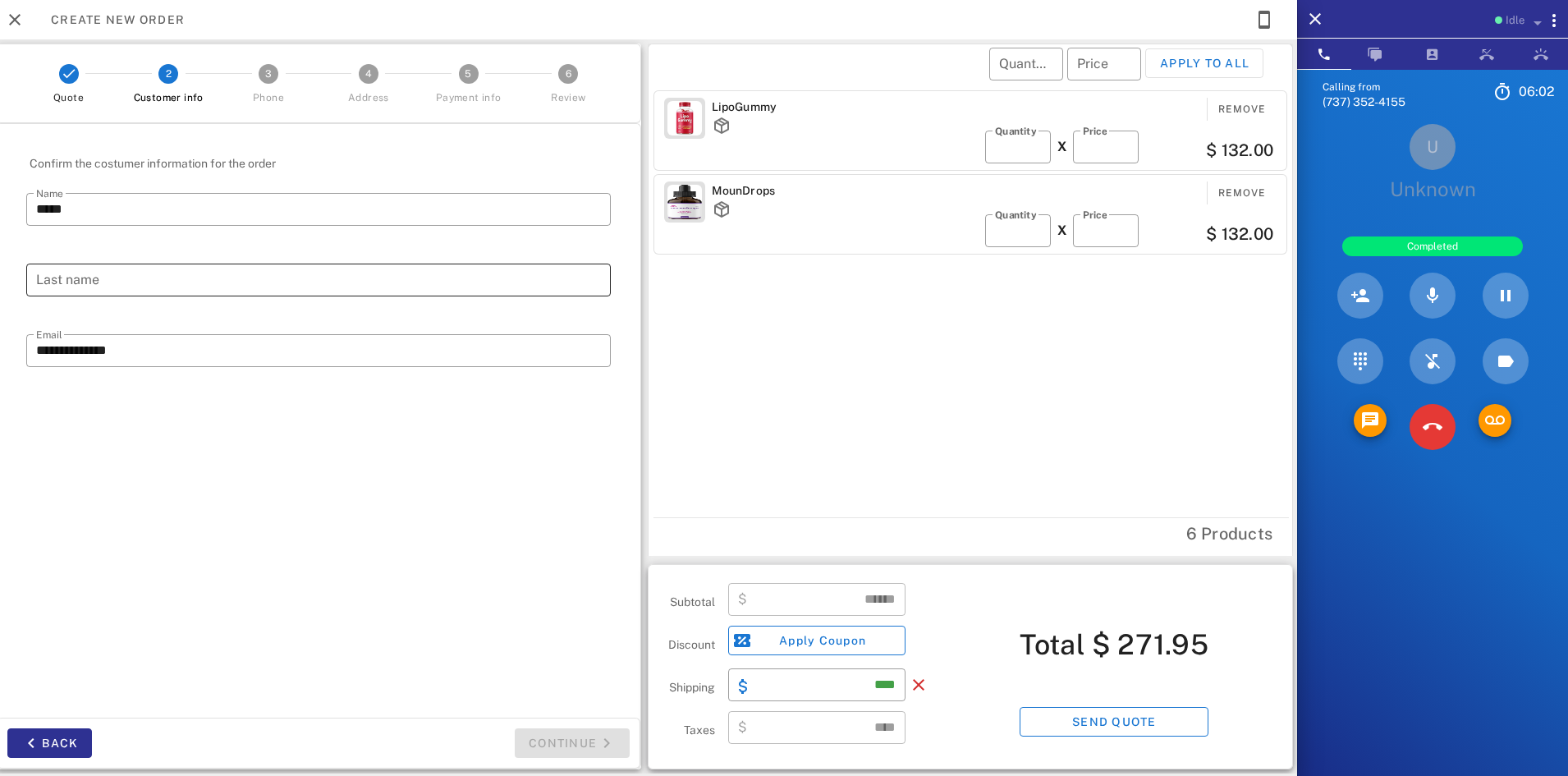 click on "Last name" at bounding box center [319, 280] 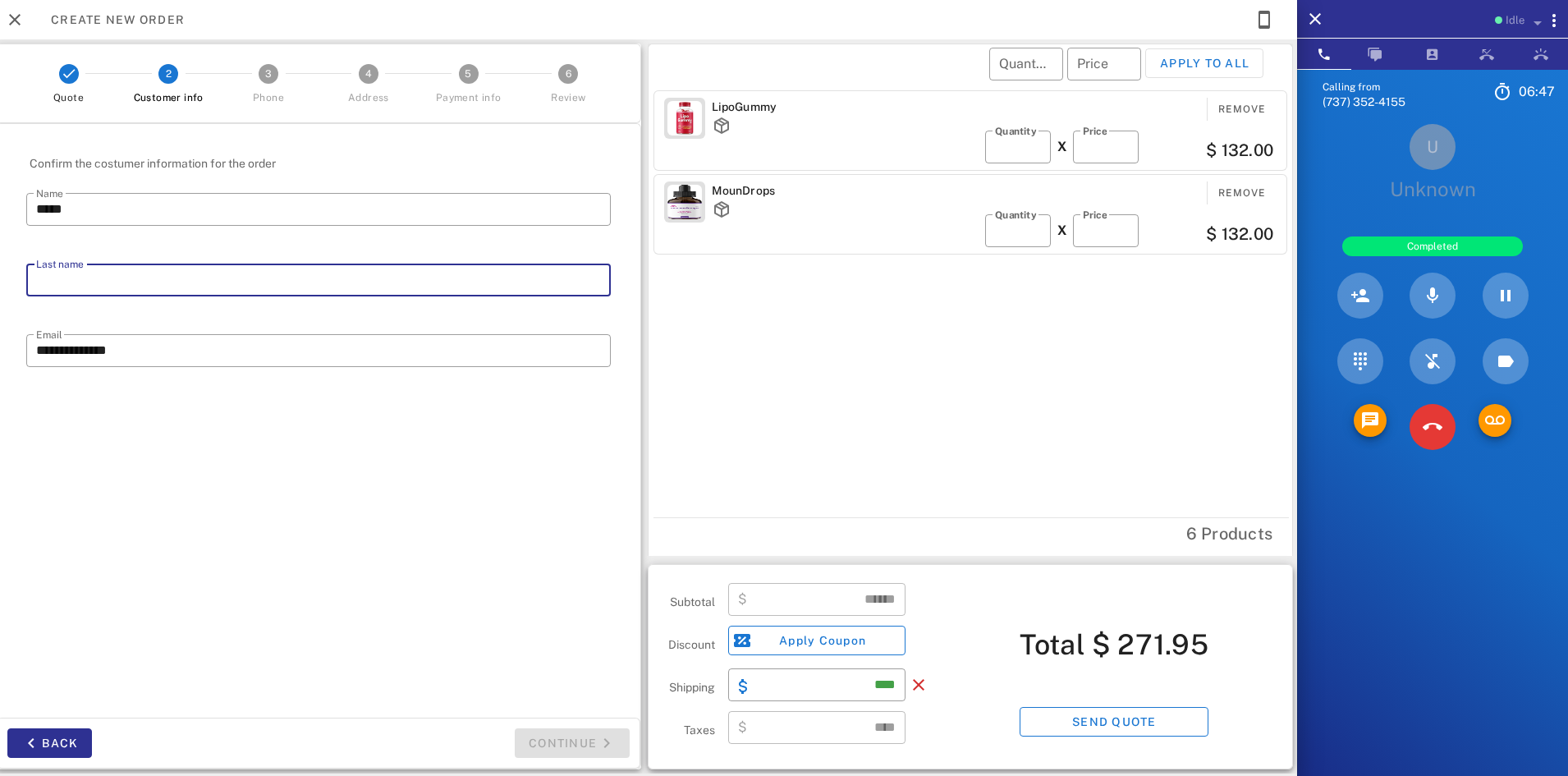 click on "Last name" at bounding box center (319, 280) 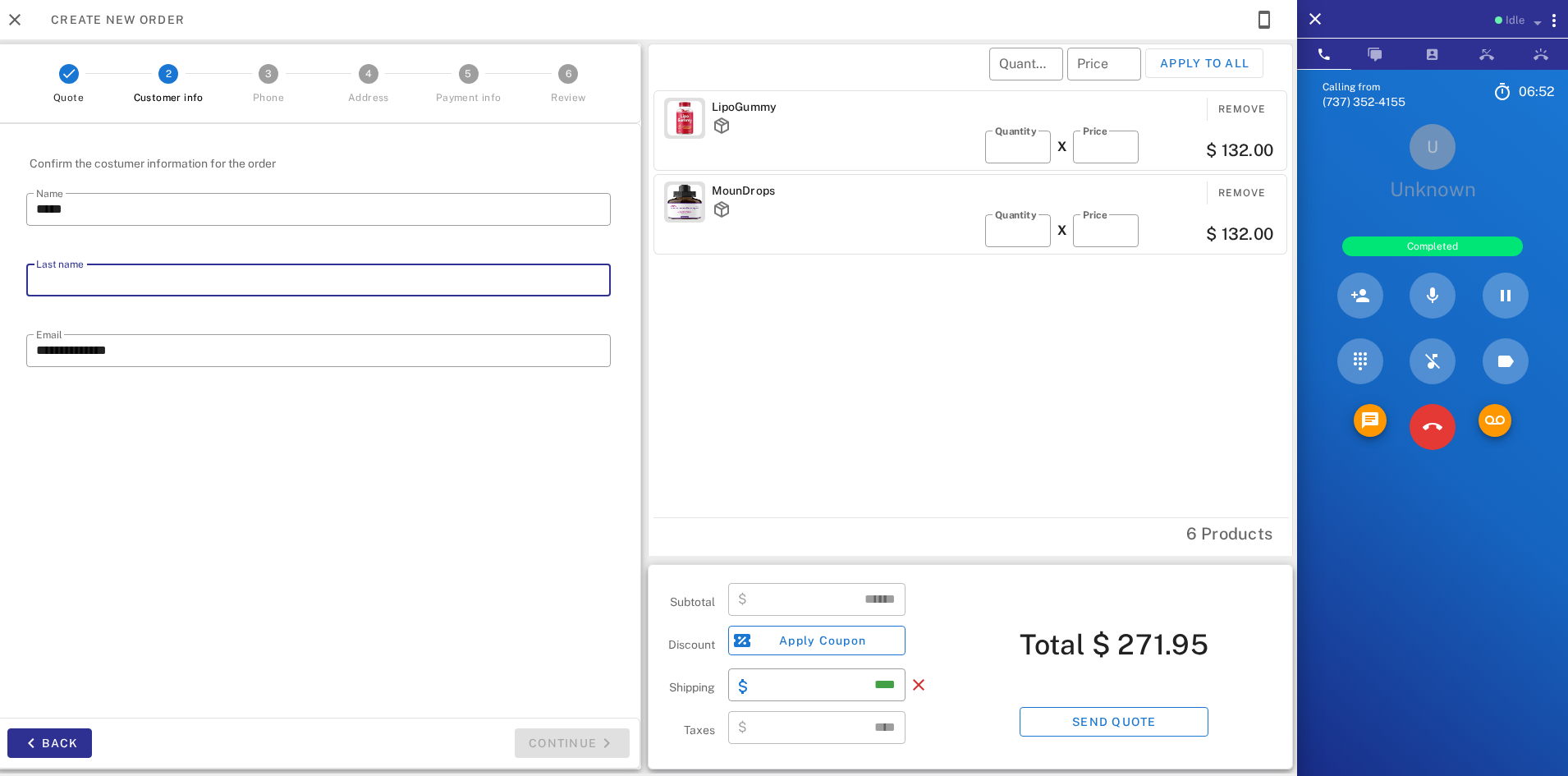 click on "Last name" at bounding box center [319, 280] 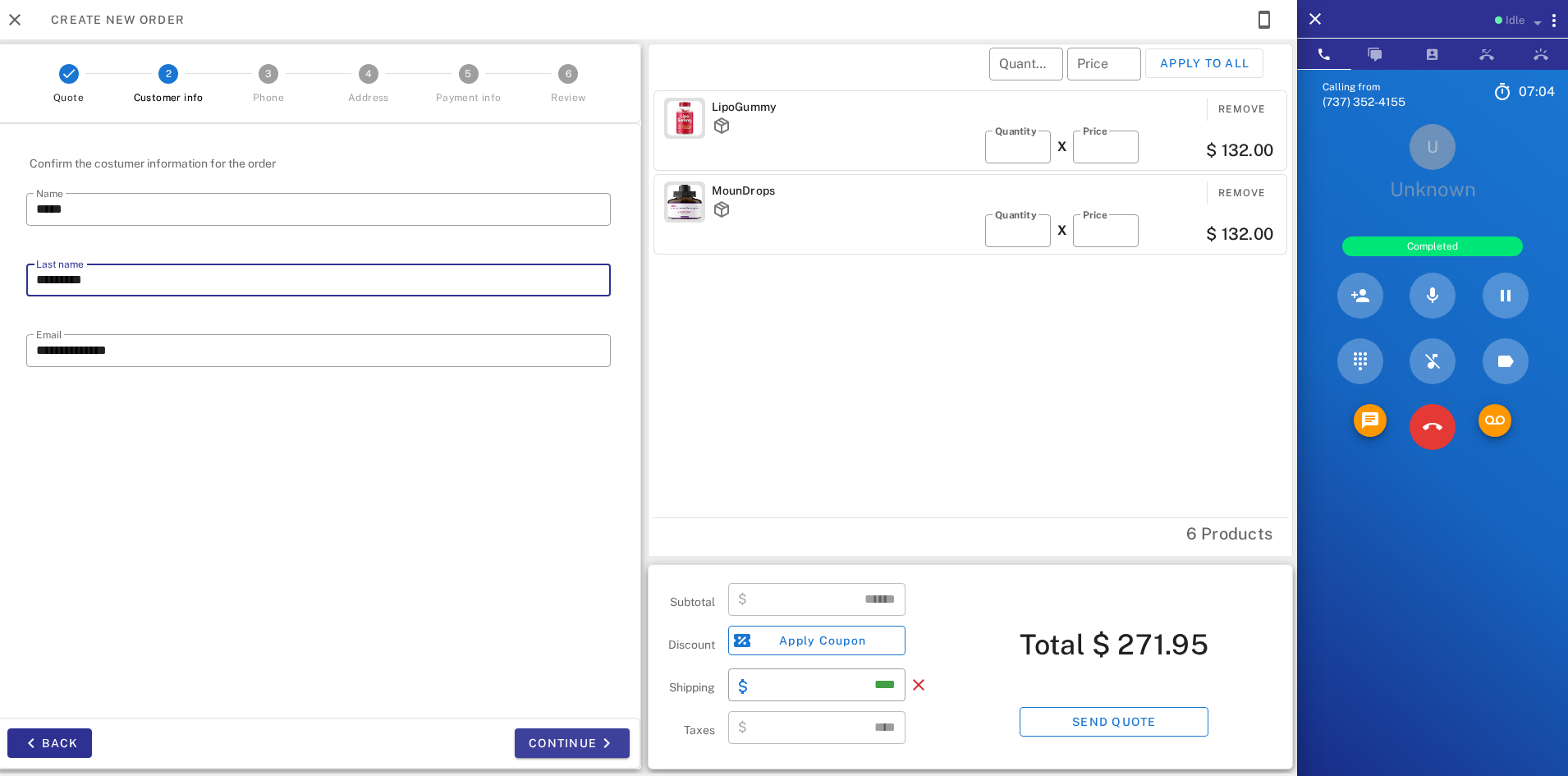 type on "*********" 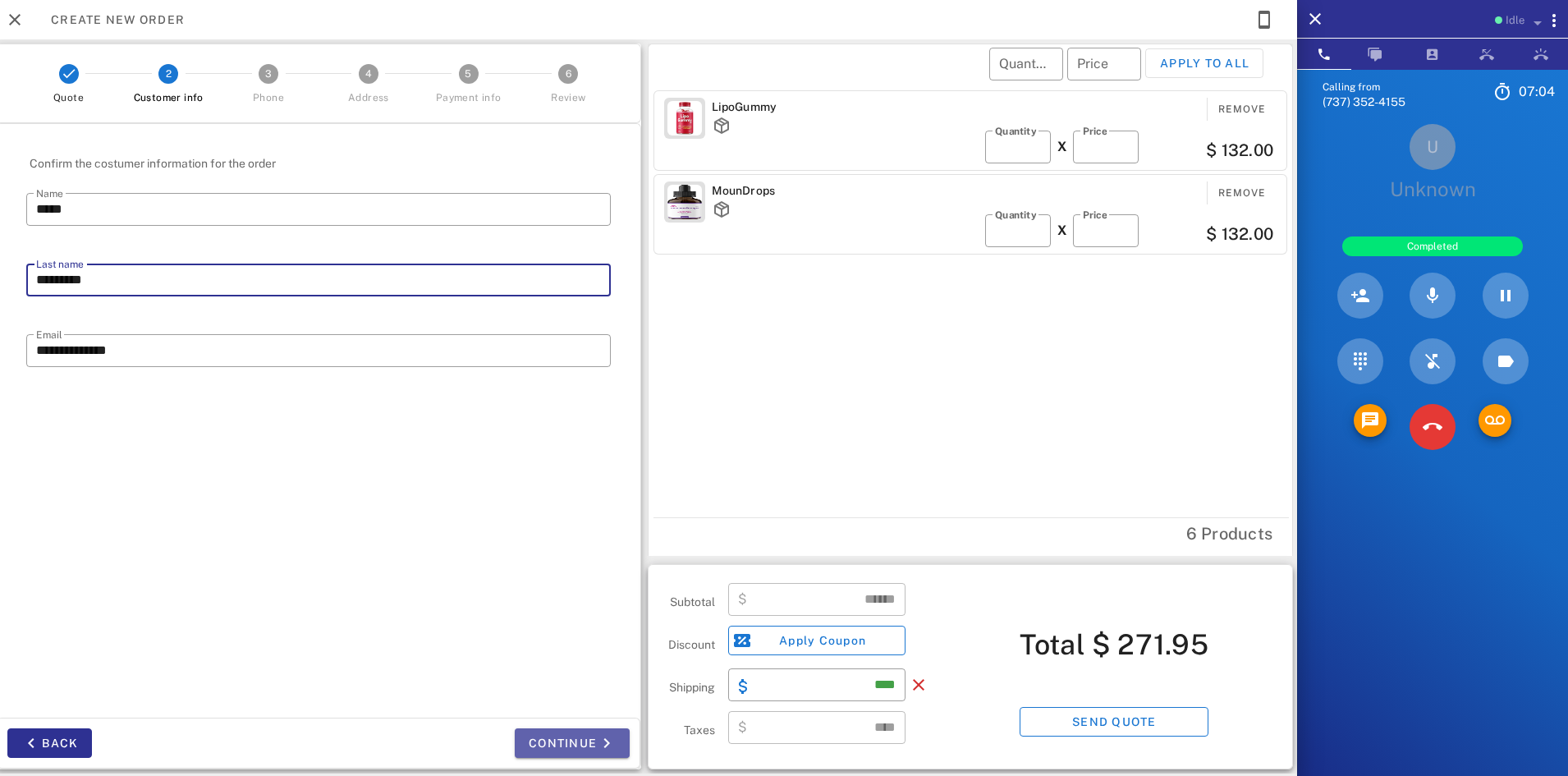 click on "Continue" at bounding box center [572, 743] 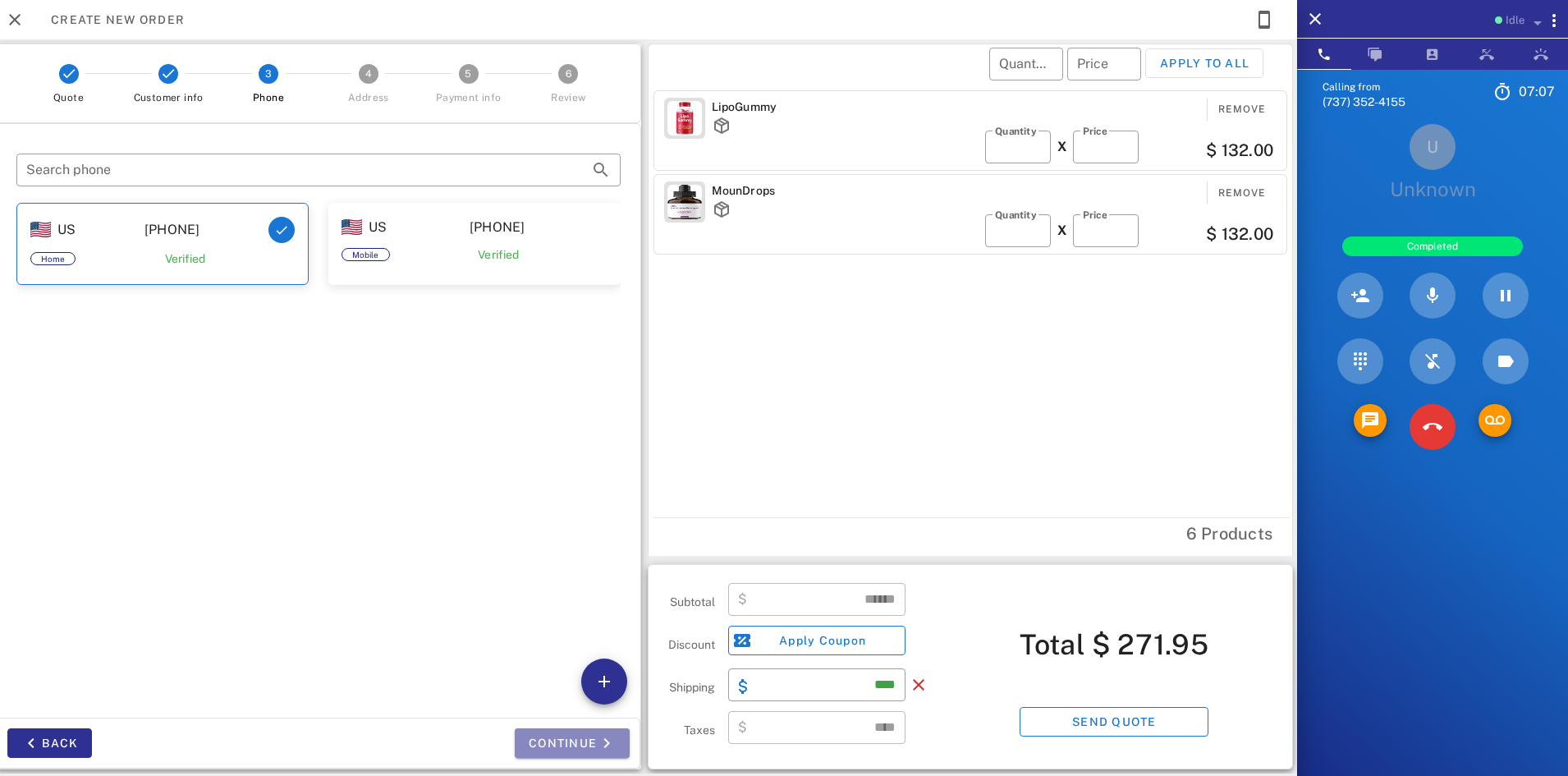click on "Continue" at bounding box center [572, 743] 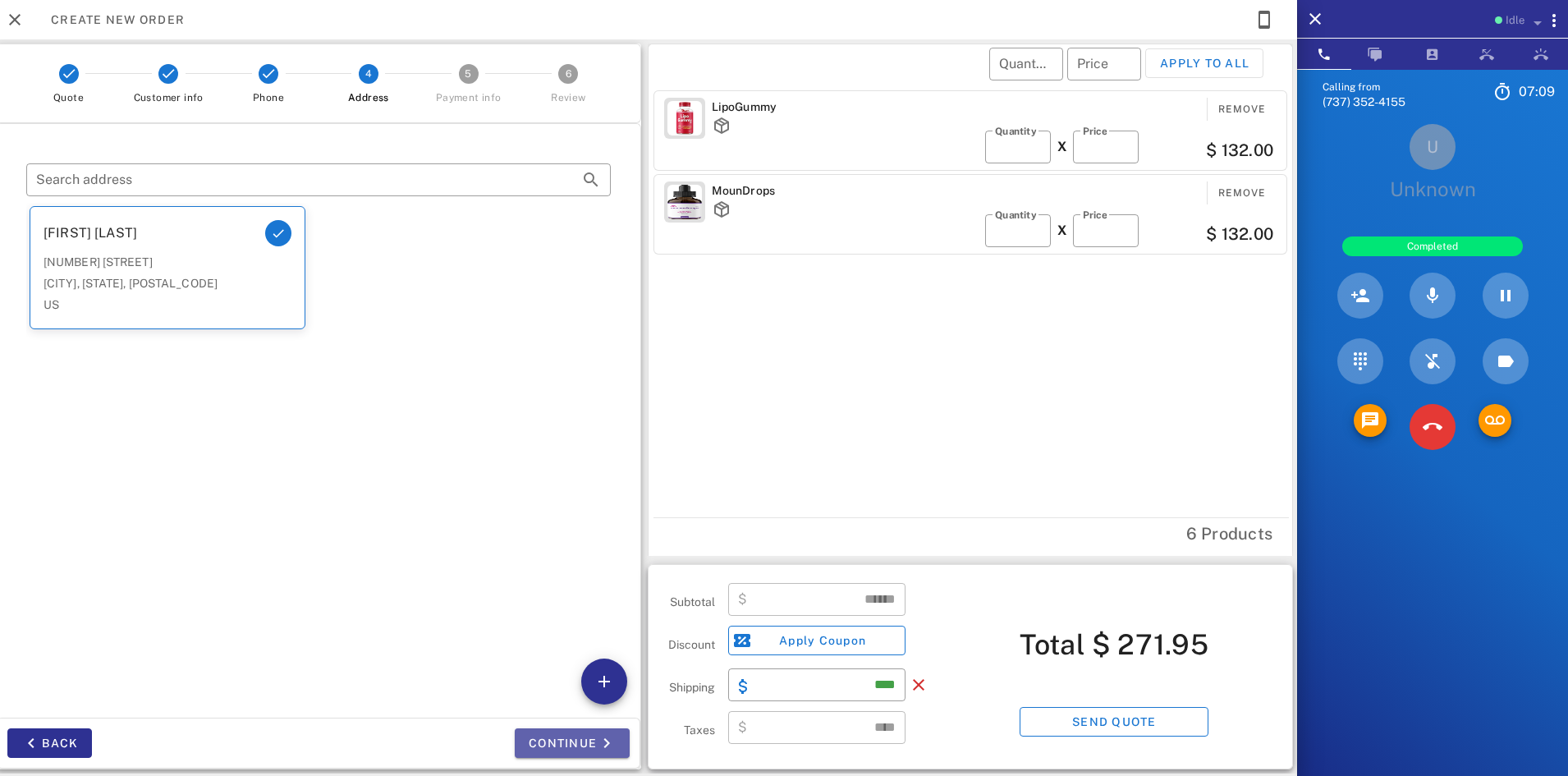 click on "Continue" at bounding box center [572, 743] 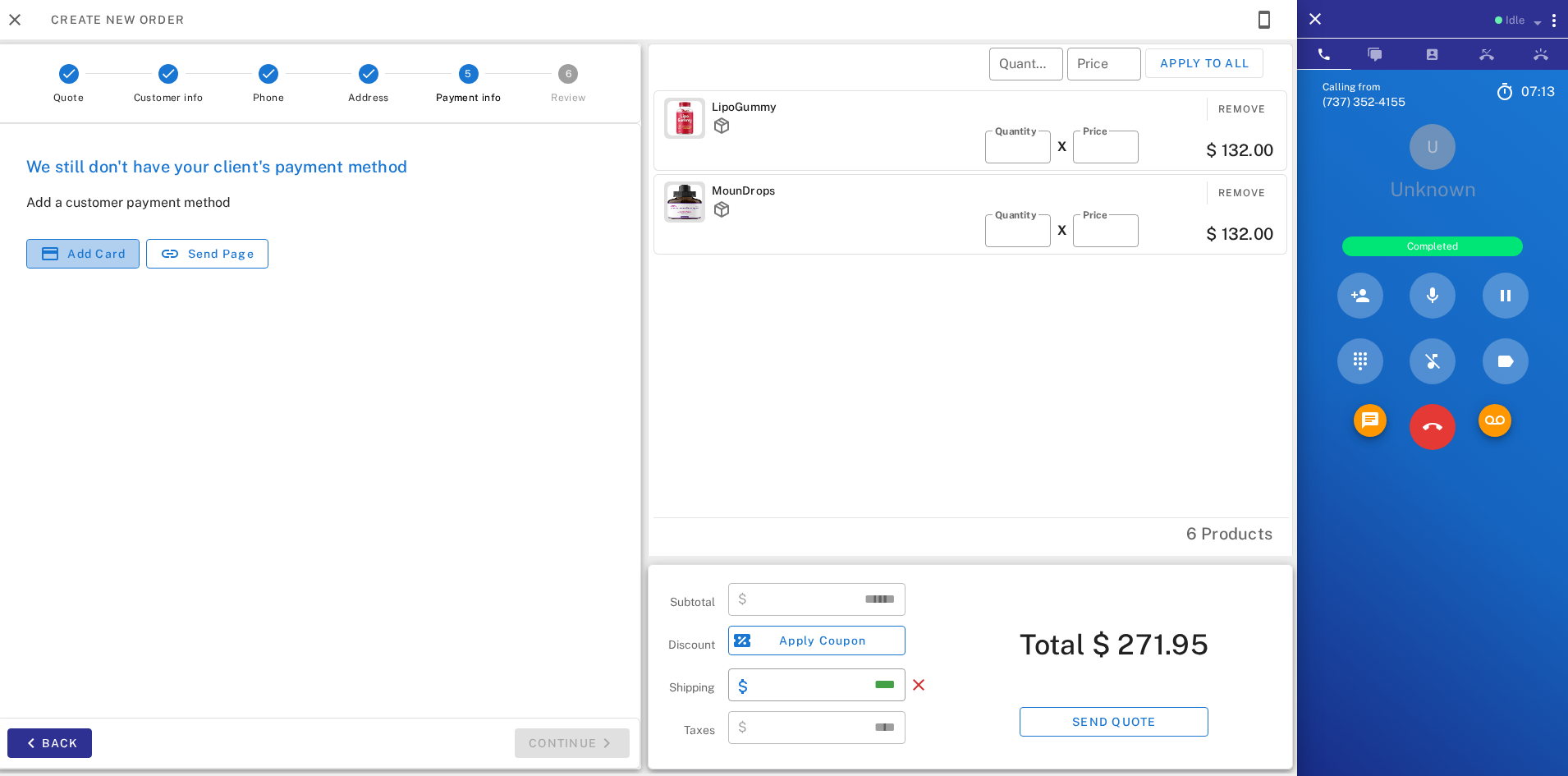 click on "Add card" at bounding box center [96, 254] 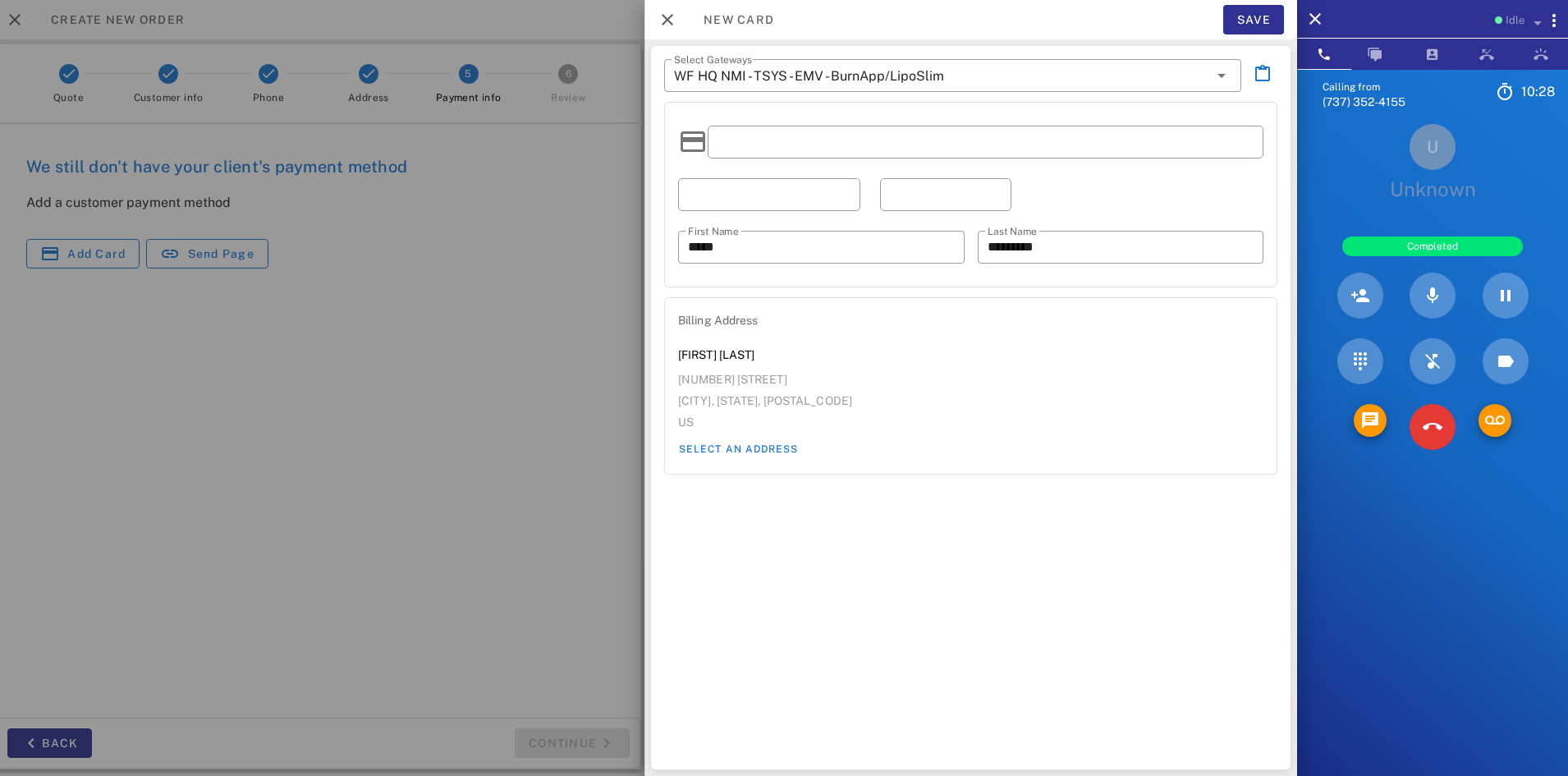 click at bounding box center [769, 195] 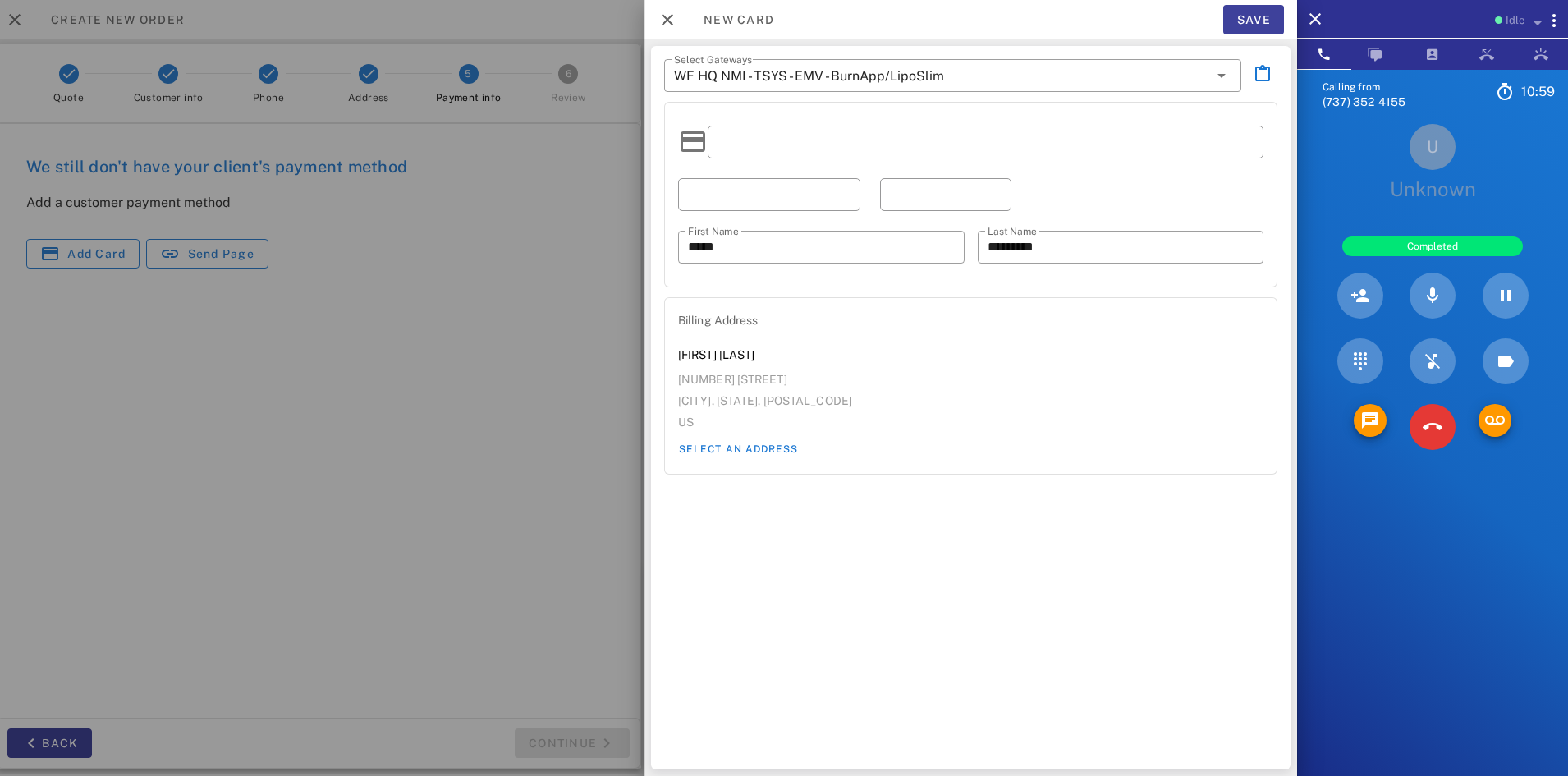 click on "Save" at bounding box center (1254, 20) 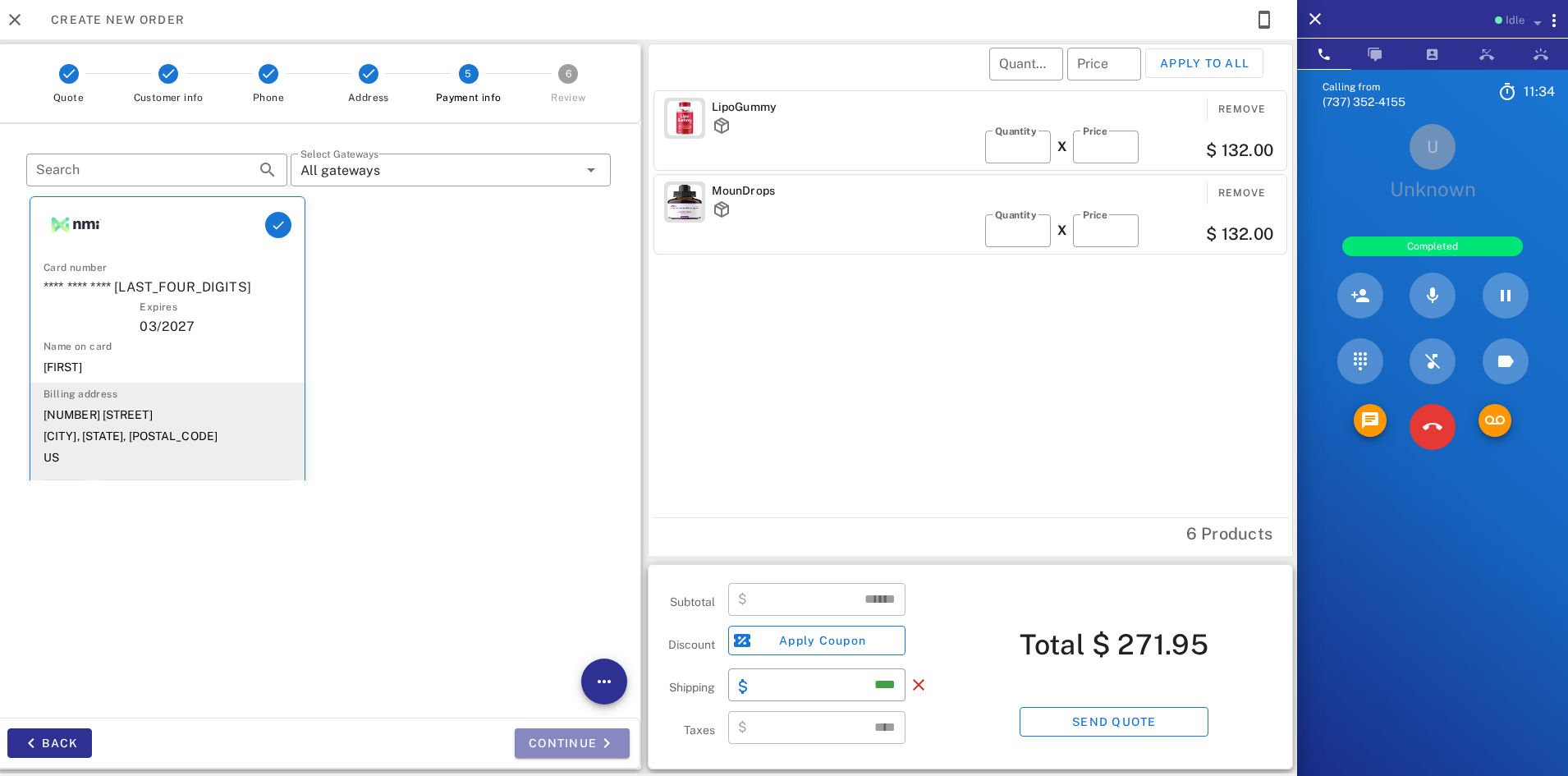 click at bounding box center [607, 743] 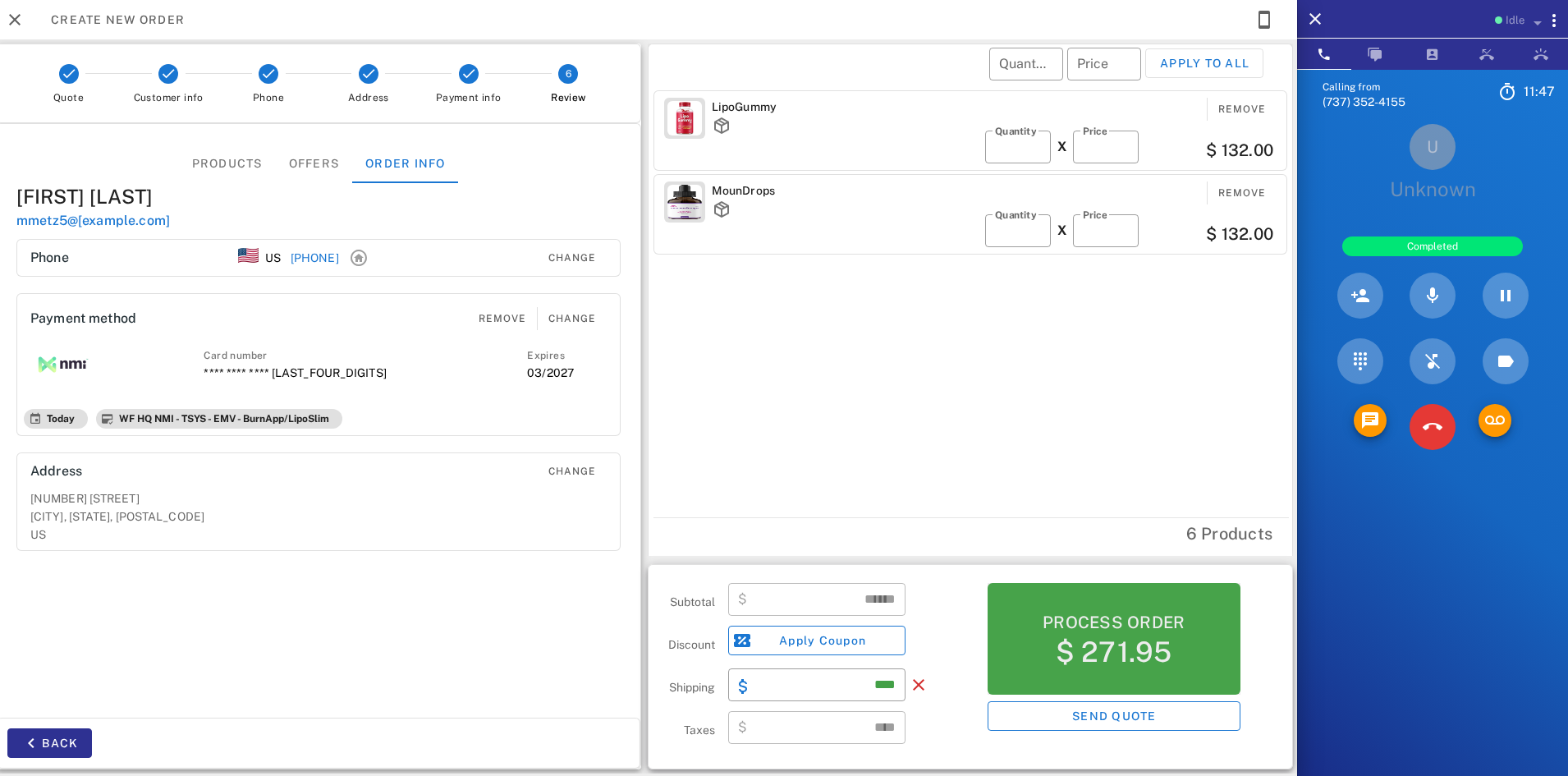 click on "Process order $ 271.95" at bounding box center [1114, 639] 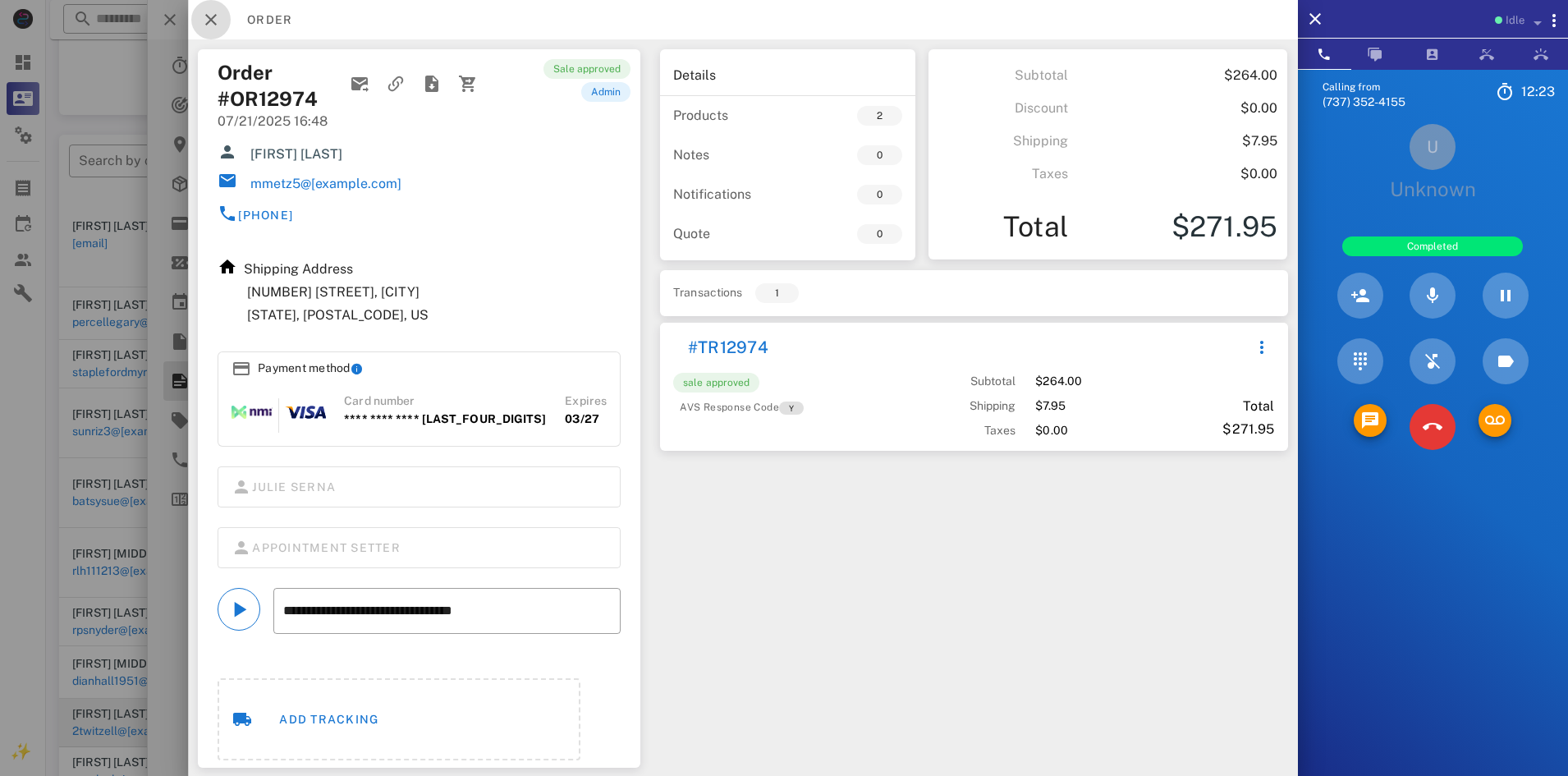 click at bounding box center [211, 20] 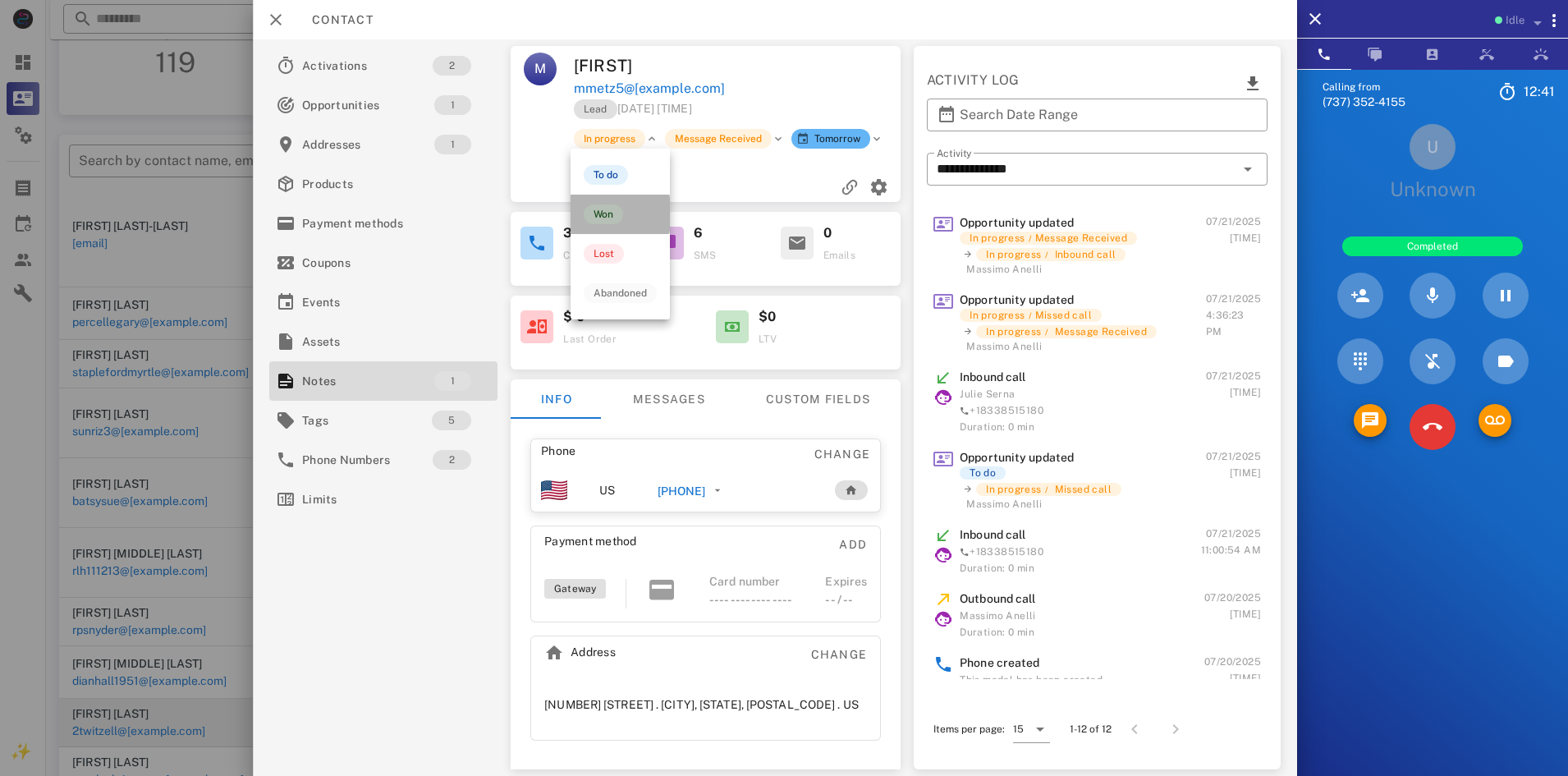click on "Won" at bounding box center (620, 214) 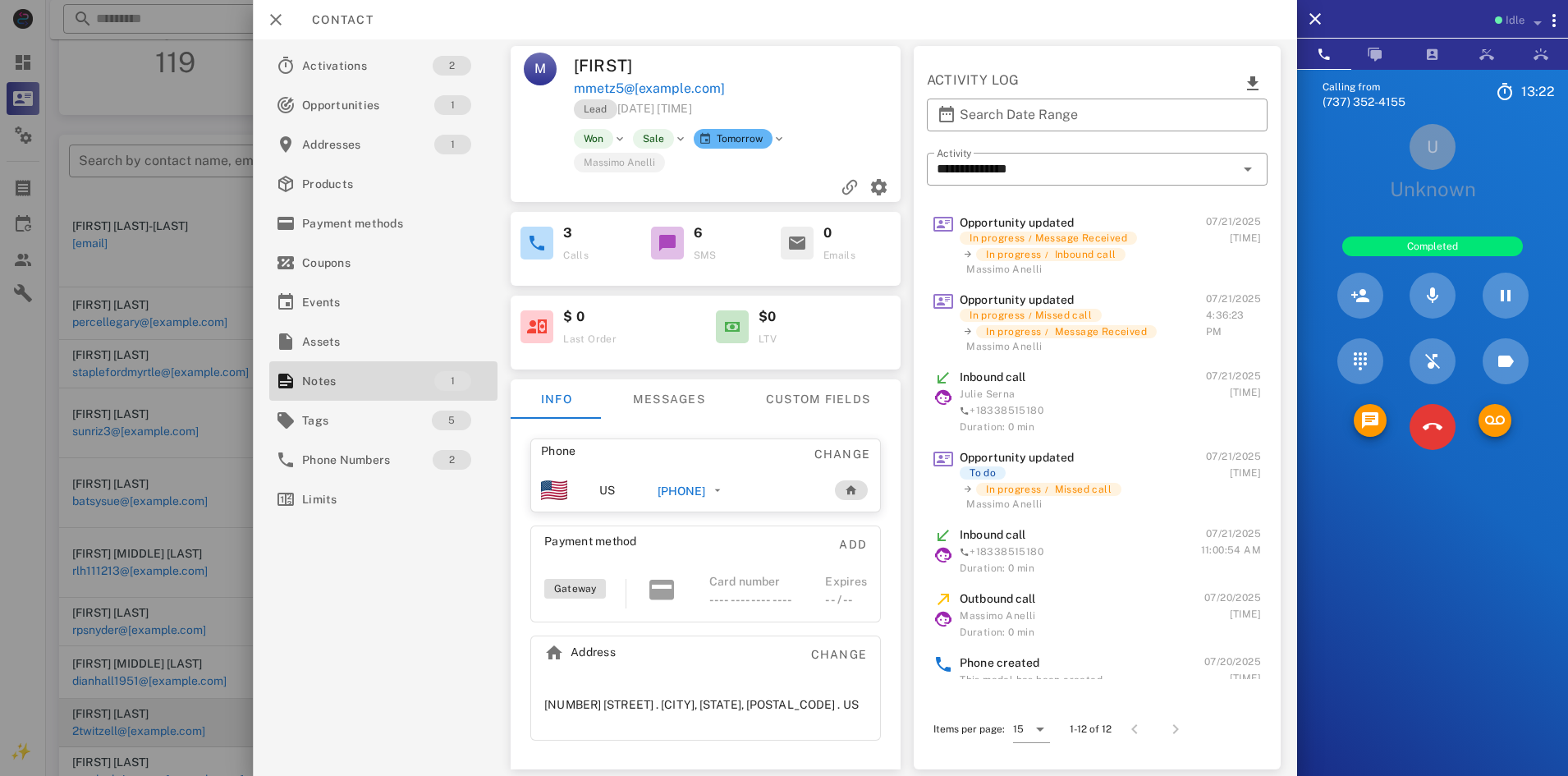 click on "Contact" at bounding box center [775, 20] 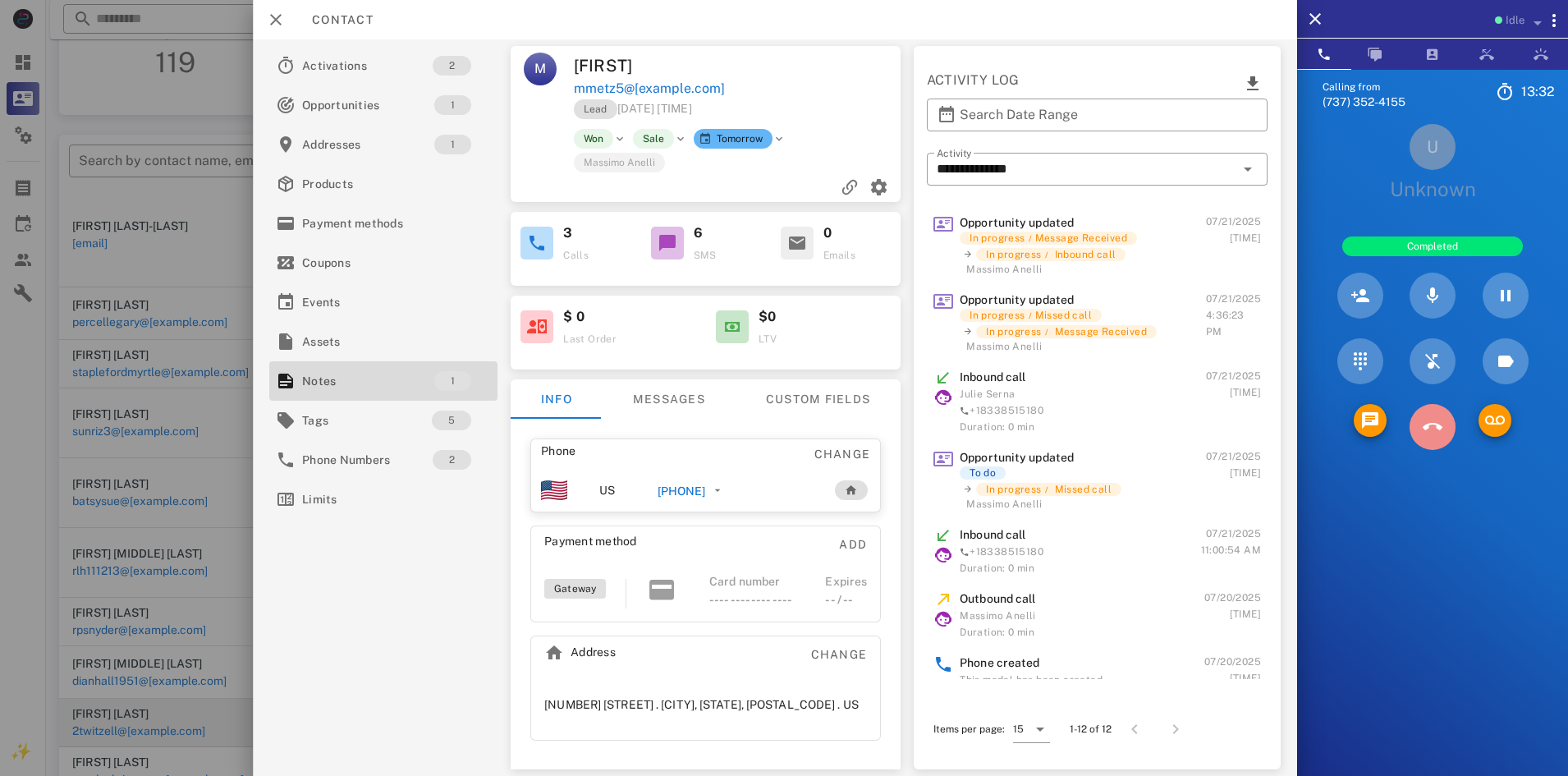 click at bounding box center (1433, 427) 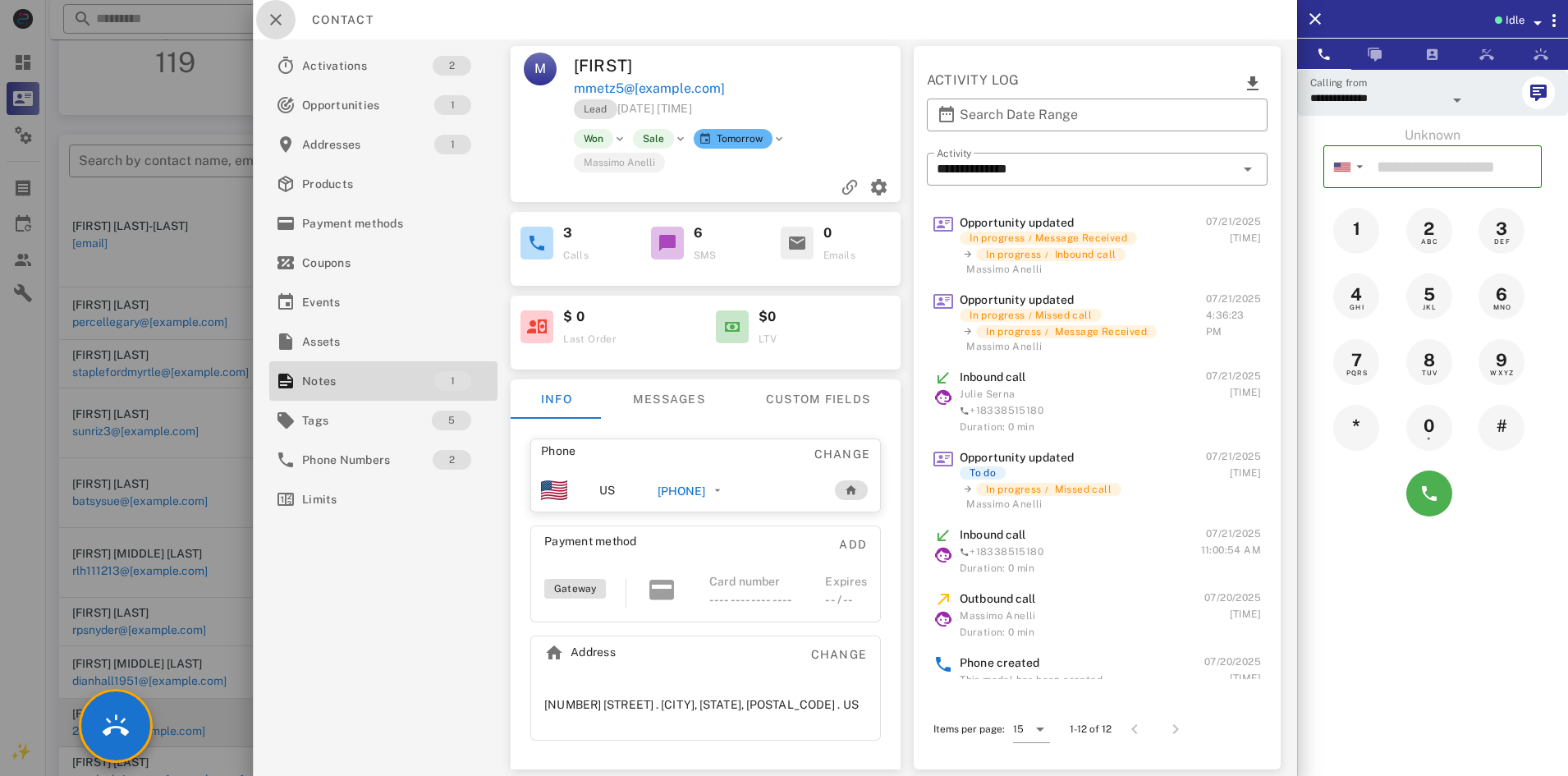 click at bounding box center [276, 20] 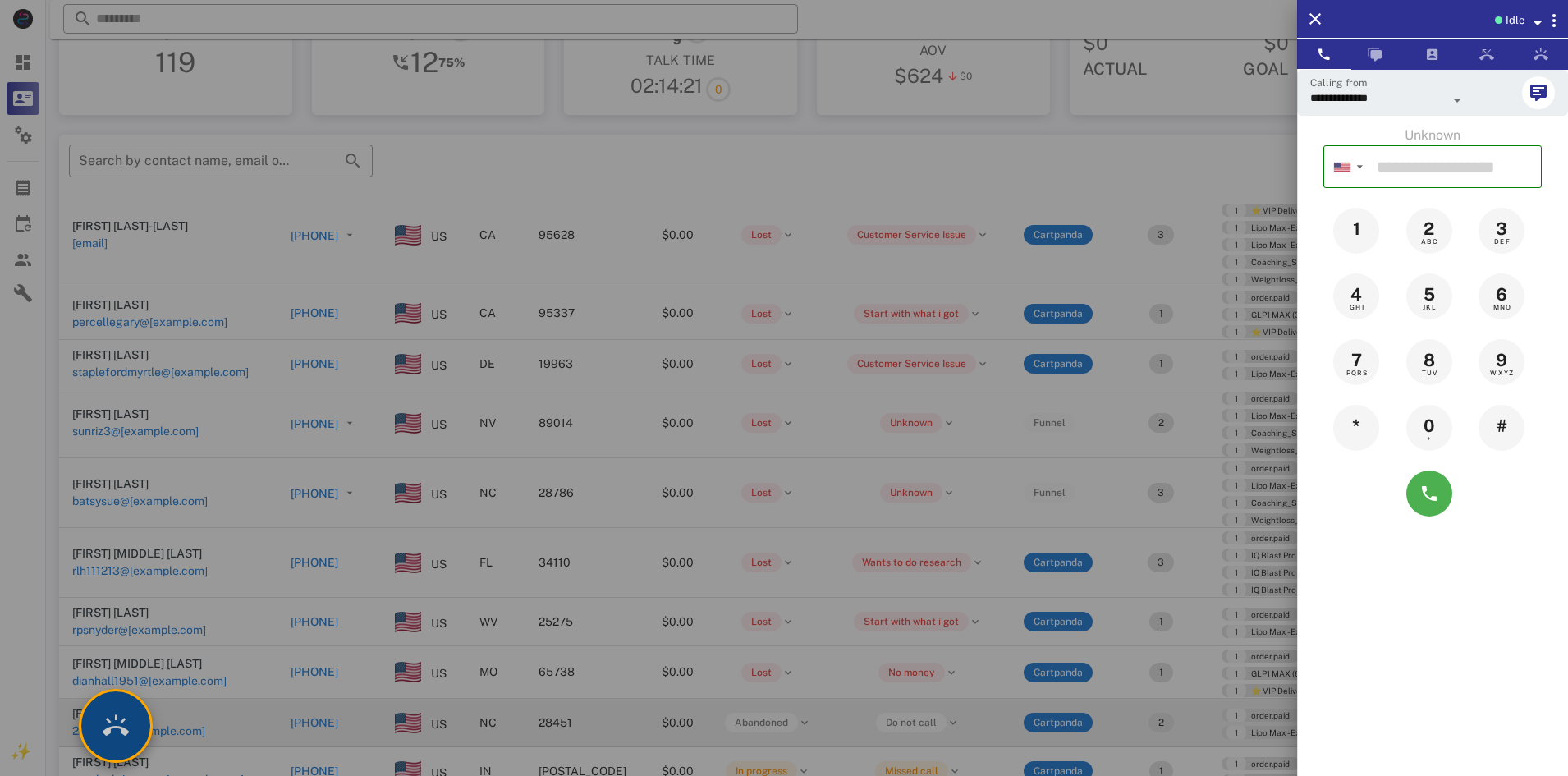 click at bounding box center (116, 726) 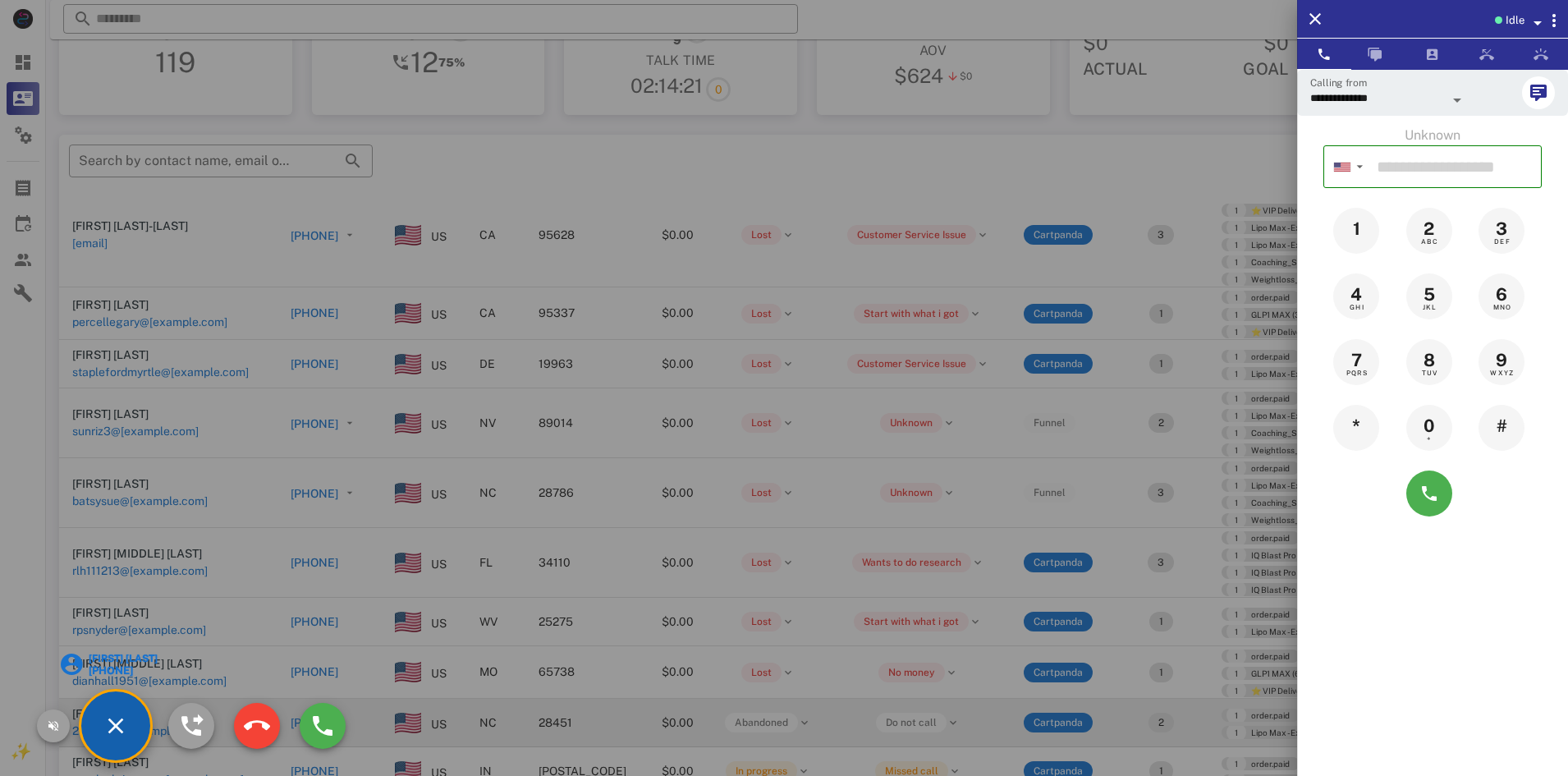 click at bounding box center (784, 388) 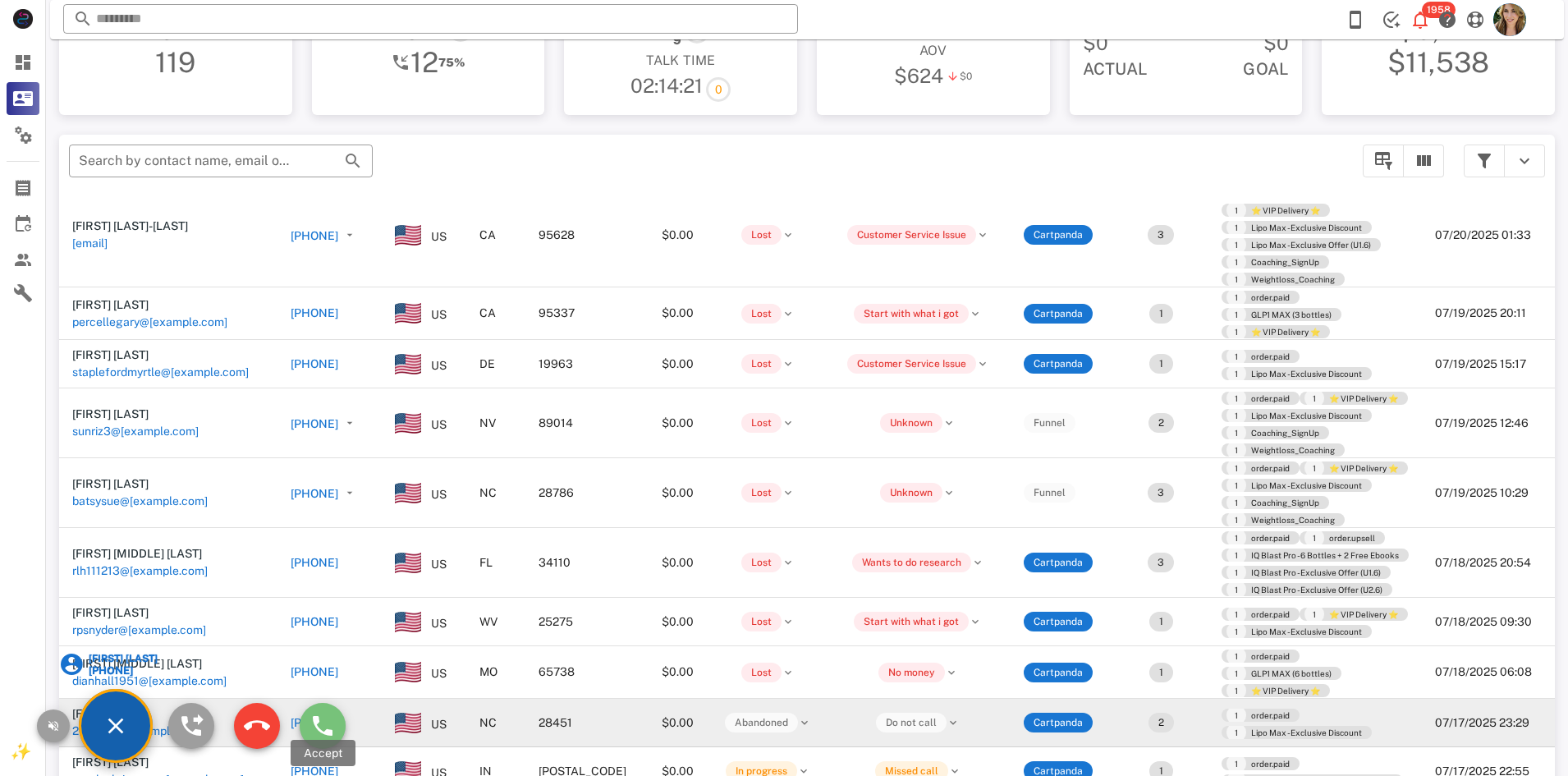 click at bounding box center [323, 726] 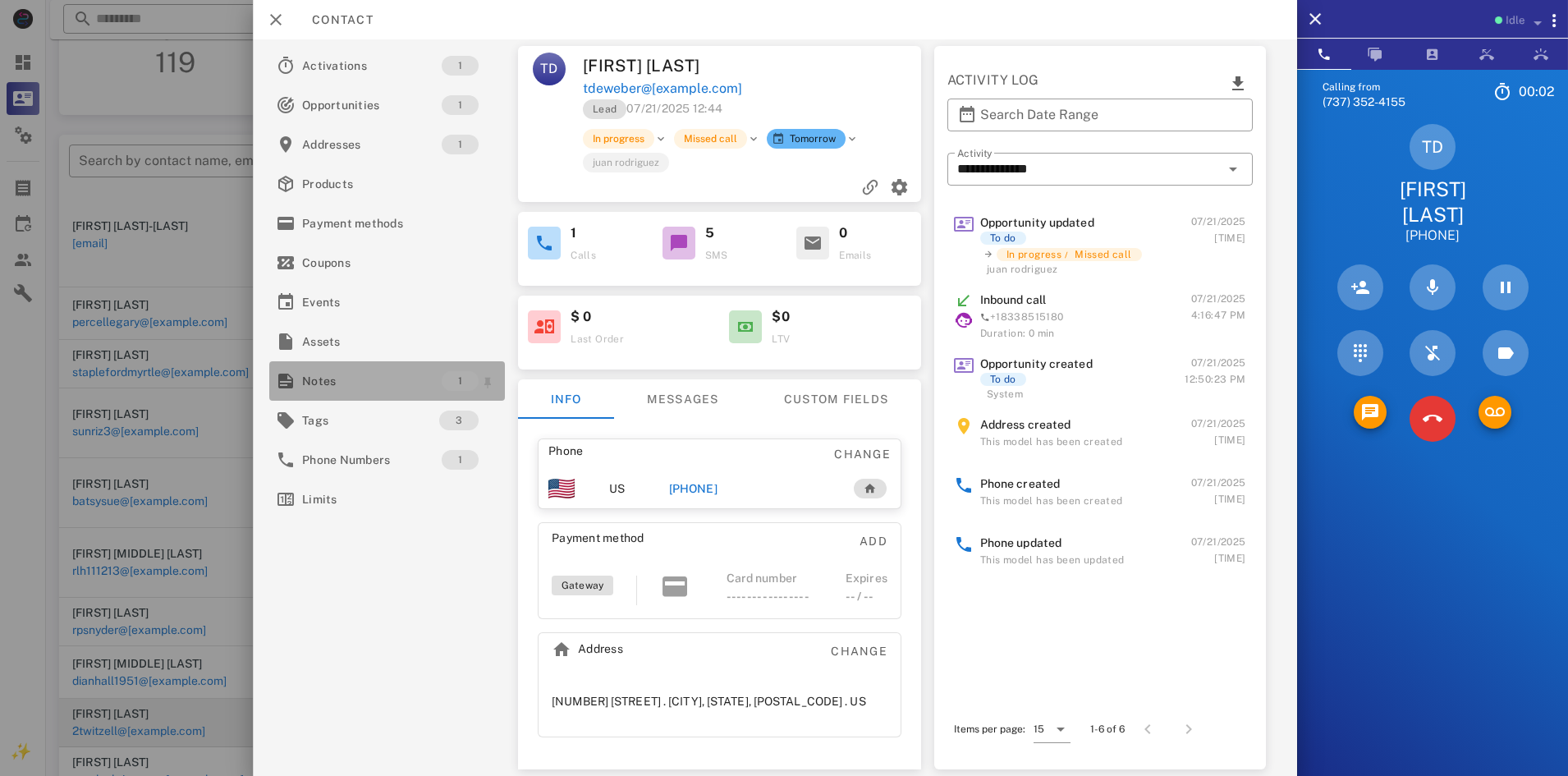 click on "Notes" at bounding box center [372, 381] 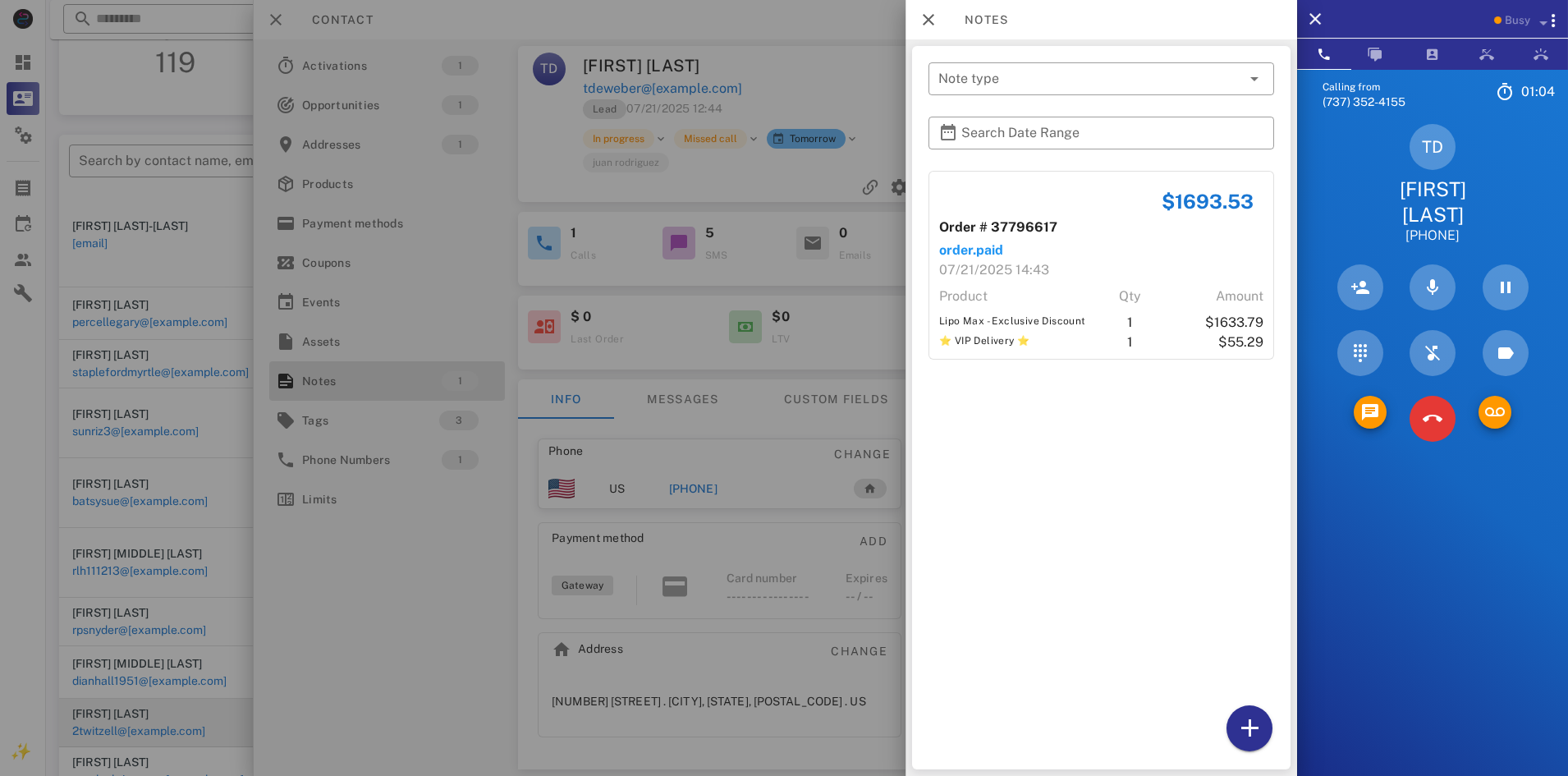click at bounding box center (784, 388) 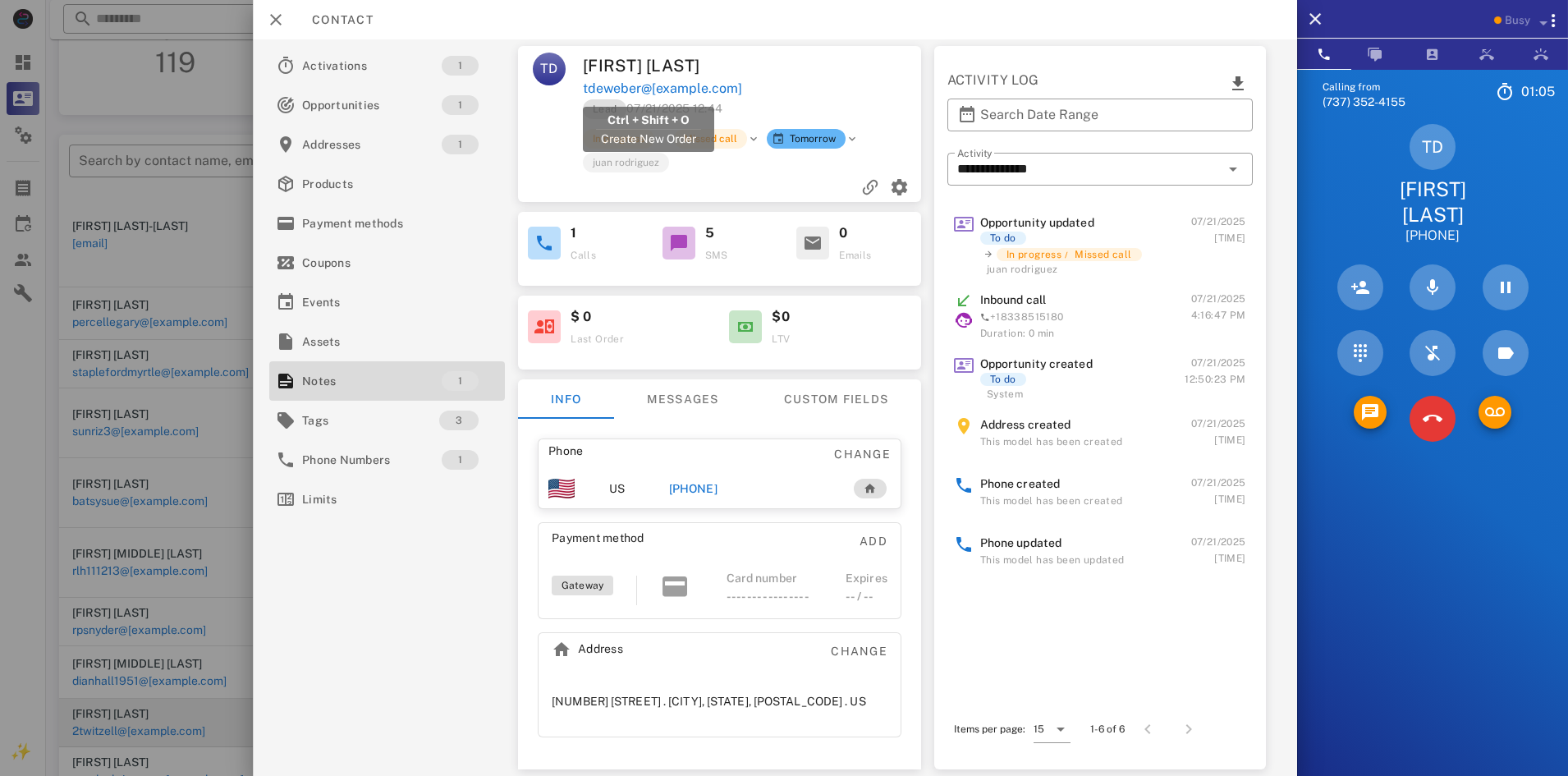 click on "tdeweber@swbell.net" at bounding box center [603, 89] 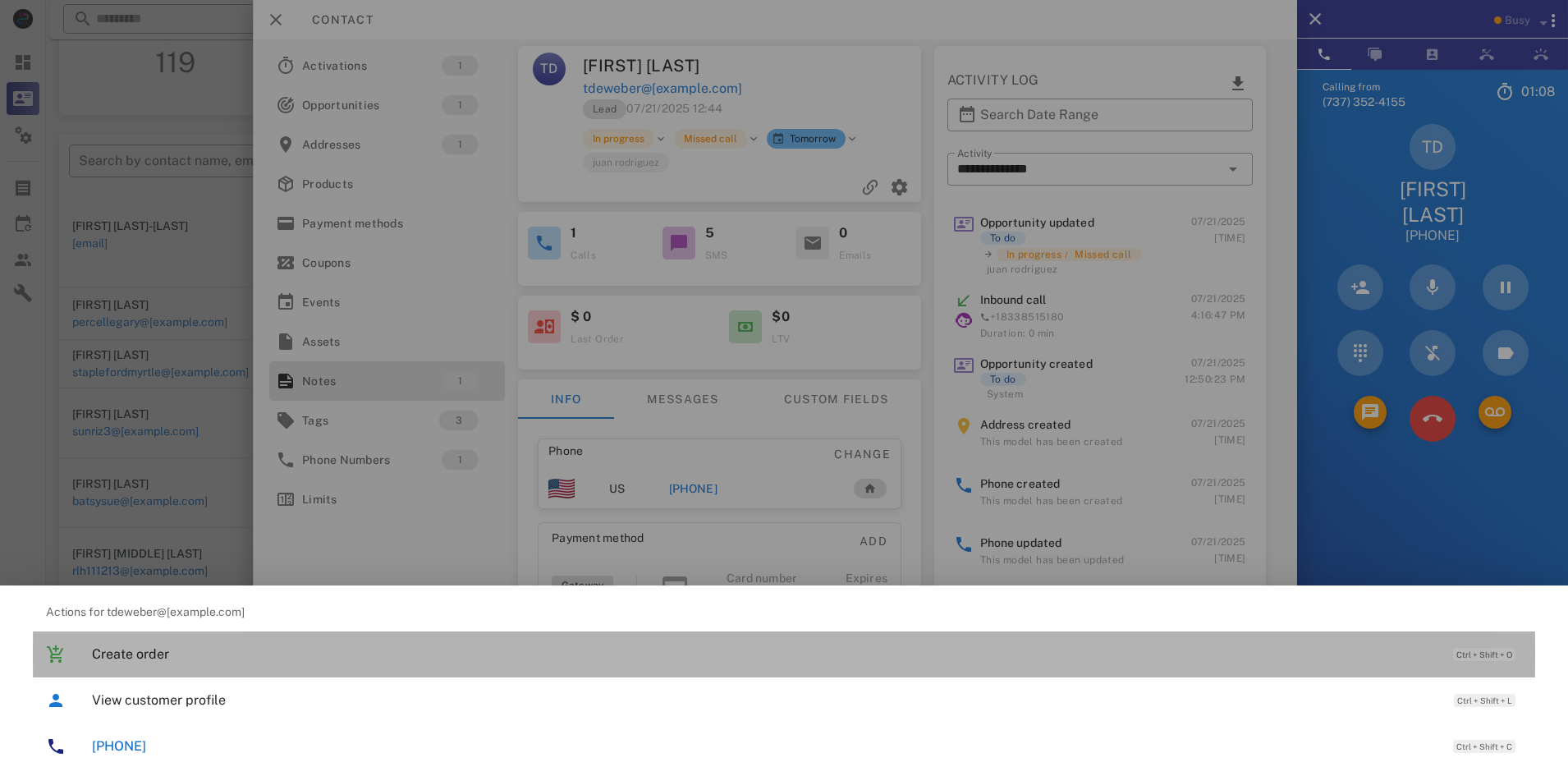 click on "Create order" at bounding box center [764, 654] 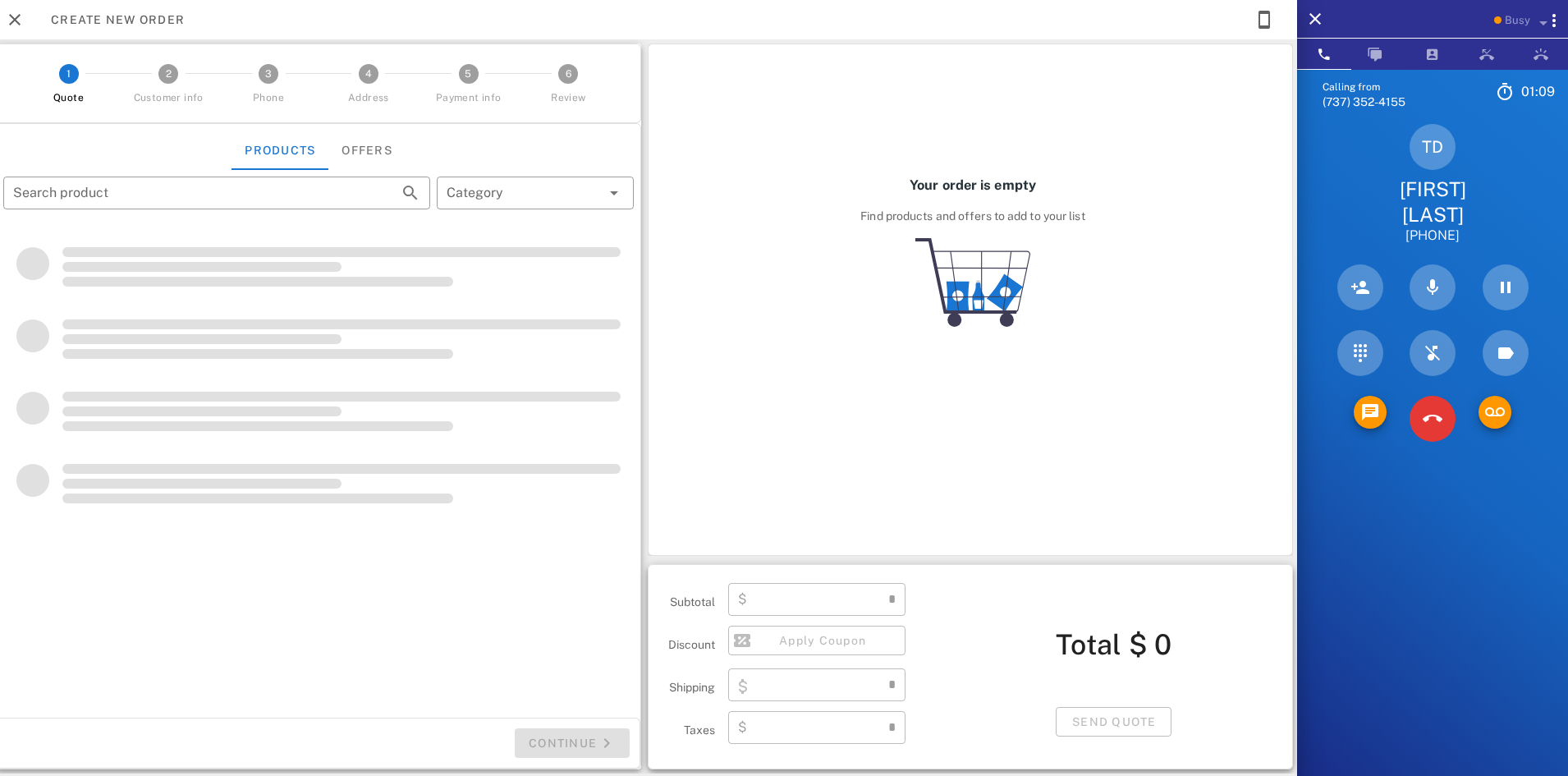 type on "**********" 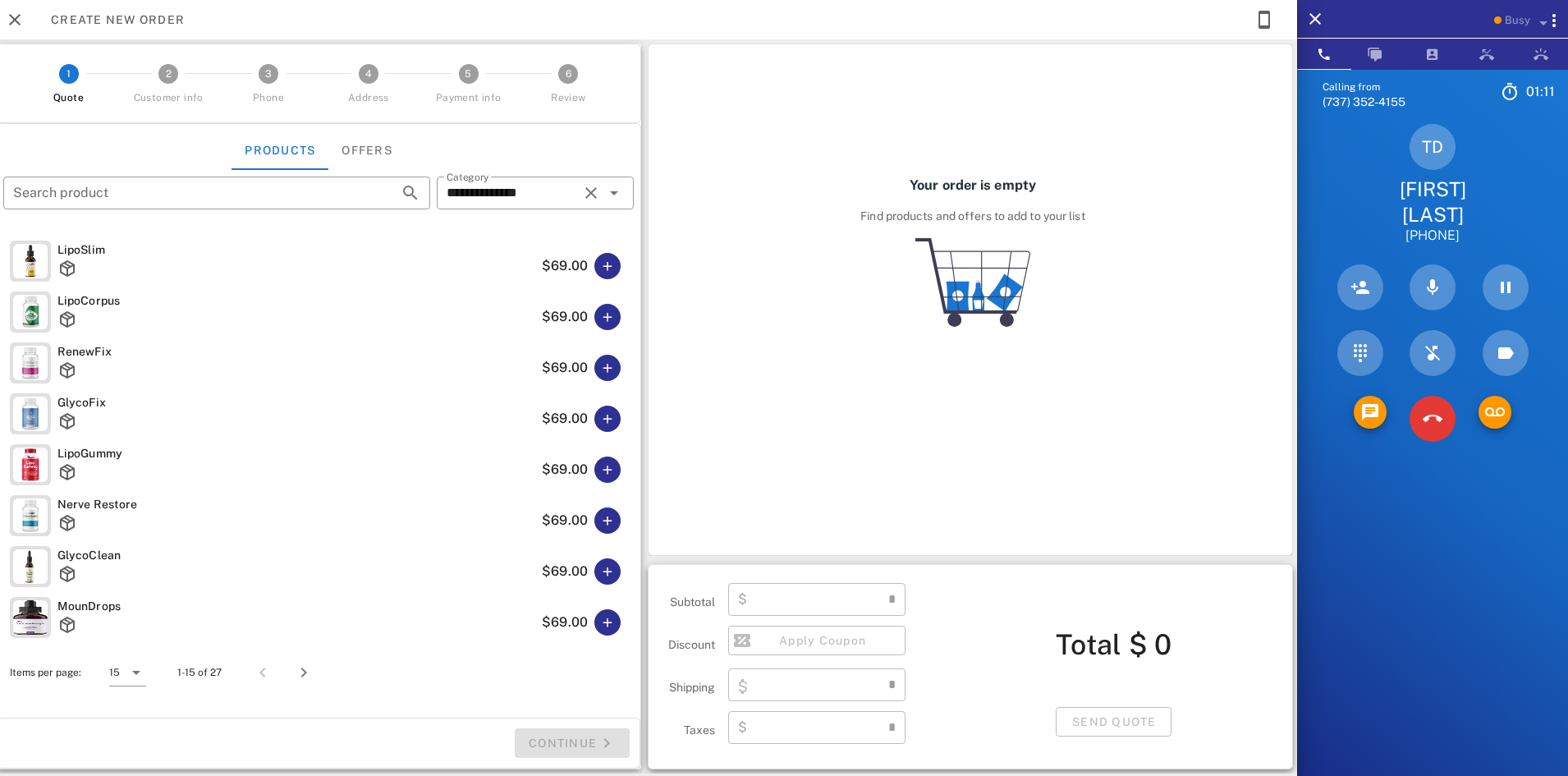 type on "****" 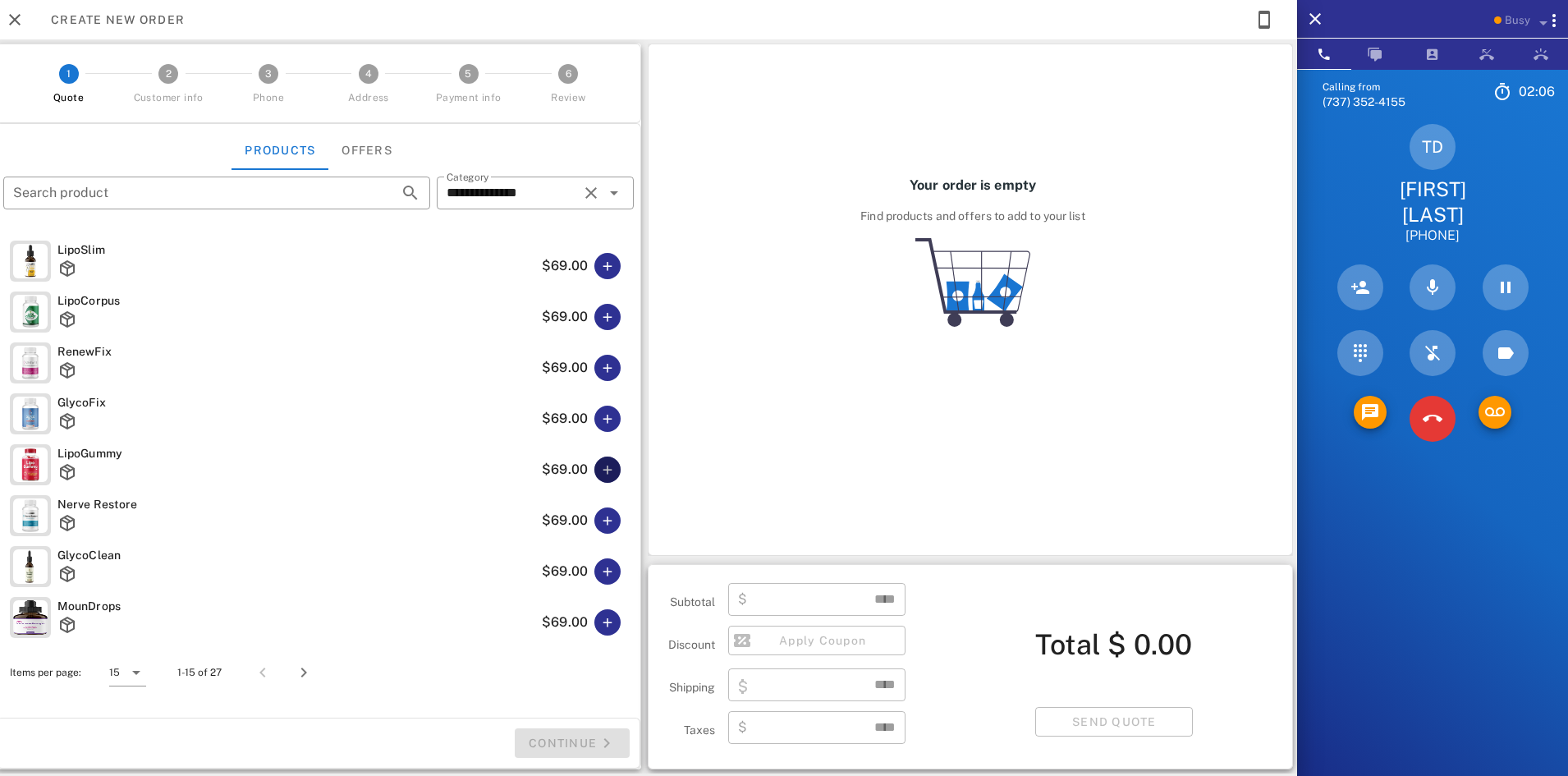 click at bounding box center [607, 470] 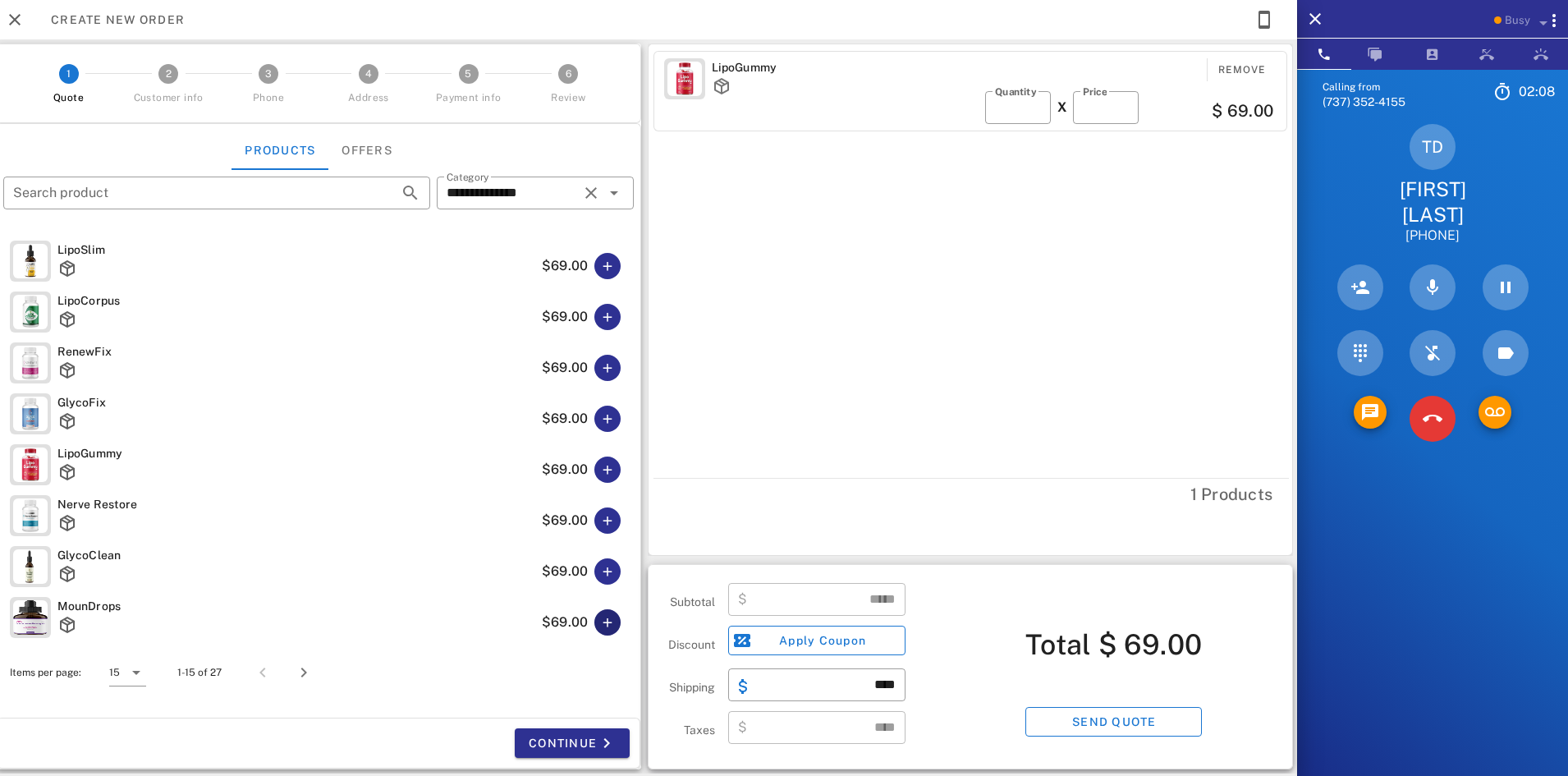click at bounding box center [607, 622] 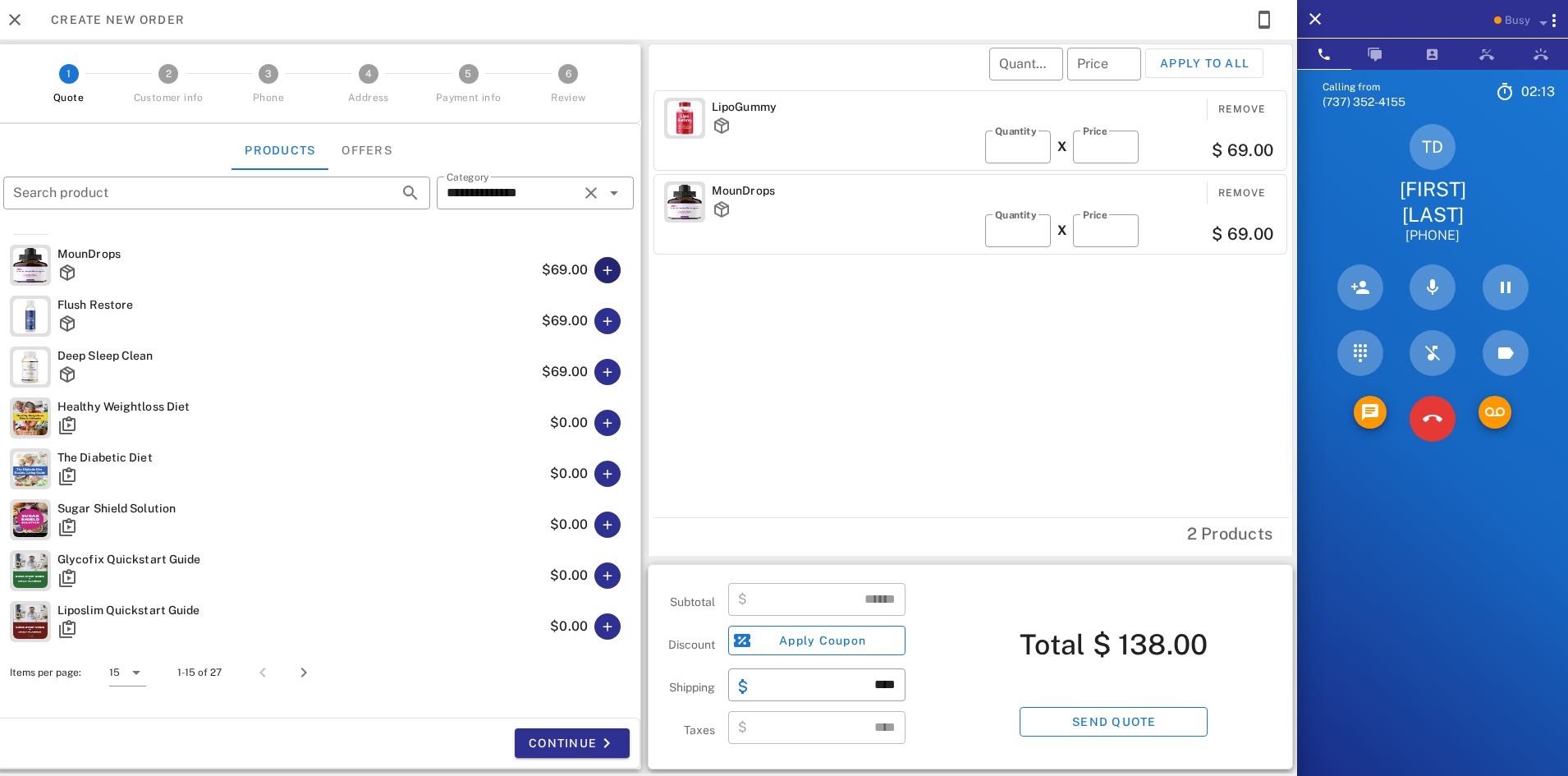 scroll, scrollTop: 365, scrollLeft: 0, axis: vertical 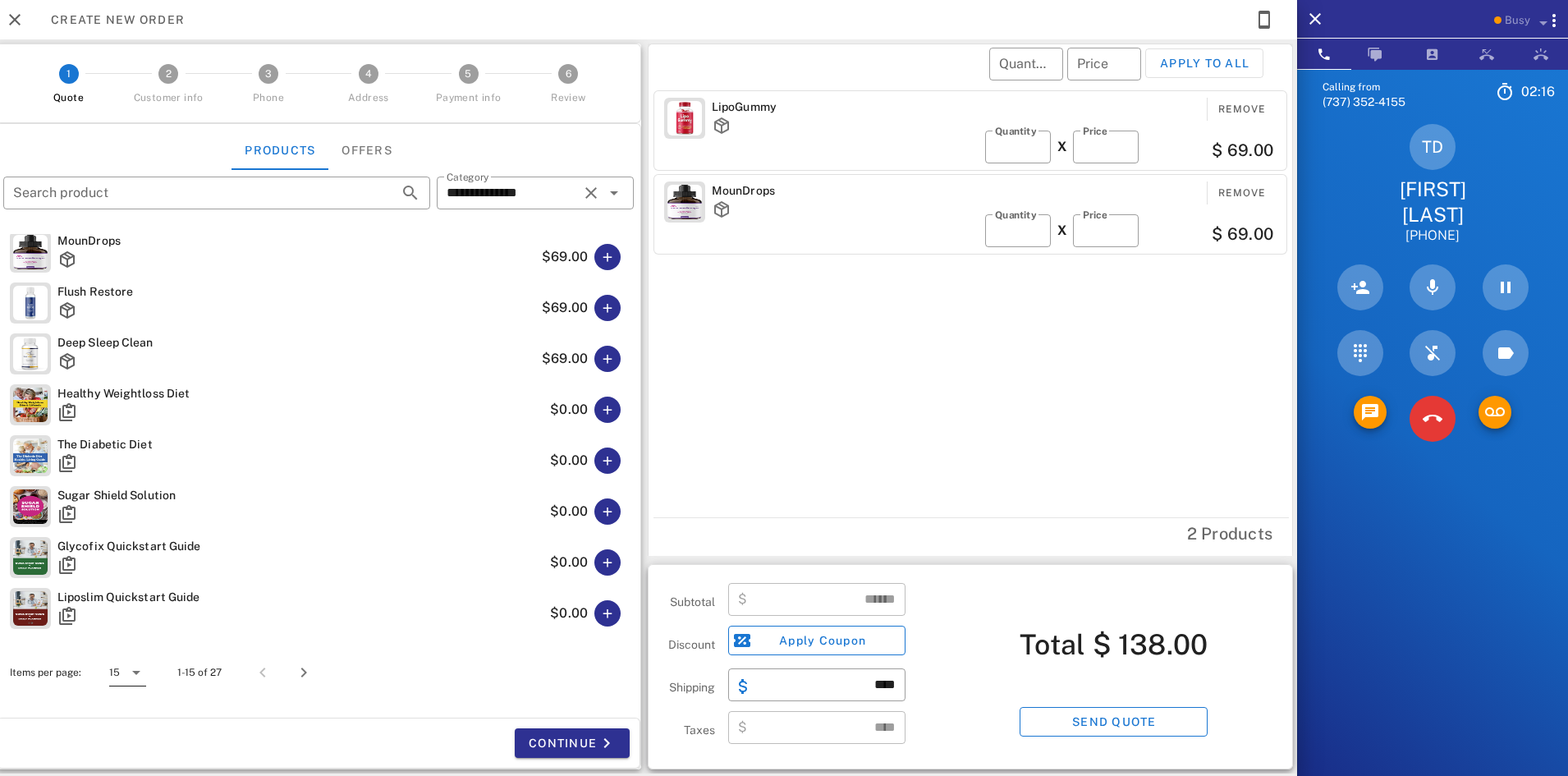 click at bounding box center [136, 673] 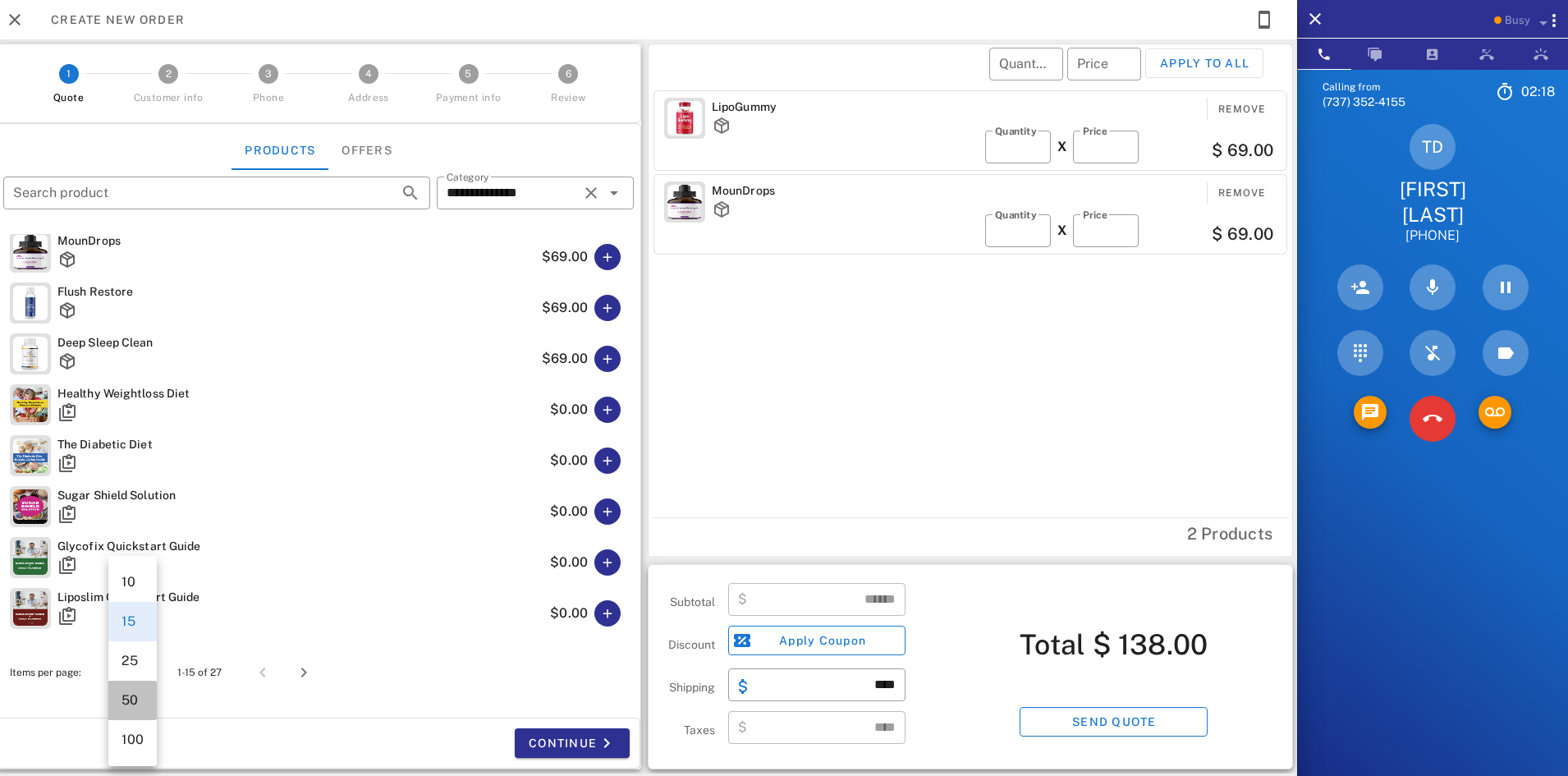 click on "50" at bounding box center [132, 700] 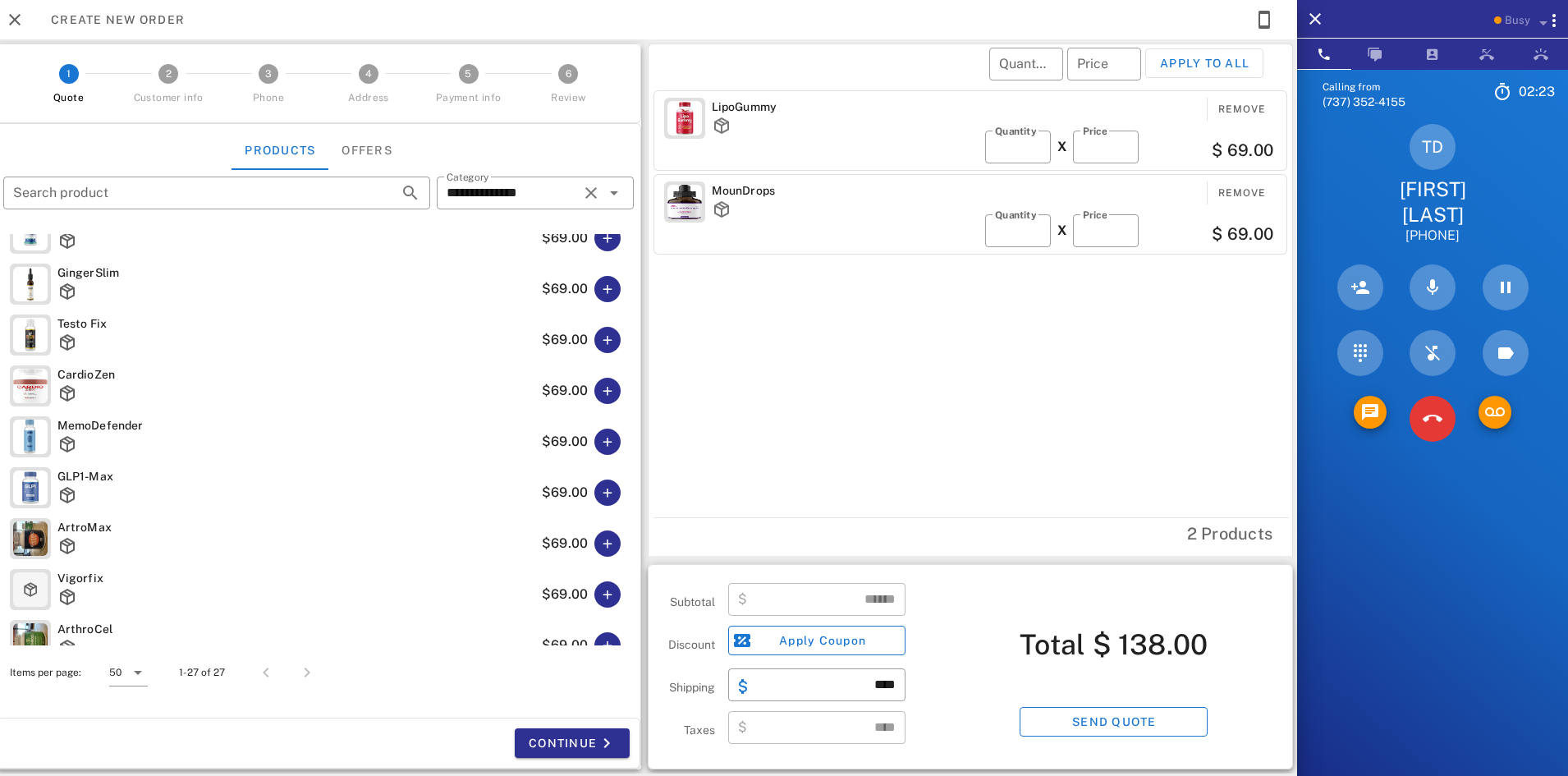 scroll, scrollTop: 821, scrollLeft: 0, axis: vertical 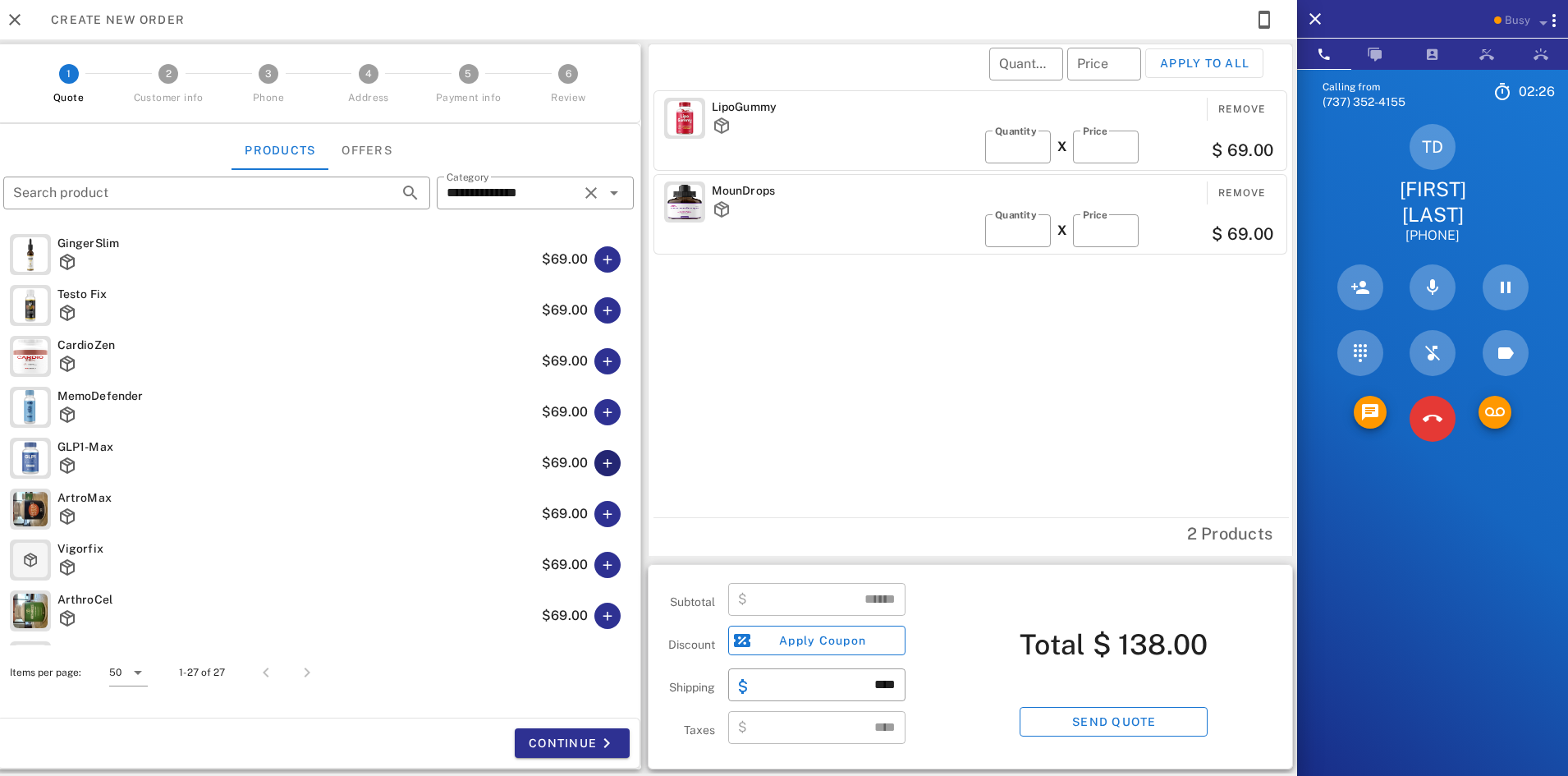 click at bounding box center [607, 463] 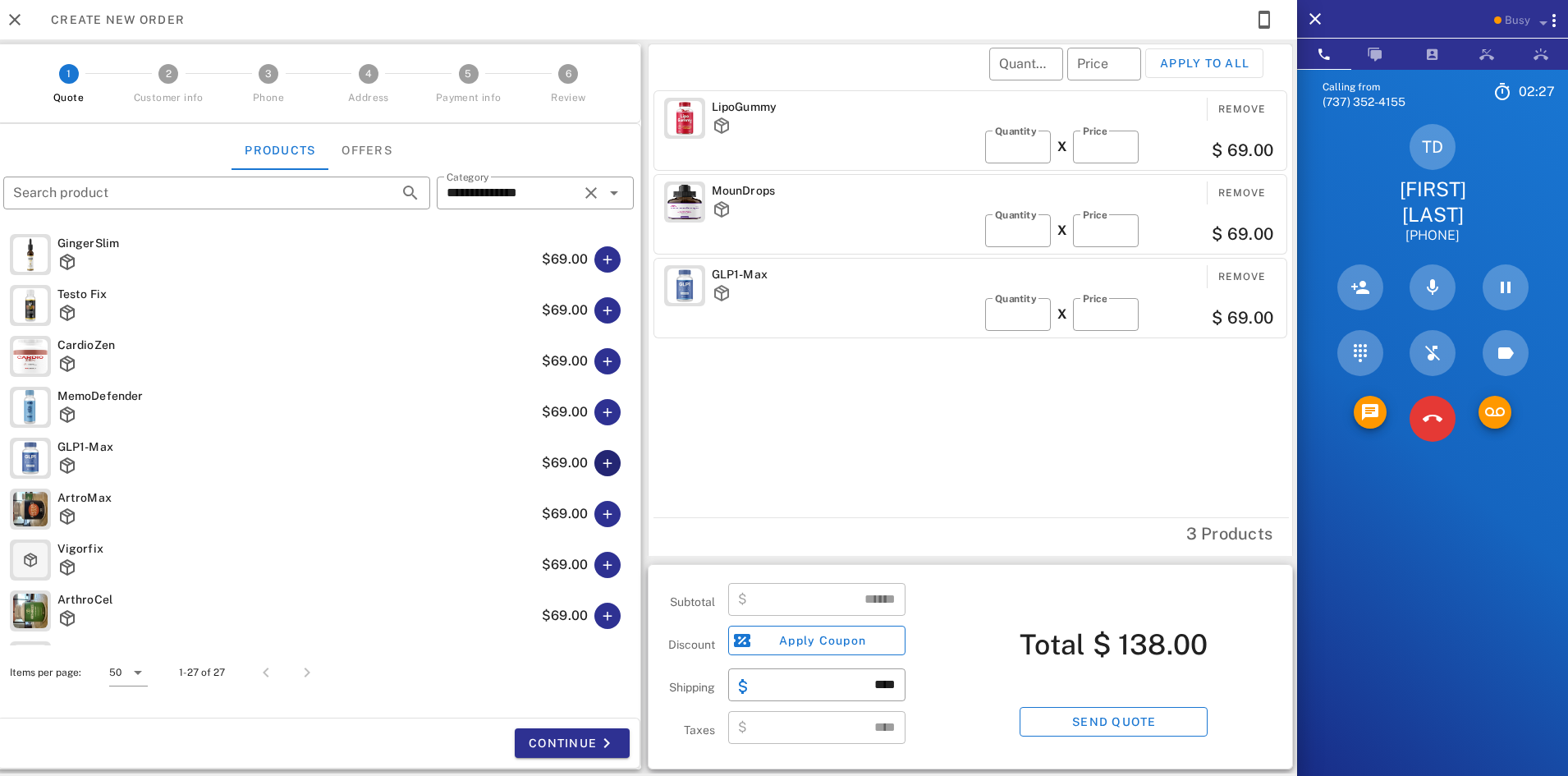 type on "******" 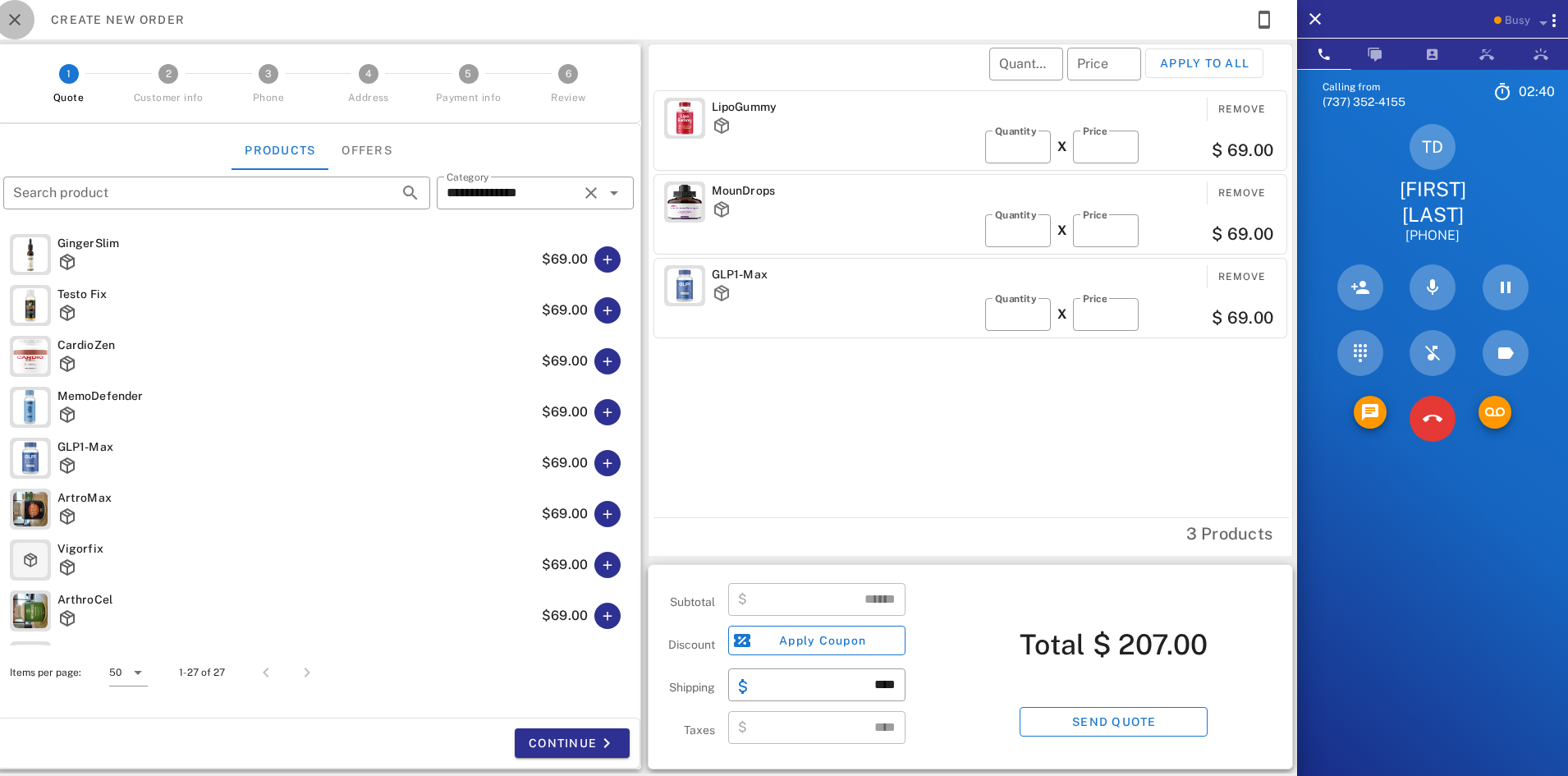 click at bounding box center [15, 20] 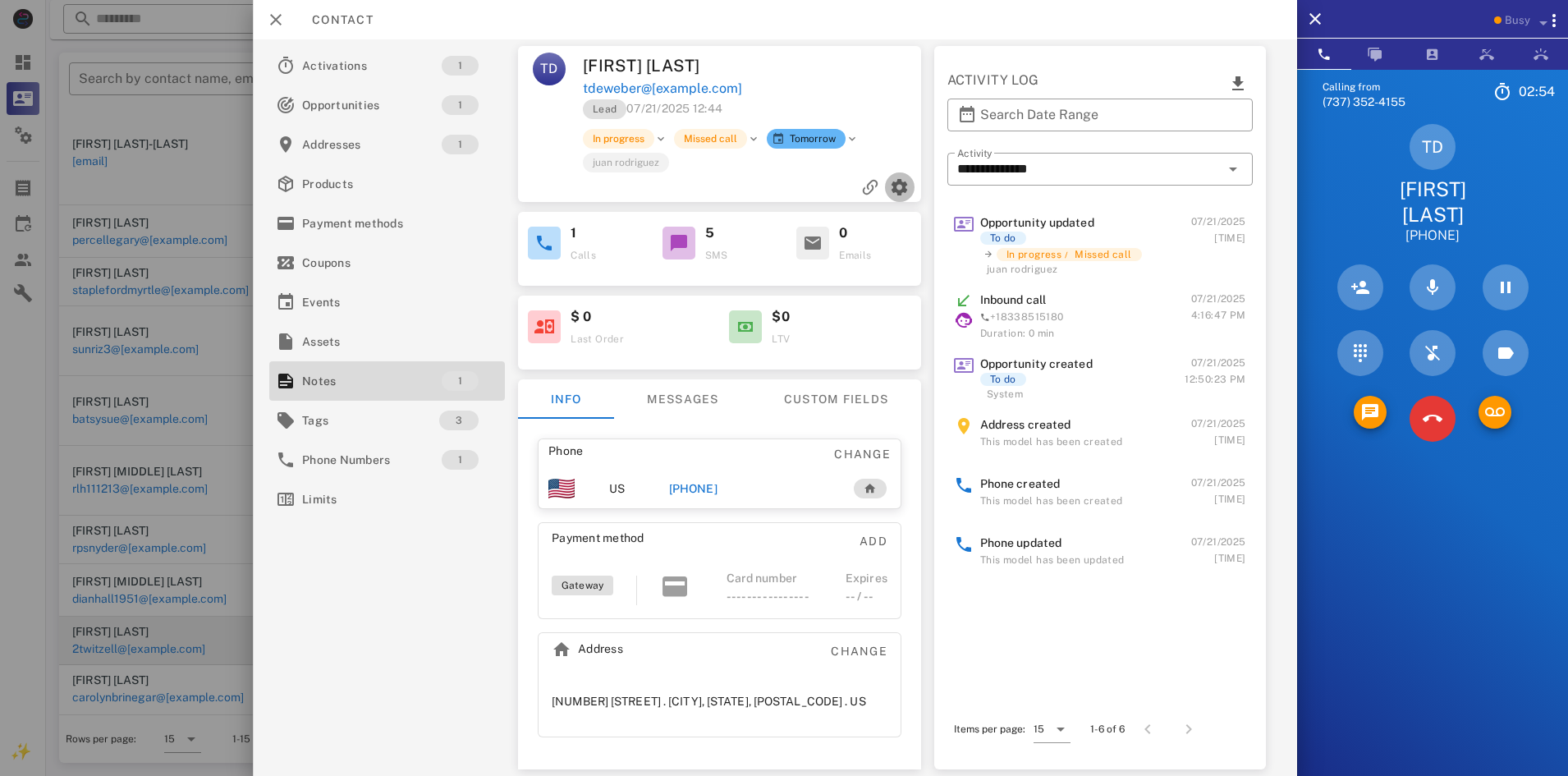 click at bounding box center [900, 187] 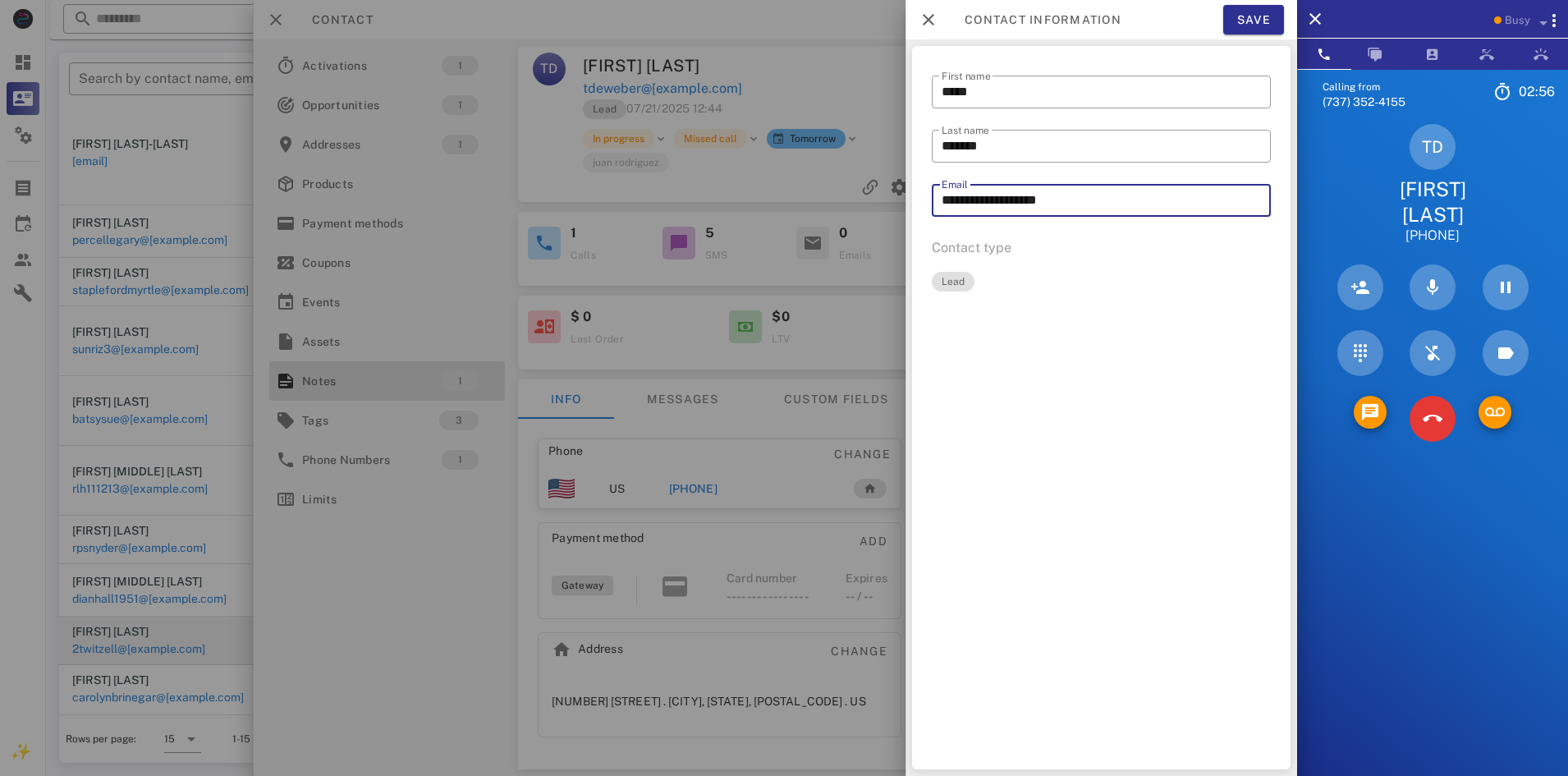 click on "**********" at bounding box center (1101, 200) 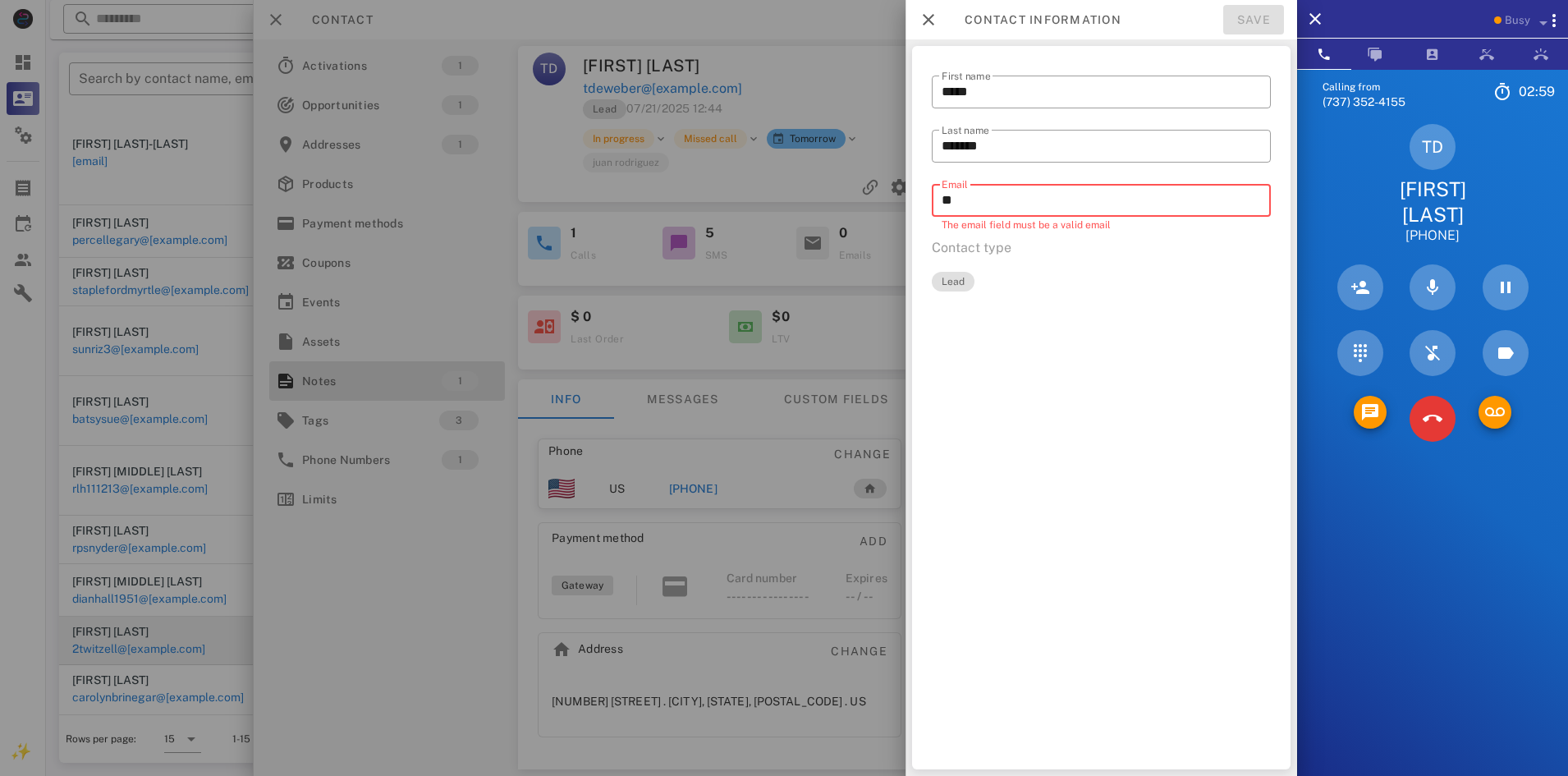 type on "*" 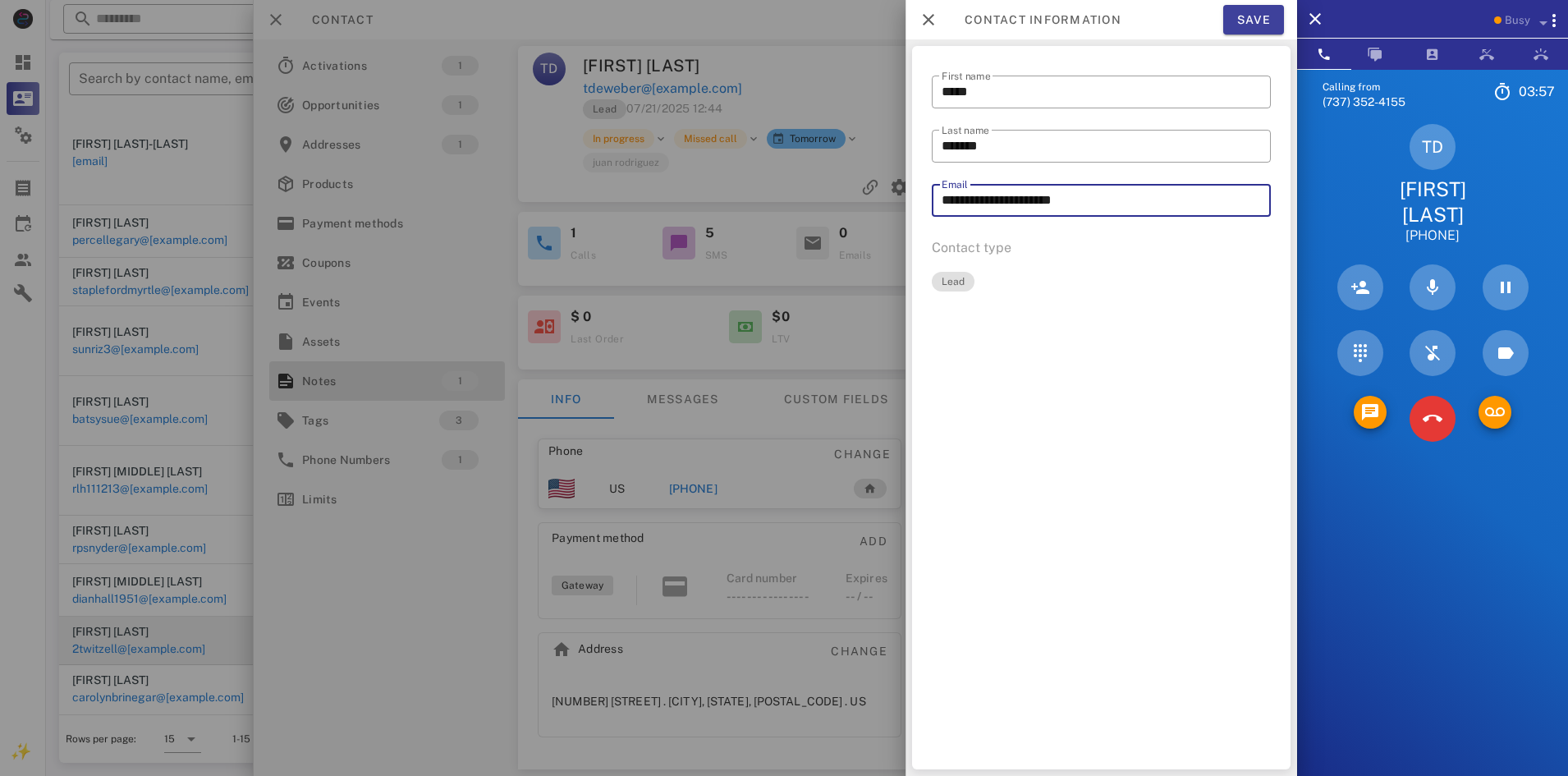 type on "**********" 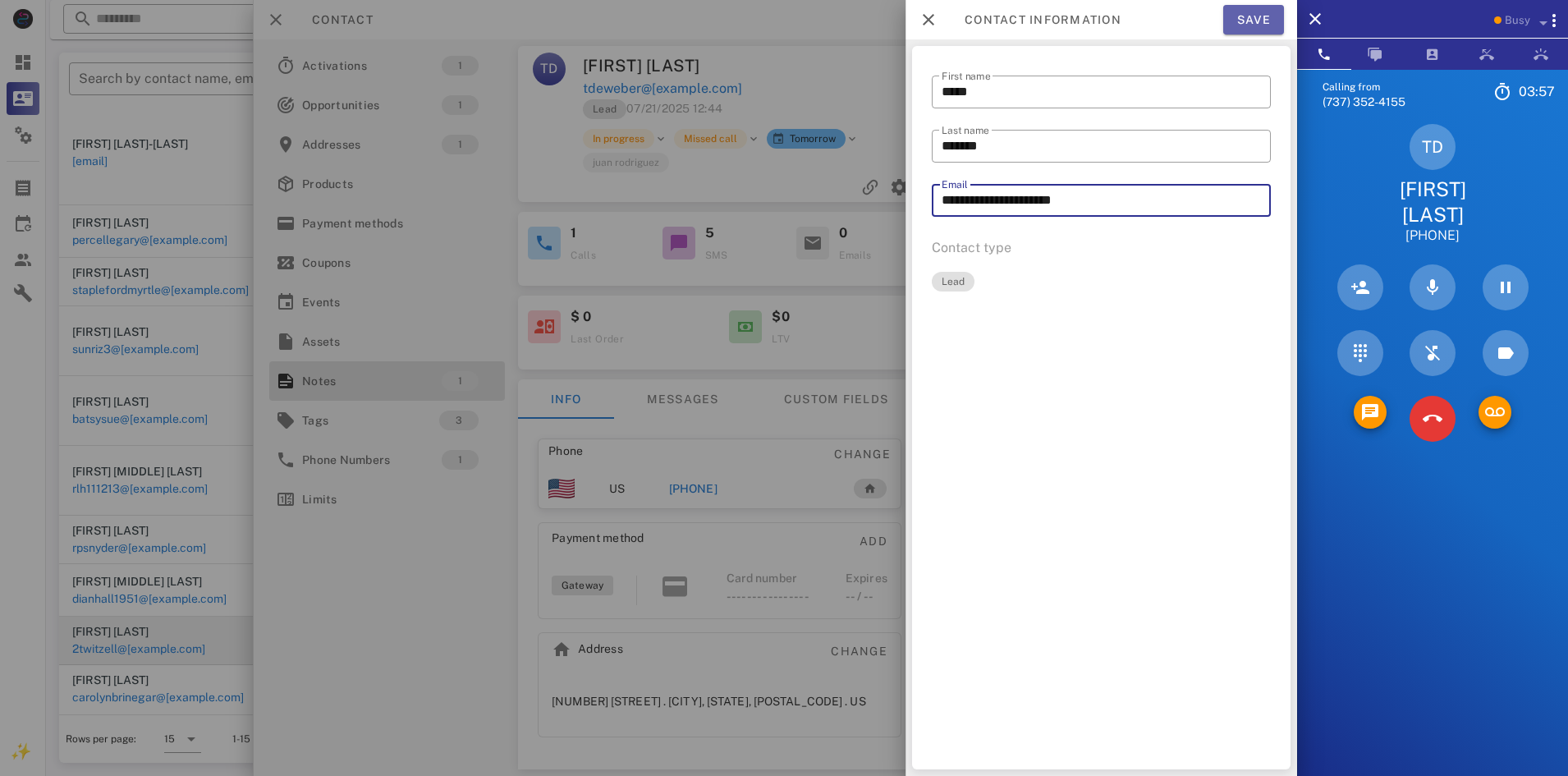 click on "Save" at bounding box center [1254, 20] 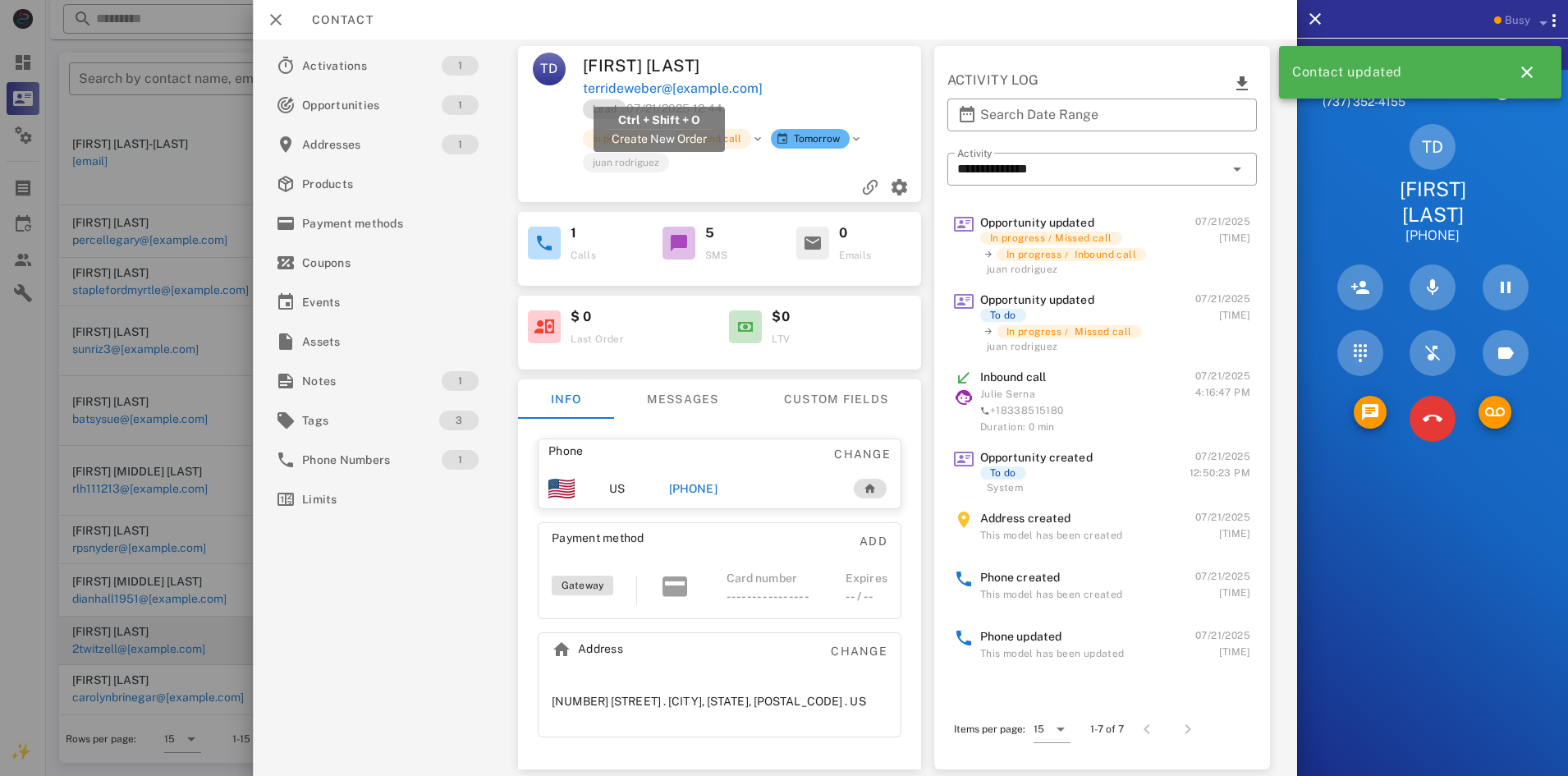 click on "terrideweber@gmail.com" at bounding box center (603, 89) 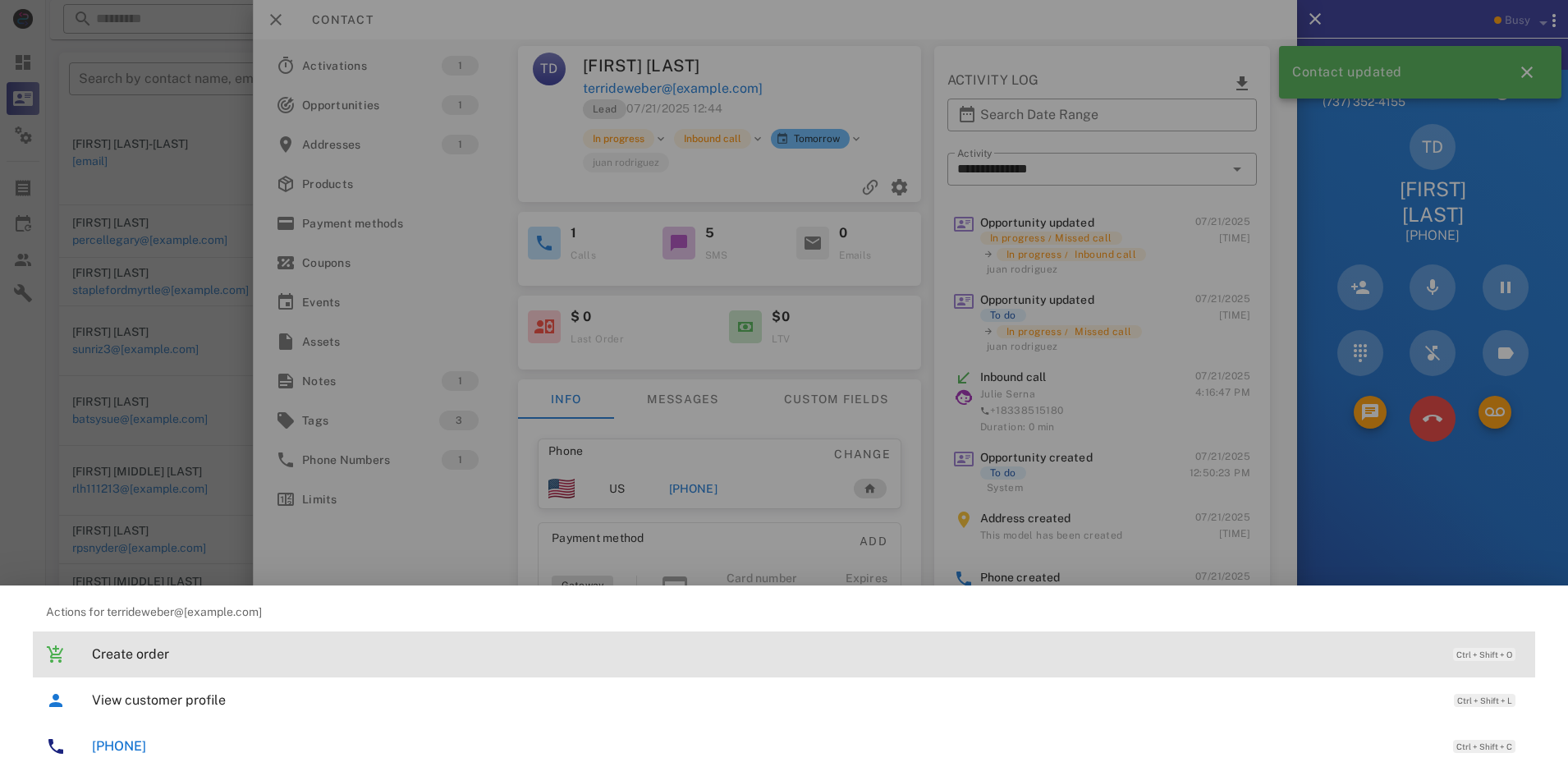 click on "Create order" at bounding box center [764, 654] 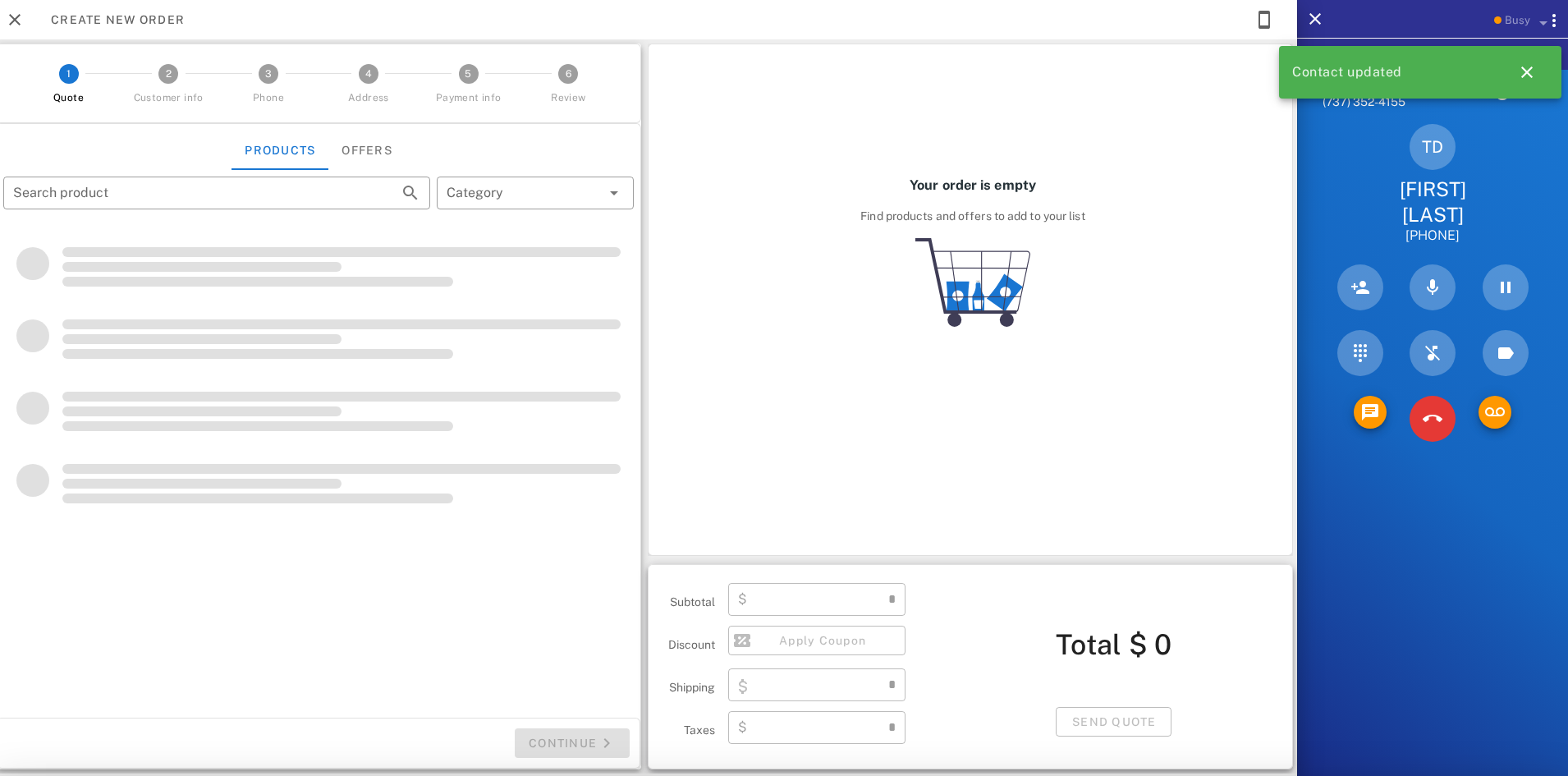 type on "**********" 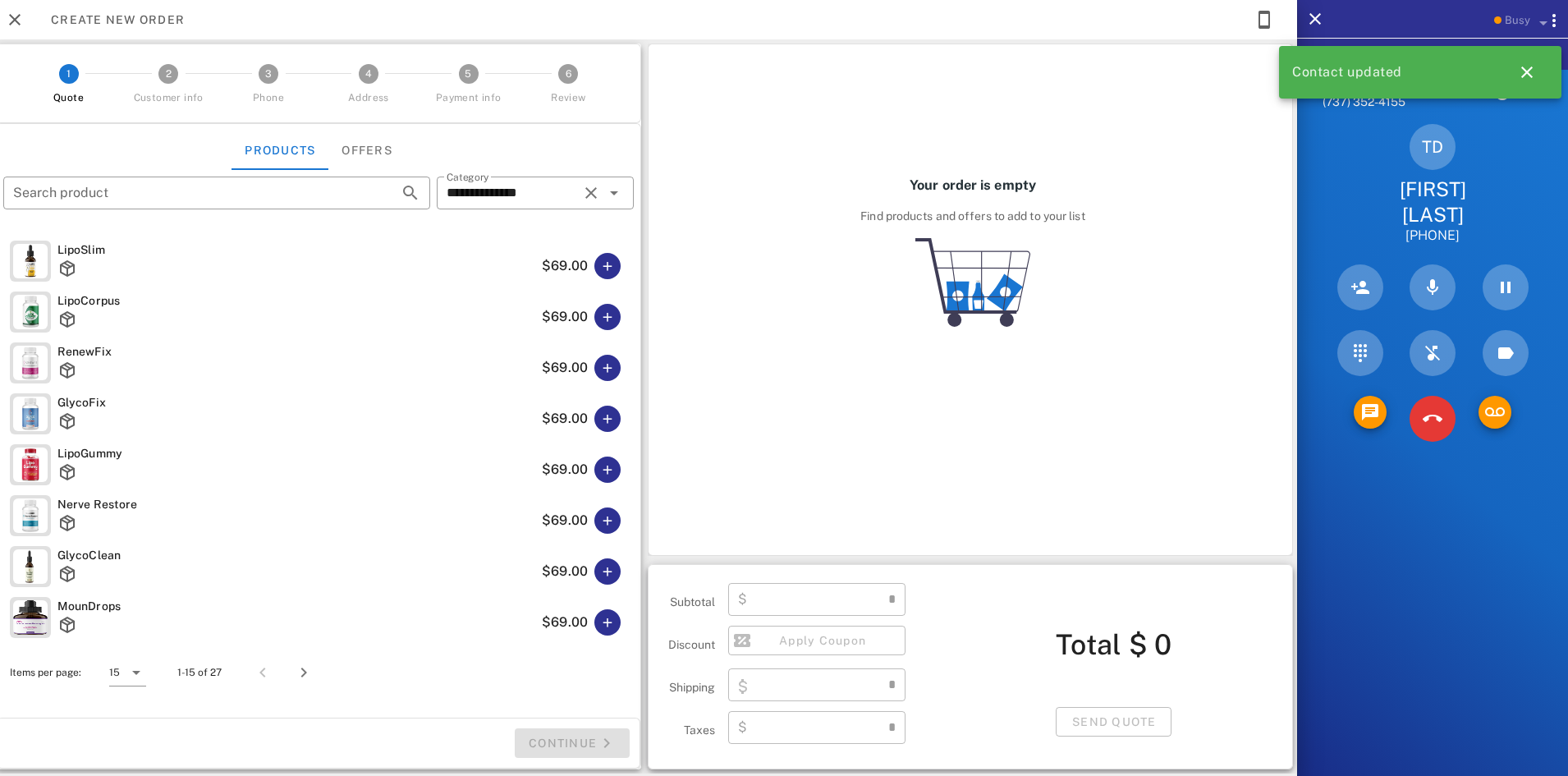 type on "****" 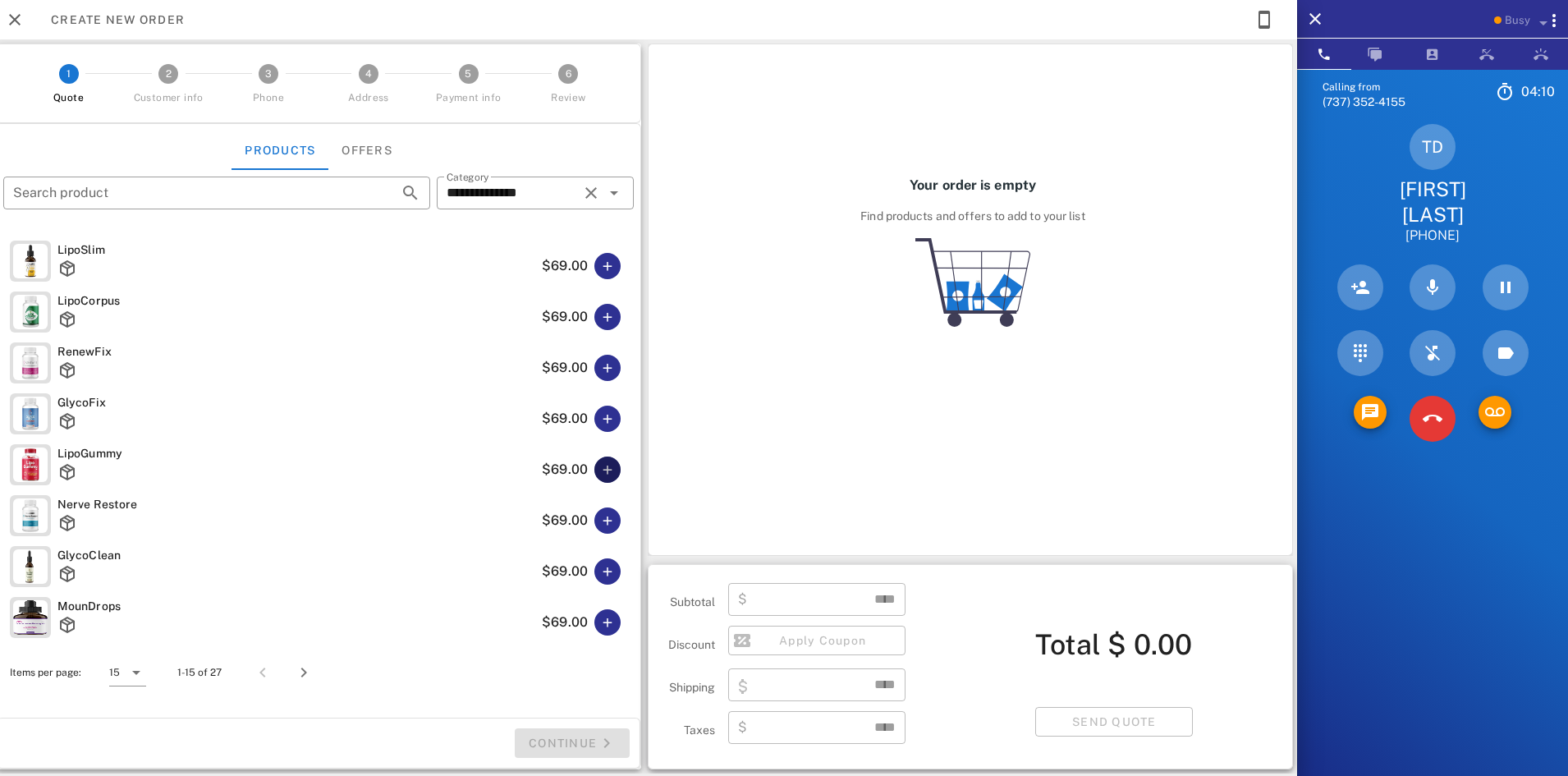 click at bounding box center (607, 470) 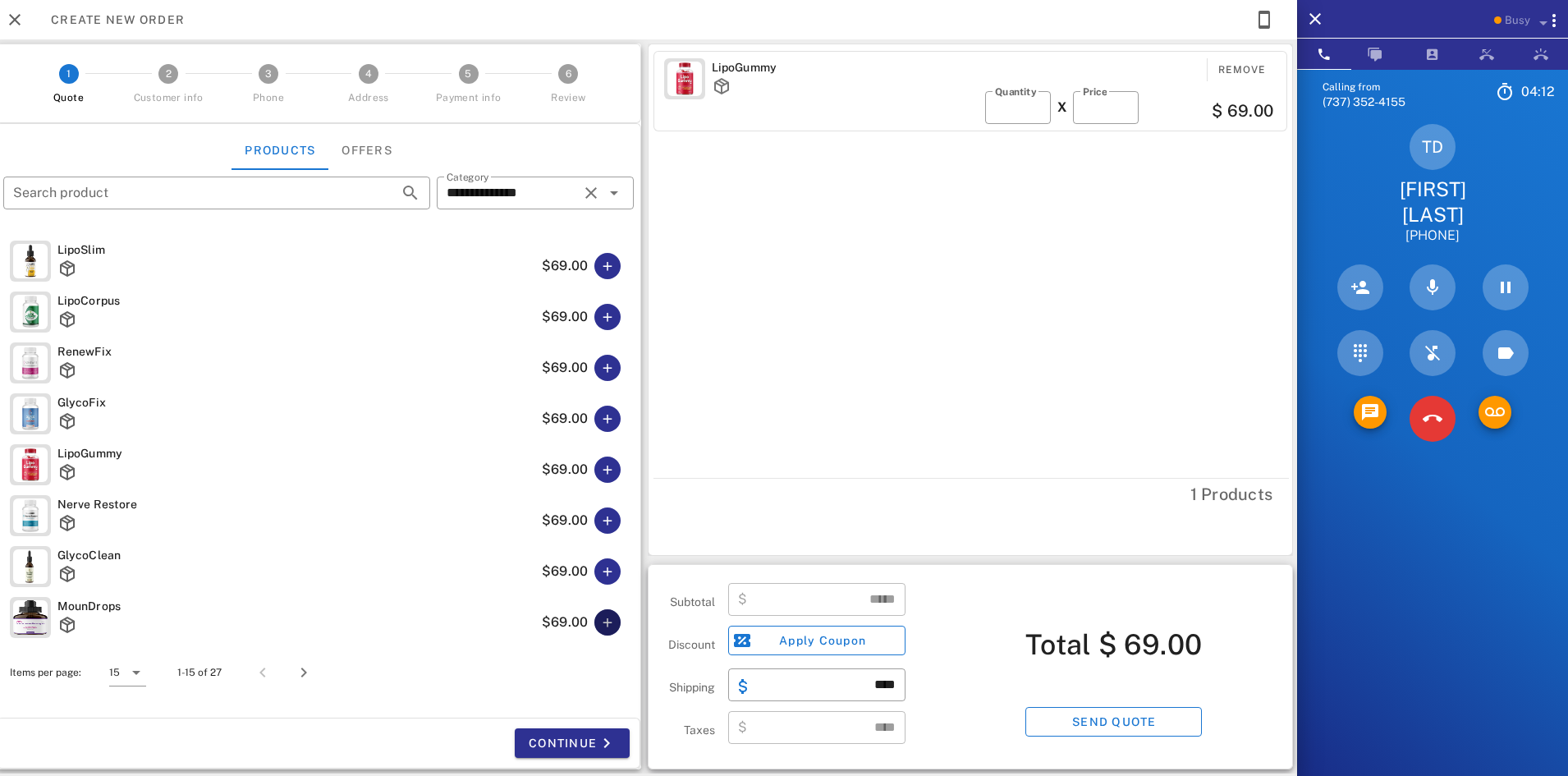 click at bounding box center [607, 622] 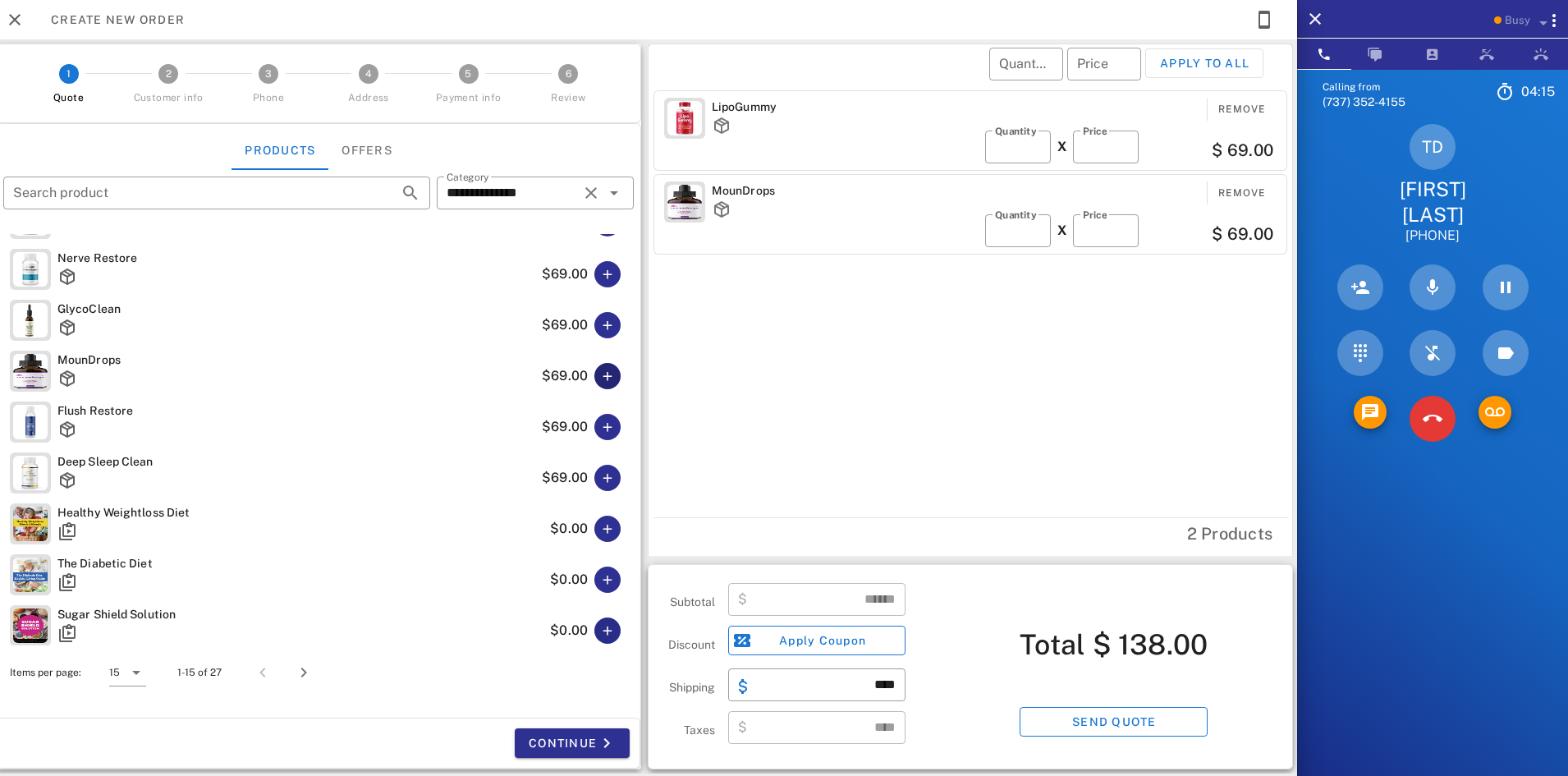 scroll, scrollTop: 328, scrollLeft: 0, axis: vertical 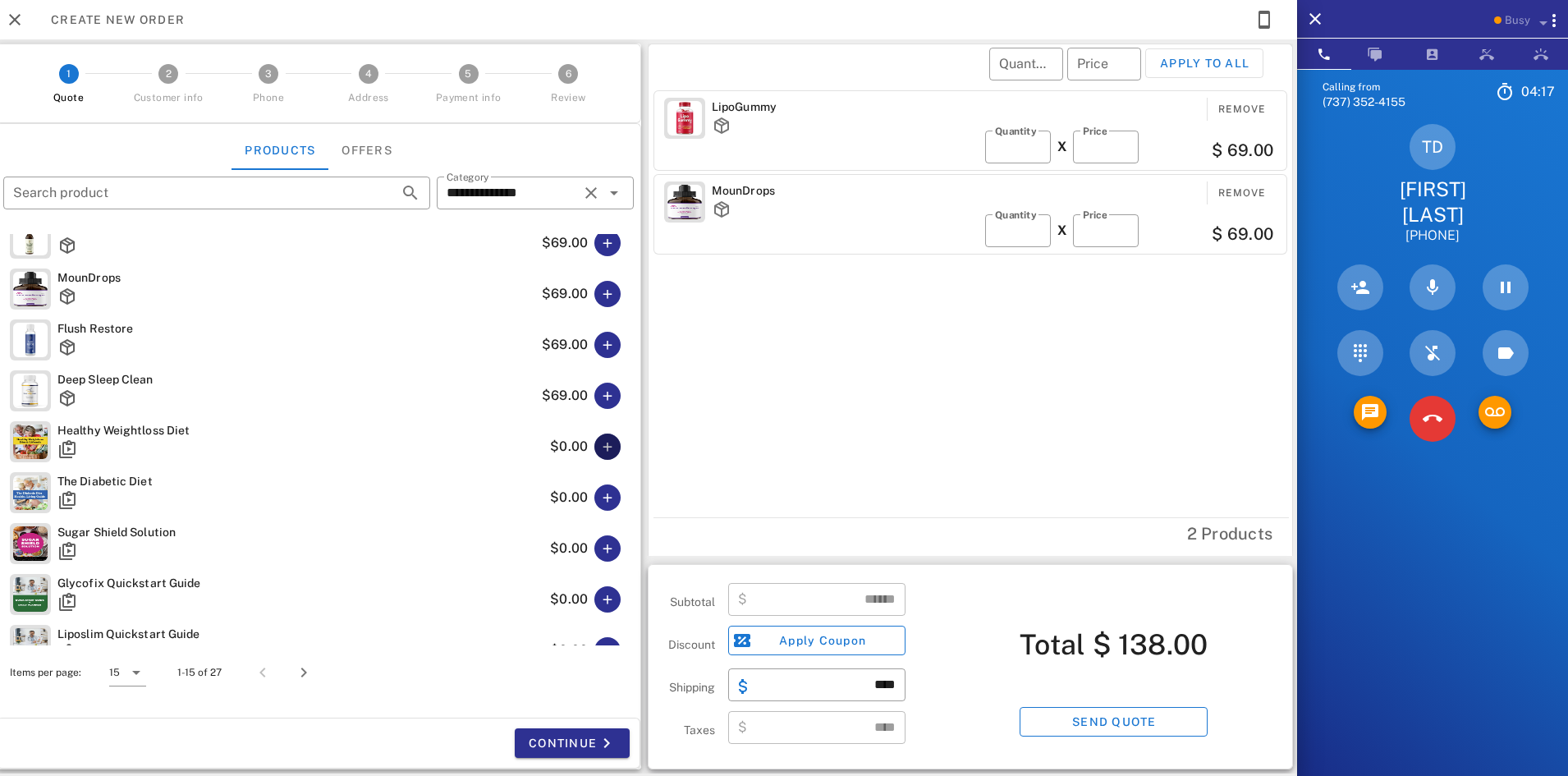click at bounding box center (607, 447) 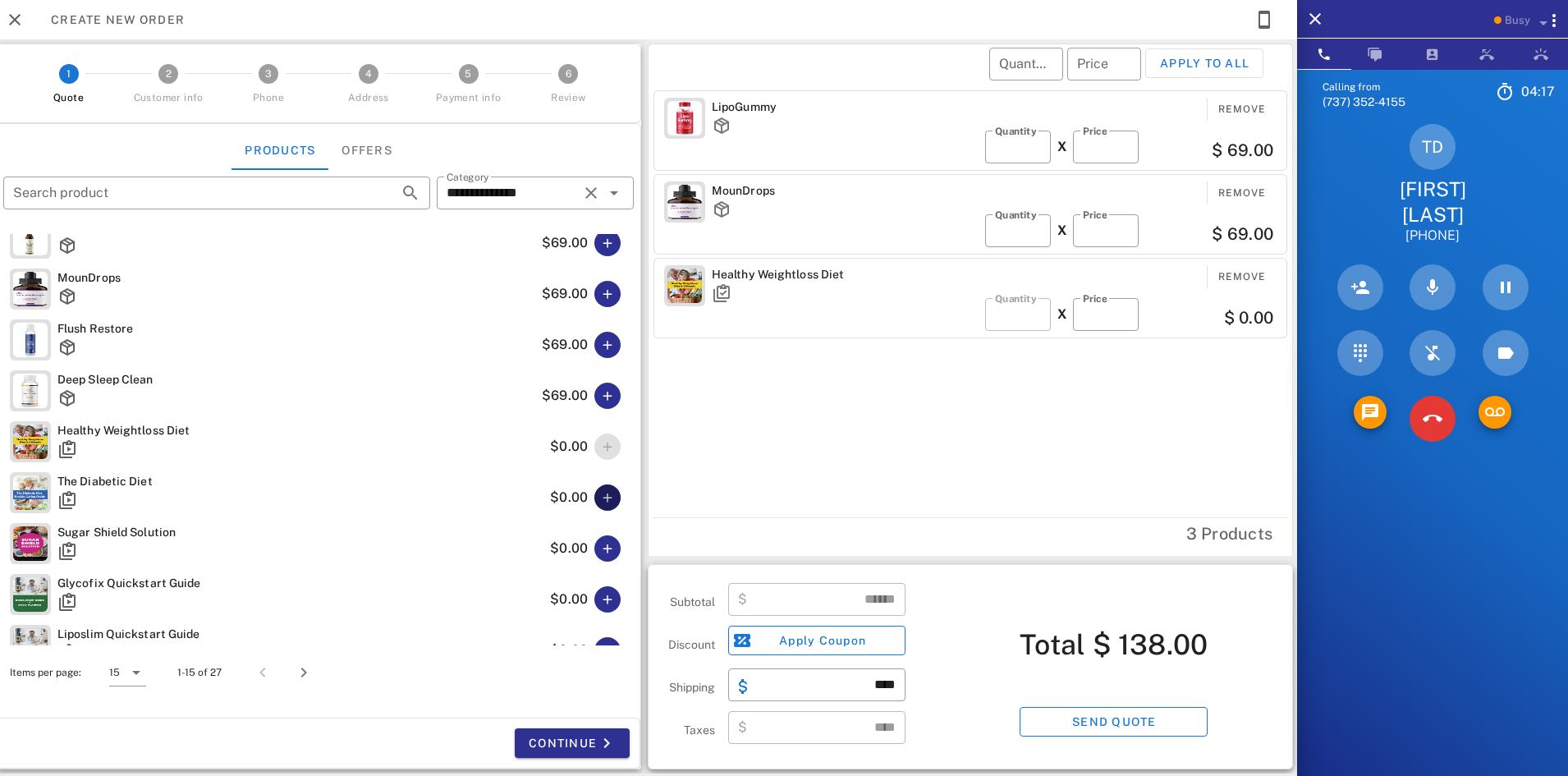 click at bounding box center (607, 498) 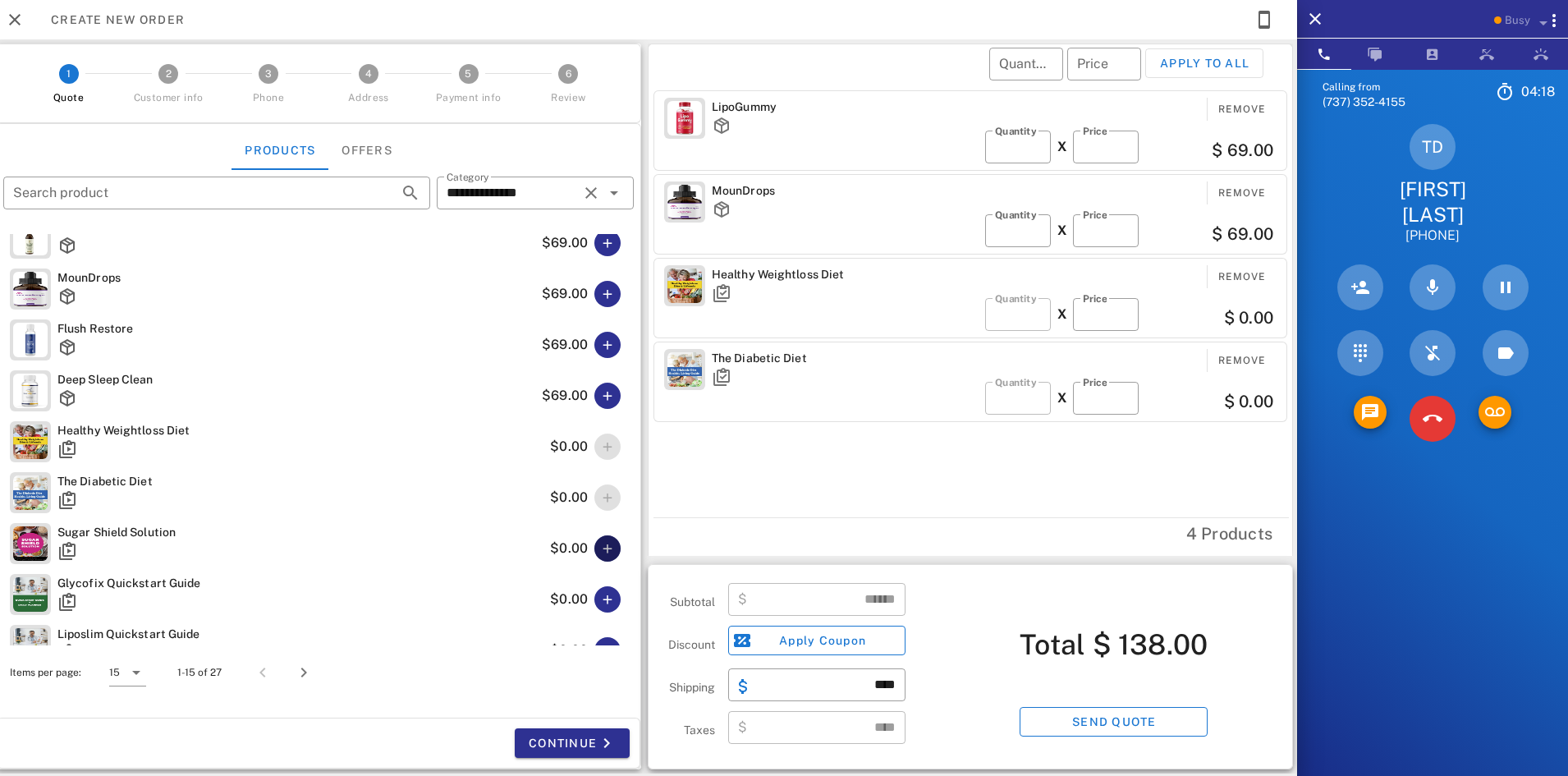 click at bounding box center (607, 549) 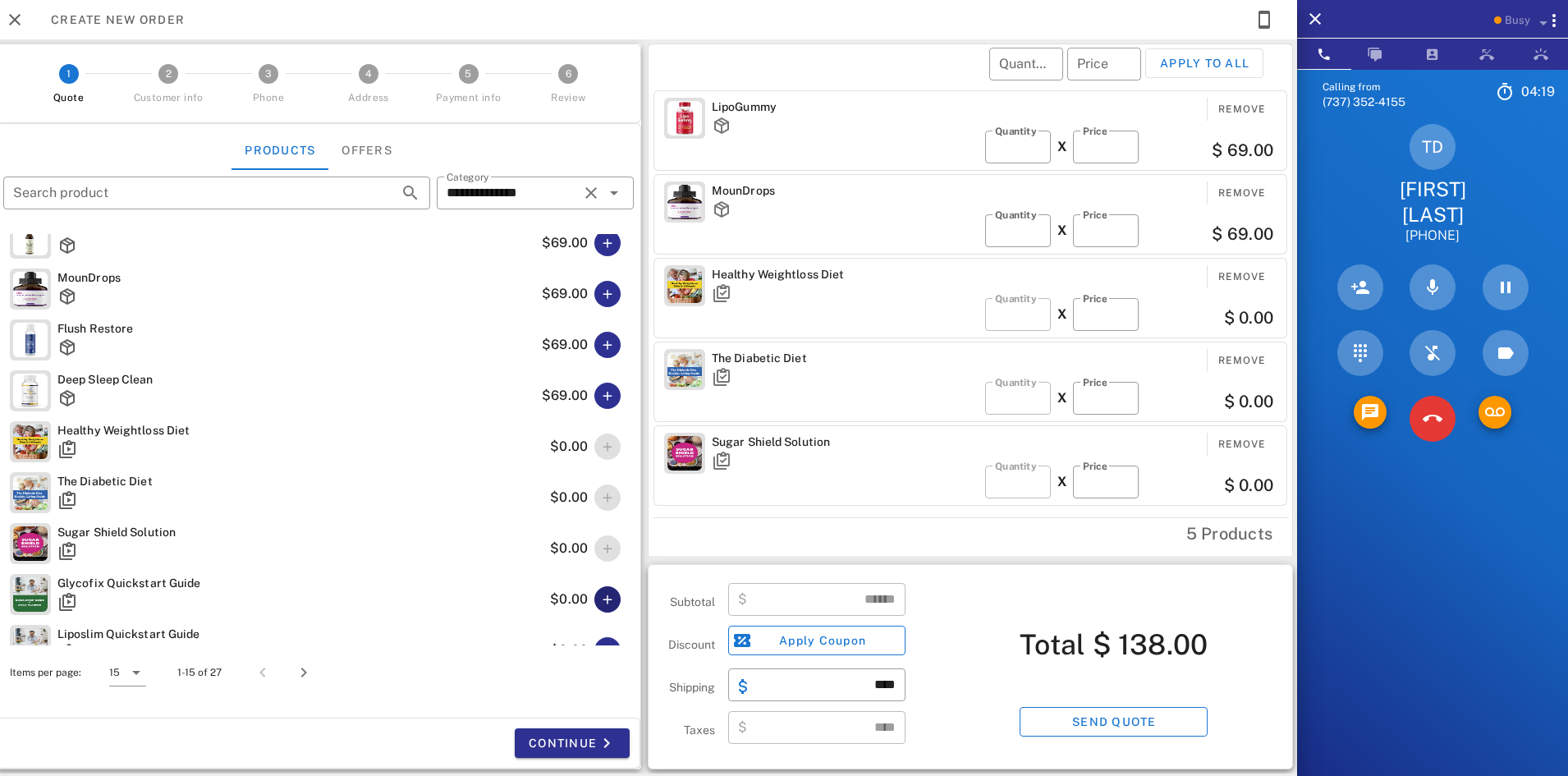 click at bounding box center [607, 599] 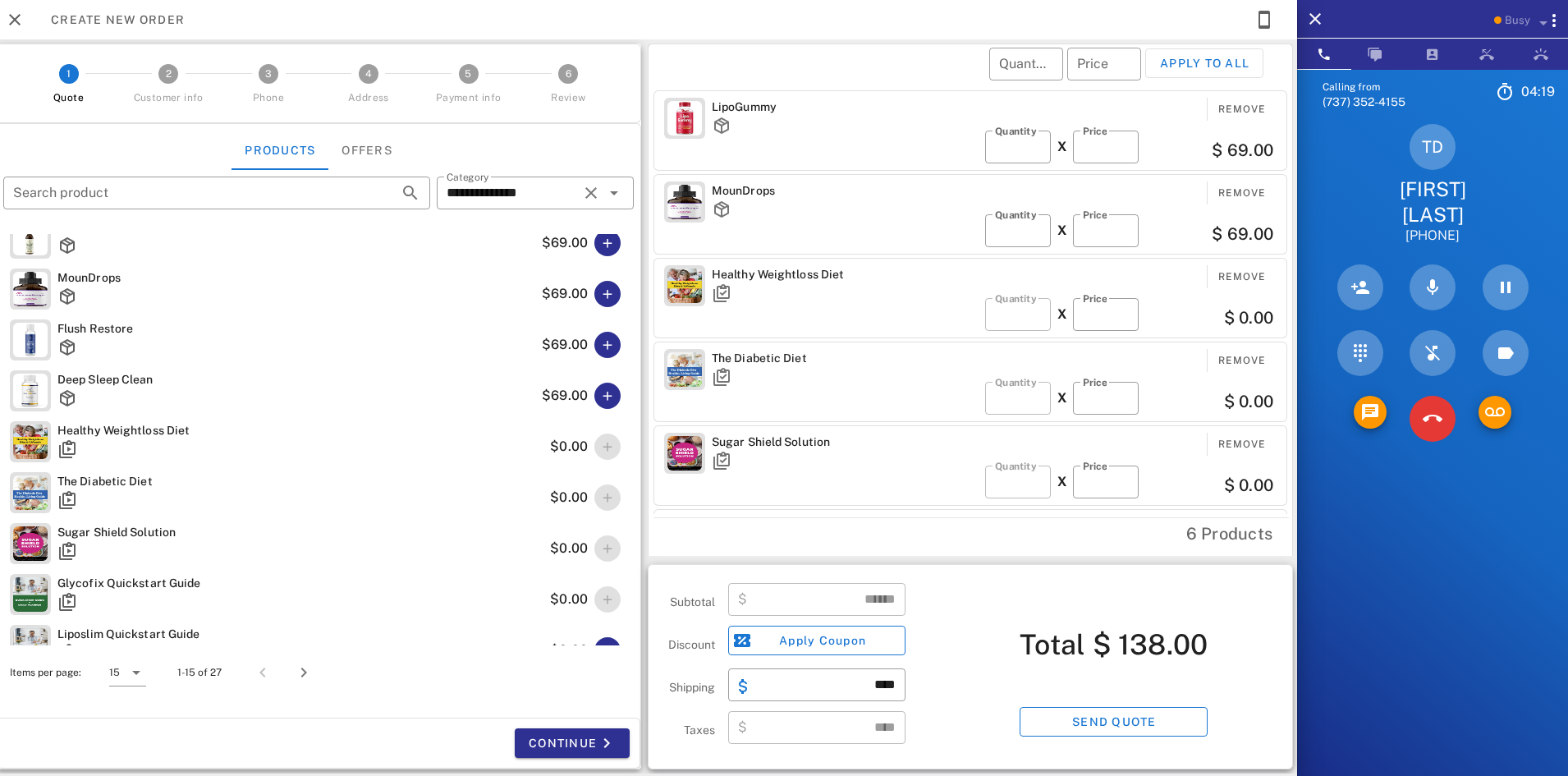 scroll, scrollTop: 365, scrollLeft: 0, axis: vertical 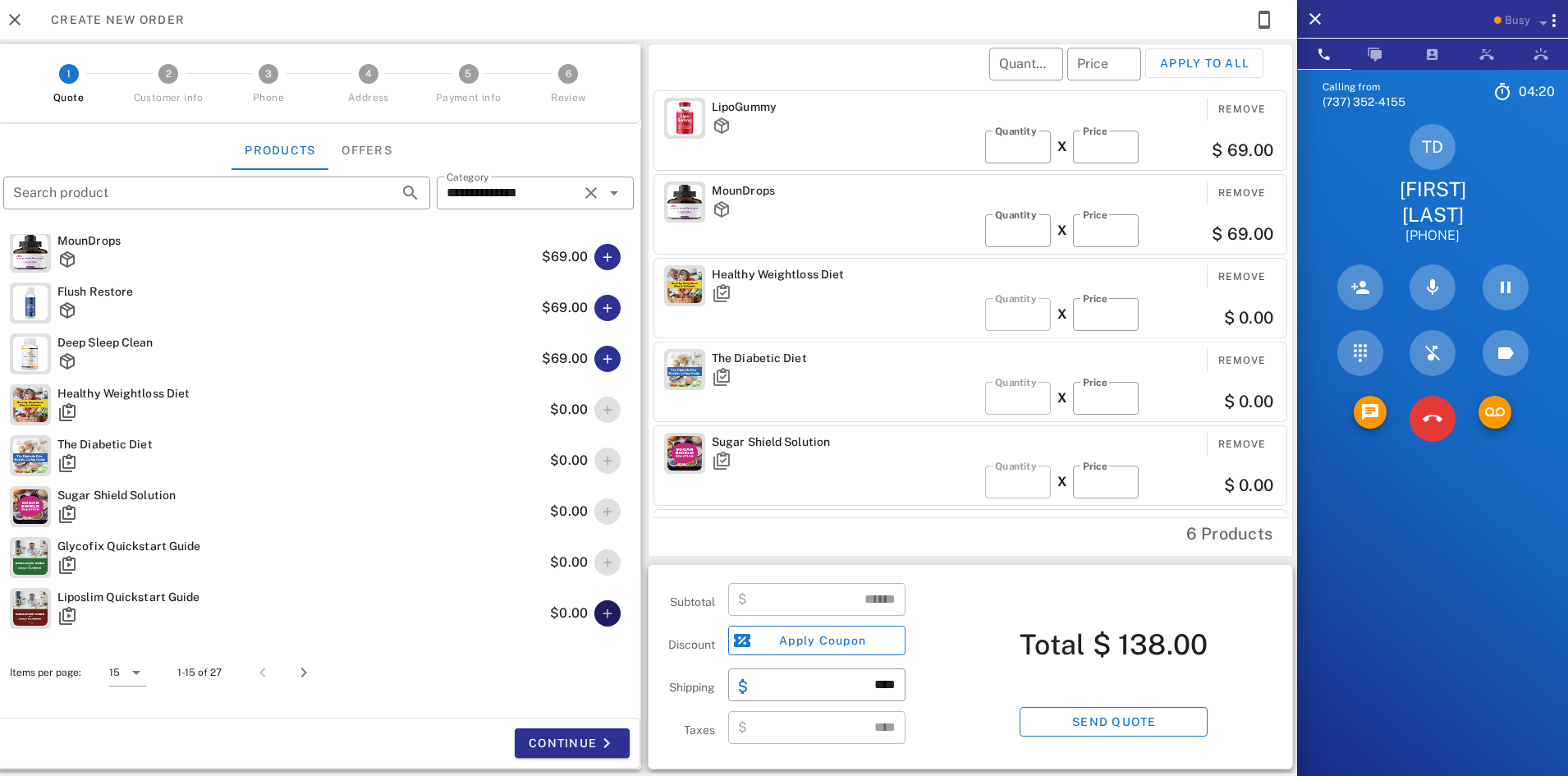 click at bounding box center [607, 613] 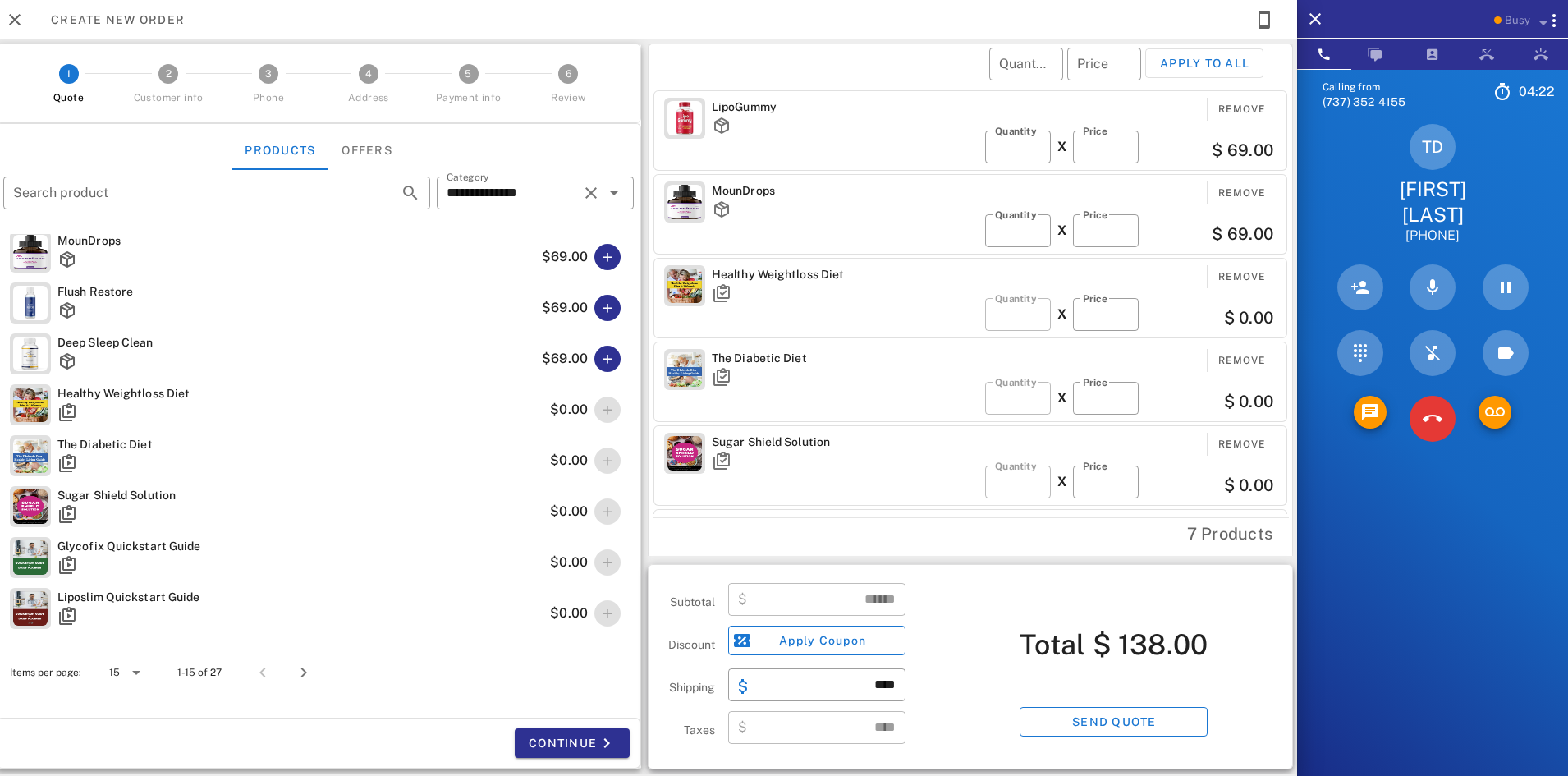 click at bounding box center [136, 673] 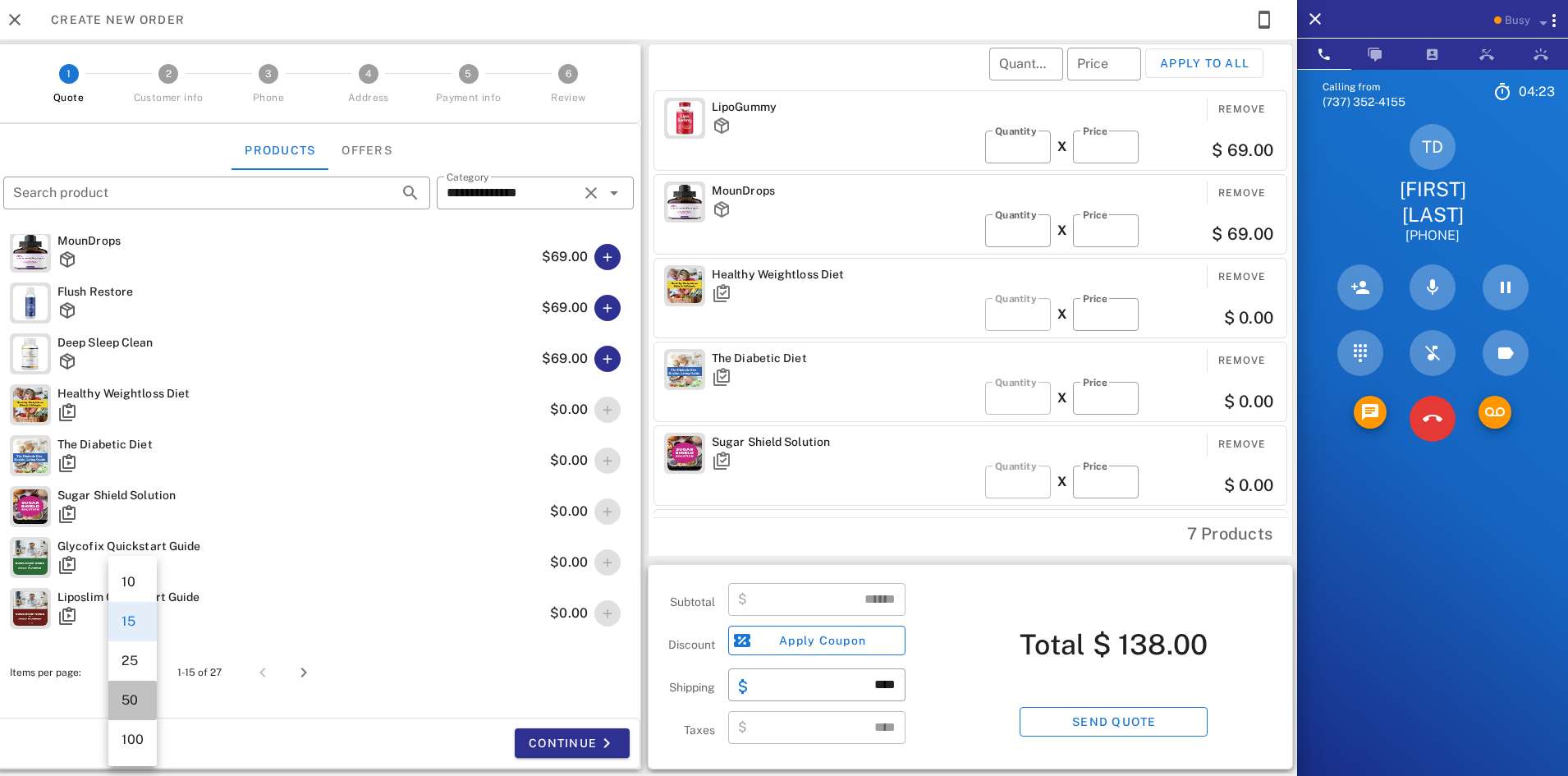 click on "50" at bounding box center (132, 700) 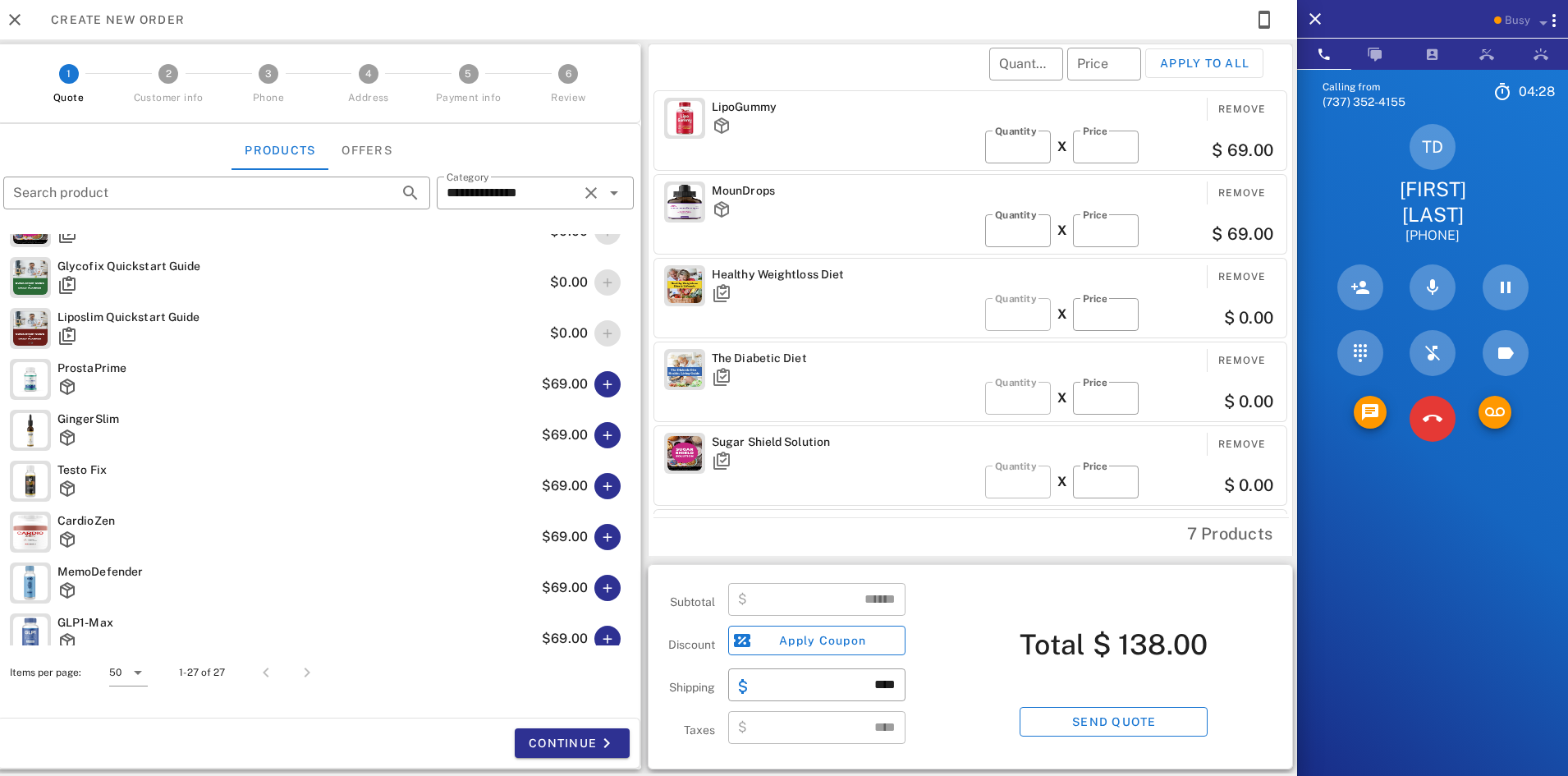scroll, scrollTop: 739, scrollLeft: 0, axis: vertical 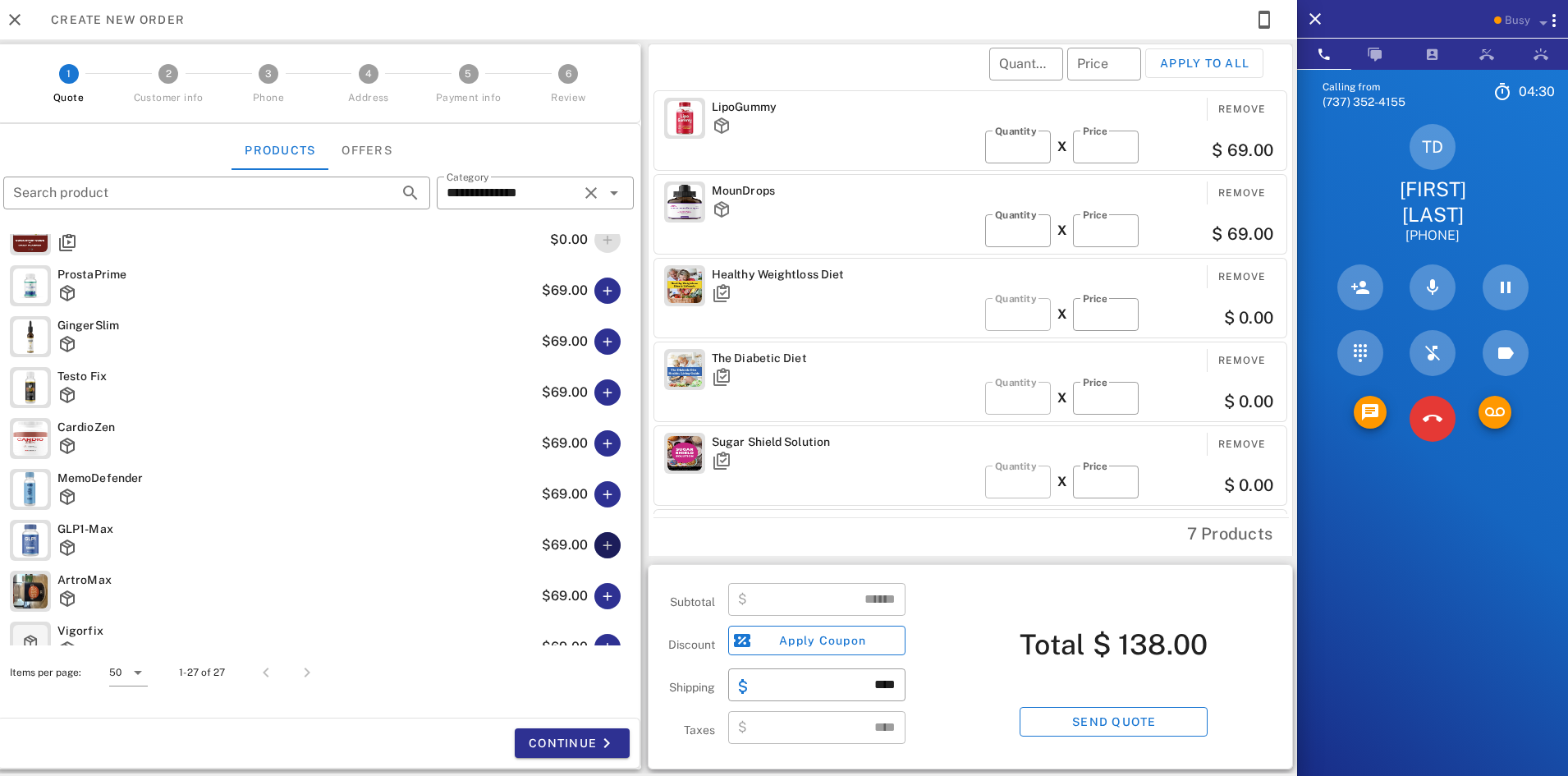 click at bounding box center (607, 545) 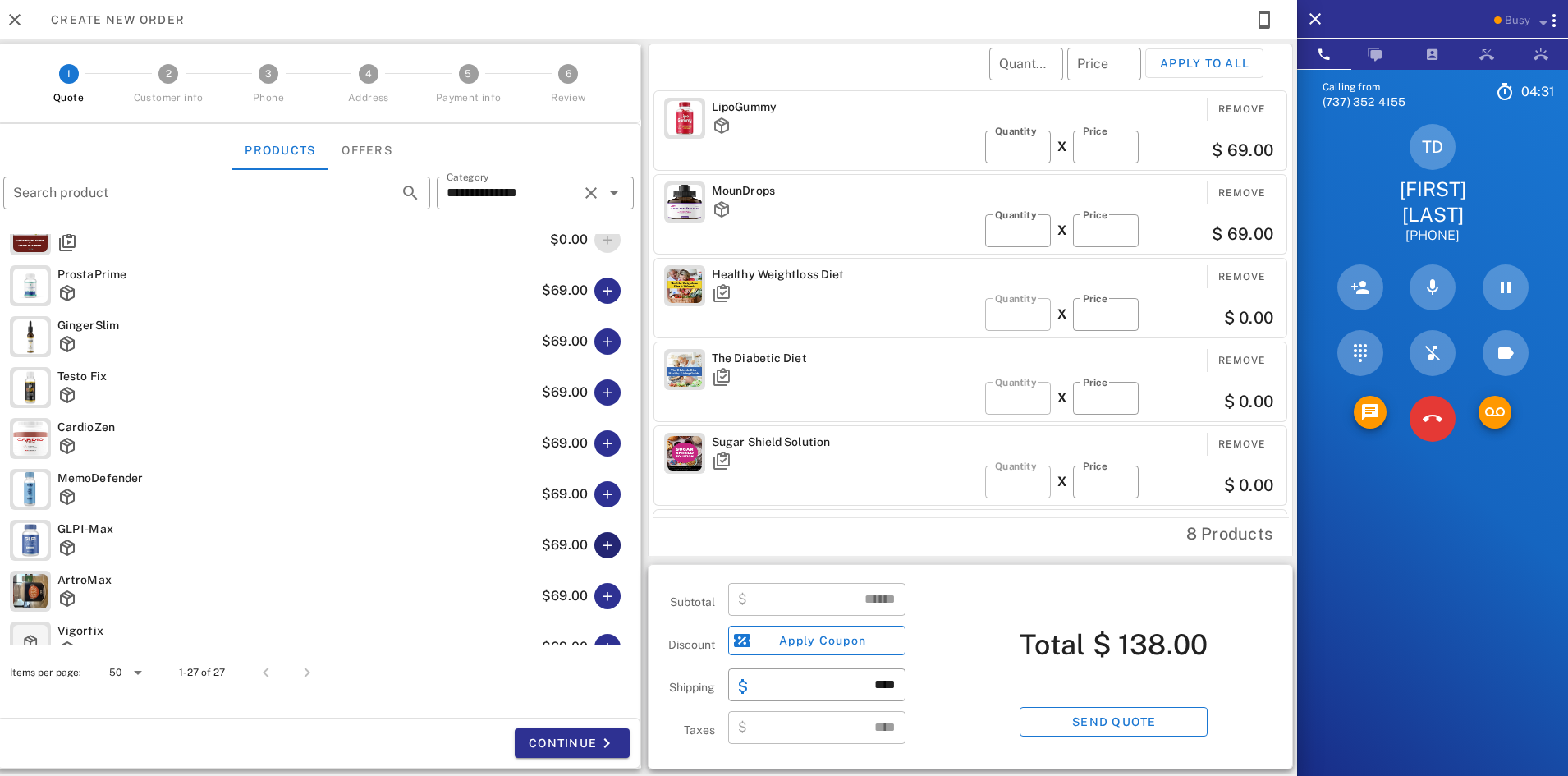 type on "******" 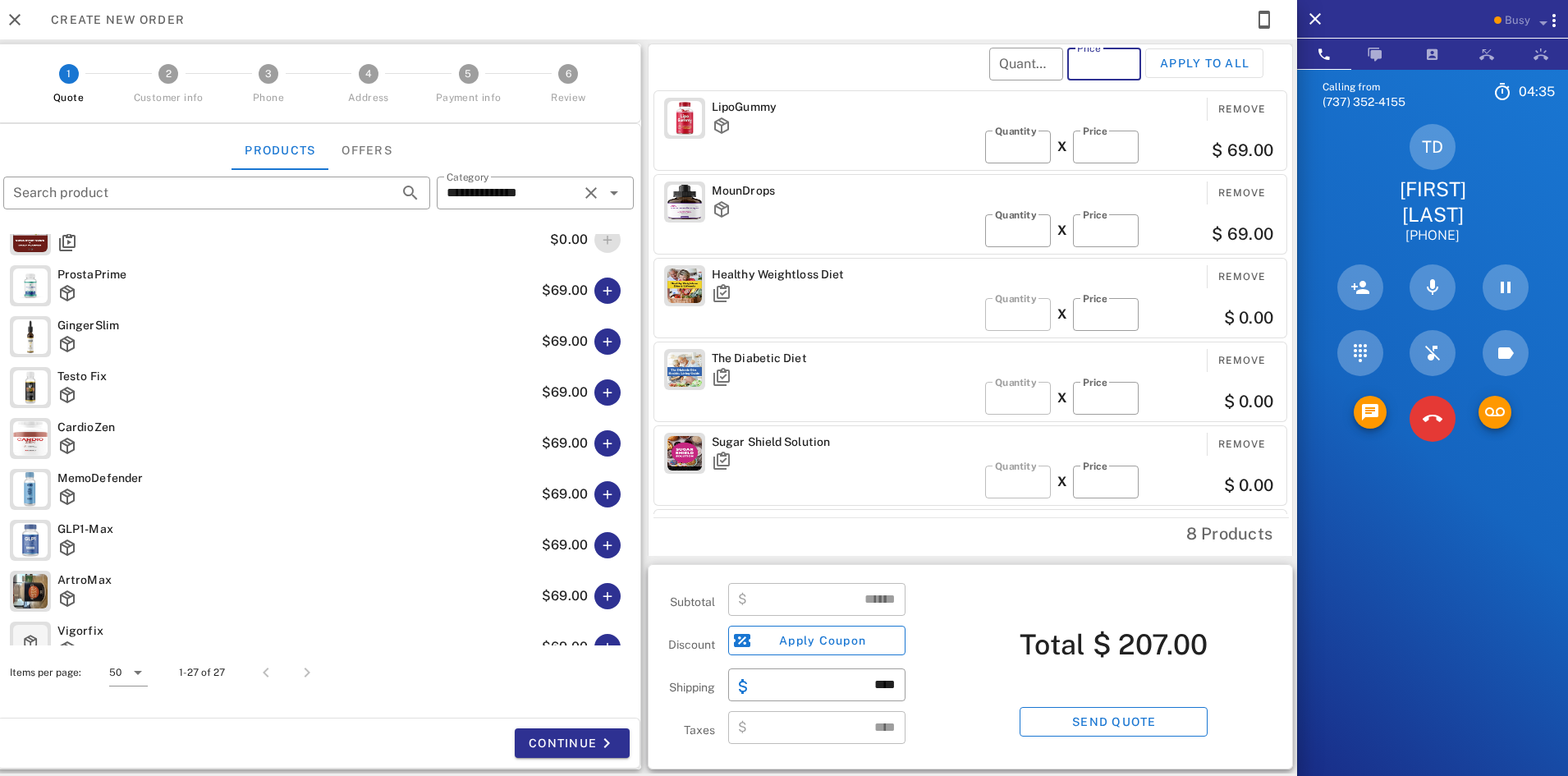 click on "Price" at bounding box center [1104, 64] 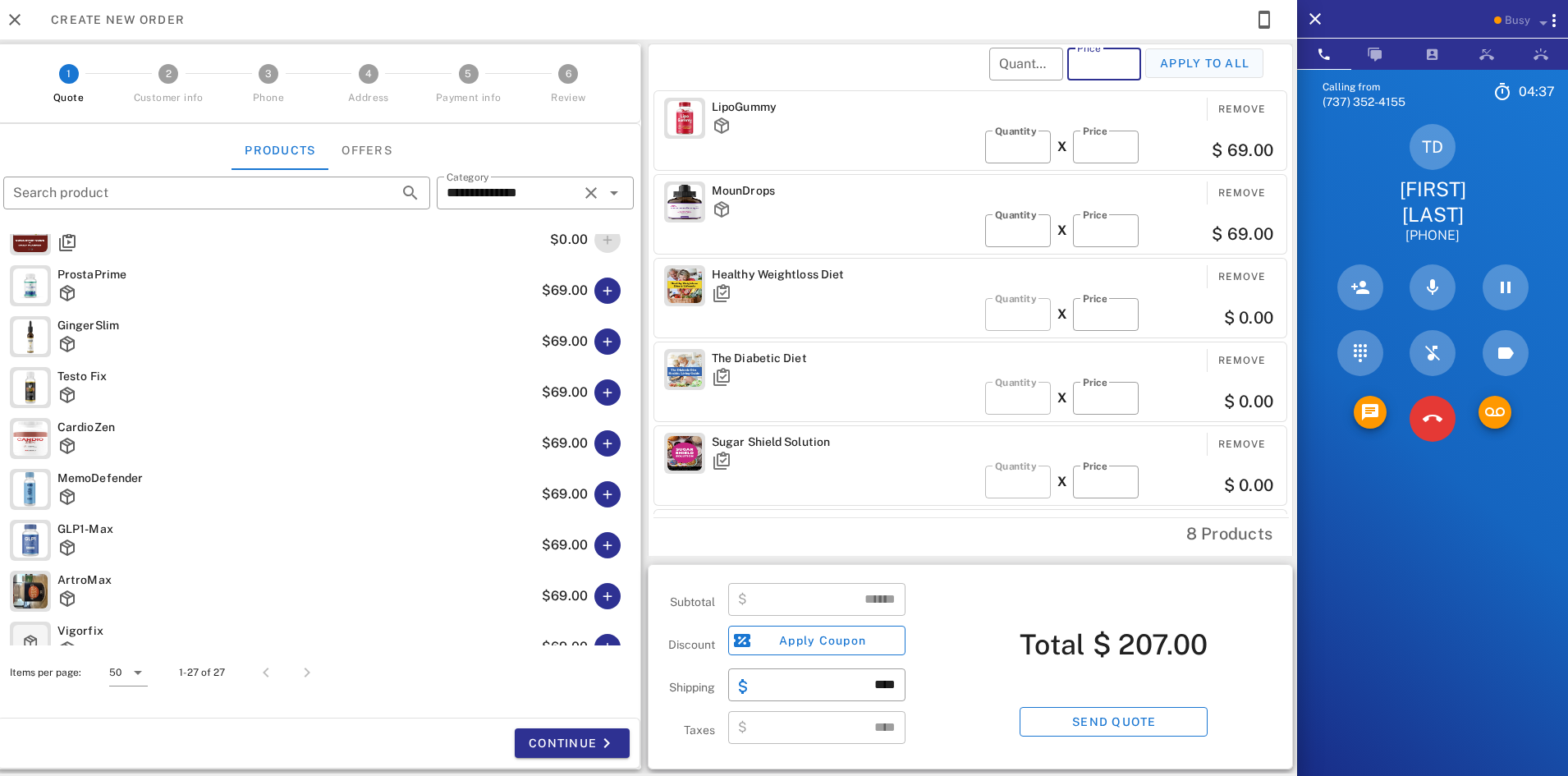 type on "**" 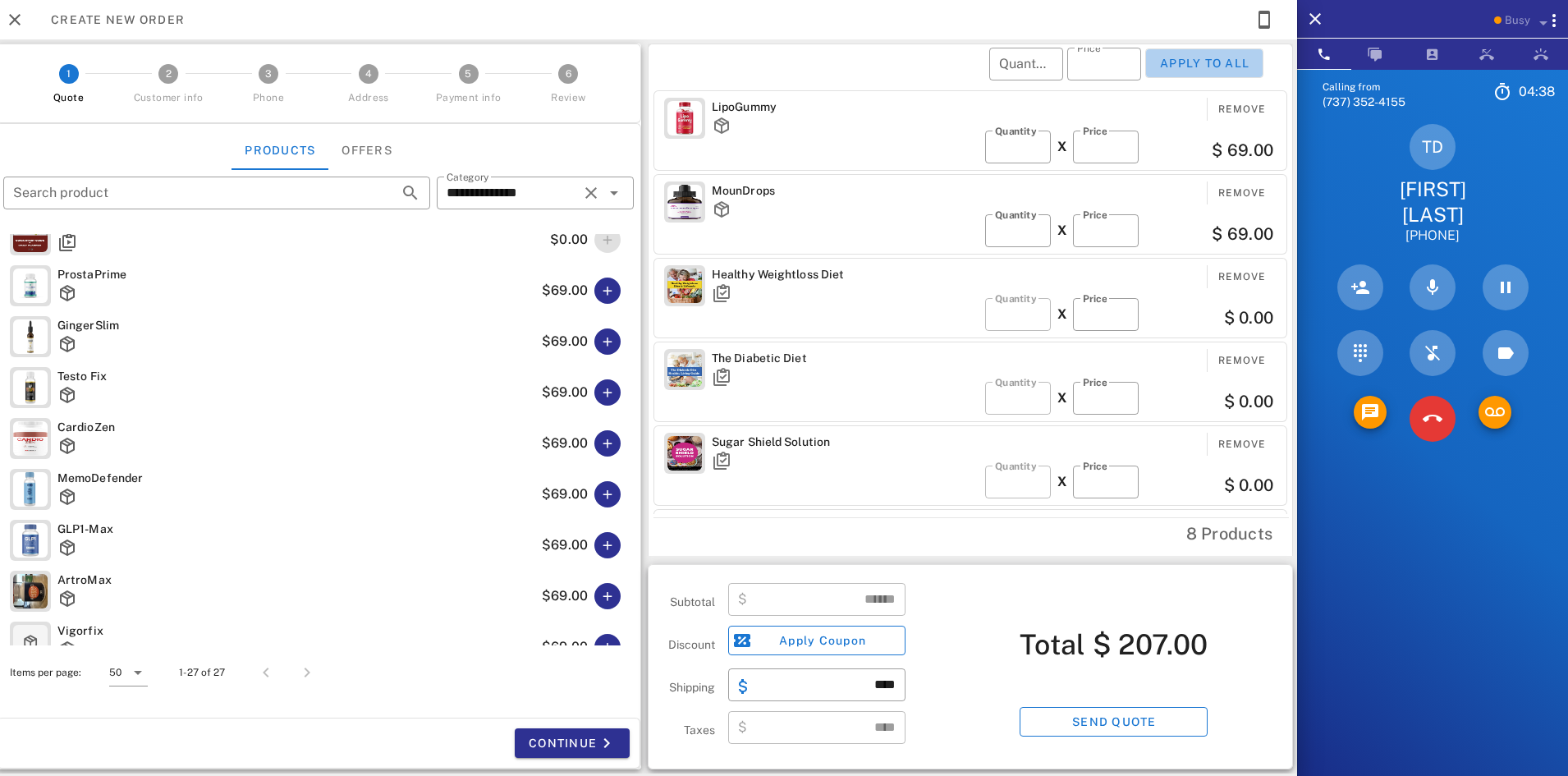 click on "Apply to all" at bounding box center (1204, 63) 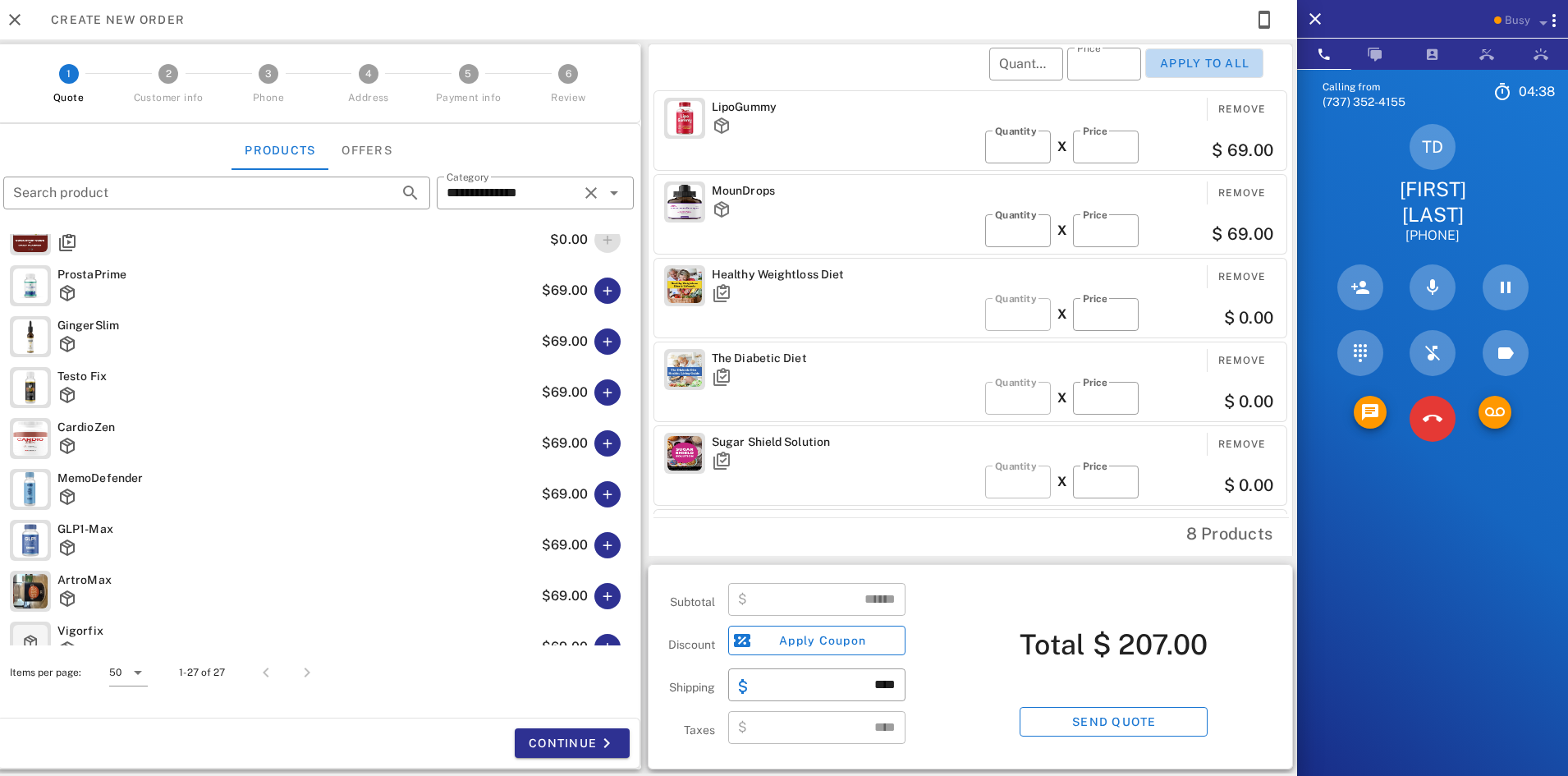 type on "**" 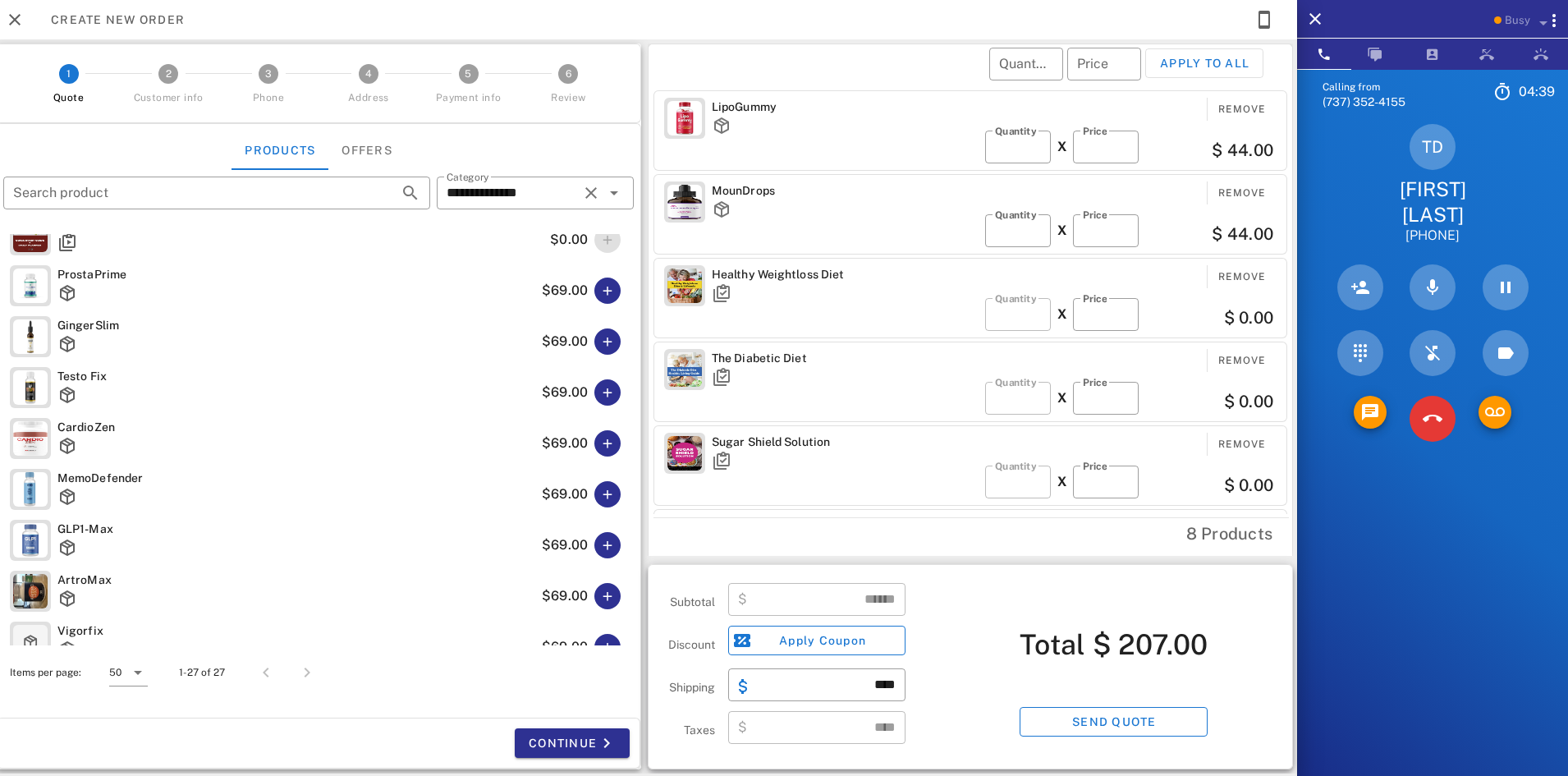 type on "******" 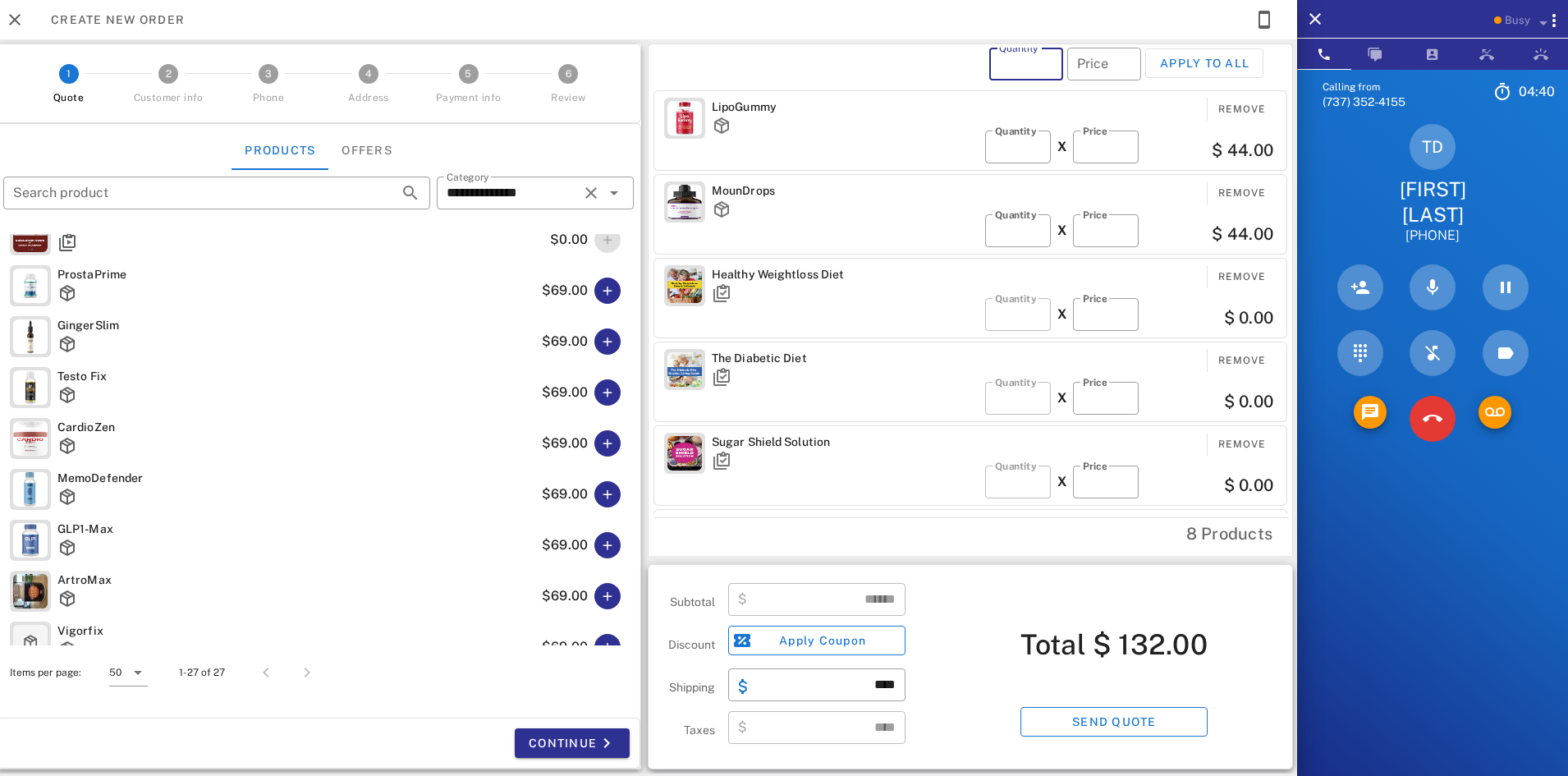 click on "Quantity" at bounding box center [1026, 64] 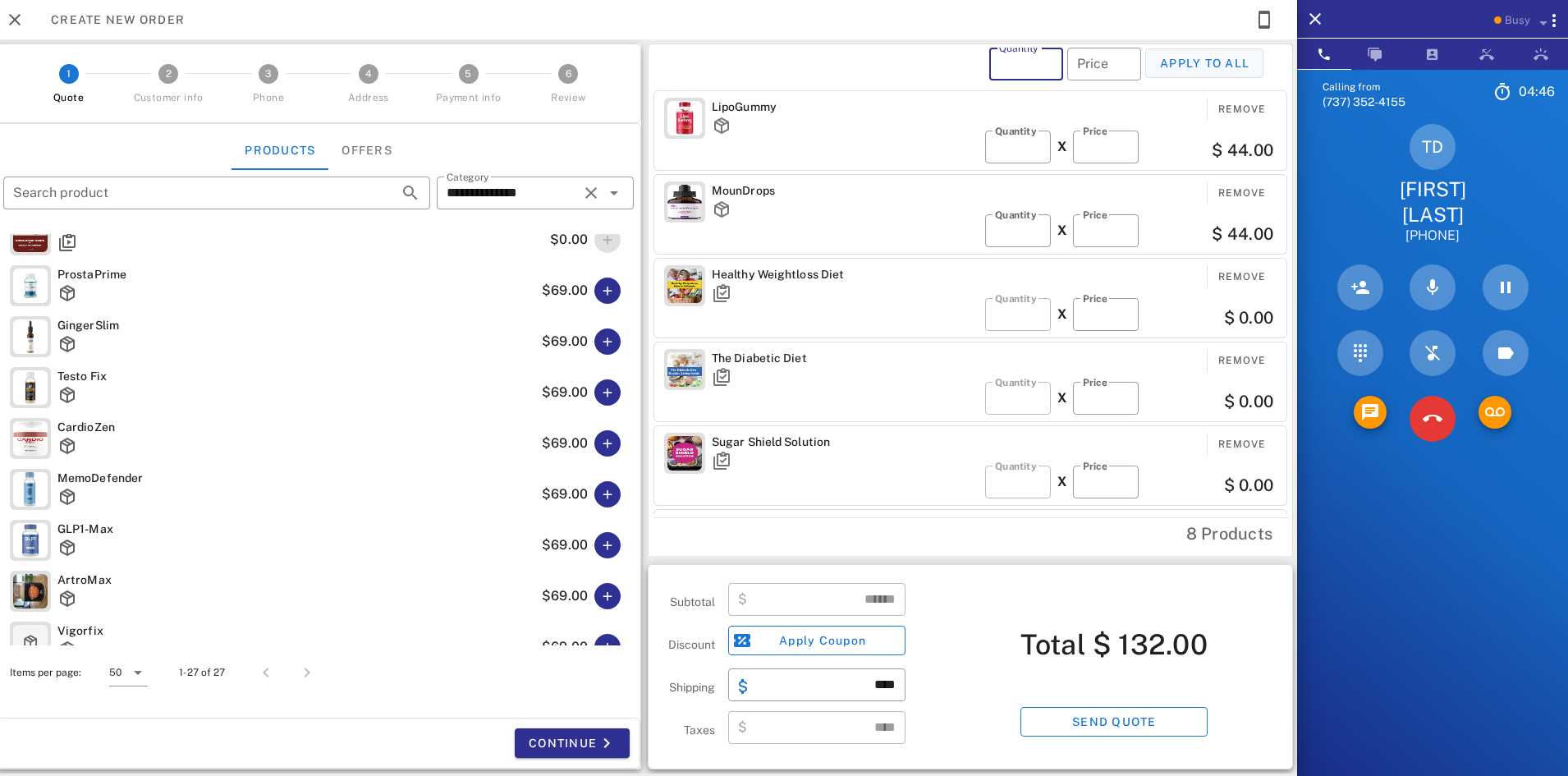 type on "*" 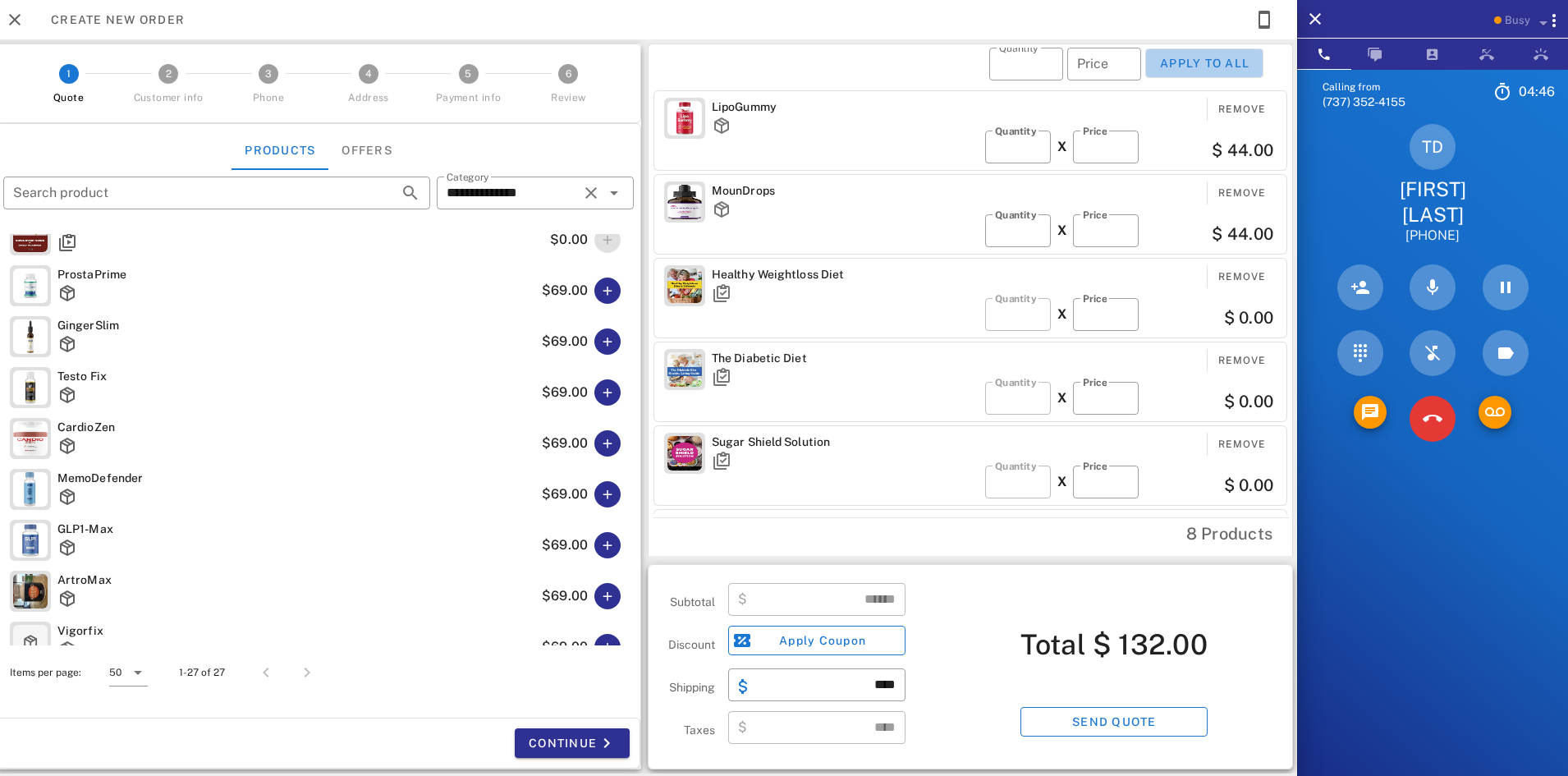 click on "Apply to all" at bounding box center (1204, 63) 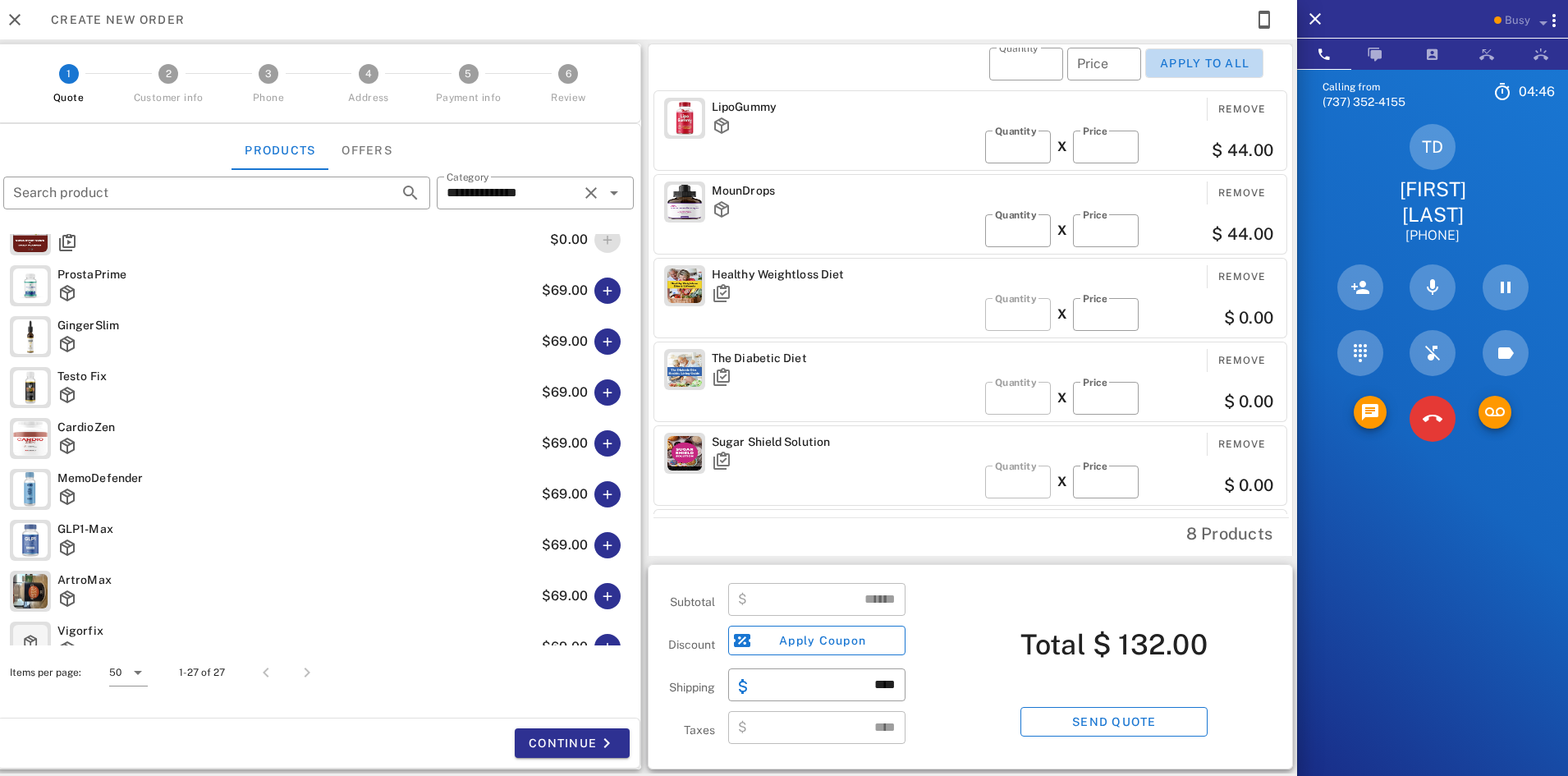 type on "*" 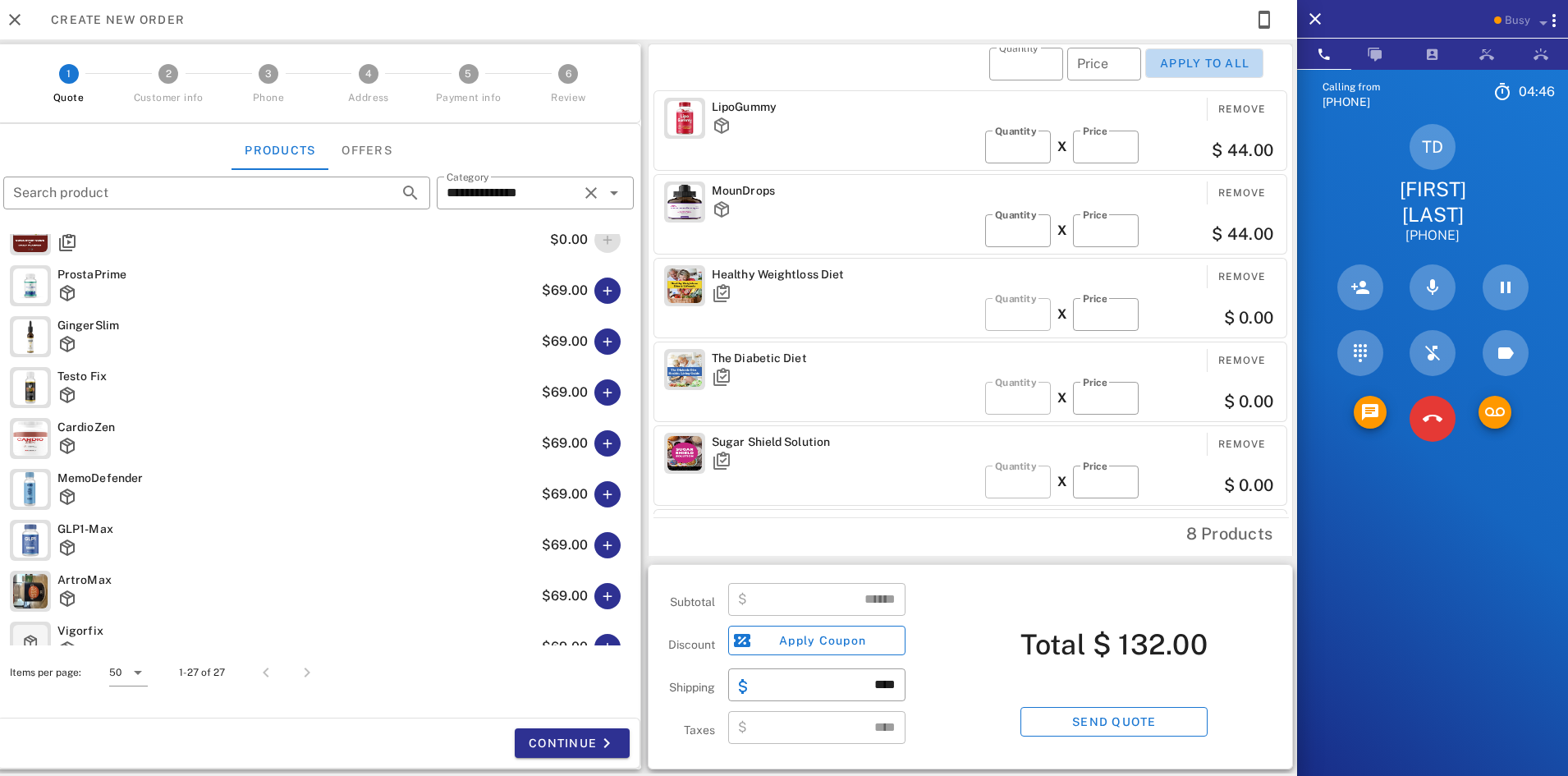 type 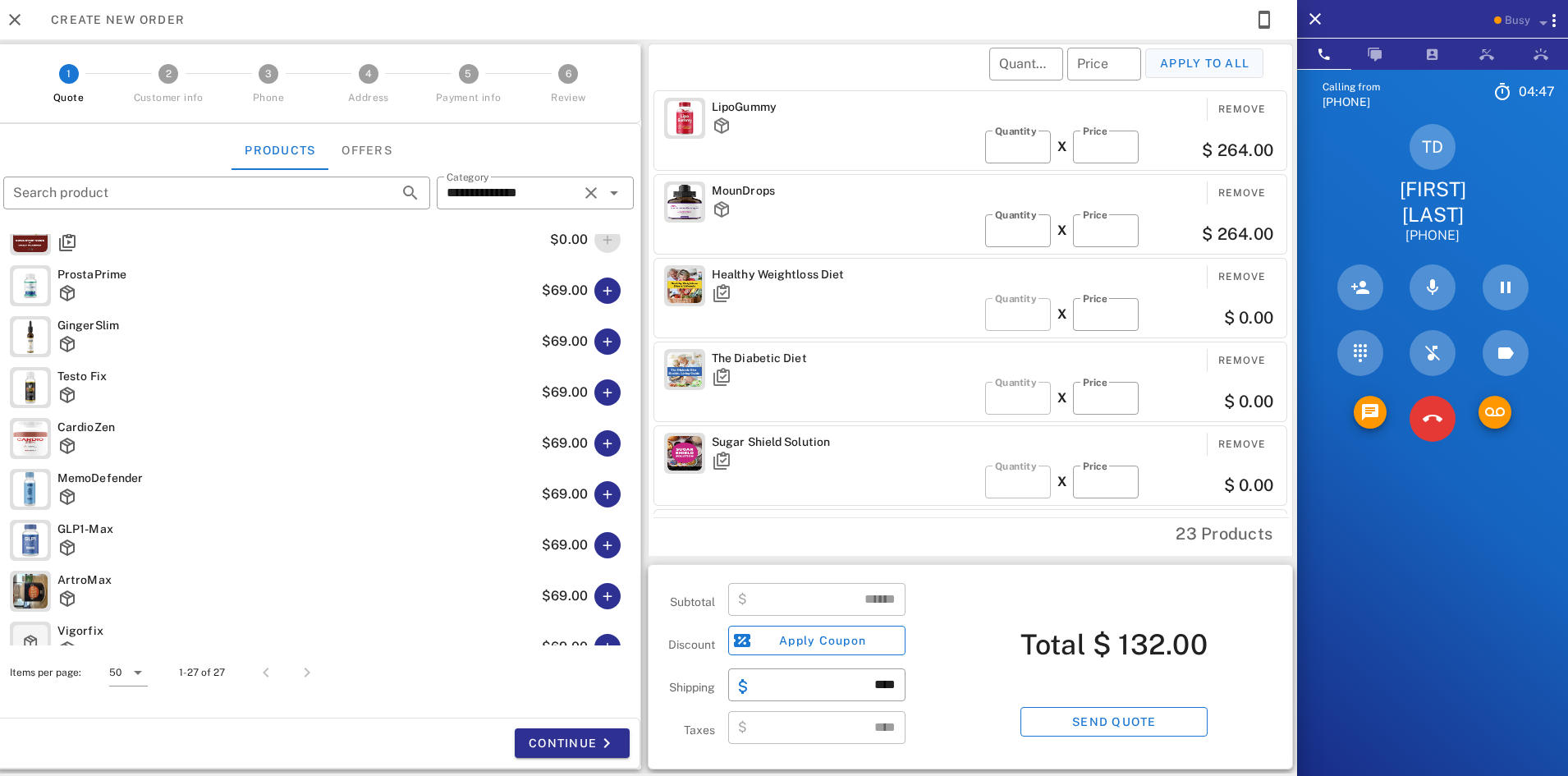 type on "******" 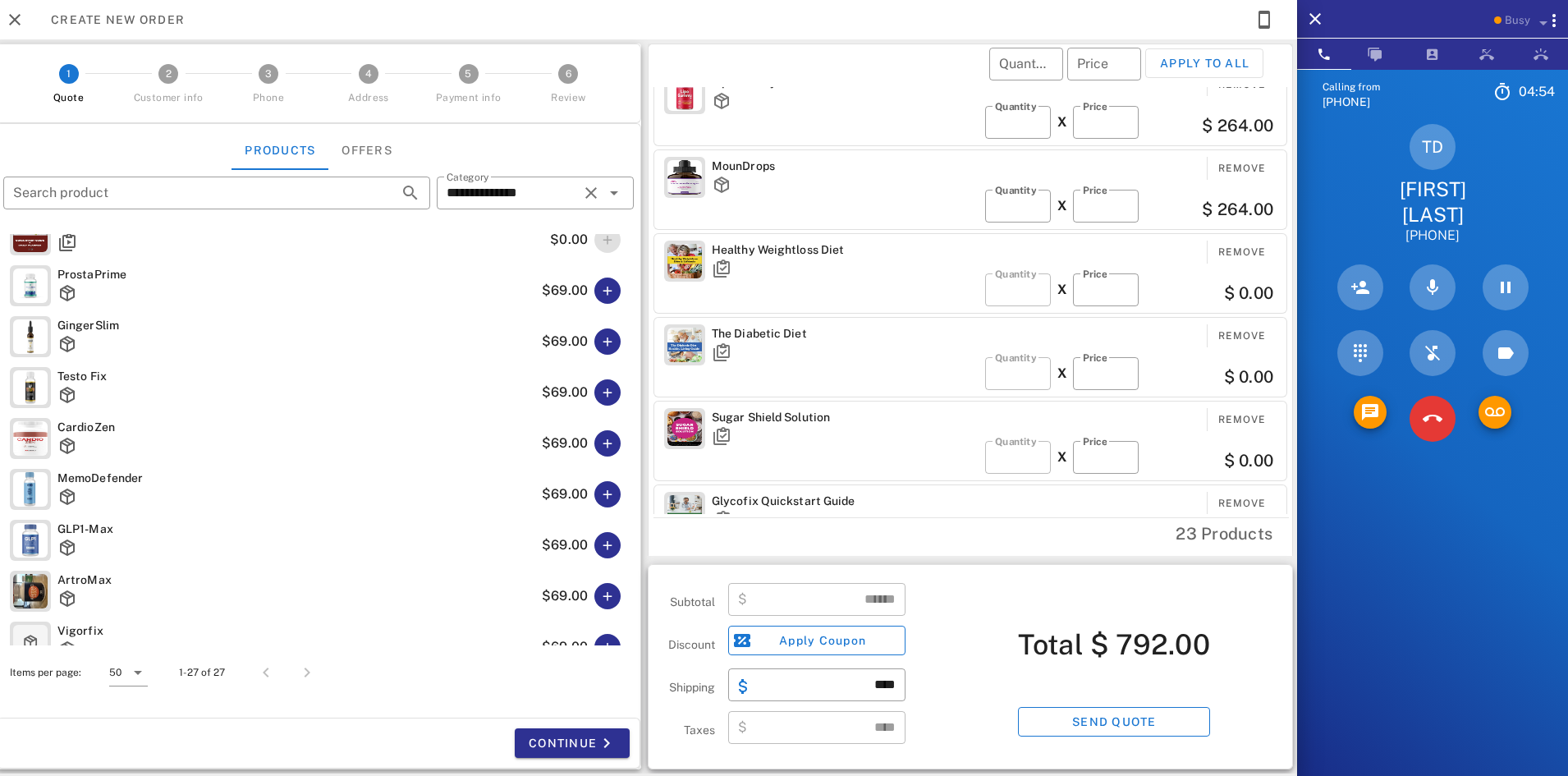 scroll, scrollTop: 0, scrollLeft: 0, axis: both 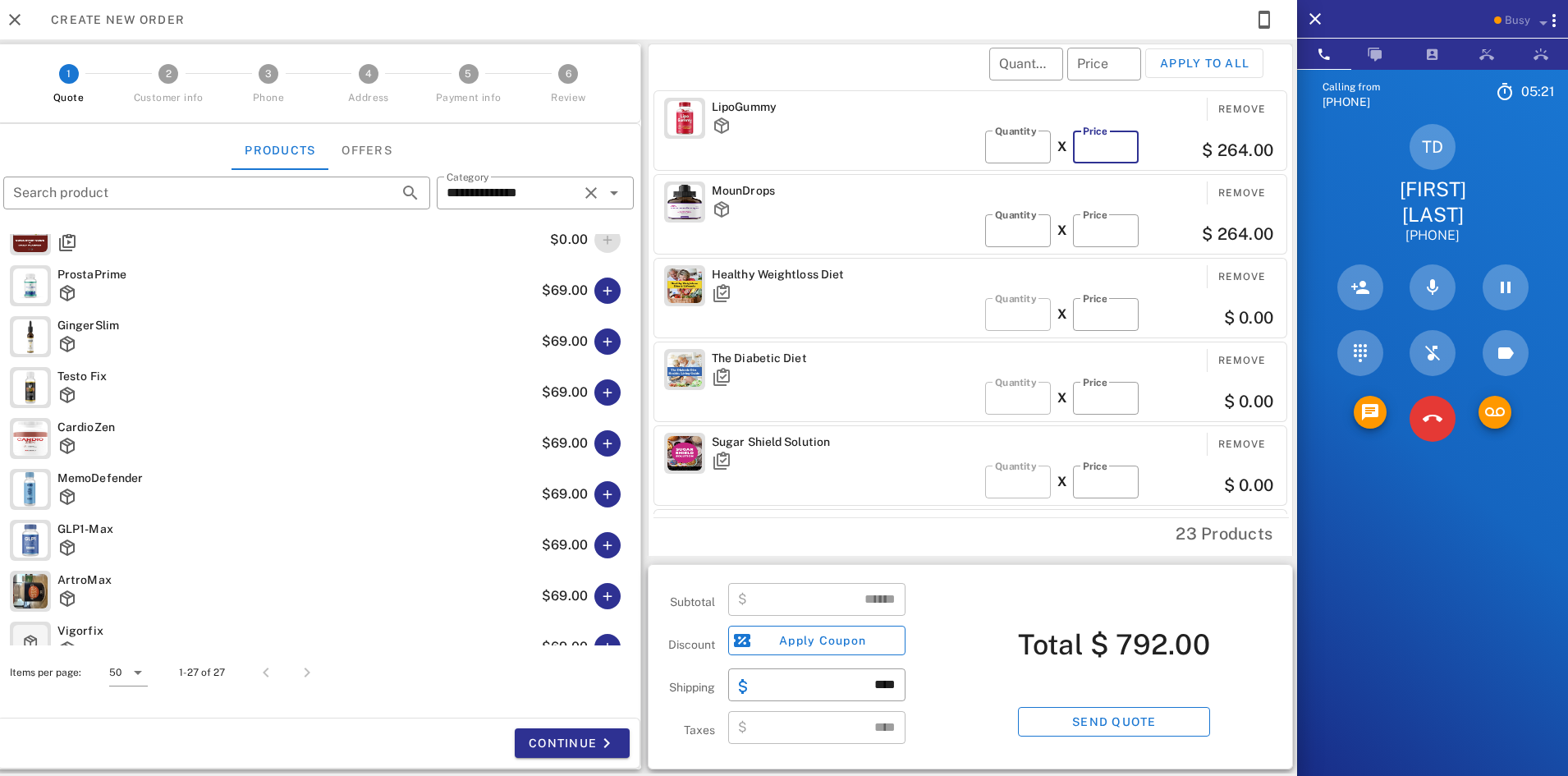 click on "**" at bounding box center [1106, 147] 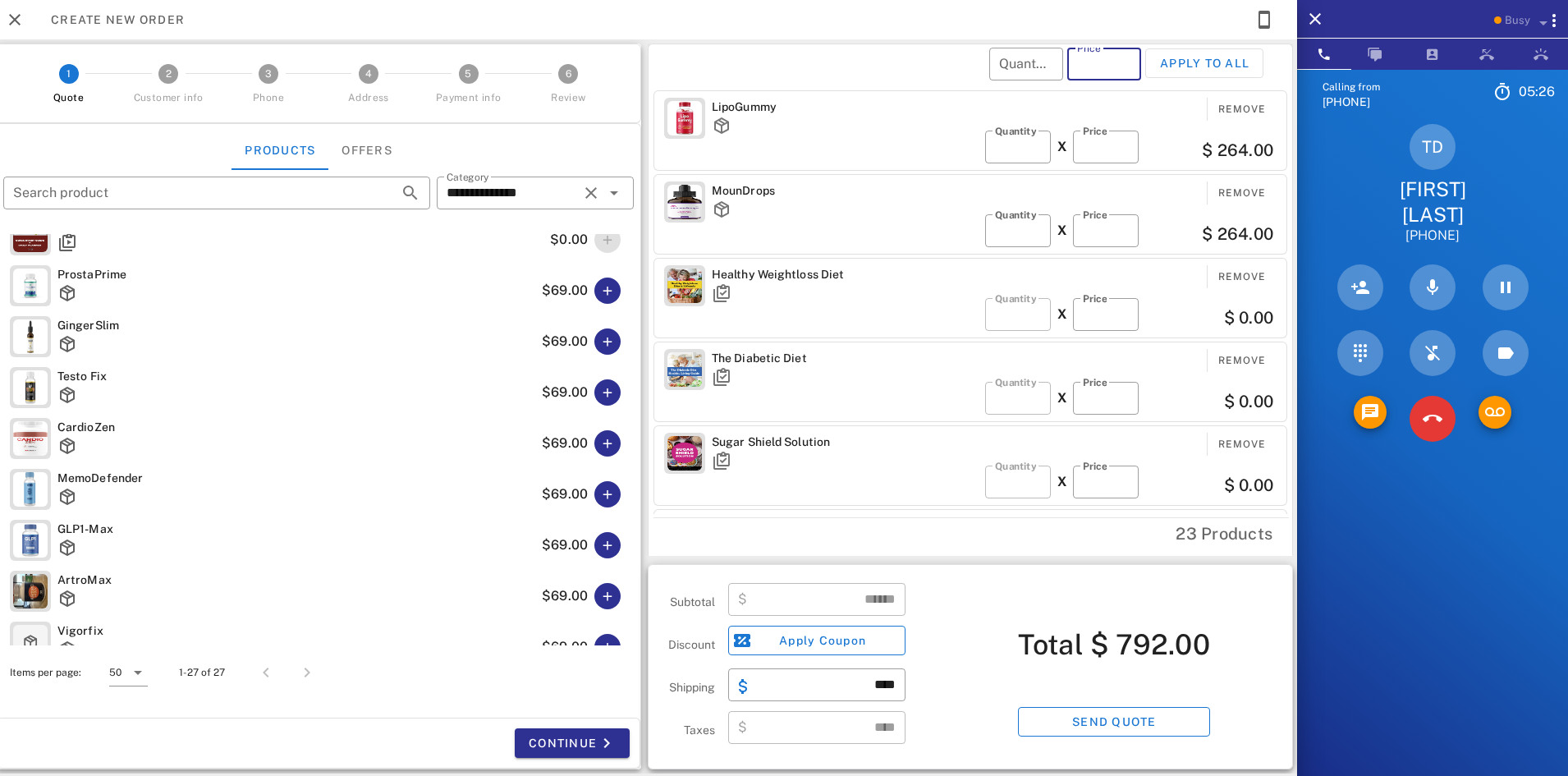 drag, startPoint x: 1105, startPoint y: 66, endPoint x: 1096, endPoint y: 68, distance: 9.219544 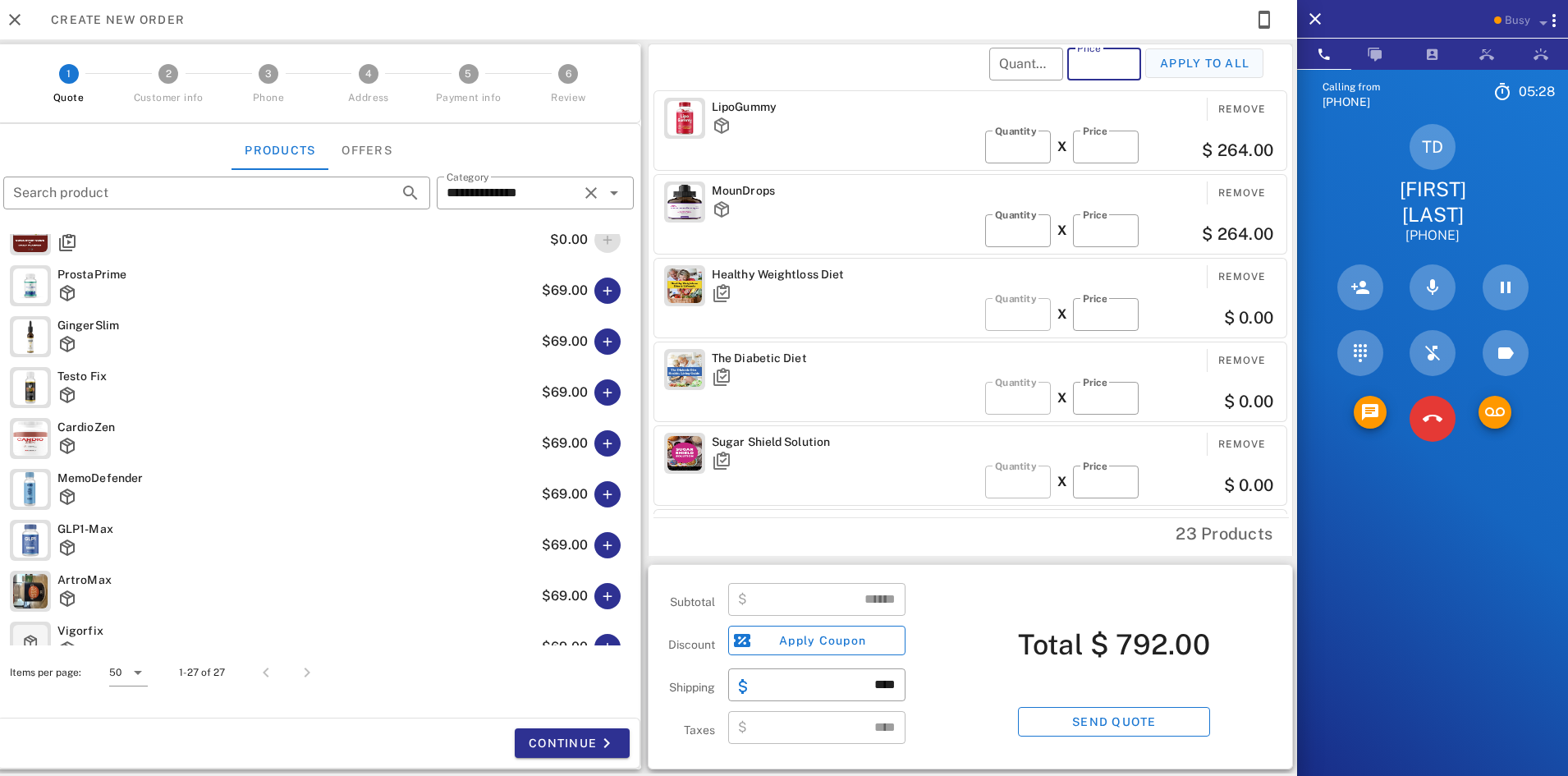 type on "**" 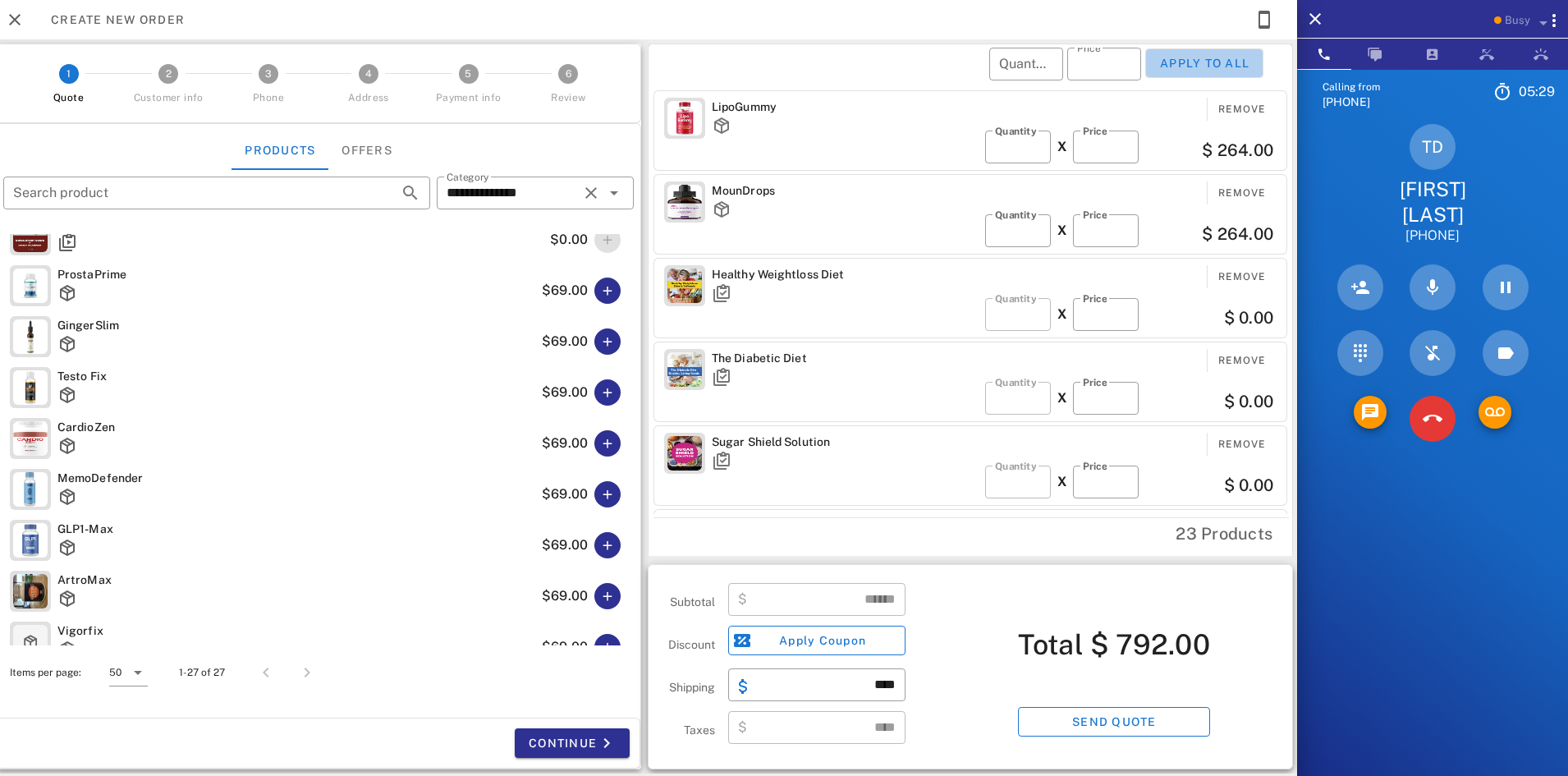click on "Apply to all" at bounding box center [1204, 63] 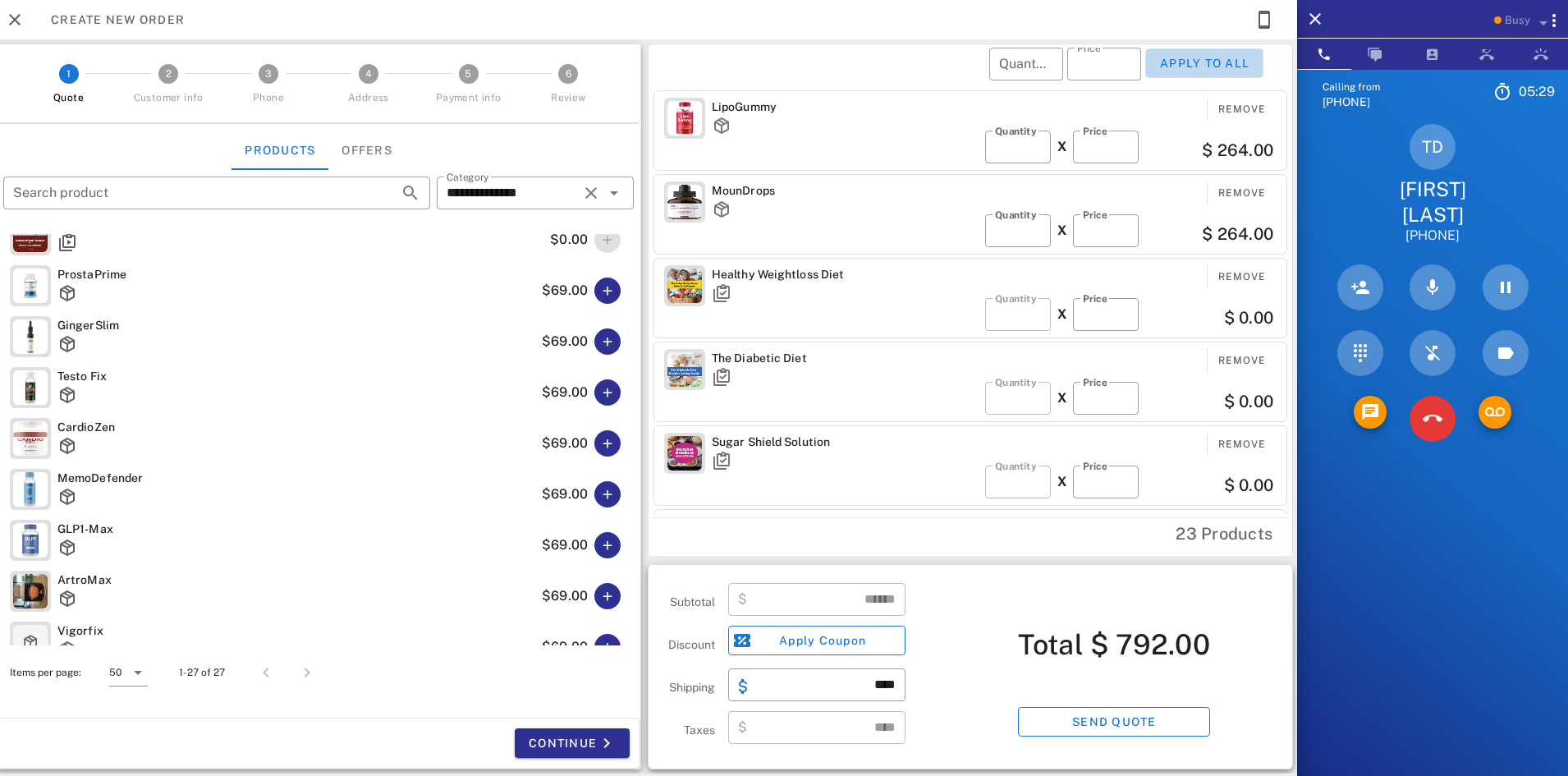 type on "**" 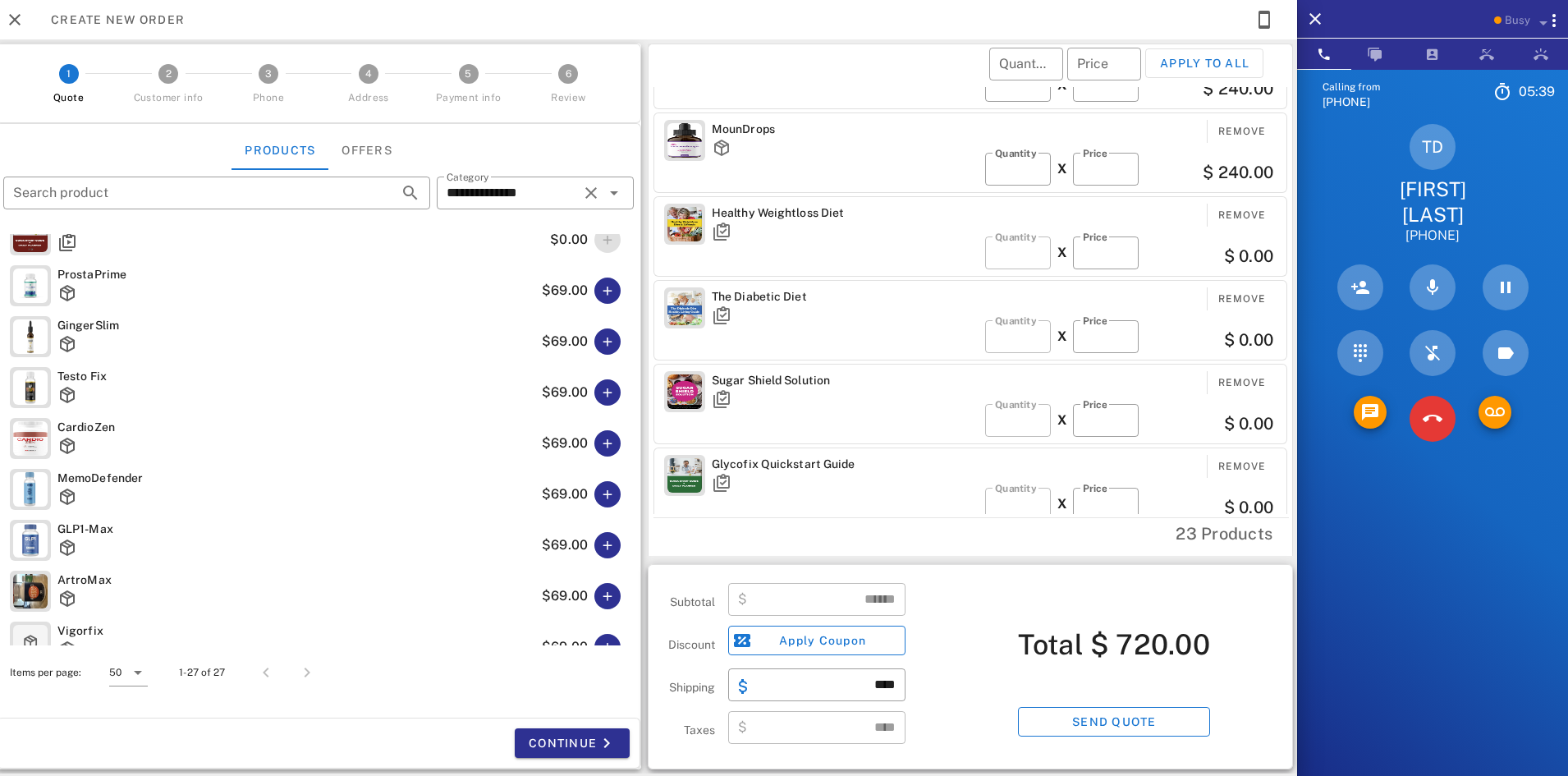 scroll, scrollTop: 246, scrollLeft: 0, axis: vertical 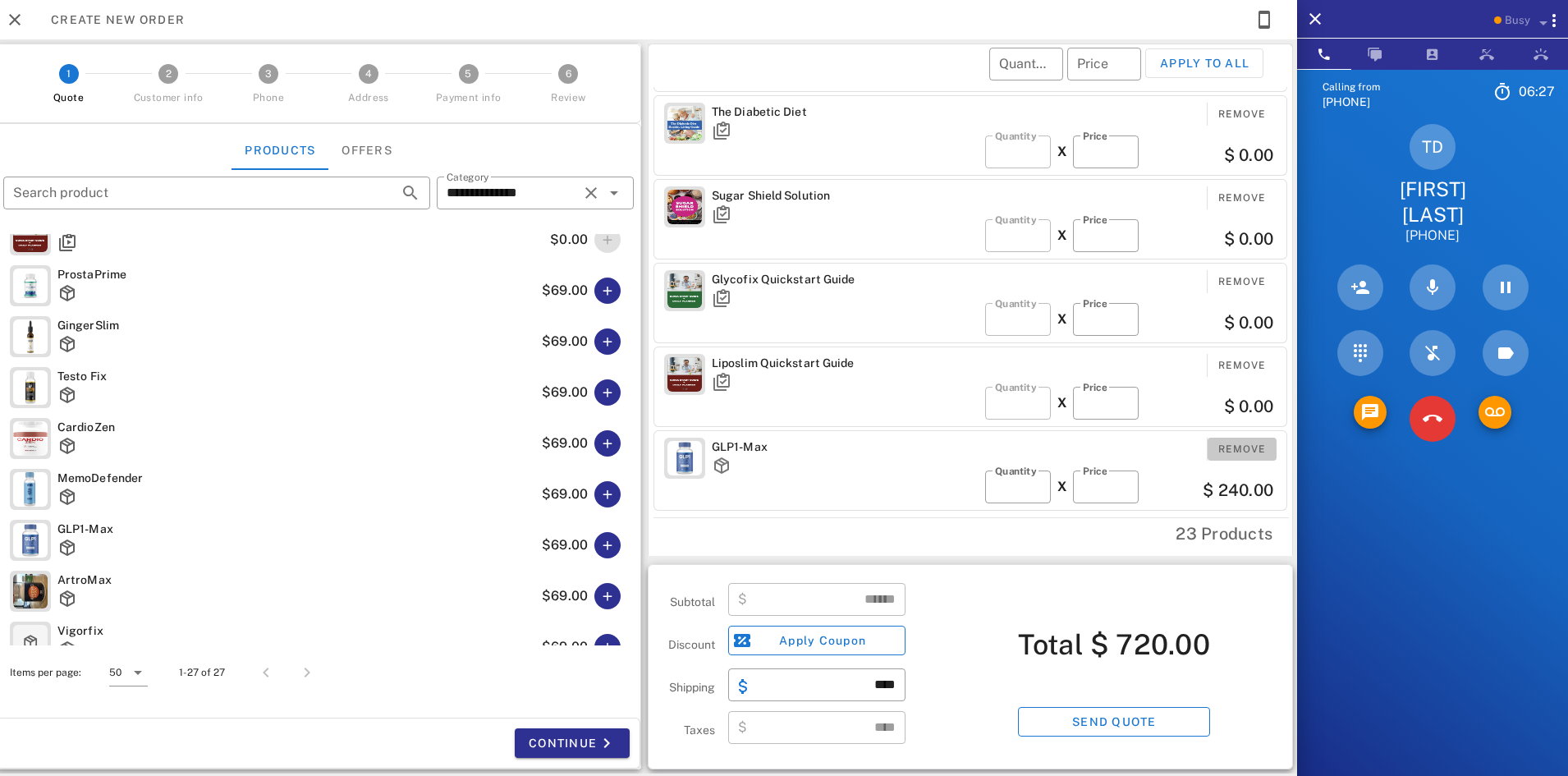 click on "Remove" at bounding box center [1242, 449] 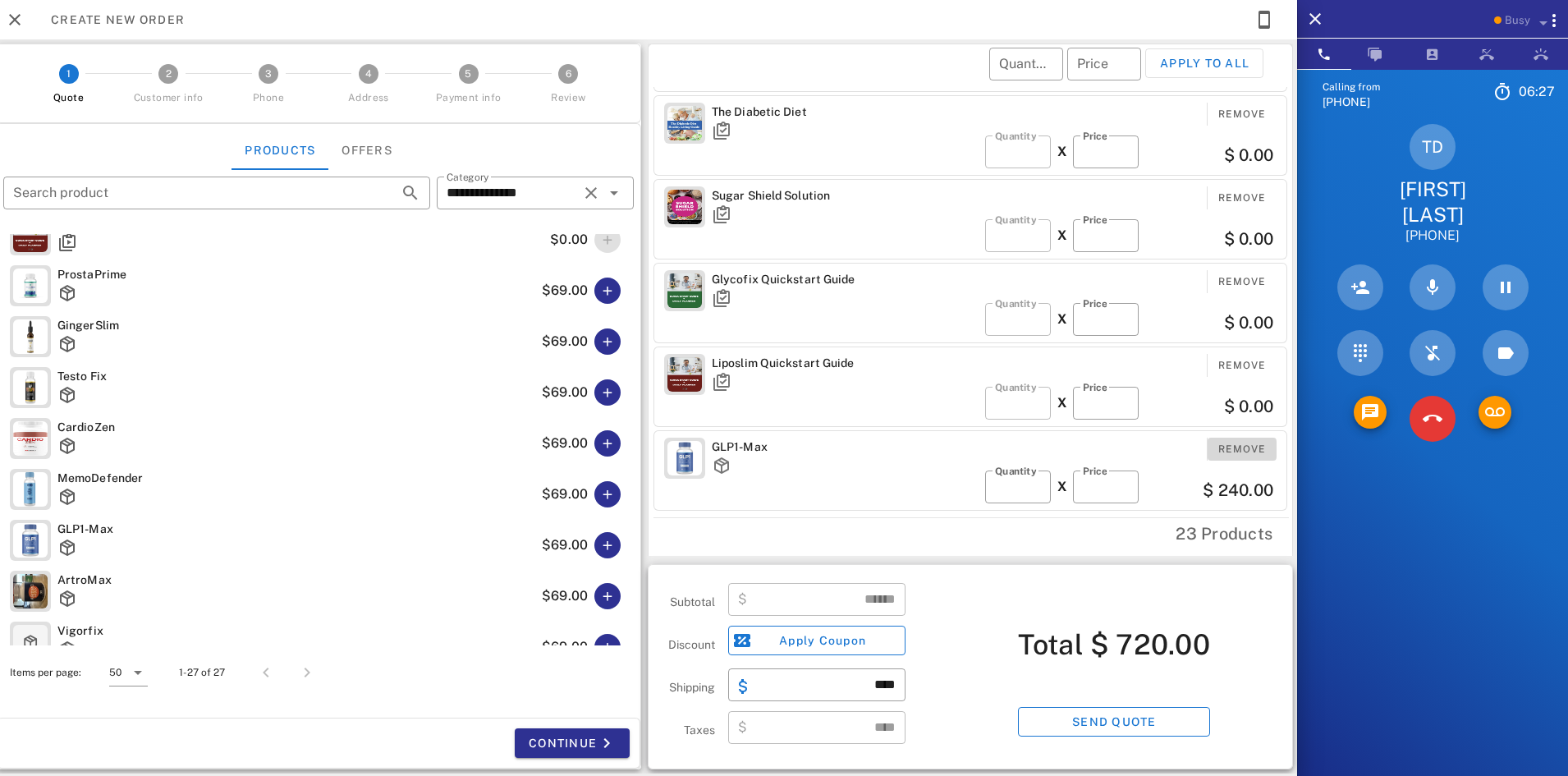 scroll, scrollTop: 163, scrollLeft: 0, axis: vertical 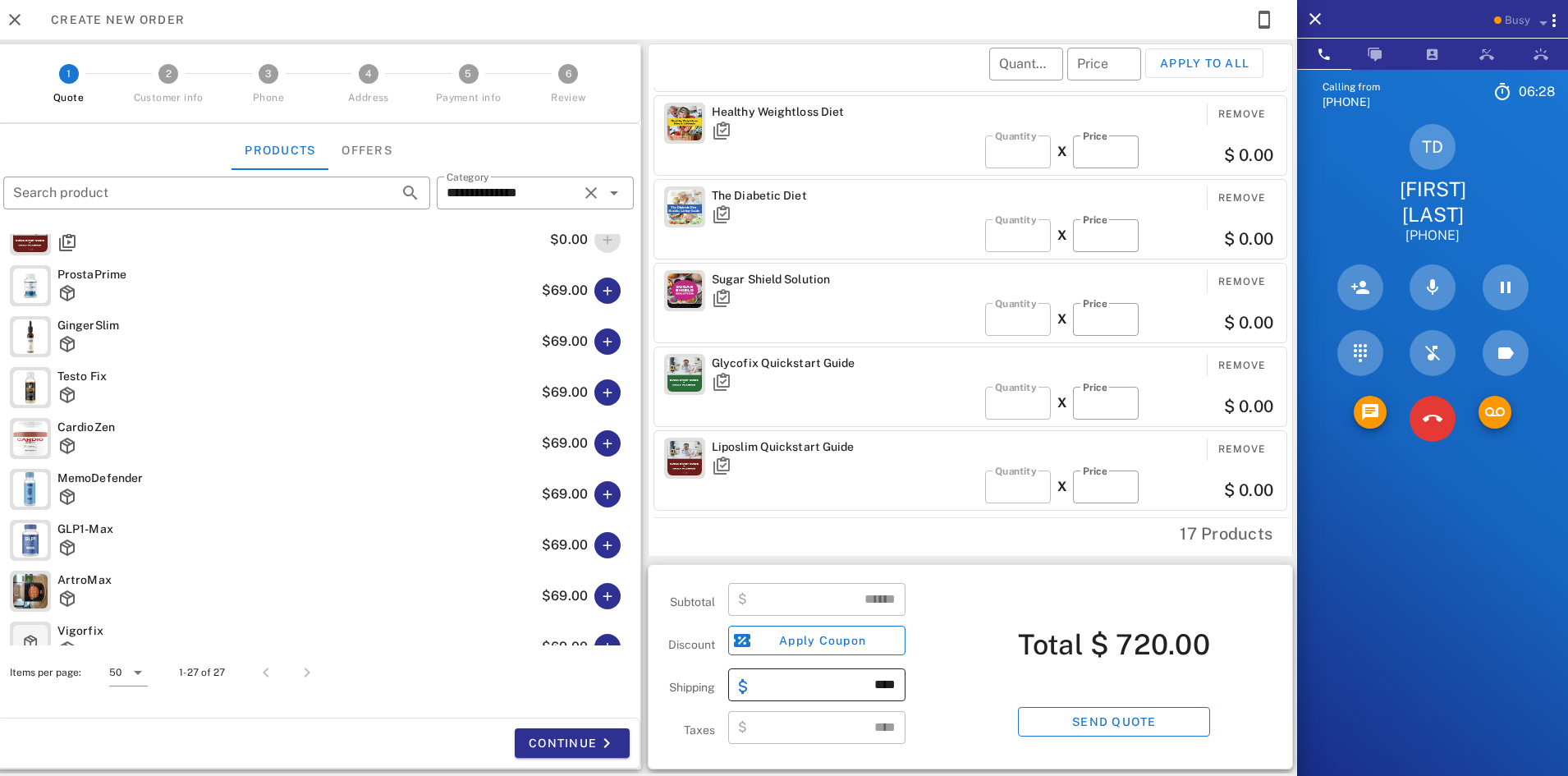 type on "******" 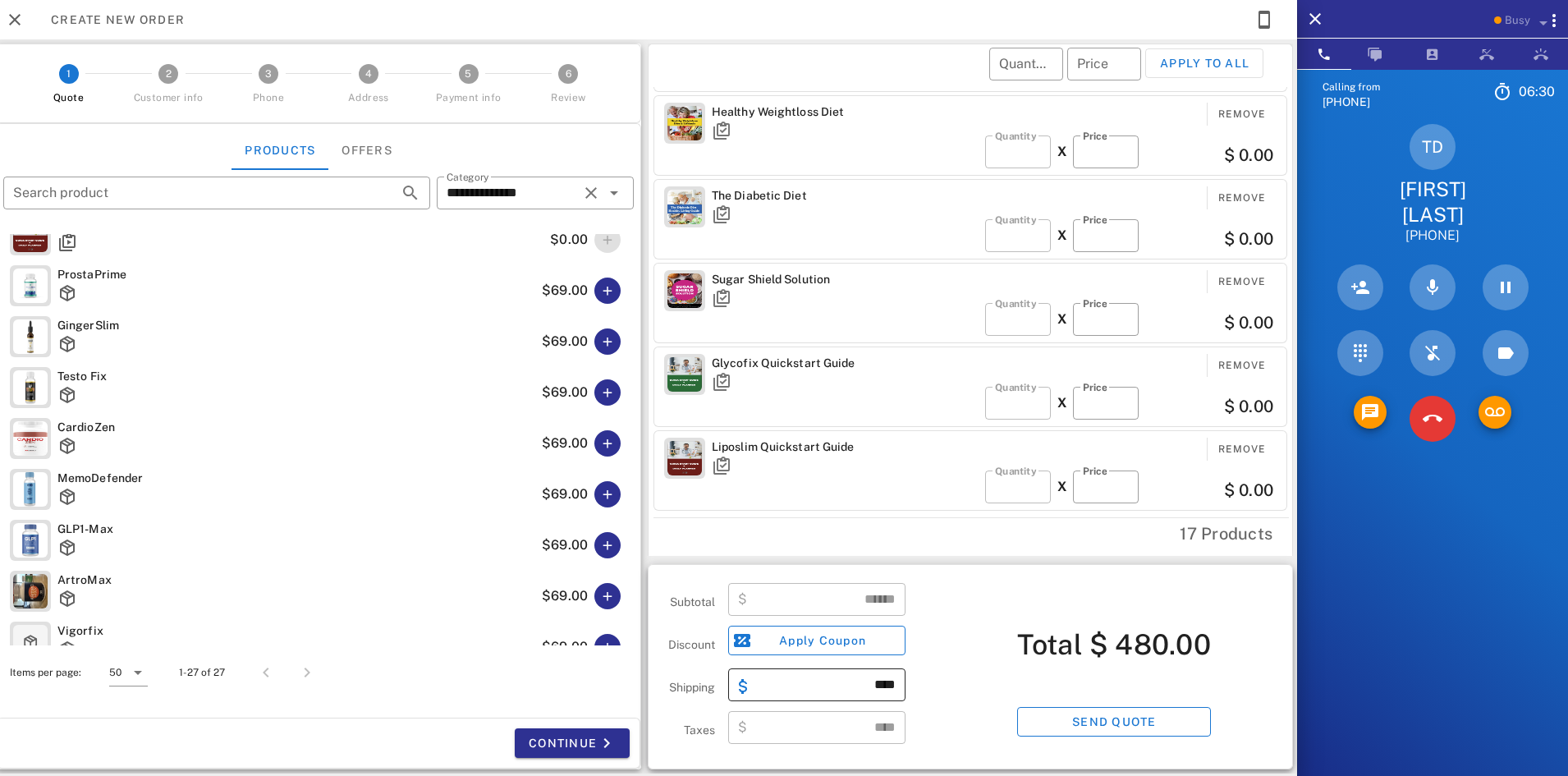 click on "****" at bounding box center [827, 685] 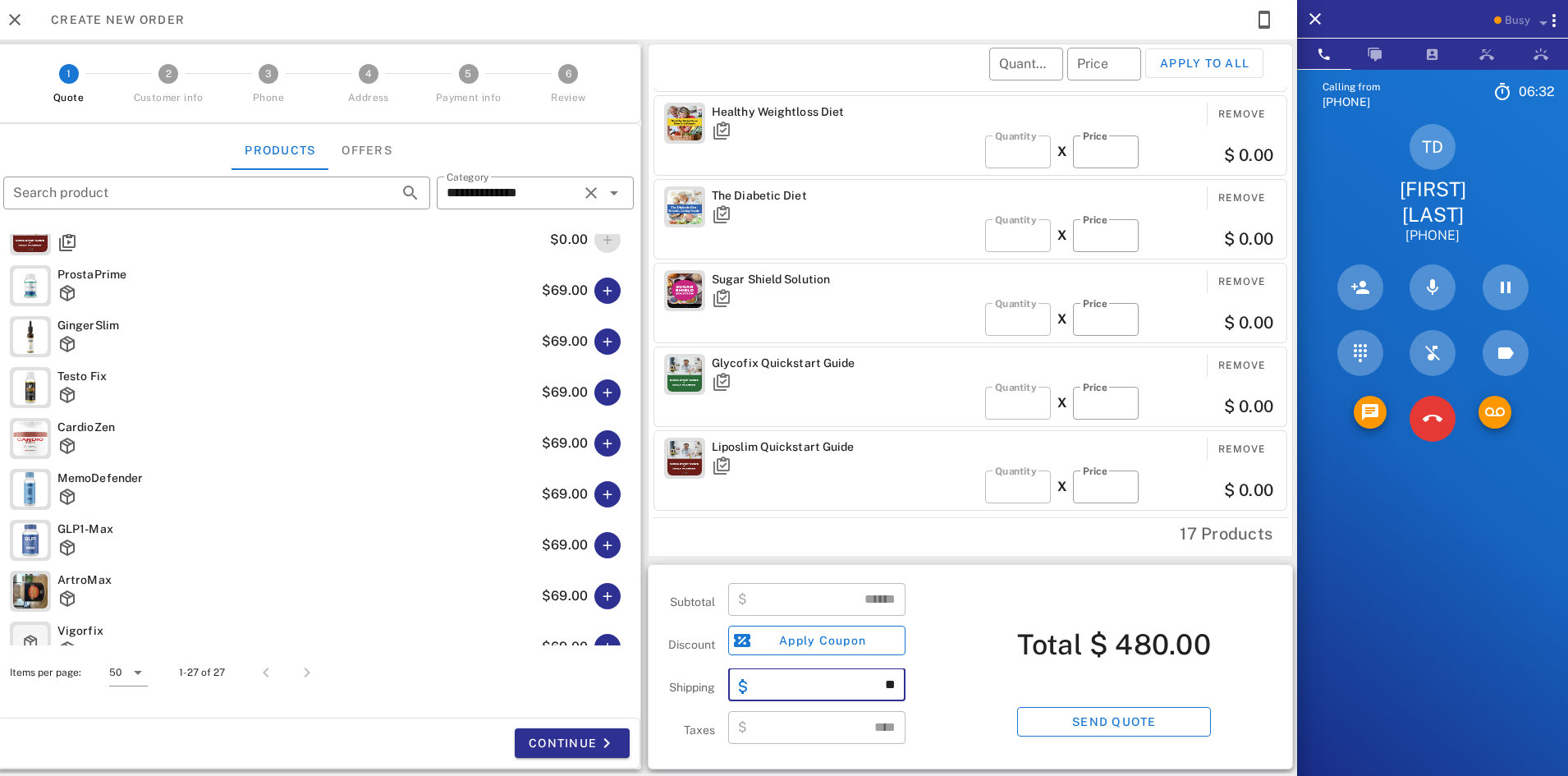 type on "*" 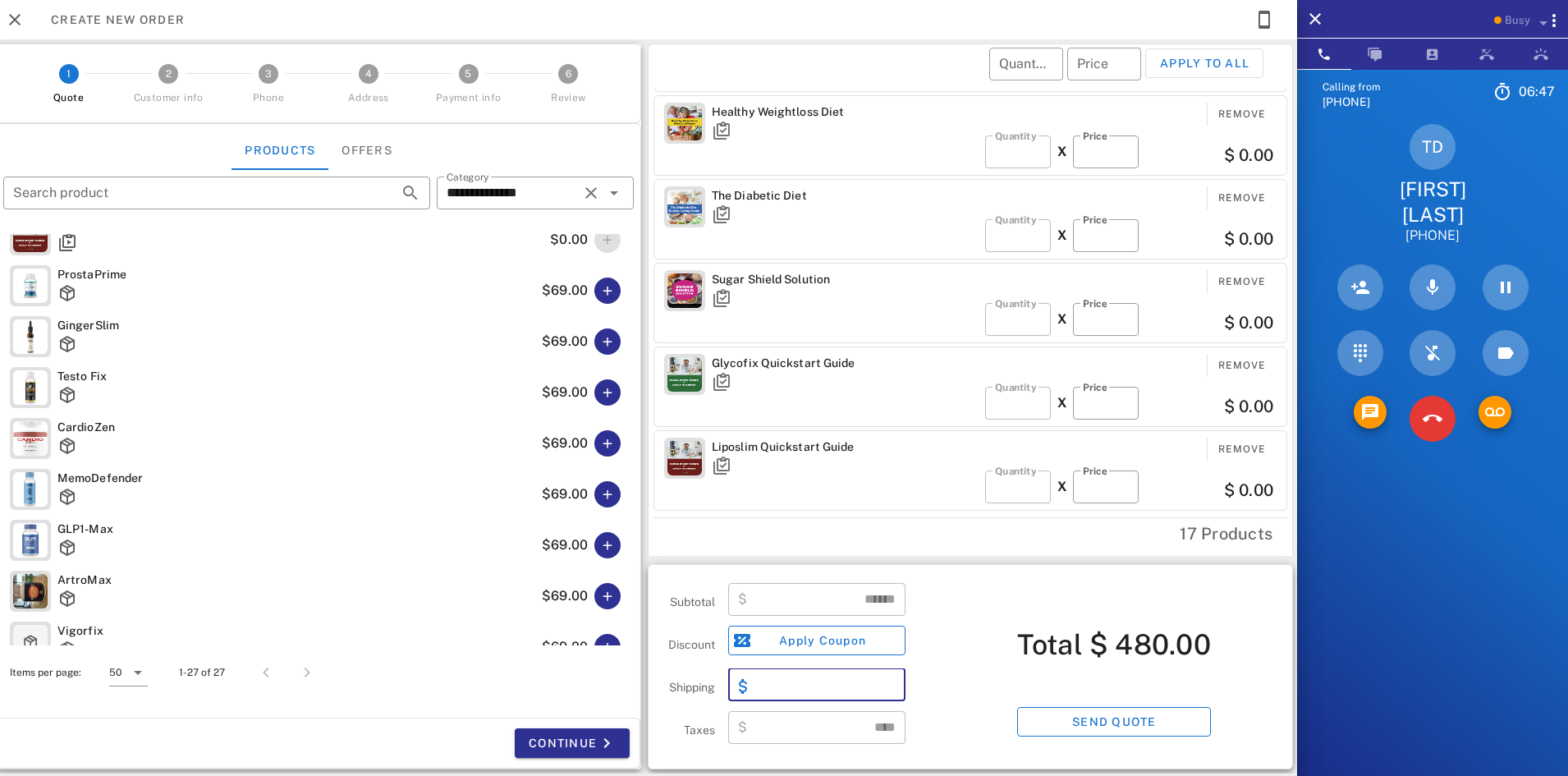 scroll, scrollTop: 0, scrollLeft: 0, axis: both 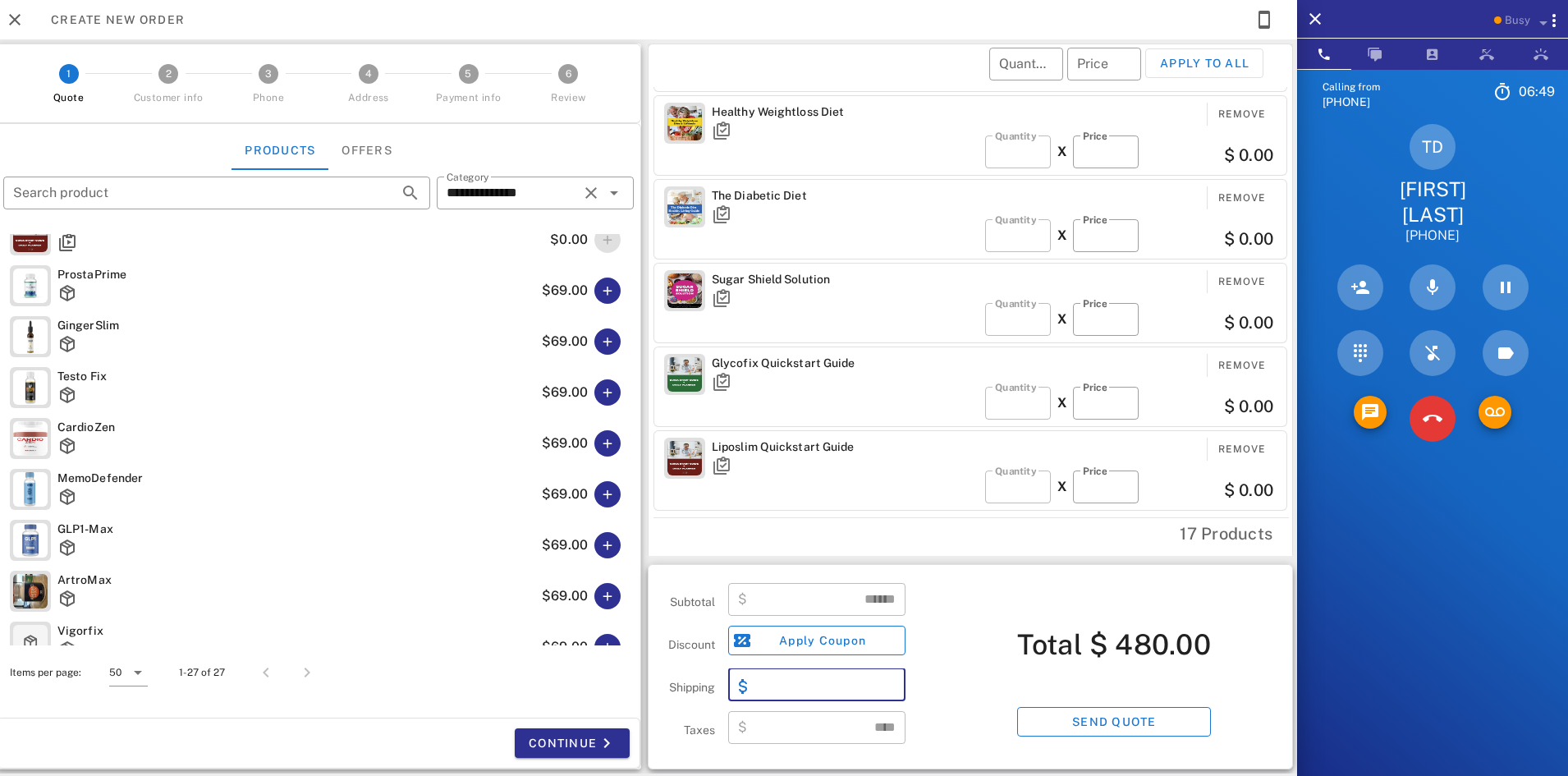 type on "*" 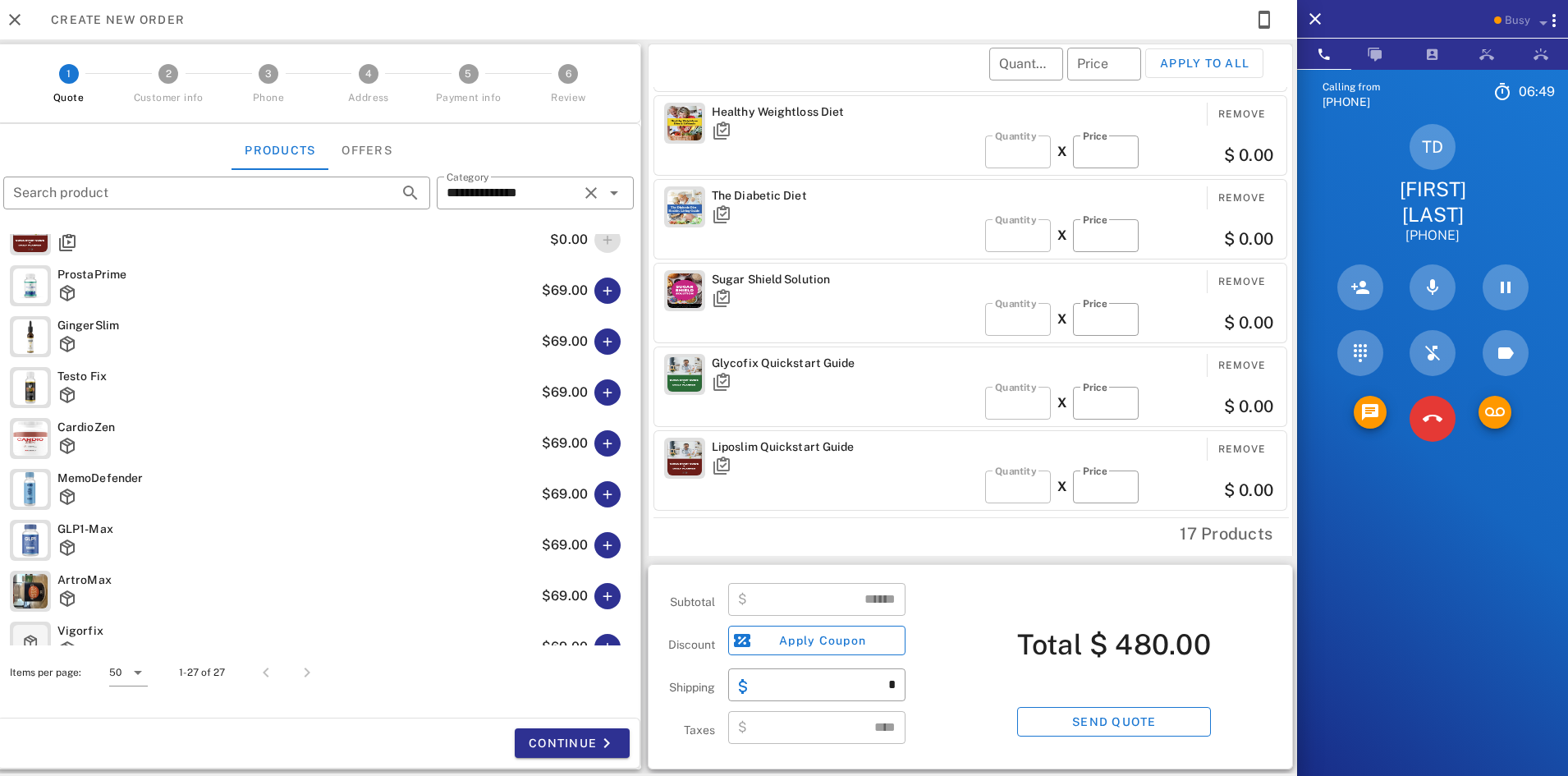 click on "17 Products" at bounding box center (971, 534) 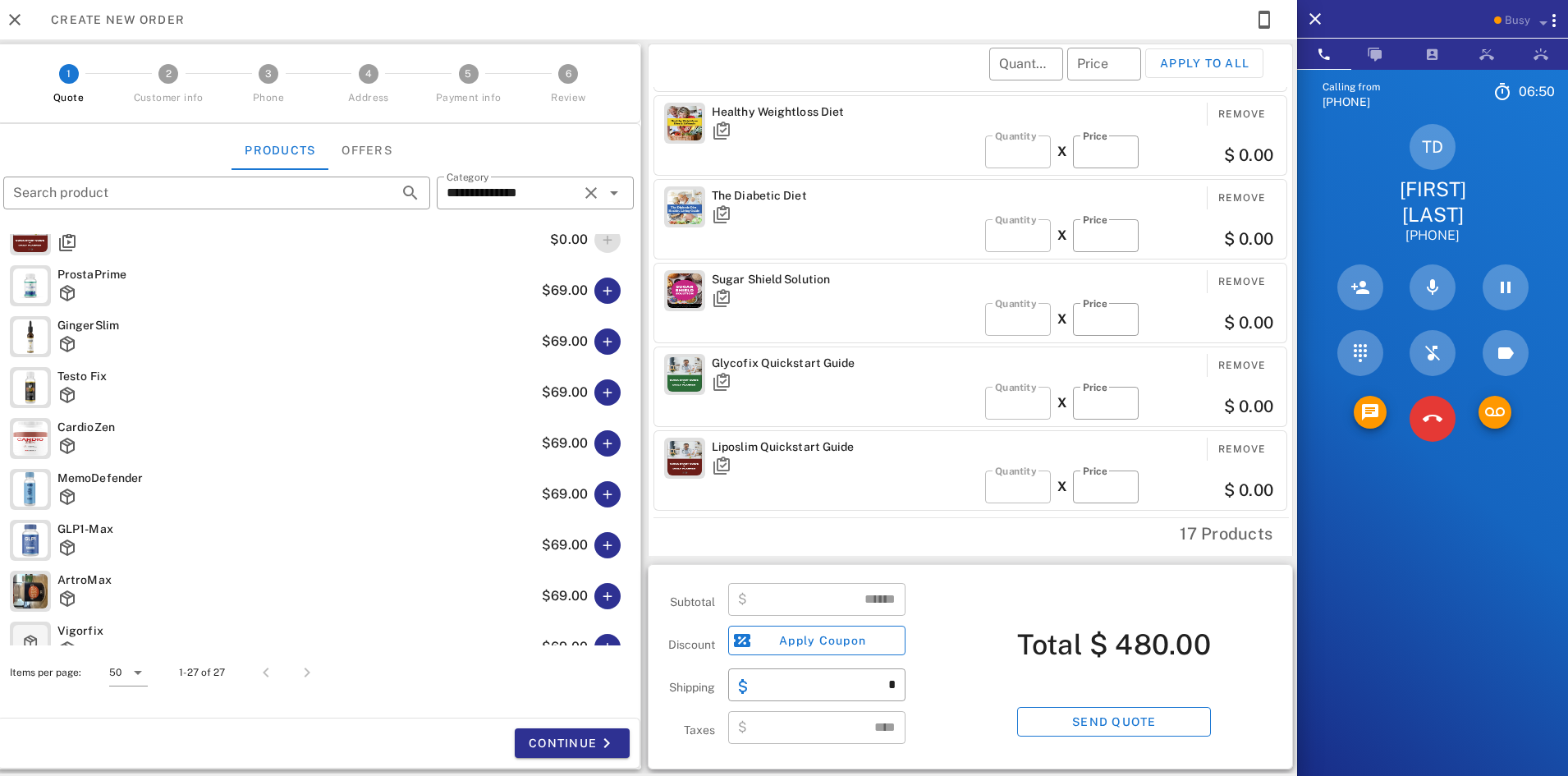 scroll, scrollTop: 82, scrollLeft: 0, axis: vertical 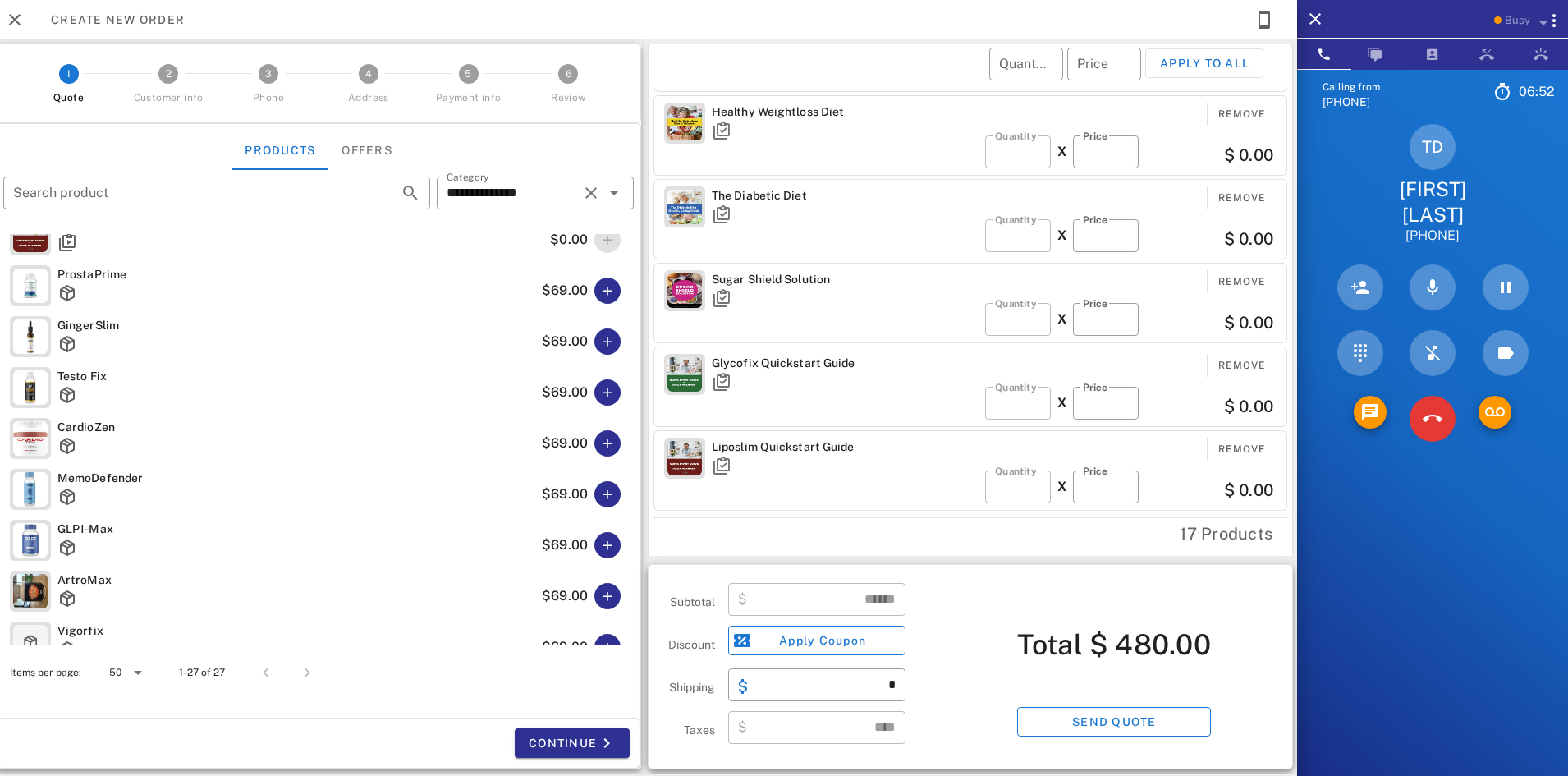 click on "​ Quantity ​ Price Apply to all" at bounding box center (973, 75) 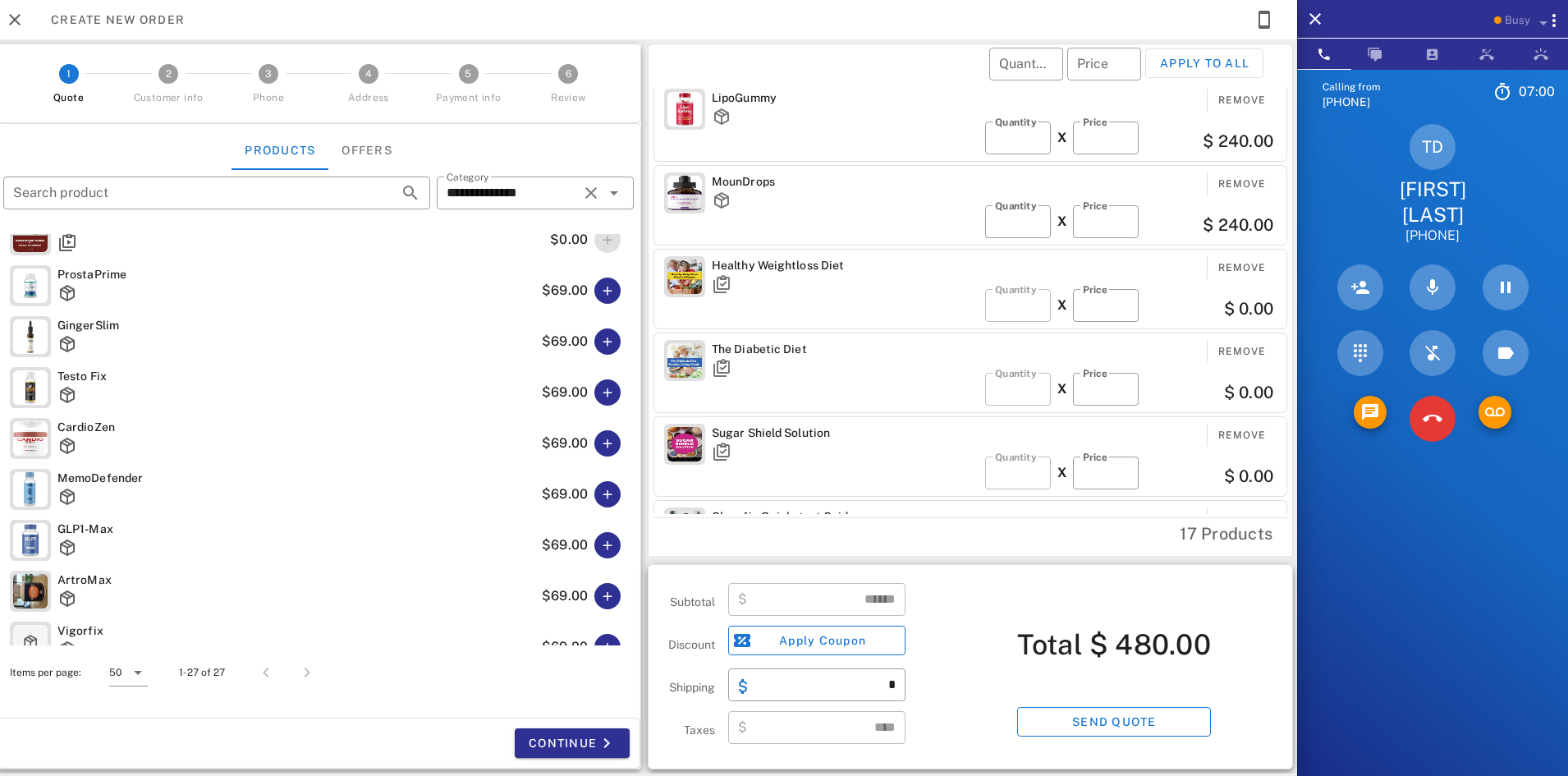 scroll, scrollTop: 0, scrollLeft: 0, axis: both 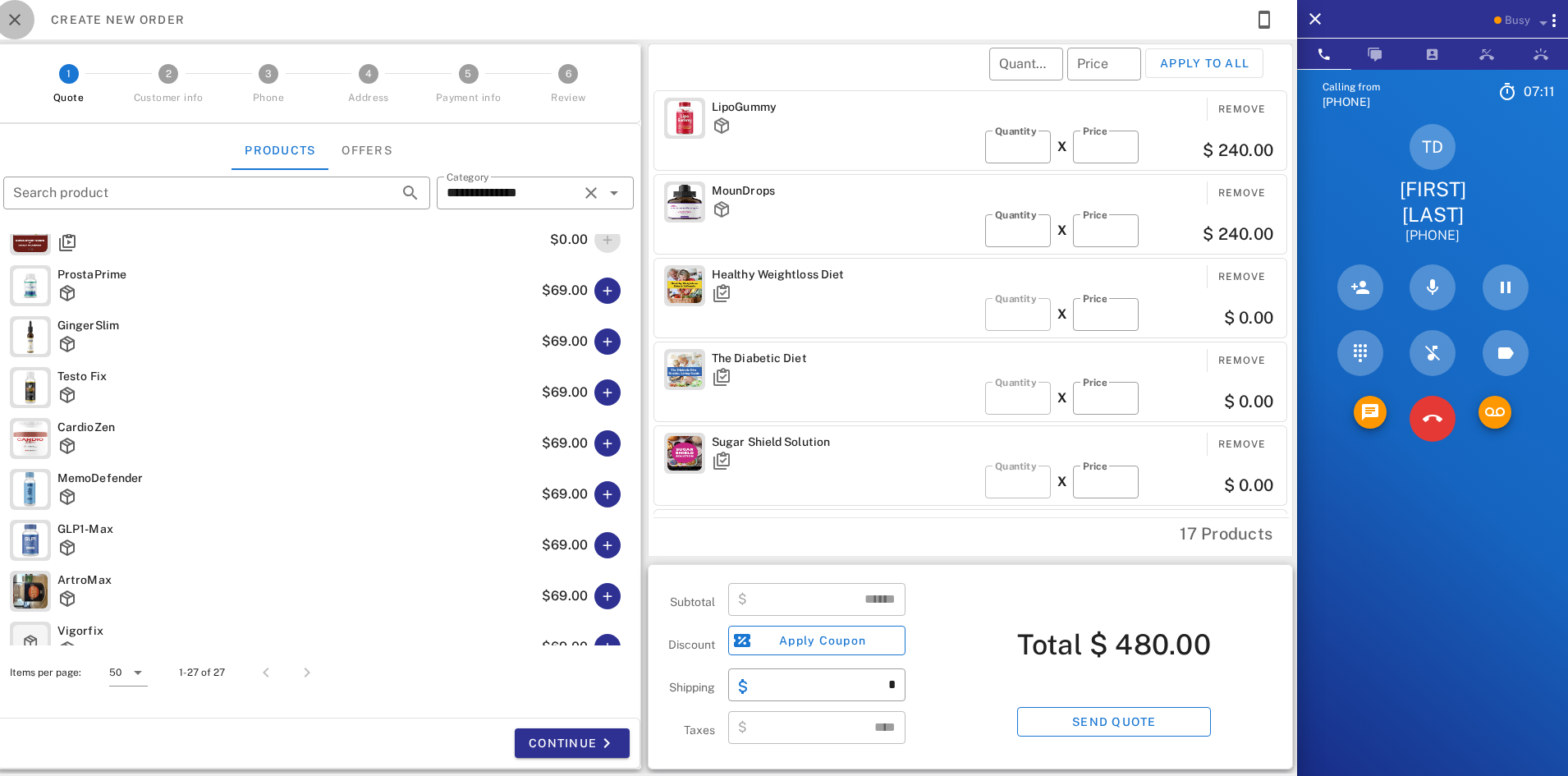 click at bounding box center [15, 20] 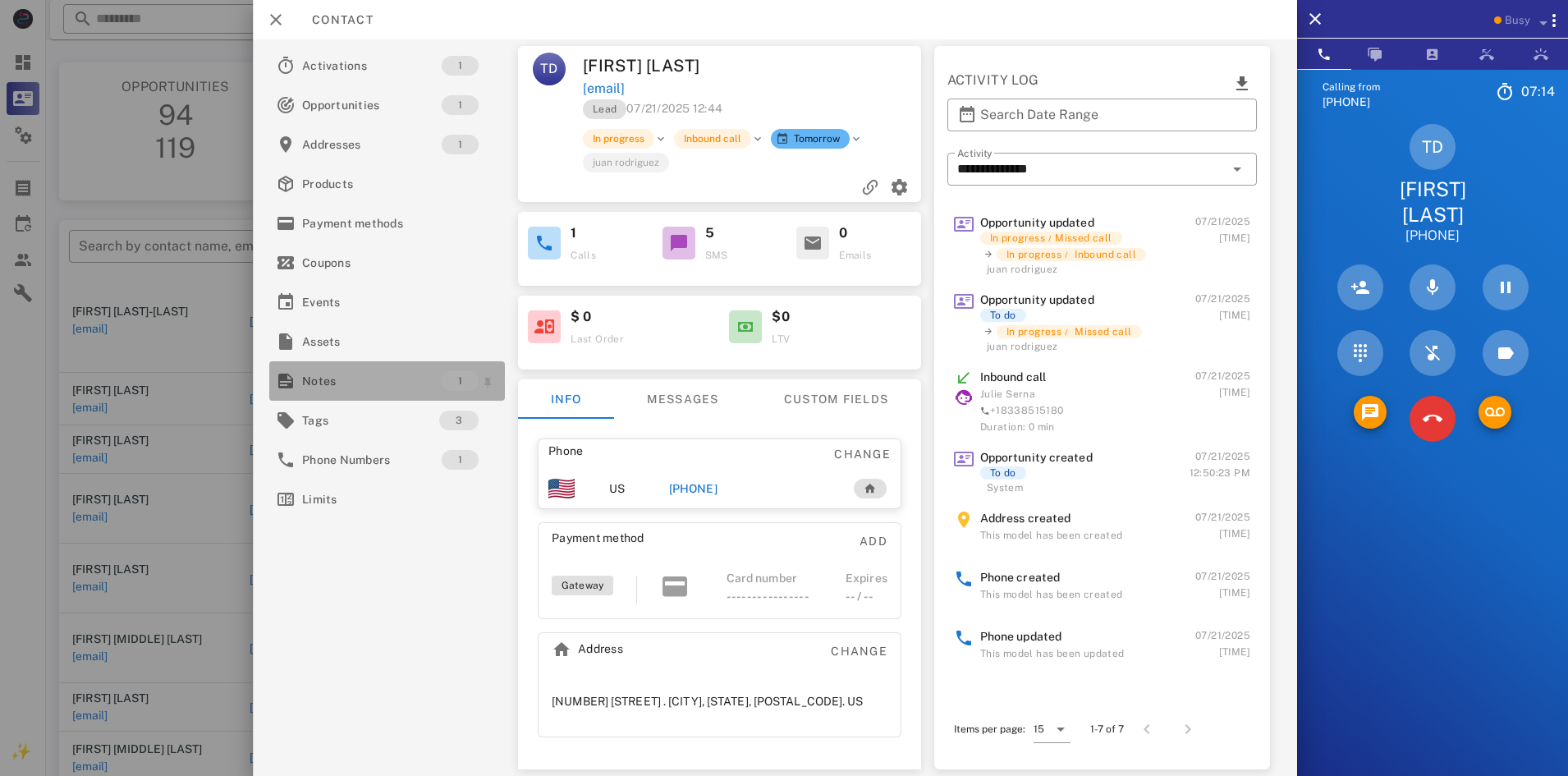 click on "Notes" at bounding box center (372, 381) 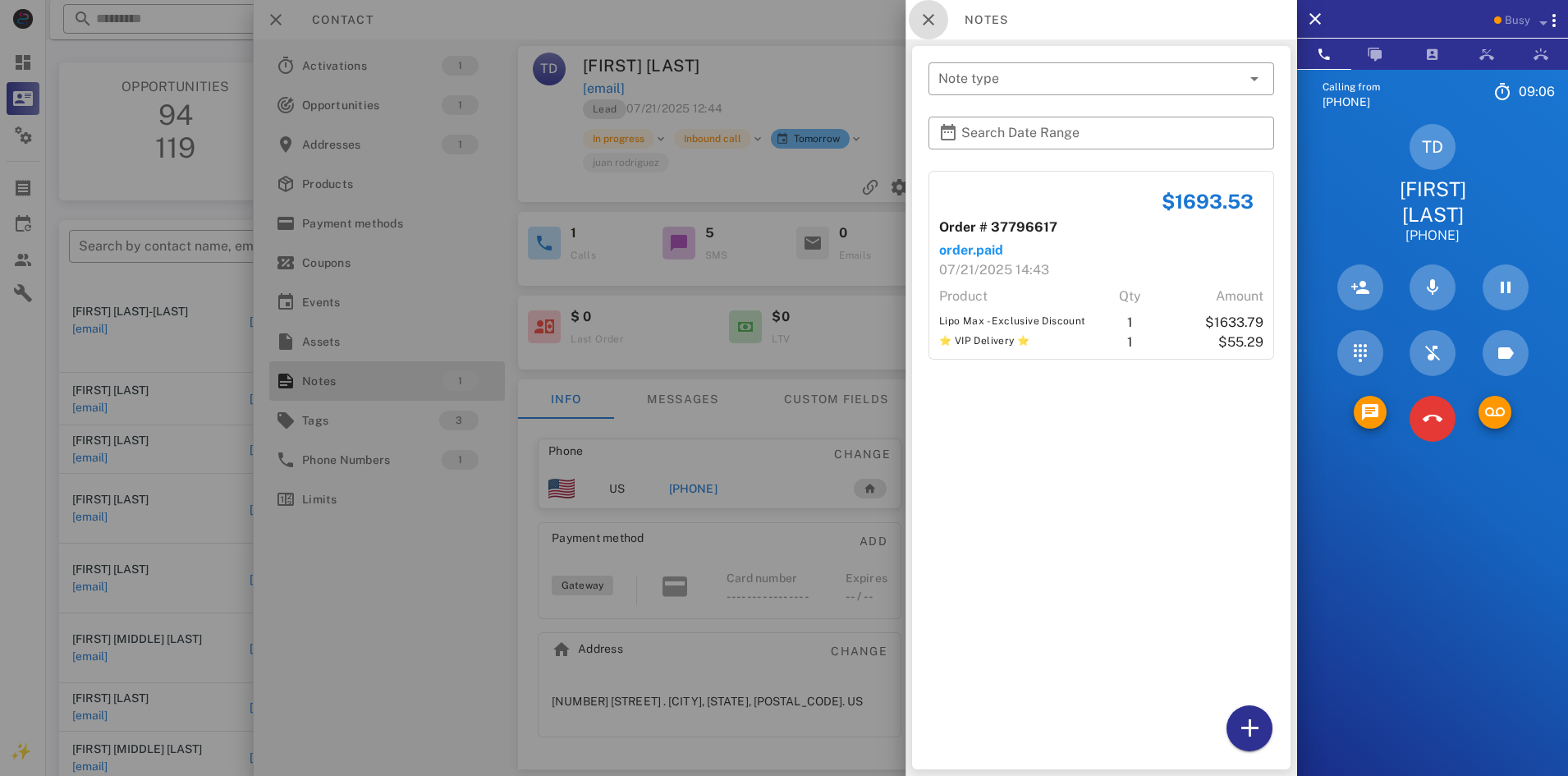 click at bounding box center (928, 20) 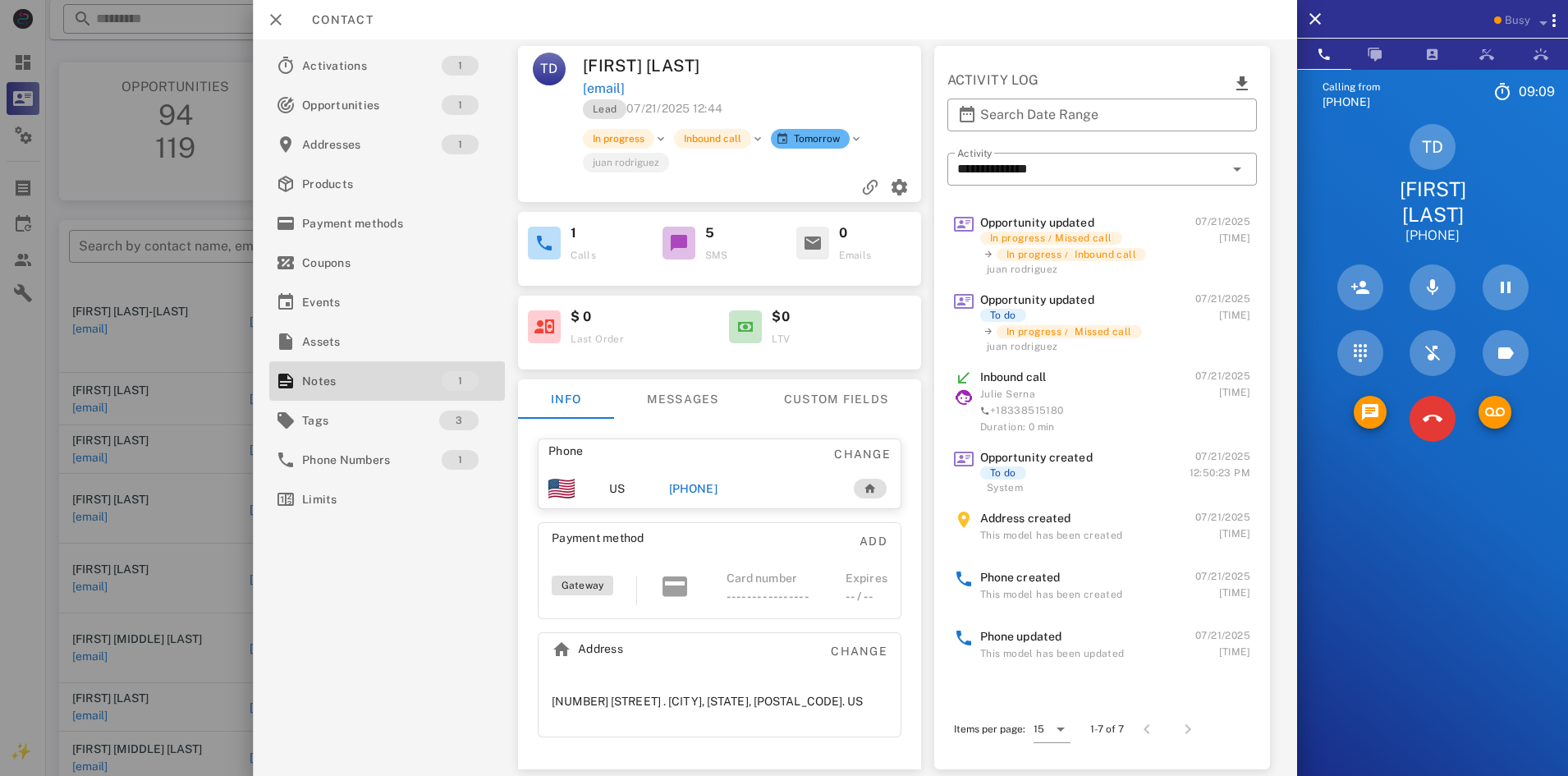 click on "terrideweber@gmail.com" at bounding box center (603, 89) 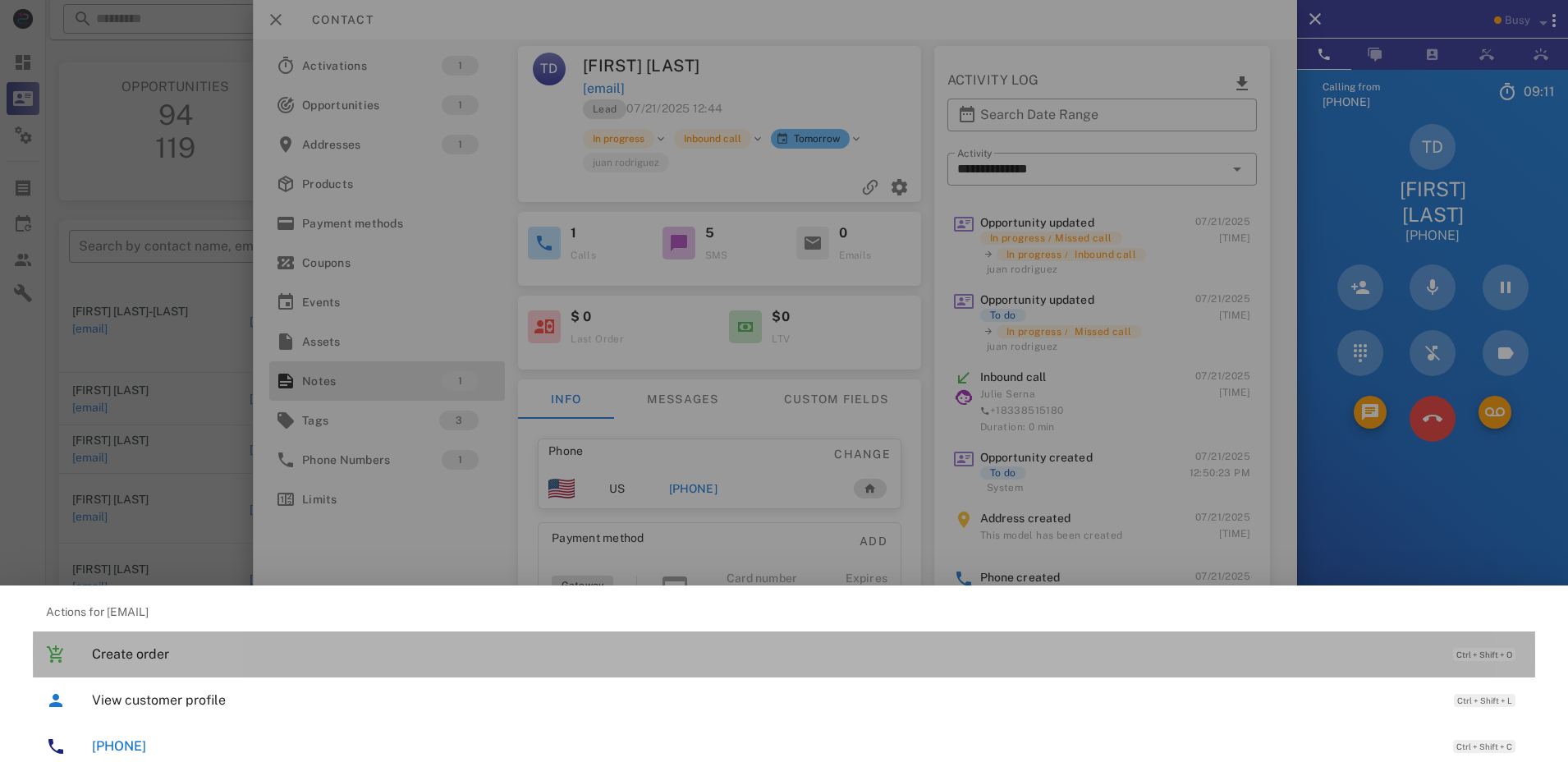 click on "Create order Ctrl + Shift + O" at bounding box center (807, 654) 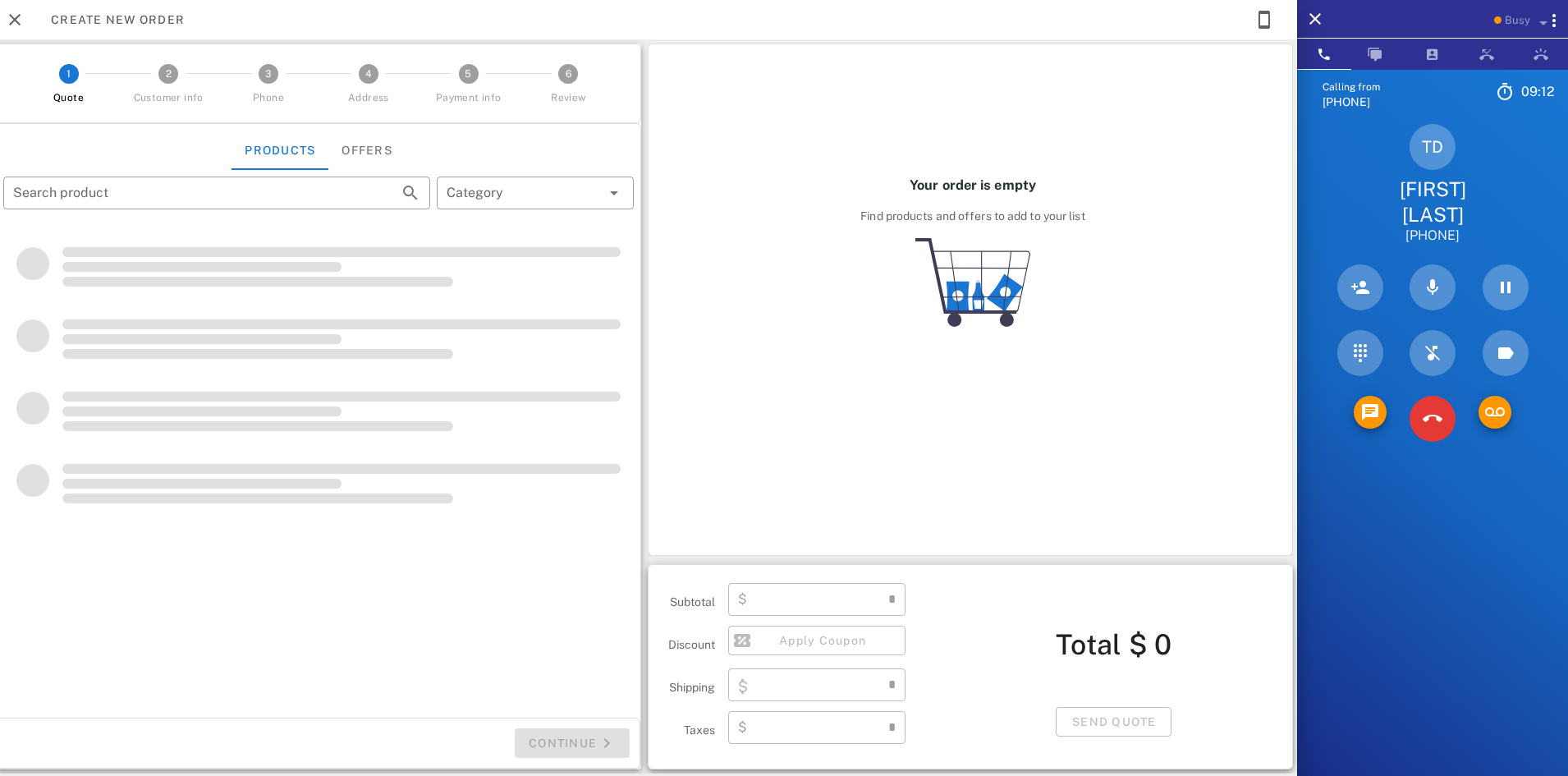 type on "**********" 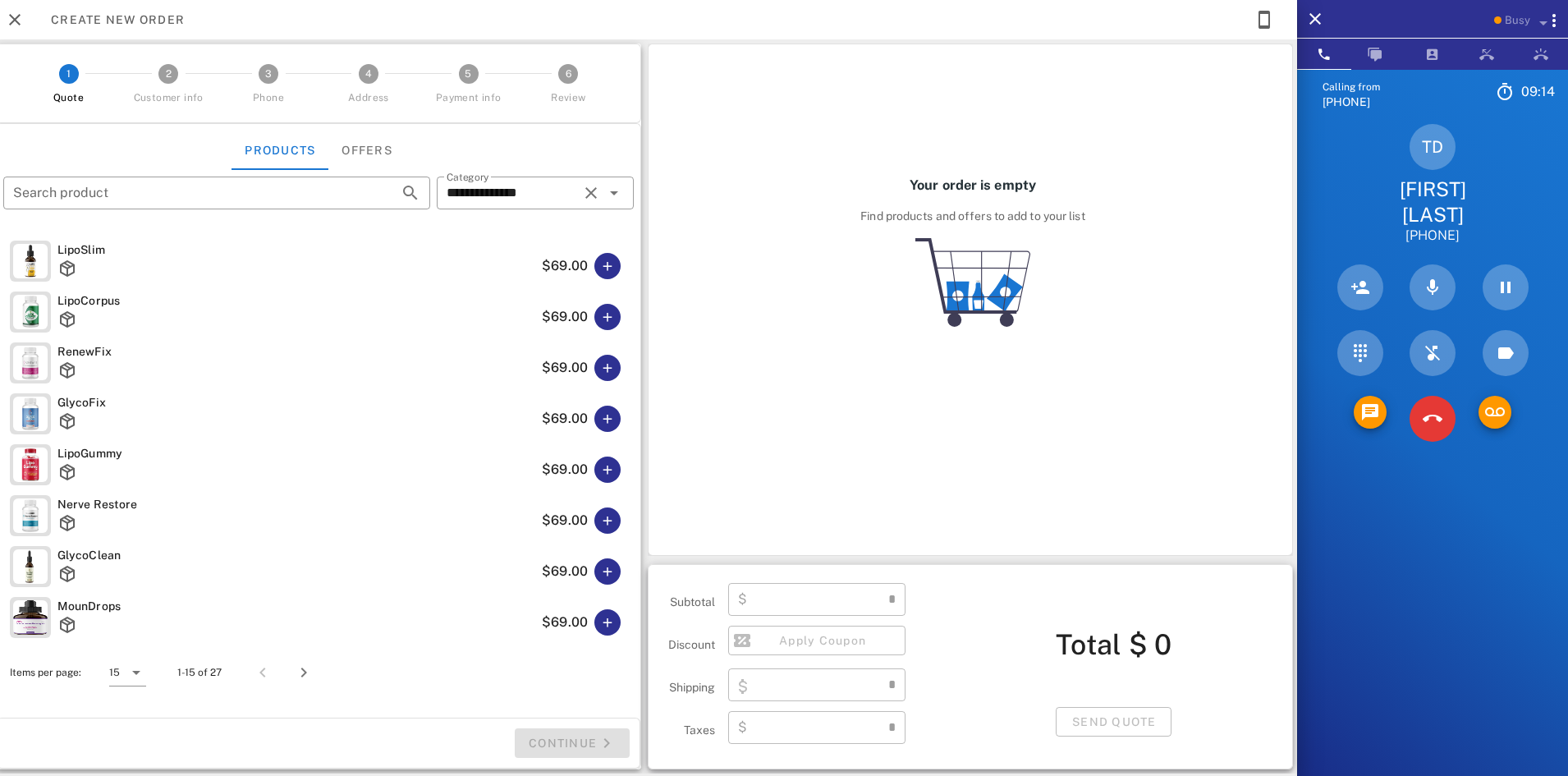 type on "****" 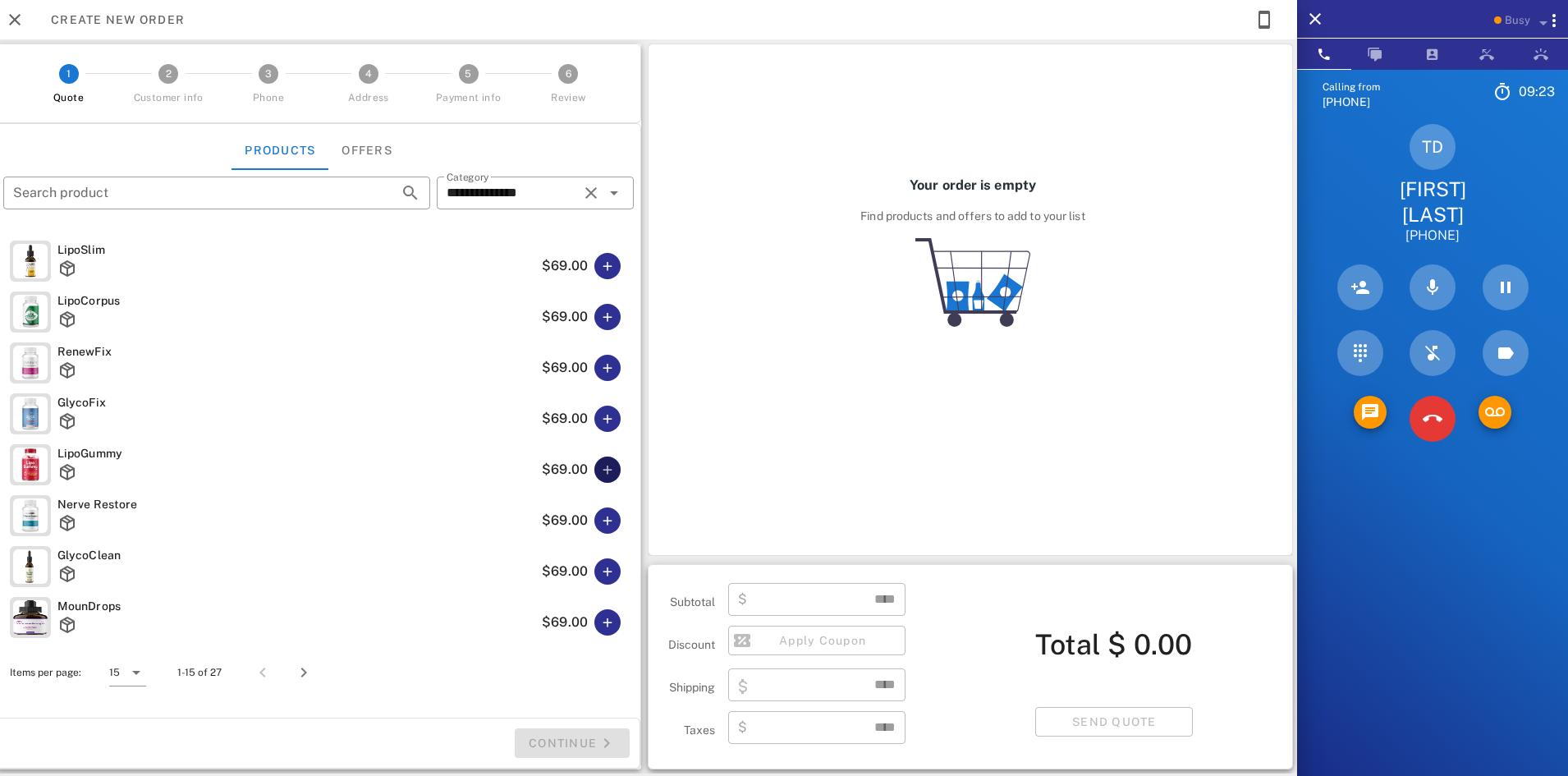 click at bounding box center [607, 470] 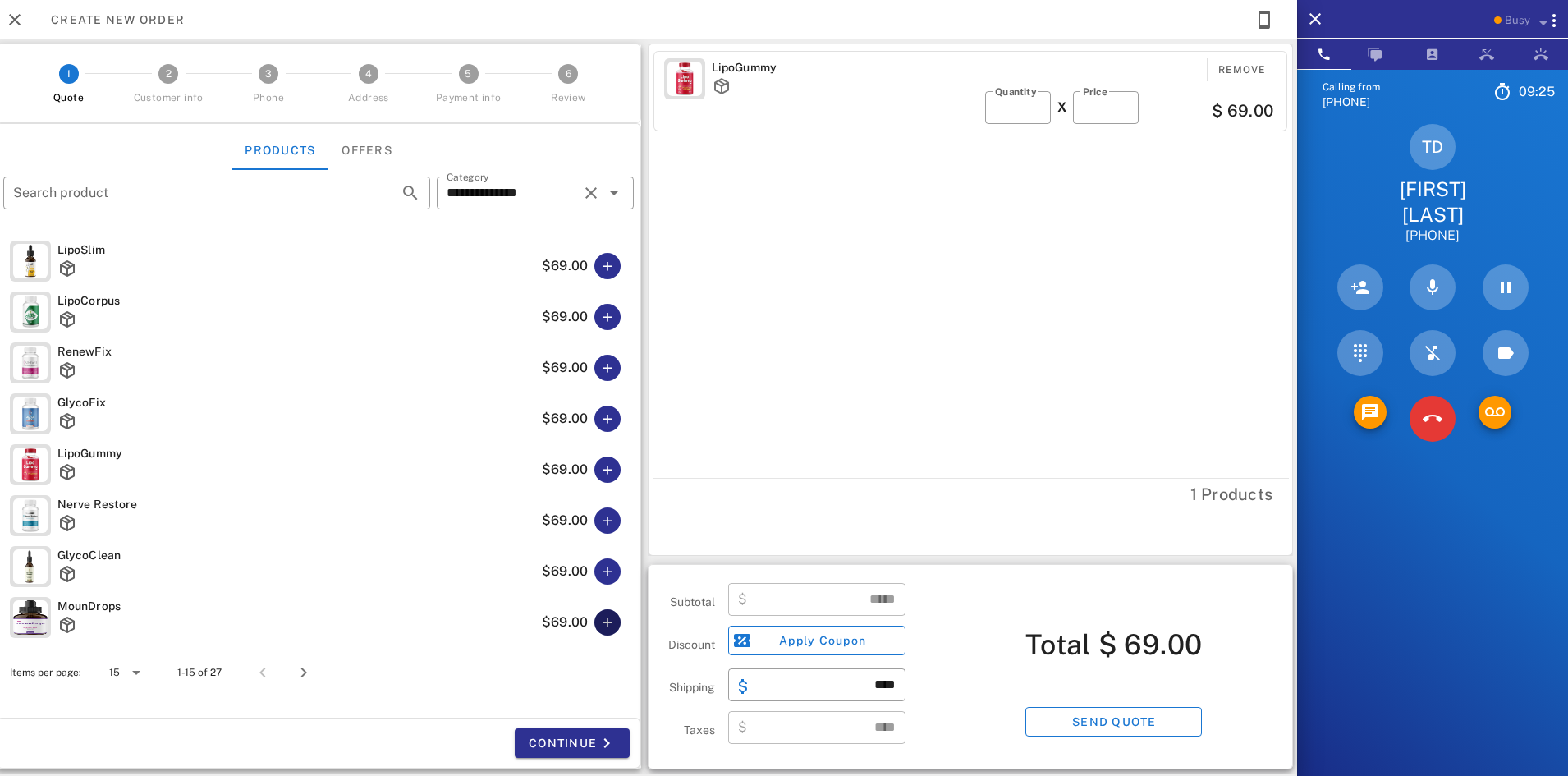 click at bounding box center (607, 622) 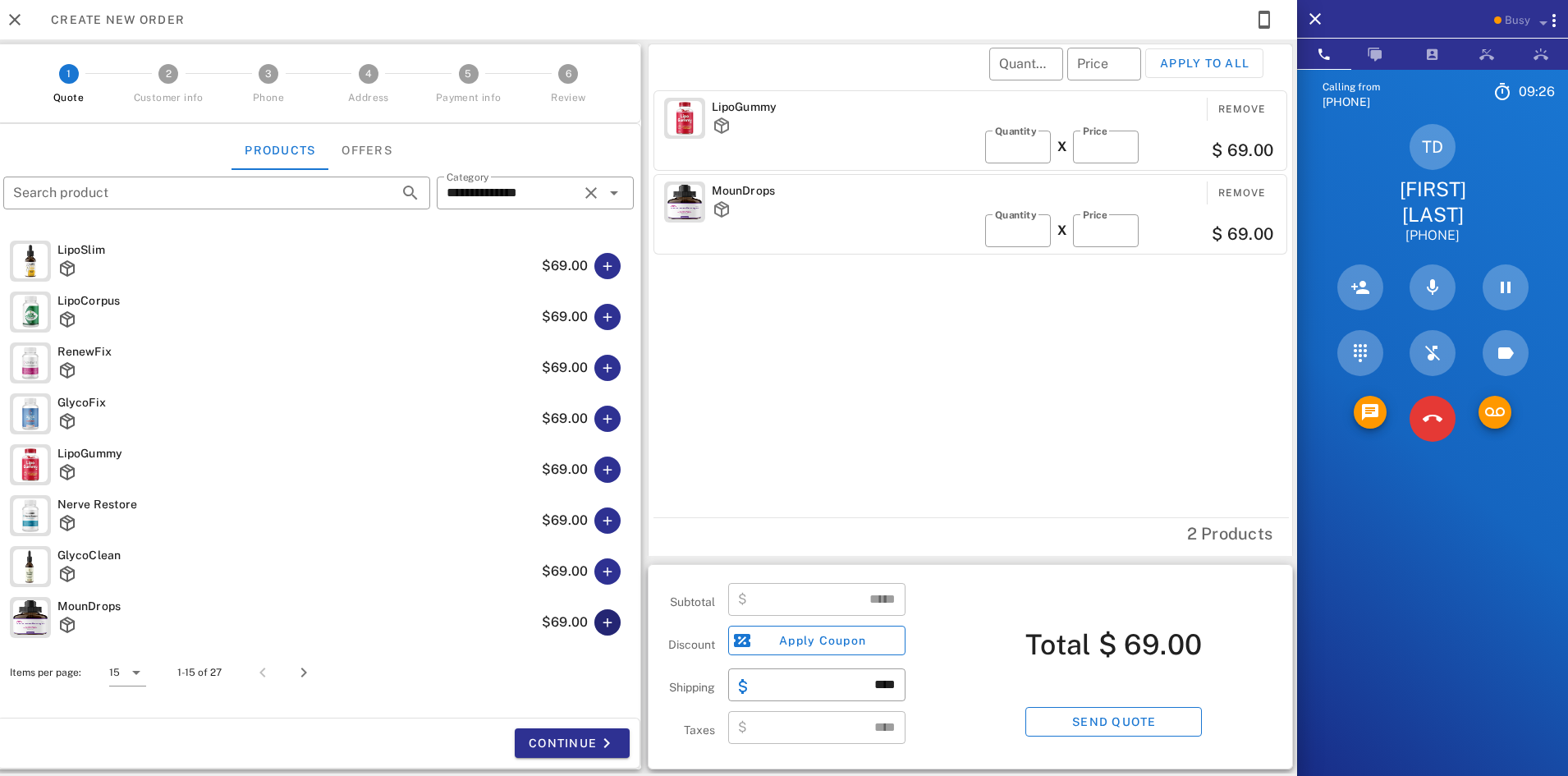 type on "******" 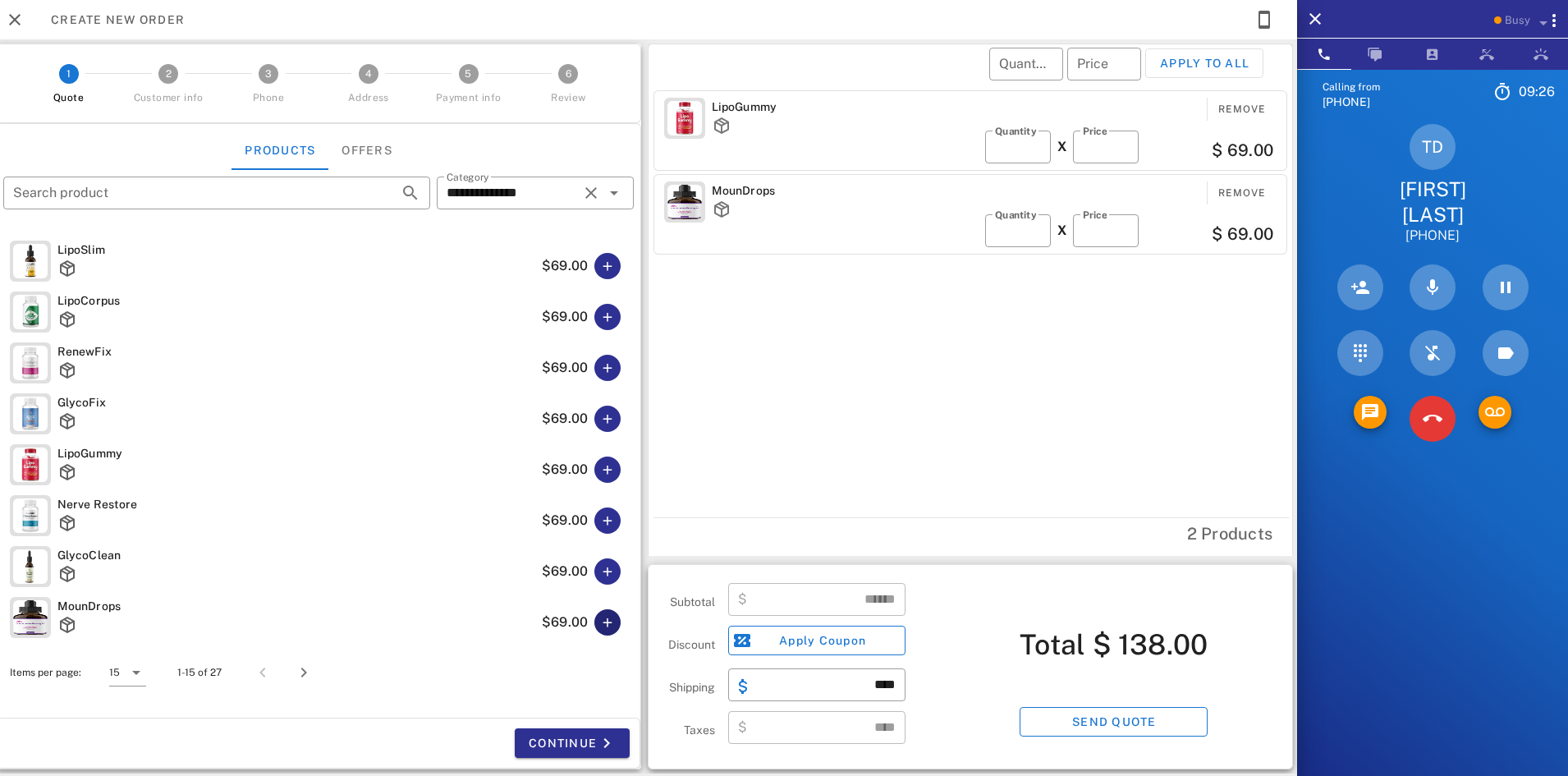 scroll, scrollTop: 164, scrollLeft: 0, axis: vertical 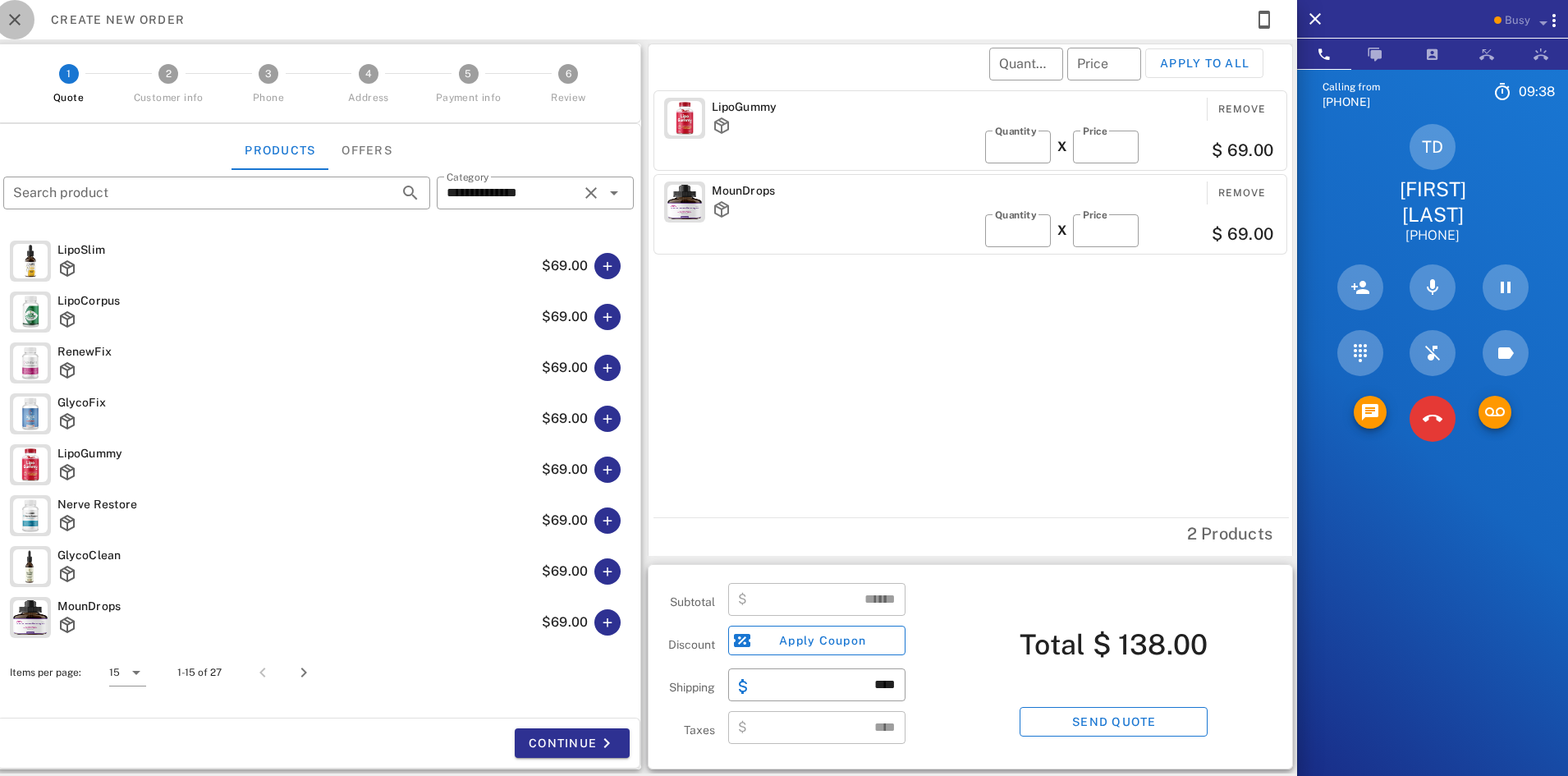 click at bounding box center (15, 20) 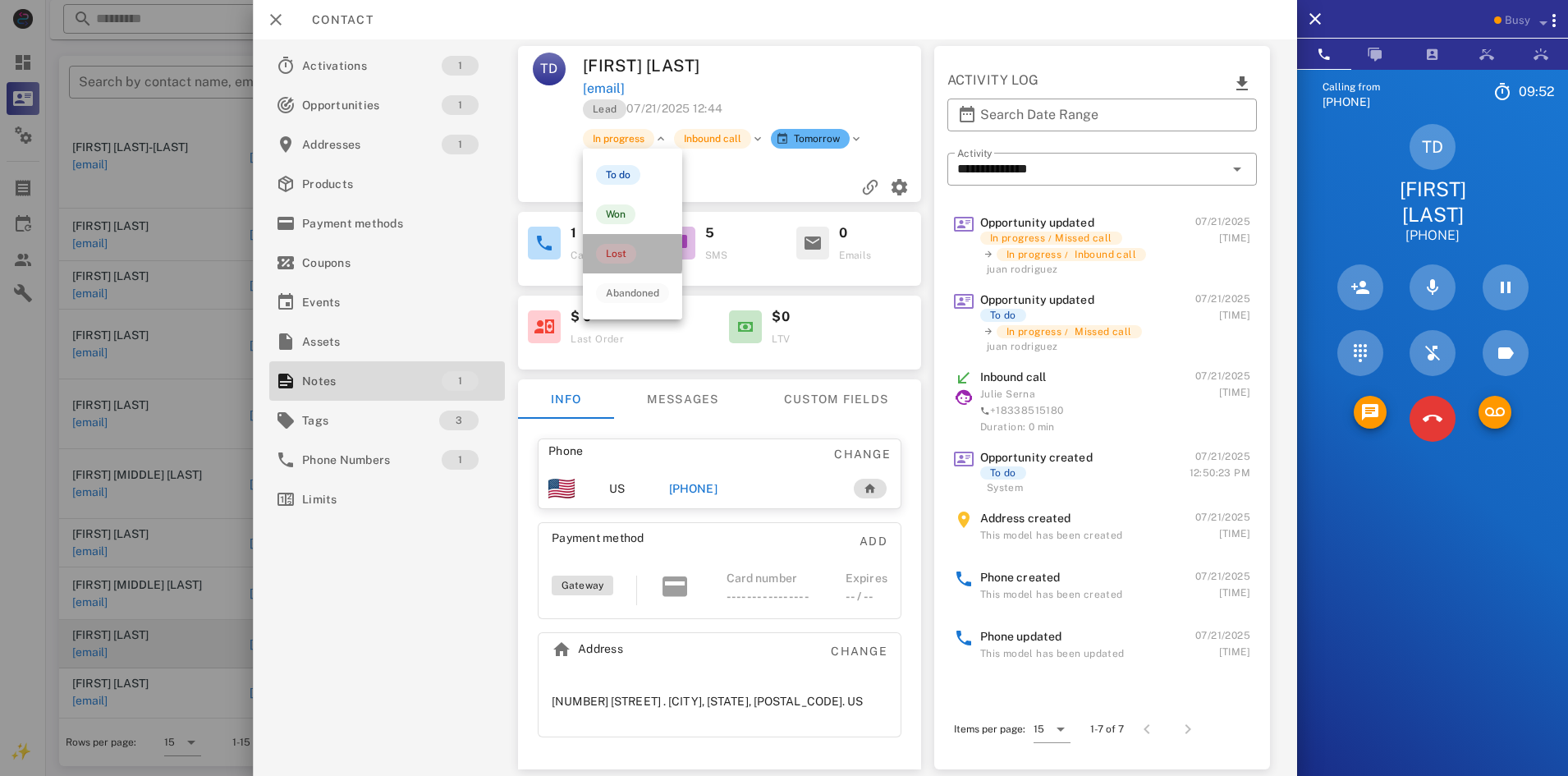 click on "Lost" at bounding box center [616, 254] 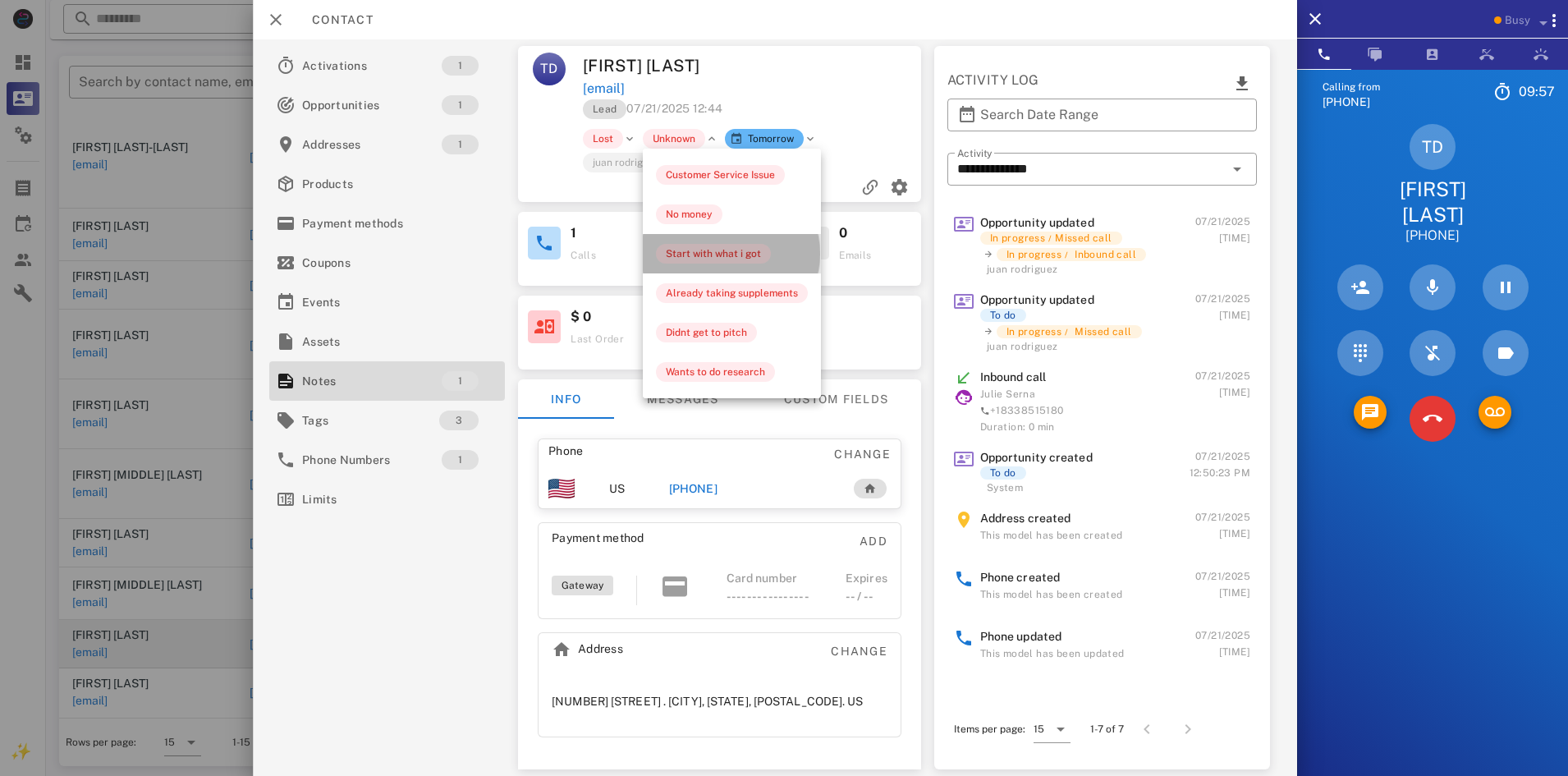 click on "Start with what i got" at bounding box center [713, 254] 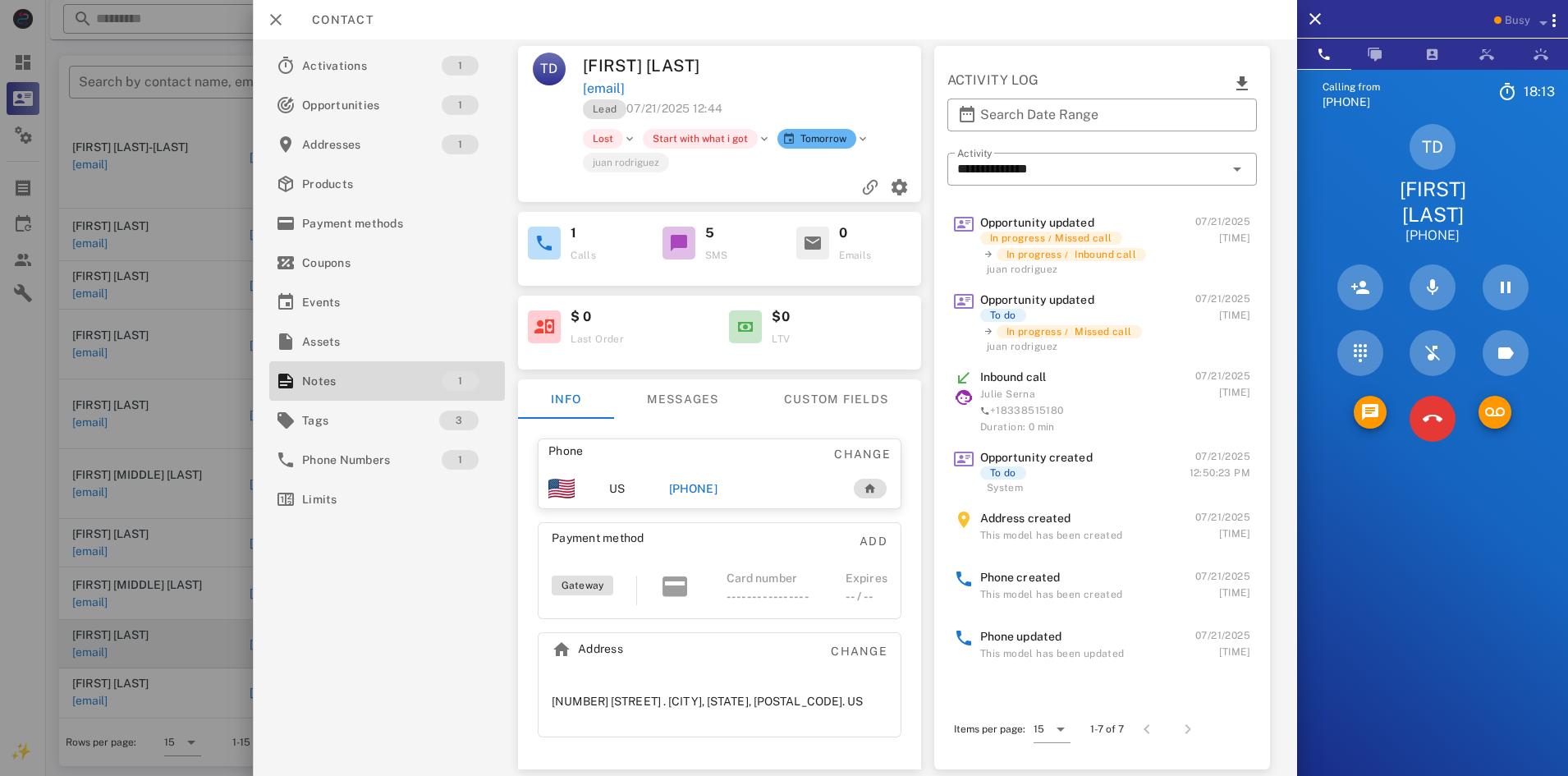 click on "Lead   07/21/2025 12:44" at bounding box center (754, 113) 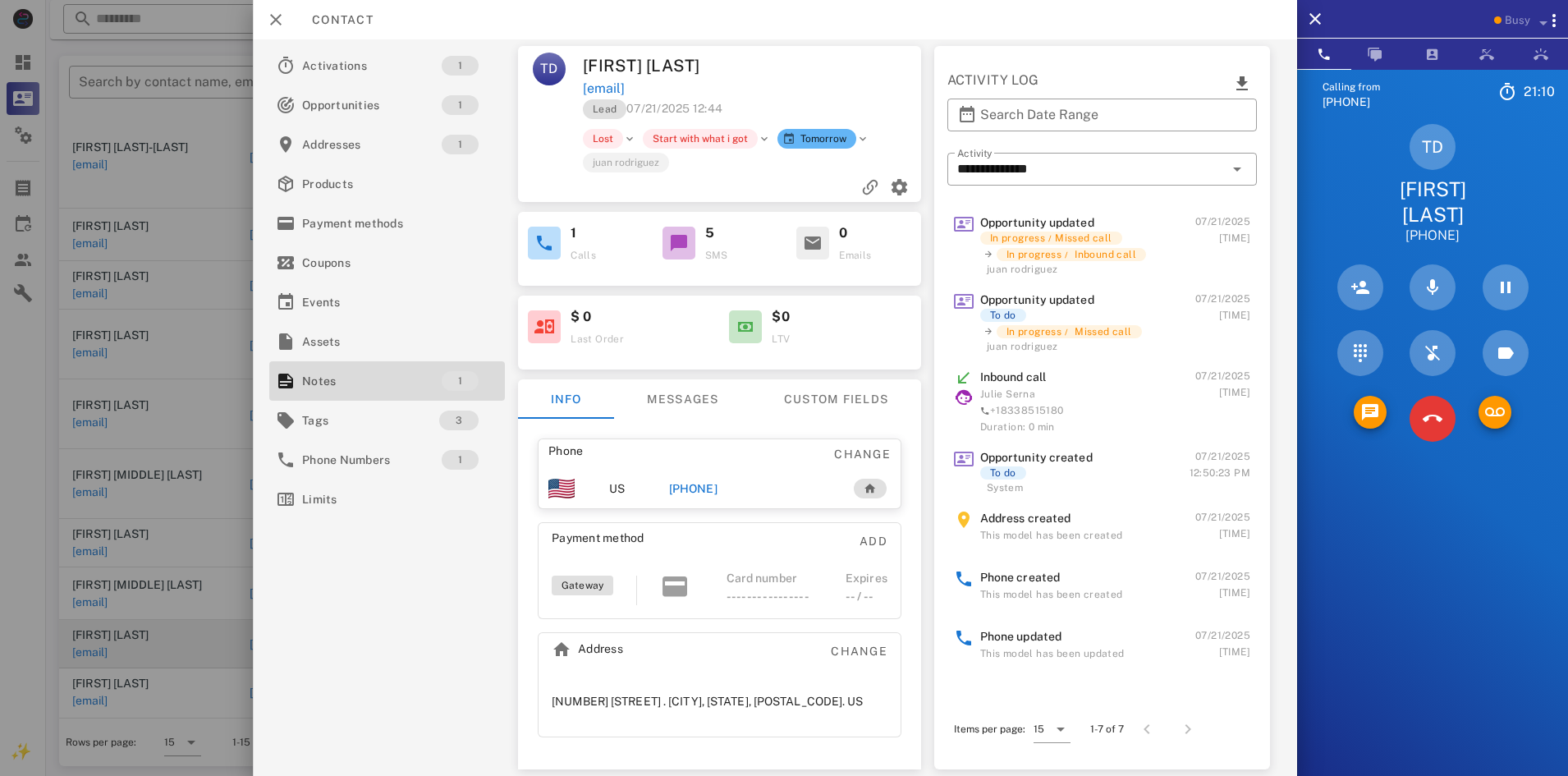 click at bounding box center [839, 66] 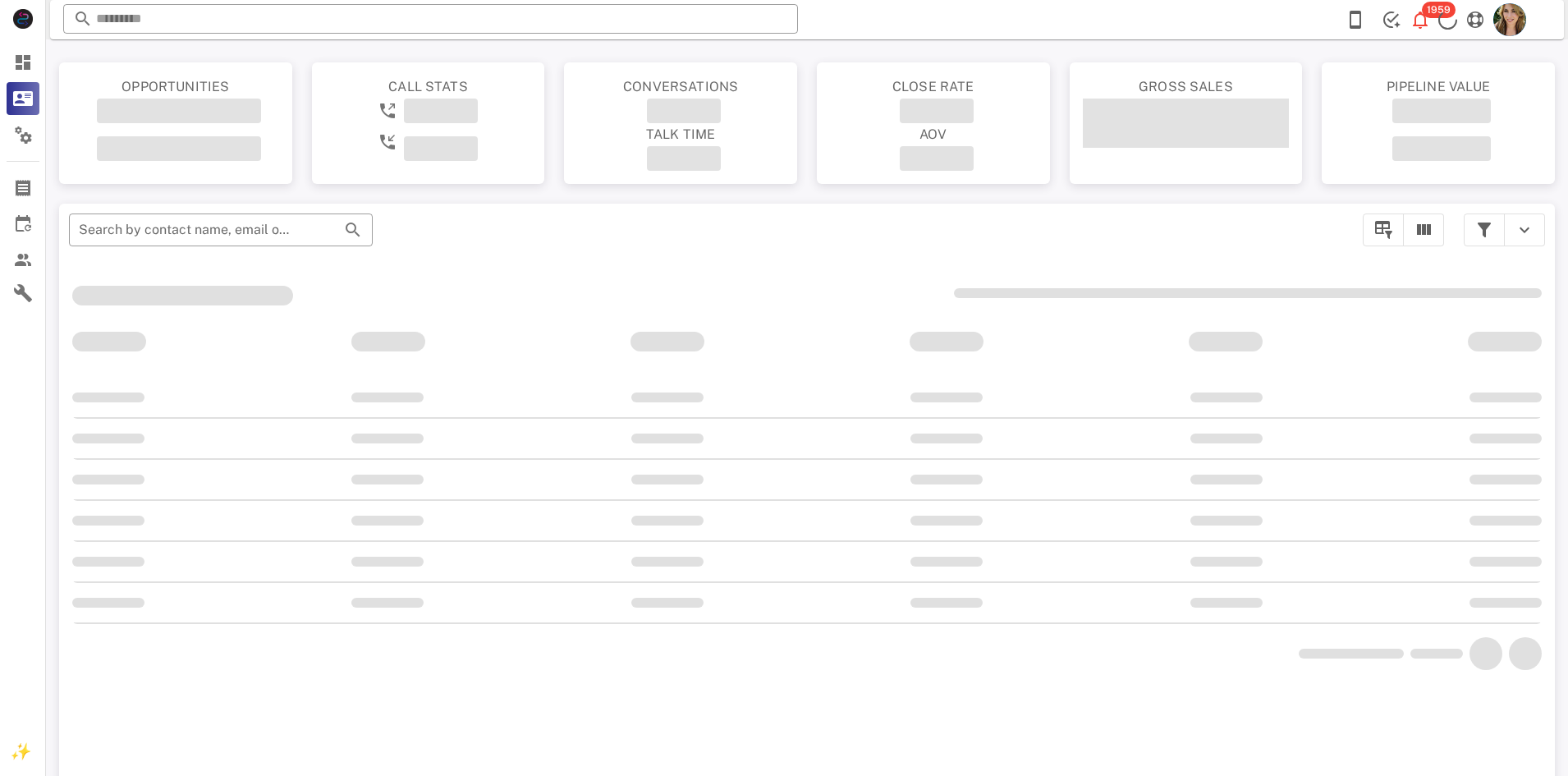 scroll, scrollTop: 151, scrollLeft: 0, axis: vertical 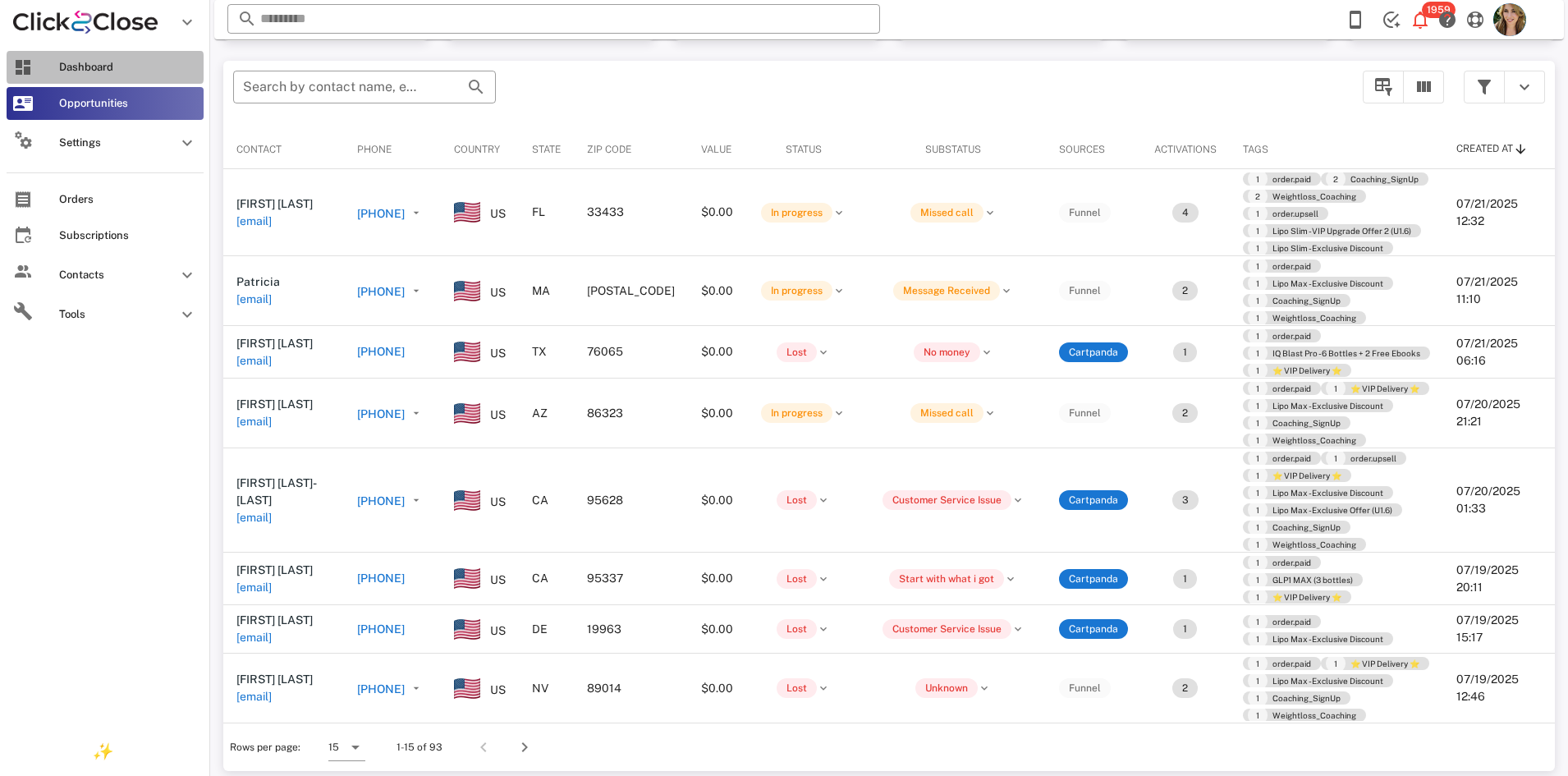 click at bounding box center (23, 67) 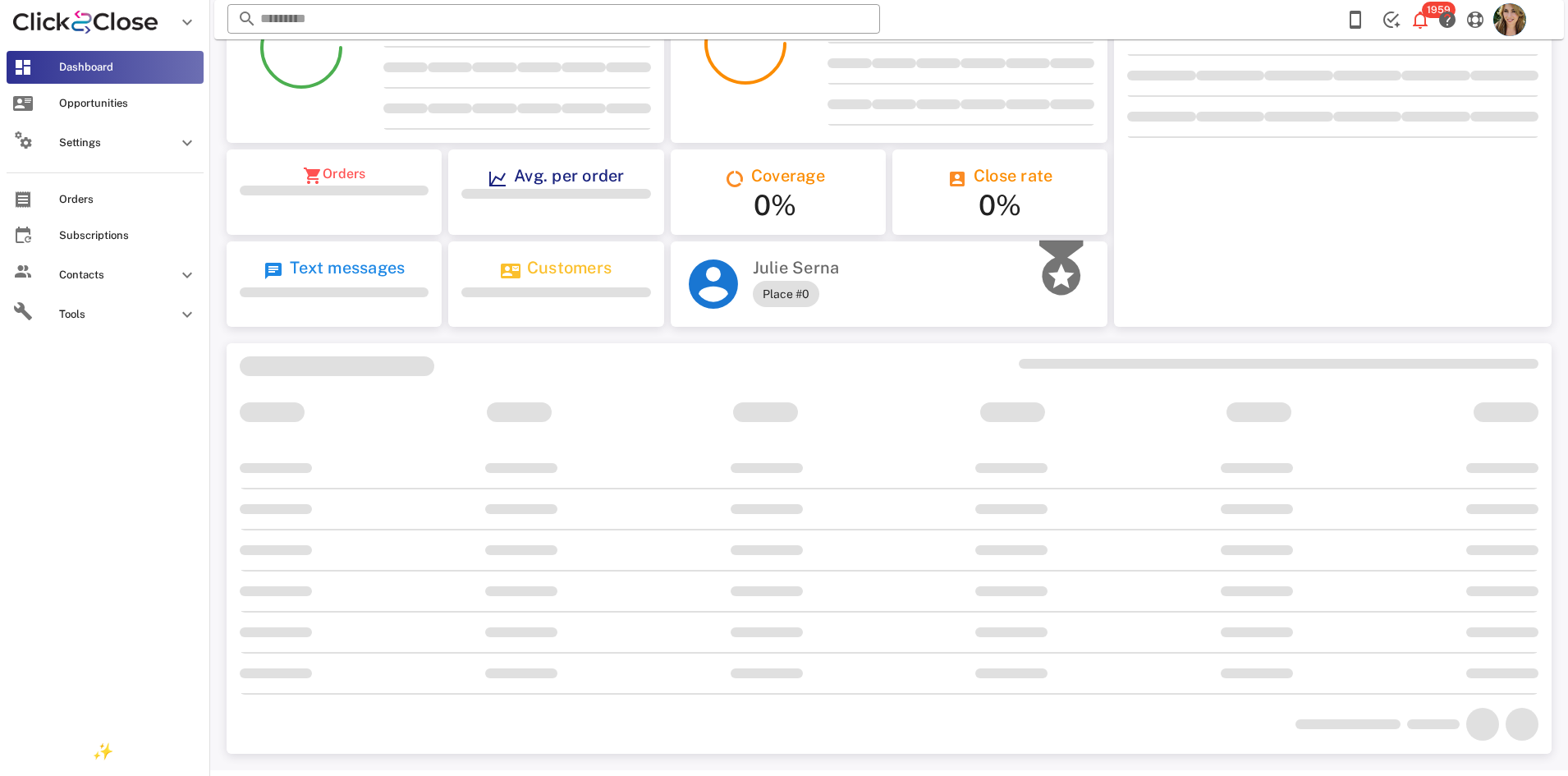 scroll, scrollTop: 0, scrollLeft: 0, axis: both 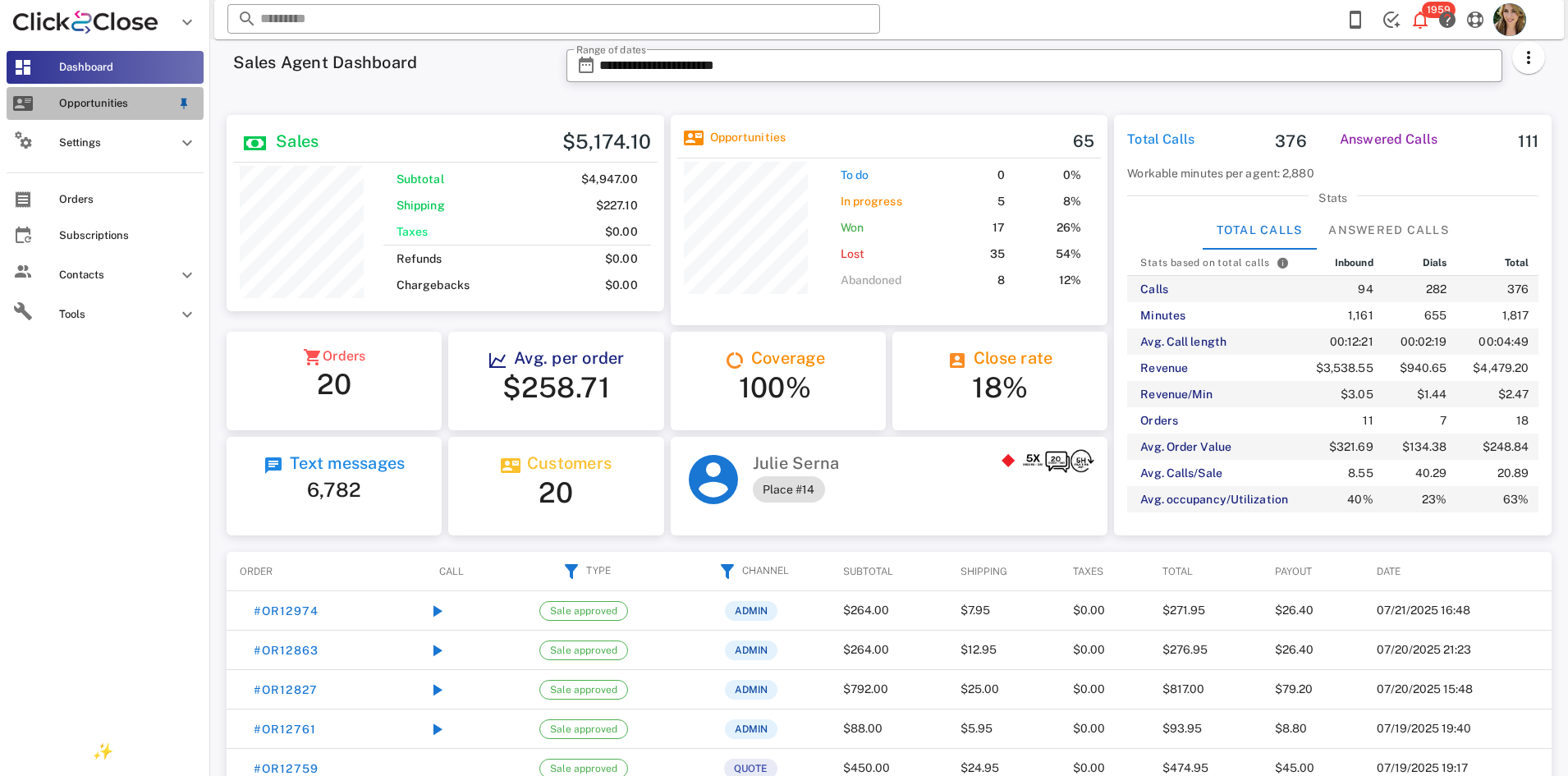 click on "Opportunities" at bounding box center (105, 103) 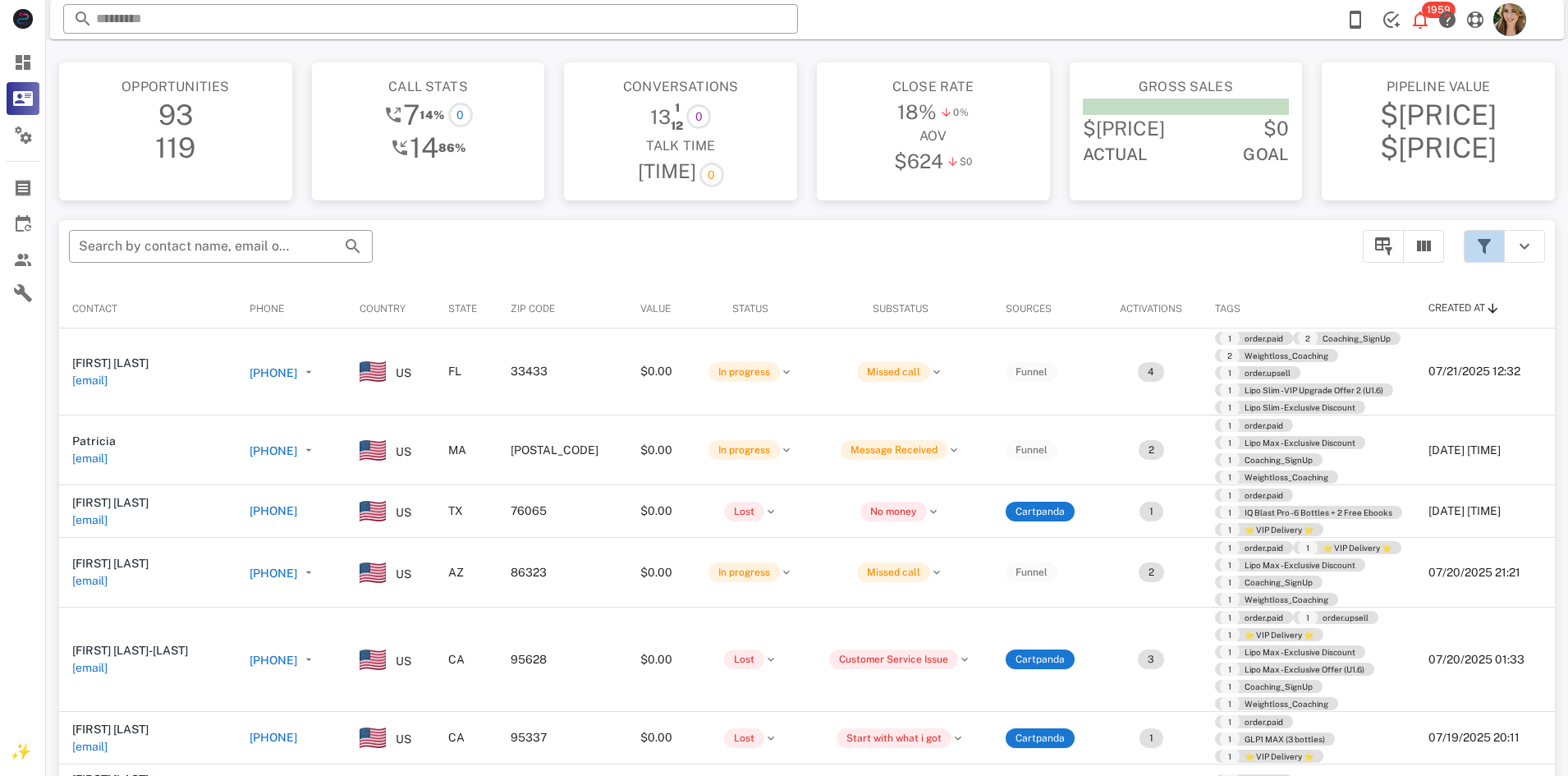 click at bounding box center (1484, 246) 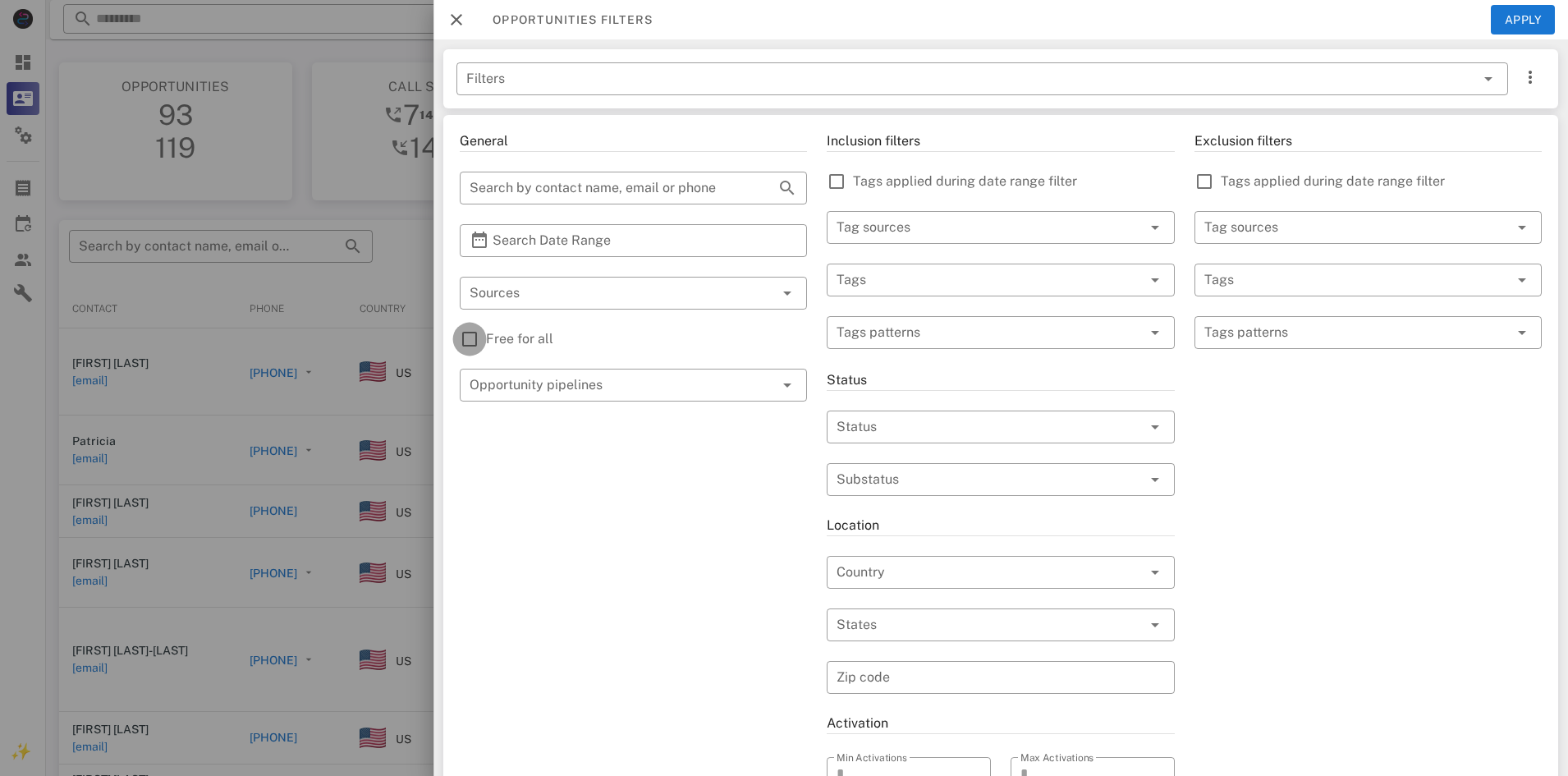 click at bounding box center [470, 339] 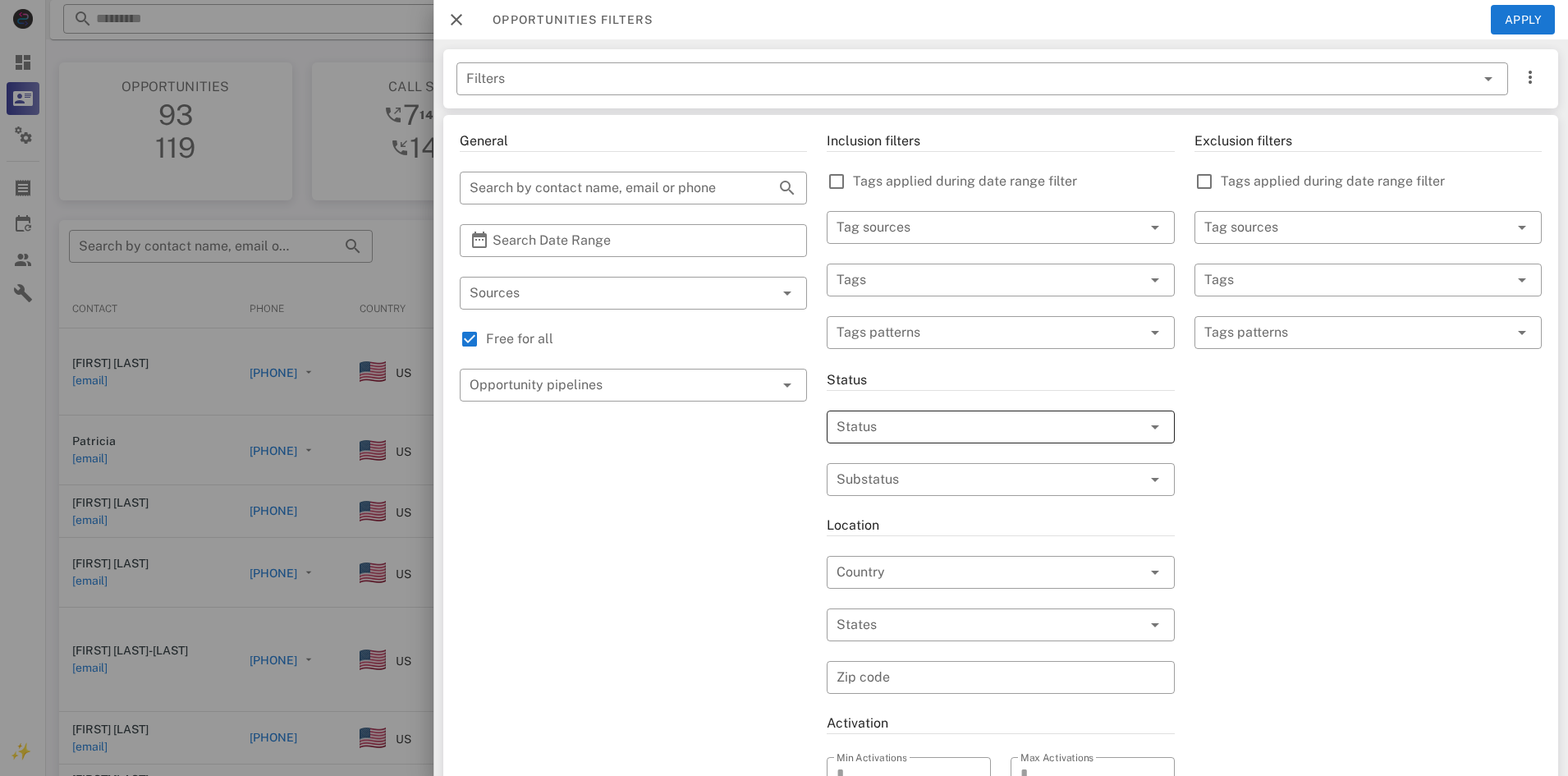 click at bounding box center (977, 427) 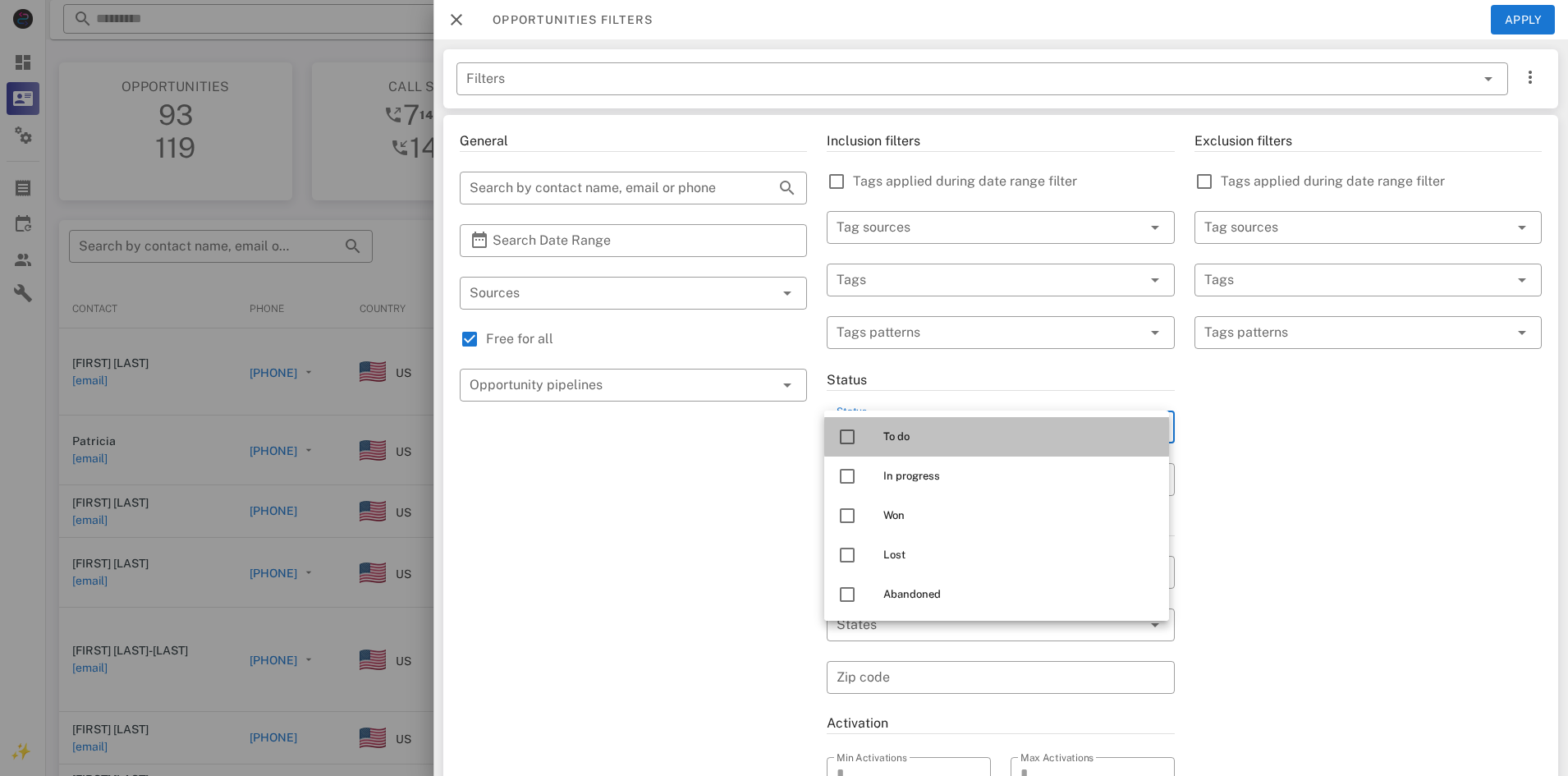 click on "To do" at bounding box center [1020, 437] 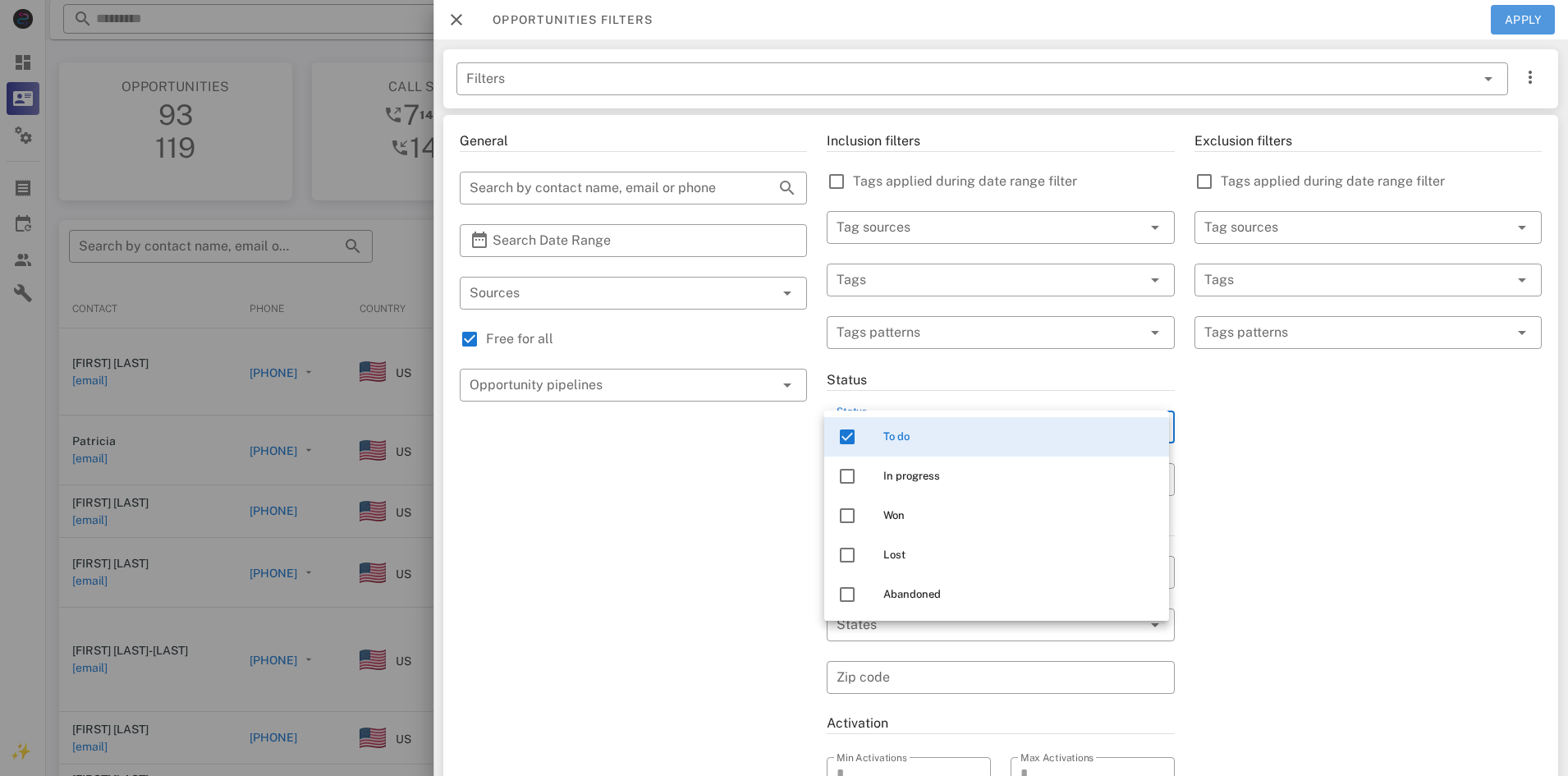 click on "Apply" at bounding box center (1523, 20) 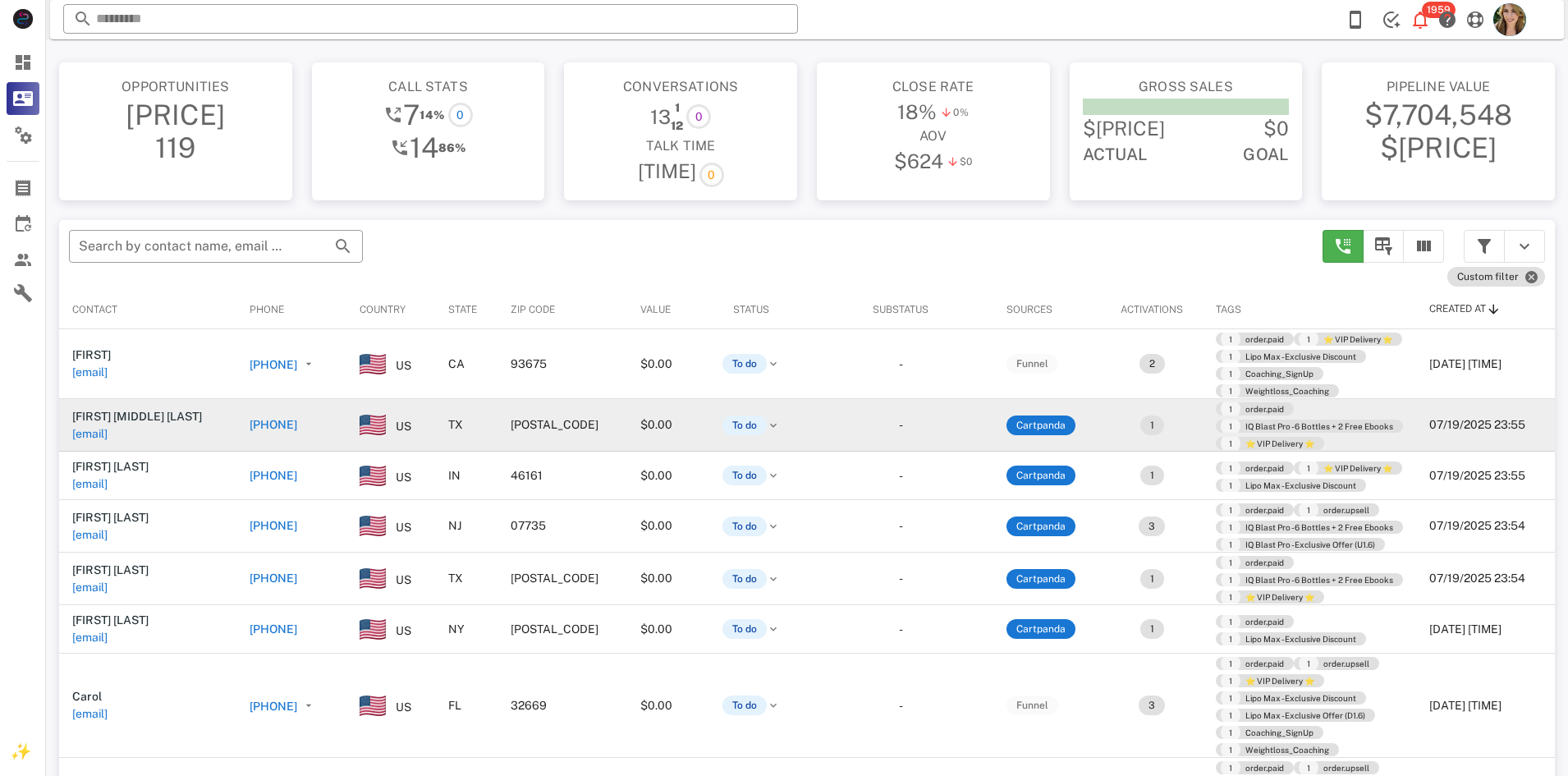 click on "+19402498992" at bounding box center (273, 425) 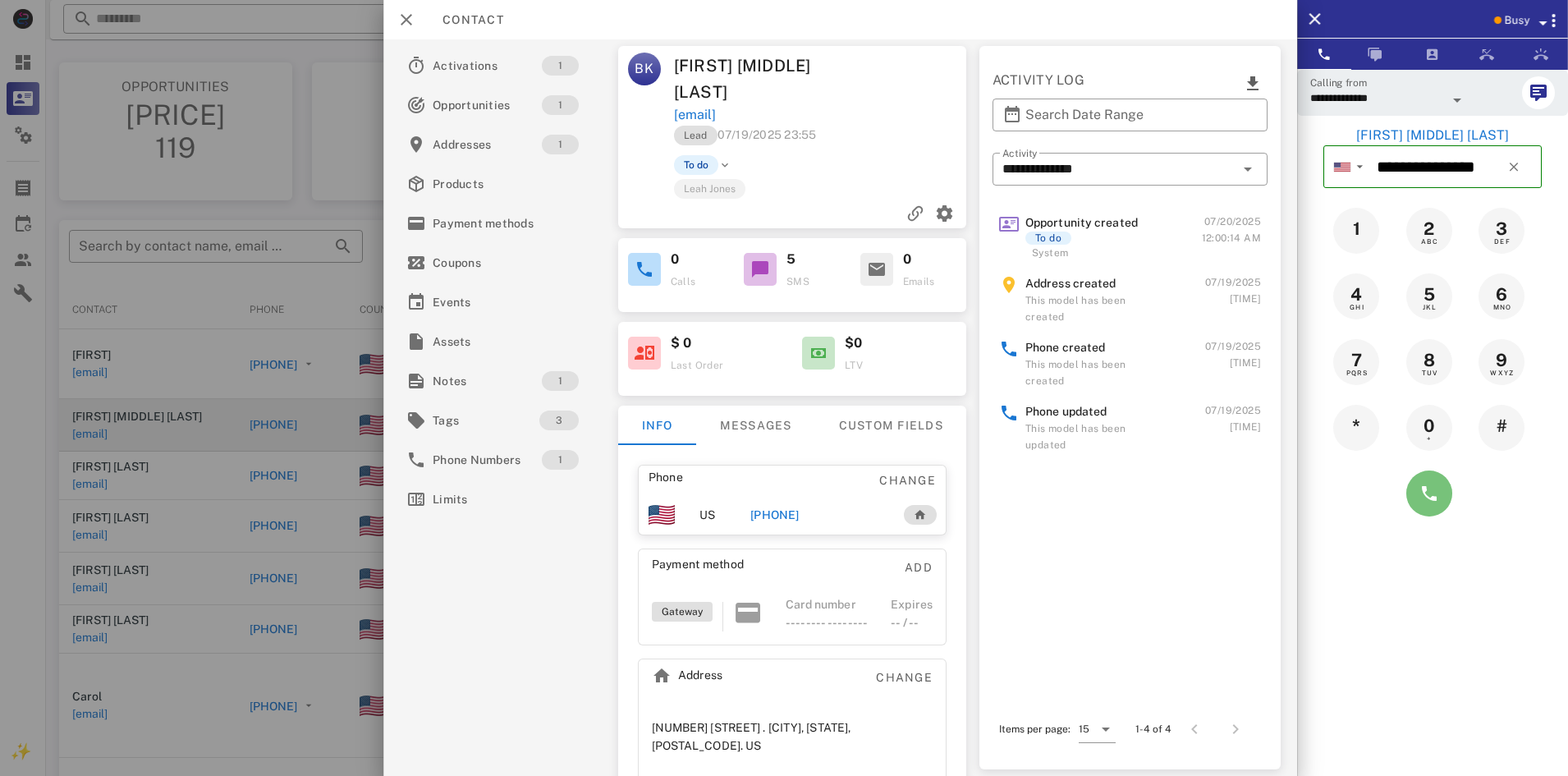 click at bounding box center (1429, 494) 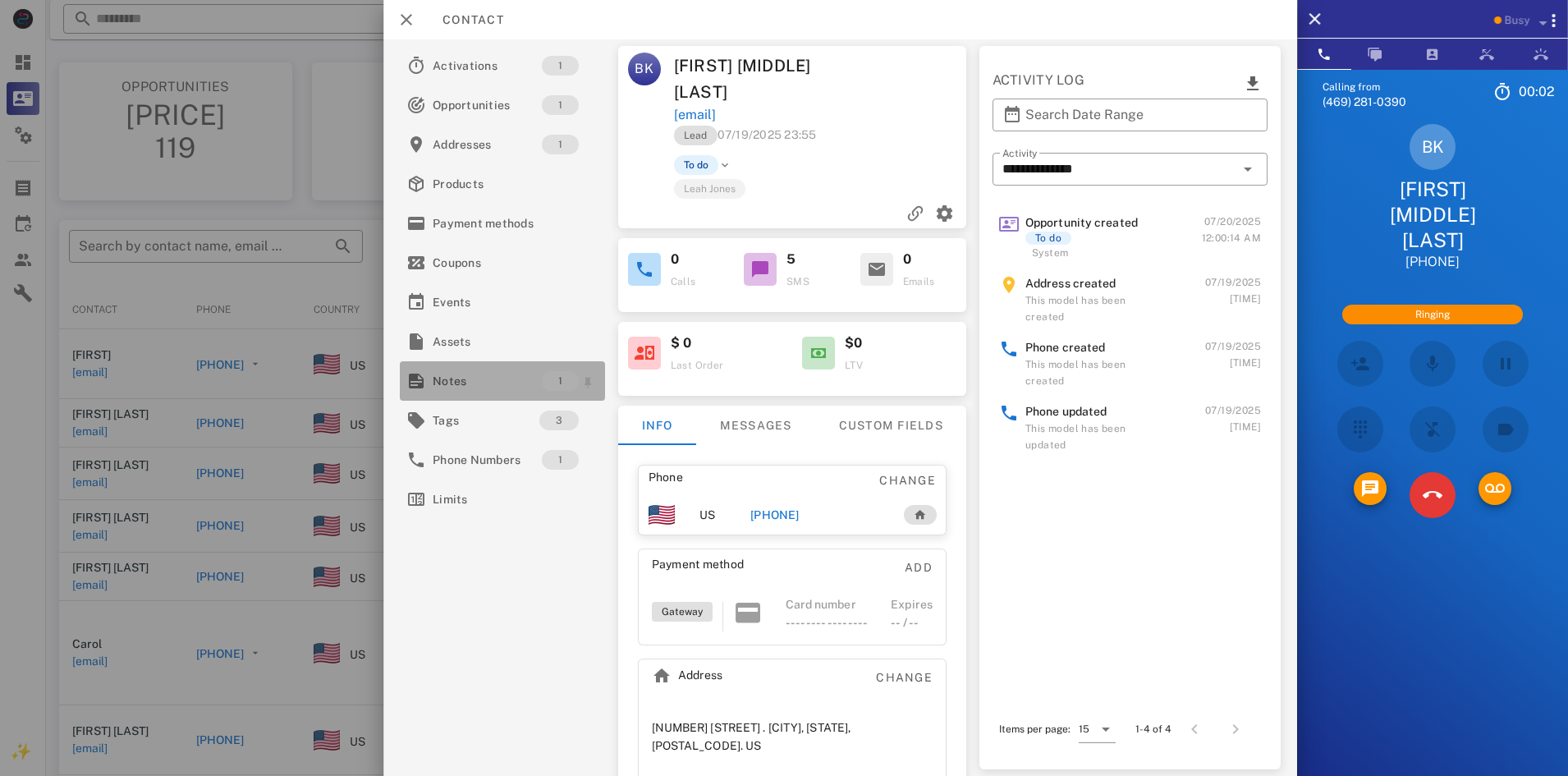 click on "Notes" at bounding box center (487, 381) 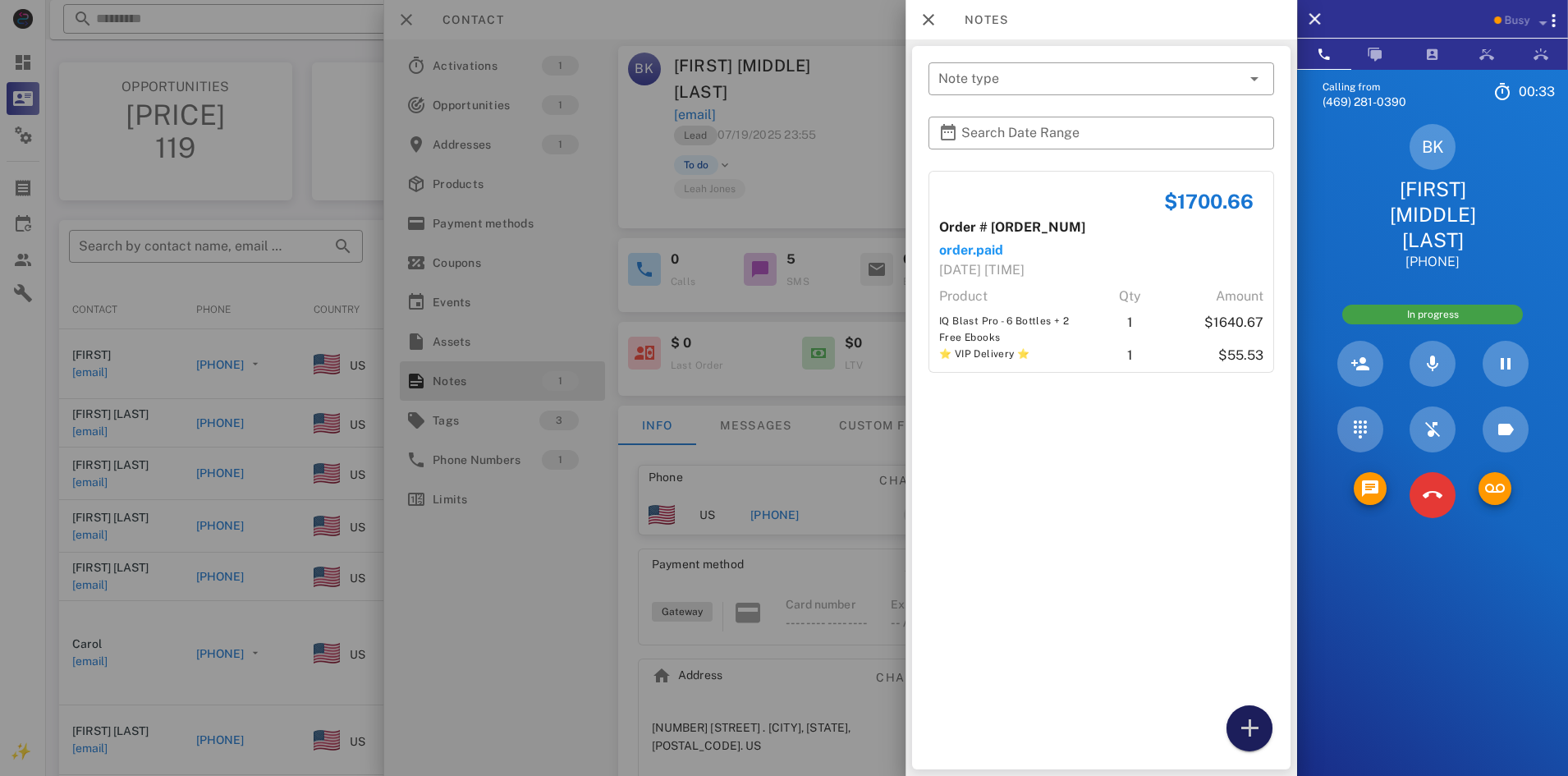 click at bounding box center [1249, 728] 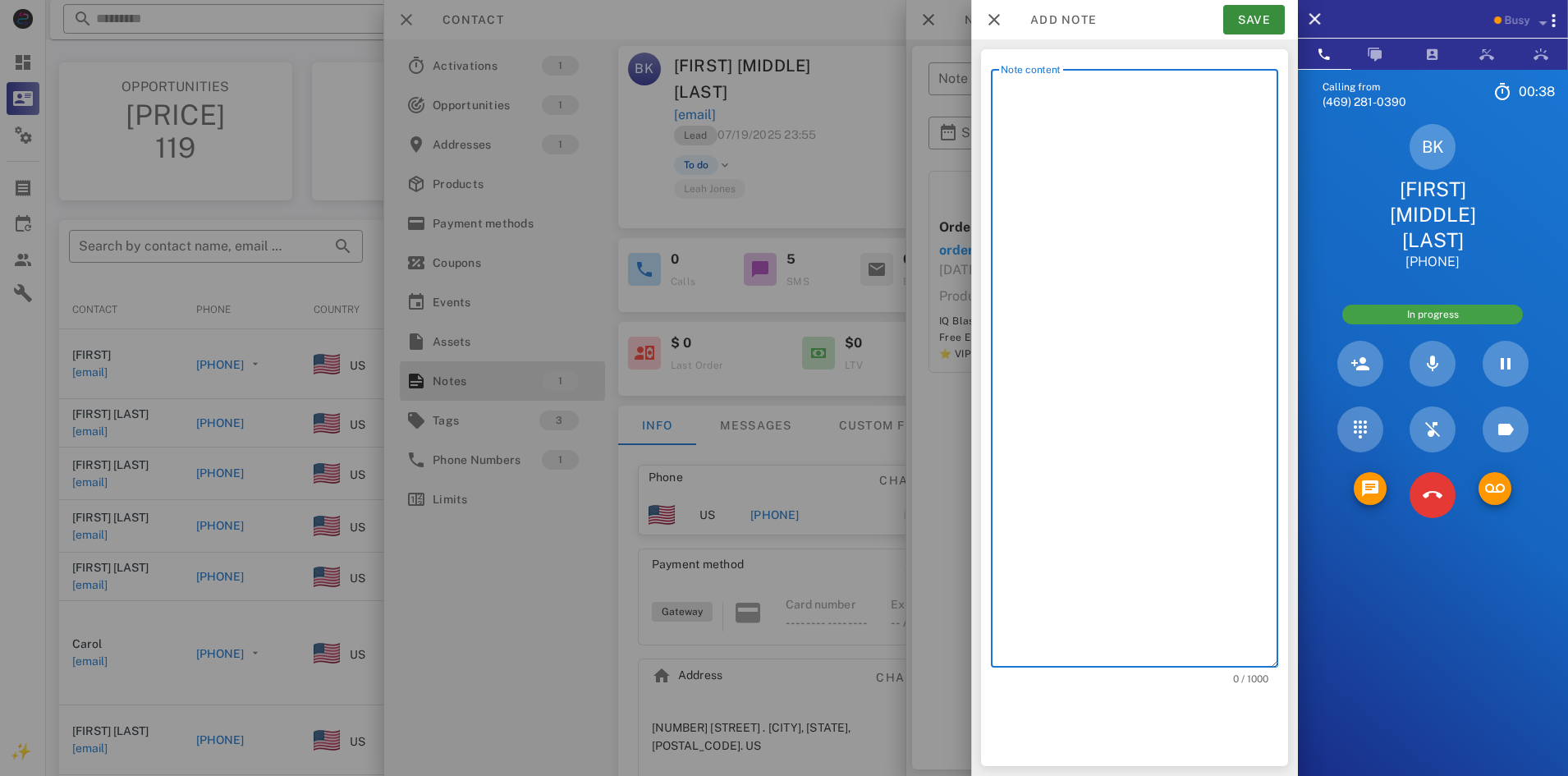 drag, startPoint x: 1125, startPoint y: 432, endPoint x: 1057, endPoint y: 144, distance: 295.9189 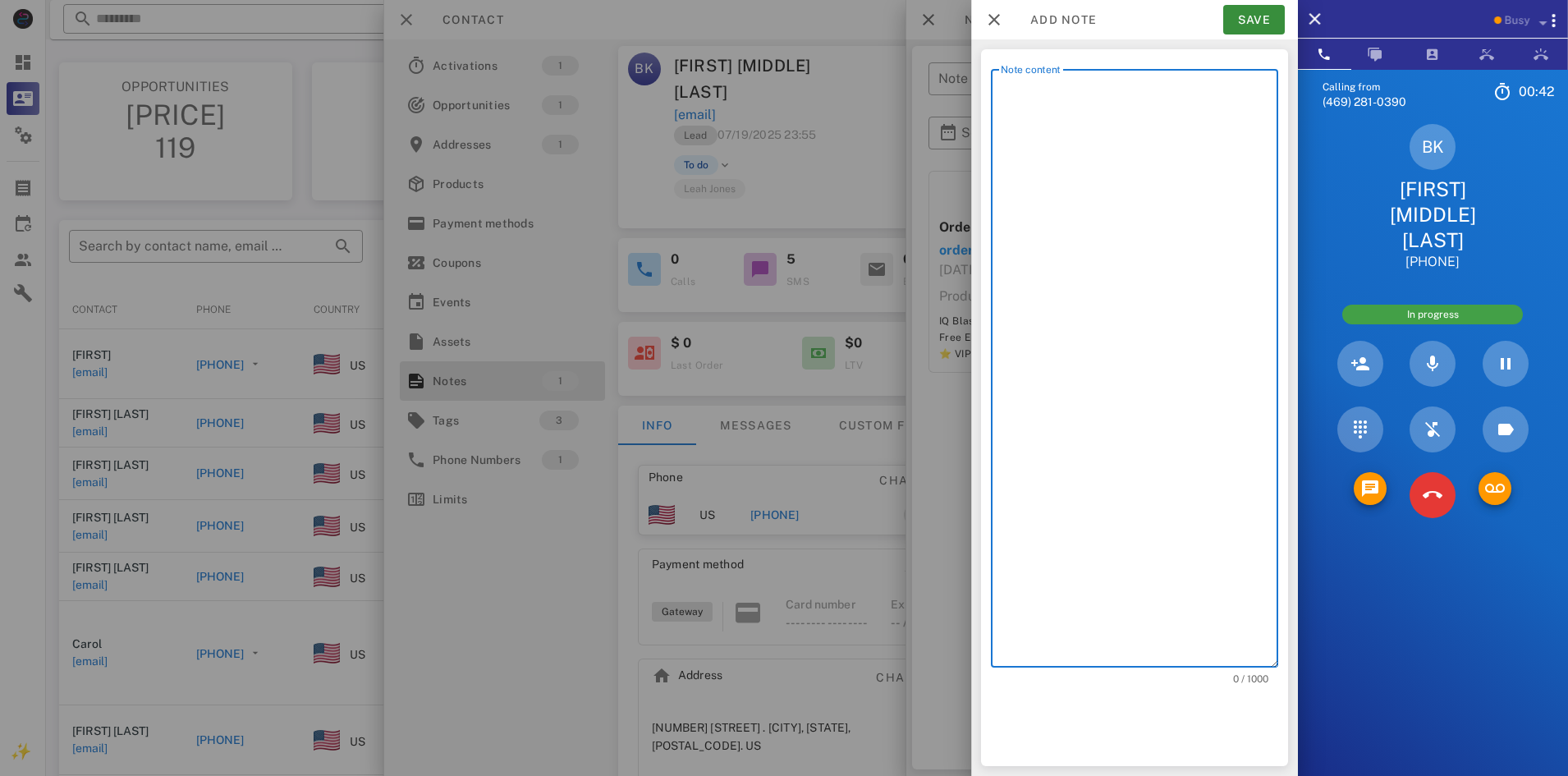 click on "Note content" at bounding box center [1139, 372] 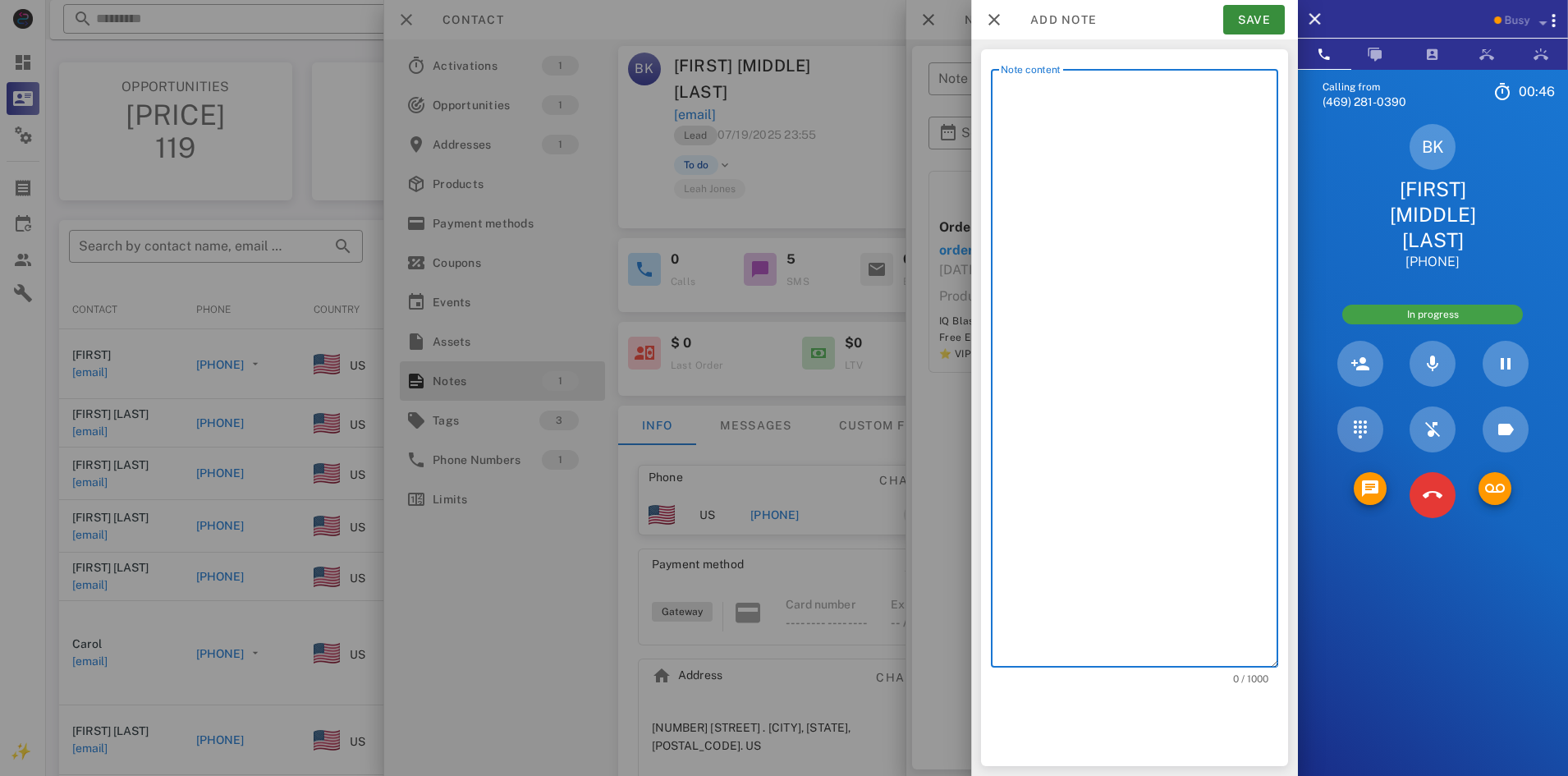 drag, startPoint x: 1057, startPoint y: 144, endPoint x: 1029, endPoint y: 217, distance: 78.18568 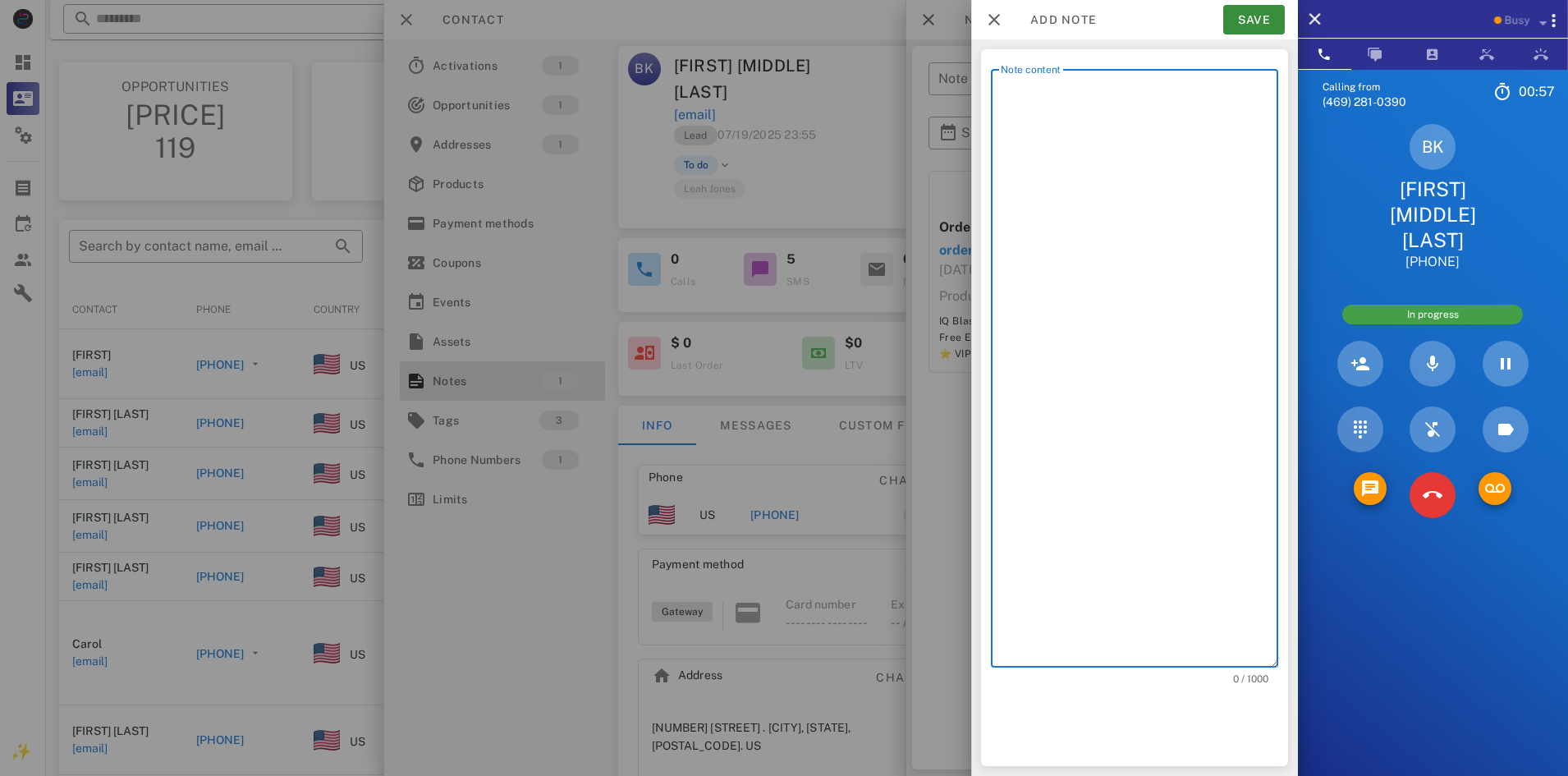 click on "Note content" at bounding box center (1139, 372) 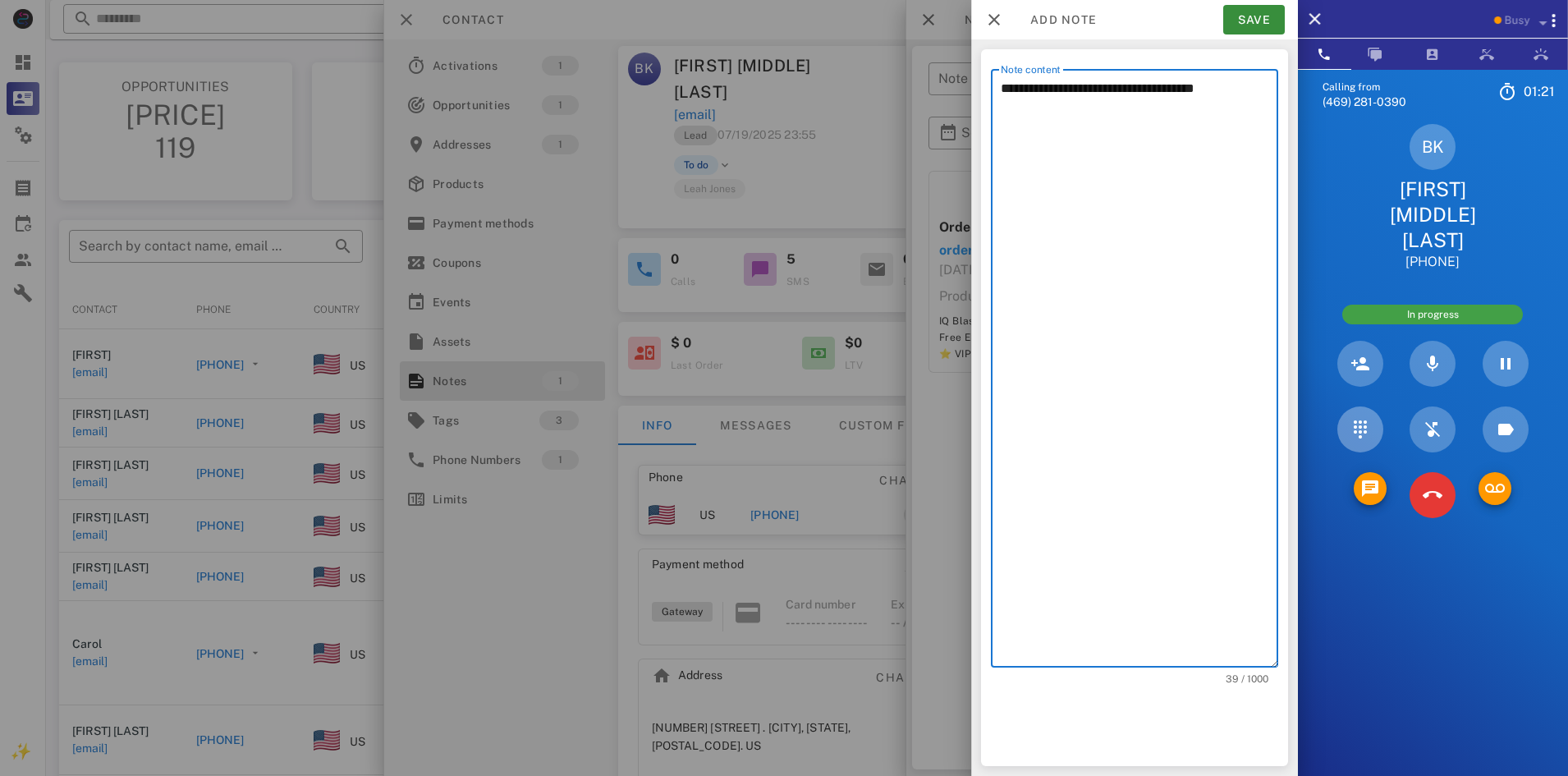 type on "**********" 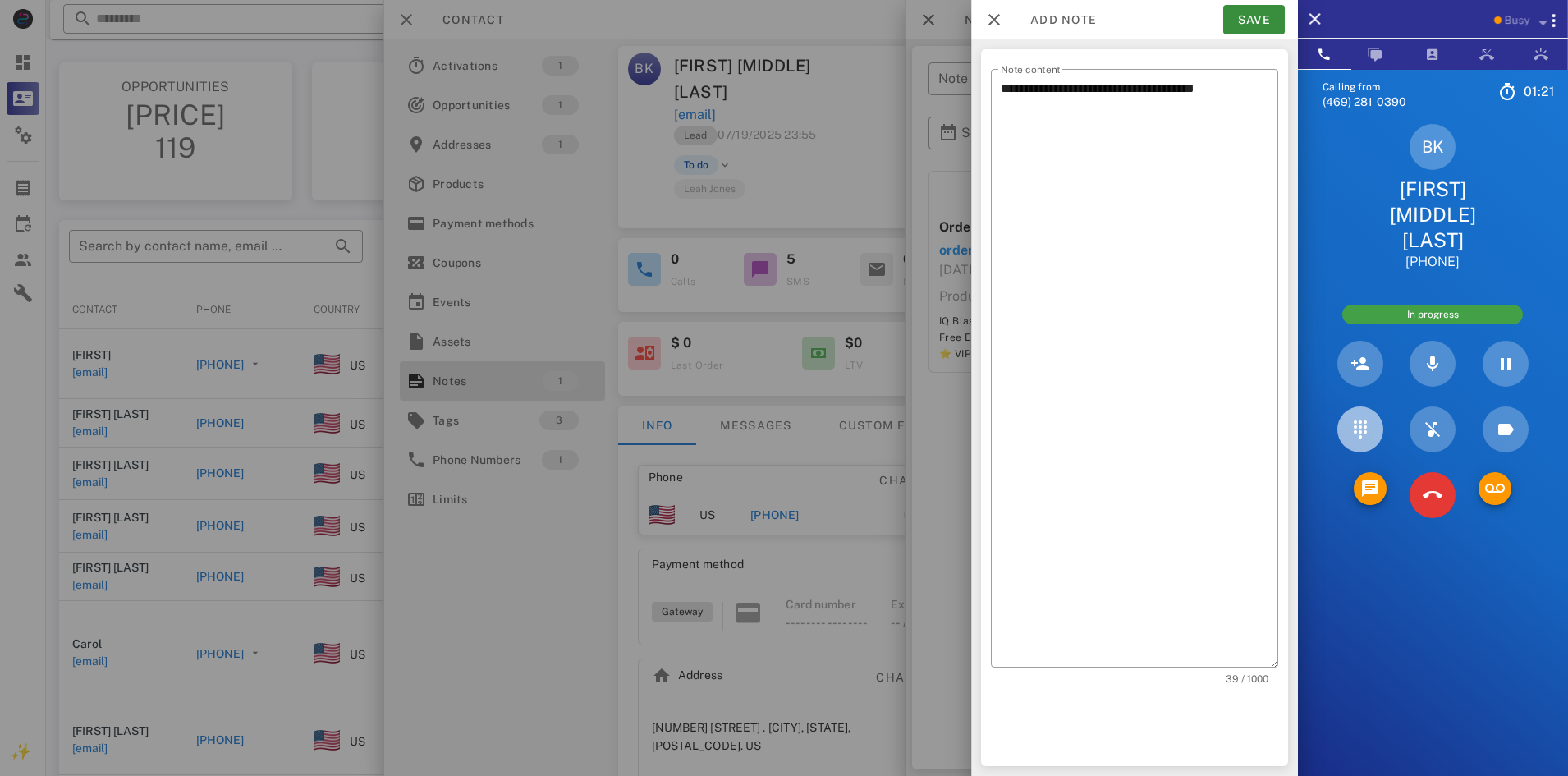 click at bounding box center [1360, 429] 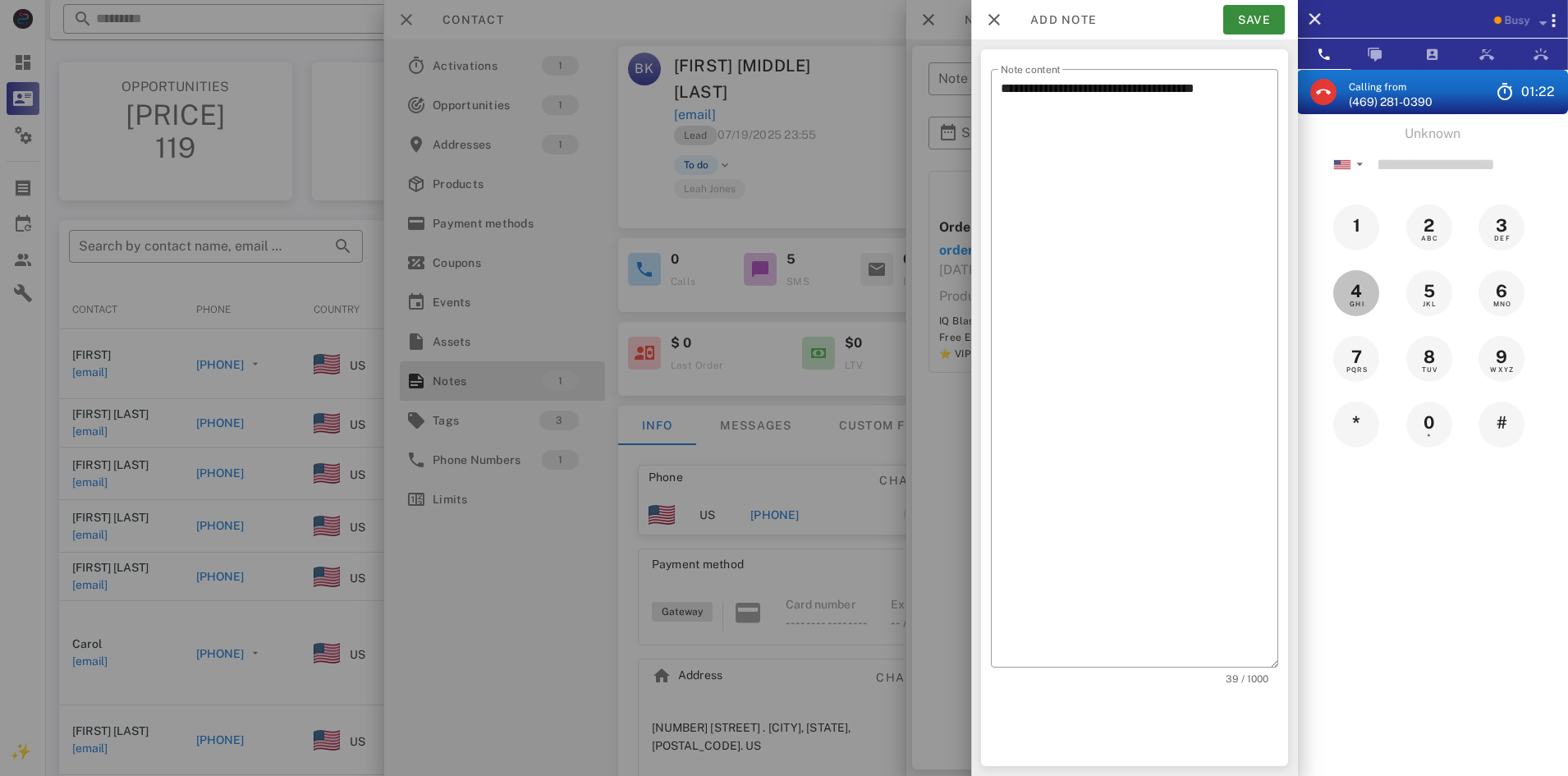 click on "4" at bounding box center (1356, 292) 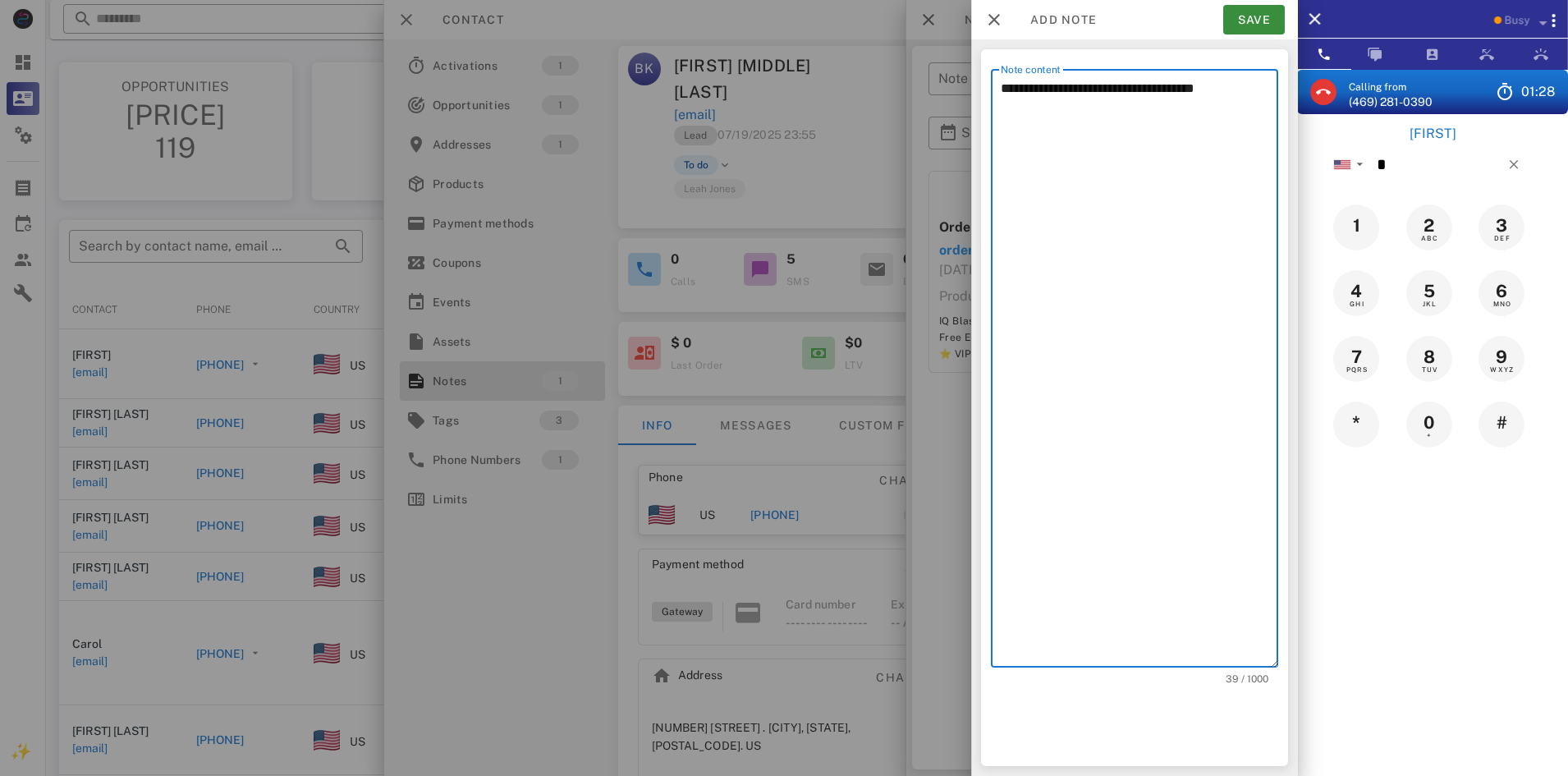 drag, startPoint x: 1246, startPoint y: 90, endPoint x: 999, endPoint y: 111, distance: 247.89111 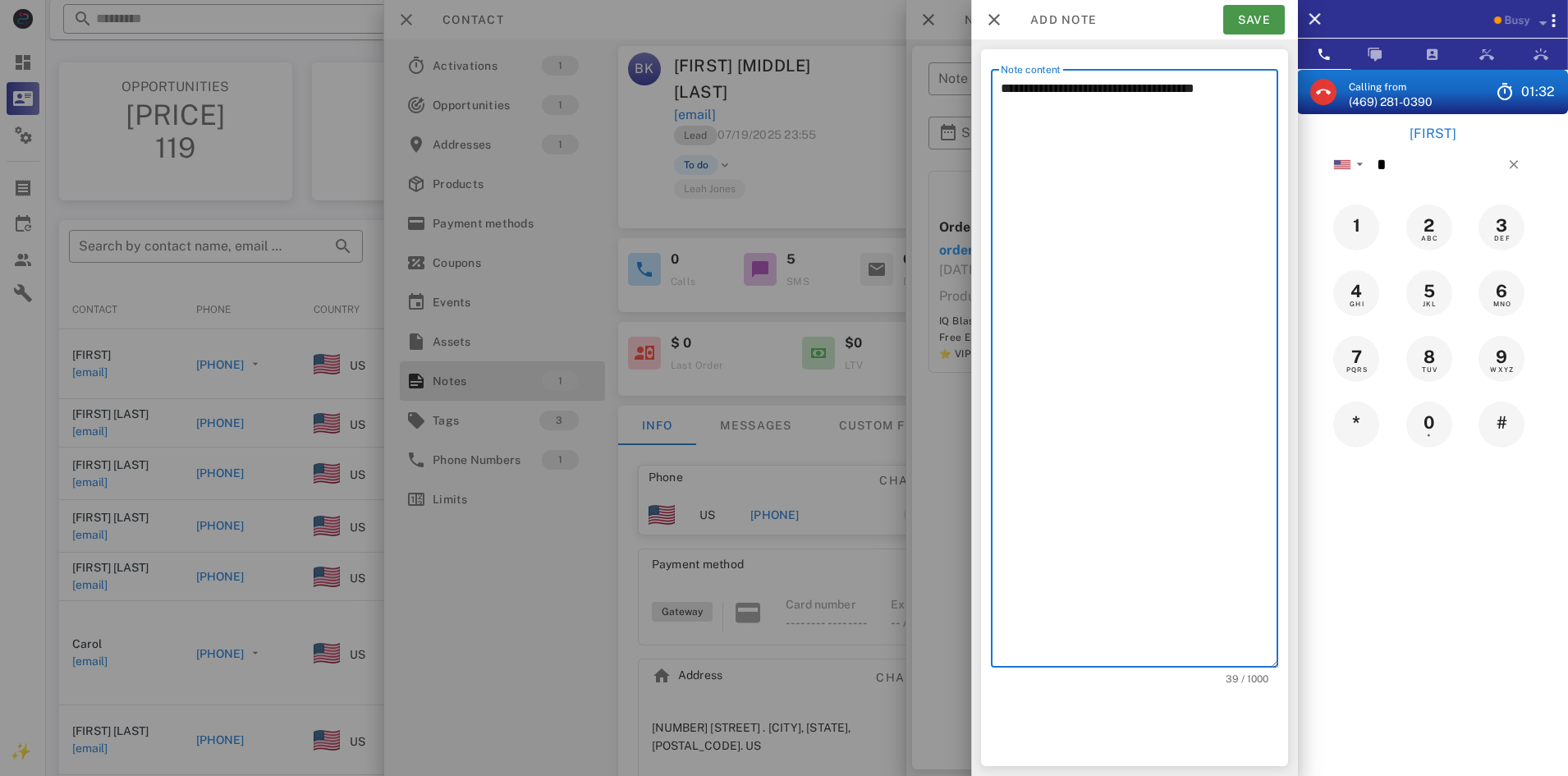 type on "**********" 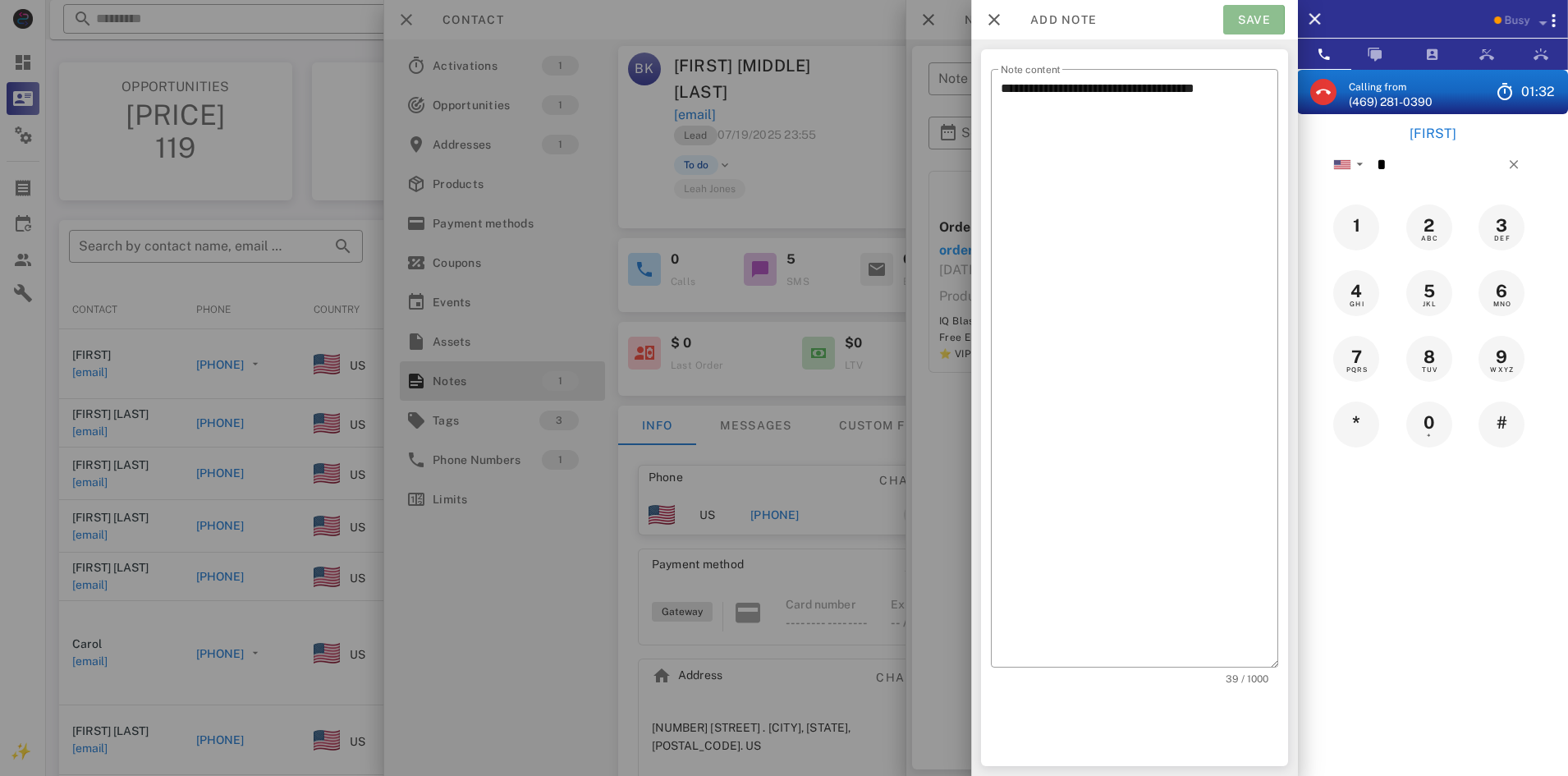 click on "Save" at bounding box center (1254, 20) 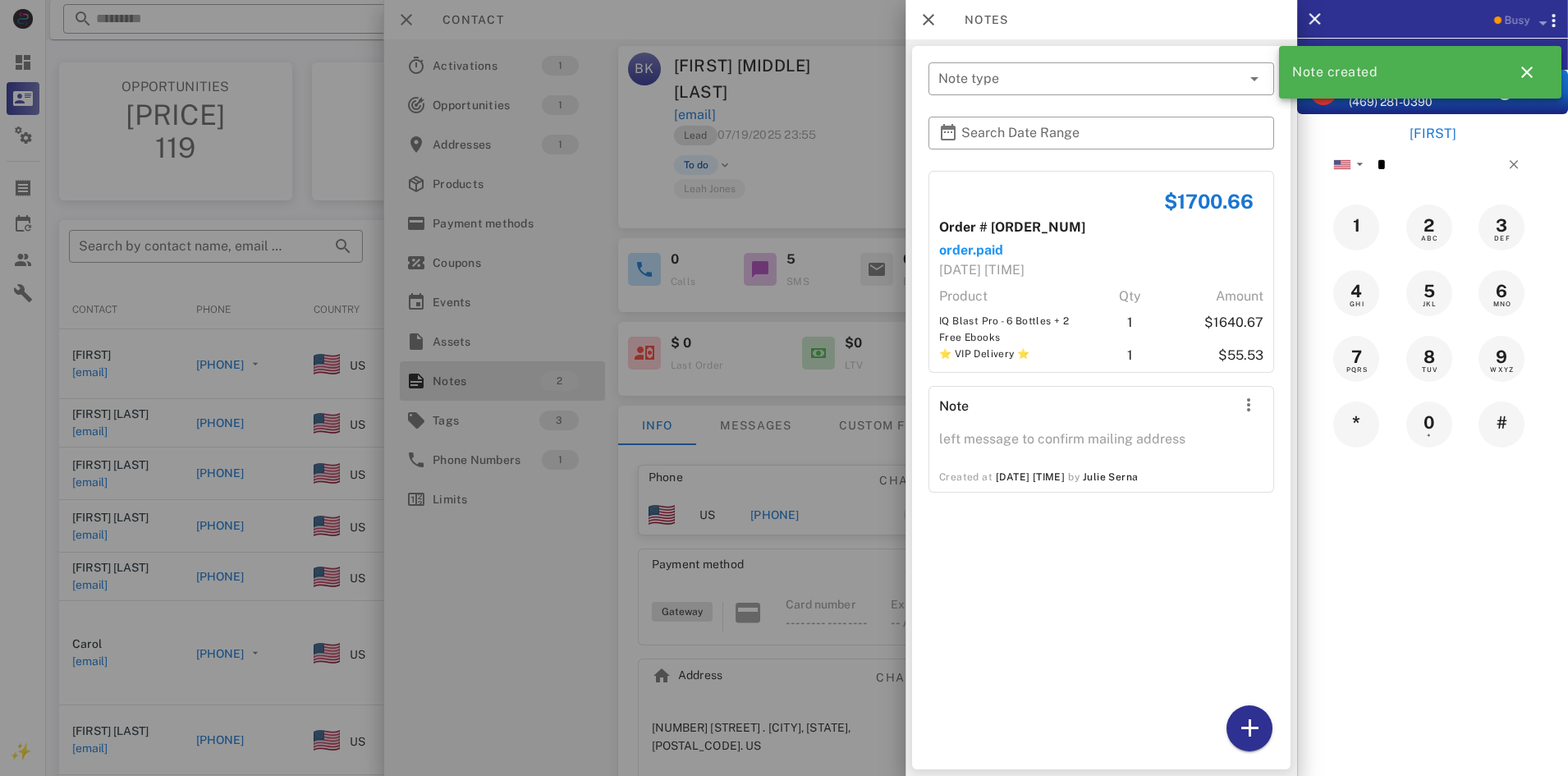 click at bounding box center (784, 388) 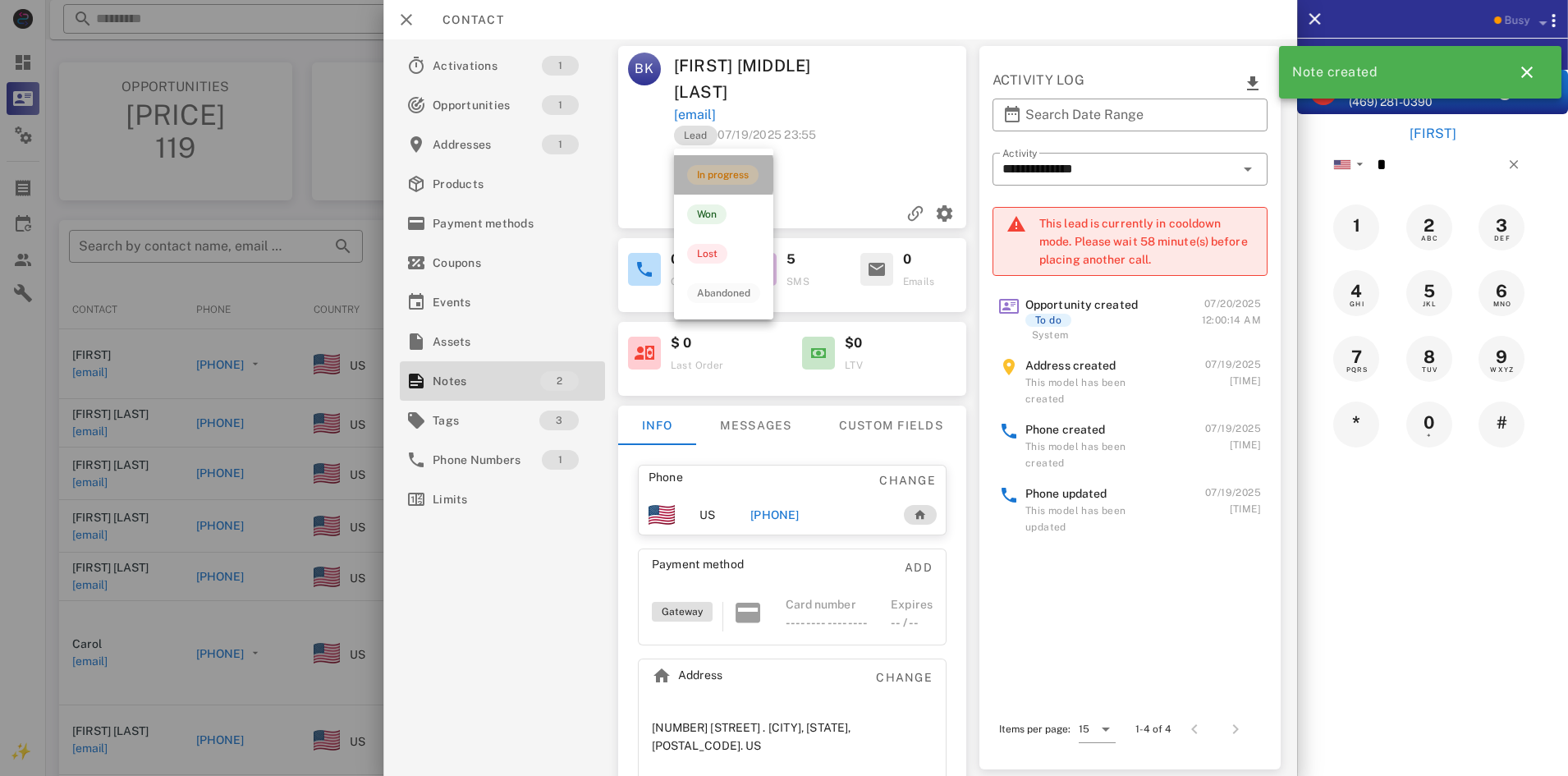 click on "In progress" at bounding box center (722, 175) 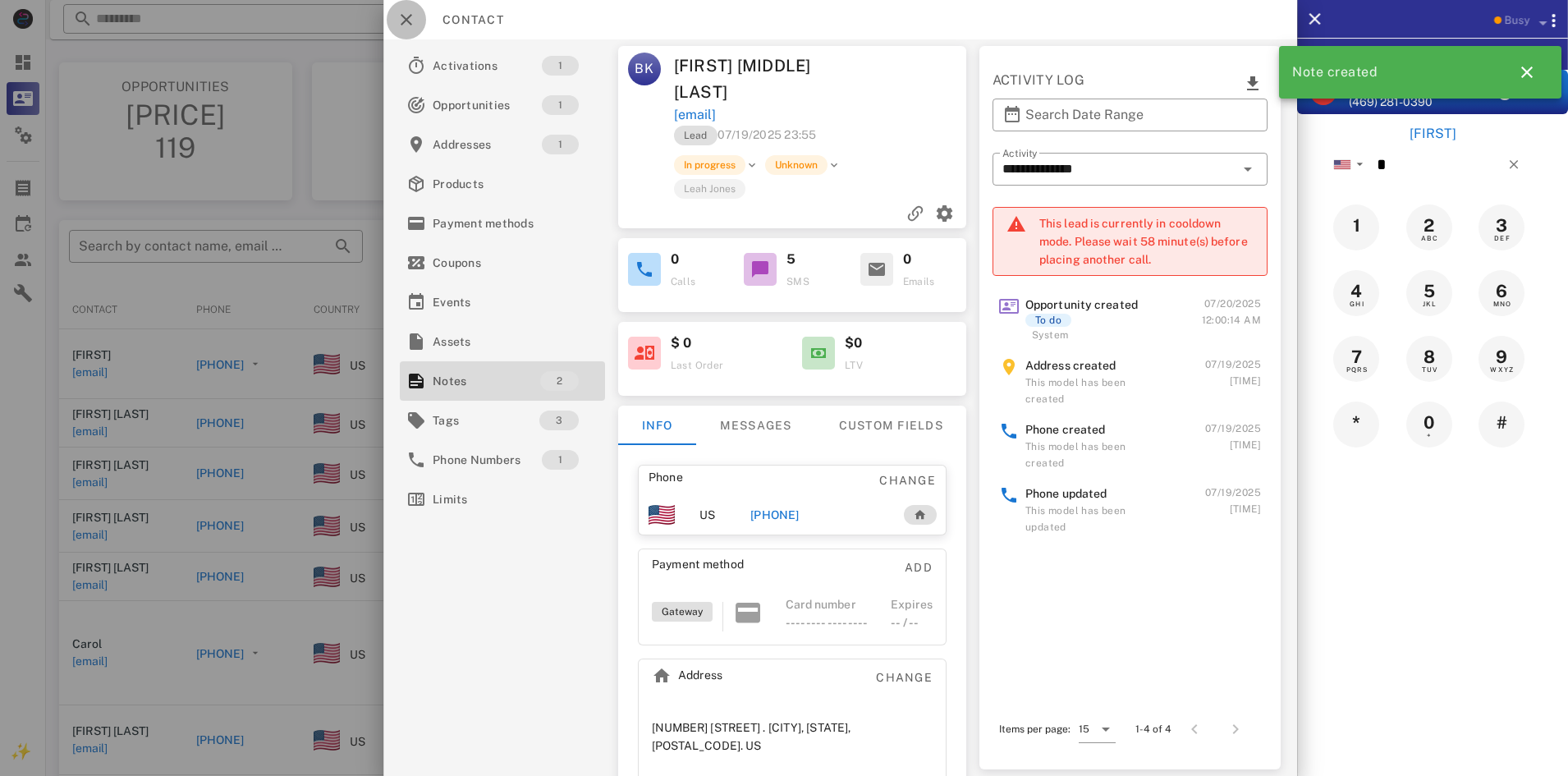 click at bounding box center [406, 20] 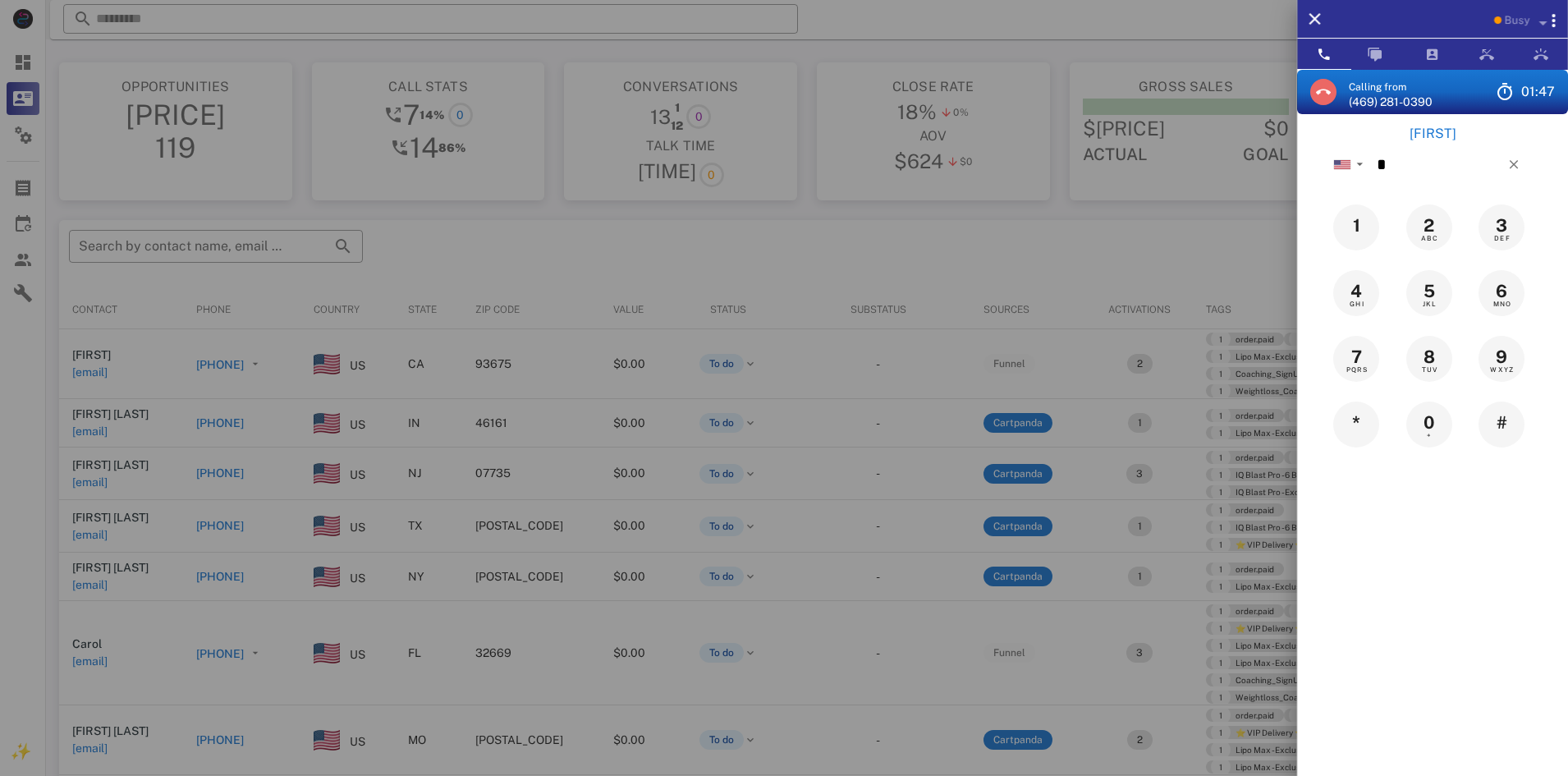 click at bounding box center [1323, 92] 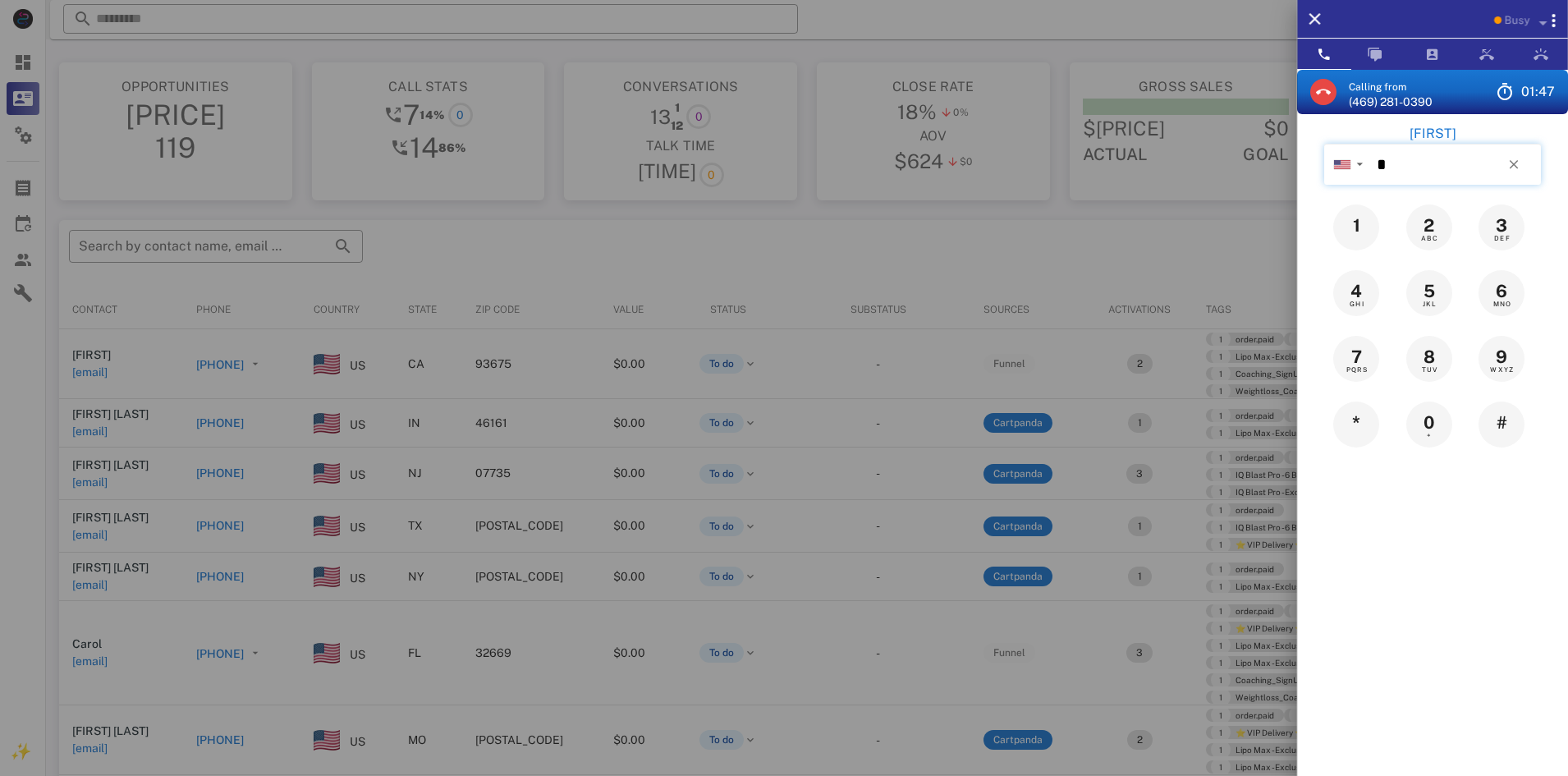type 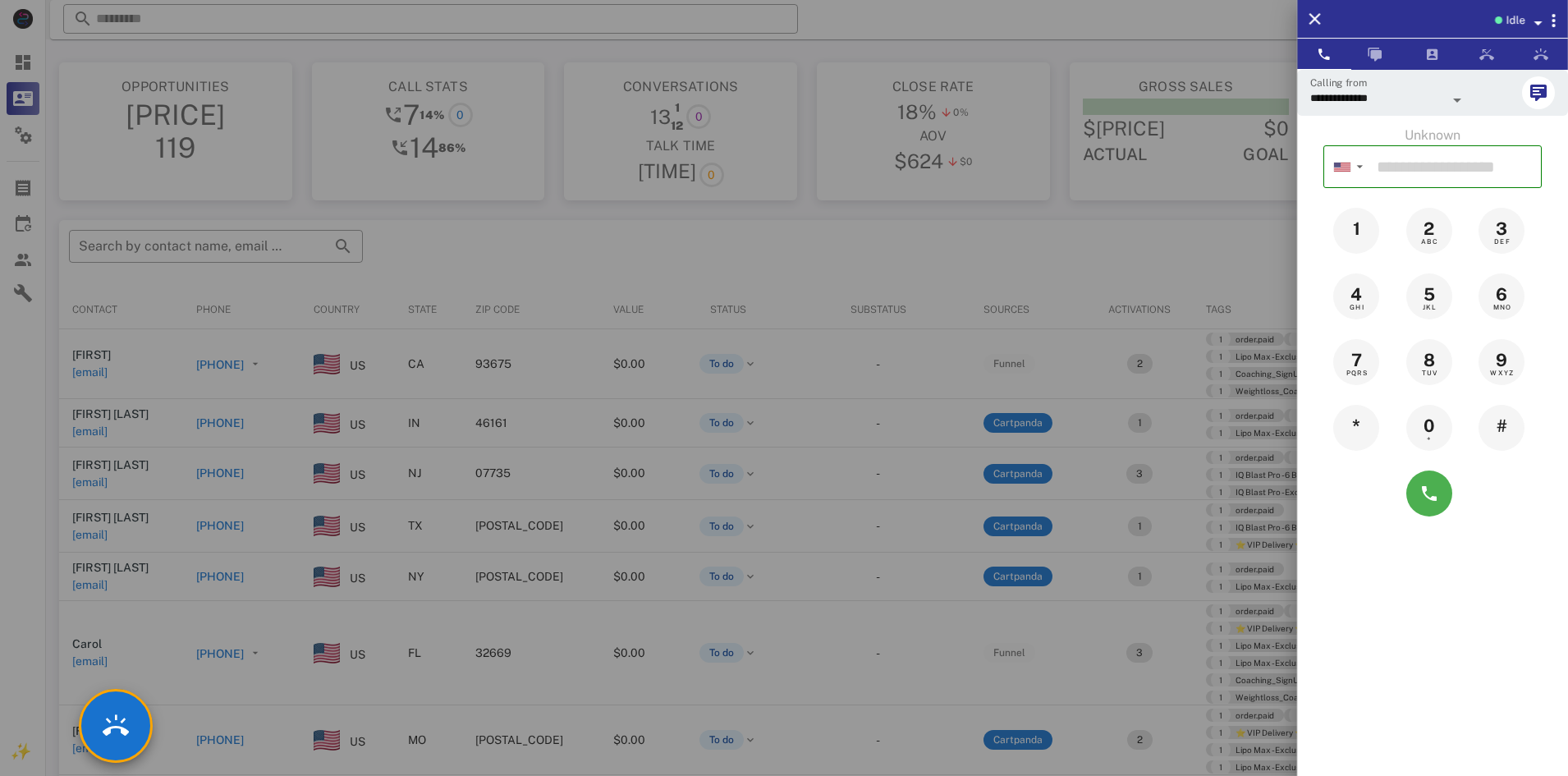 click at bounding box center (784, 388) 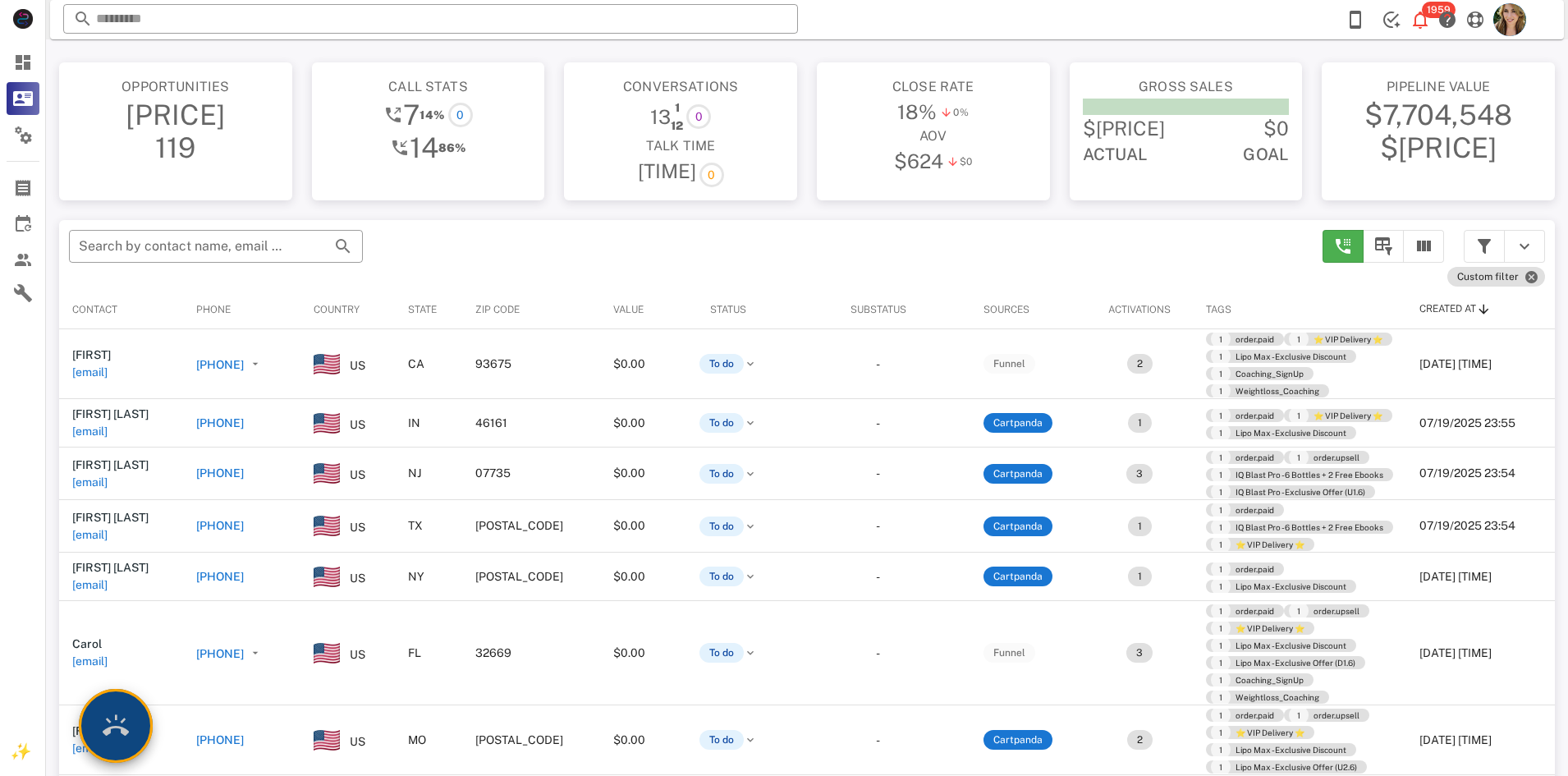 click at bounding box center [116, 726] 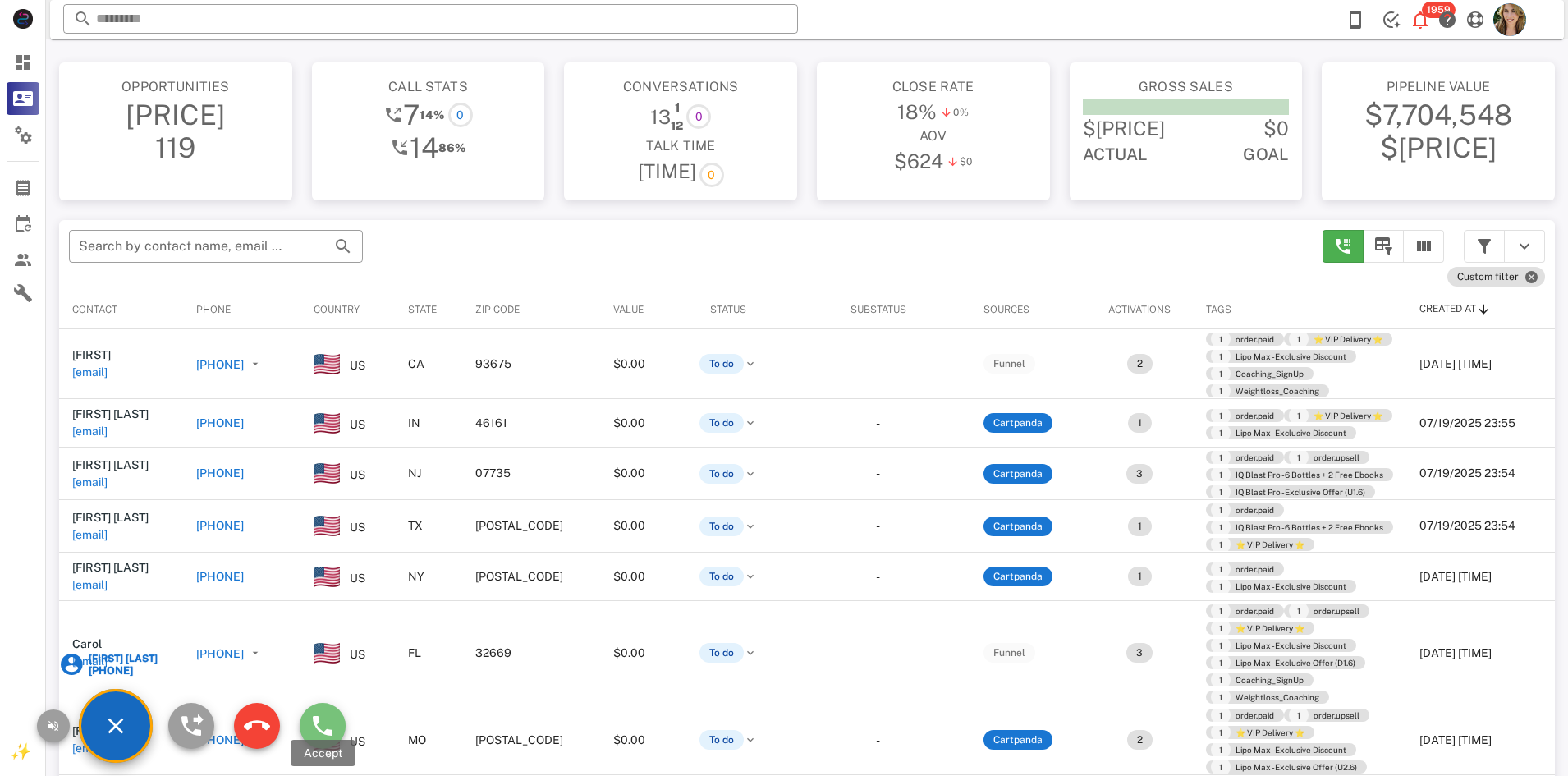 click at bounding box center [323, 726] 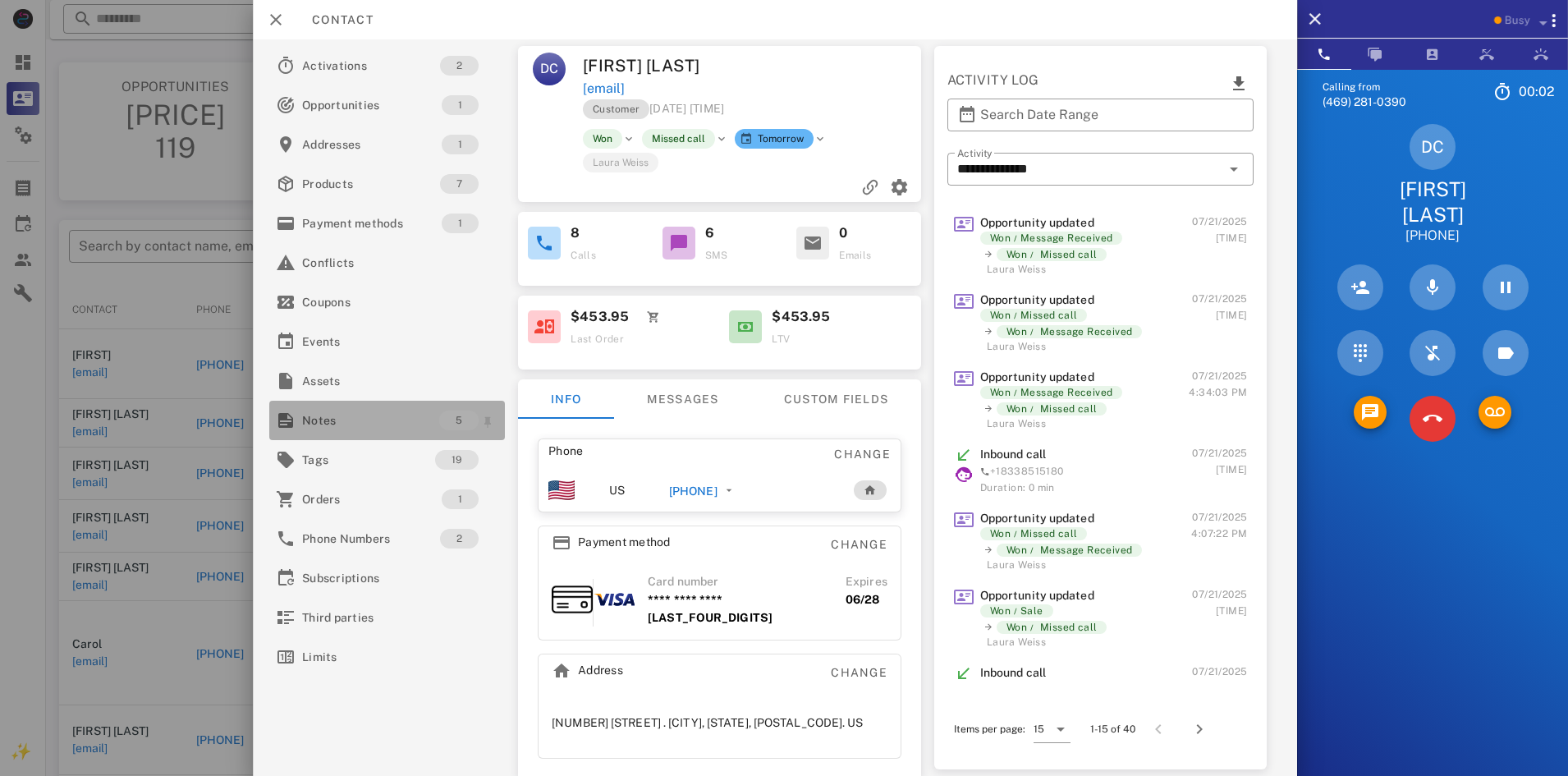 click on "Notes" at bounding box center [370, 420] 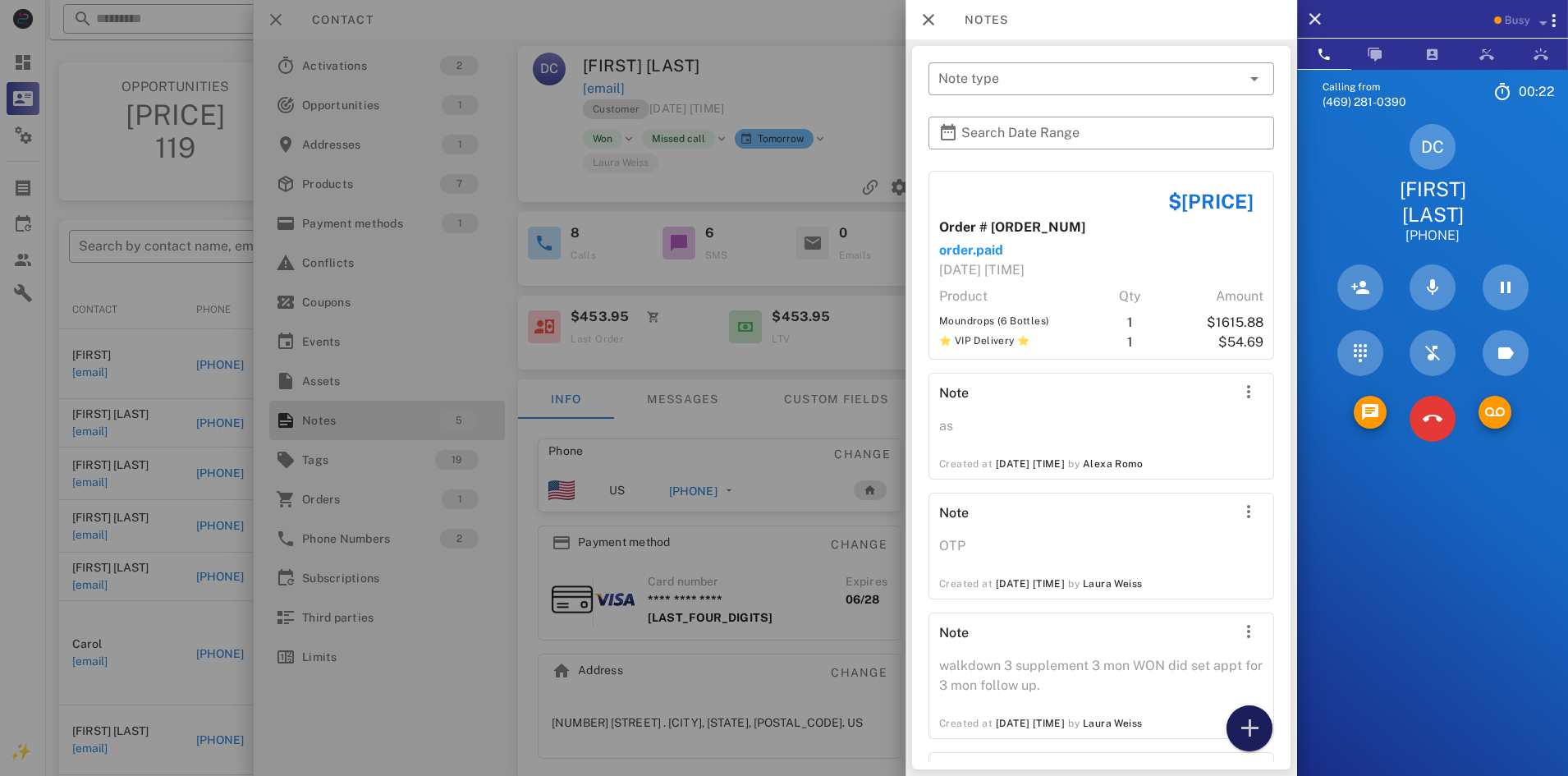 click at bounding box center [1249, 728] 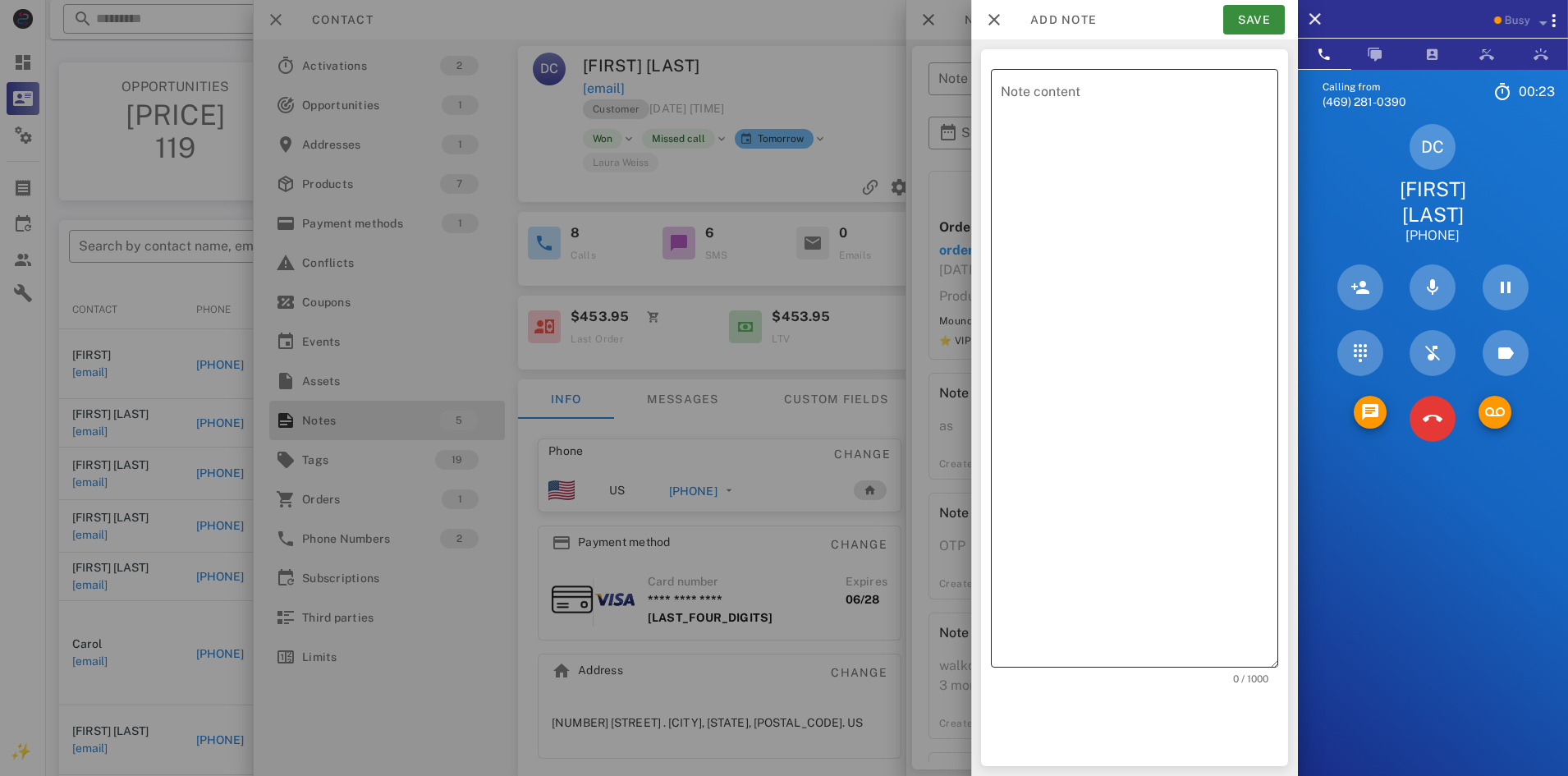 click on "Note content" at bounding box center (1139, 372) 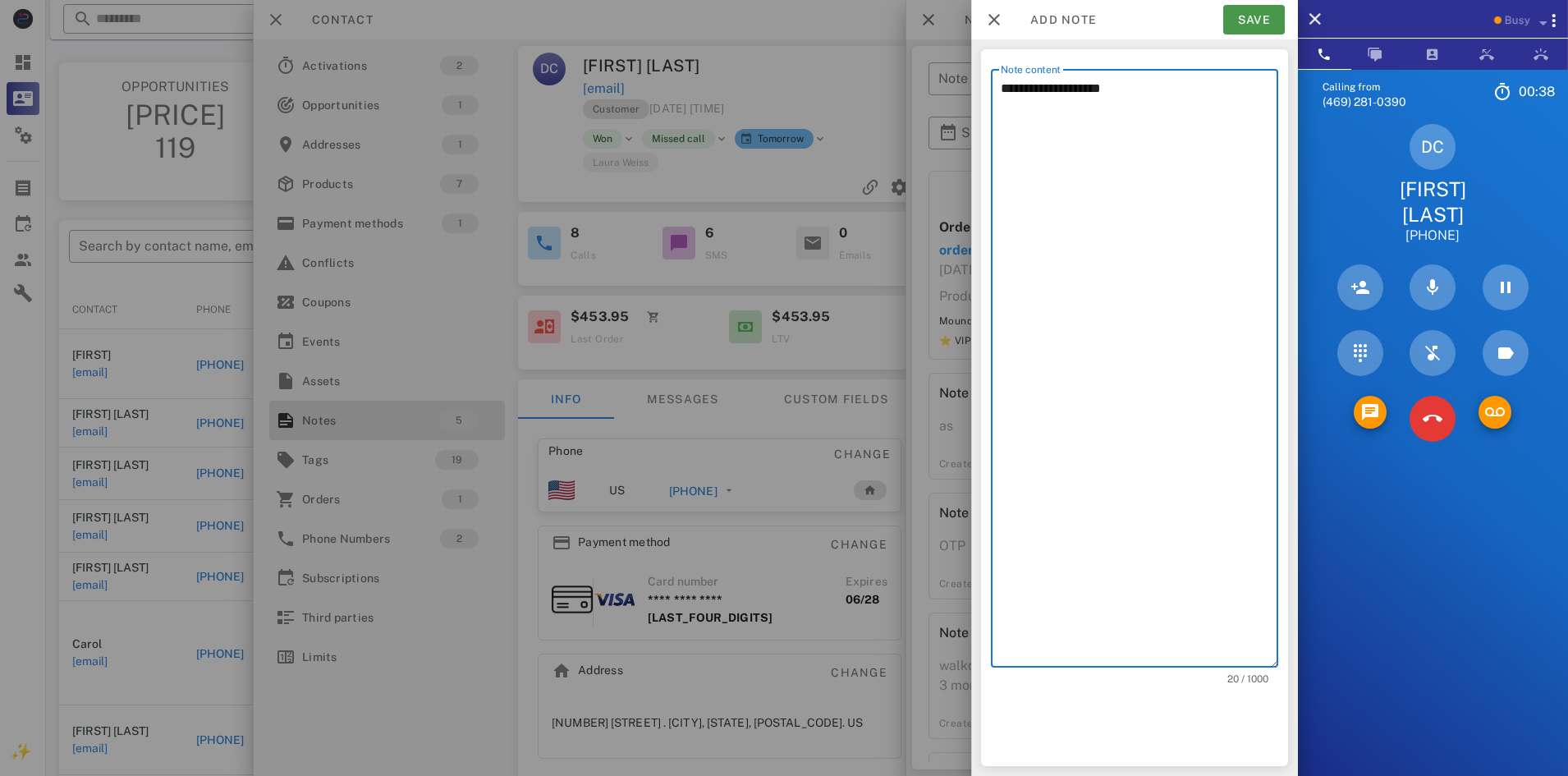 type on "**********" 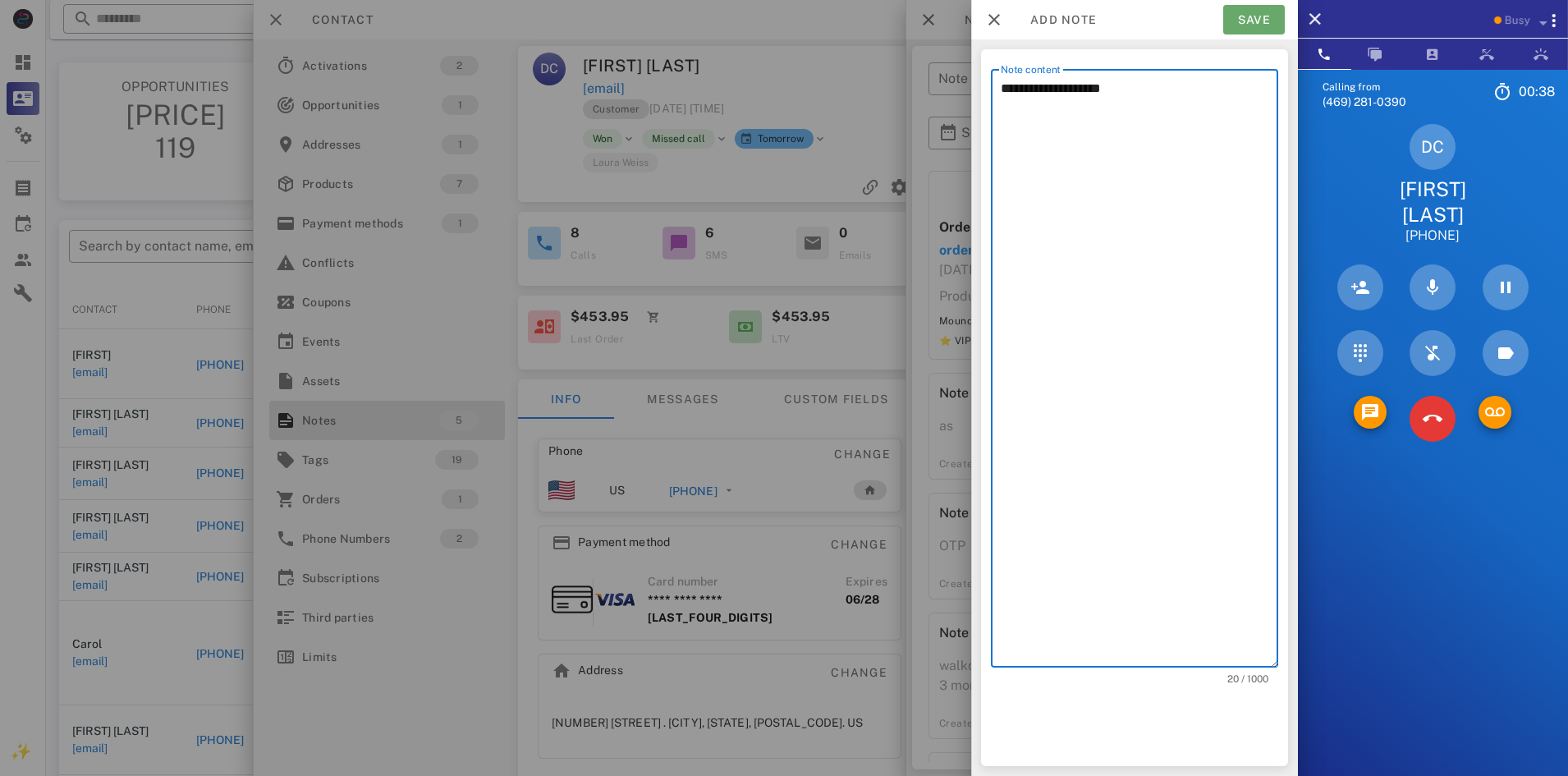 click on "Save" at bounding box center (1254, 20) 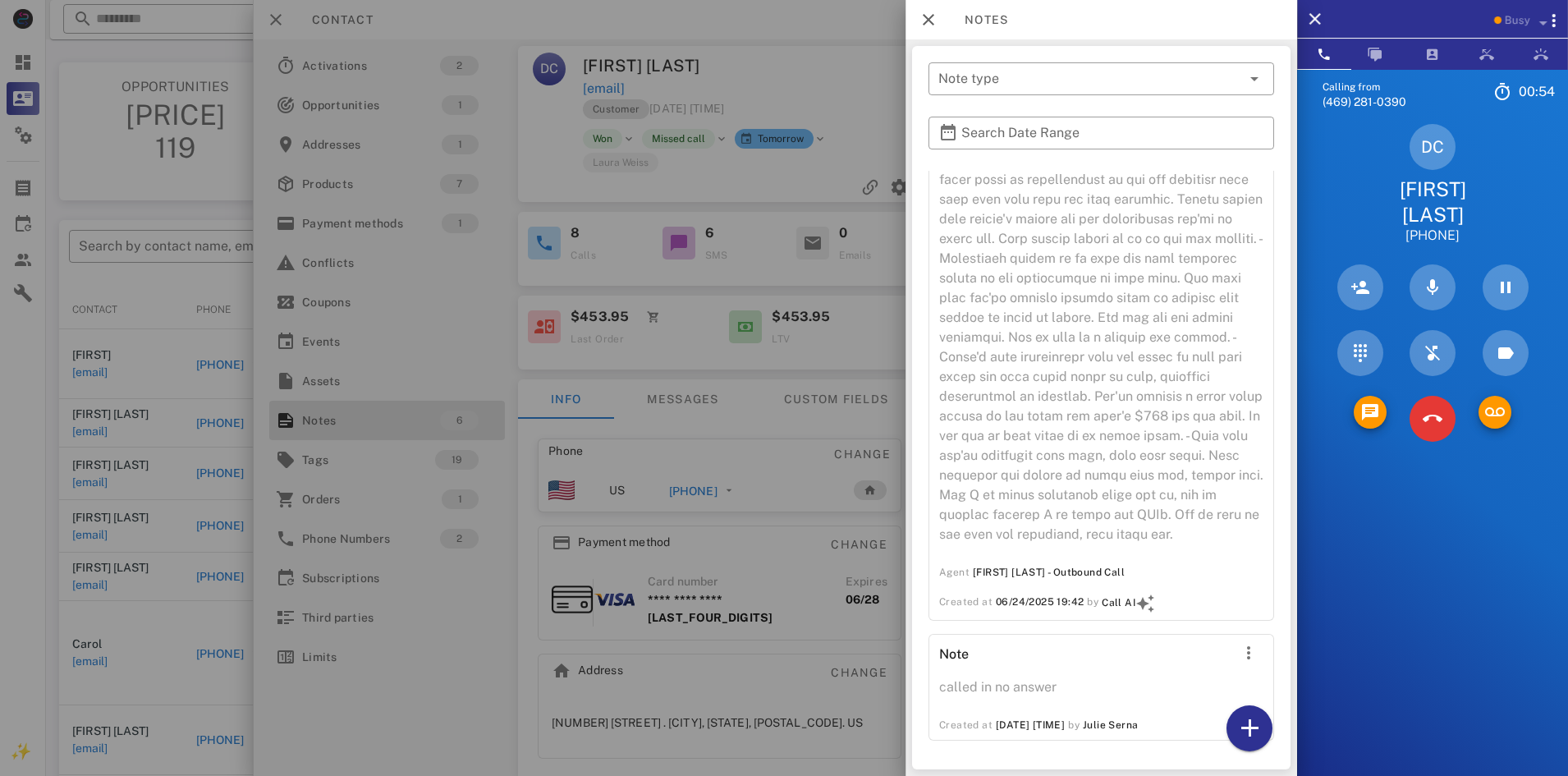 scroll, scrollTop: 844, scrollLeft: 0, axis: vertical 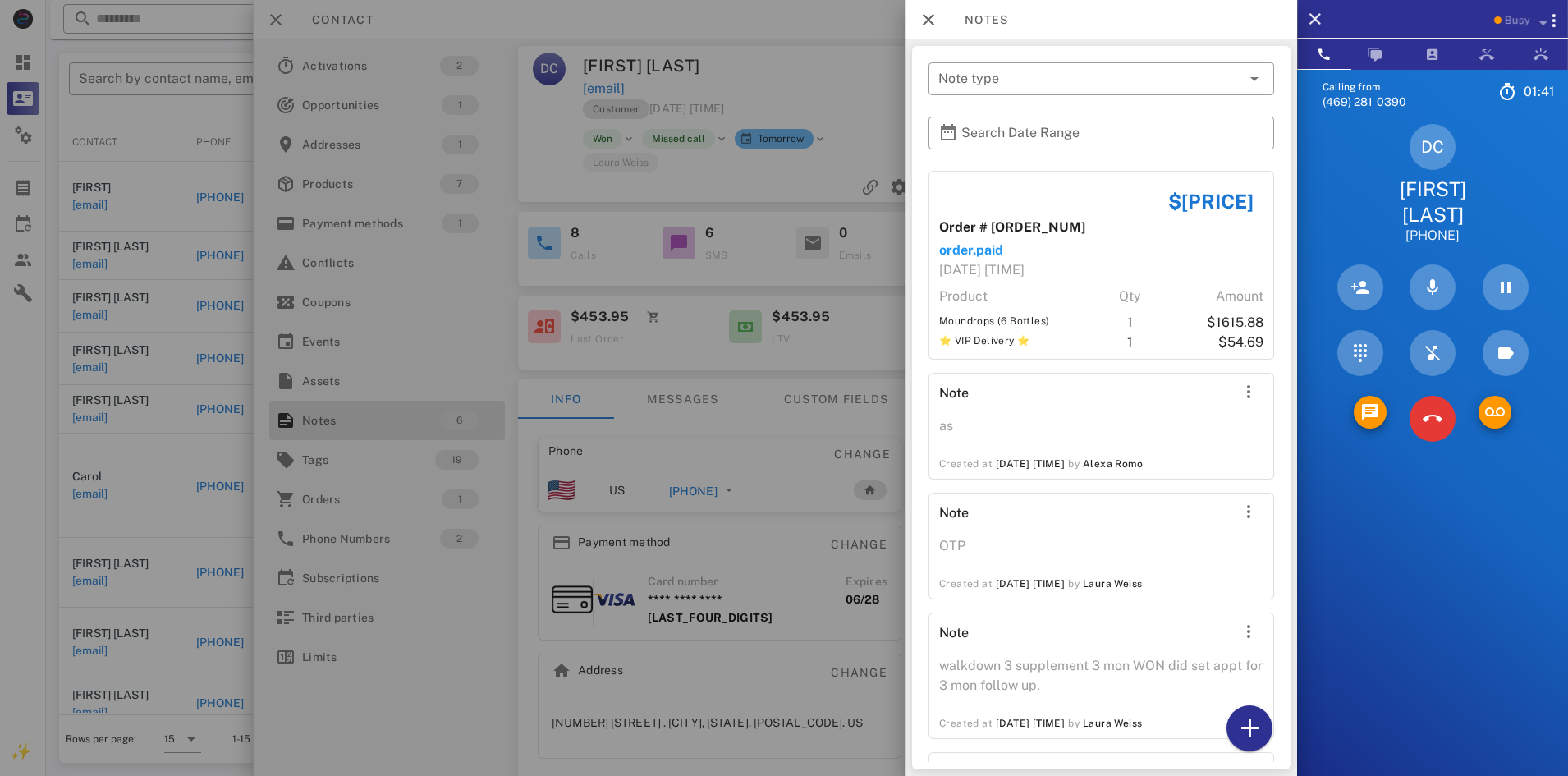 click at bounding box center [784, 388] 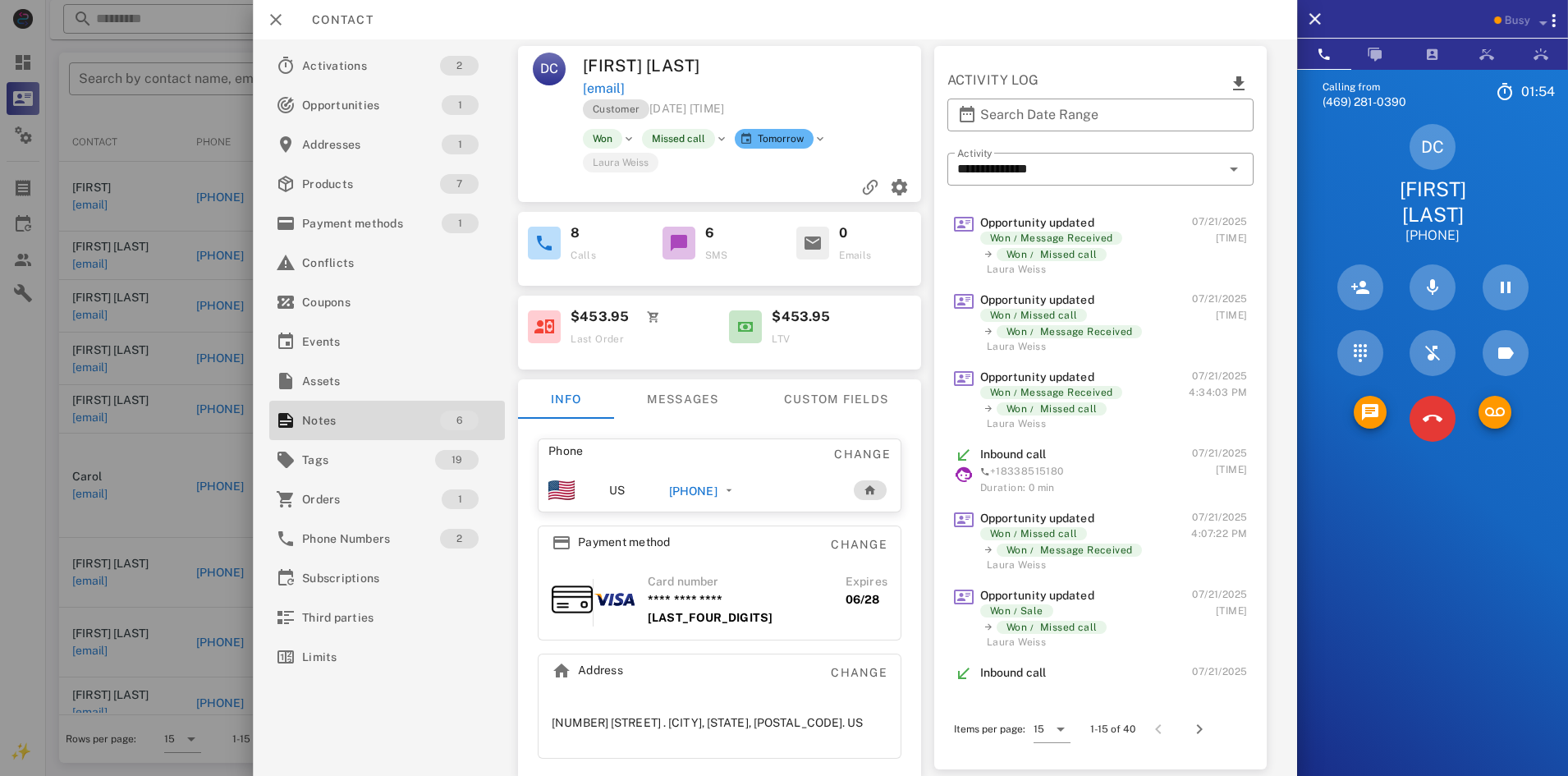 click on "+18154419467" at bounding box center [693, 491] 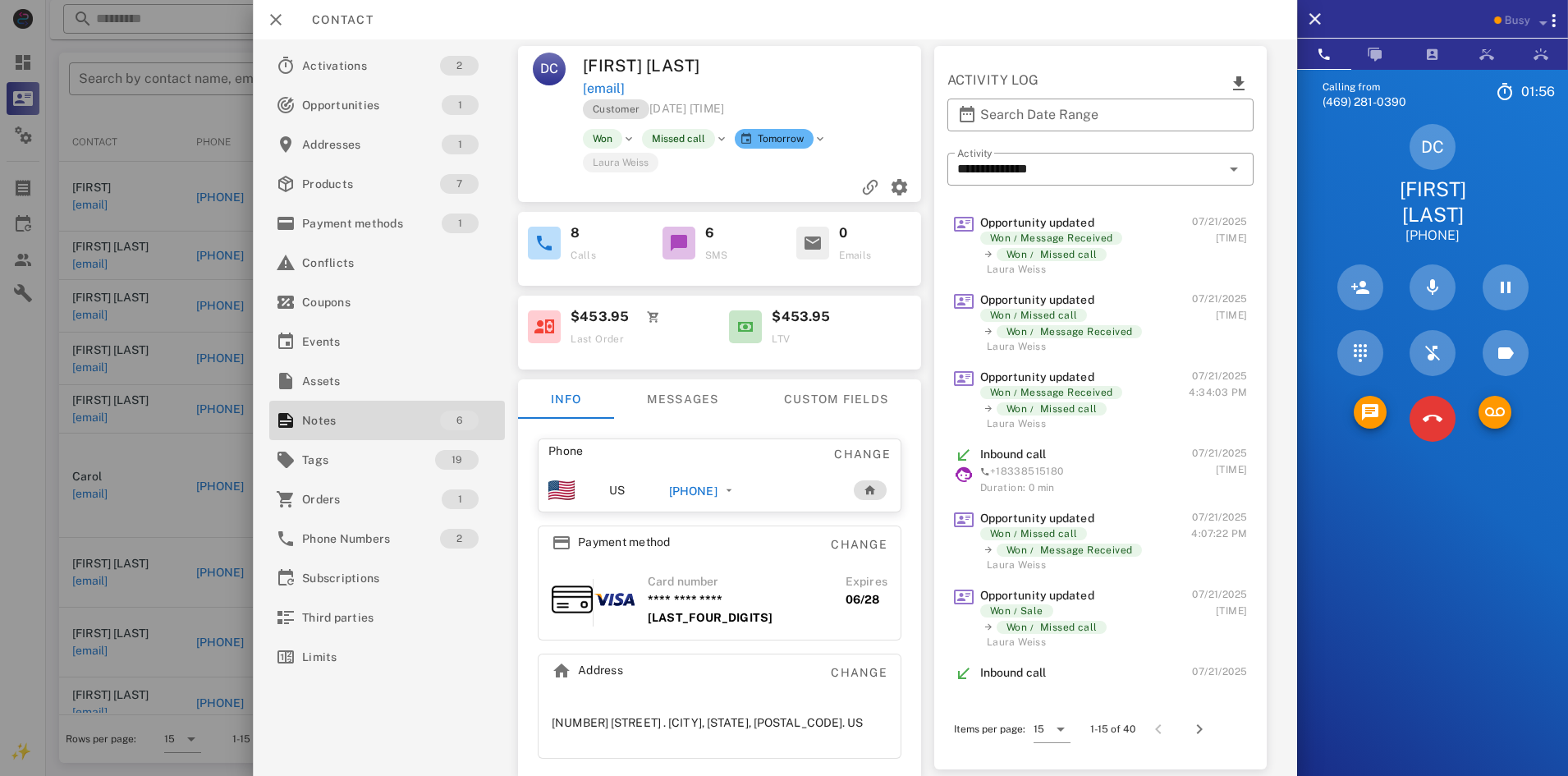 click on "+18154419467" at bounding box center (693, 491) 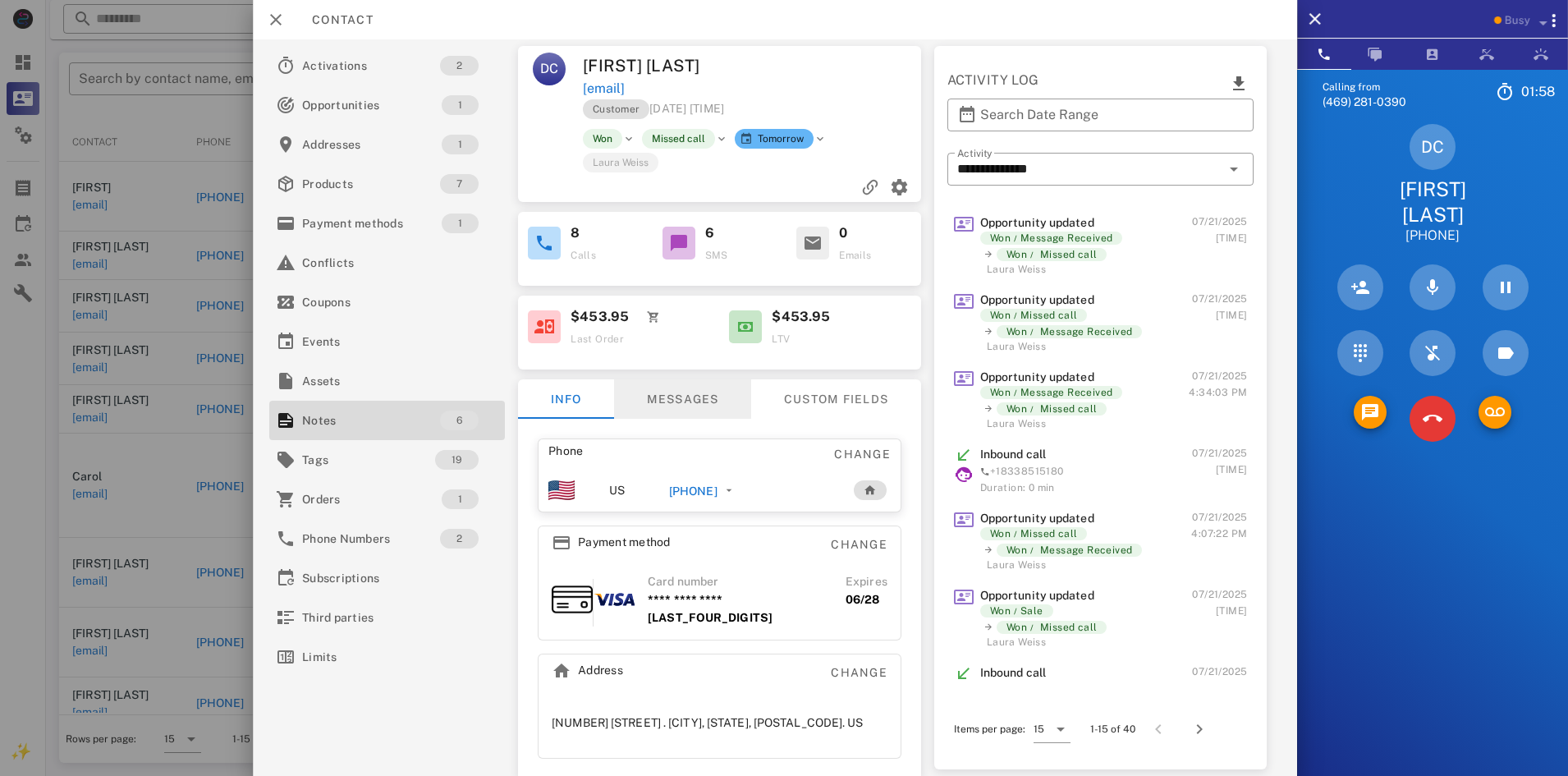 click on "Messages" at bounding box center [682, 399] 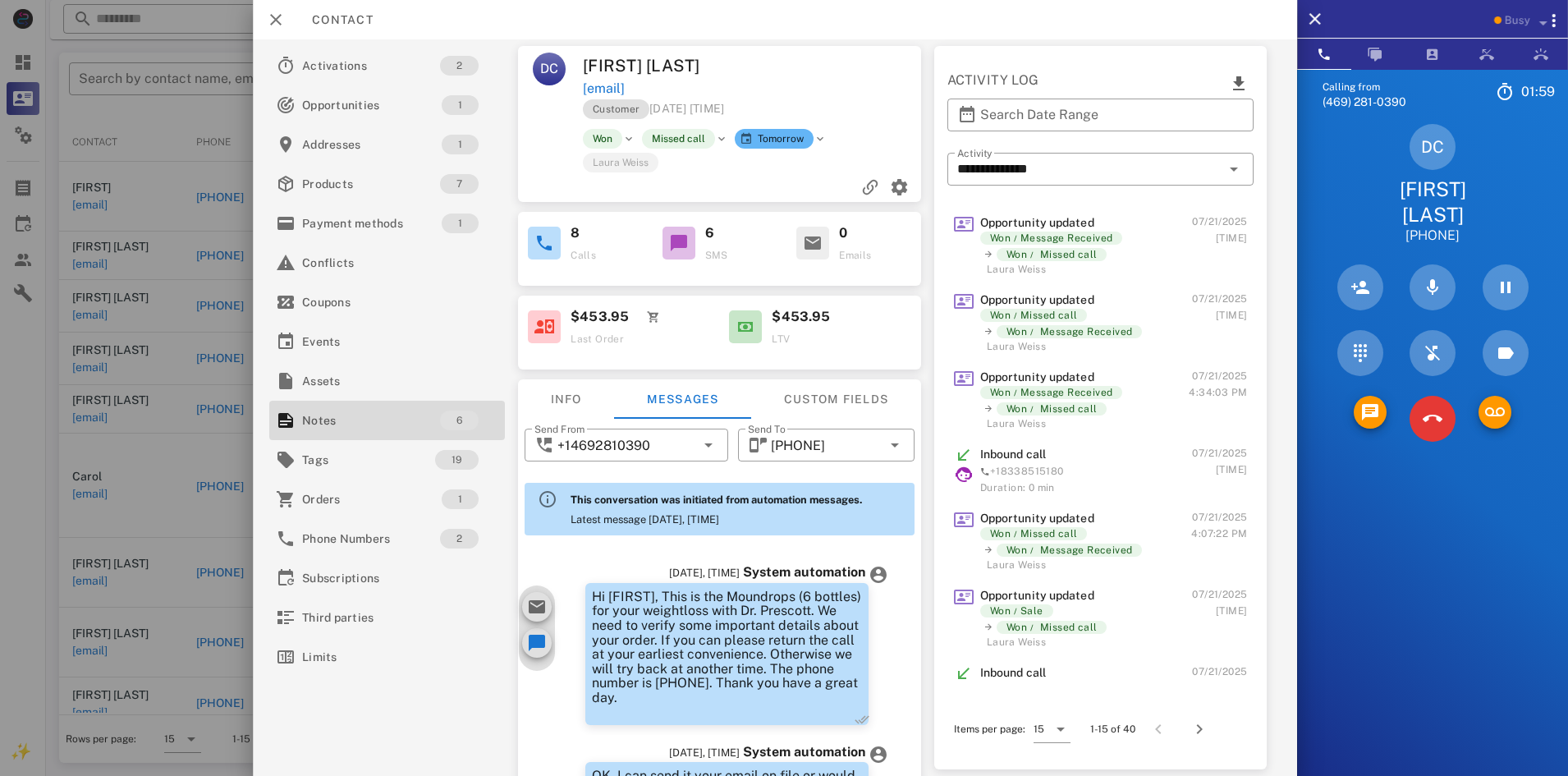 scroll, scrollTop: 1460, scrollLeft: 0, axis: vertical 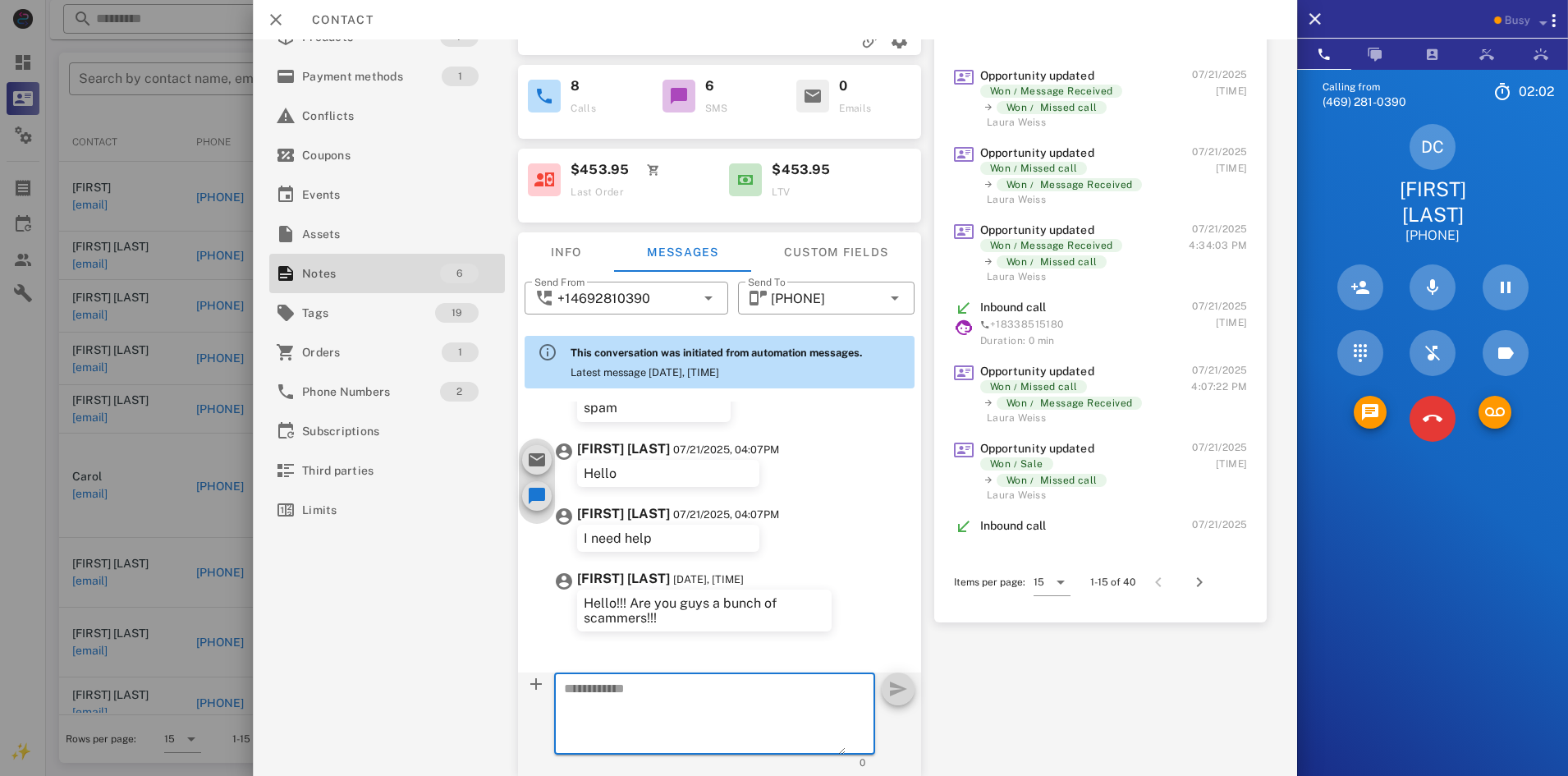 click at bounding box center [704, 716] 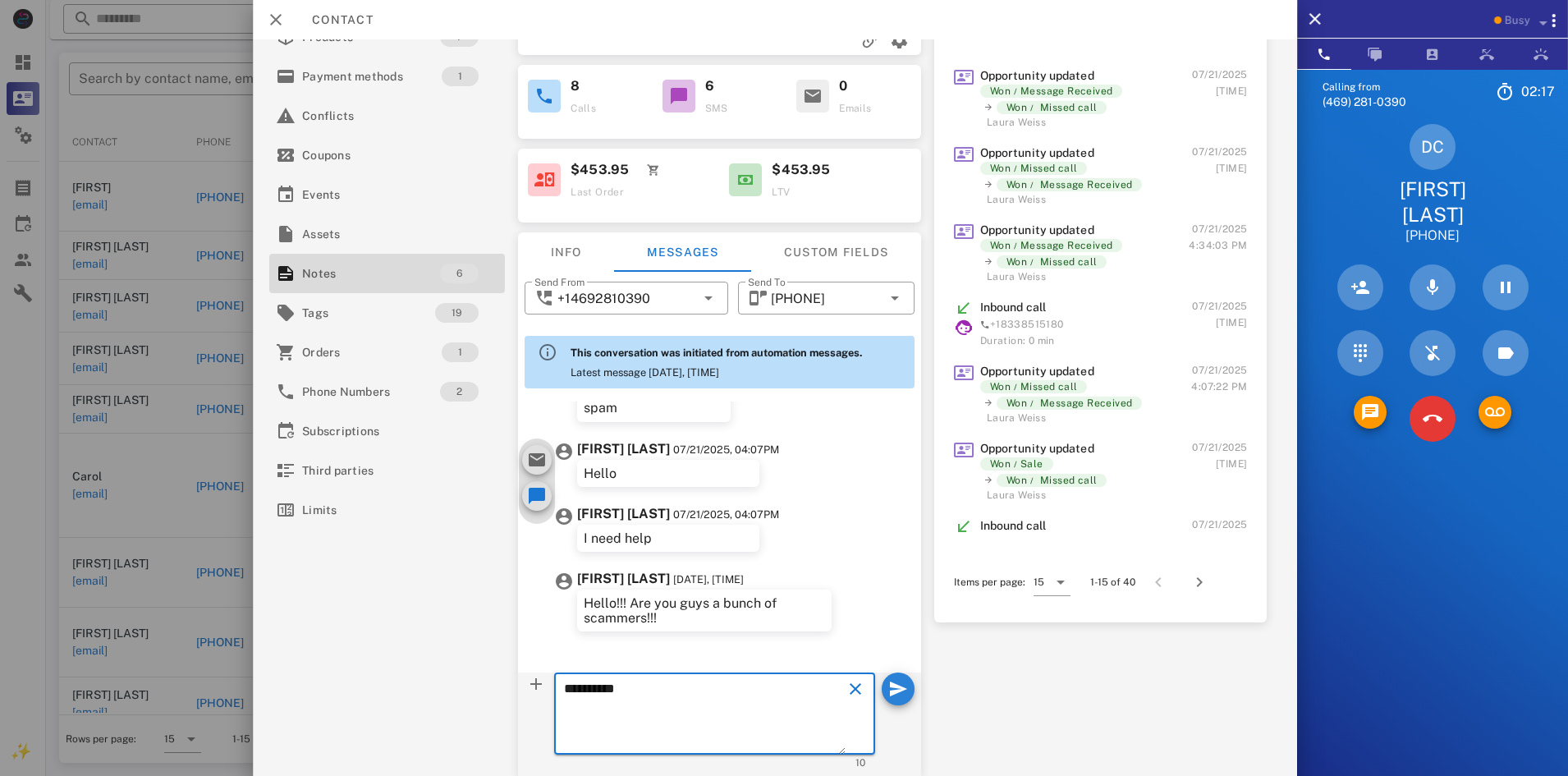 type on "**********" 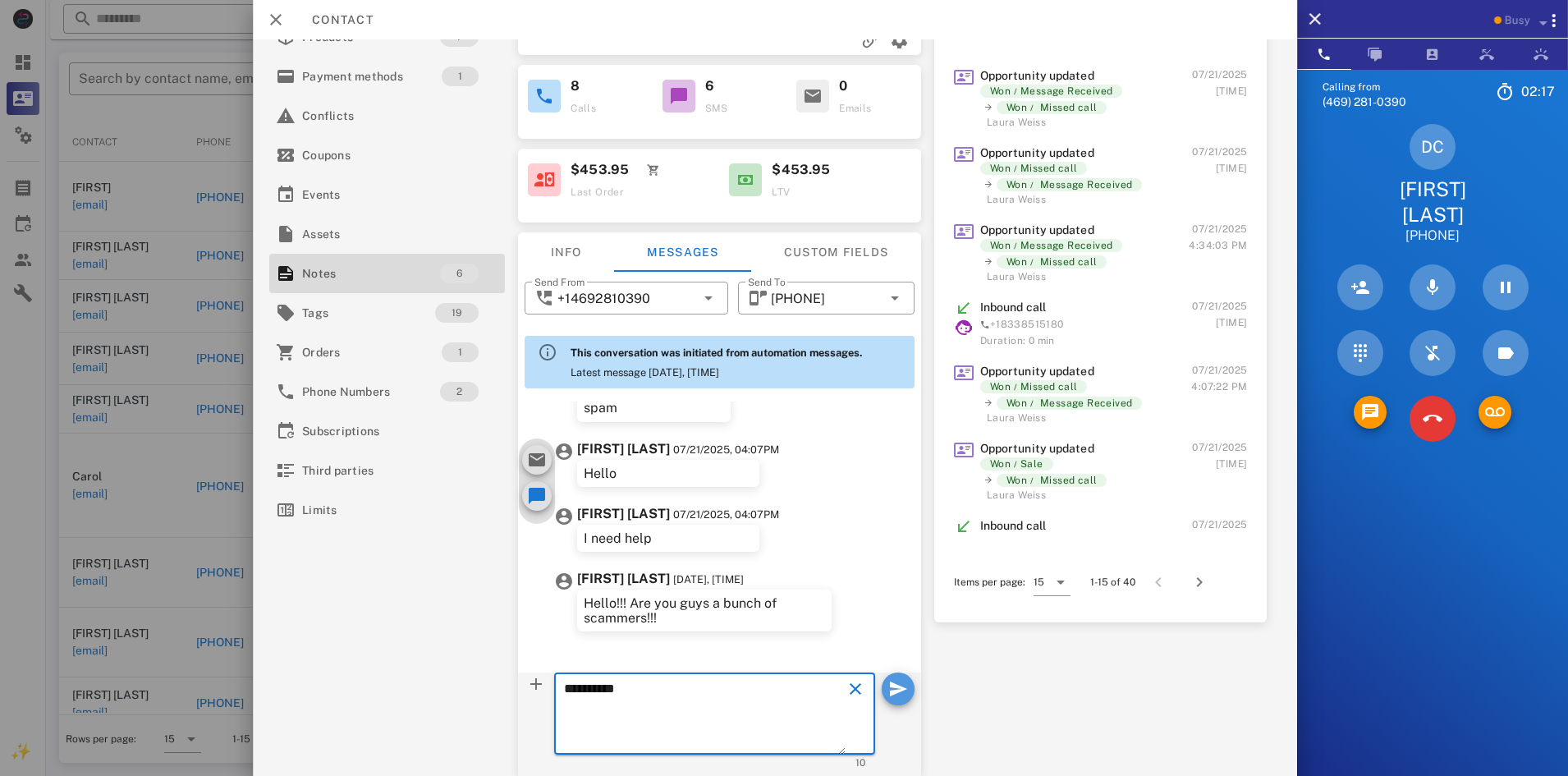 click at bounding box center (898, 689) 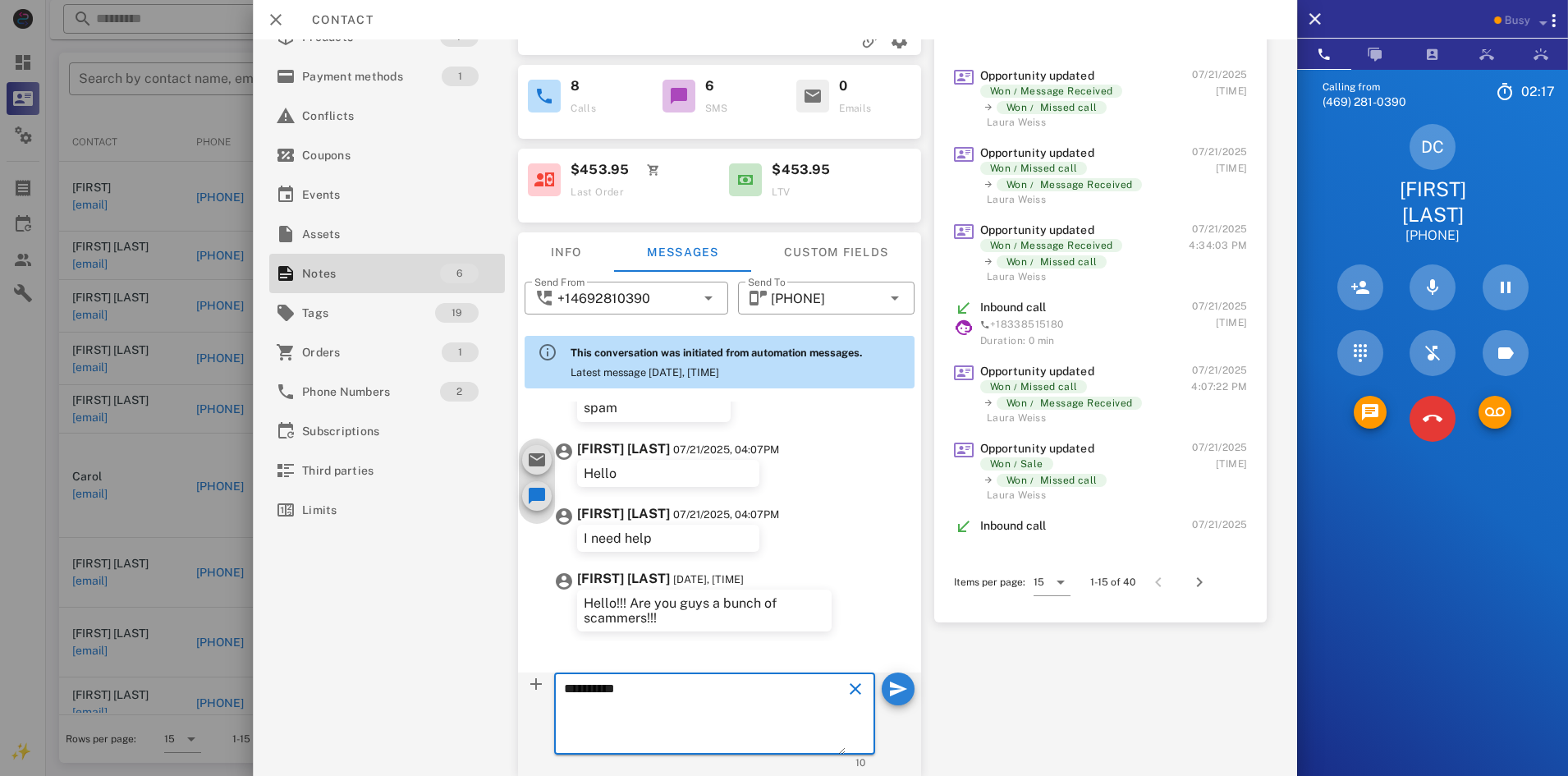 type 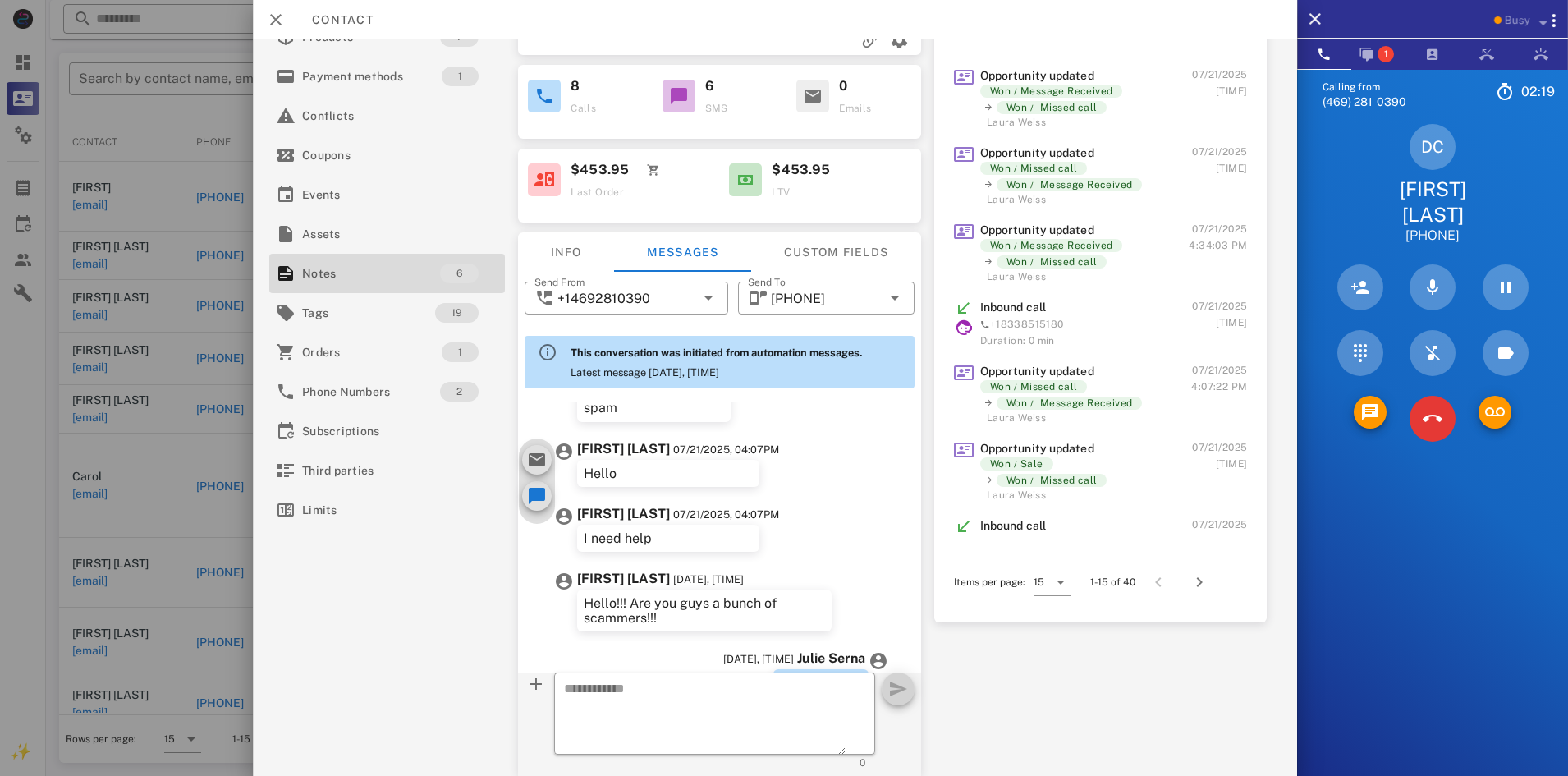scroll, scrollTop: 1539, scrollLeft: 0, axis: vertical 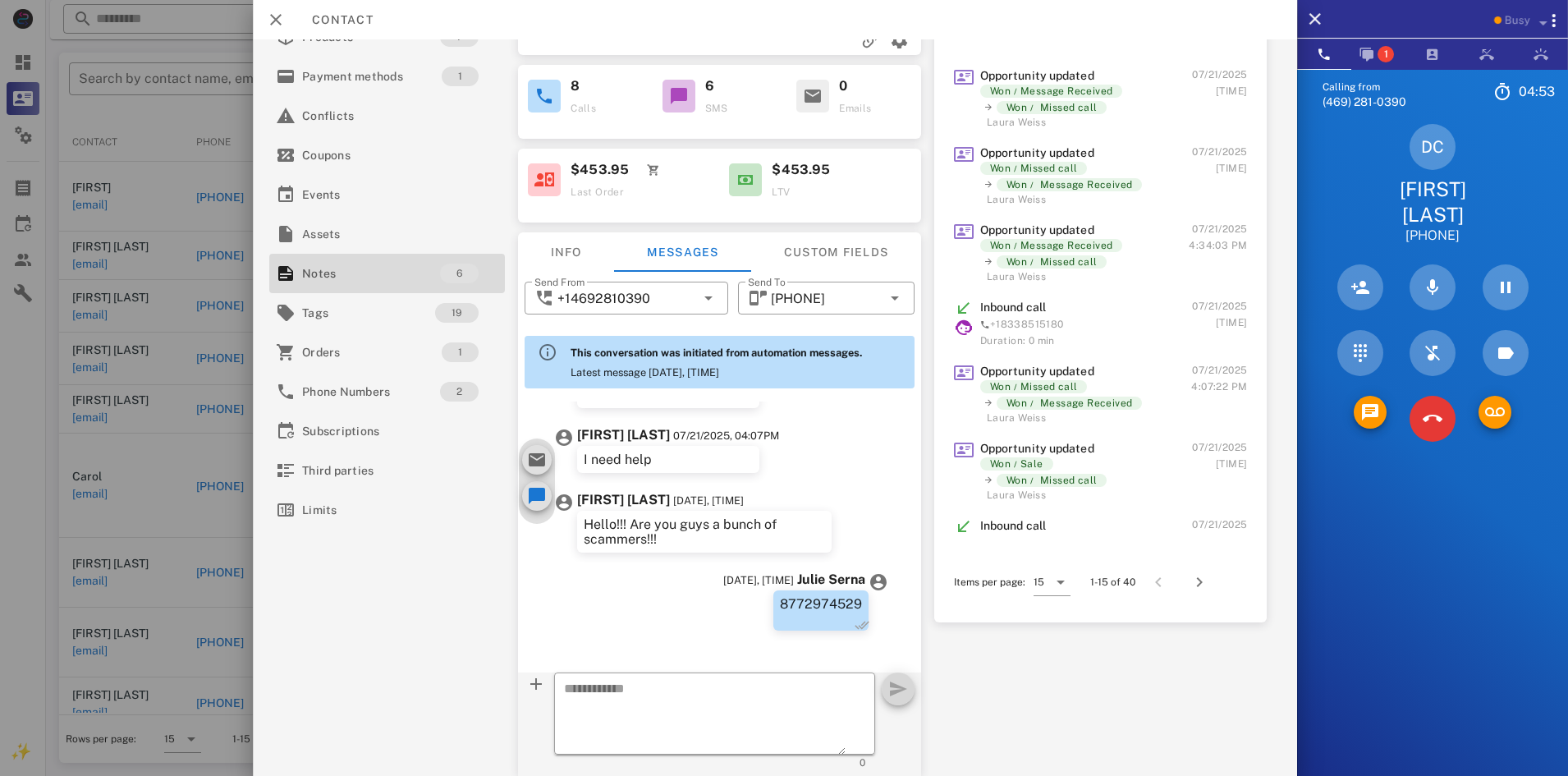 click on "Activations  2  Opportunities  1  Addresses  1  Products  7  Payment methods  1  Conflicts Coupons Events Assets Notes  6  Tags  19  Orders  1  Phone Numbers  2  Subscriptions Third parties Limits DC Dawn Chavez  dmchavez40@gmail.com   Customer   06/24/2025 19:34   Won   Missed call   Tomorrow   Laura Weiss  8 Calls 6 SMS 0 Emails $453.95 Last Order $453.95 LTV  Info   Messages   Custom fields   Phone   Change   US   +18154419467   Payment method   Change   Card number   **** **** **** 1007   Expires  06/28  Address   Change   3430 Ed Vera Drive .
Rockford, IL, 61109.
US   ​ Send From +14692810390 ​ Send To +18154419467  This conversation was initiated from automation messages.  Latest message 07/21/2025, 05:07PM 06/24/2025, 06:06AM System automation 06/24/2025, 06:06AM System automation  OK. I can send it your email on file or would you prefer that we go over it on the phone? I do have a question pertaining your health.  06/24/2025, 06:06AM System automation  You can reach me at 833-851-5180   Okay" at bounding box center (775, 407) 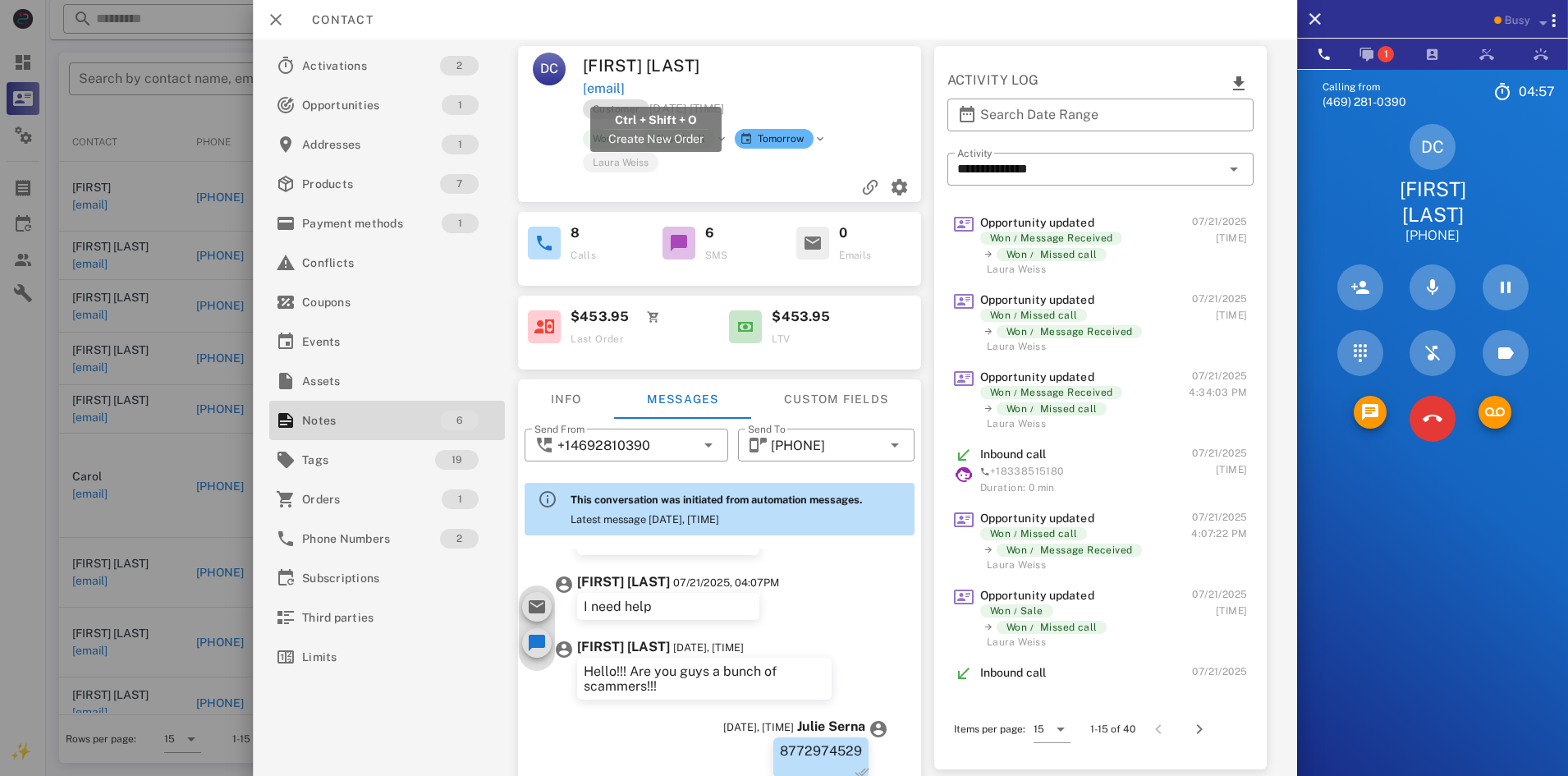 click on "dmchavez40@gmail.com" at bounding box center [603, 89] 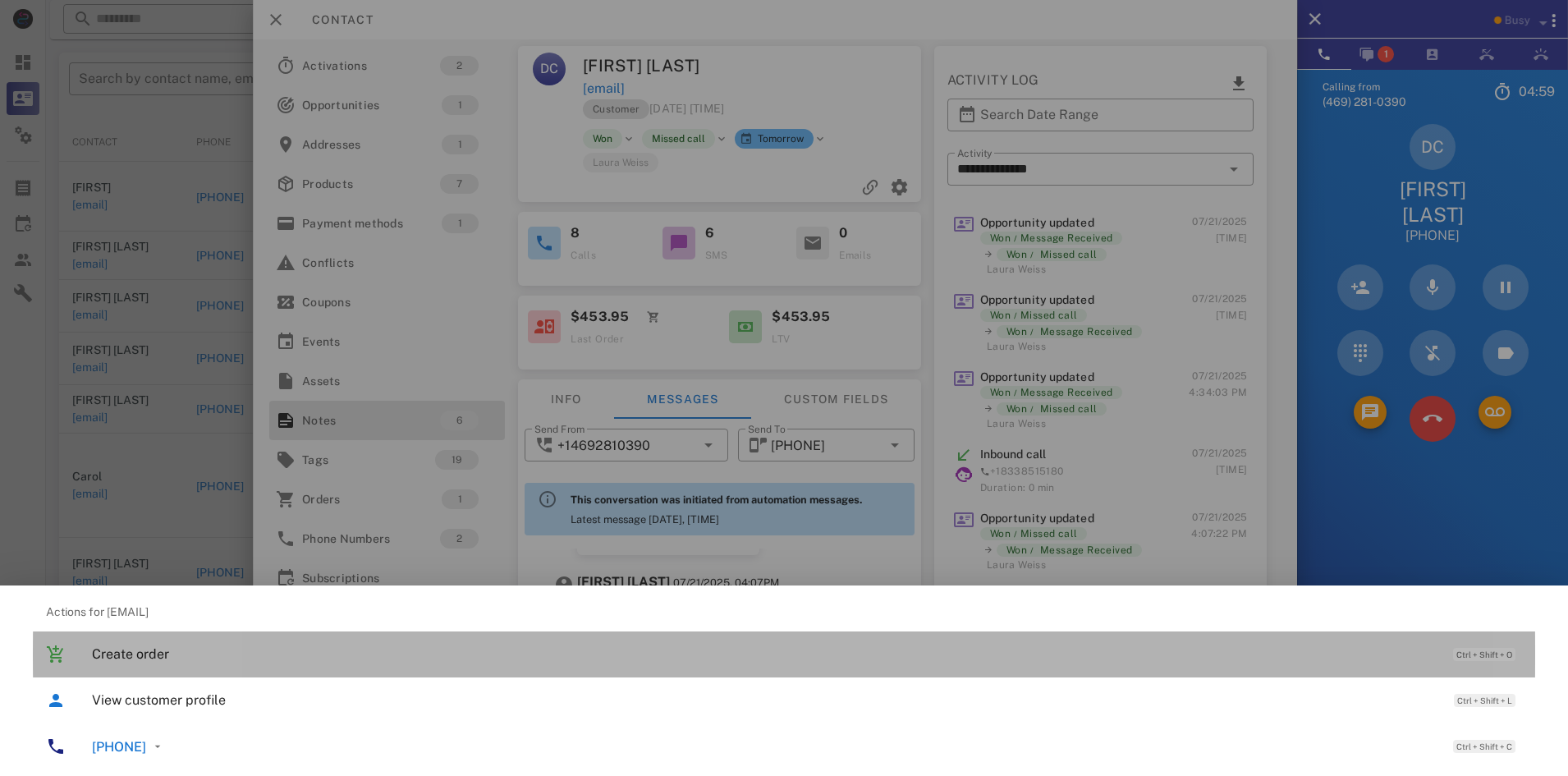 click on "Create order Ctrl + Shift + O" at bounding box center (807, 654) 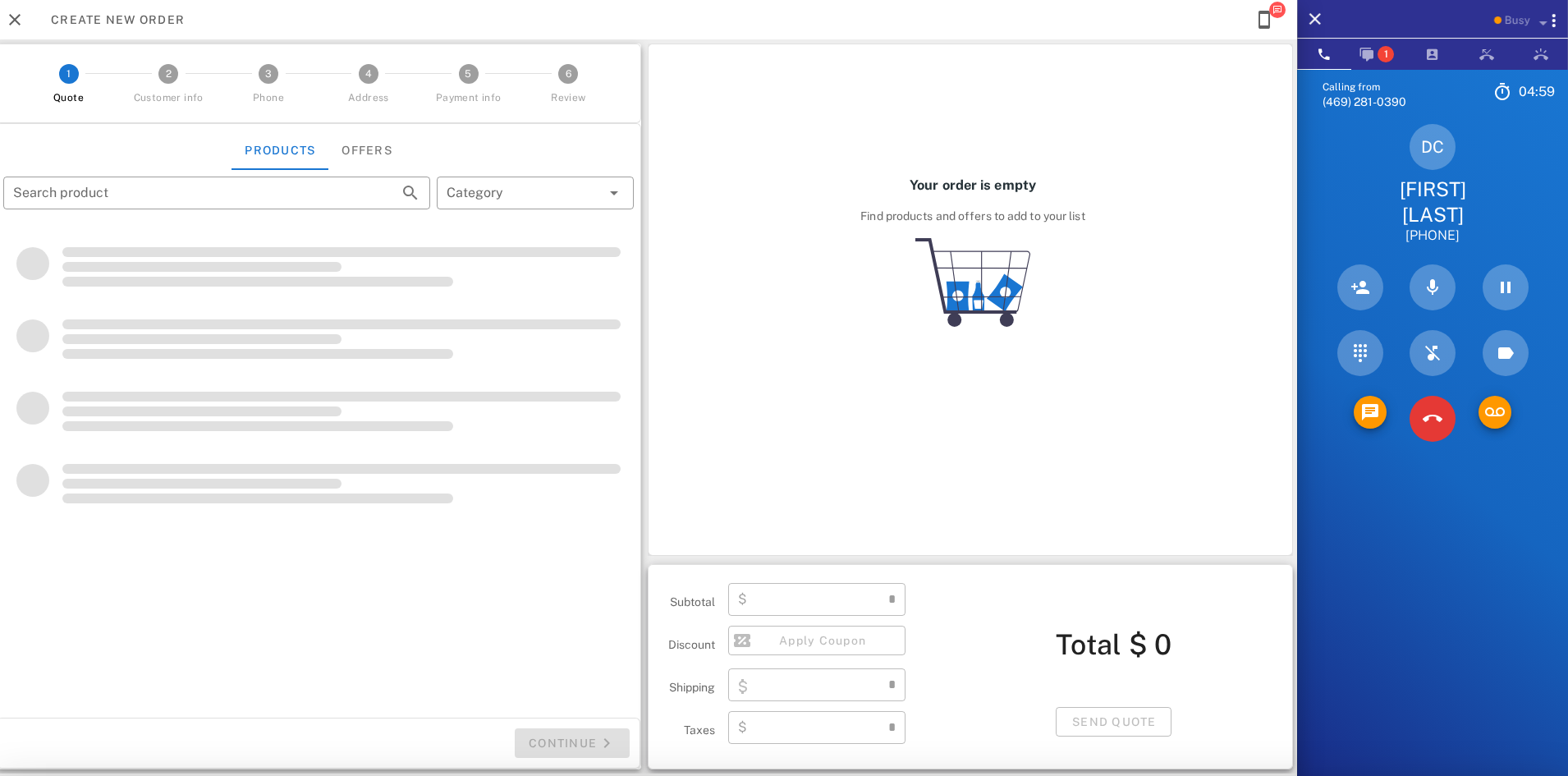 scroll, scrollTop: 1423, scrollLeft: 0, axis: vertical 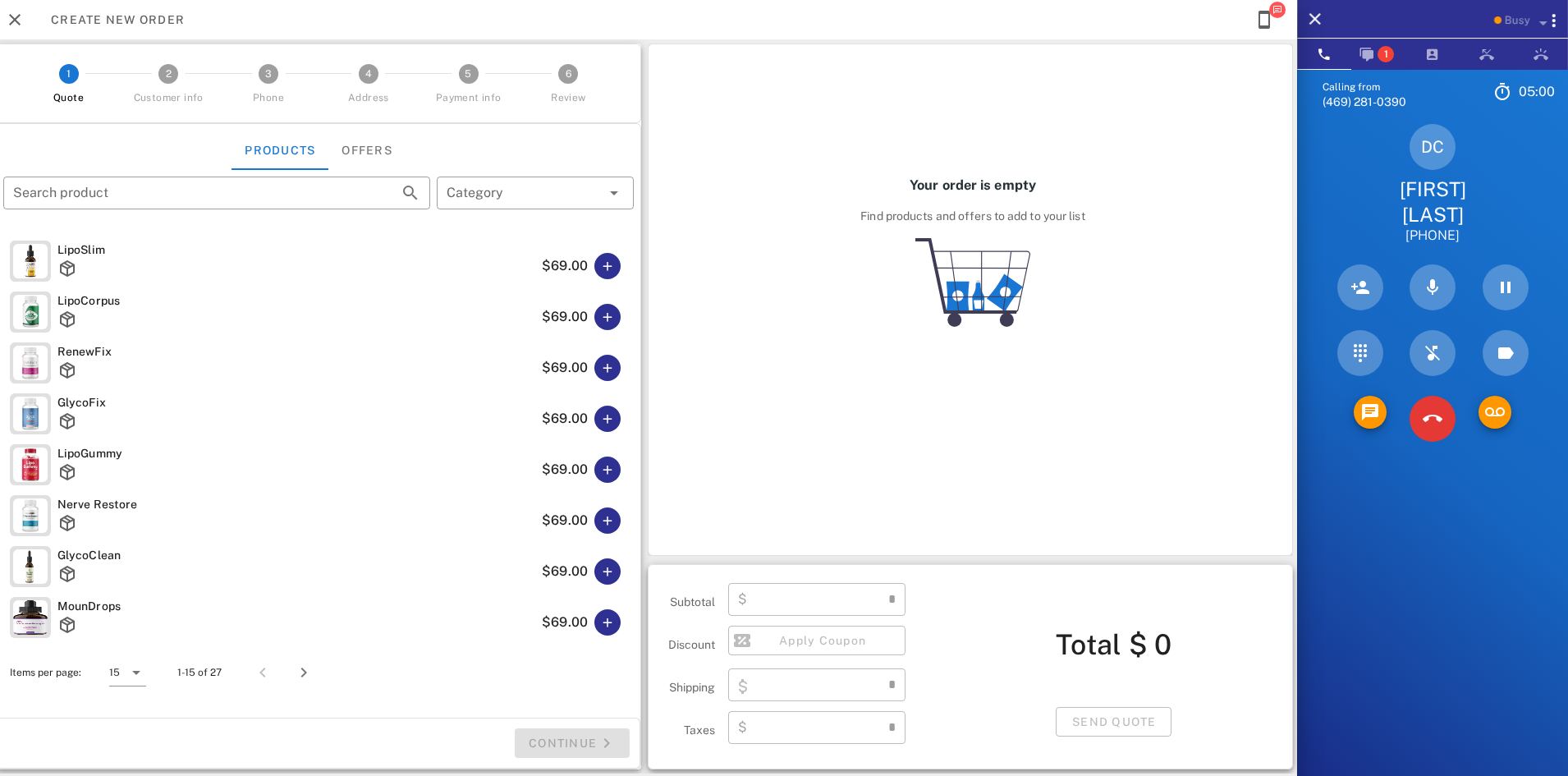 type on "**********" 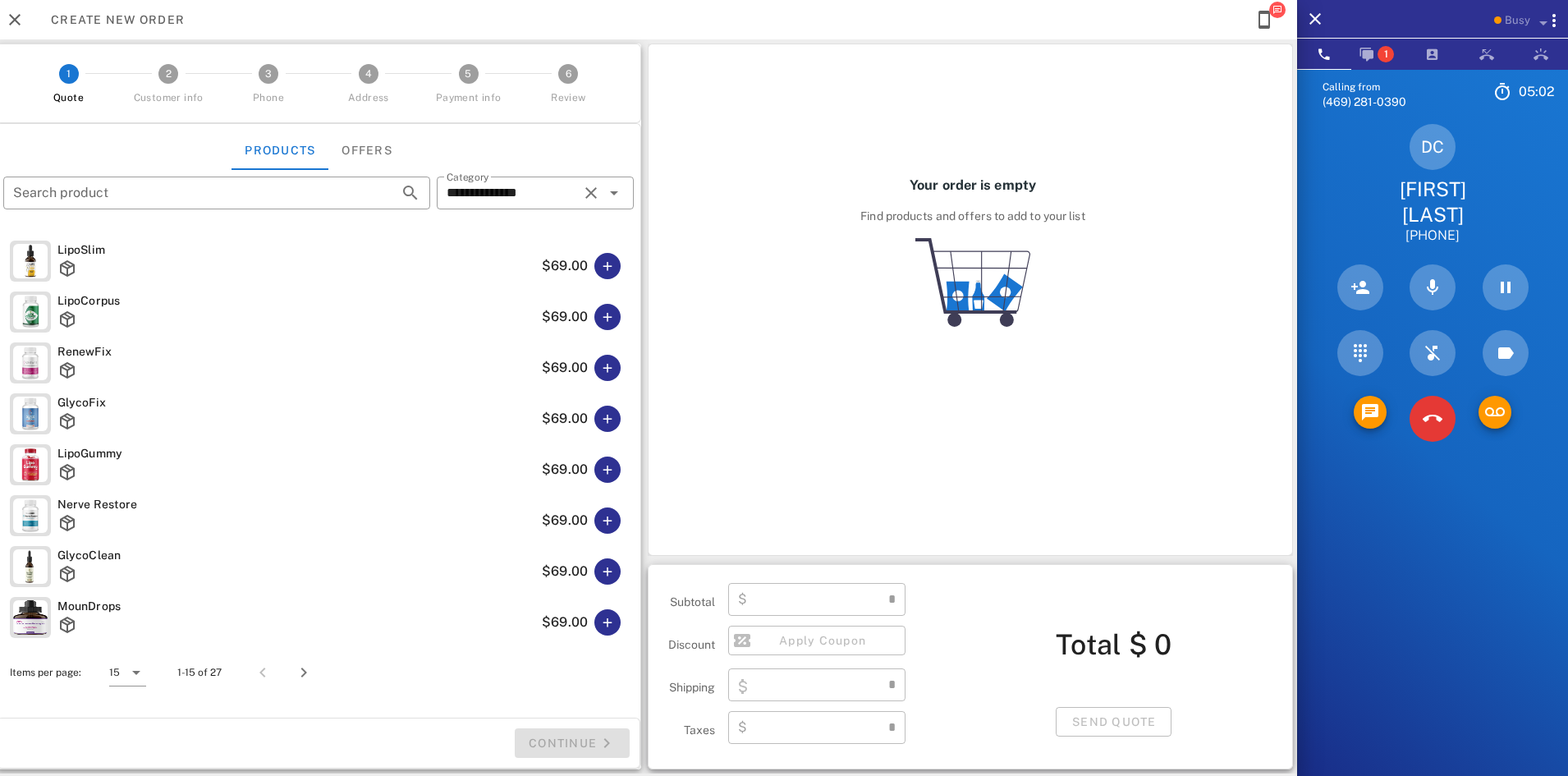 type on "****" 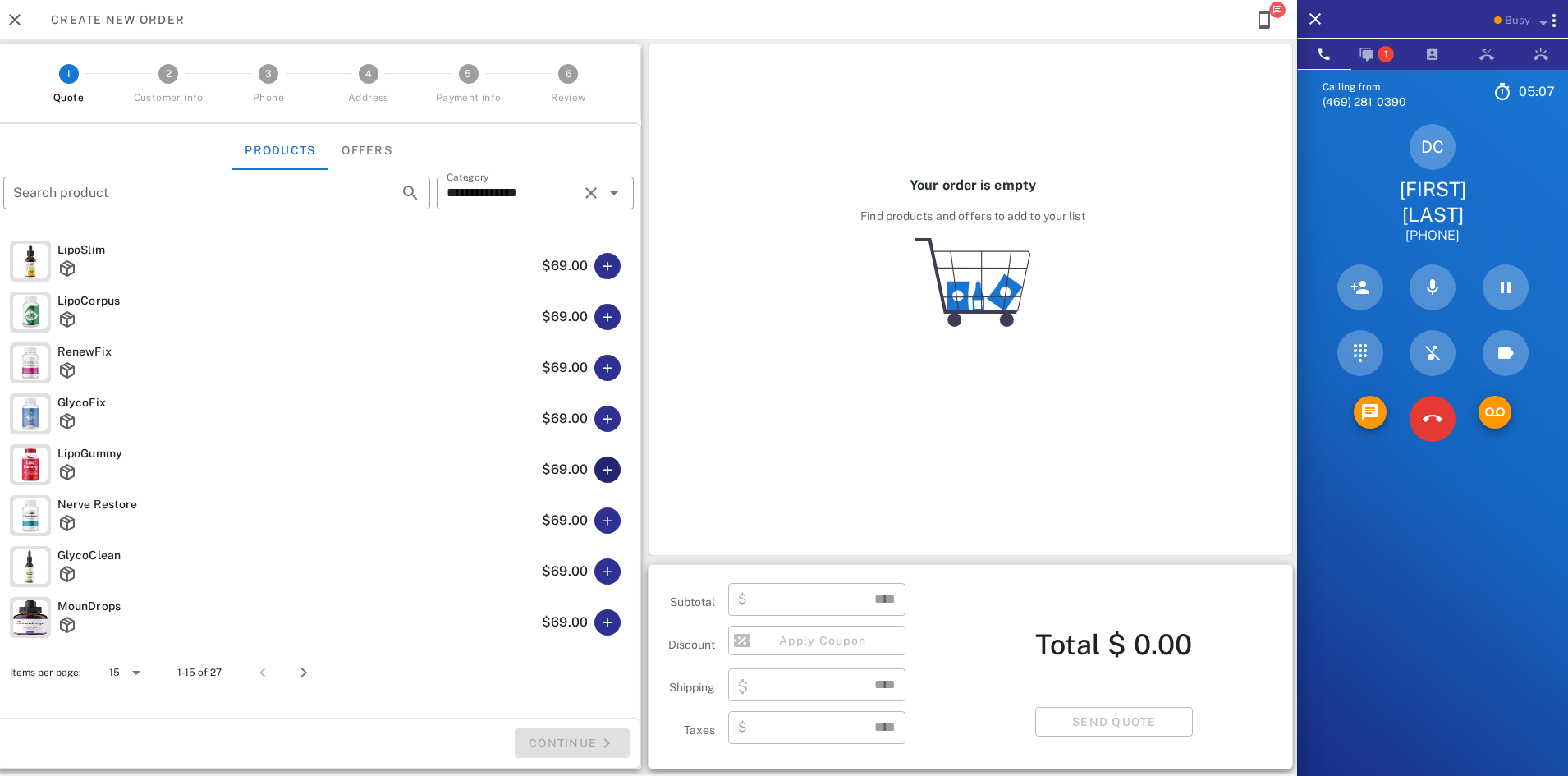 click at bounding box center (607, 470) 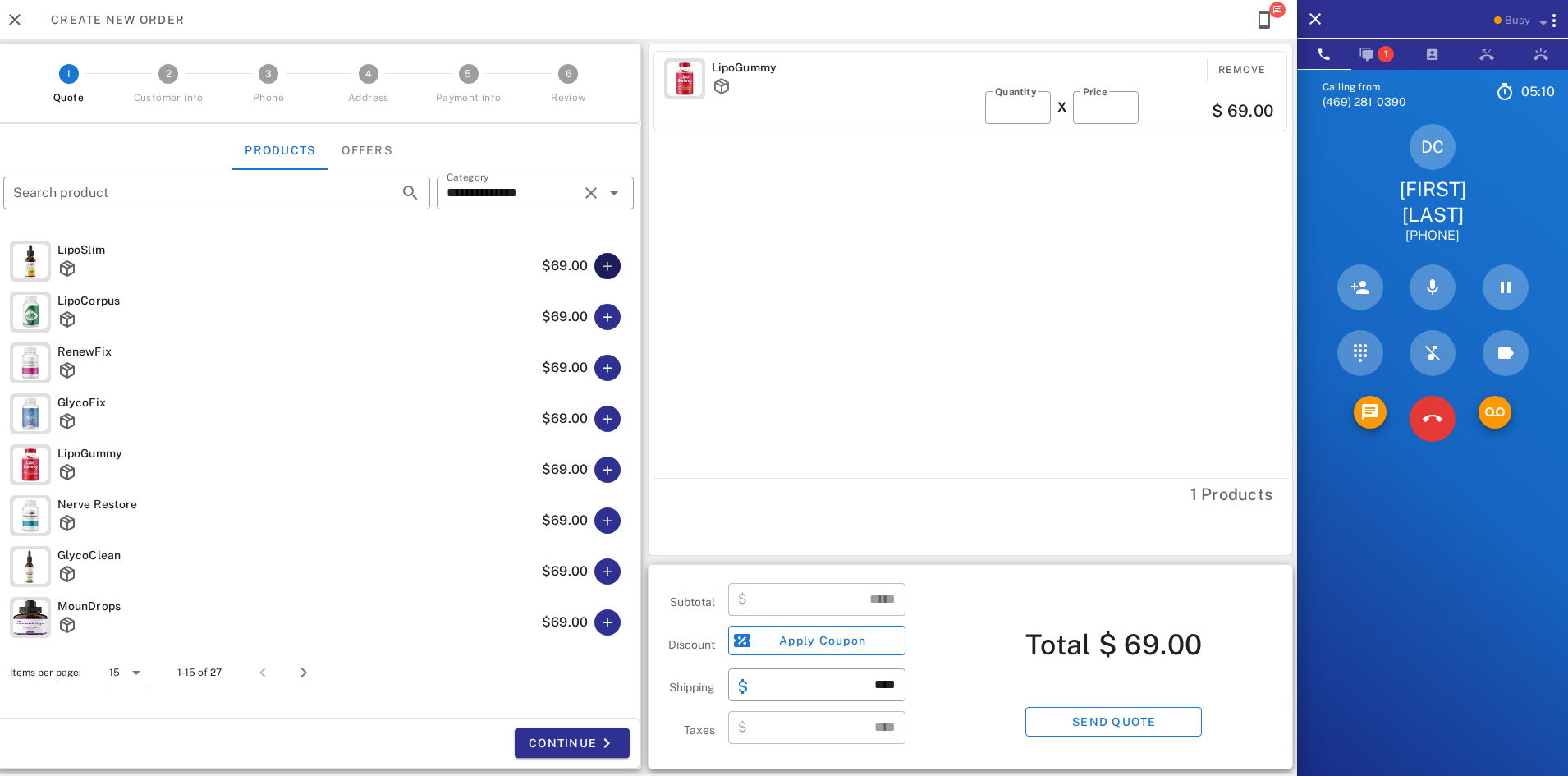click at bounding box center [607, 266] 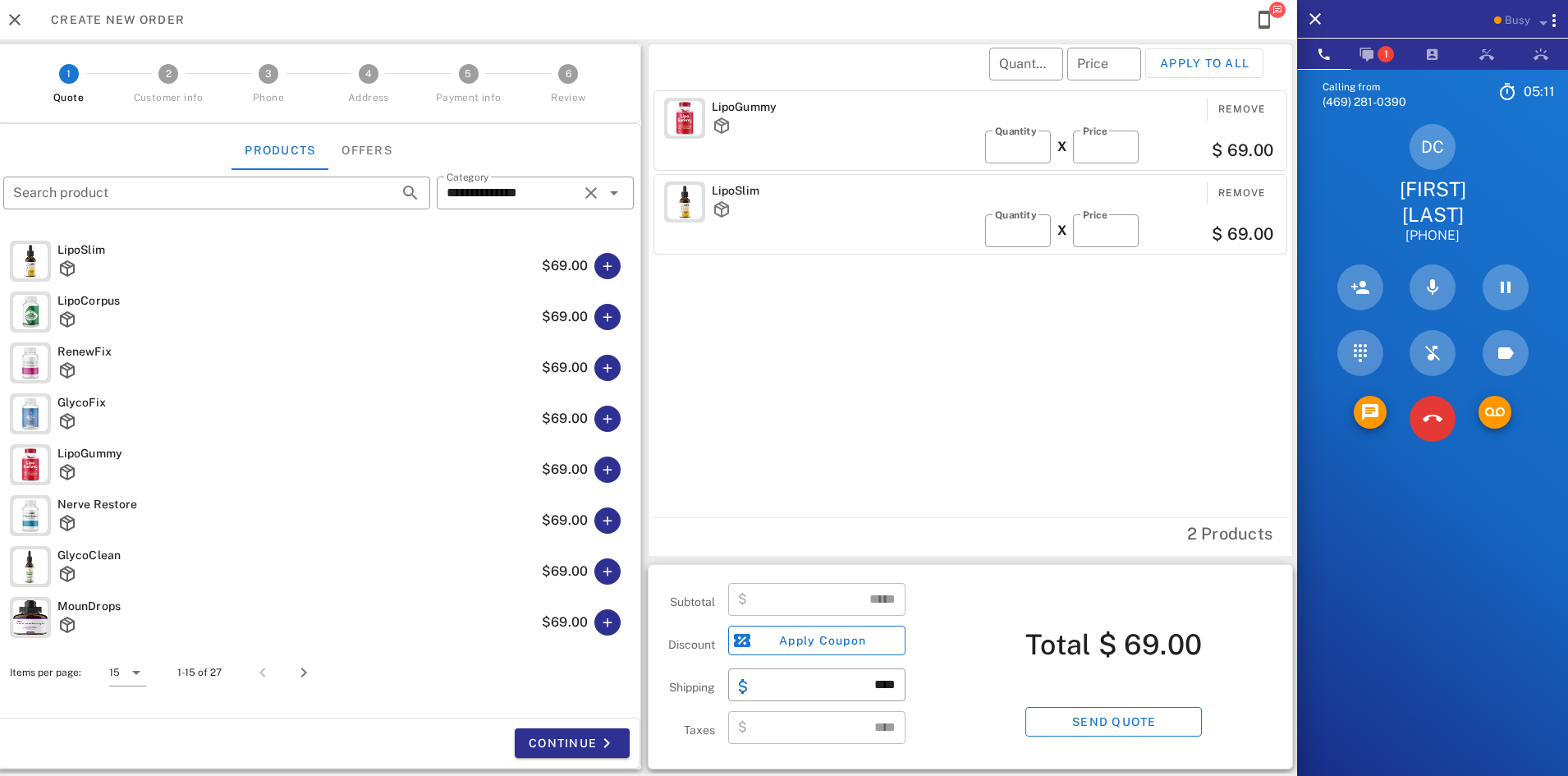 type on "******" 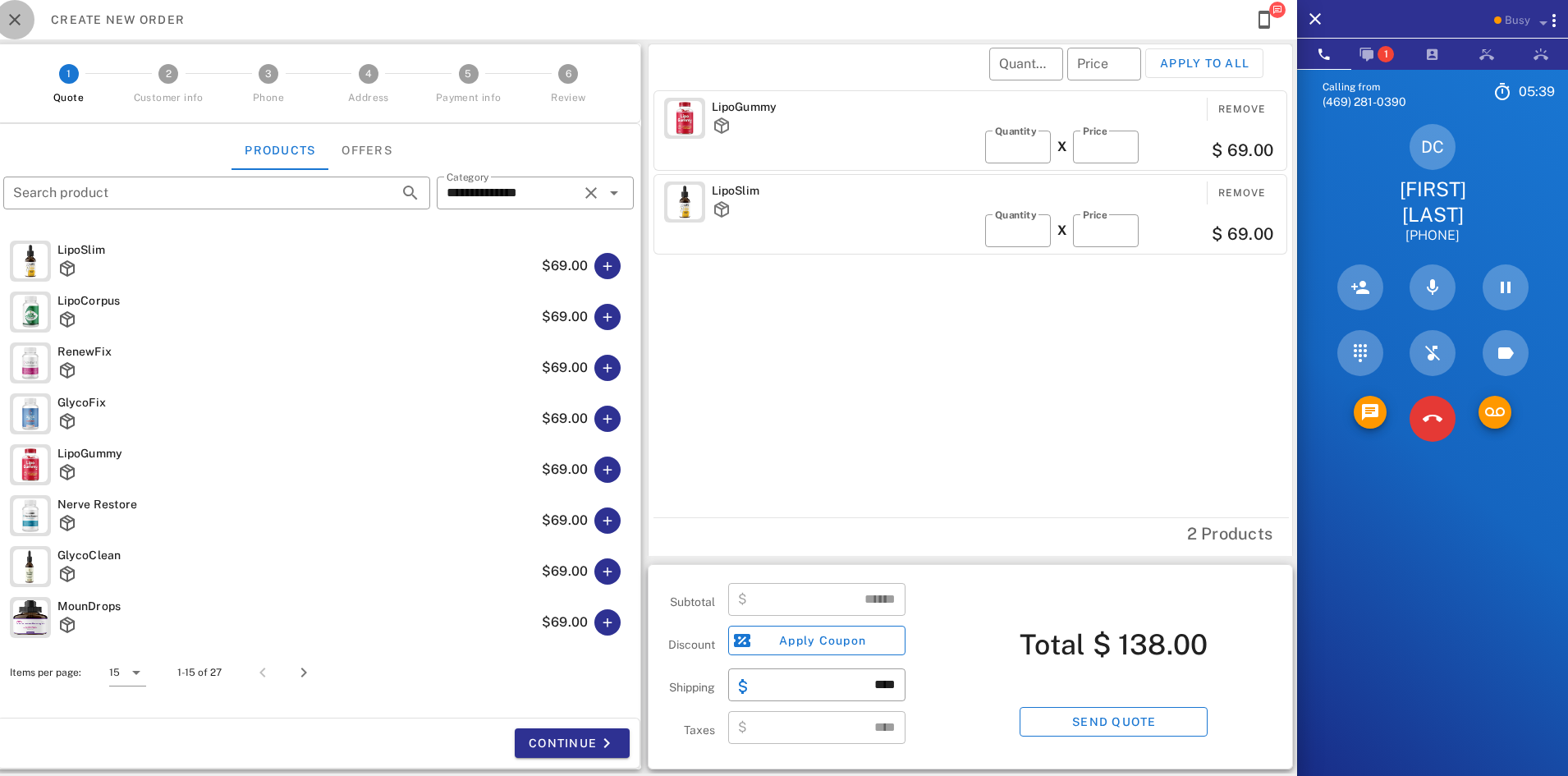 click at bounding box center (15, 20) 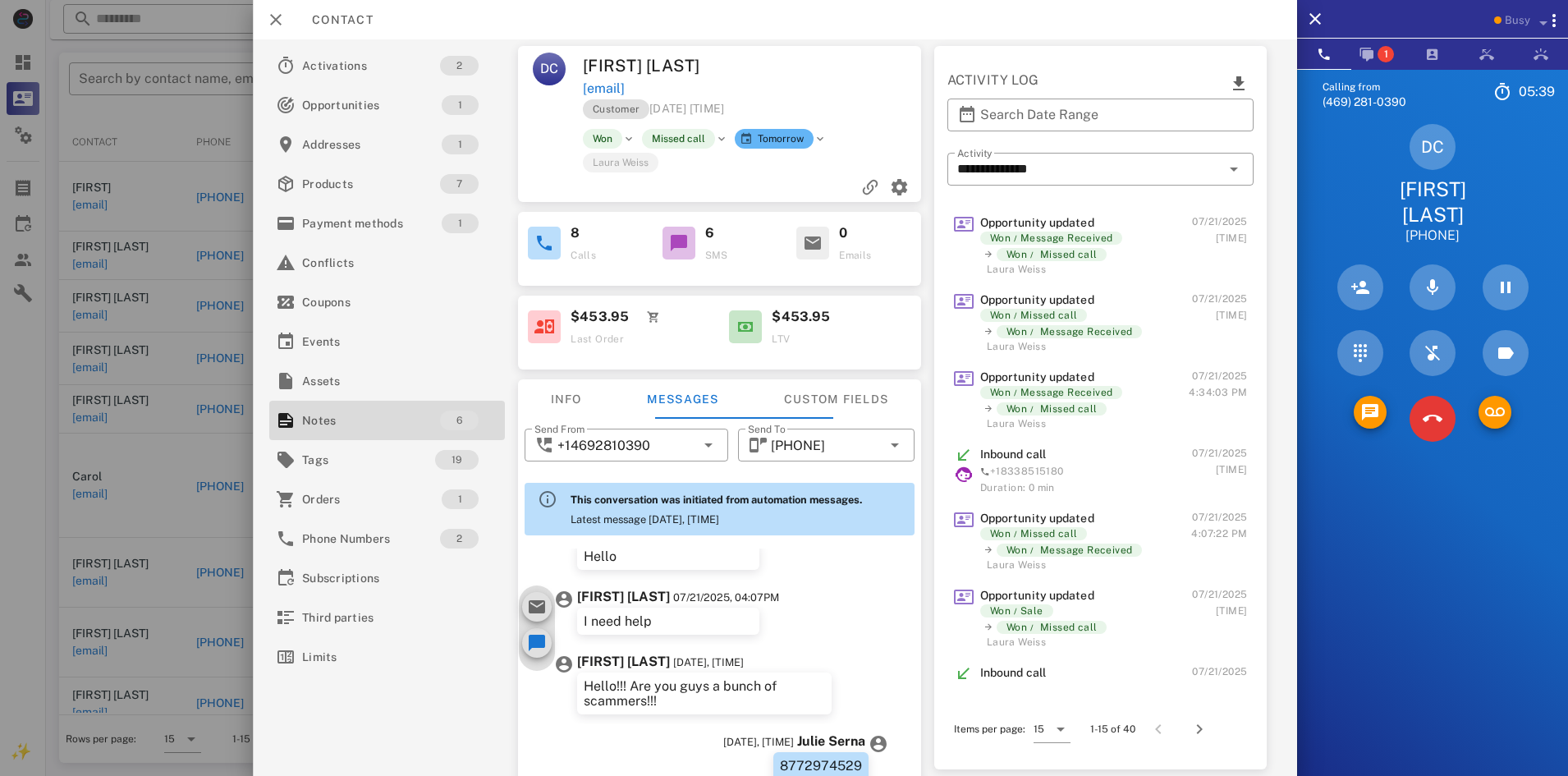 scroll, scrollTop: 1539, scrollLeft: 0, axis: vertical 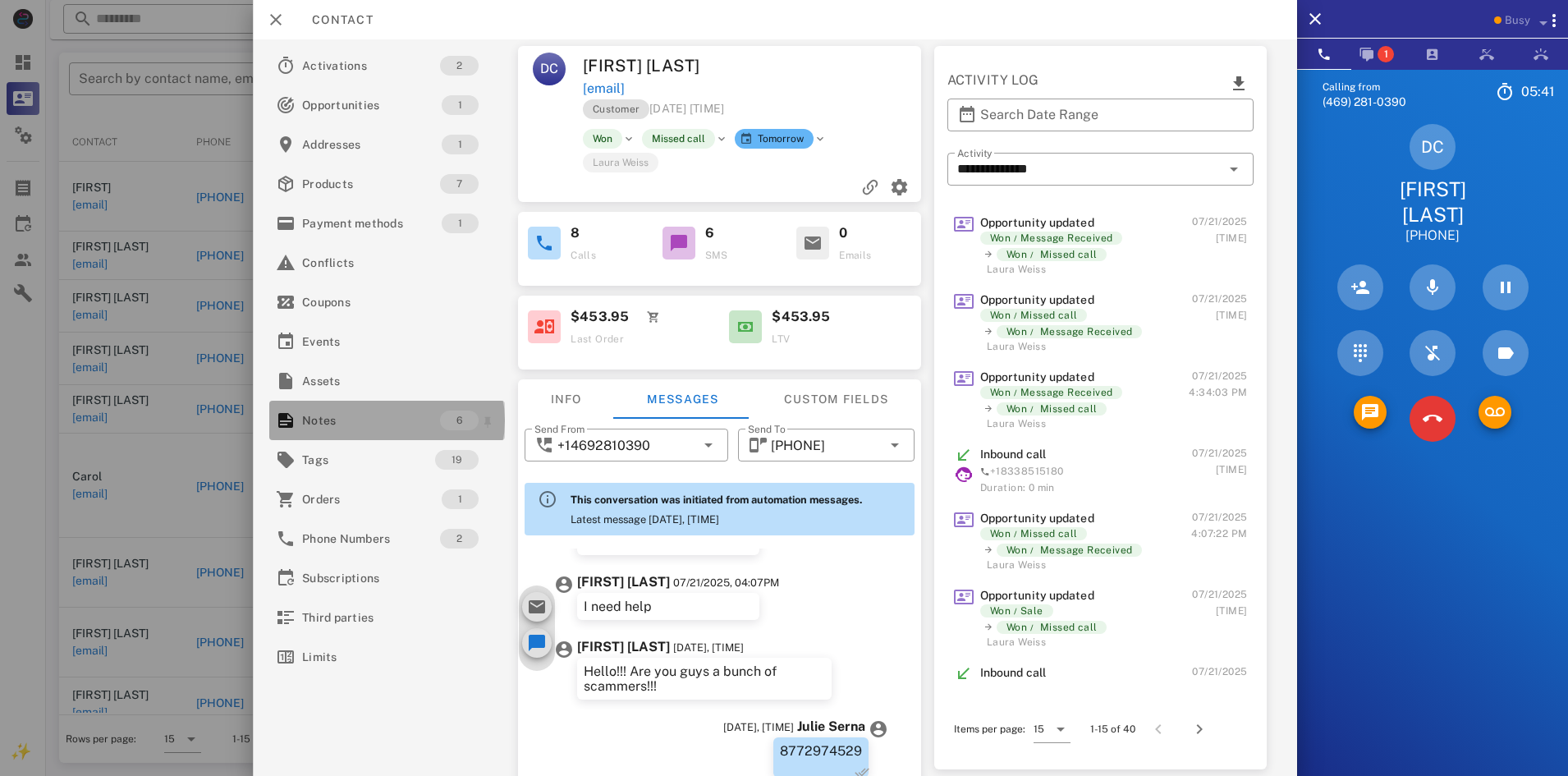 click on "Notes" at bounding box center (371, 420) 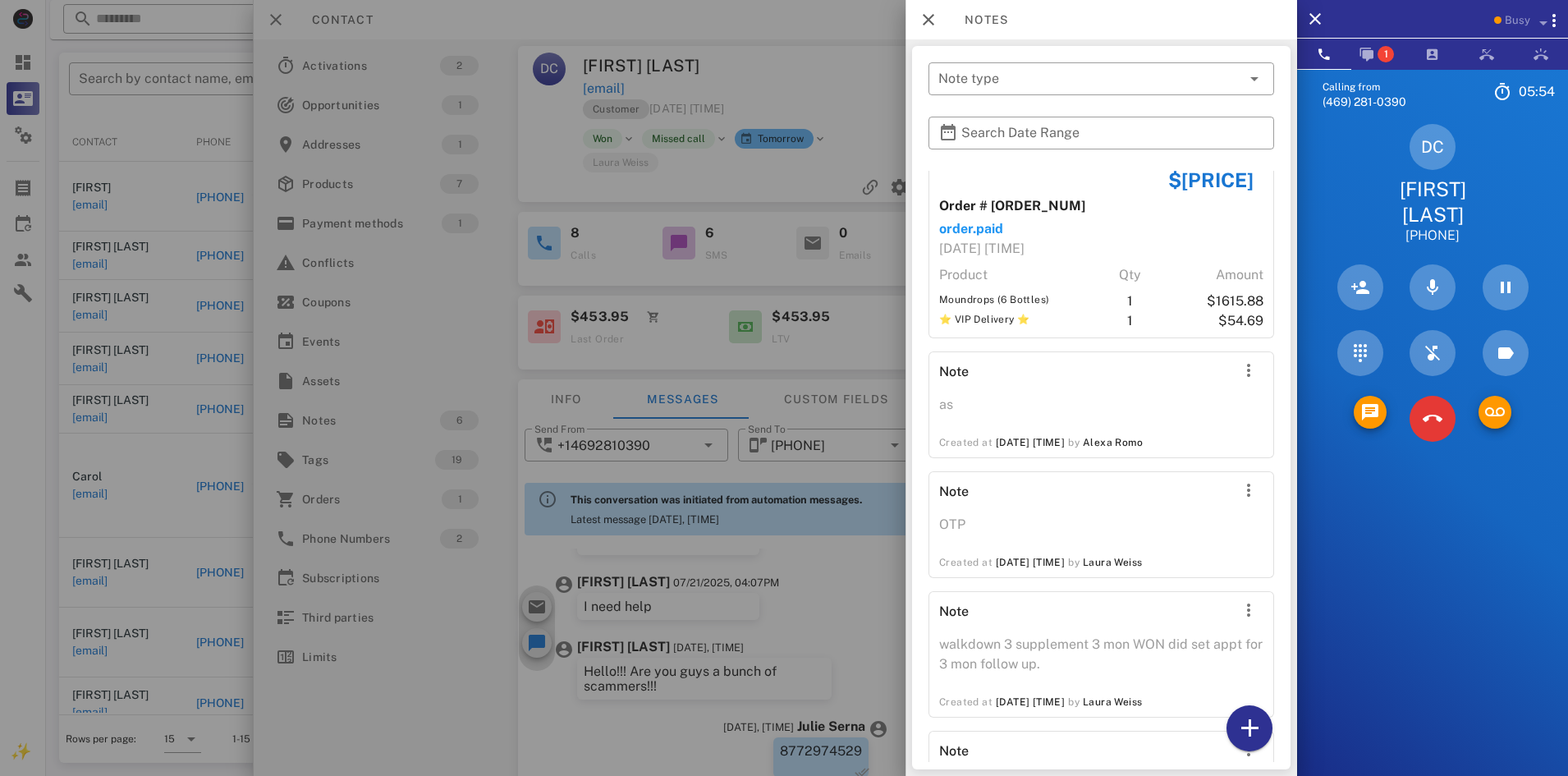 scroll, scrollTop: 0, scrollLeft: 0, axis: both 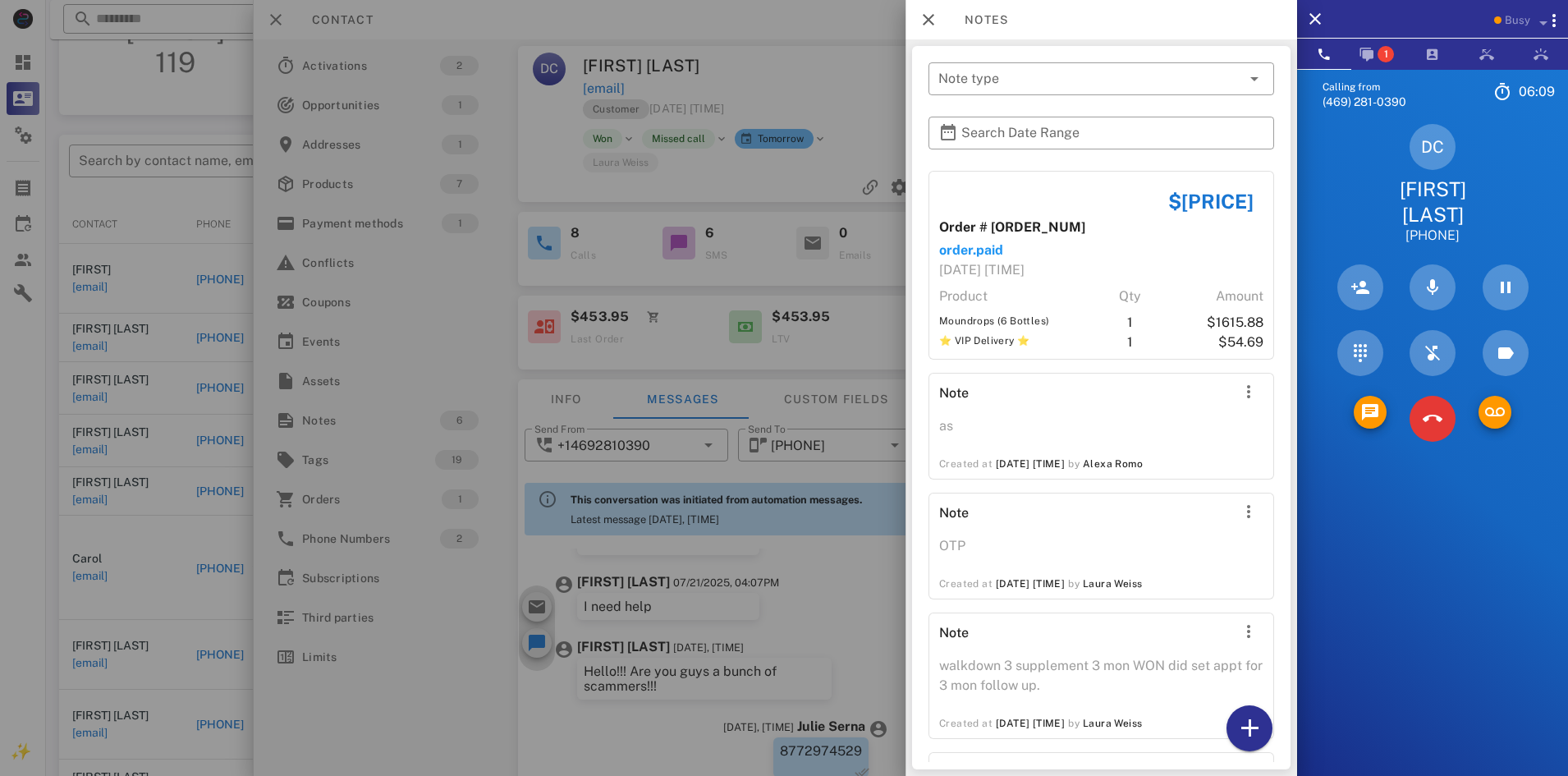 click at bounding box center (784, 388) 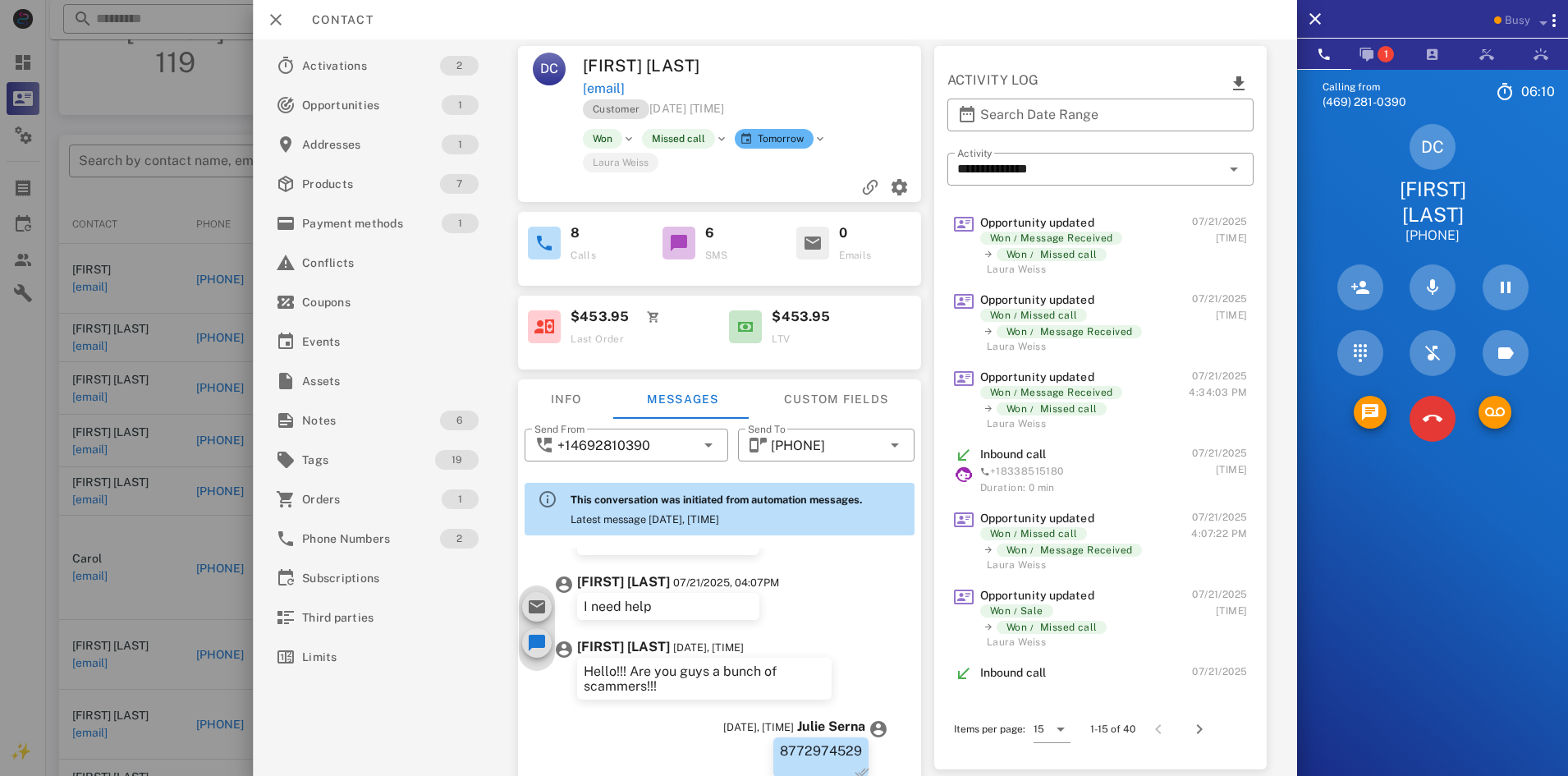 click on "dmchavez40@gmail.com" at bounding box center [603, 89] 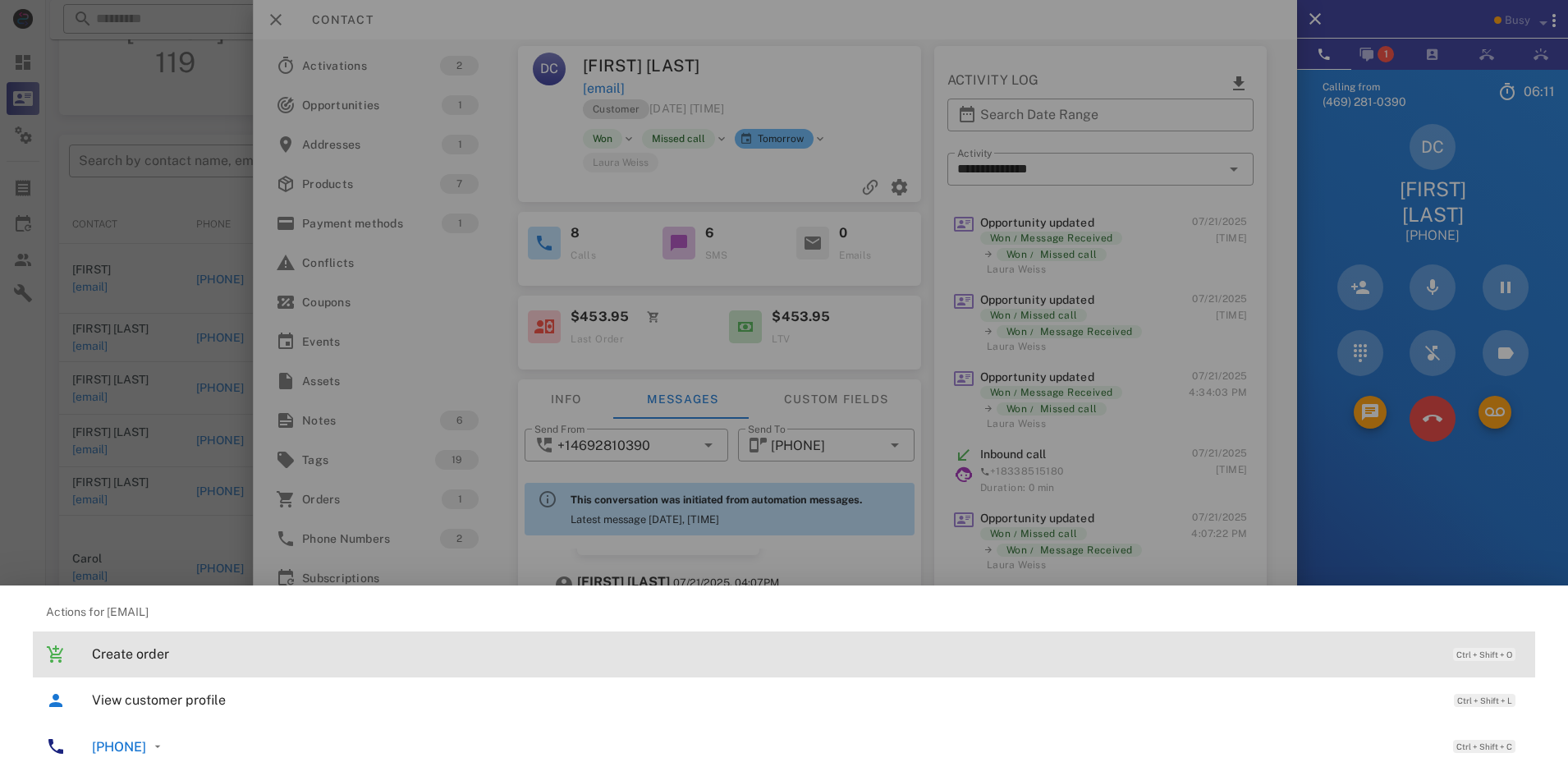 click on "Create order Ctrl + Shift + O" at bounding box center [807, 654] 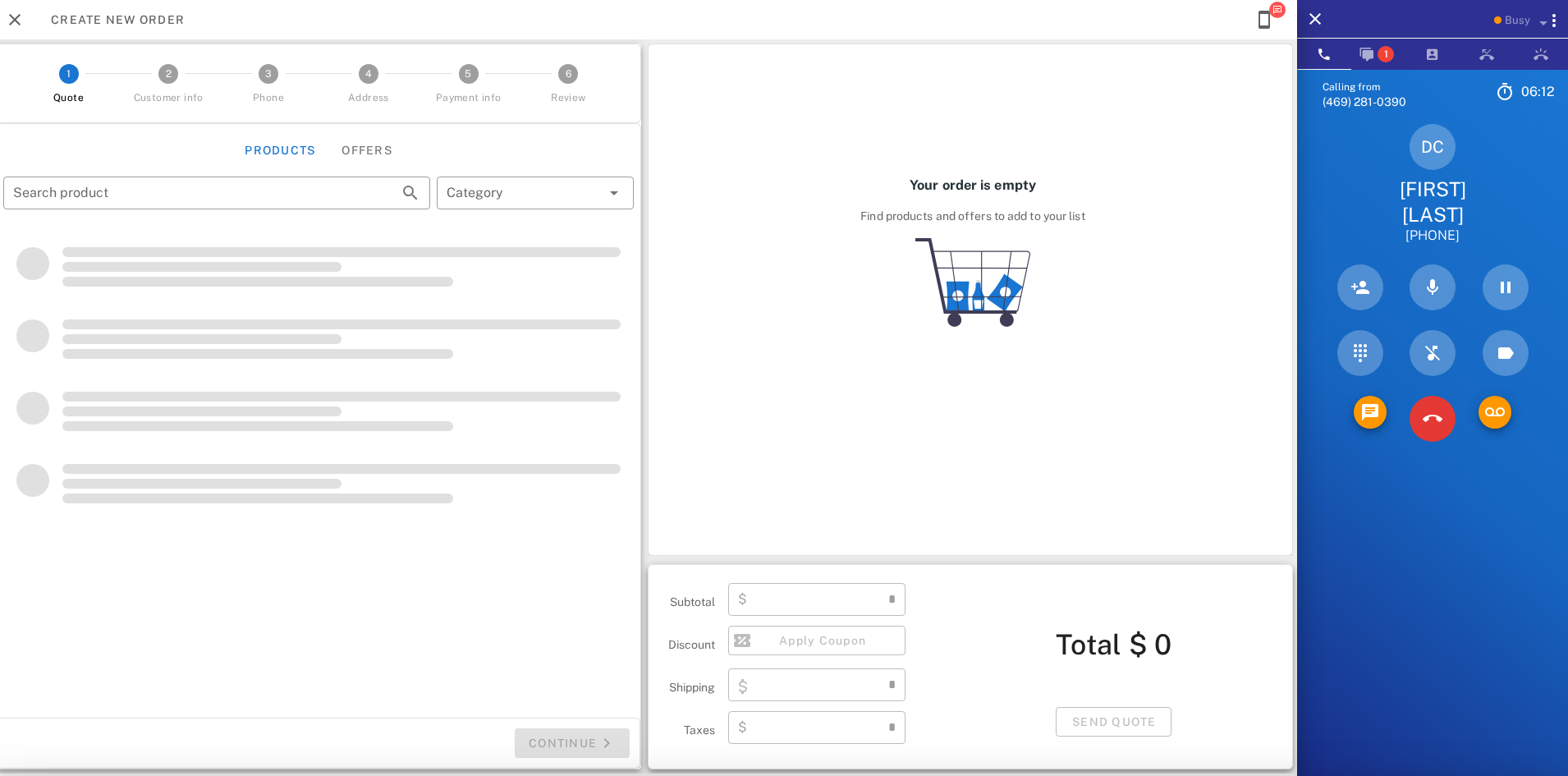scroll, scrollTop: 1423, scrollLeft: 0, axis: vertical 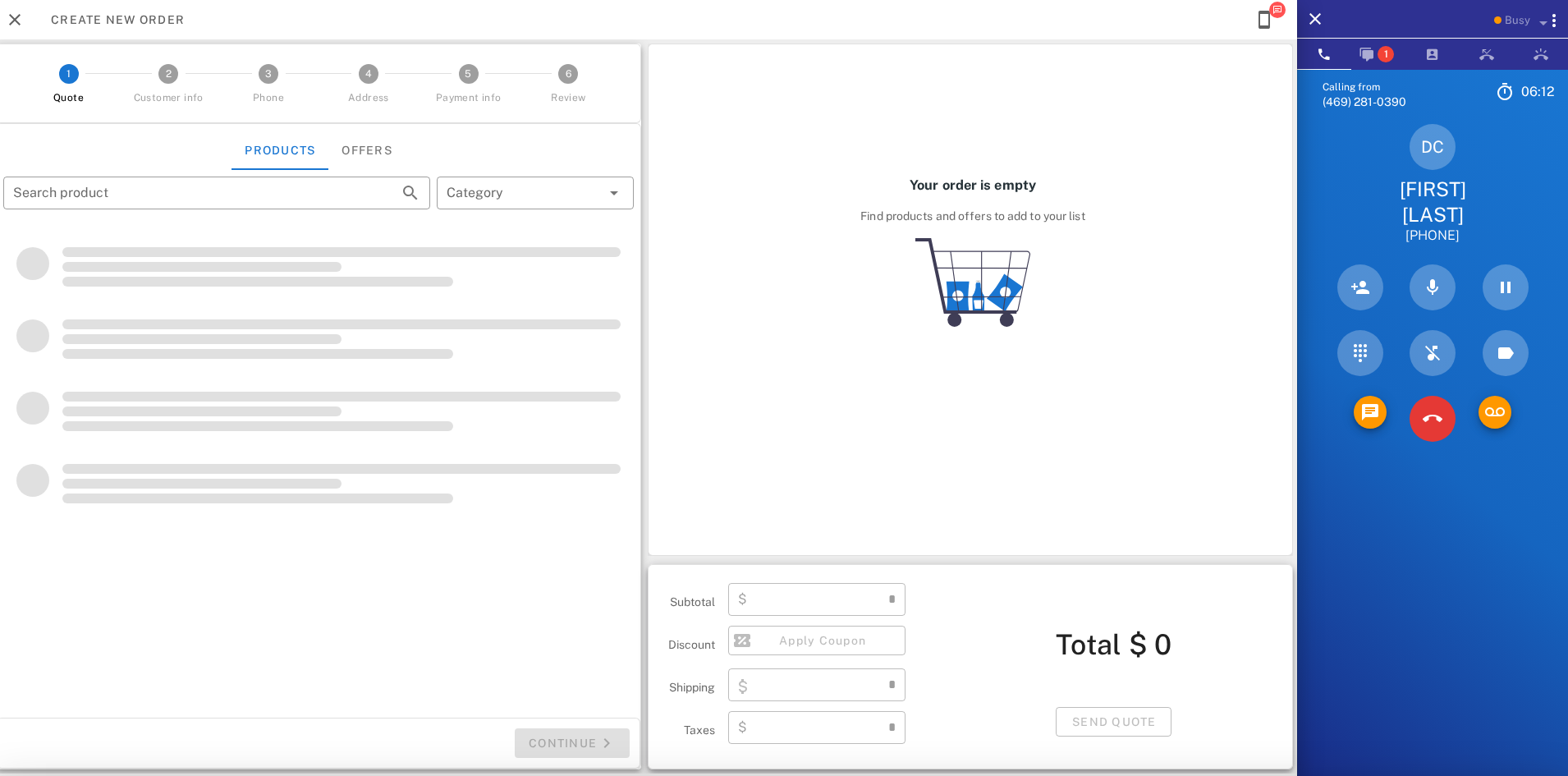 type on "**********" 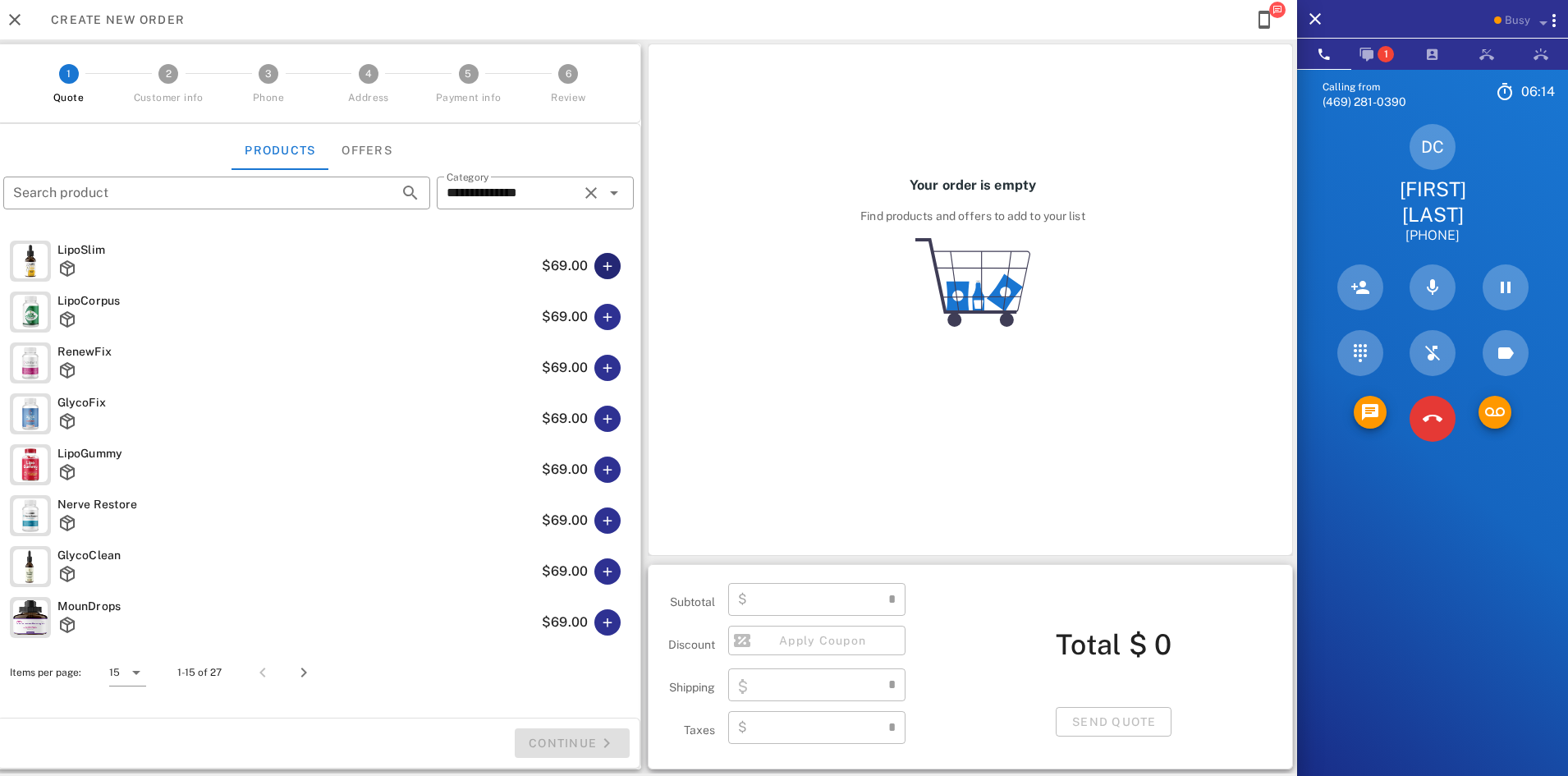 type on "****" 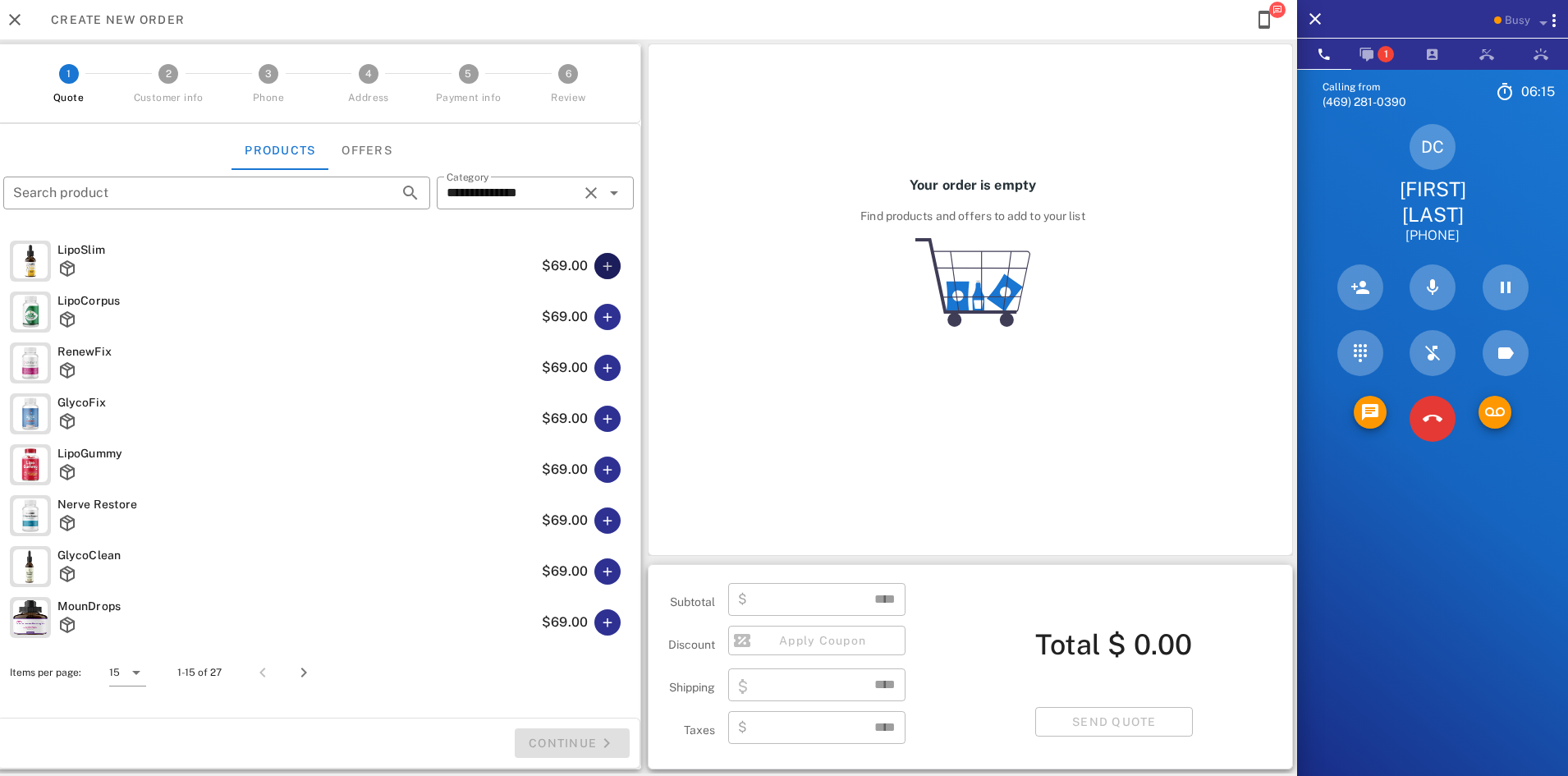 click at bounding box center [607, 266] 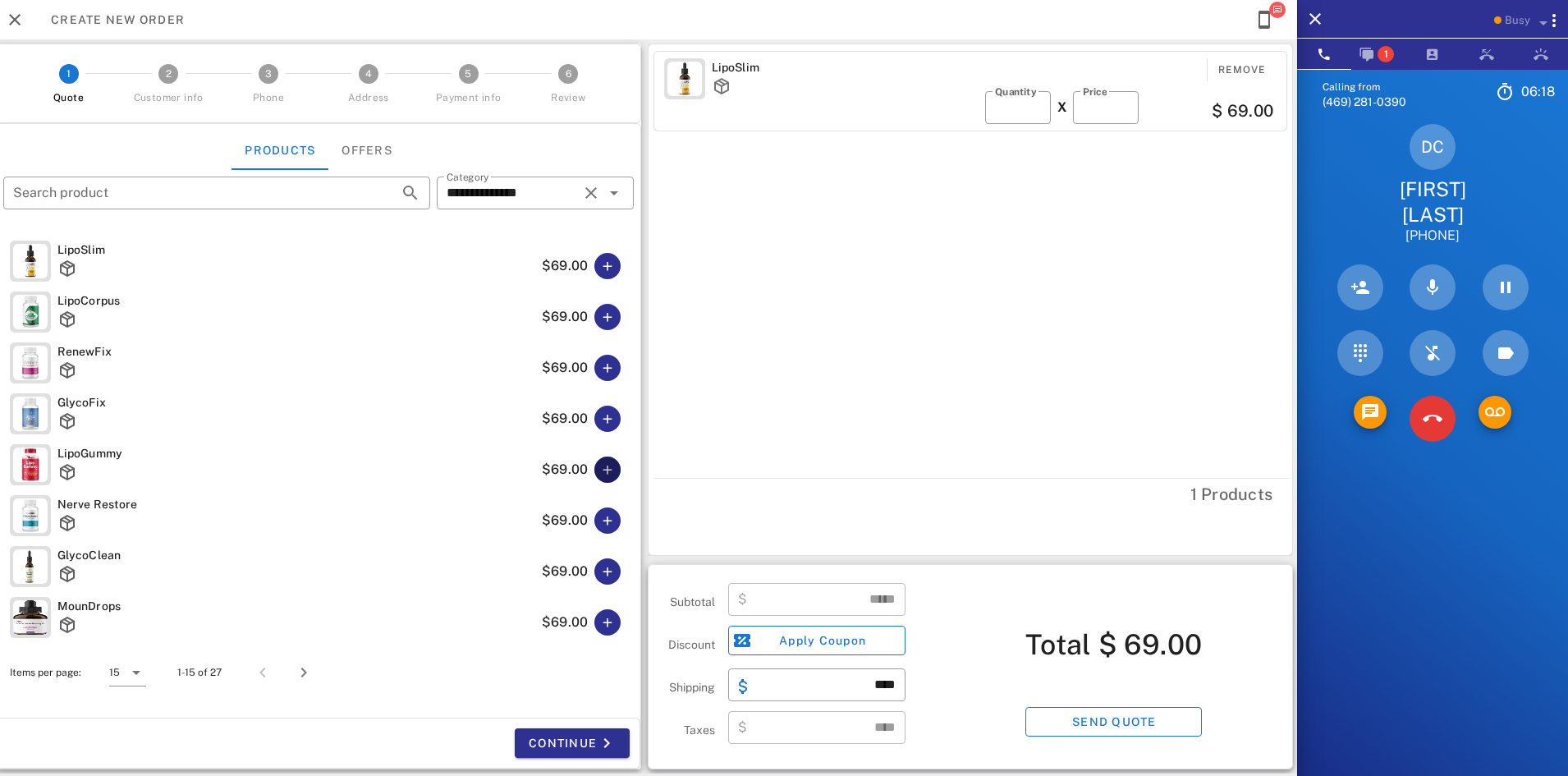 click at bounding box center (607, 470) 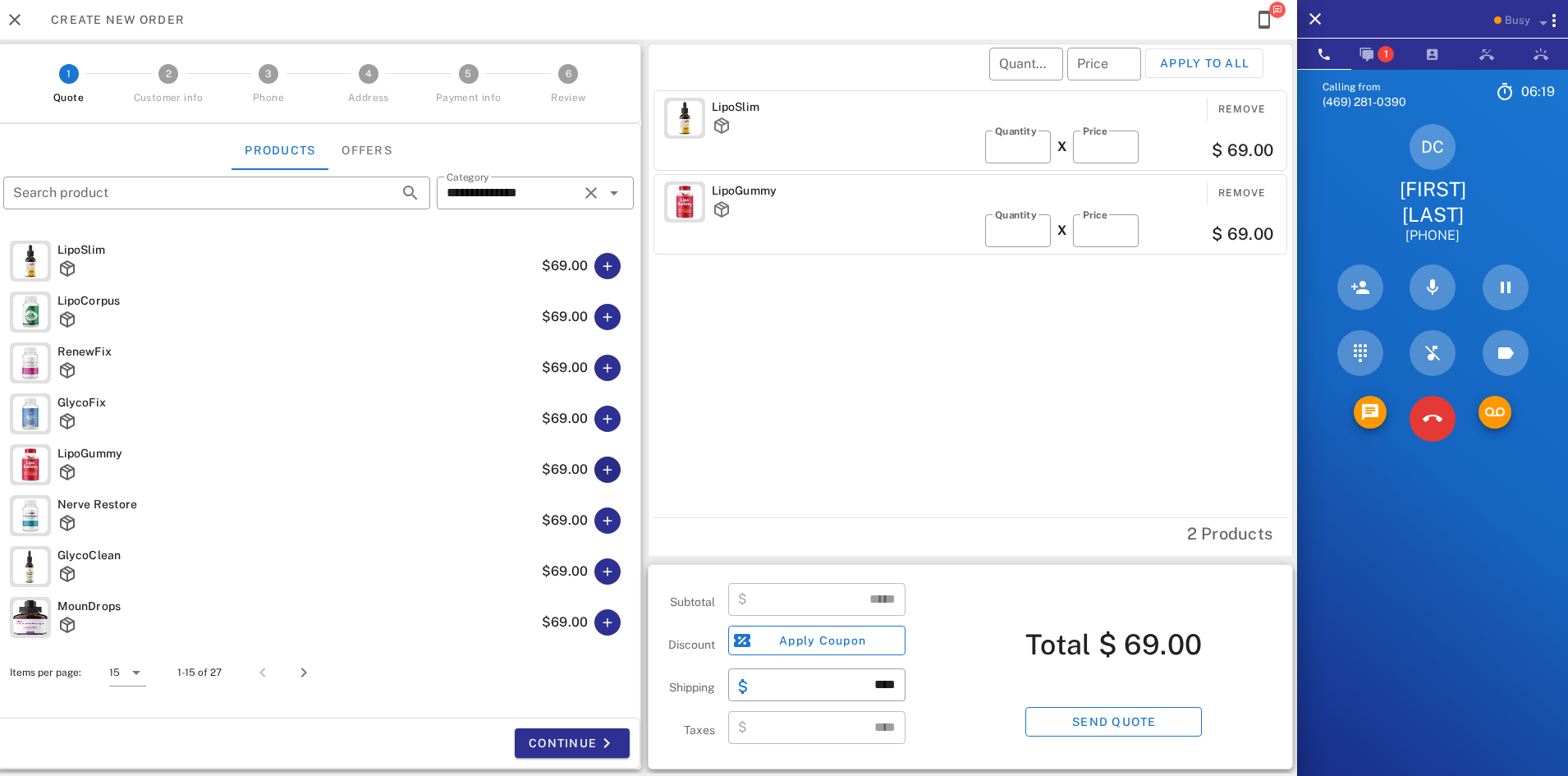 type on "******" 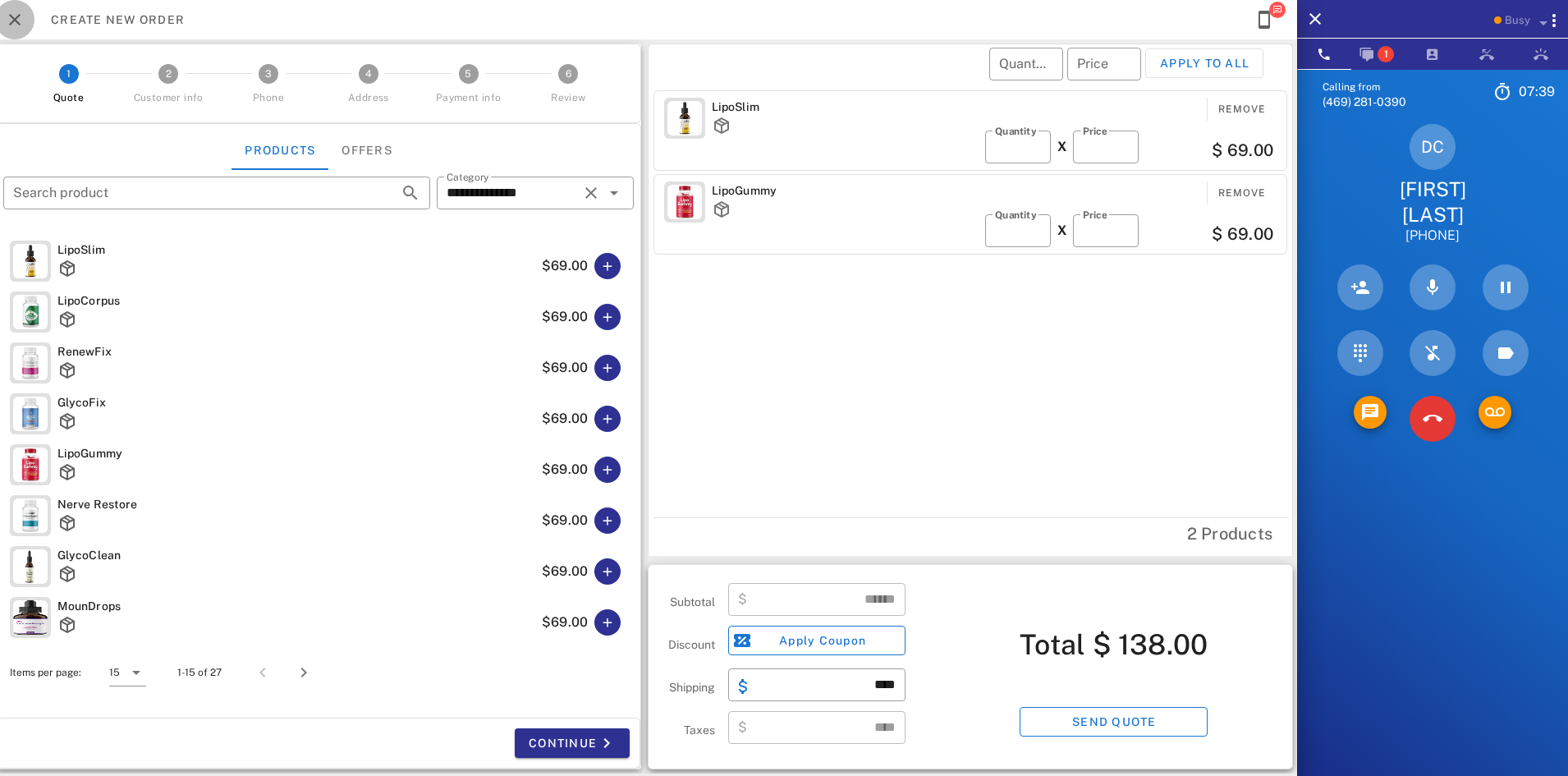 click at bounding box center [15, 20] 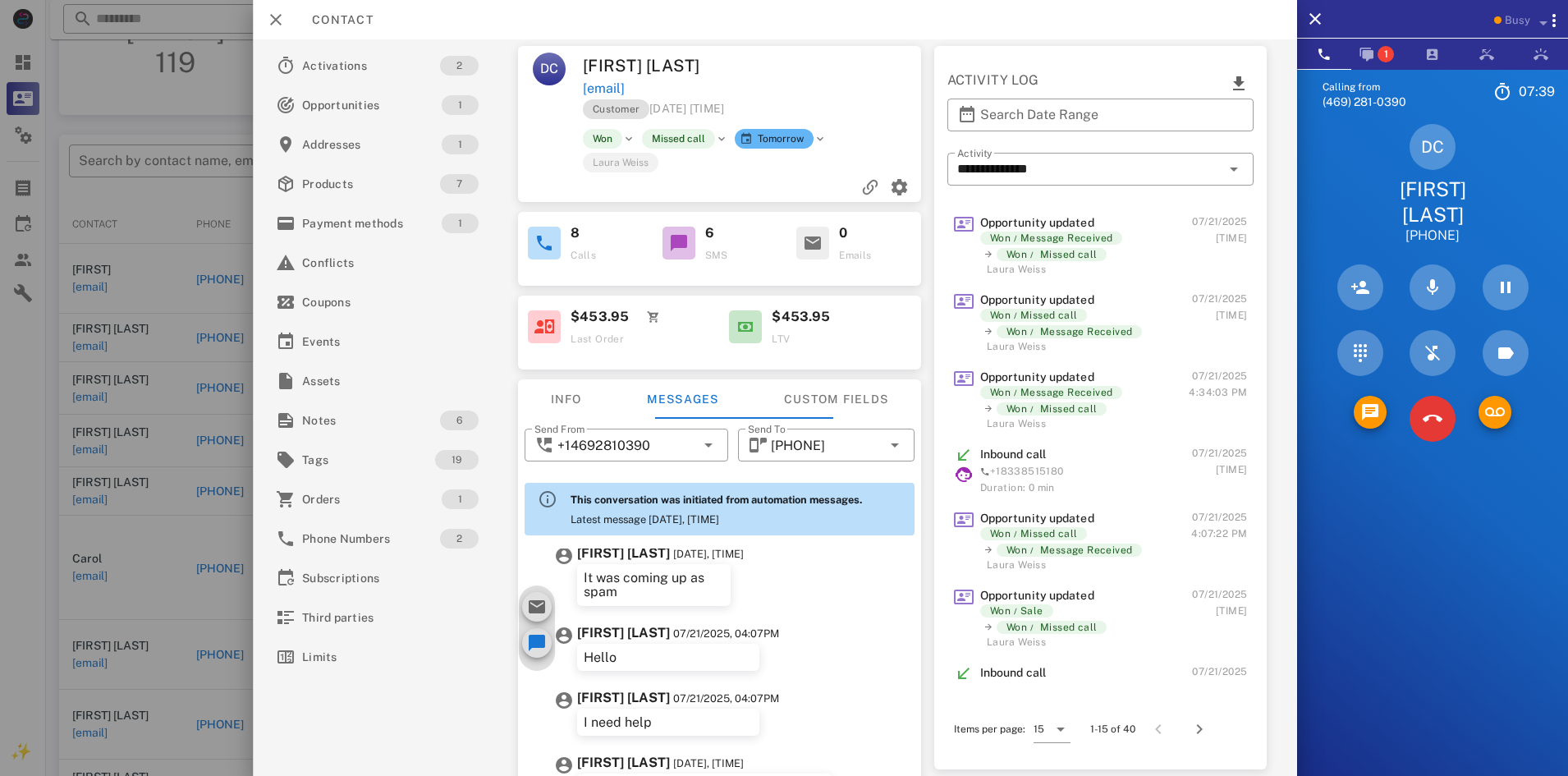 scroll, scrollTop: 1539, scrollLeft: 0, axis: vertical 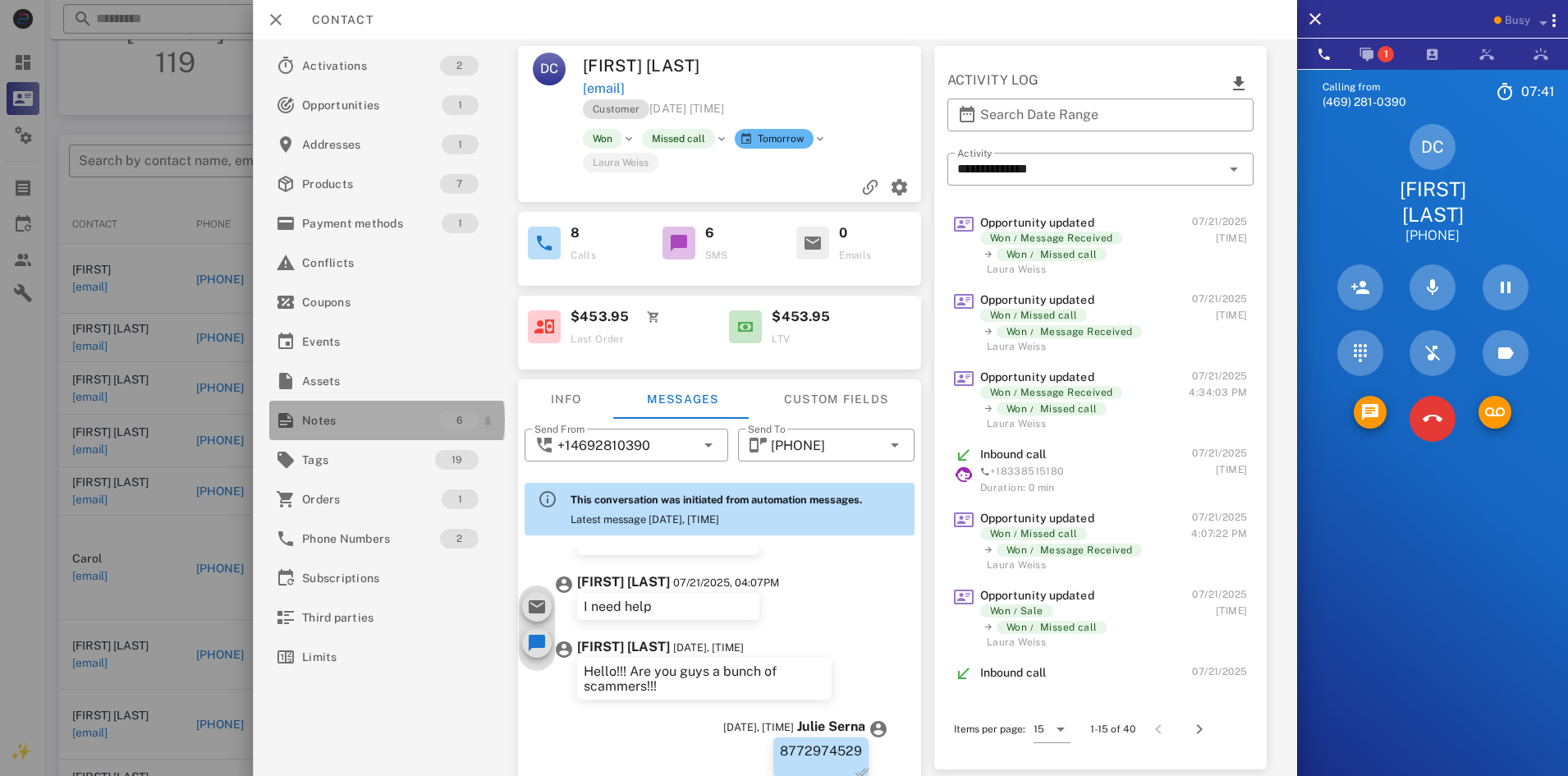 click on "Notes" at bounding box center [371, 420] 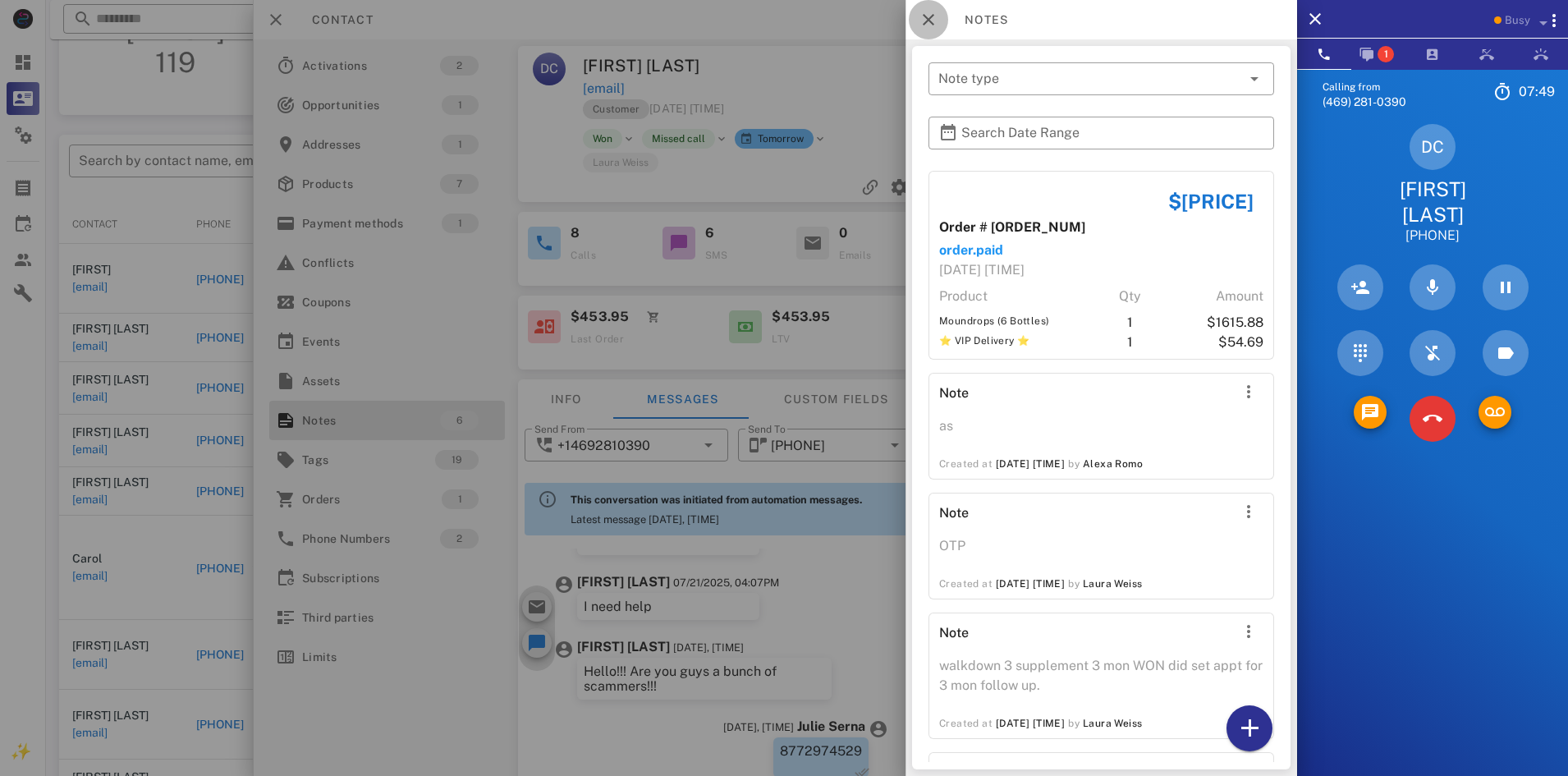 click at bounding box center (928, 20) 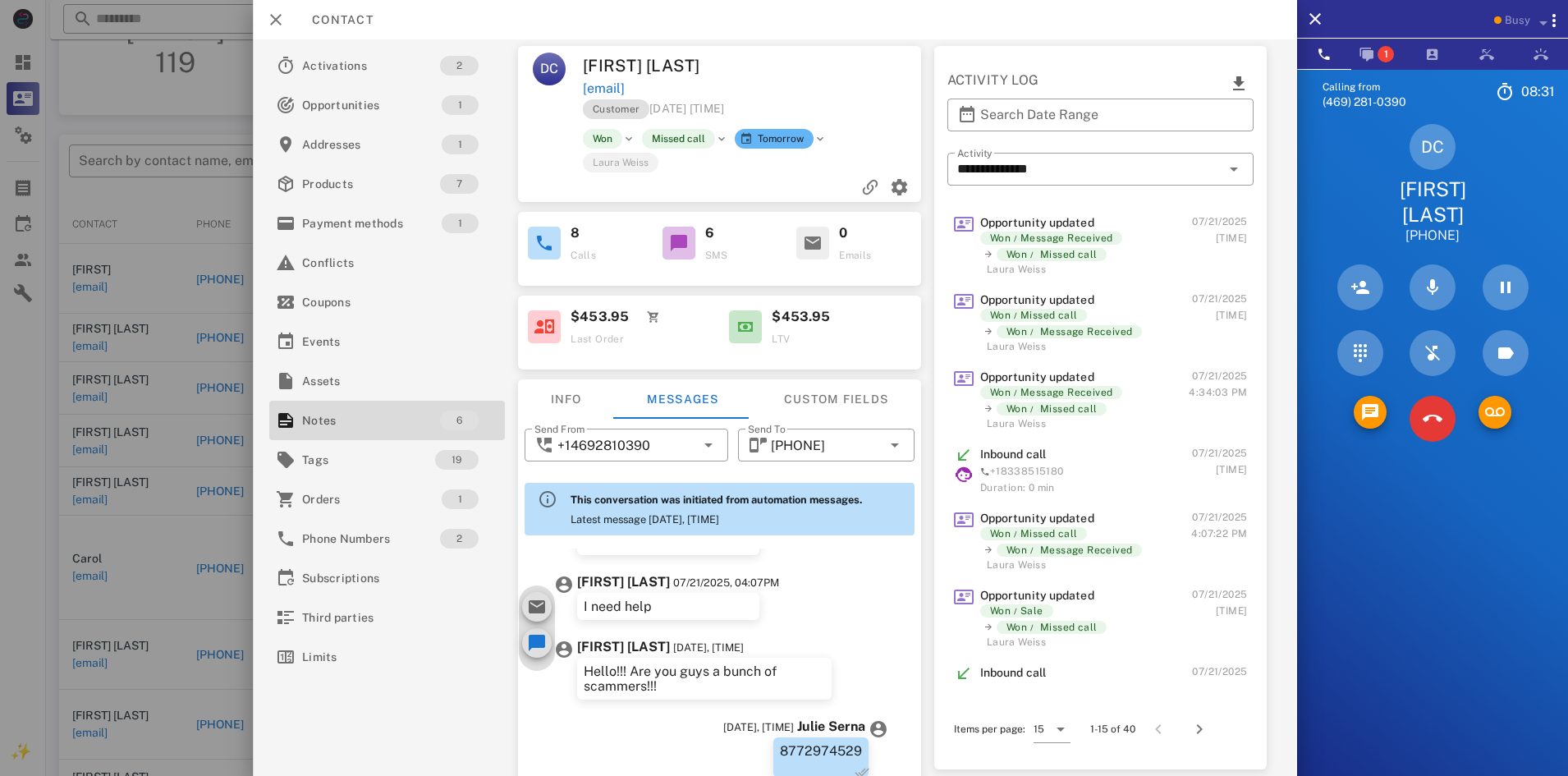 click on "dmchavez40@gmail.com" at bounding box center [603, 89] 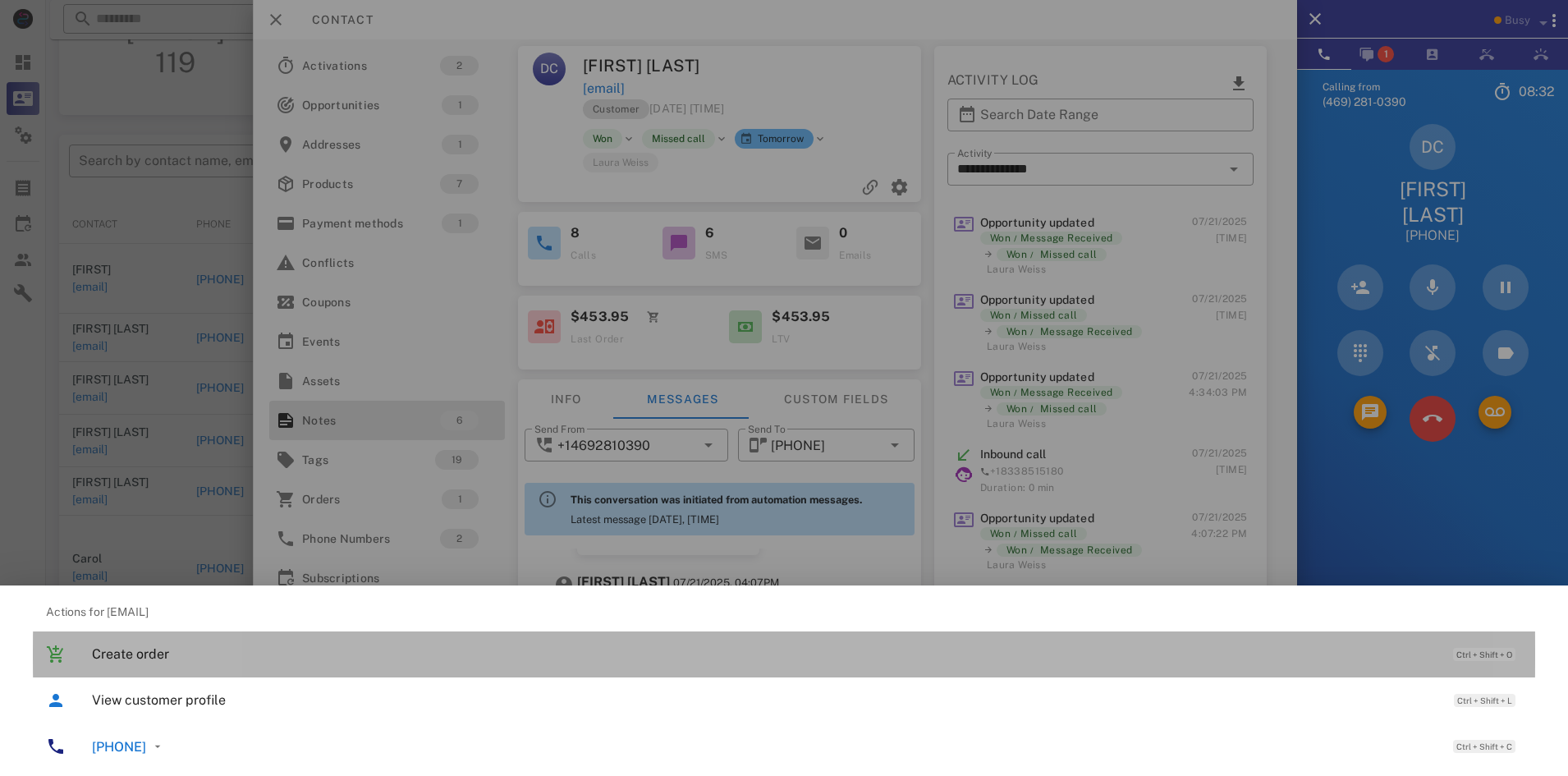 click on "Create order Ctrl + Shift + O" at bounding box center [807, 654] 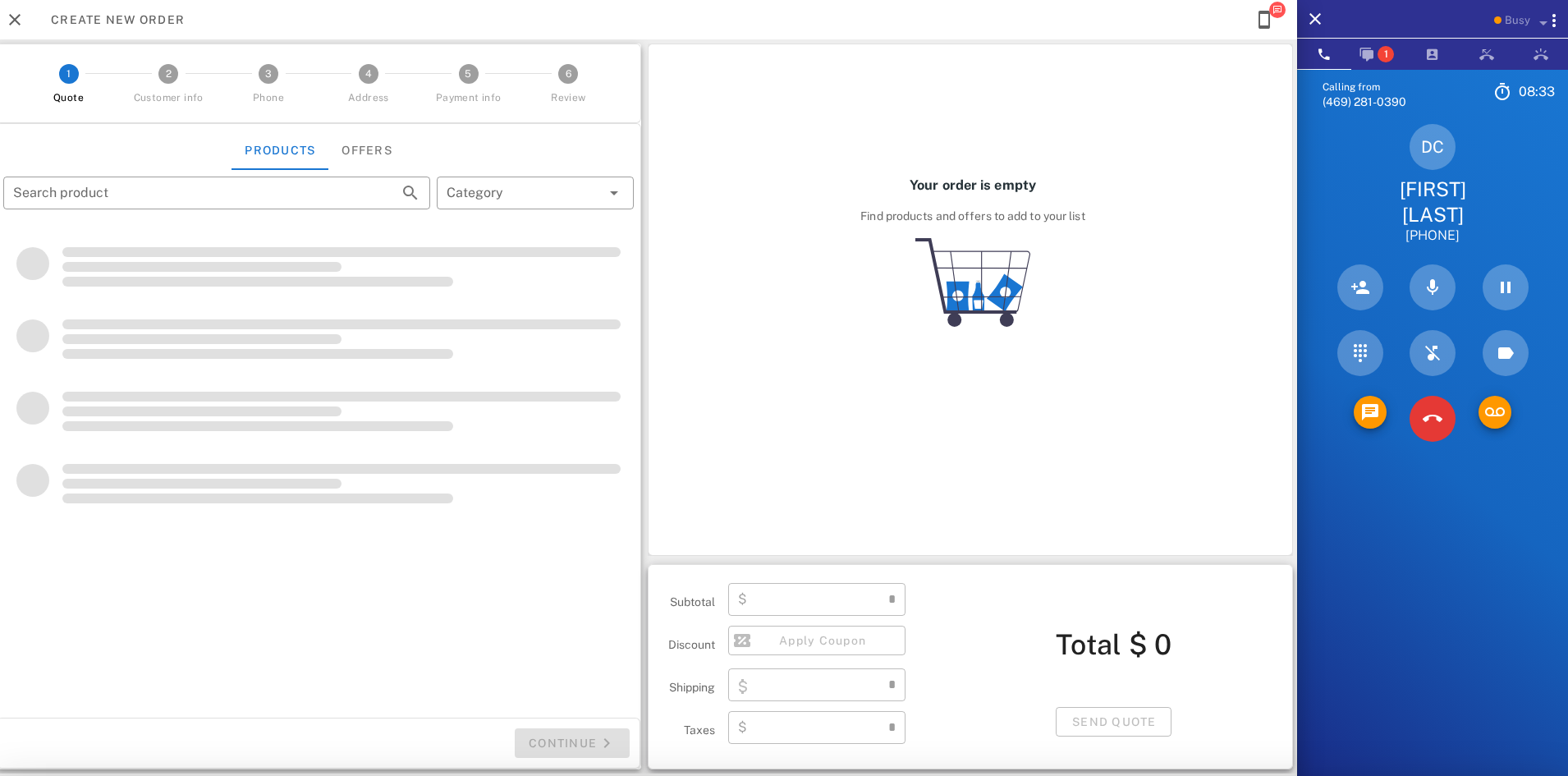 scroll, scrollTop: 1423, scrollLeft: 0, axis: vertical 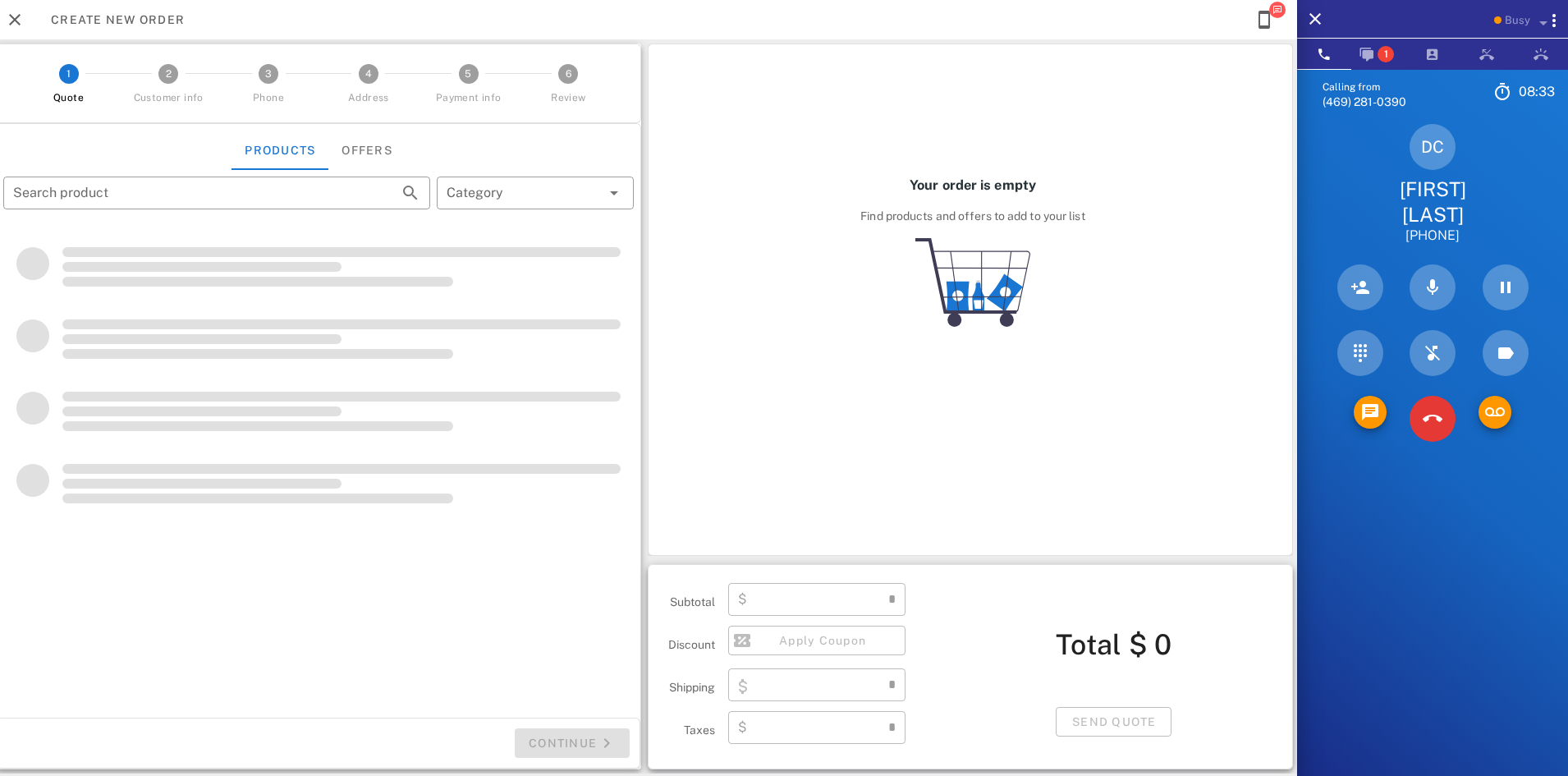 type on "**********" 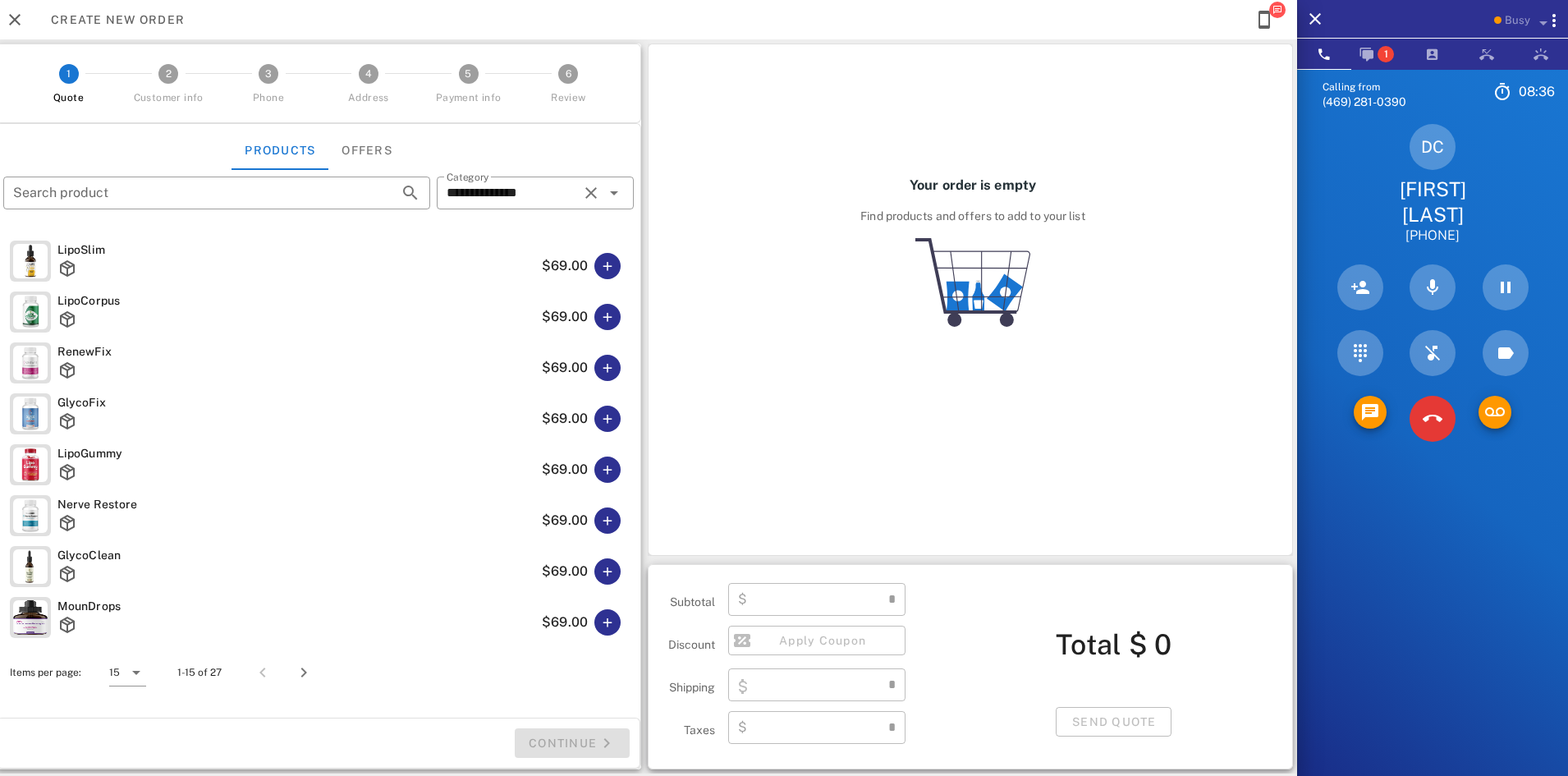 type on "****" 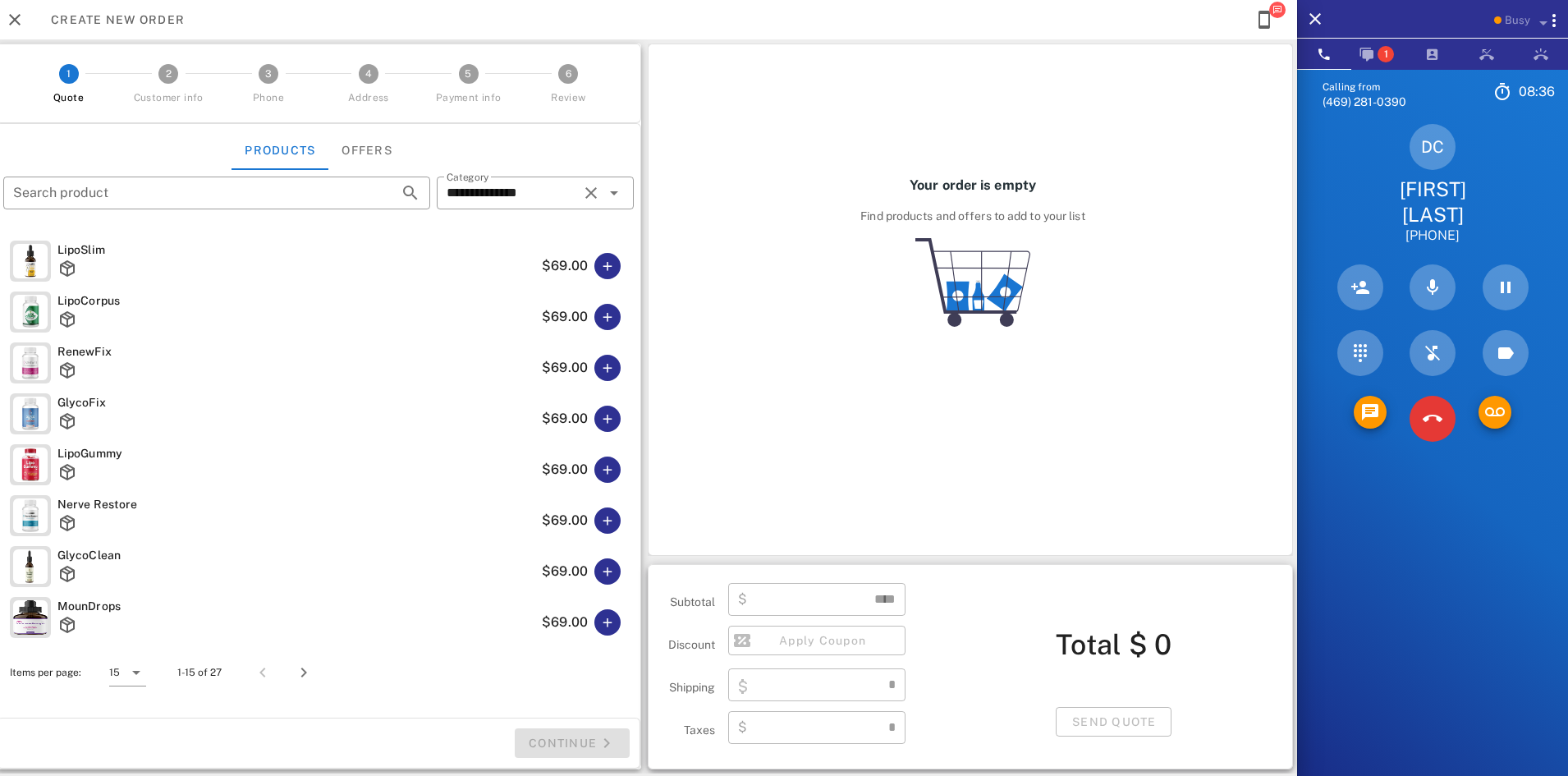 type on "****" 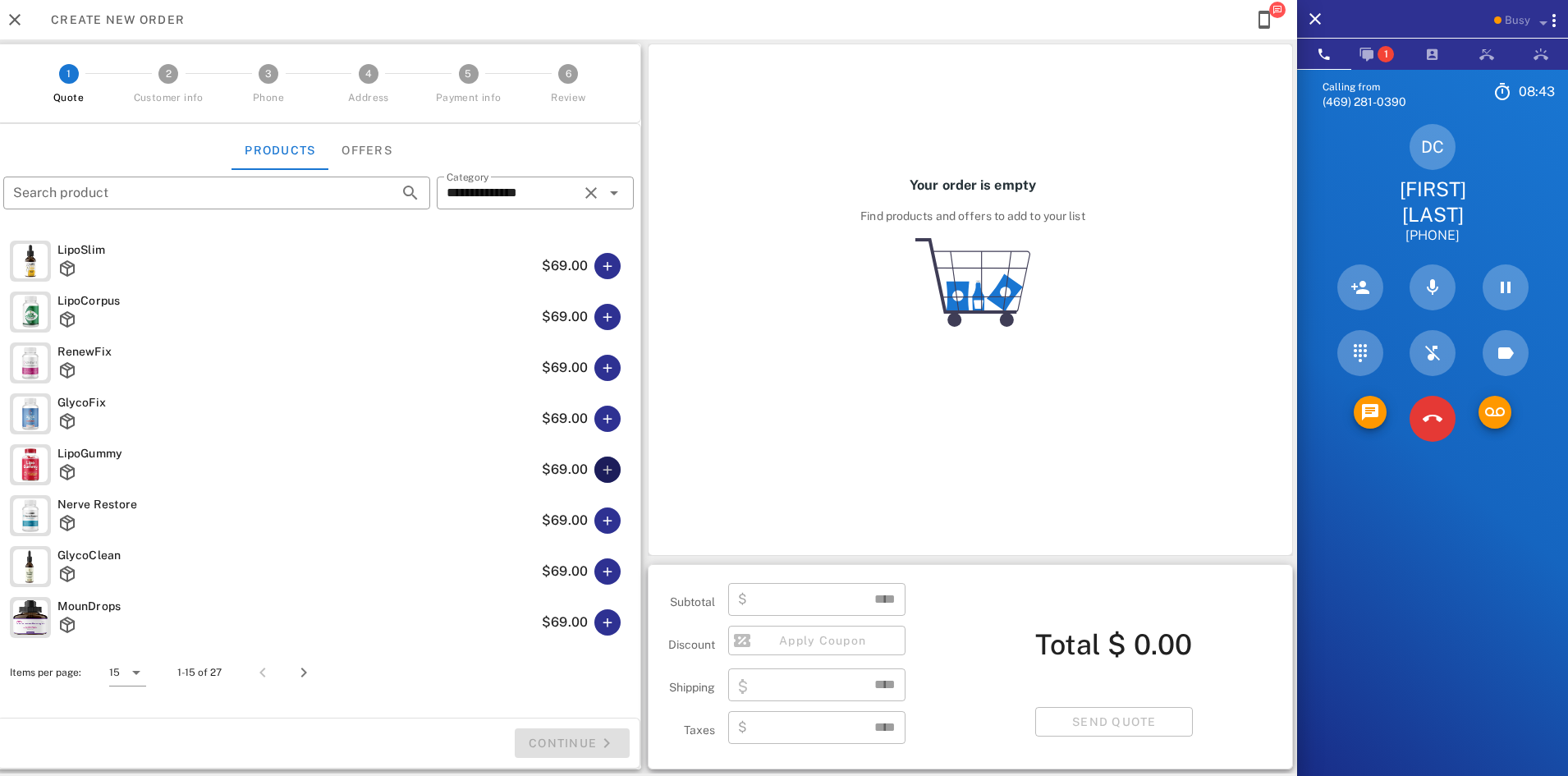 click at bounding box center [607, 470] 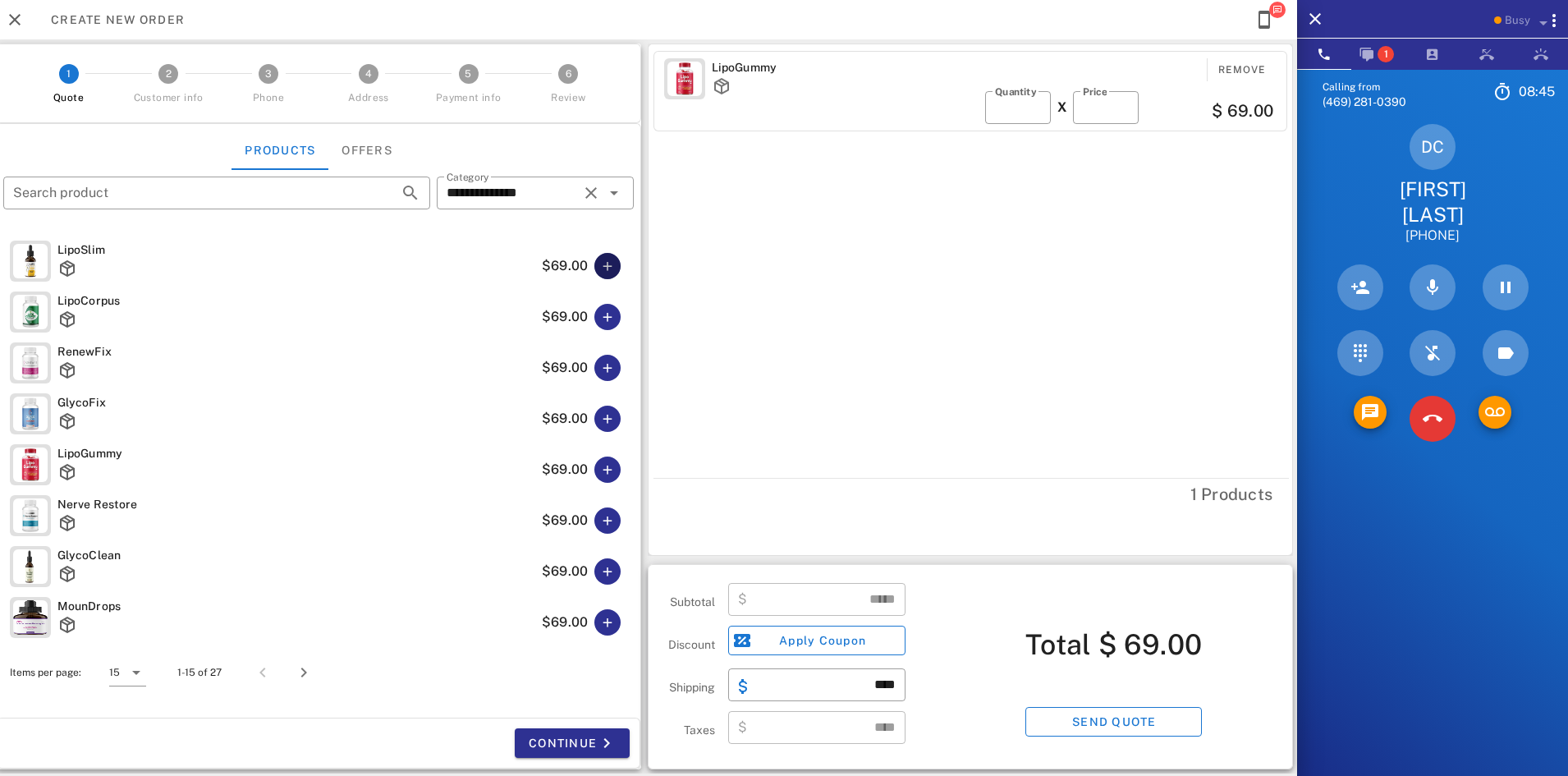click at bounding box center [607, 266] 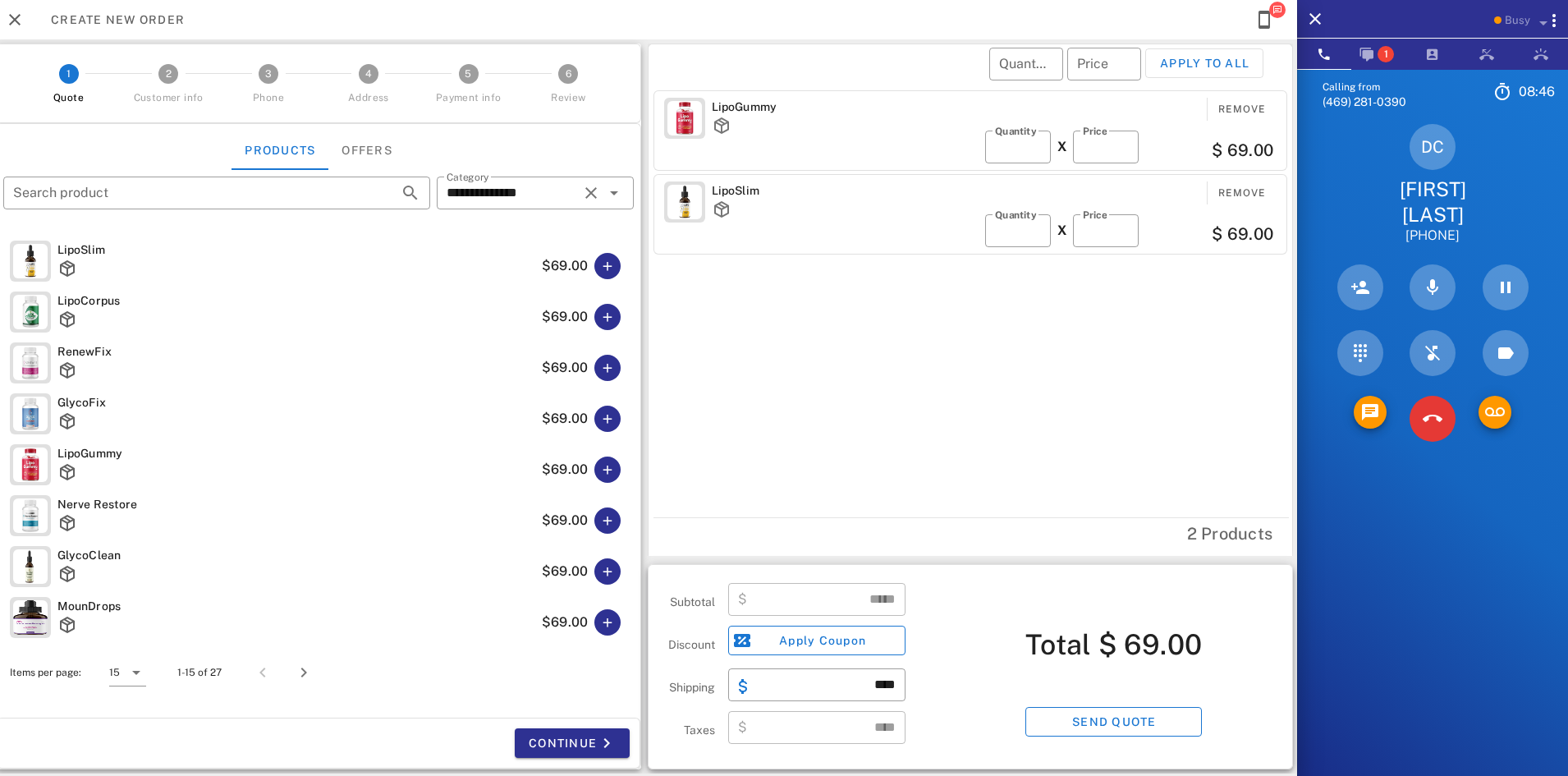 type on "******" 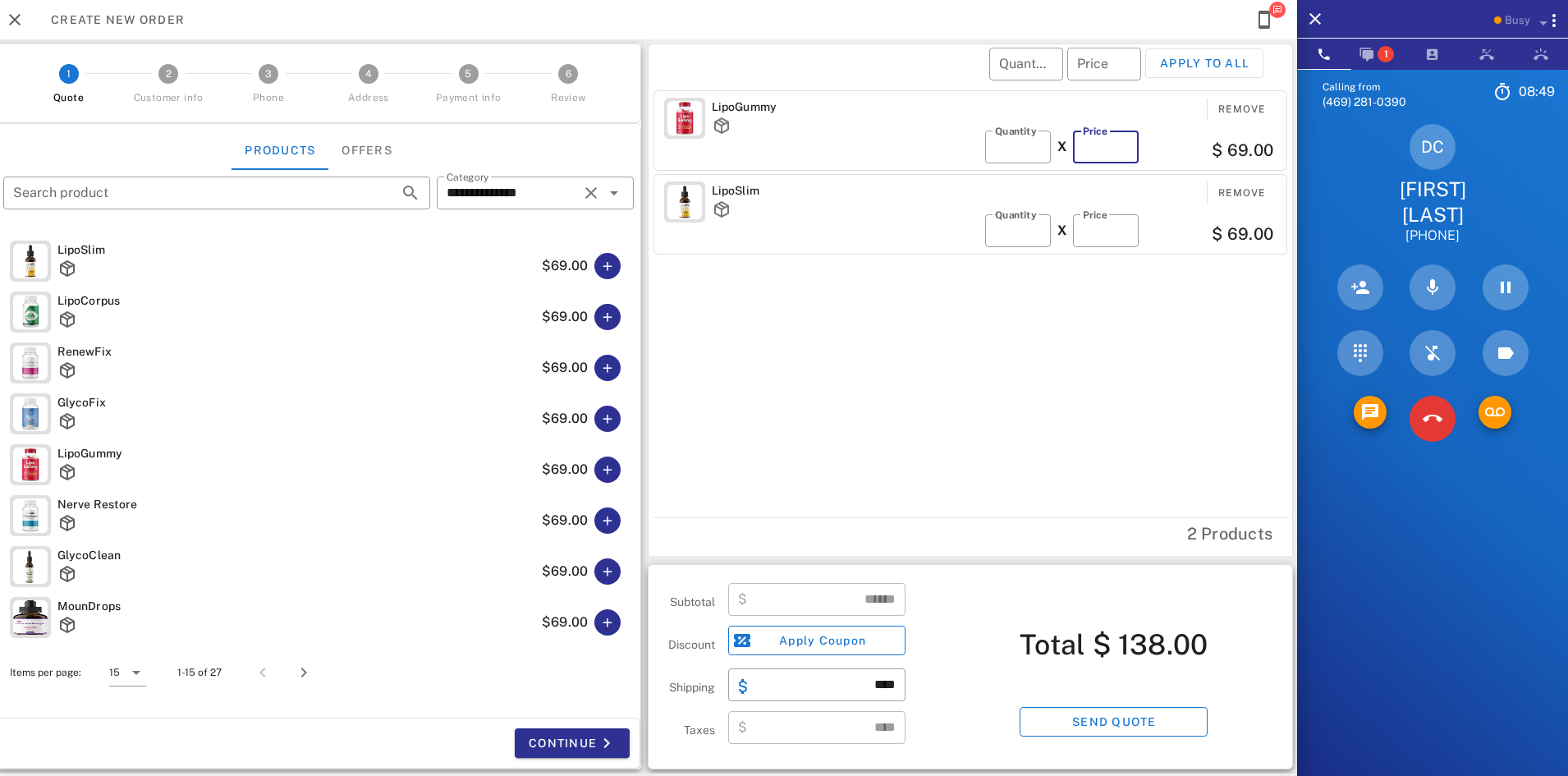 click on "**" at bounding box center (1106, 147) 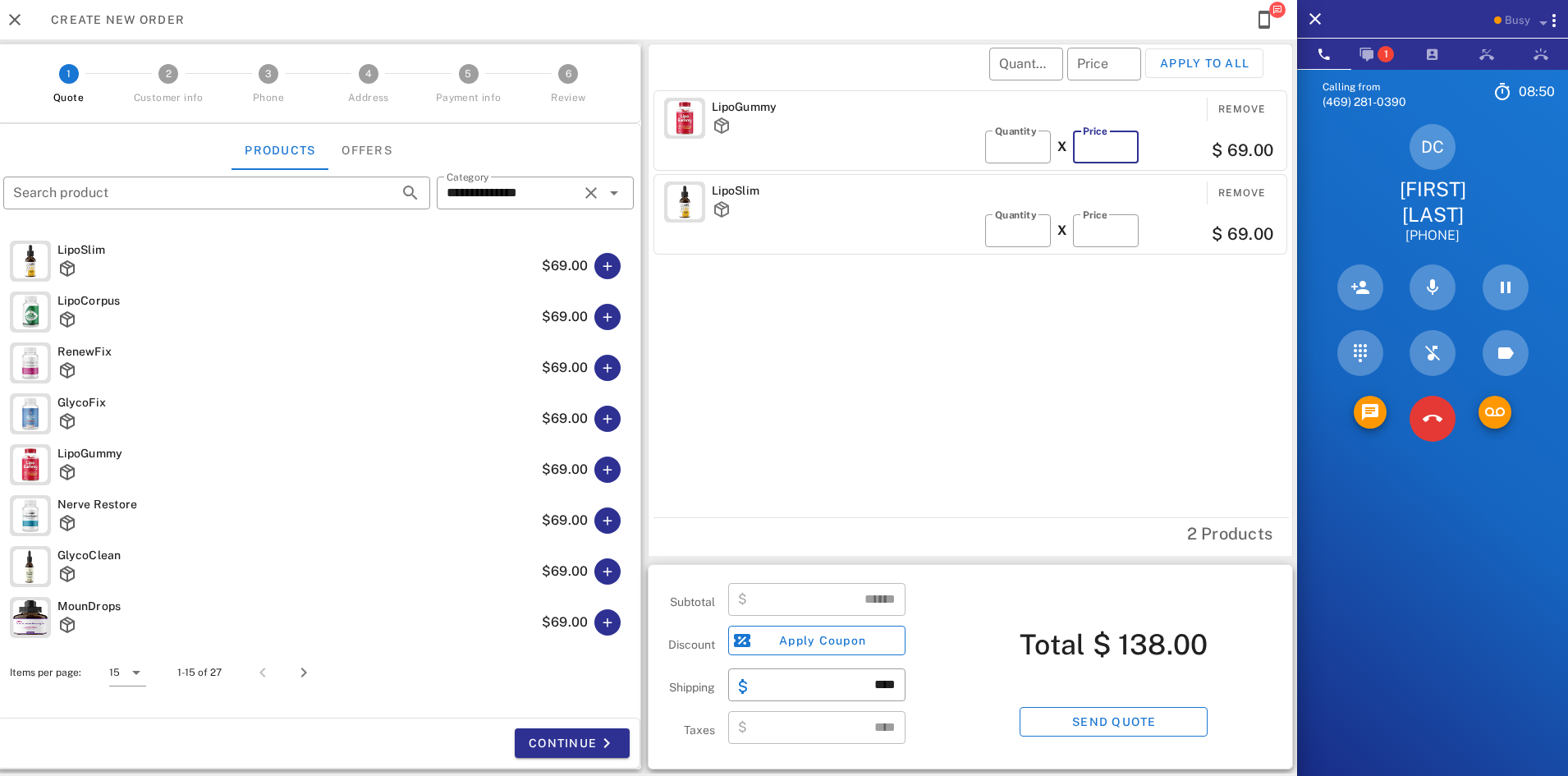 type on "*" 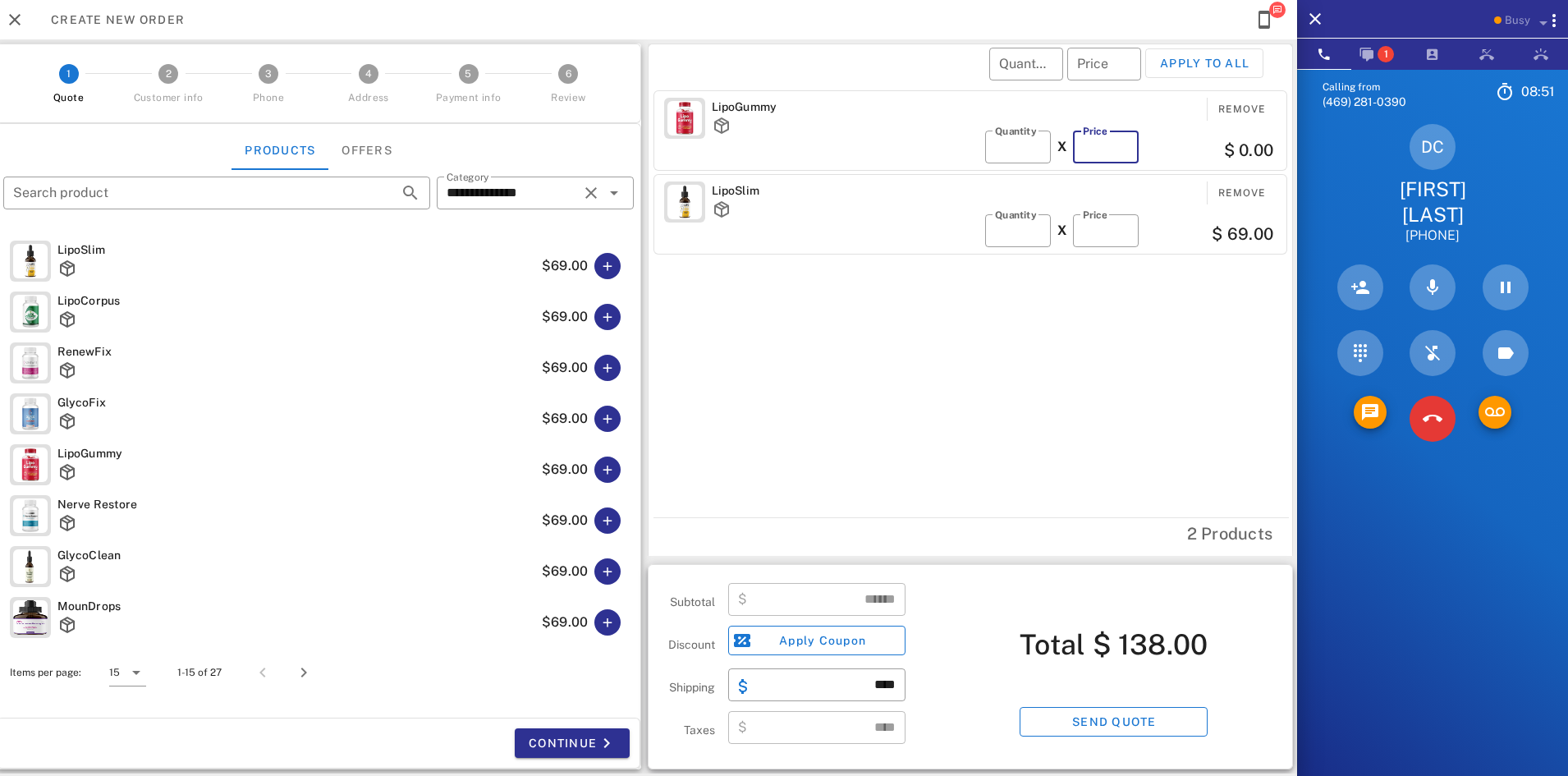 type 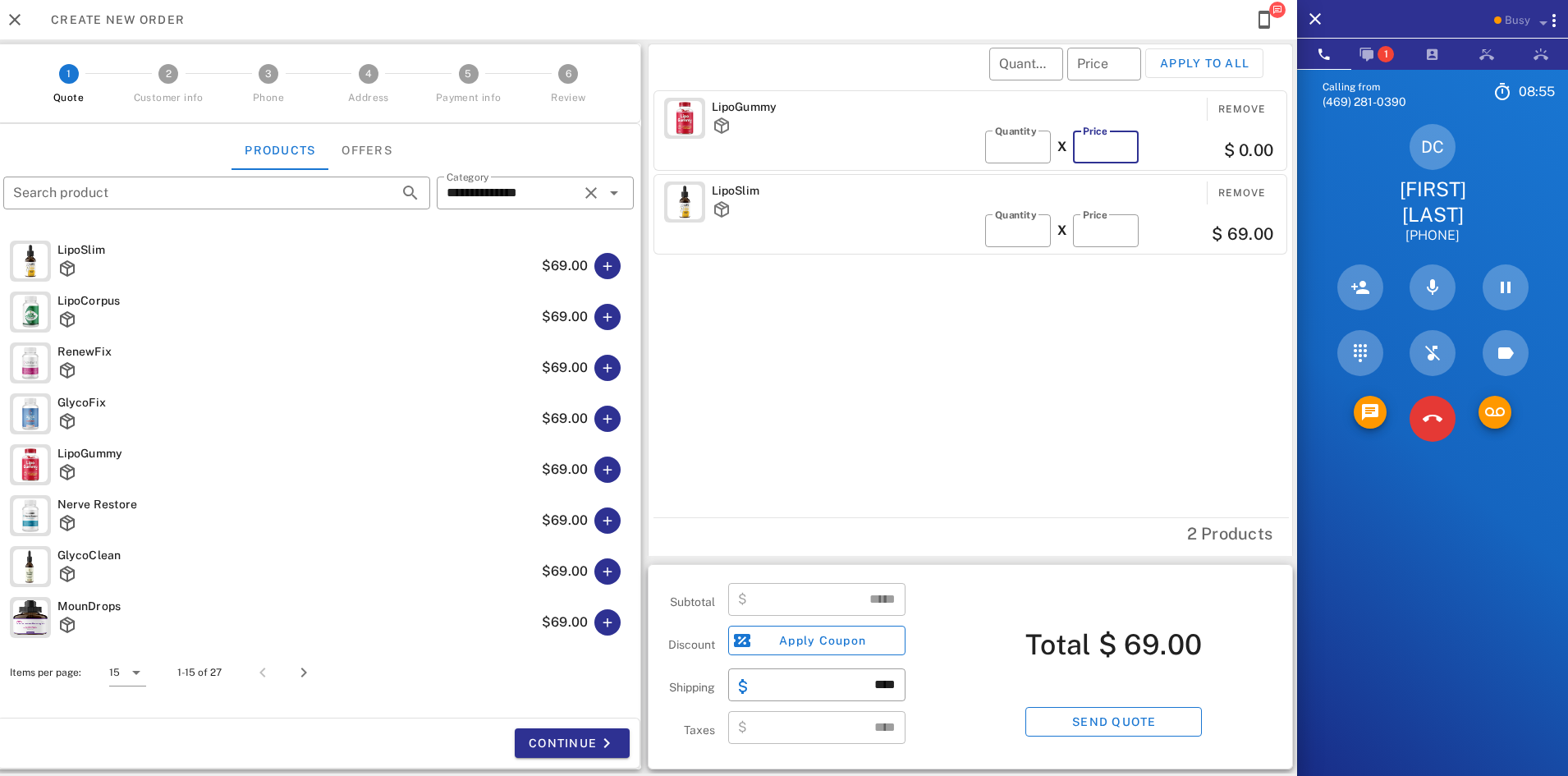 click on "*" at bounding box center (1106, 147) 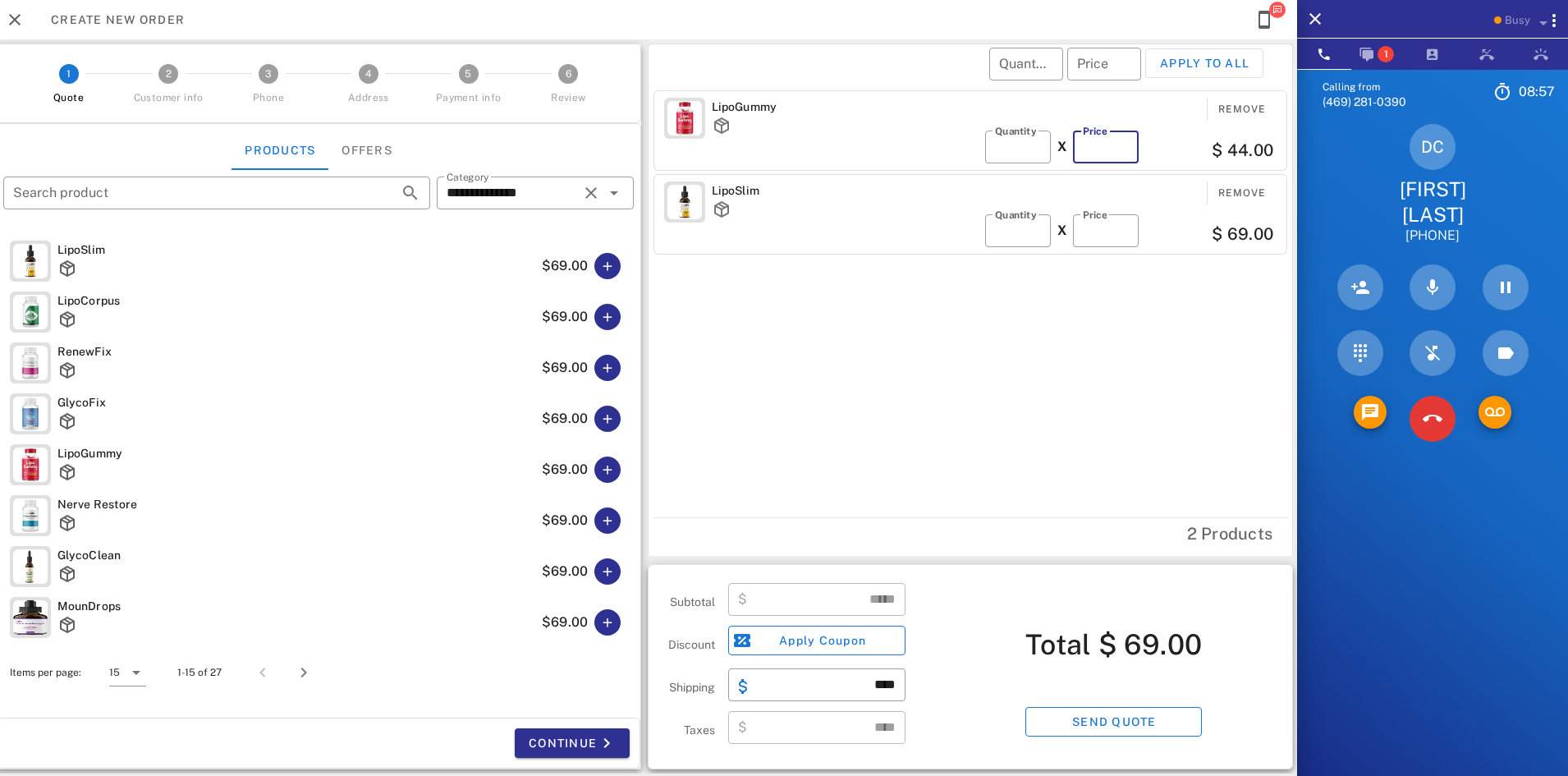 type on "***" 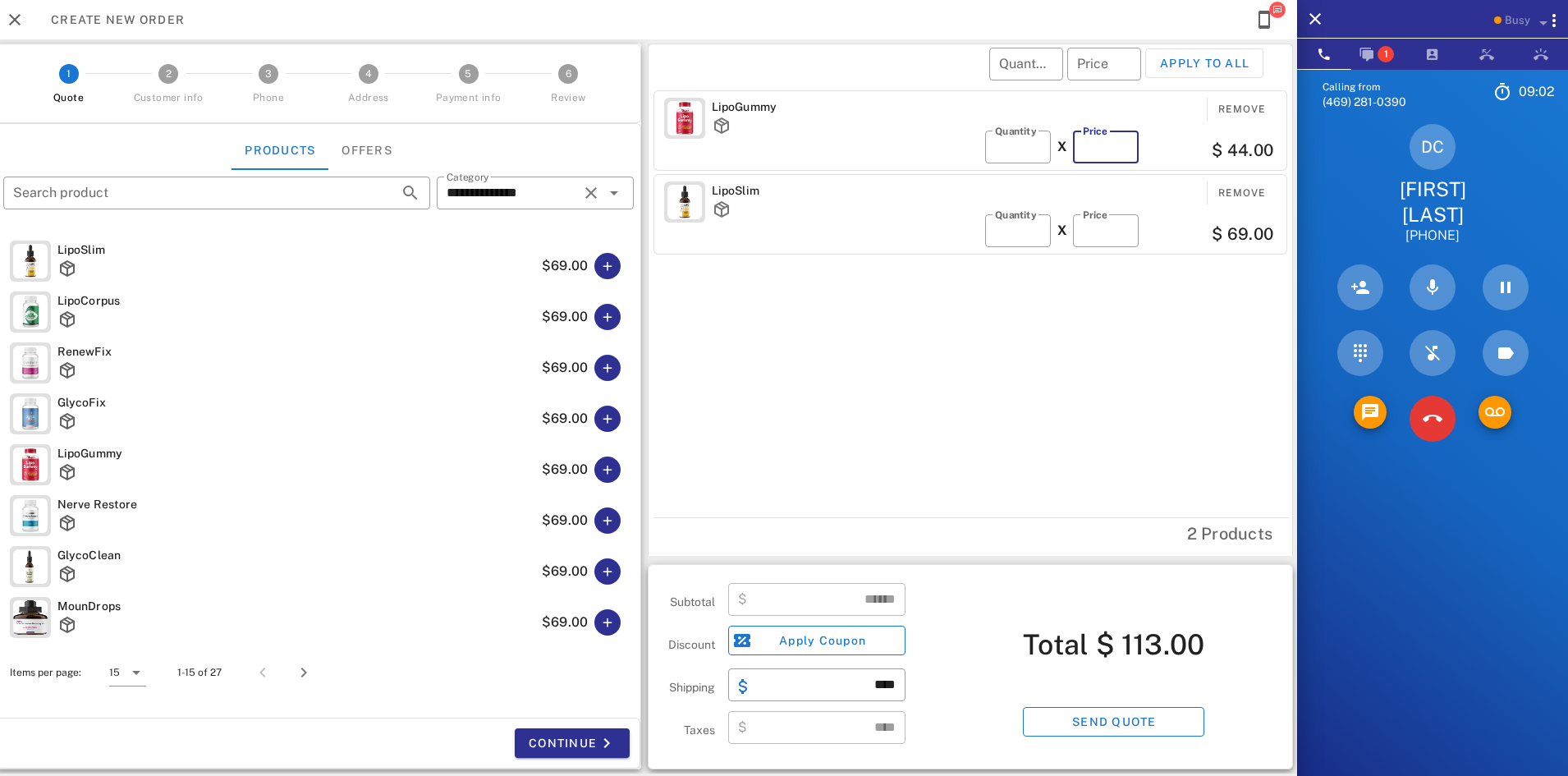 click on "***" at bounding box center [1106, 147] 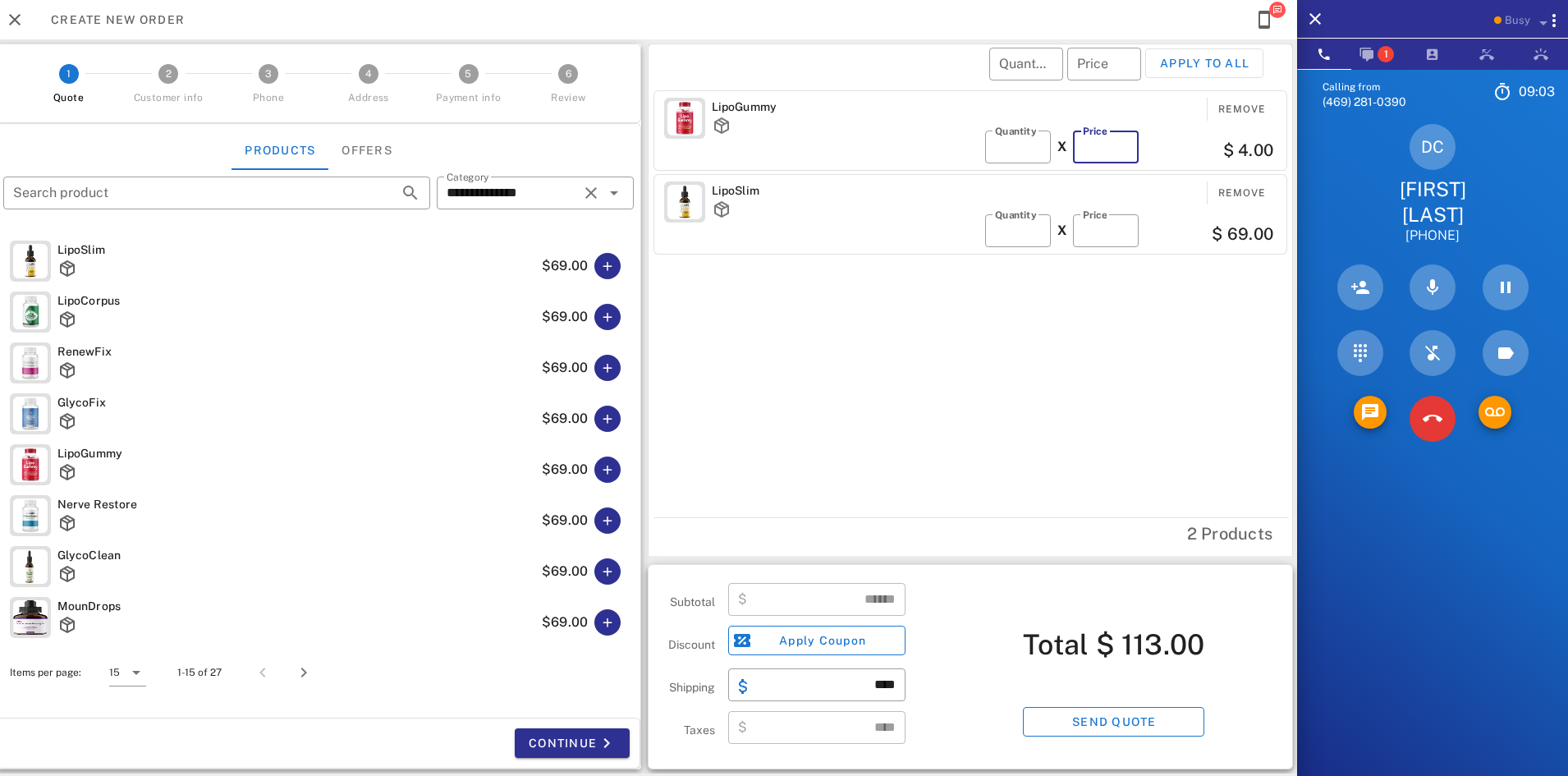 type on "*" 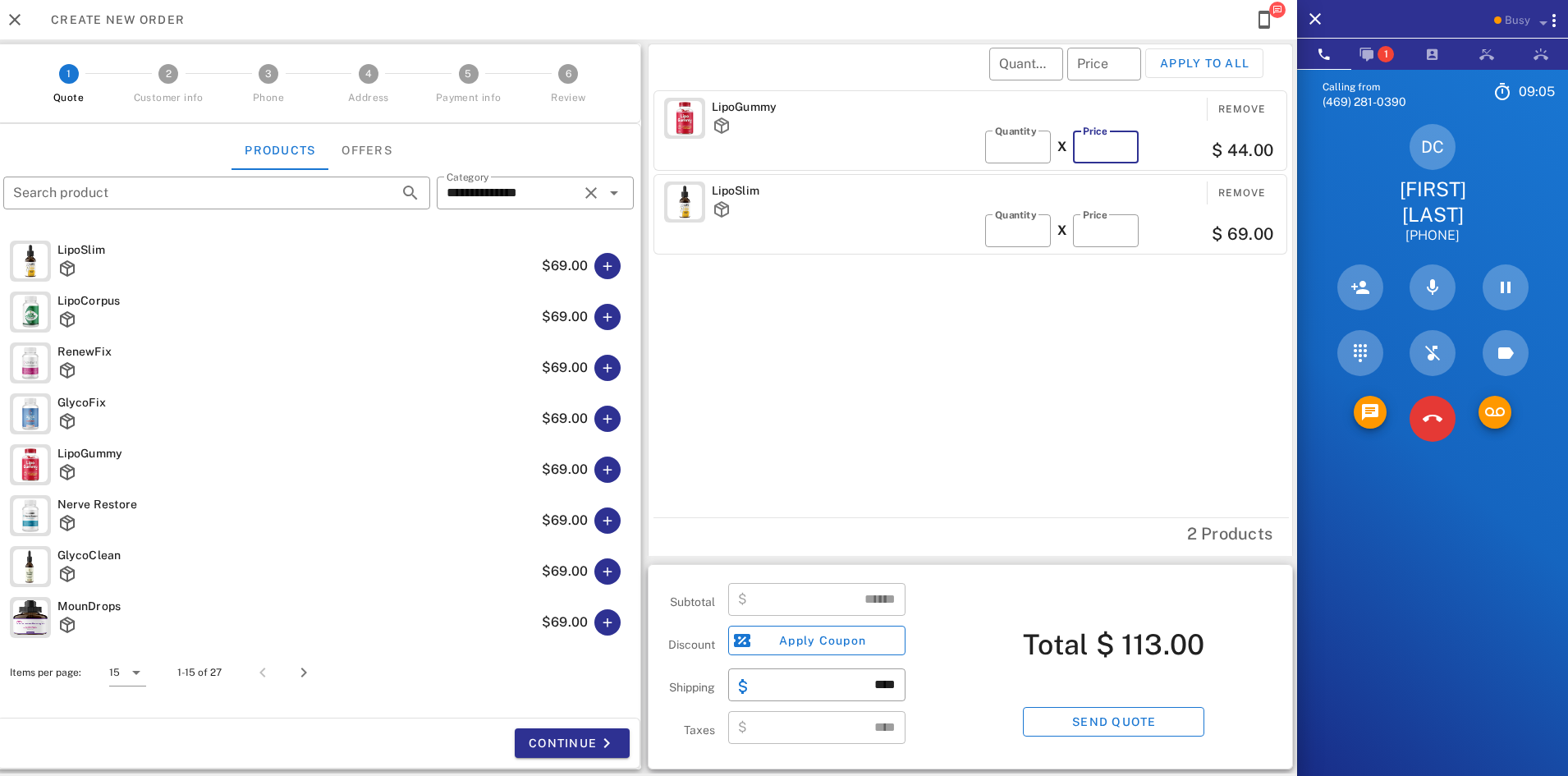 type on "**" 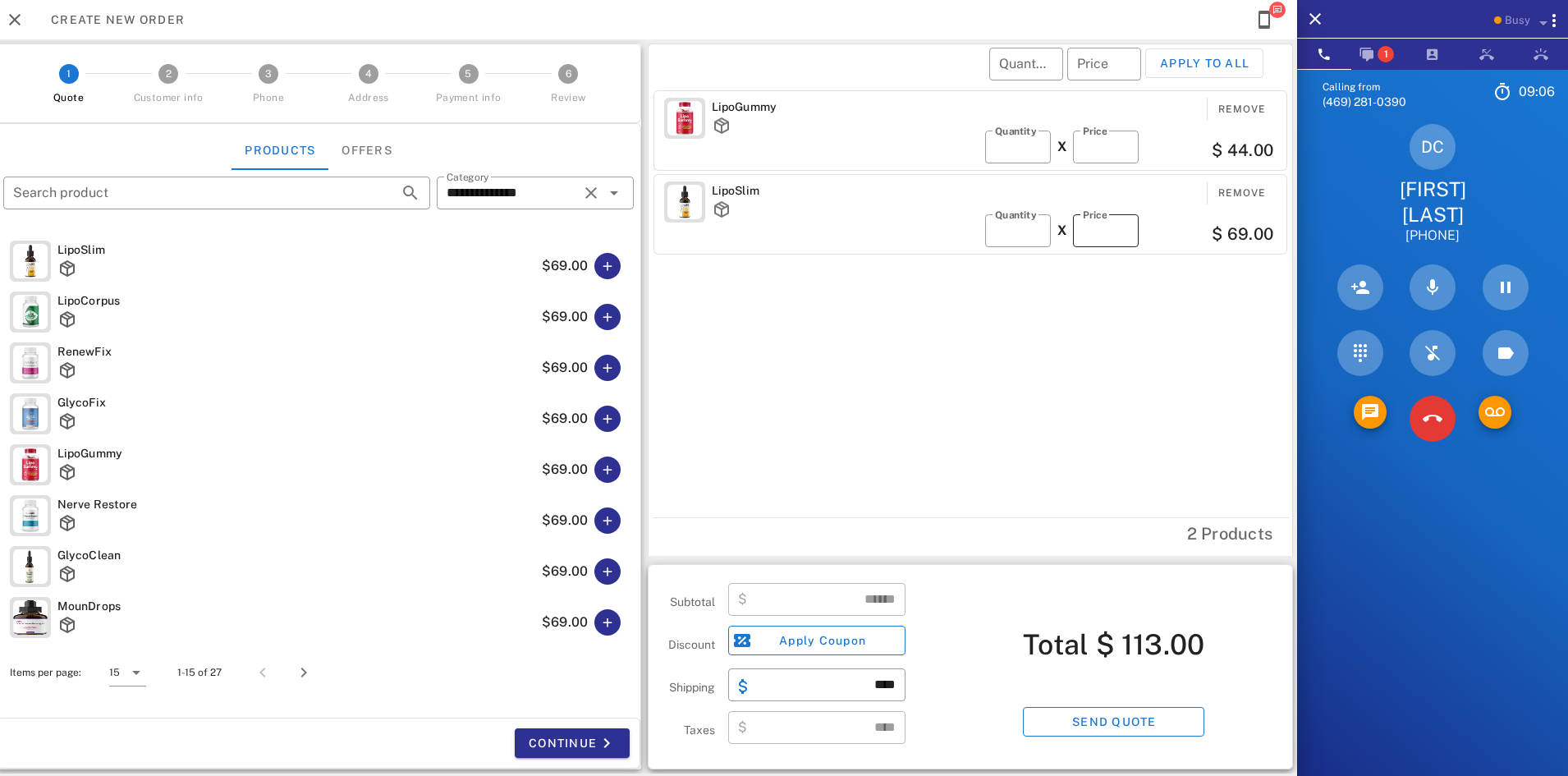 click on "**" at bounding box center [1106, 231] 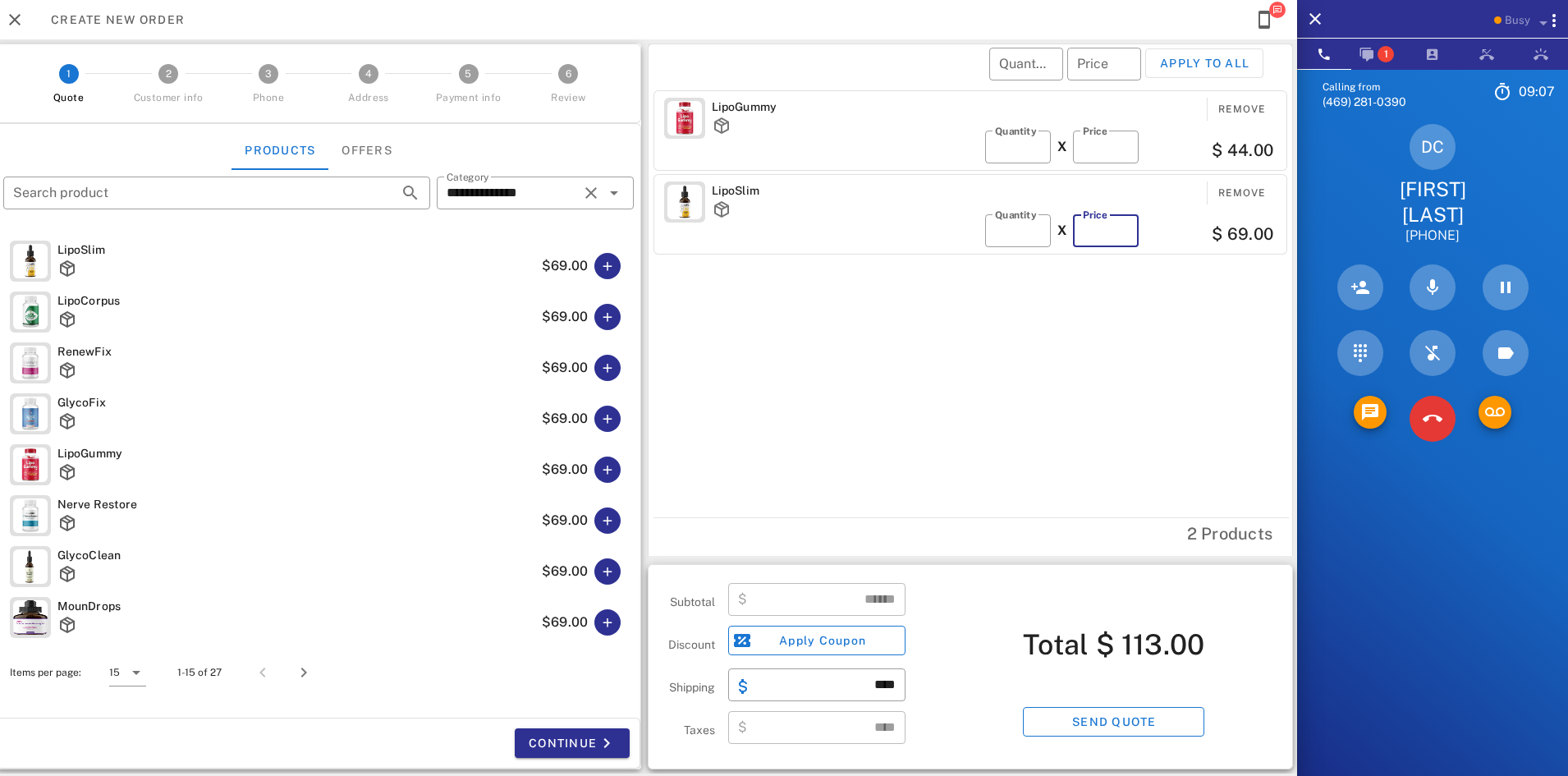 type on "*" 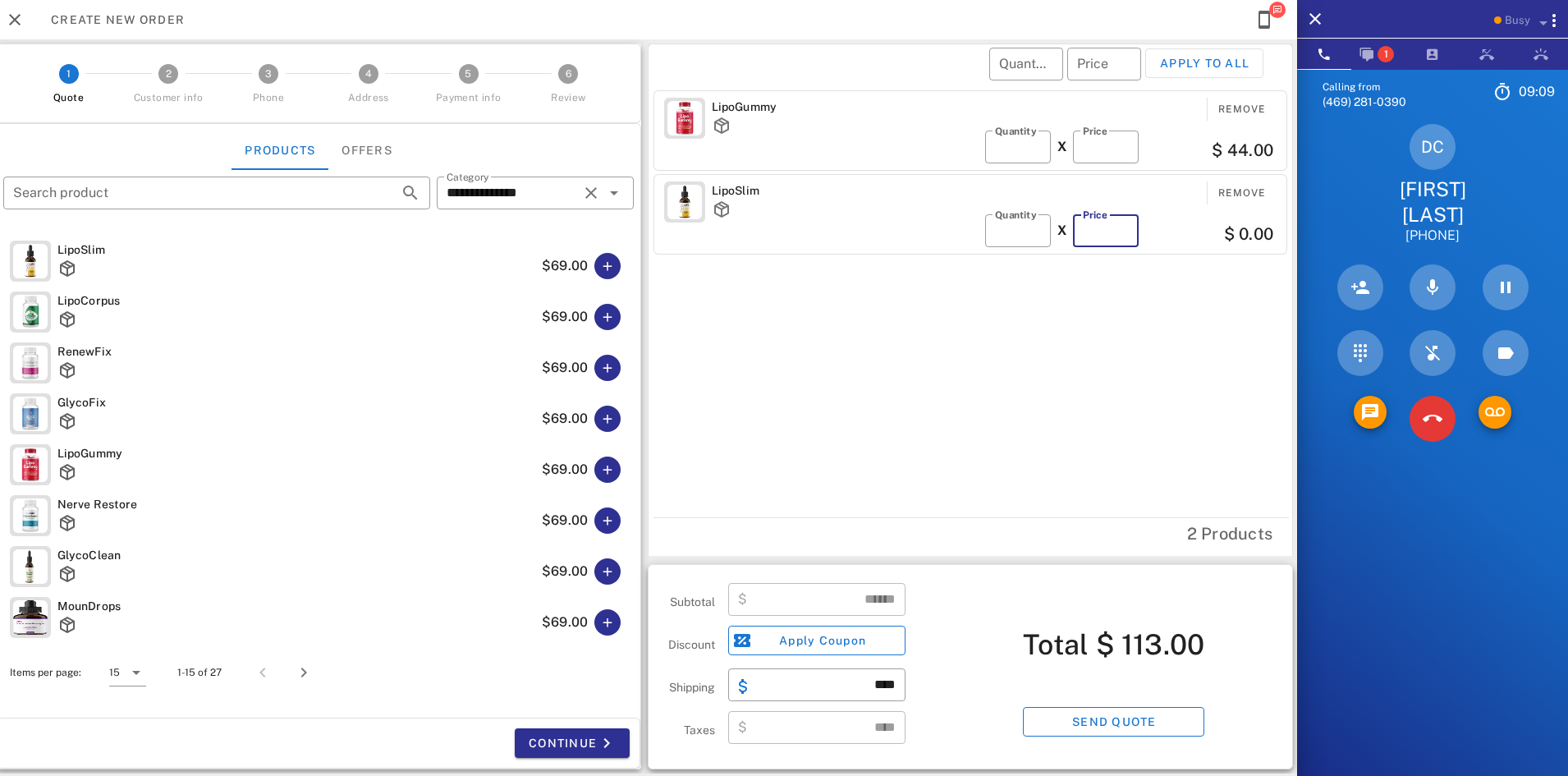 type 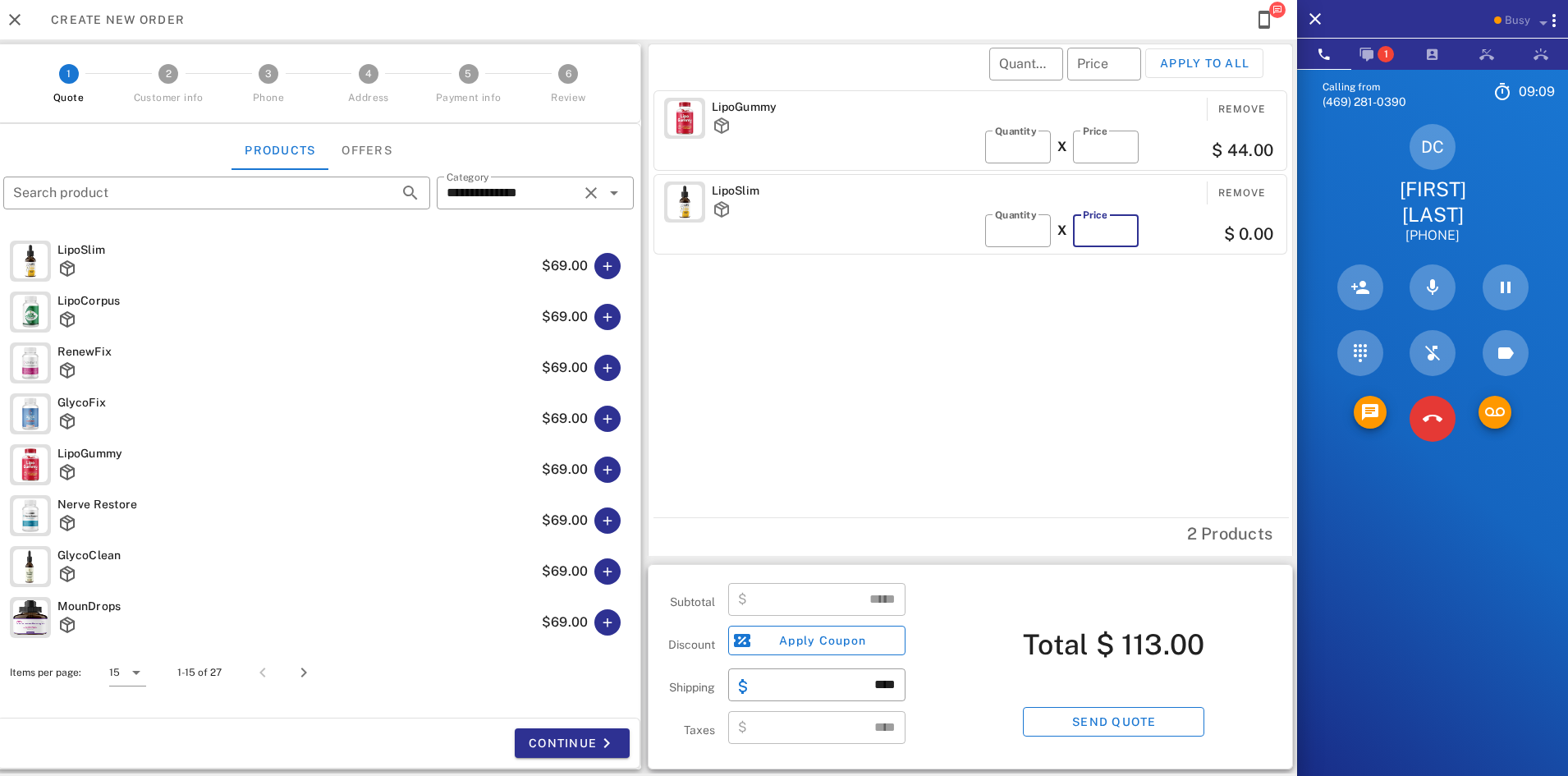 type on "*" 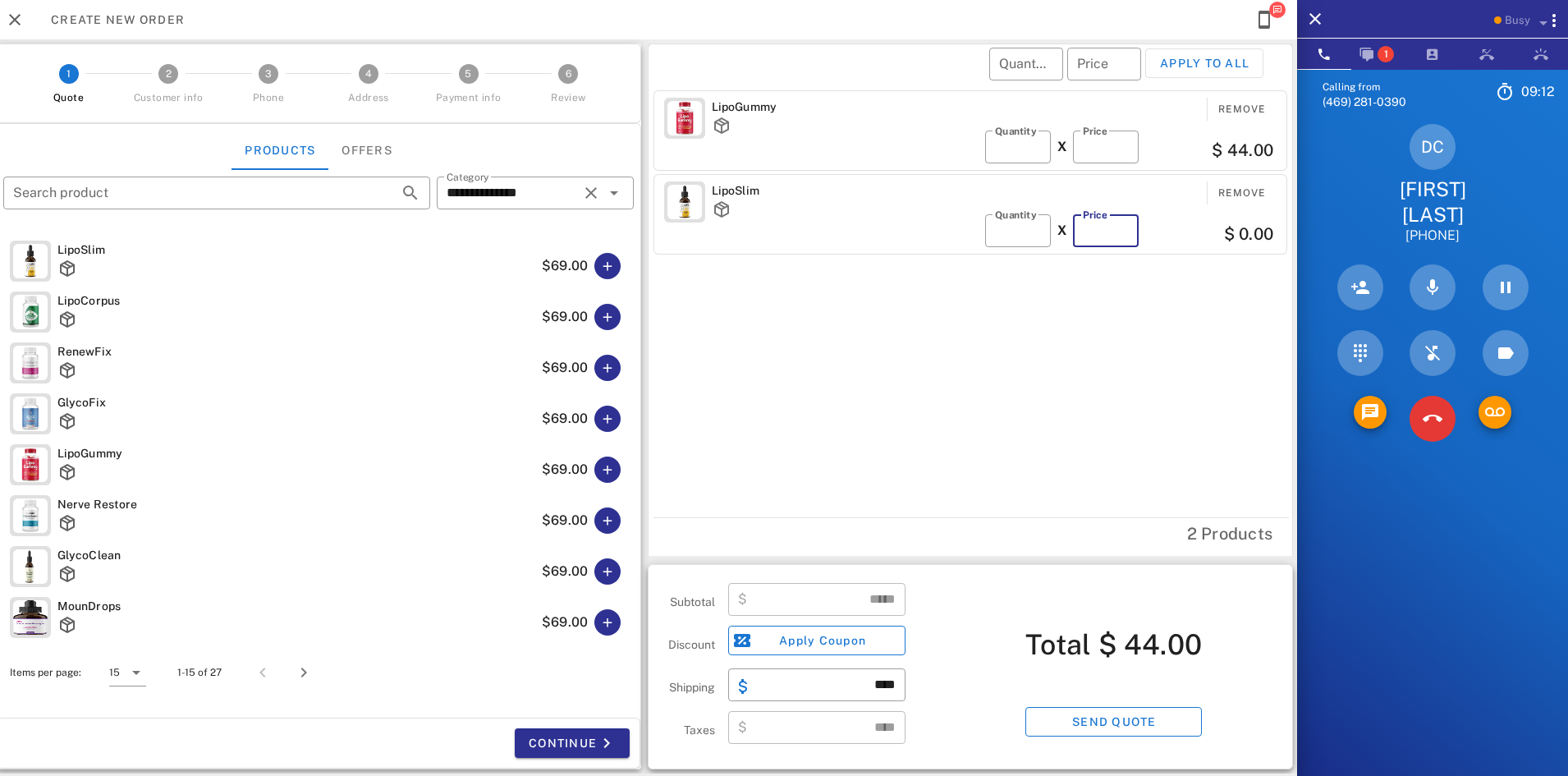 click on "*" at bounding box center [1106, 231] 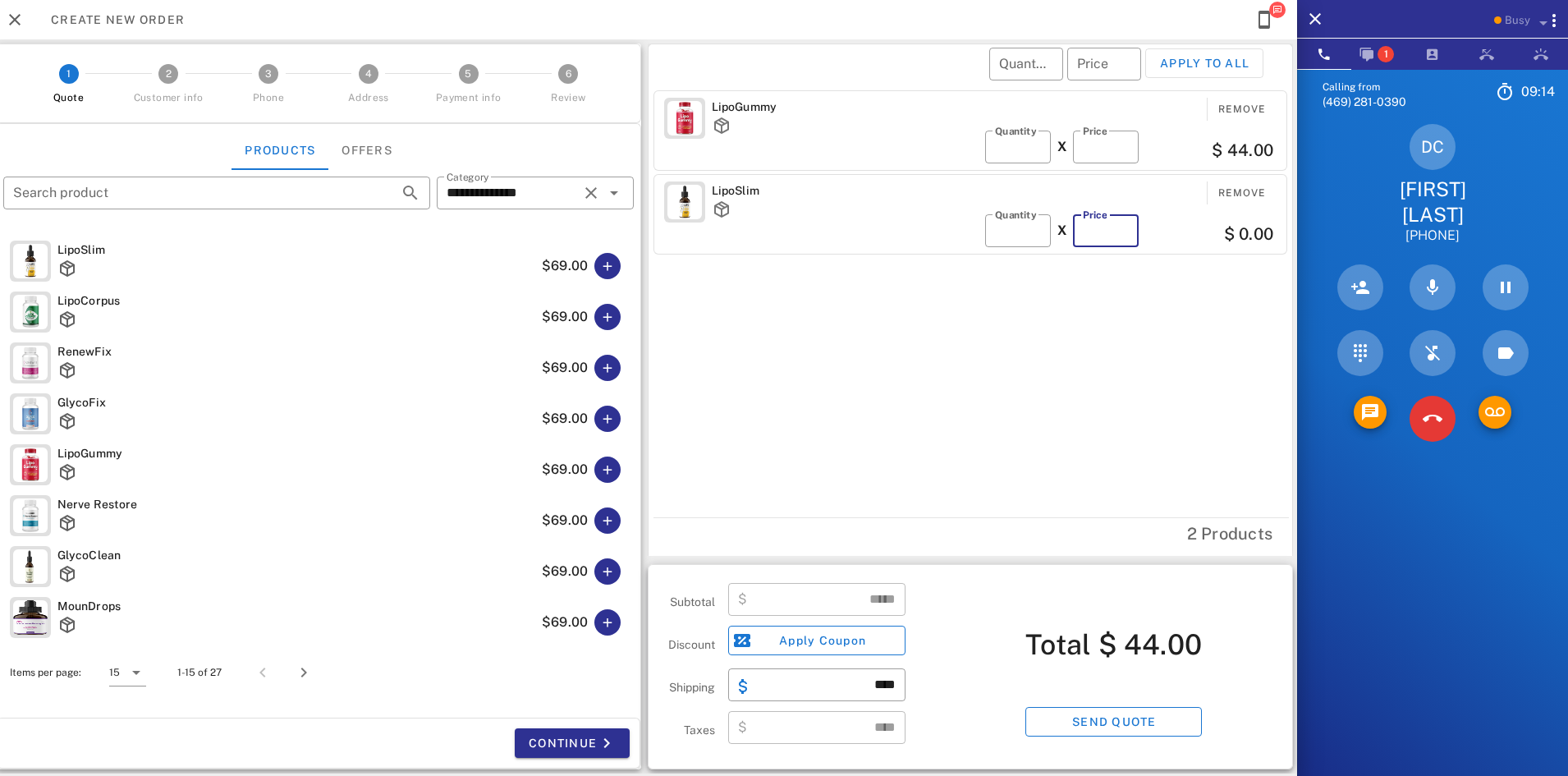 type on "*" 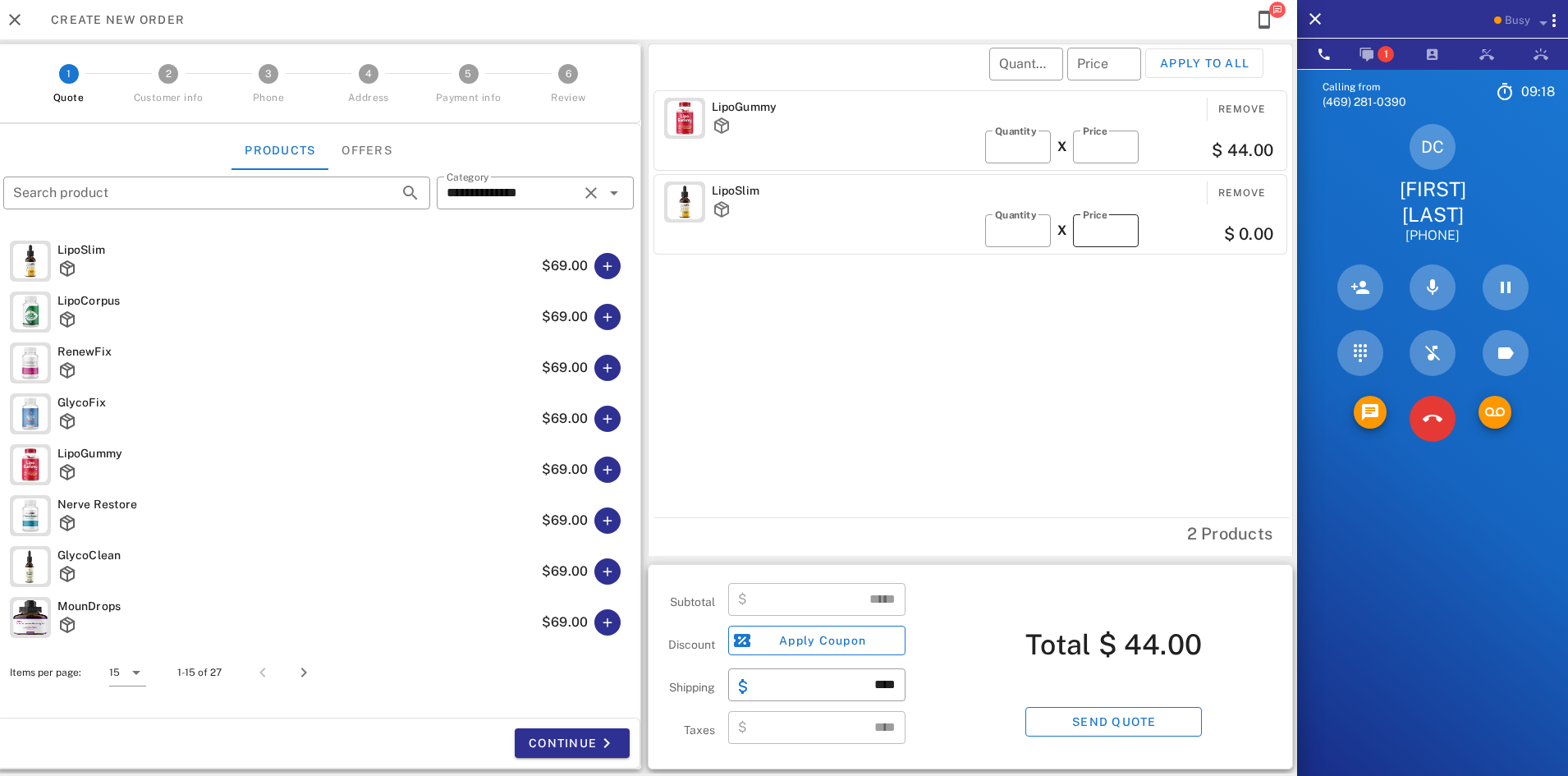click on "*" at bounding box center (1106, 231) 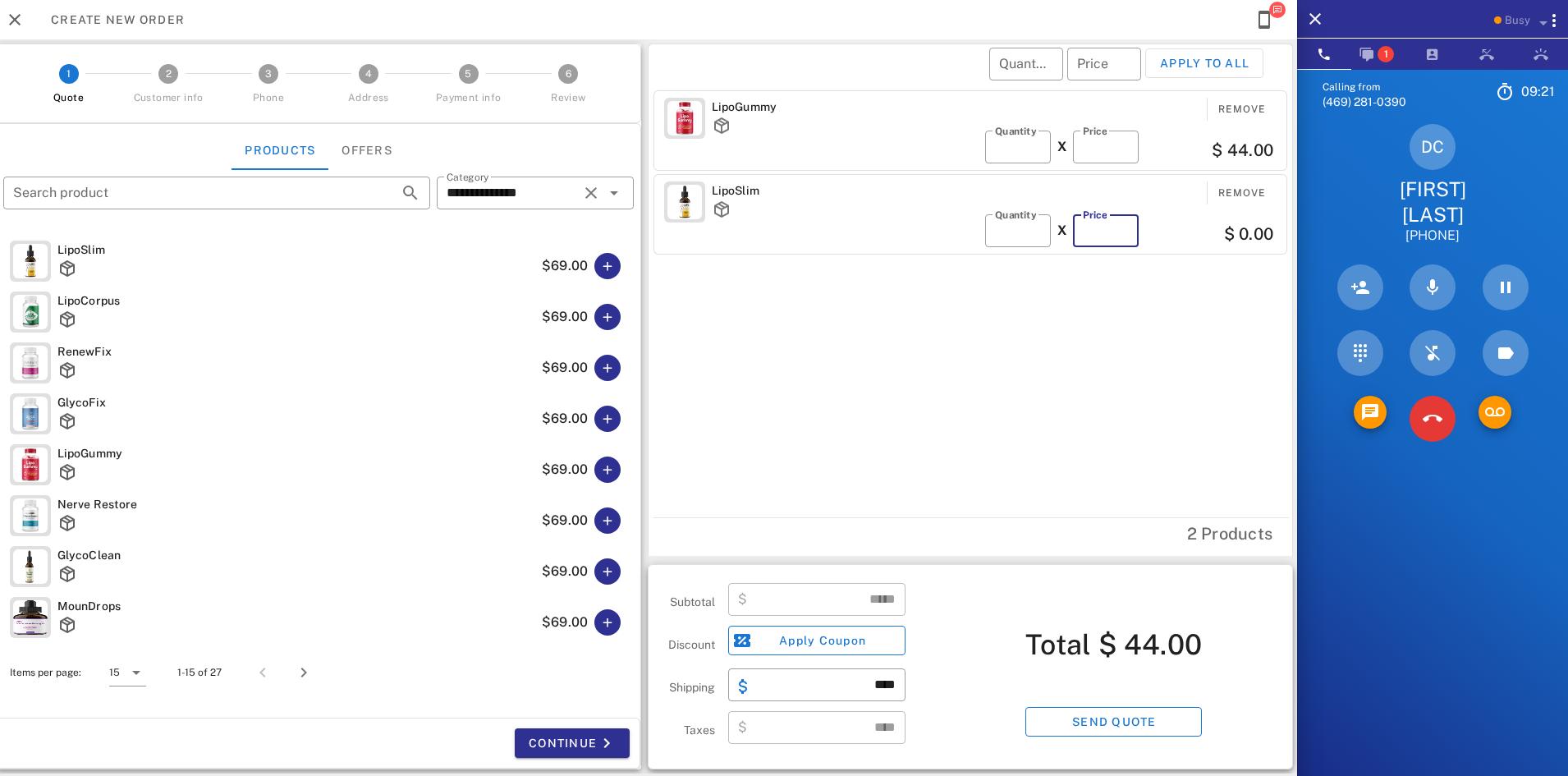 type on "*" 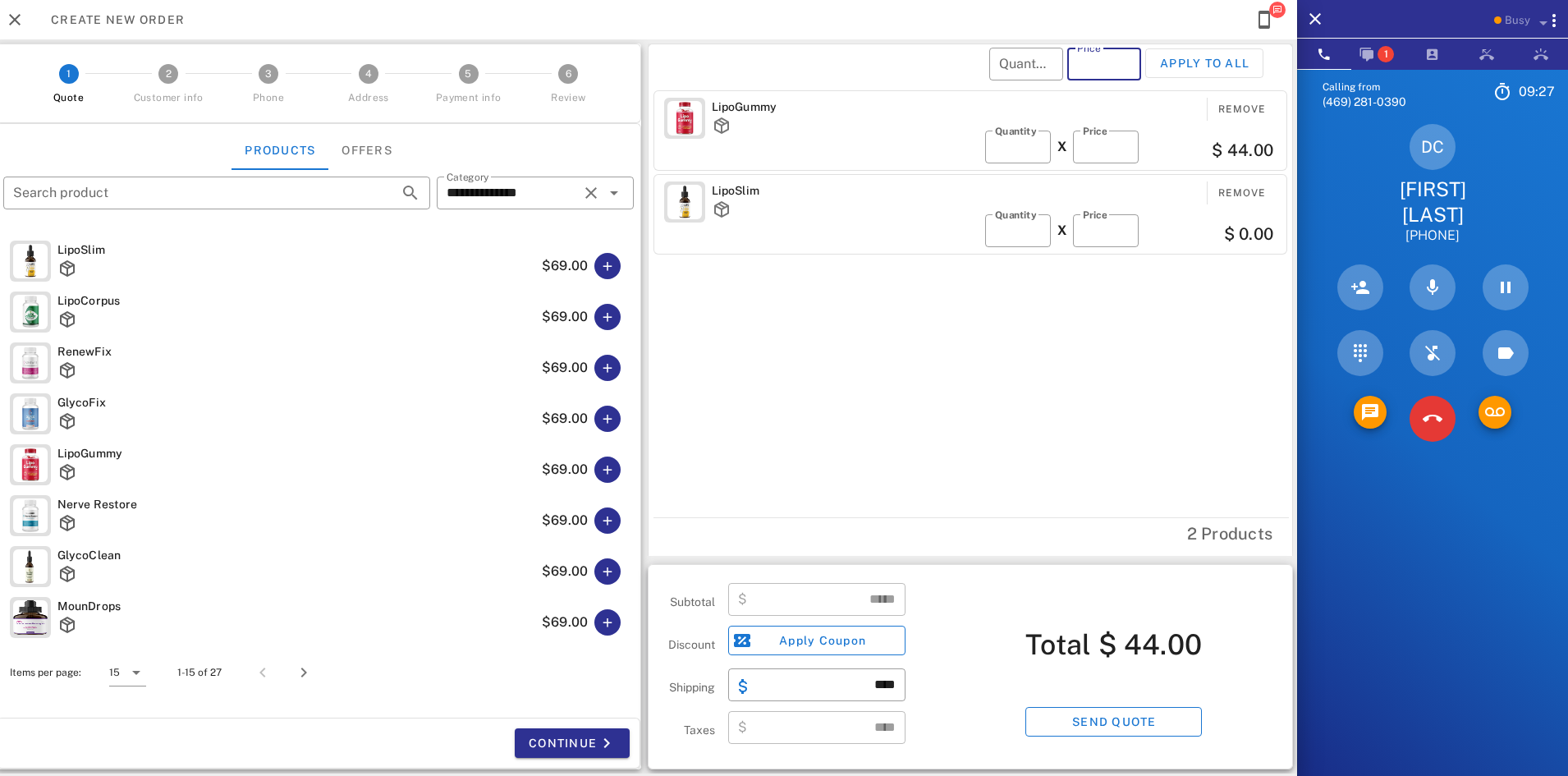 click on "Price" at bounding box center [1104, 64] 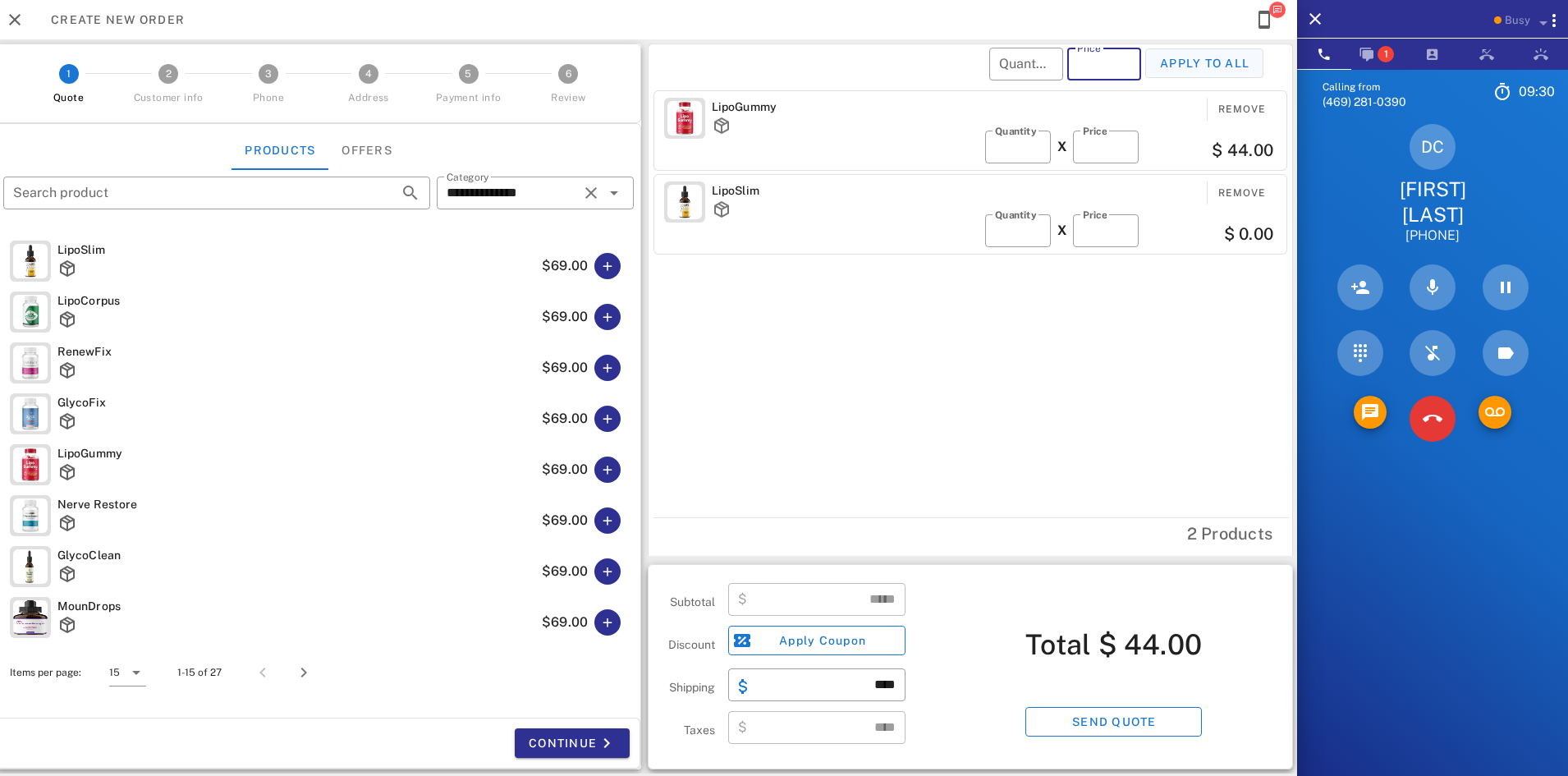 type on "**" 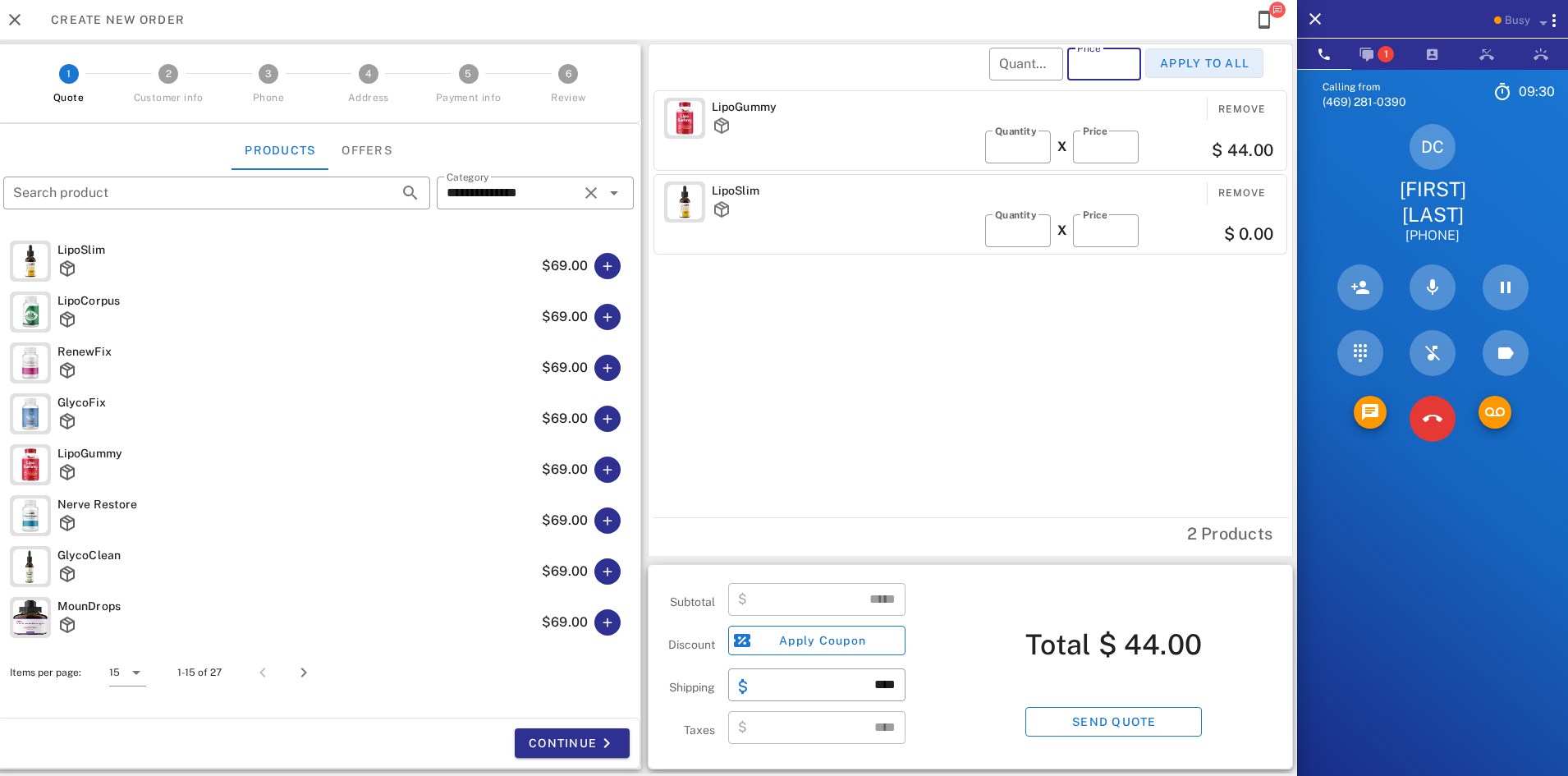click on "Apply to all" at bounding box center [1204, 63] 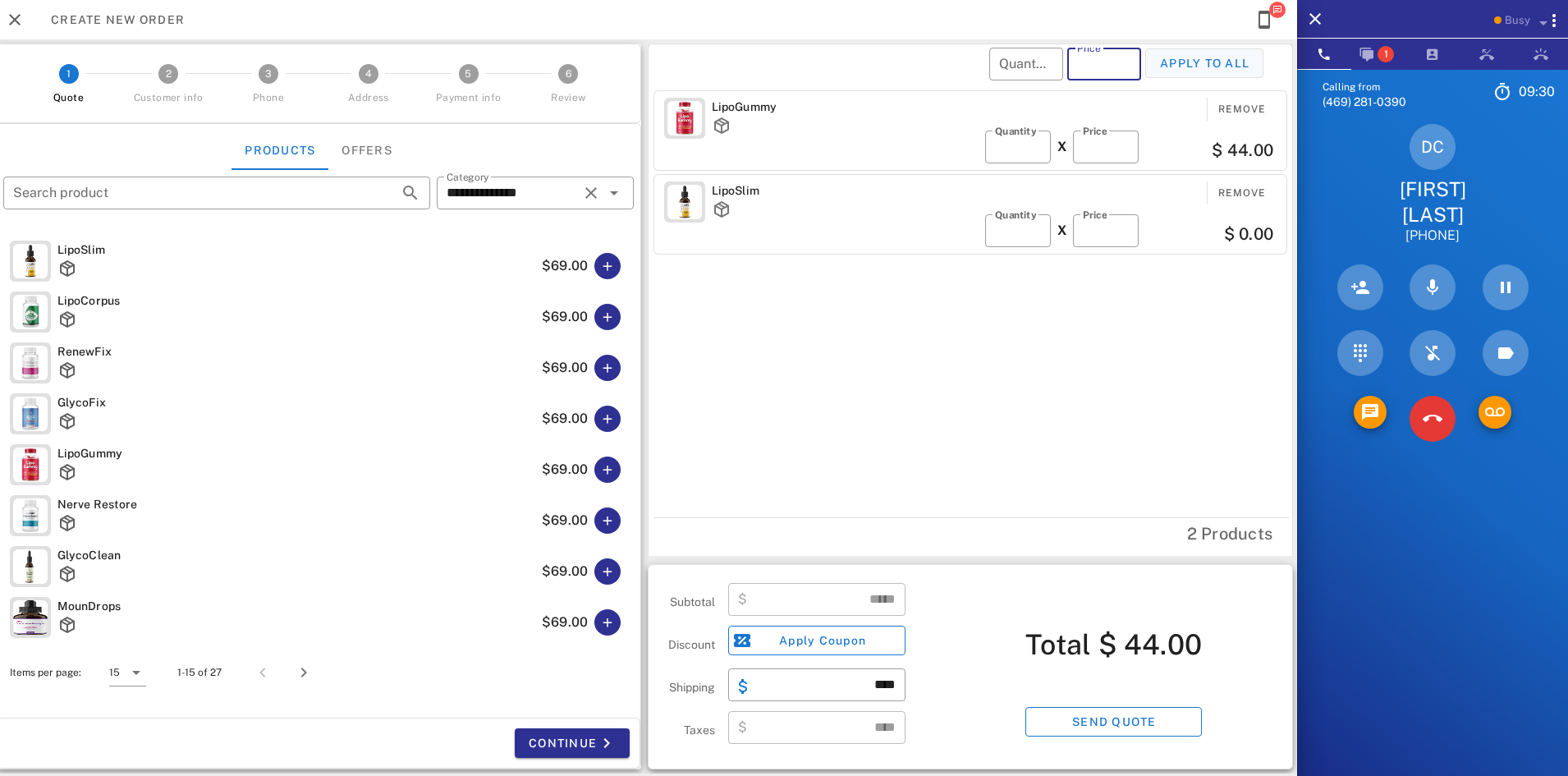 type 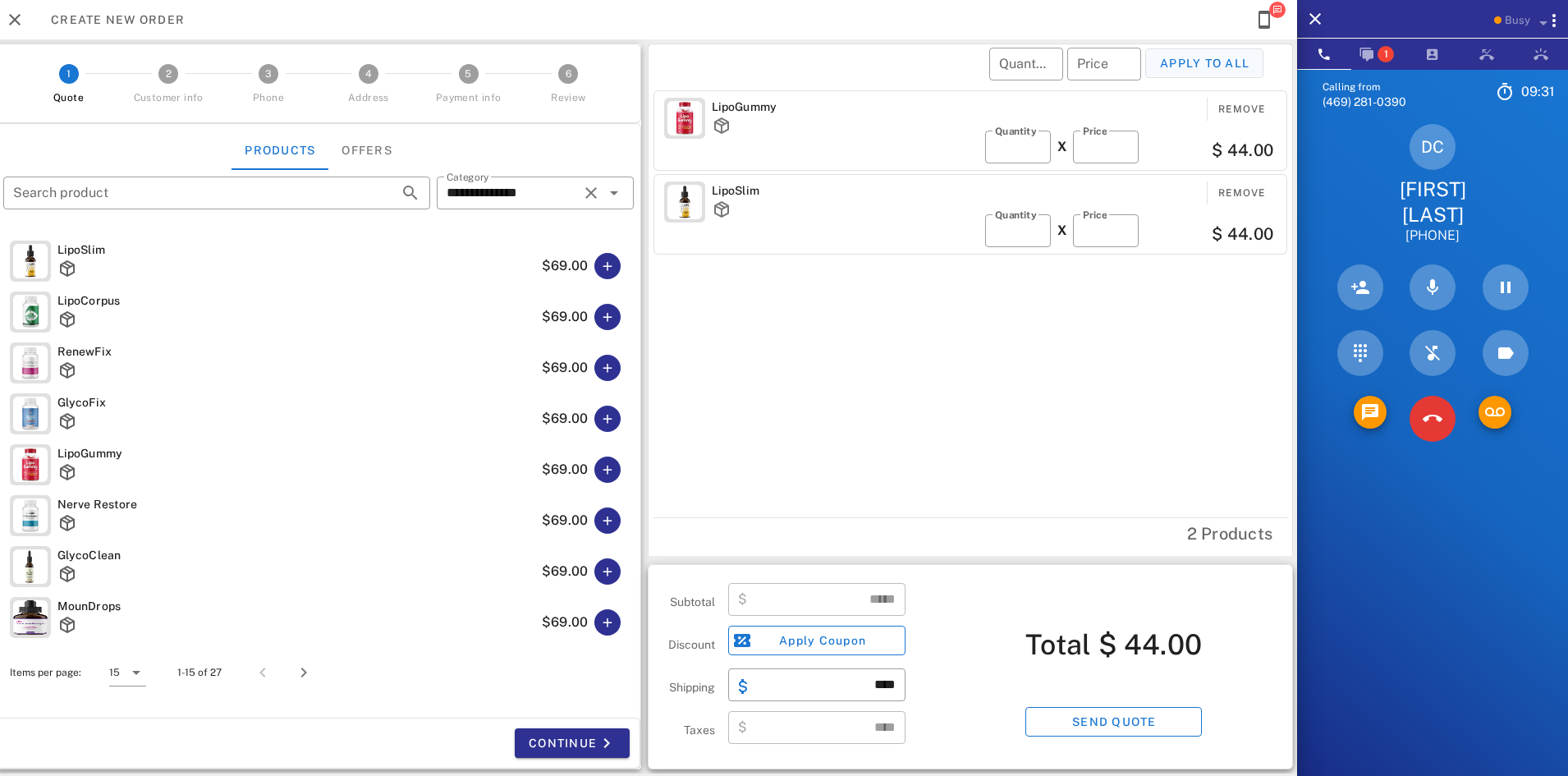 type on "*****" 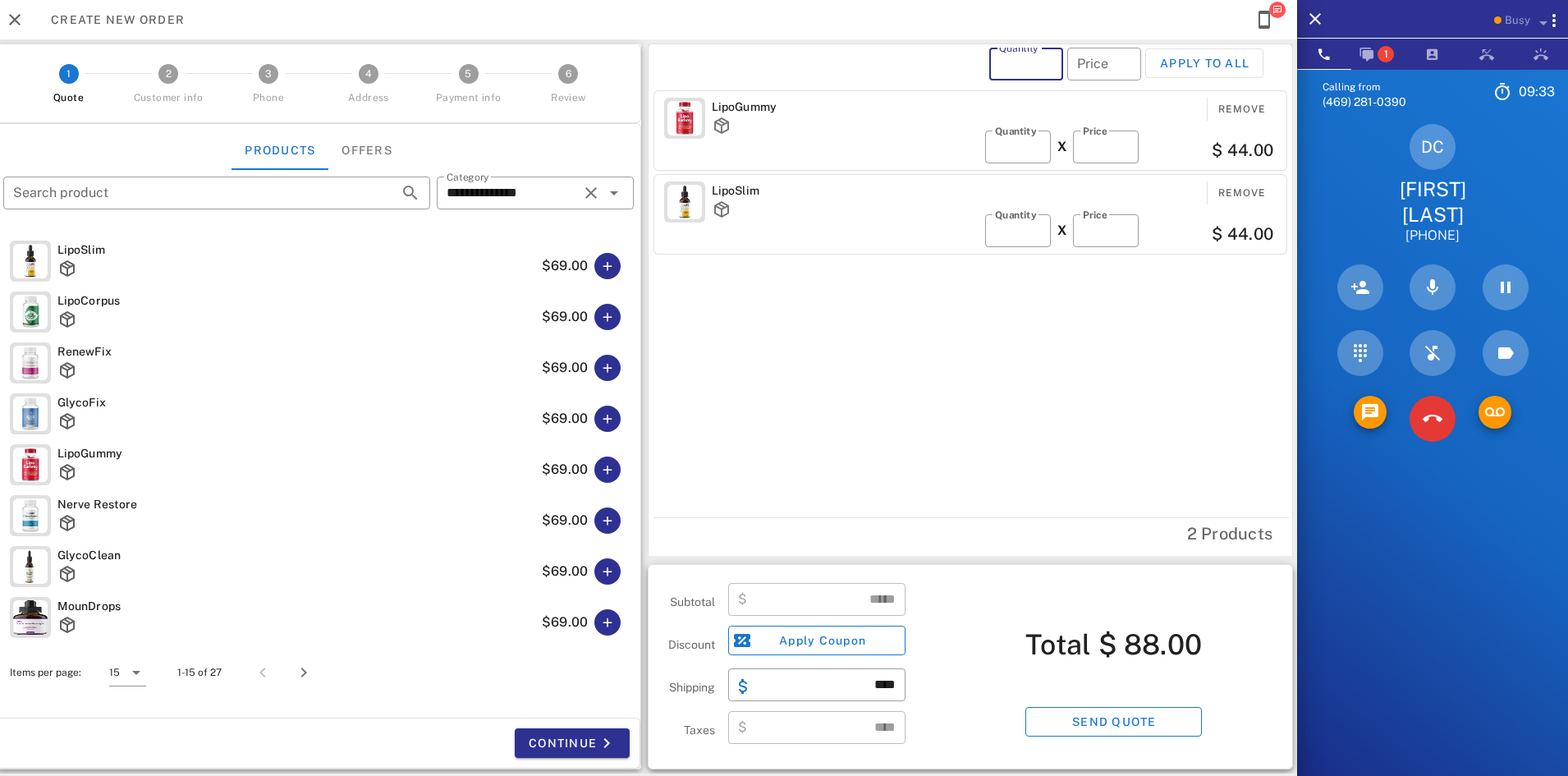 click on "Quantity" at bounding box center (1026, 64) 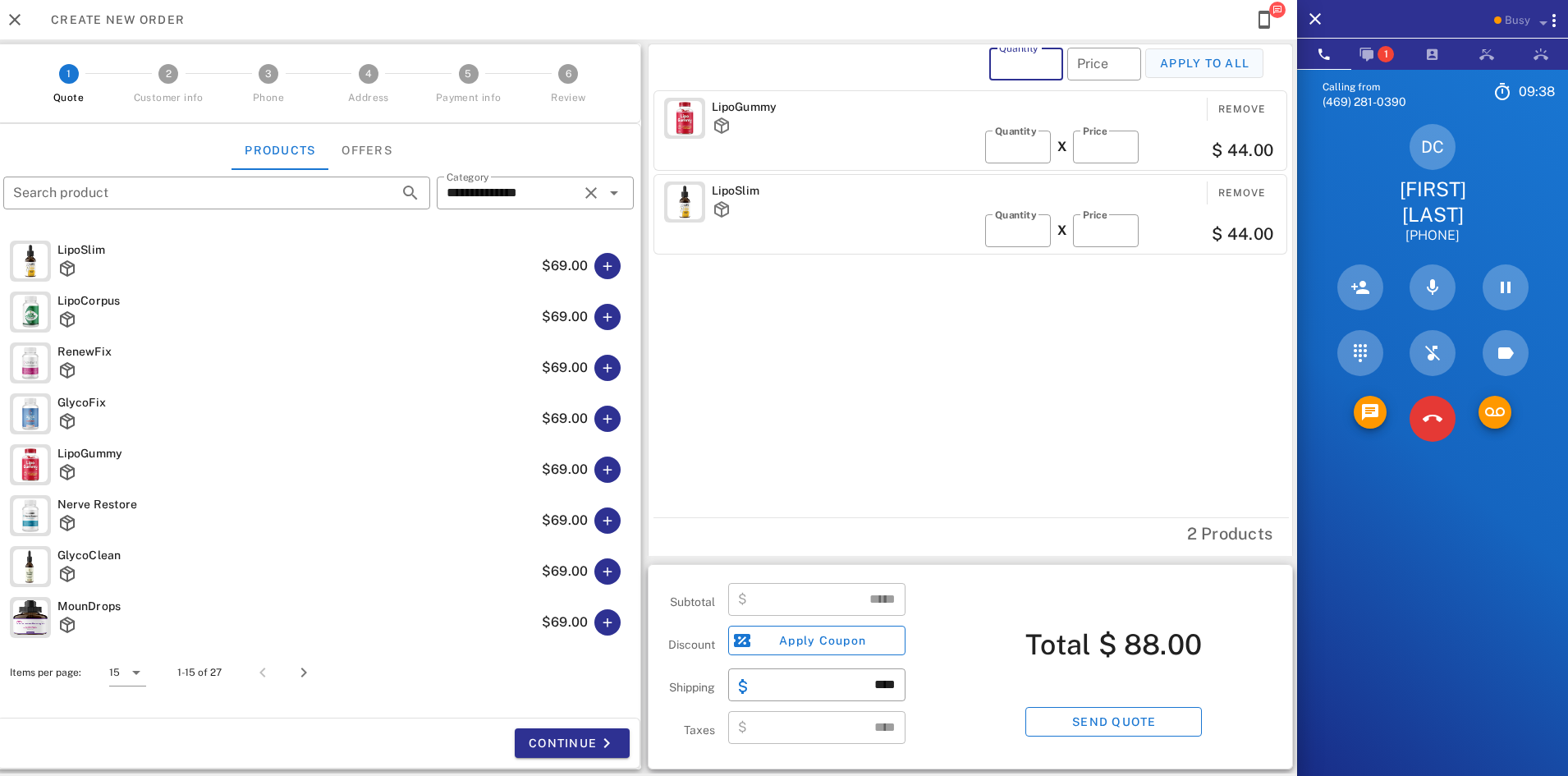 type on "*" 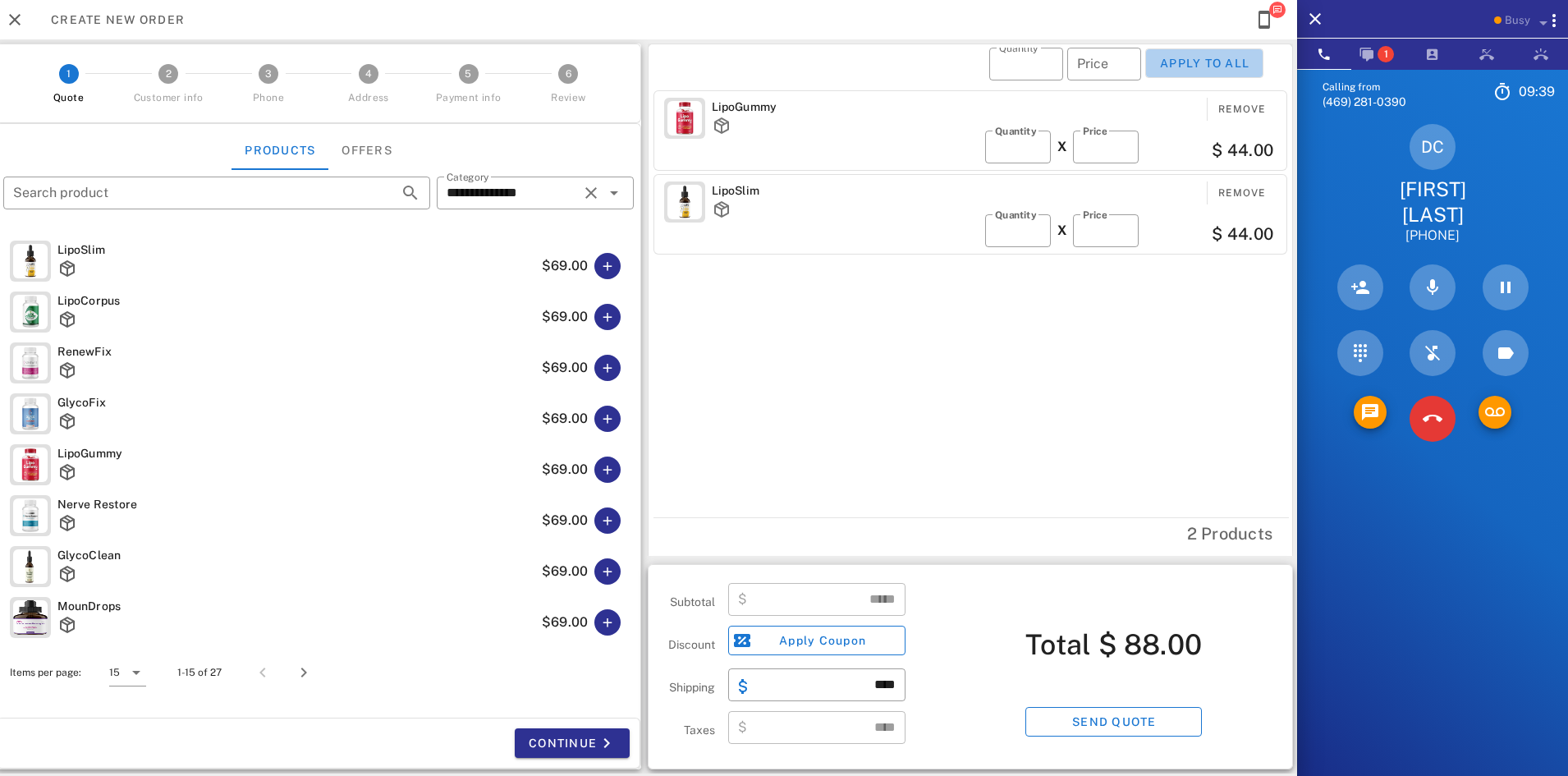 click on "Apply to all" at bounding box center (1204, 63) 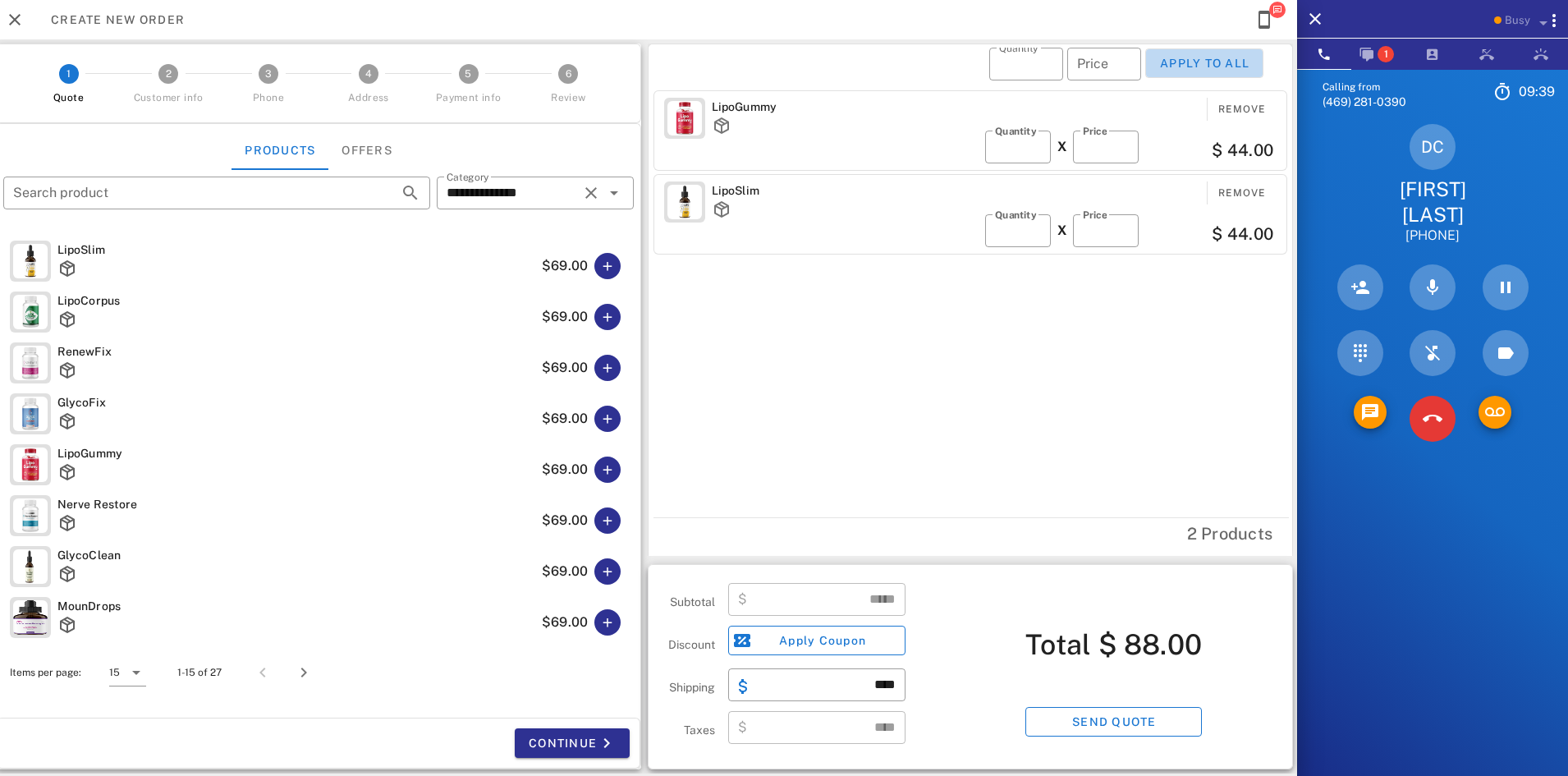 type on "*" 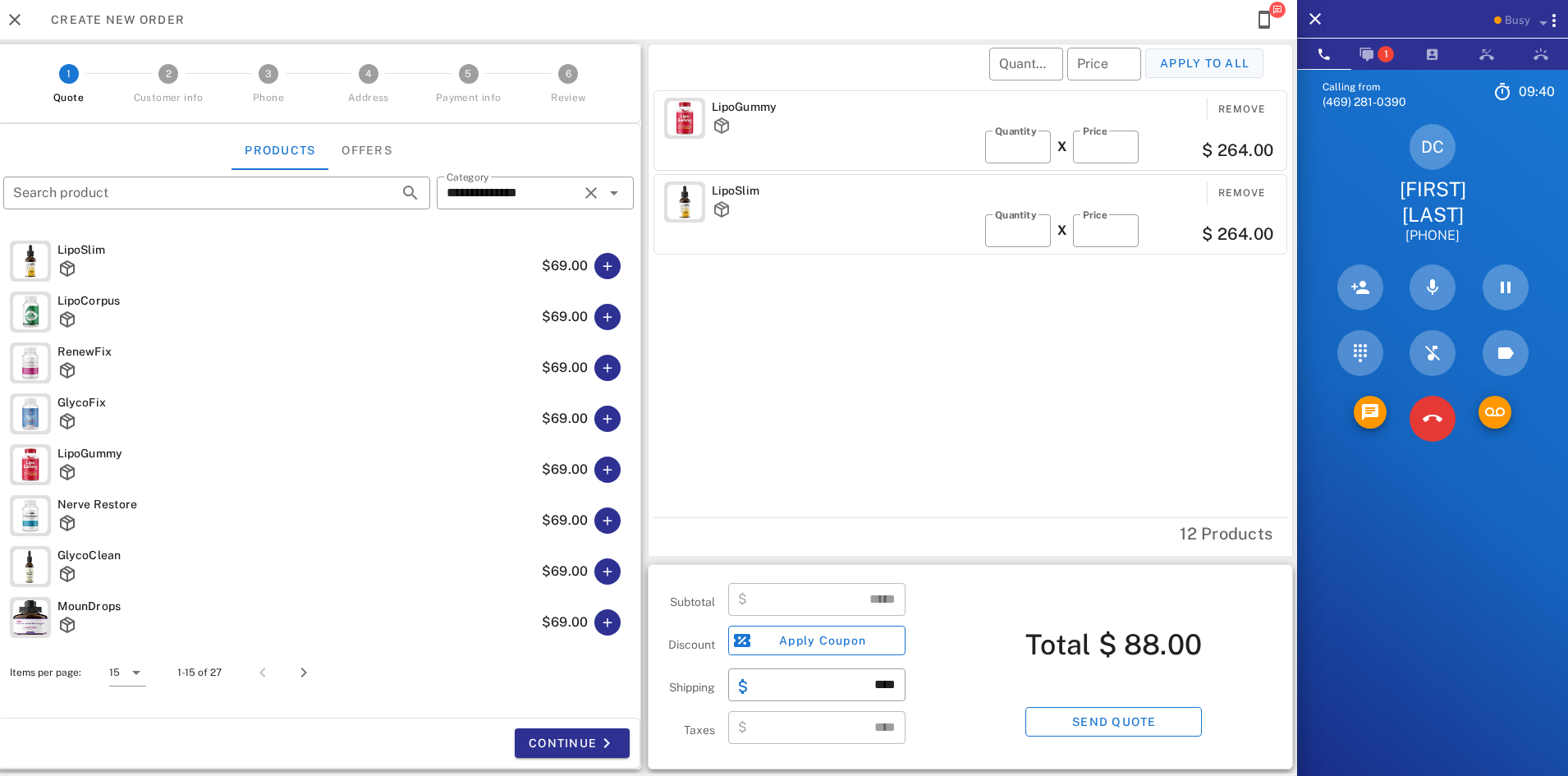 type on "******" 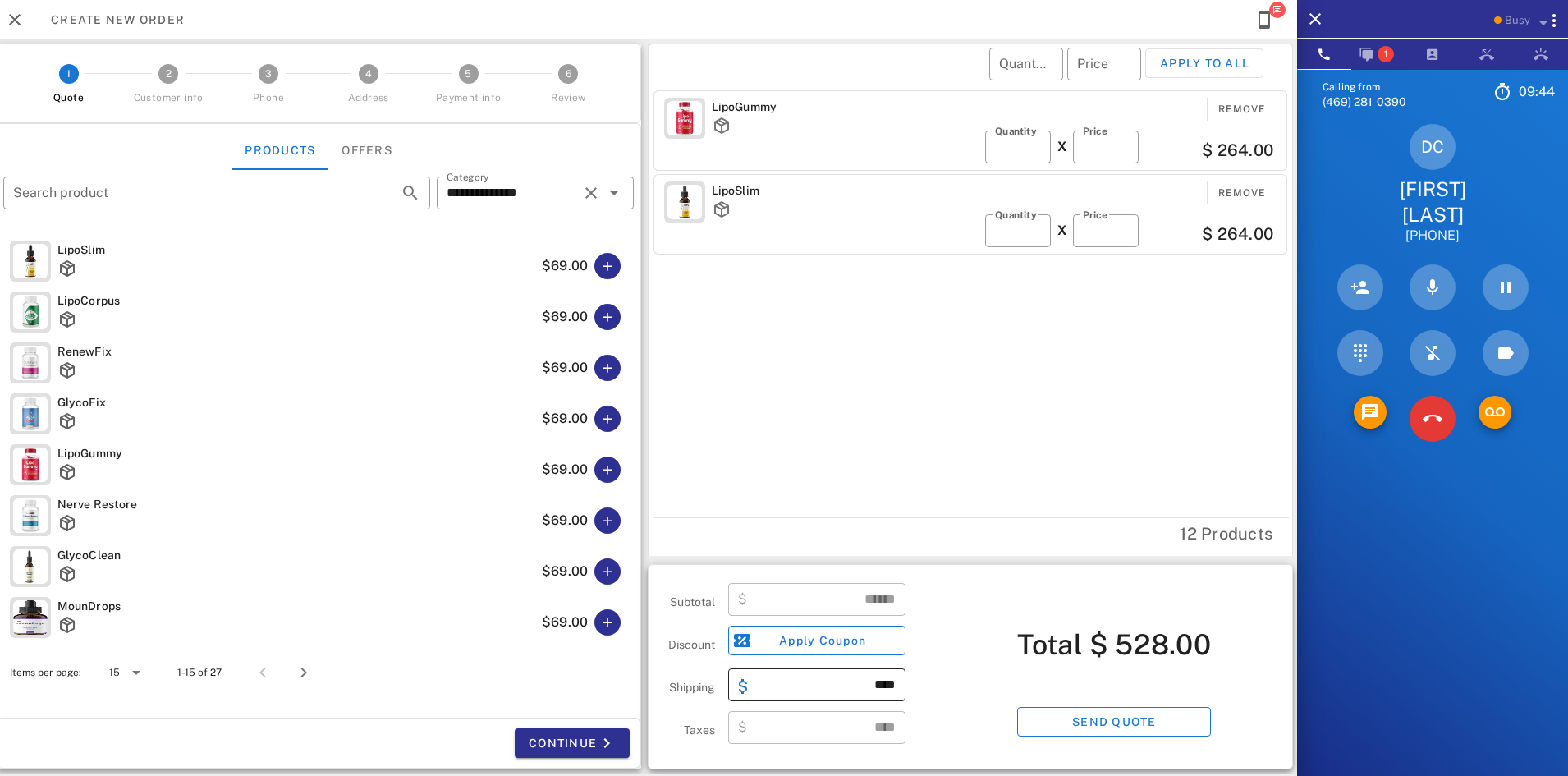 click on "​ ****" at bounding box center (817, 685) 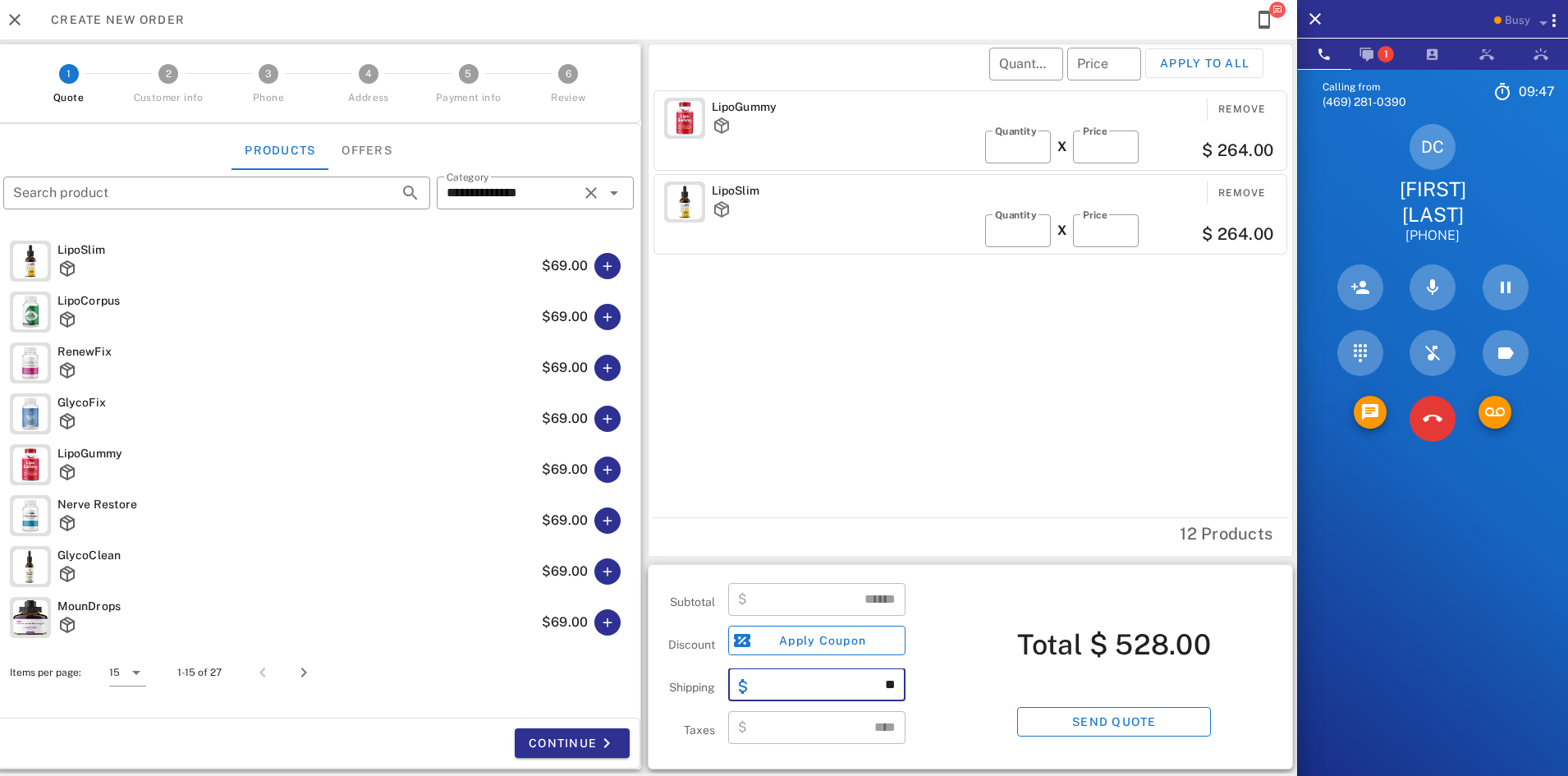 type on "*" 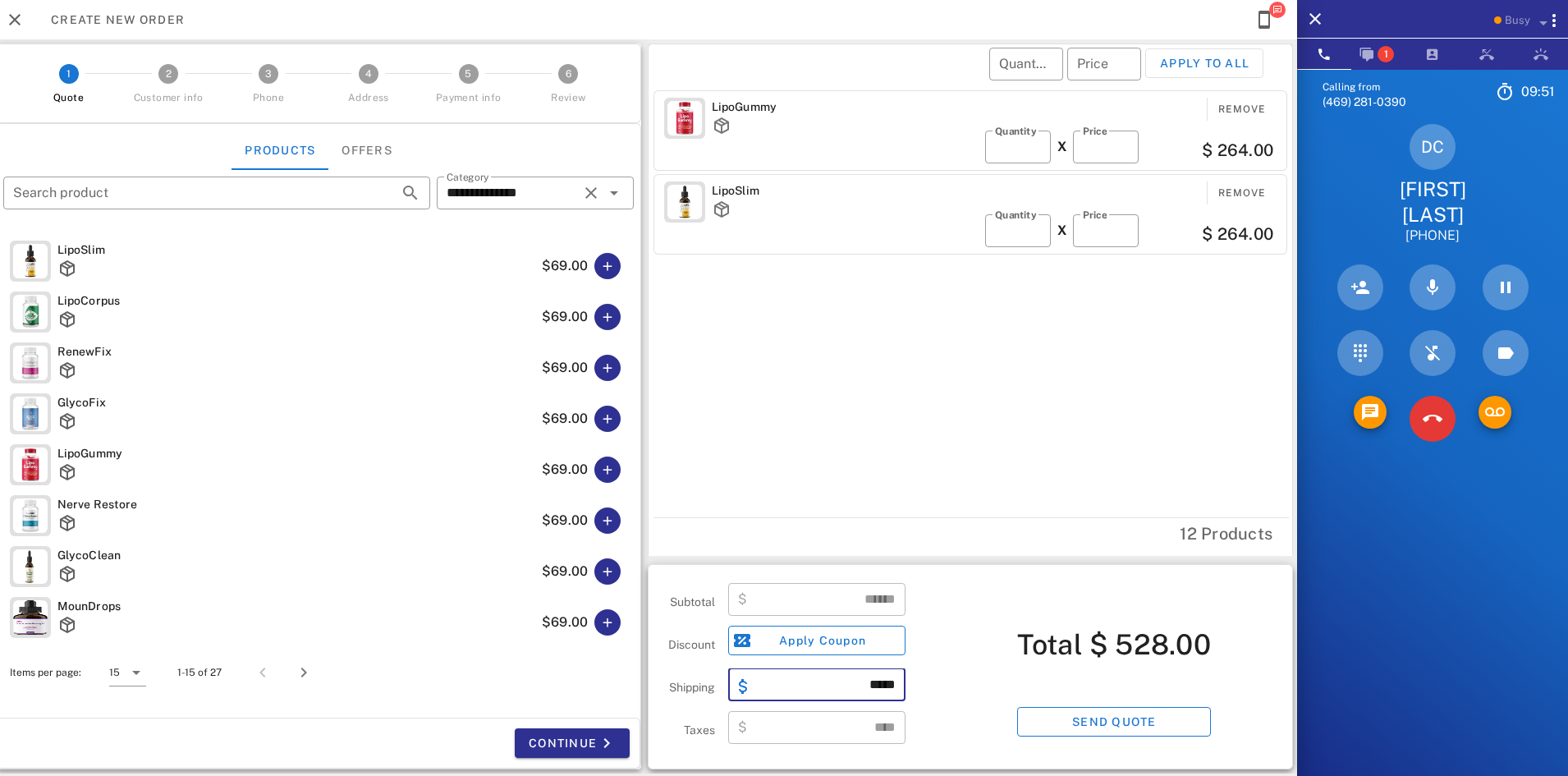 type on "*****" 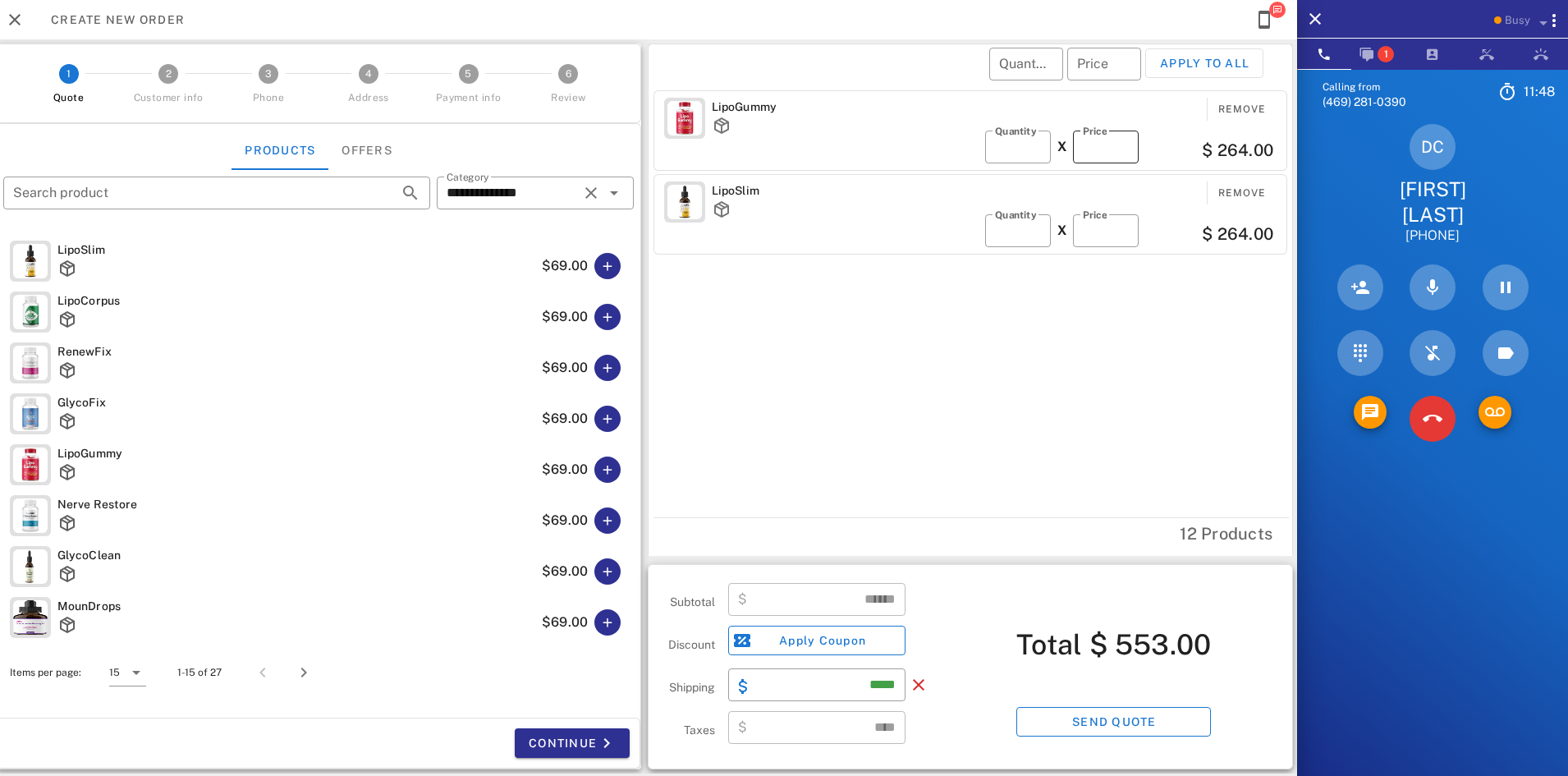 click on "**" at bounding box center [1106, 147] 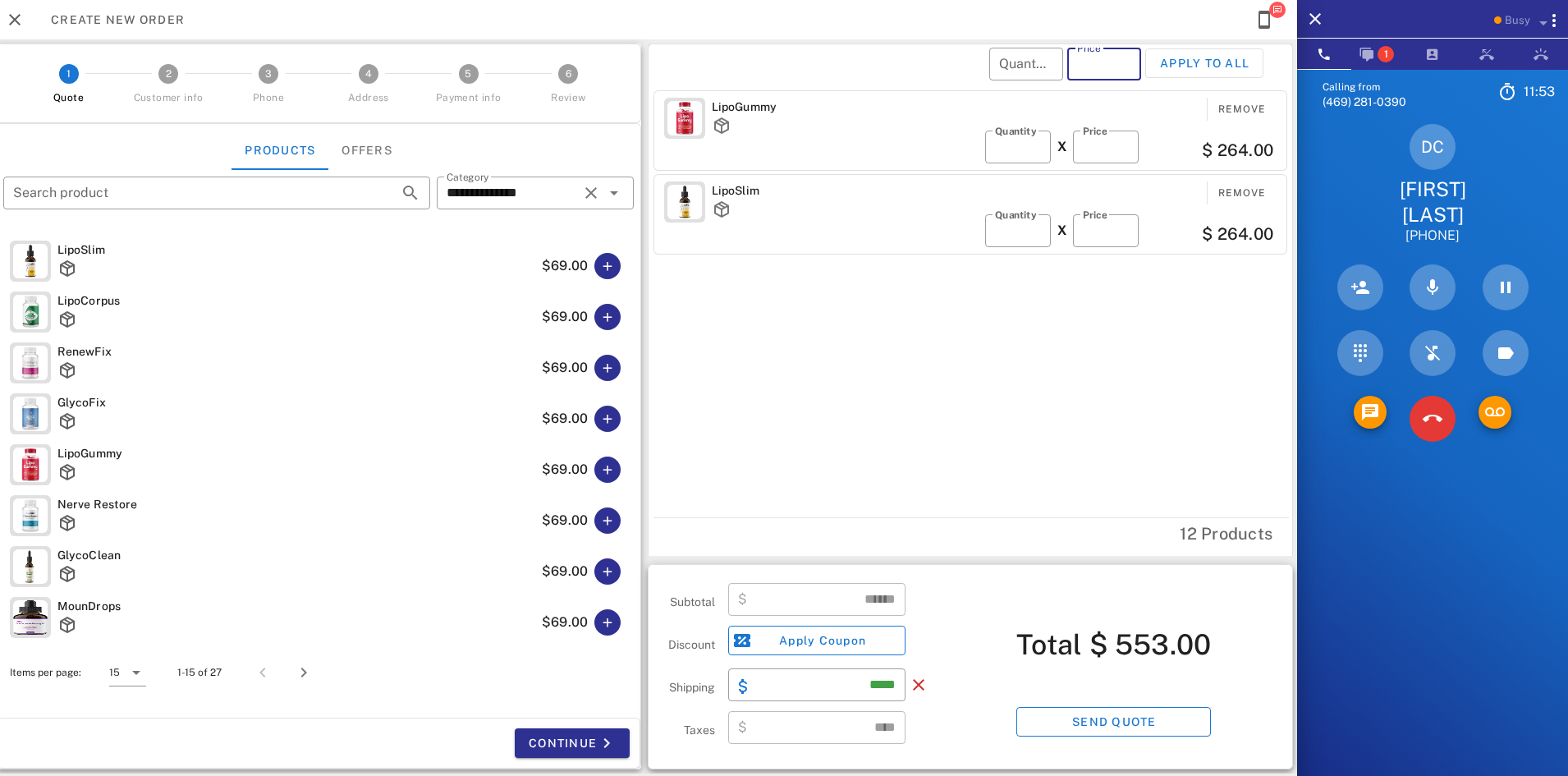 click on "Price" at bounding box center [1104, 64] 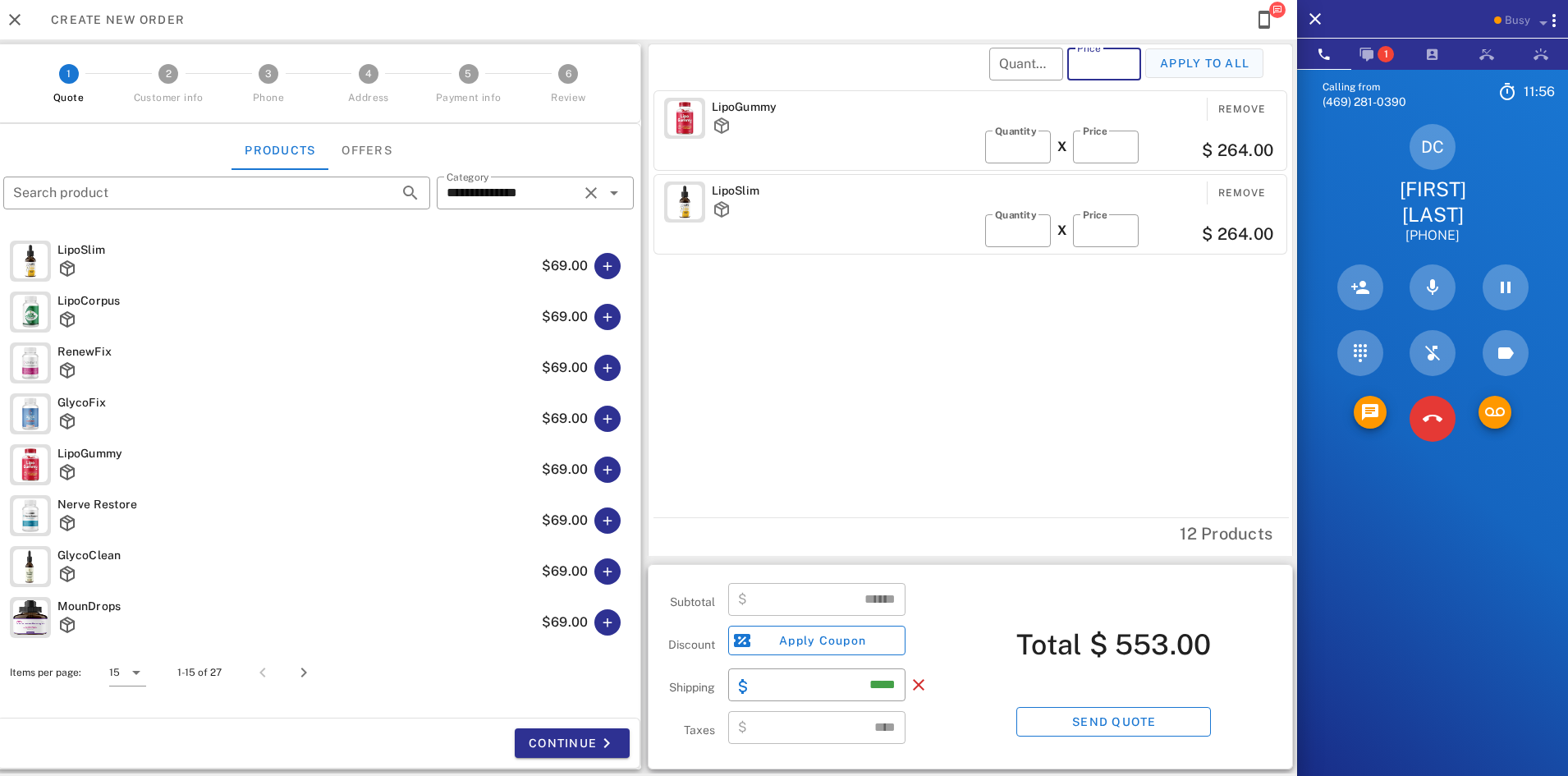type on "**" 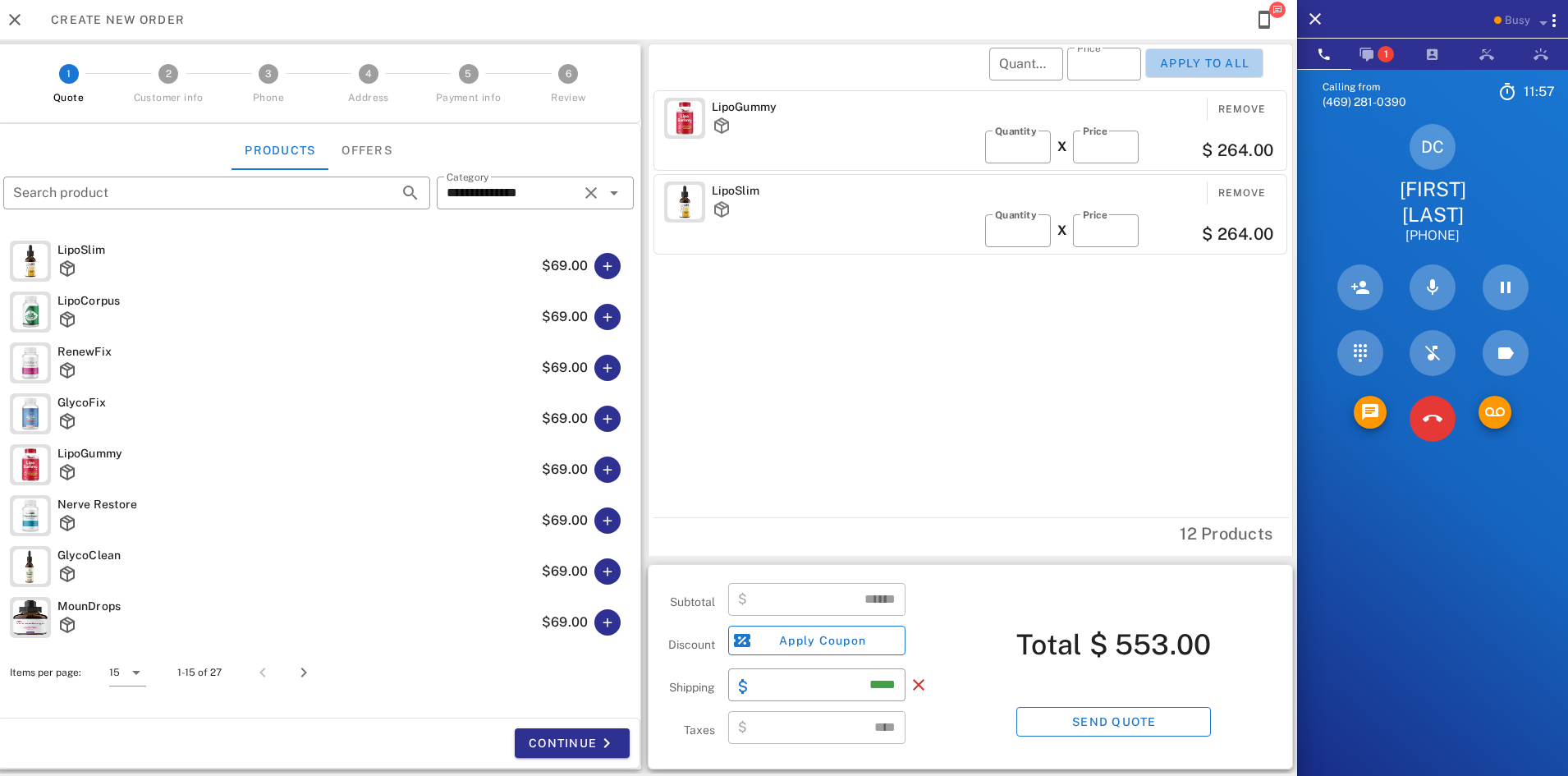 click on "Apply to all" at bounding box center [1204, 63] 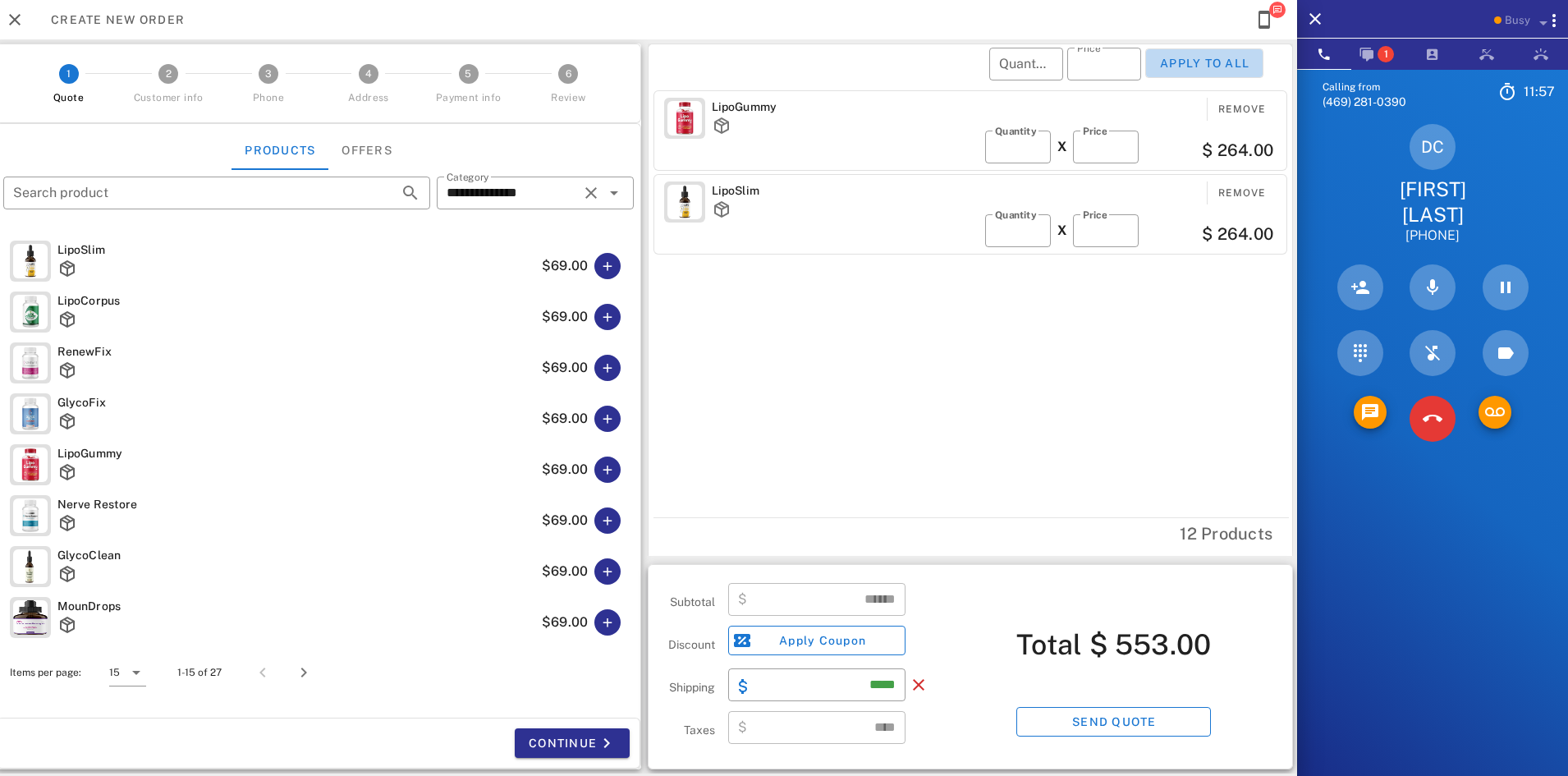 type on "**" 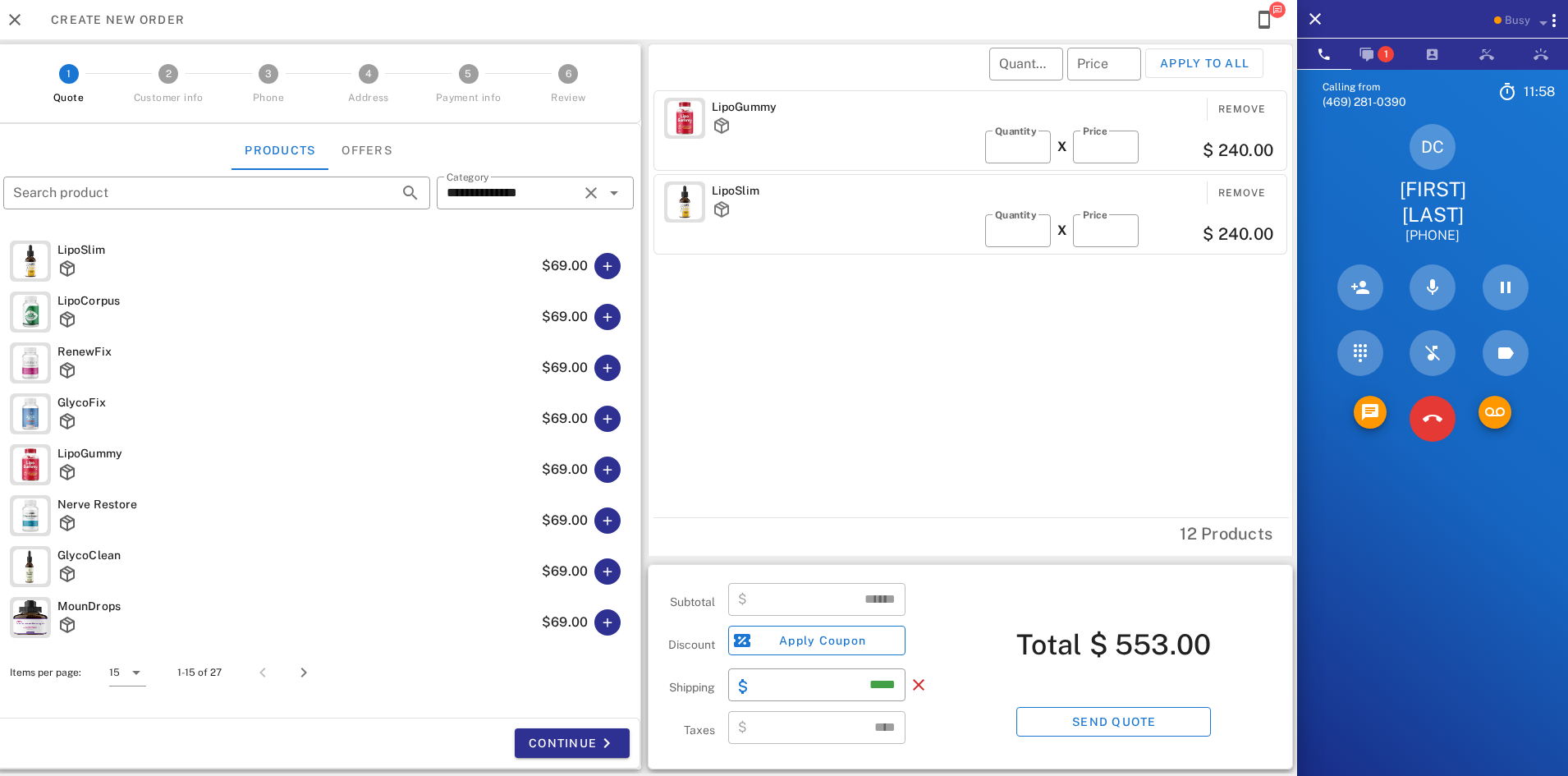 type on "******" 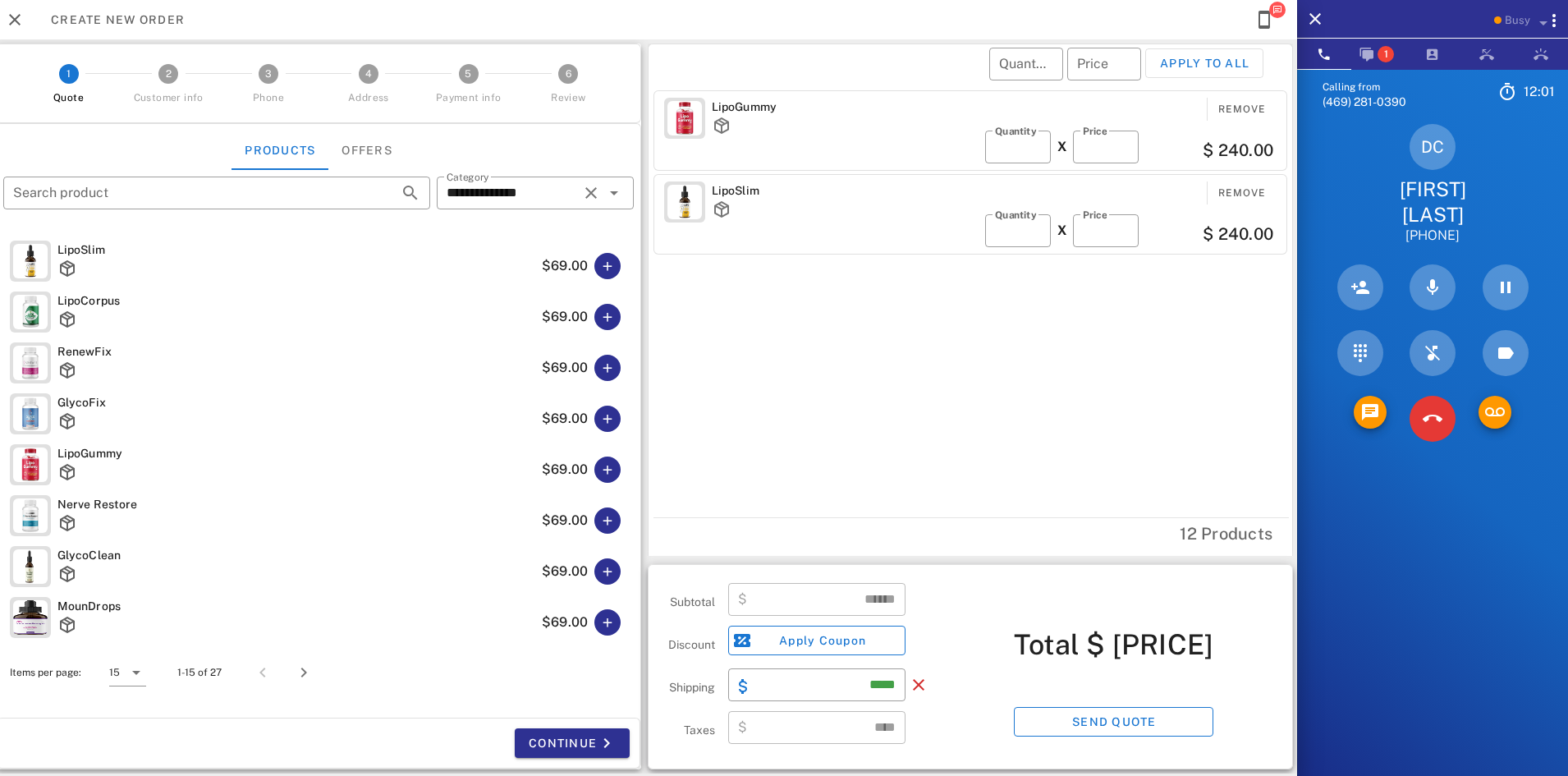 click on "Total $ 505.00  Send quote" at bounding box center [1114, 667] 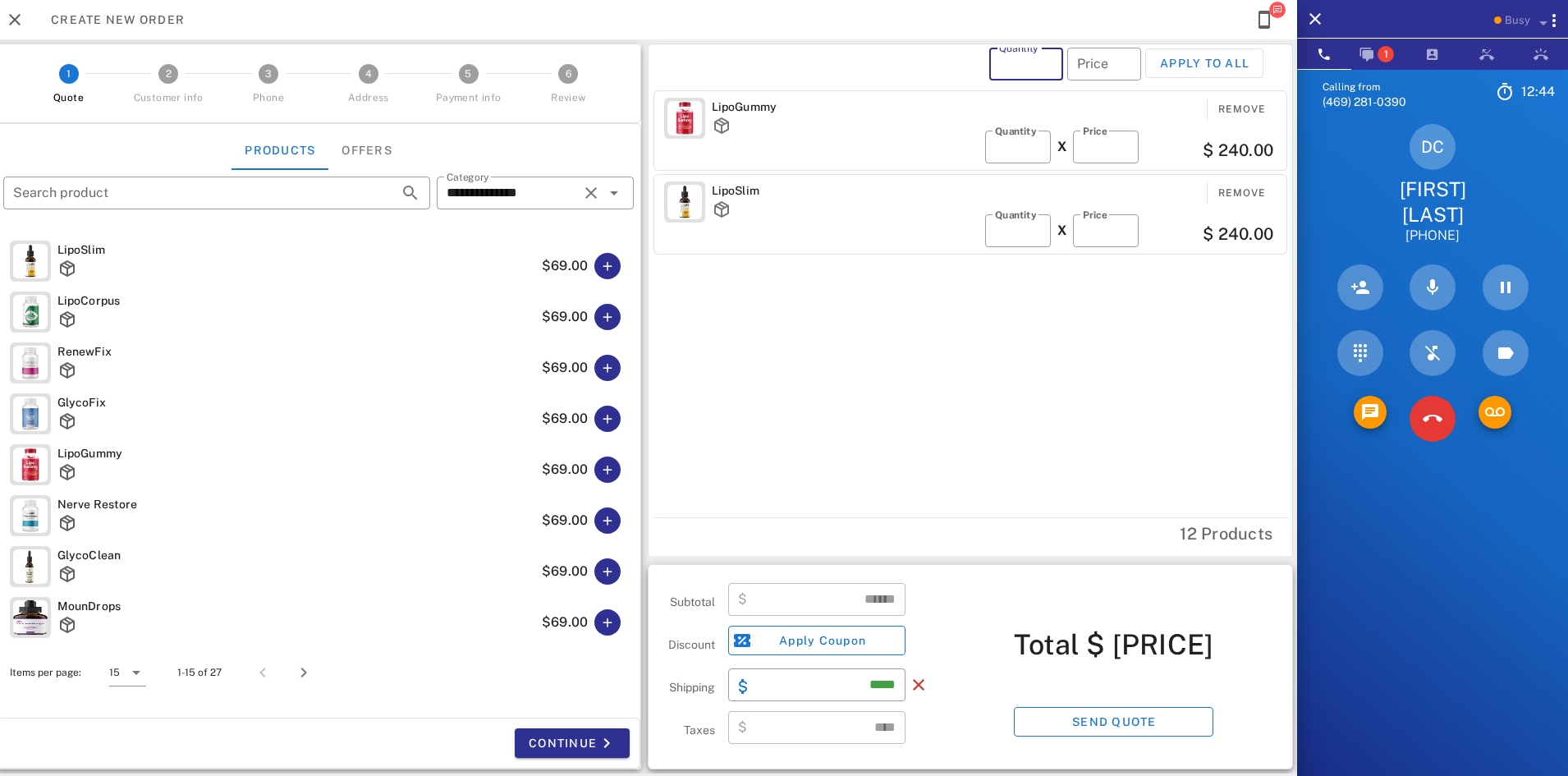 click on "Quantity" at bounding box center (1026, 64) 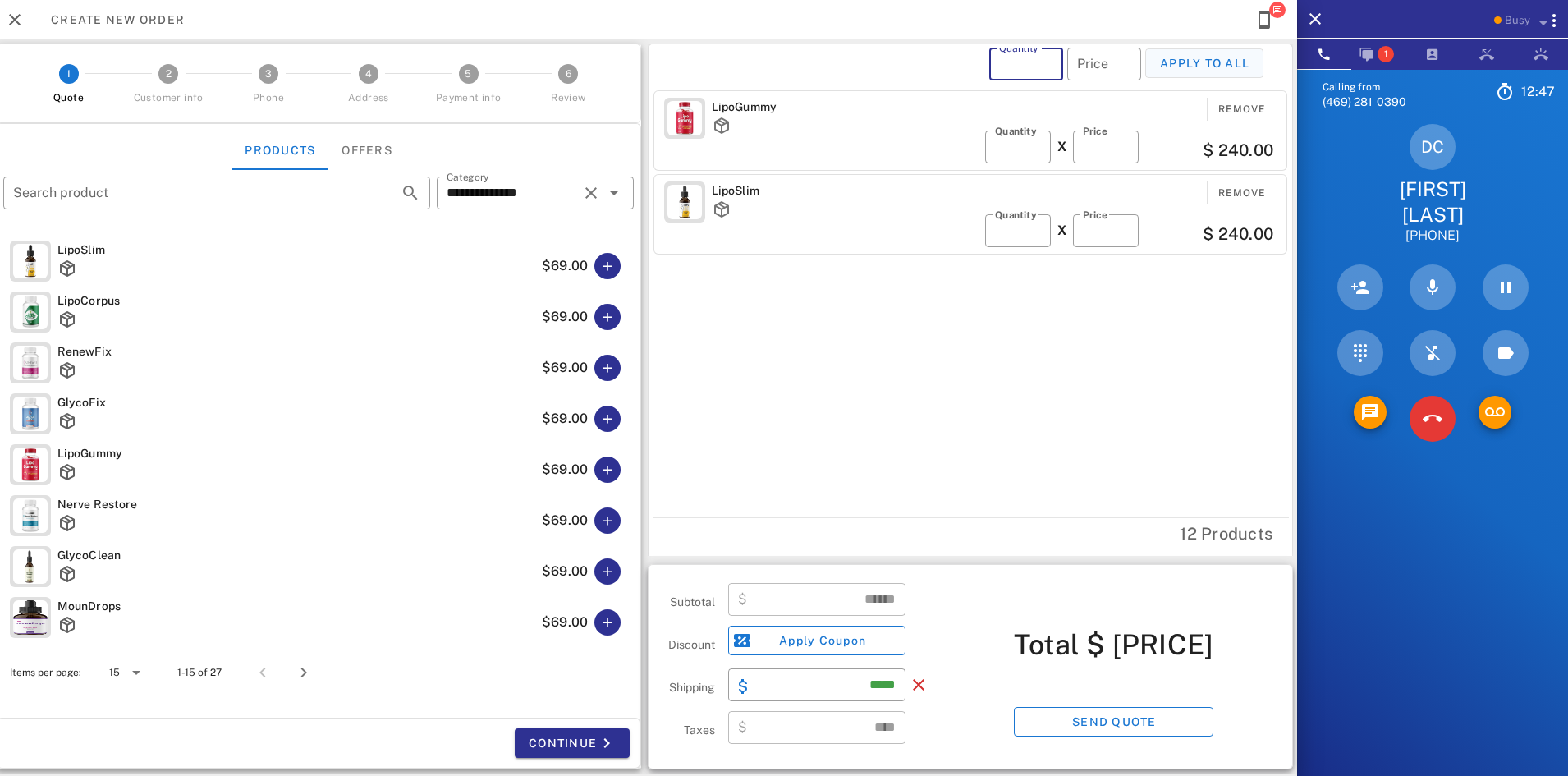 type on "*" 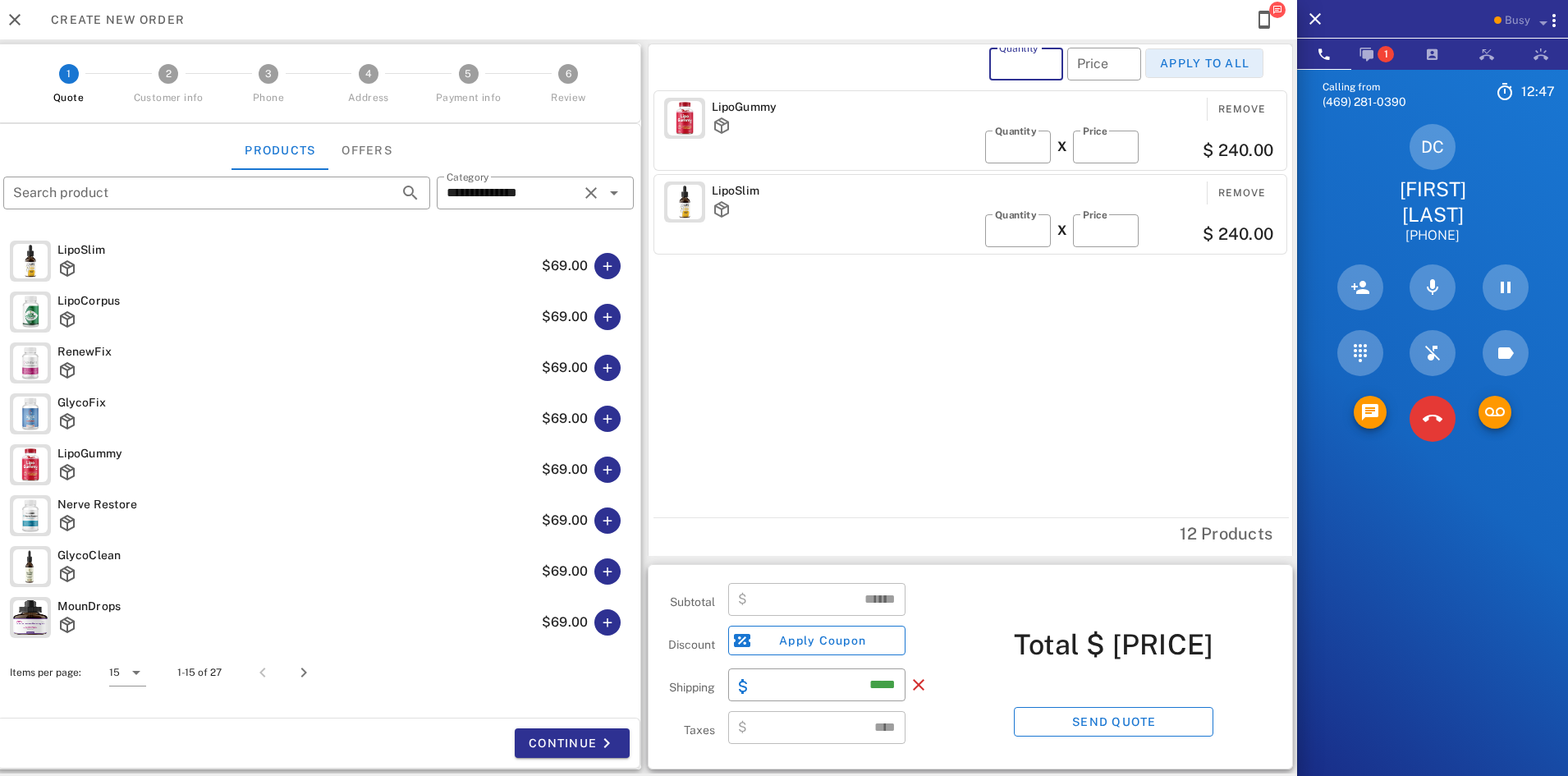 click on "Apply to all" at bounding box center [1204, 63] 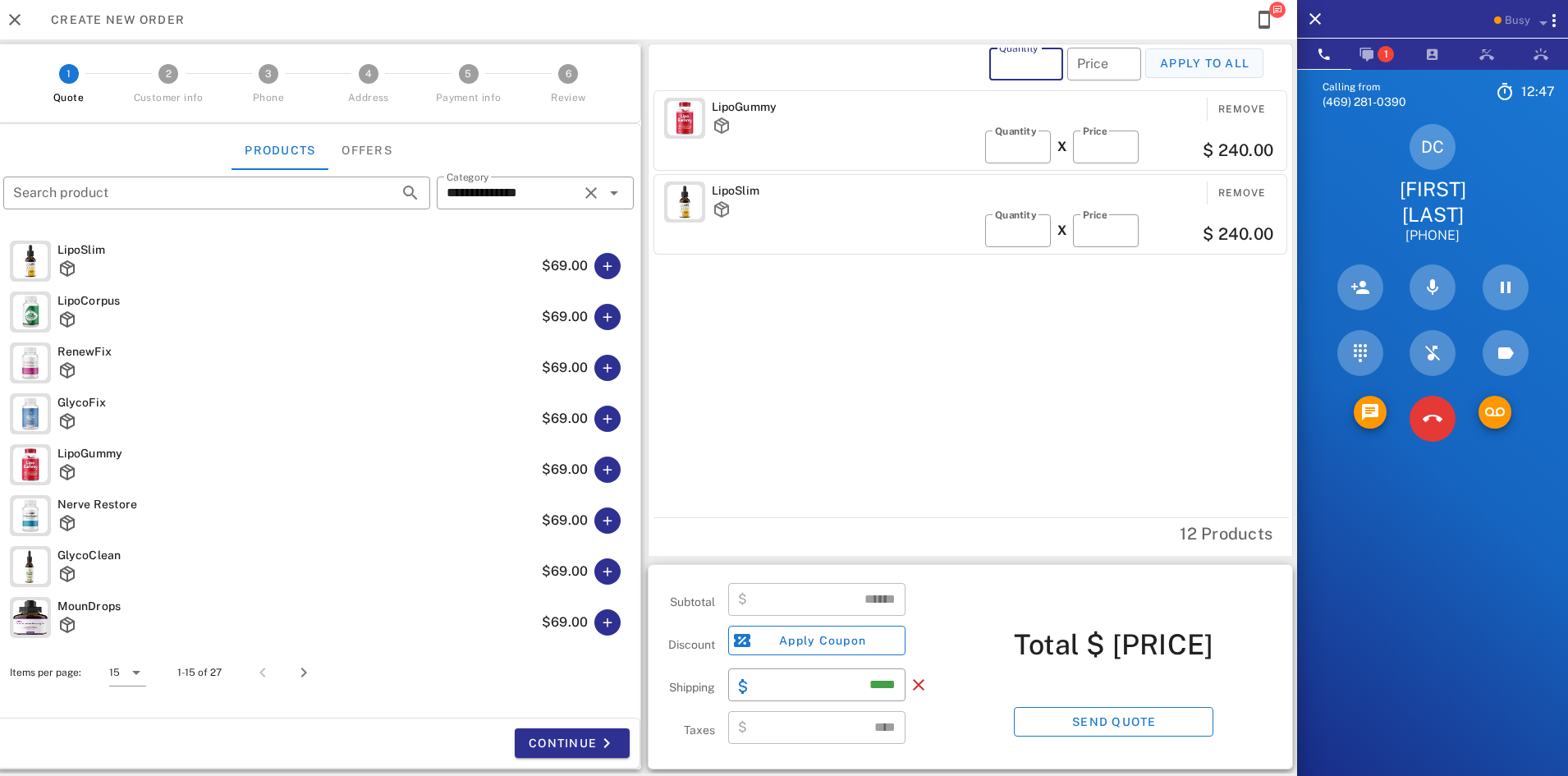type on "*" 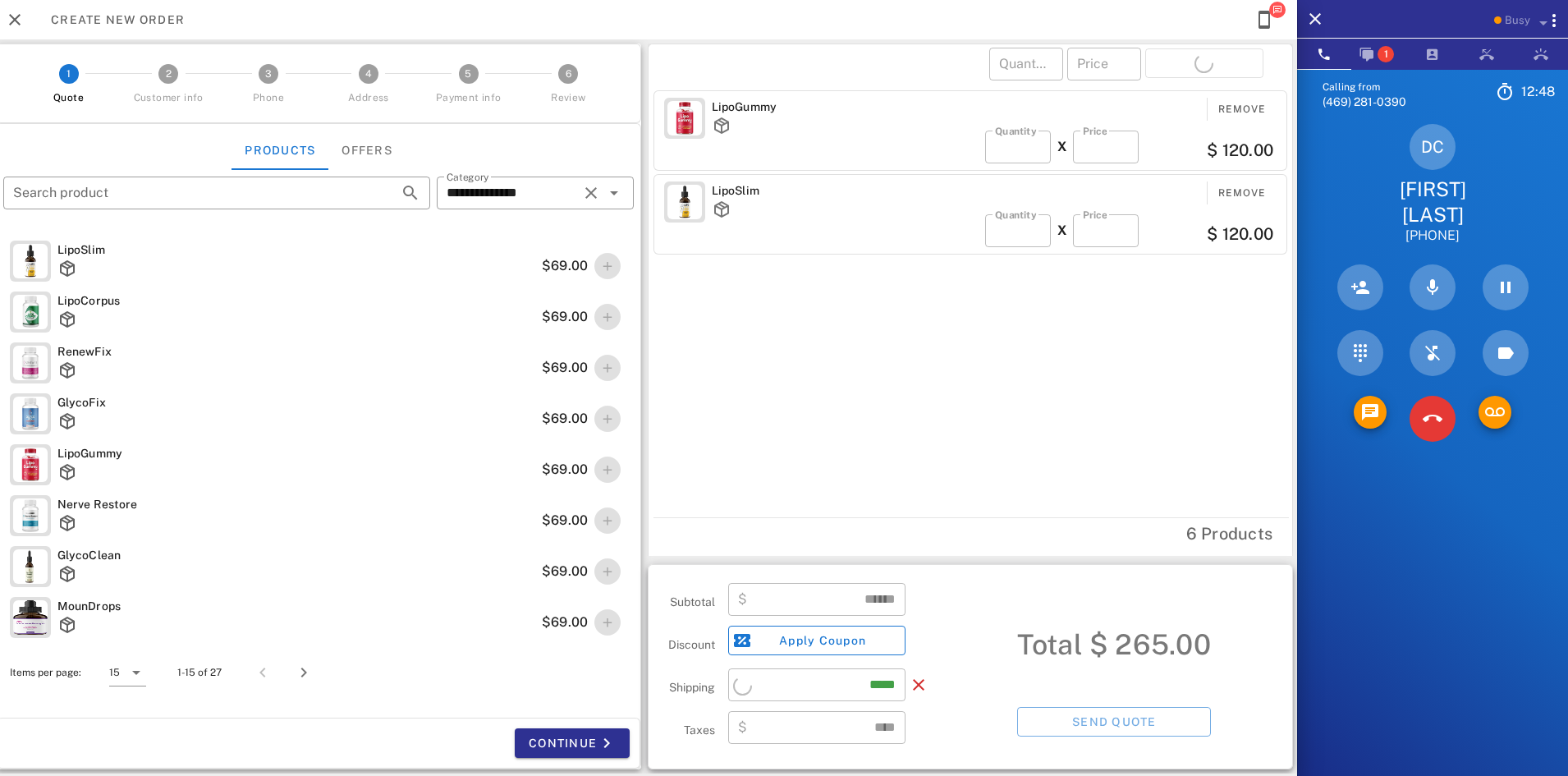 type on "******" 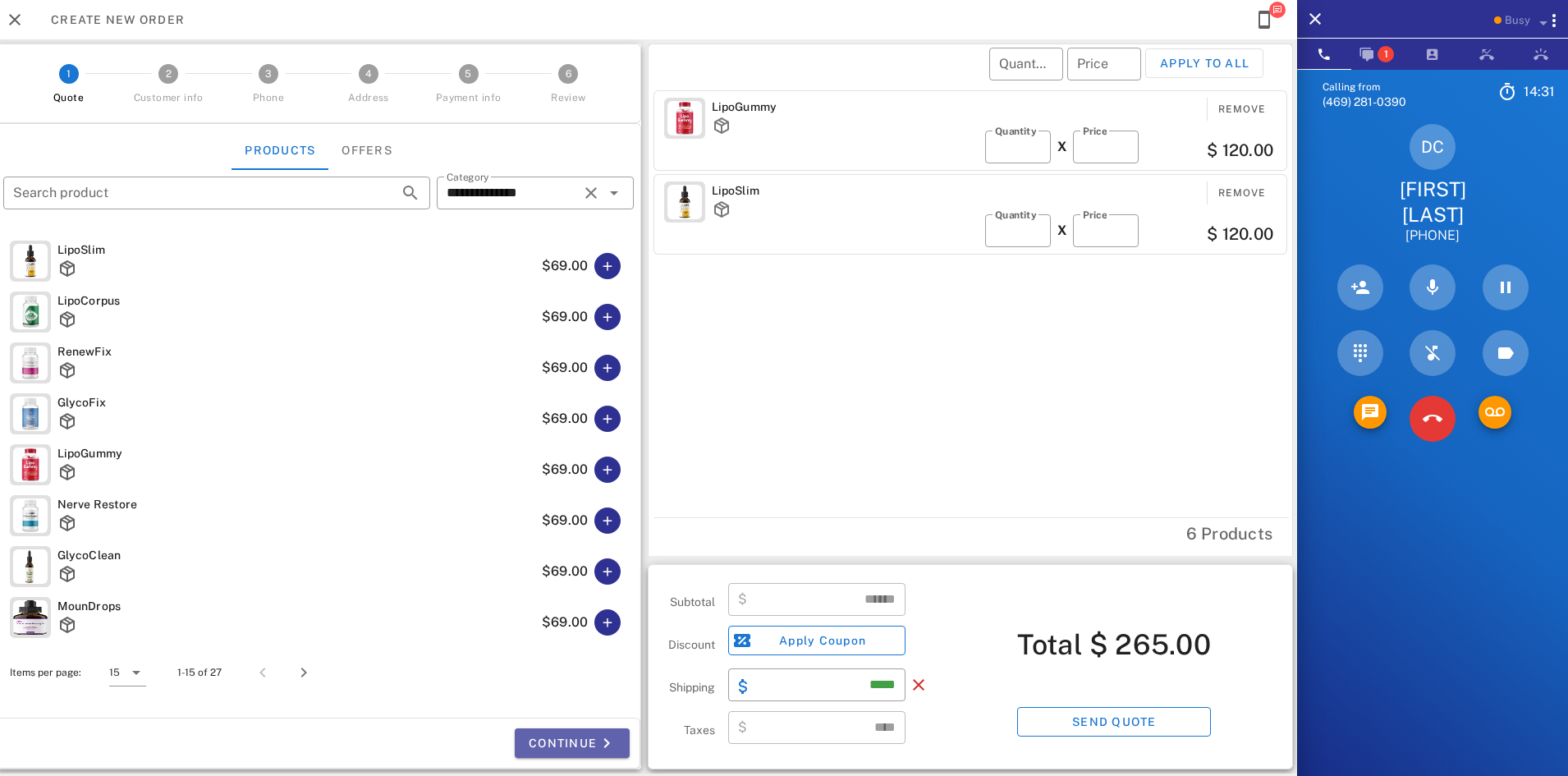 click on "Continue" at bounding box center (572, 743) 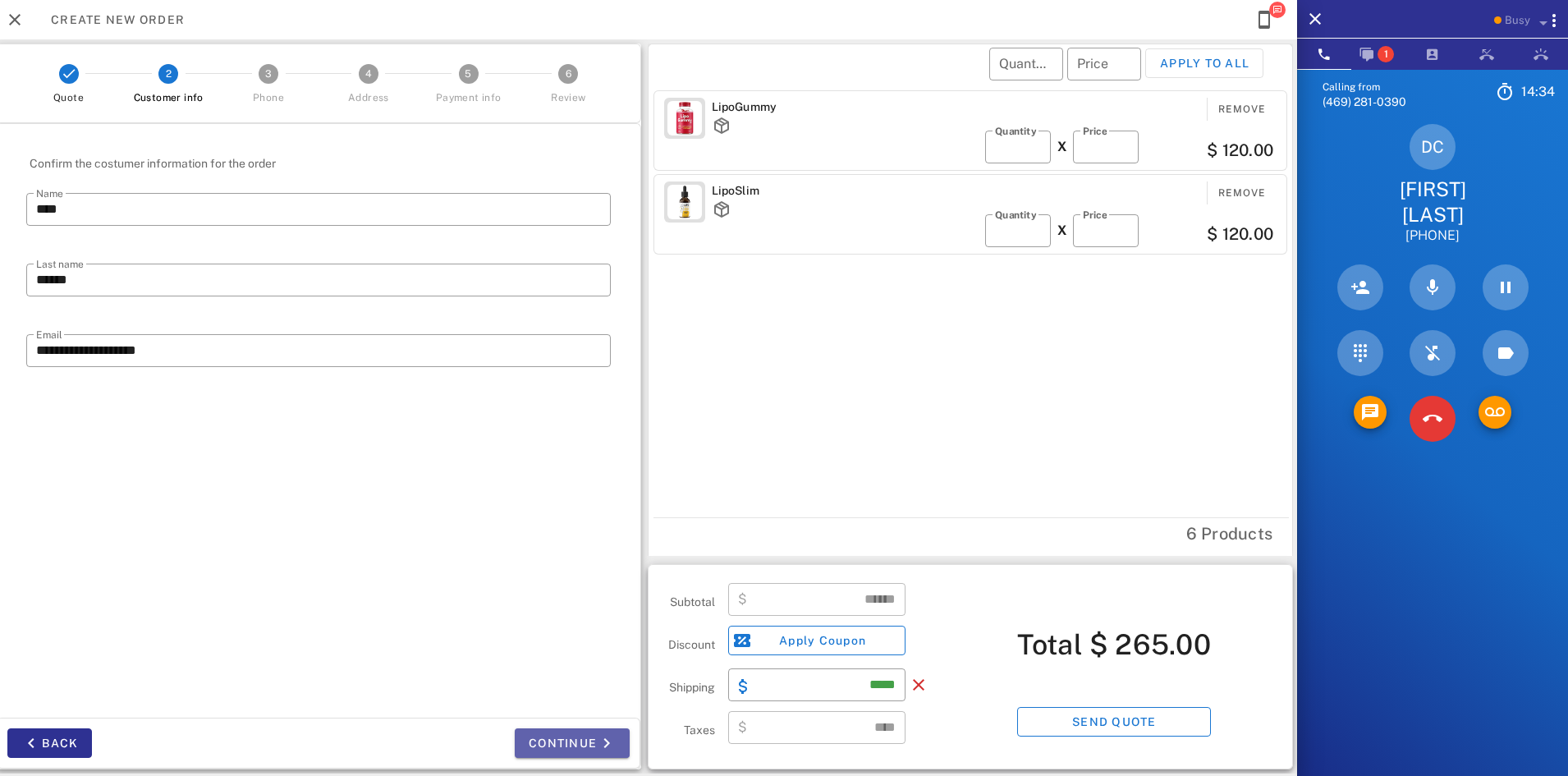 click on "Continue" at bounding box center [572, 743] 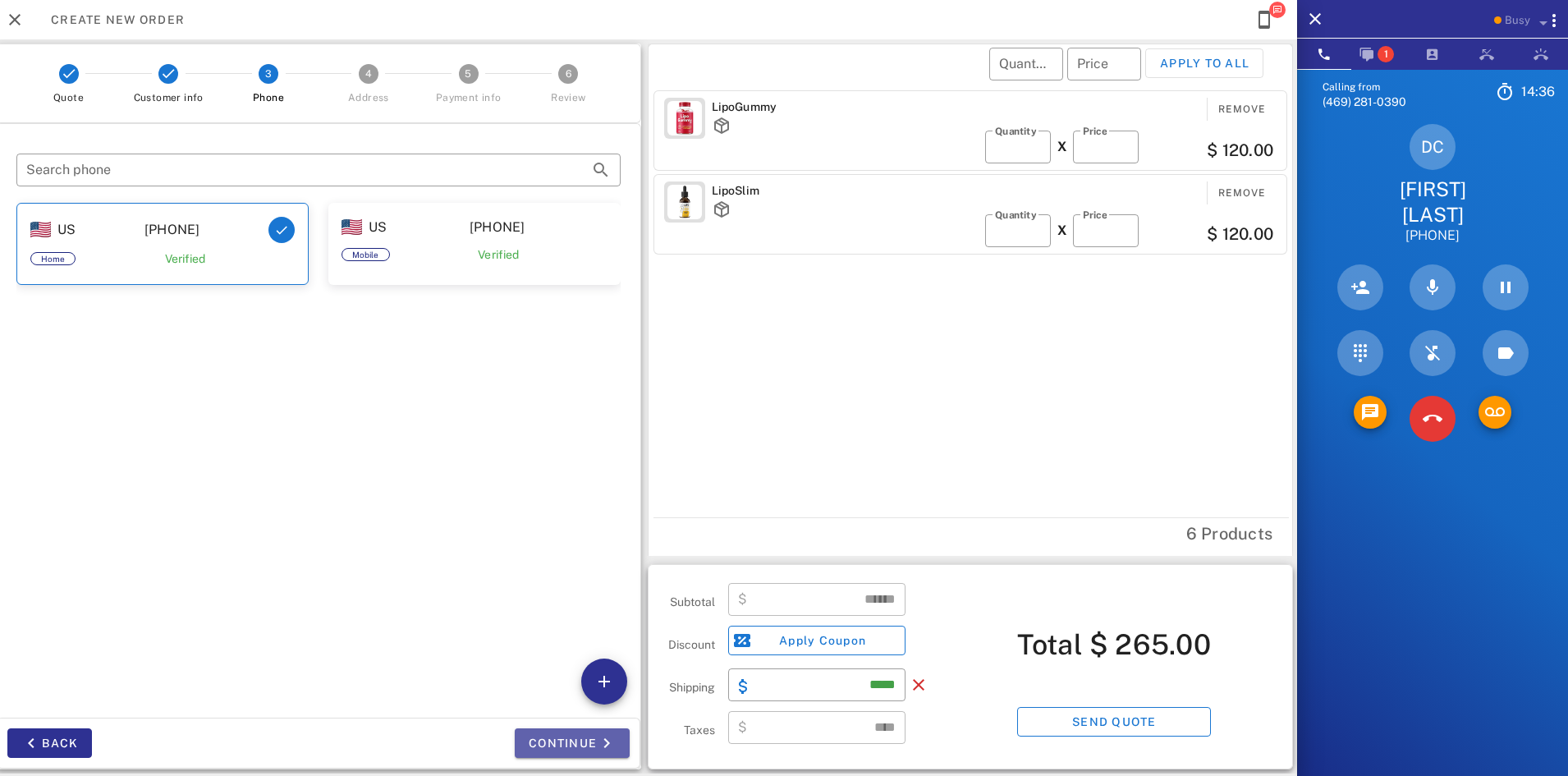 click on "Continue" at bounding box center [572, 743] 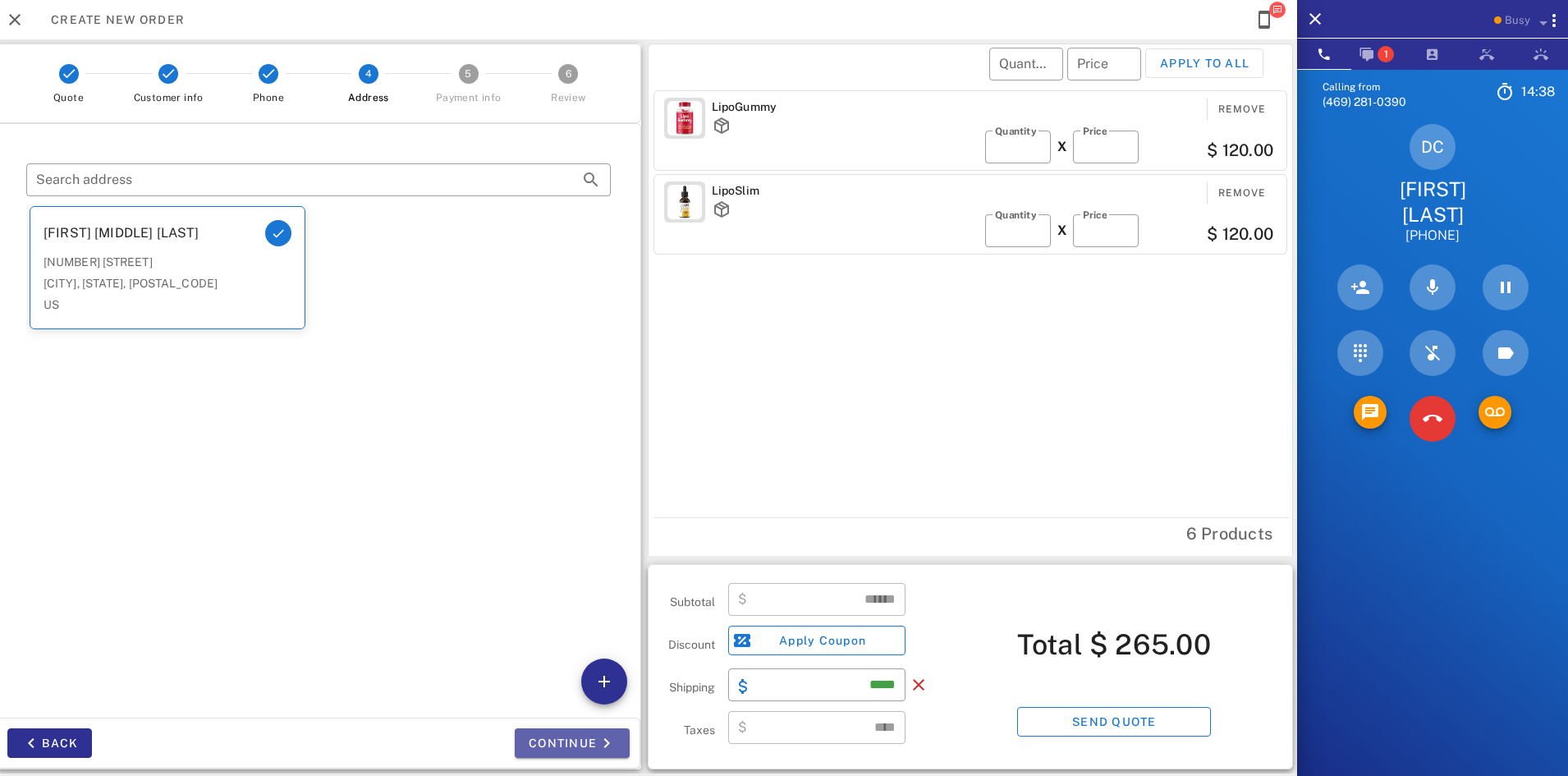 click on "Continue" at bounding box center [572, 743] 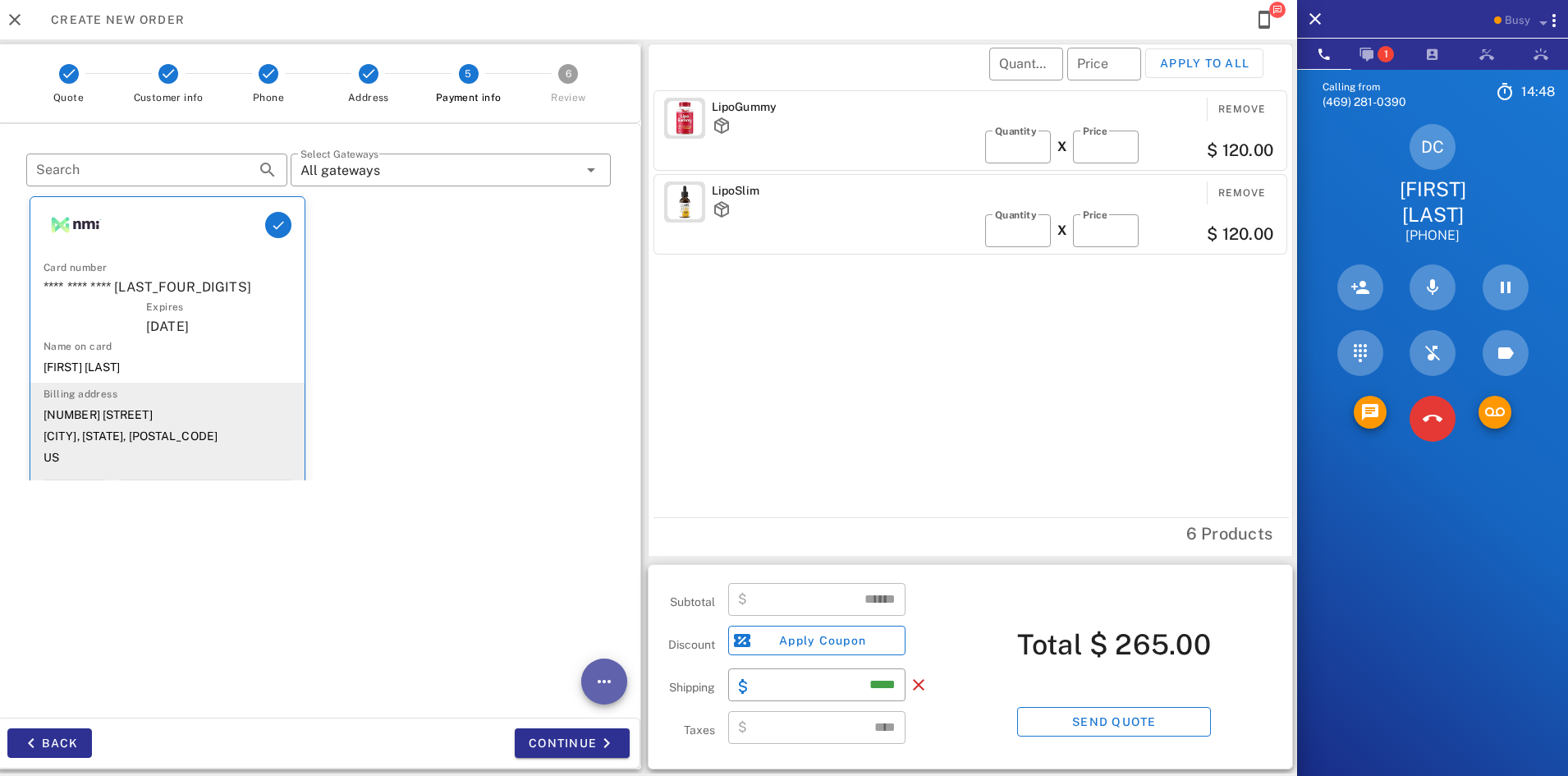 drag, startPoint x: 607, startPoint y: 695, endPoint x: 530, endPoint y: 514, distance: 196.69774 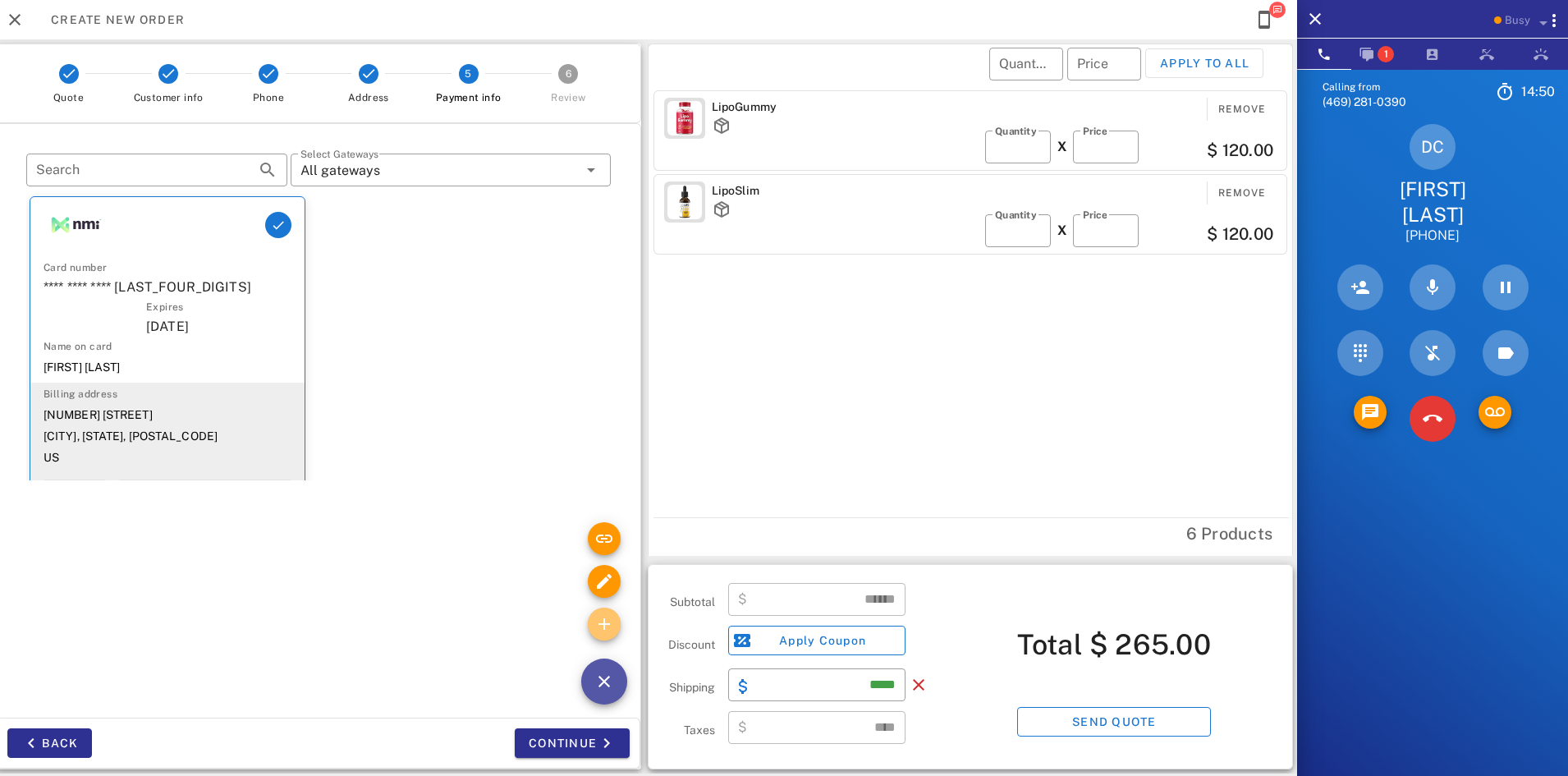 click at bounding box center (604, 624) 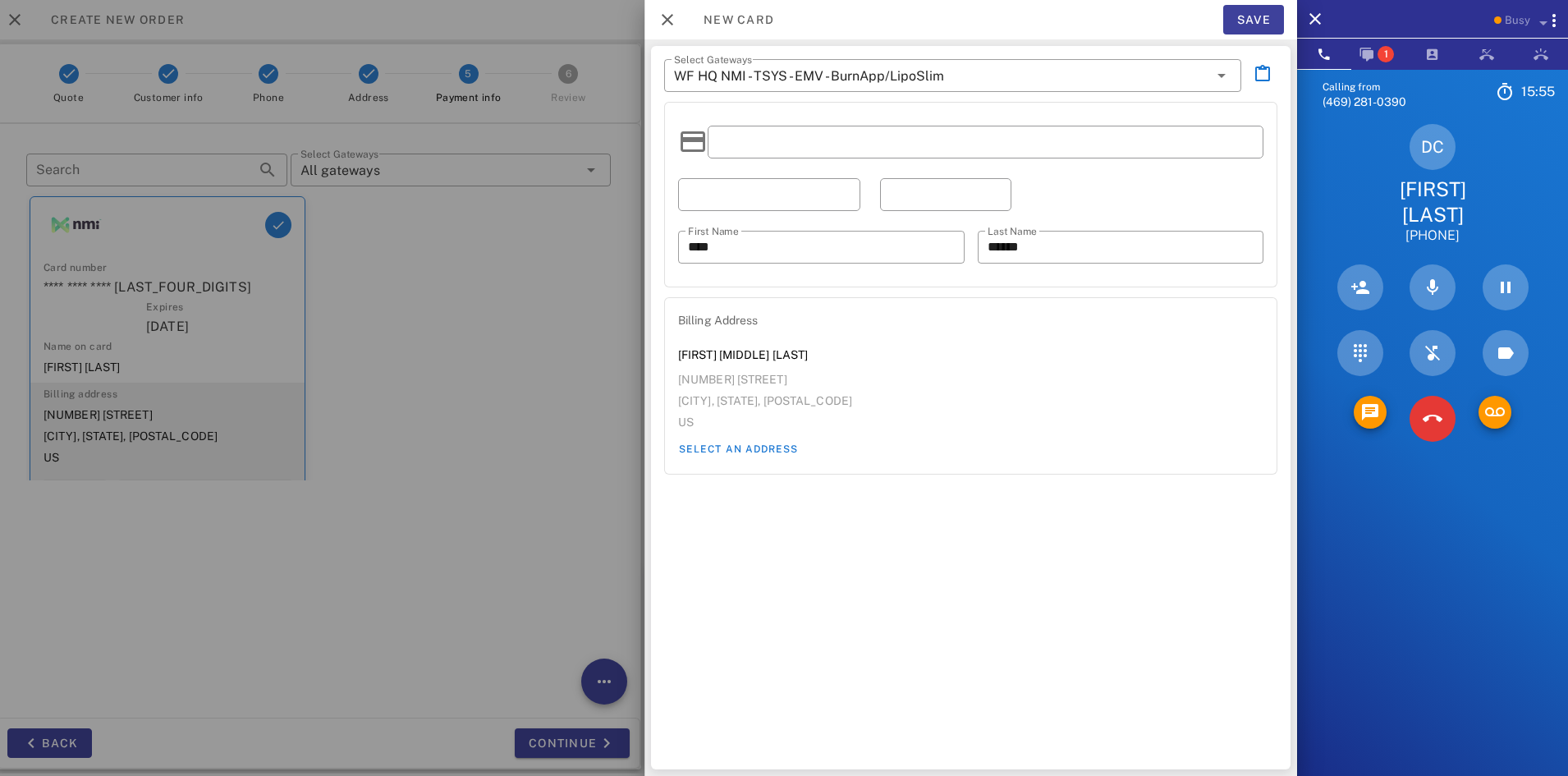 click on "Save" at bounding box center [1254, 20] 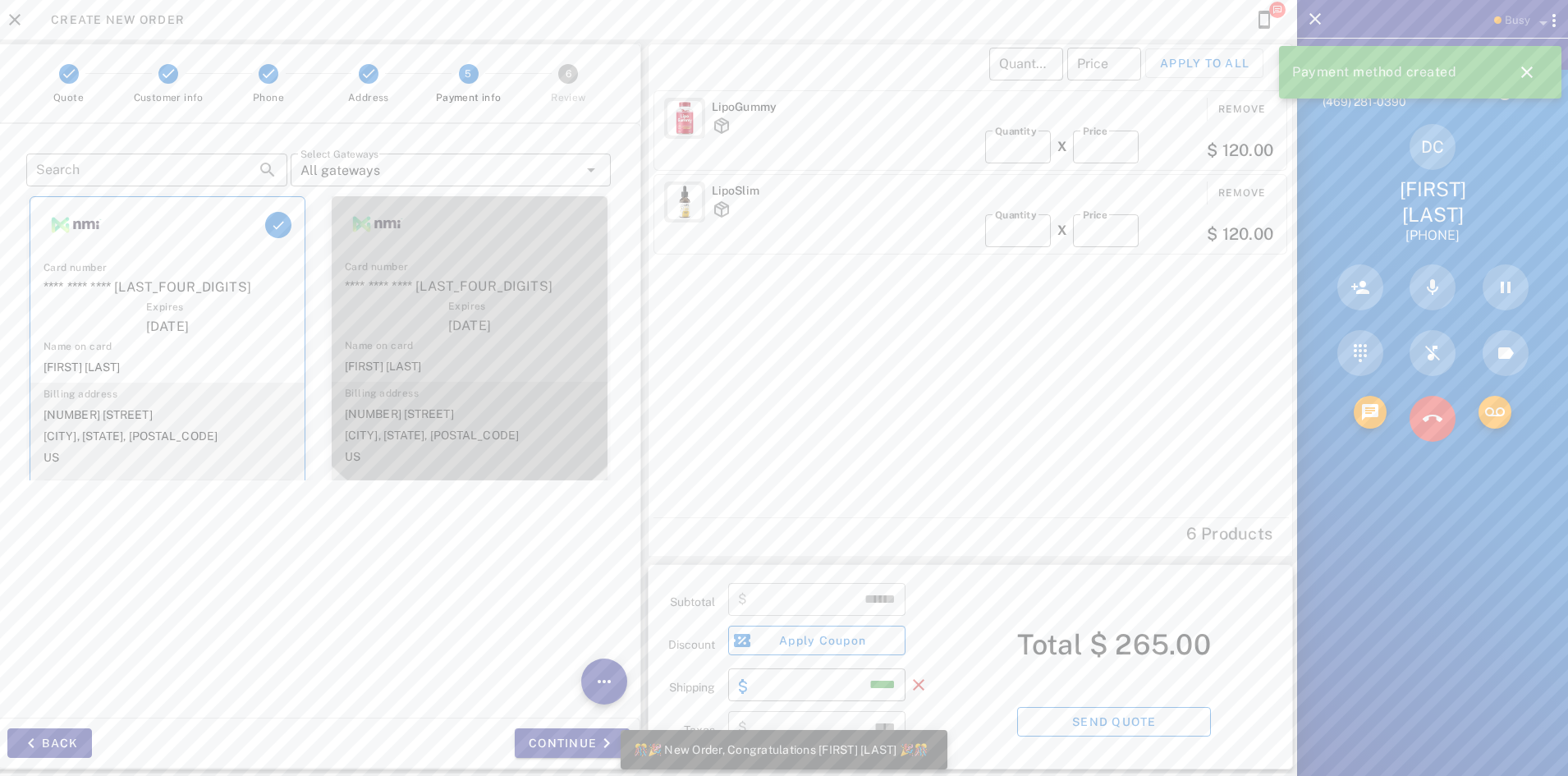 click on "Card number" at bounding box center (470, 267) 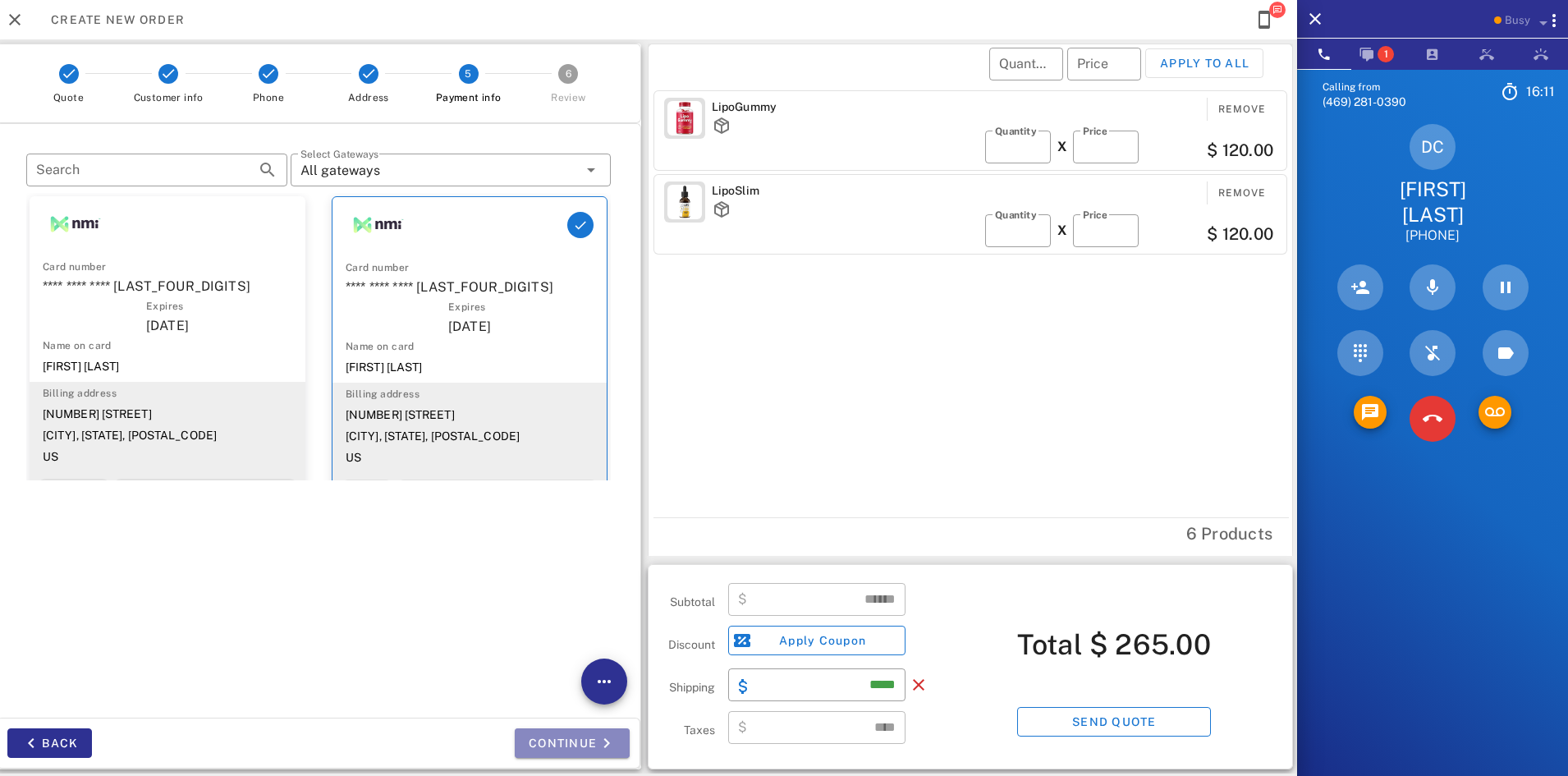 click on "Continue" at bounding box center (572, 743) 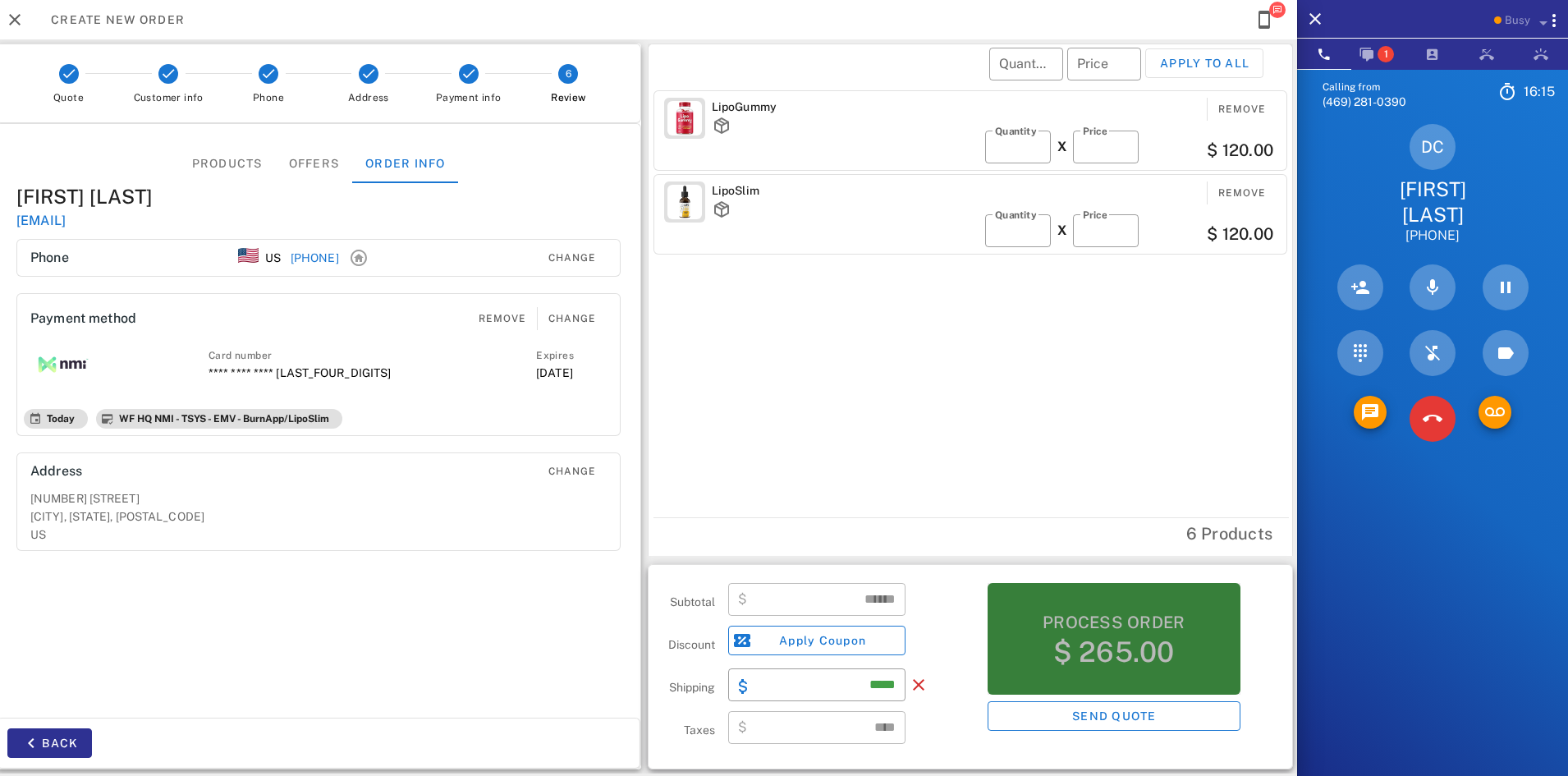 click on "Process order $ 265.00" at bounding box center [1114, 639] 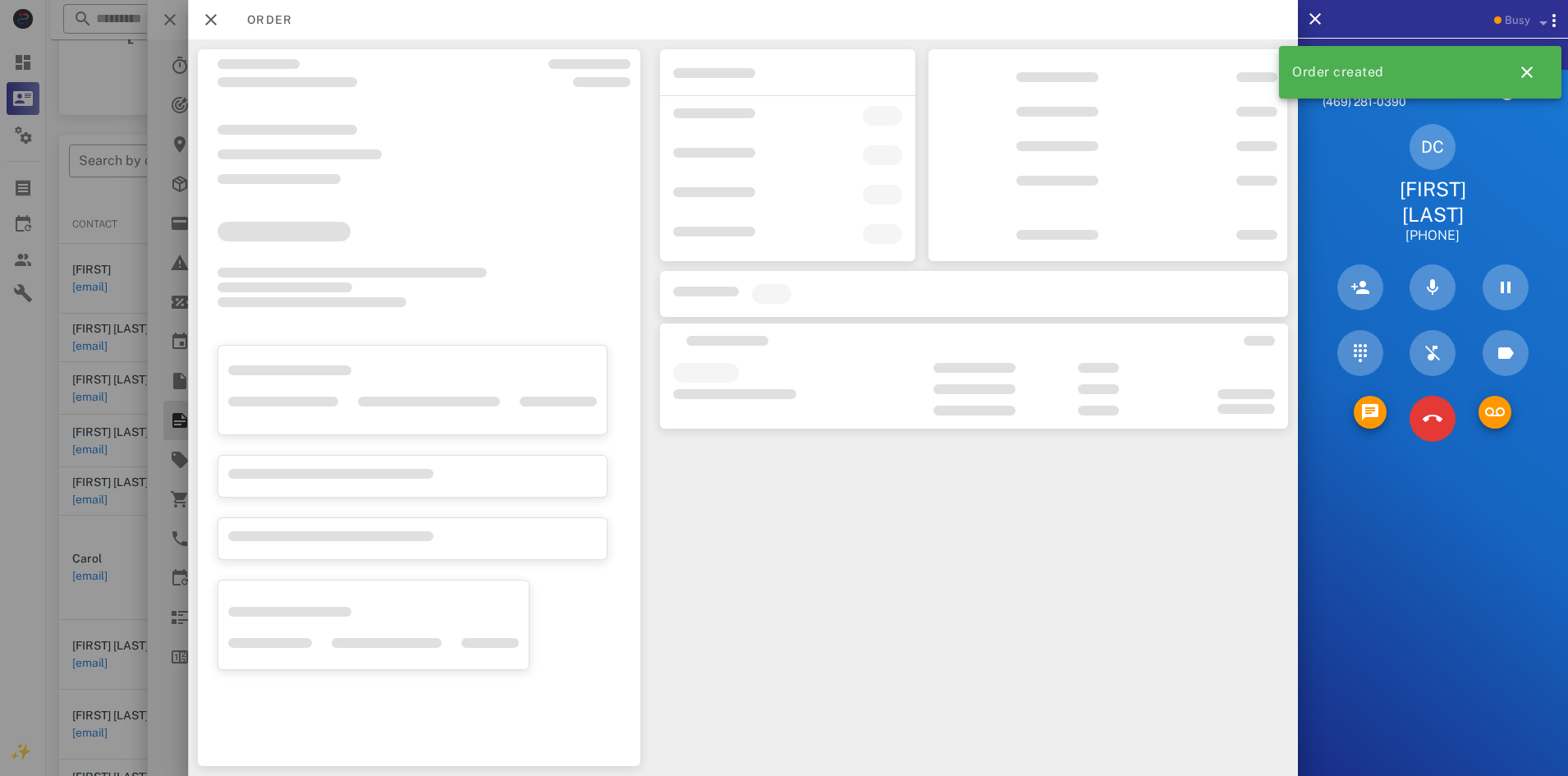scroll, scrollTop: 1481, scrollLeft: 0, axis: vertical 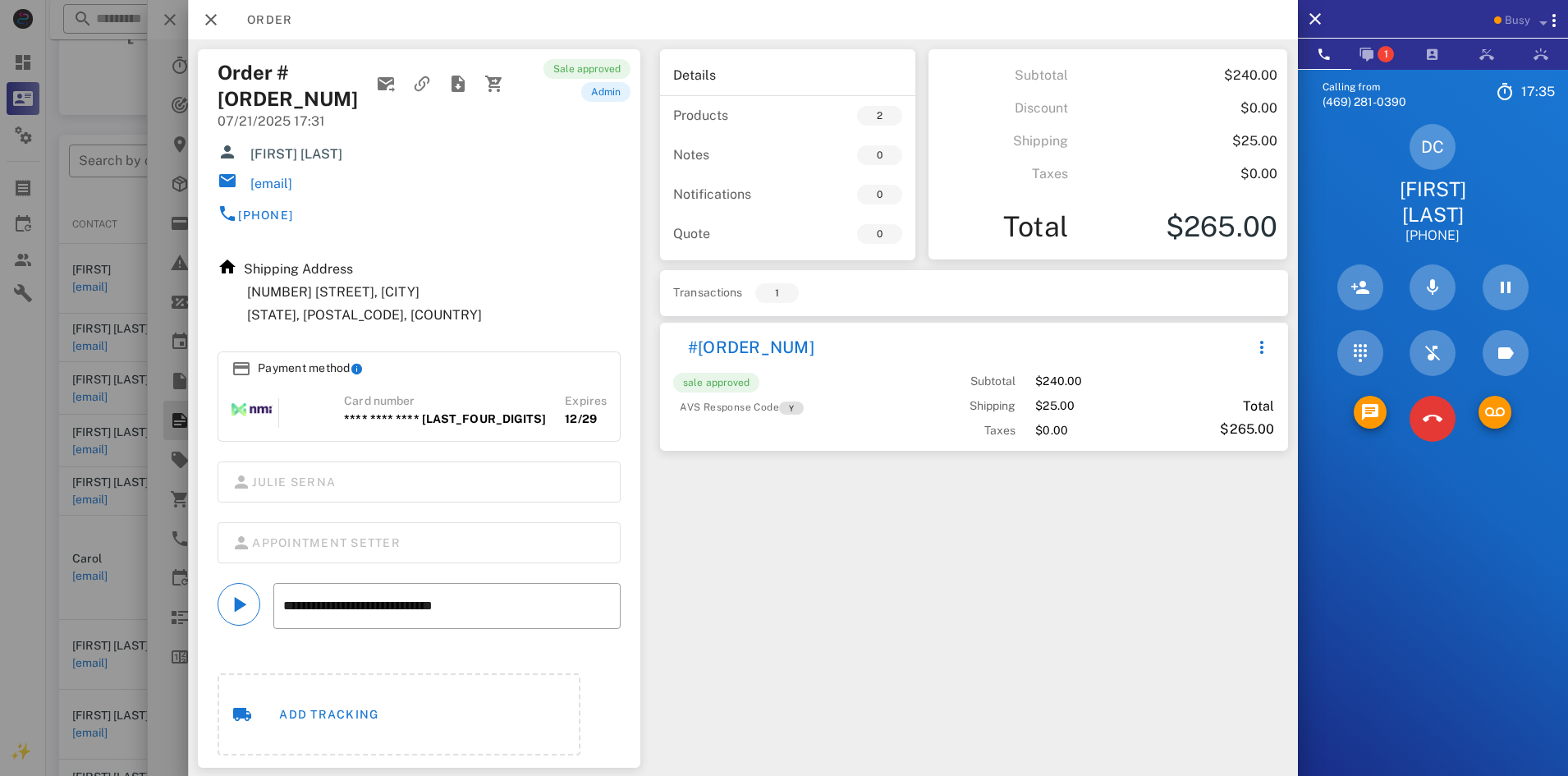 click on "Order" at bounding box center (743, 20) 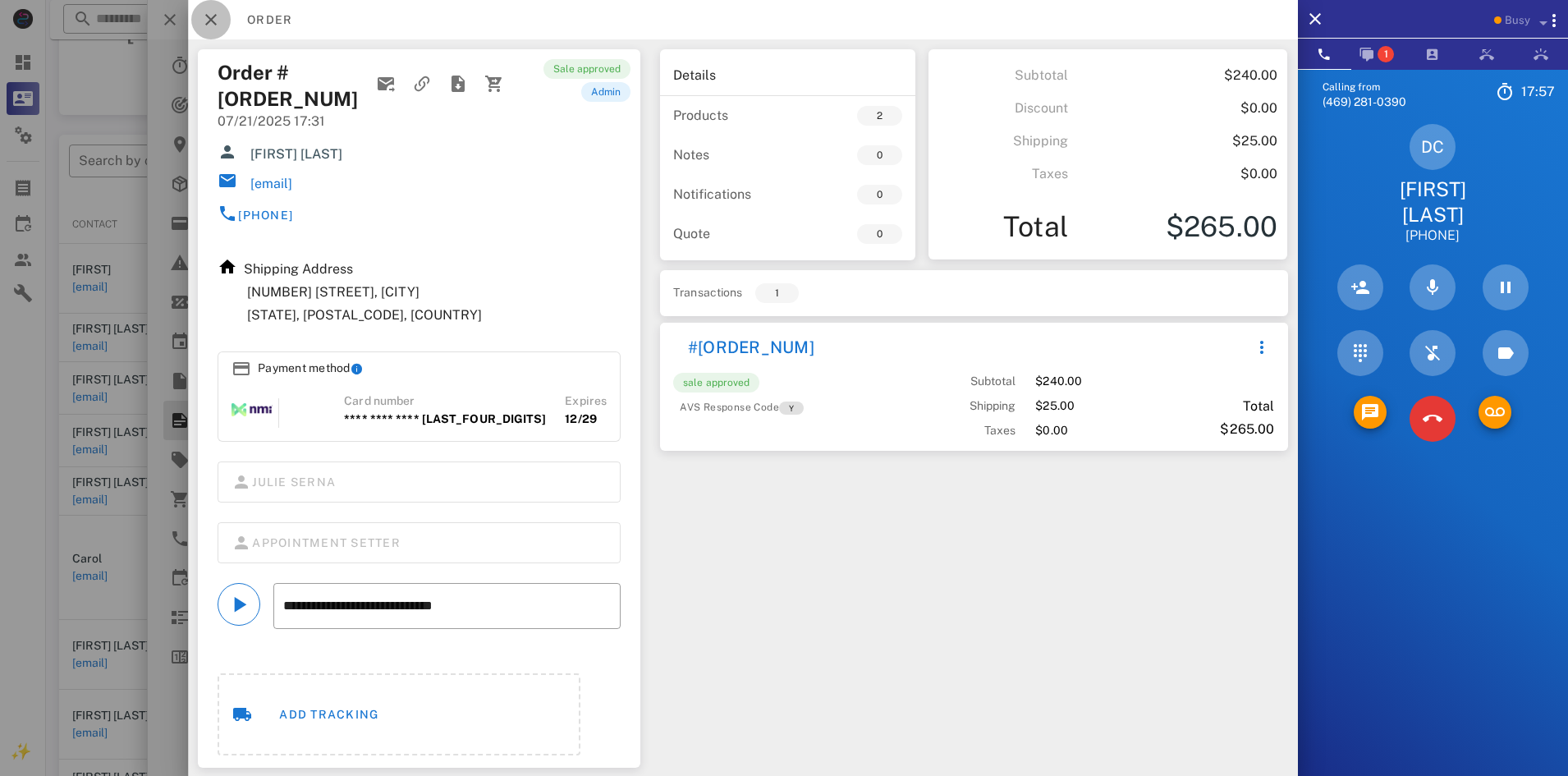 click at bounding box center [211, 20] 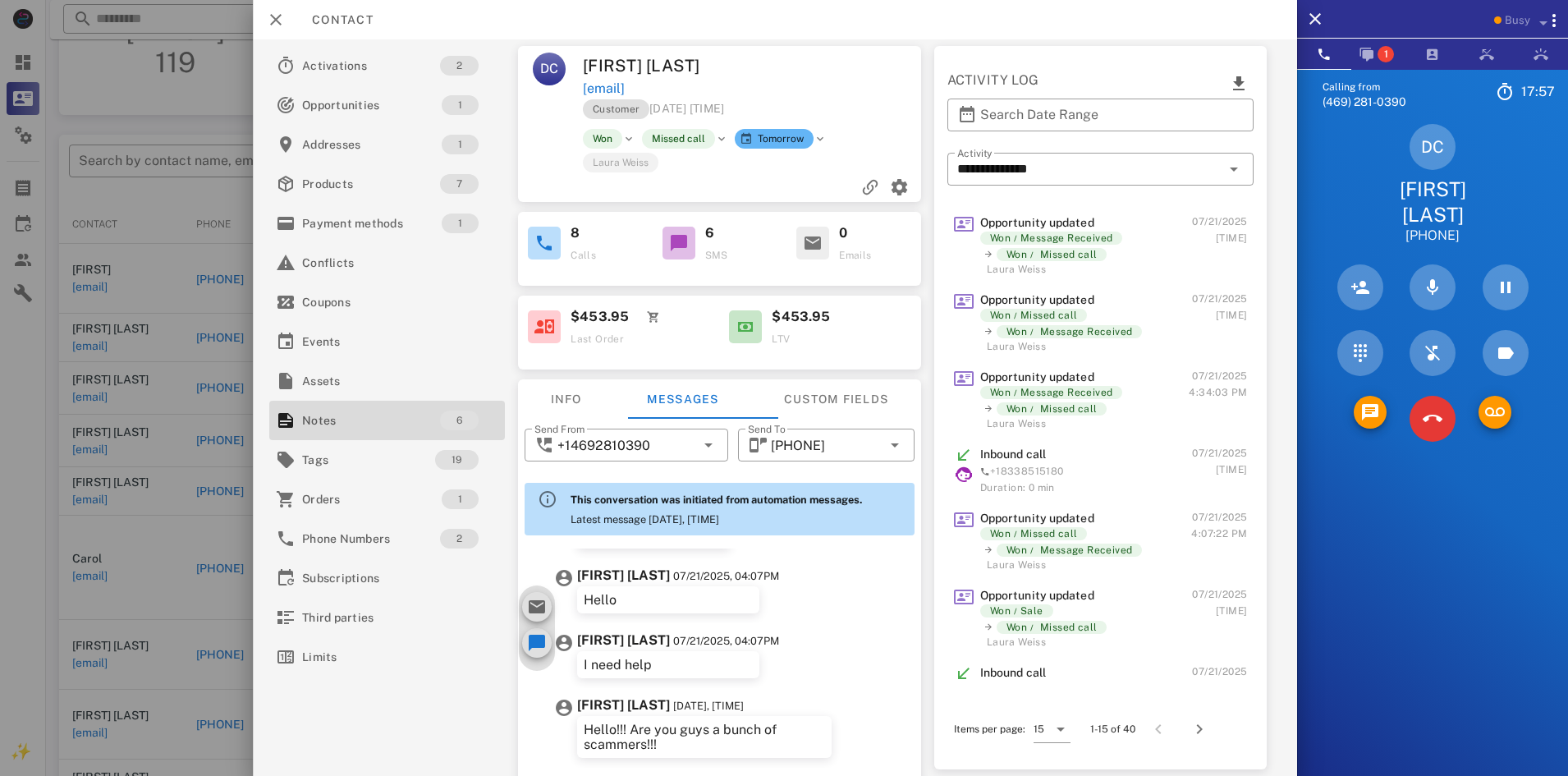 scroll, scrollTop: 1539, scrollLeft: 0, axis: vertical 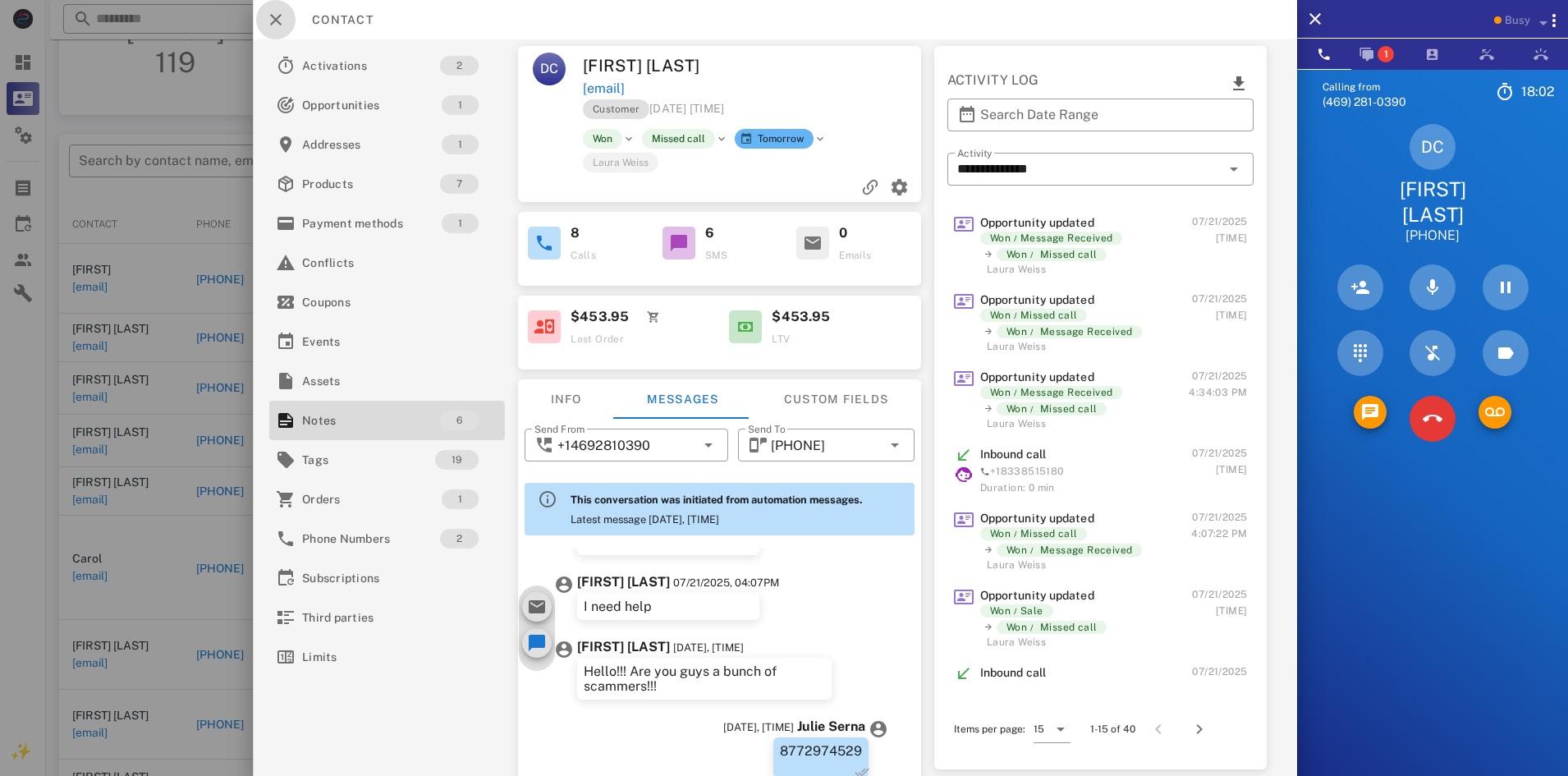 click at bounding box center [276, 20] 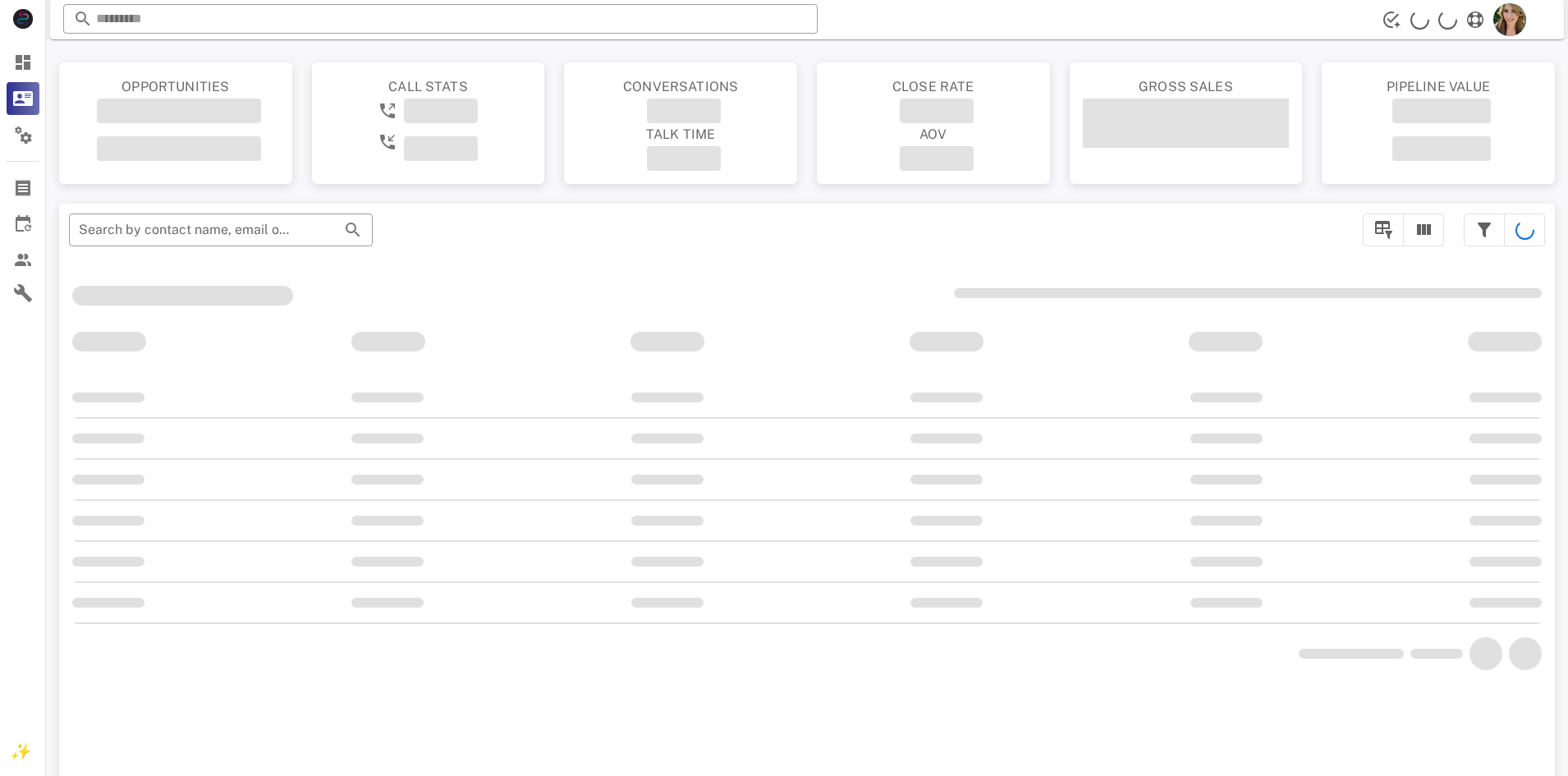 scroll, scrollTop: 85, scrollLeft: 0, axis: vertical 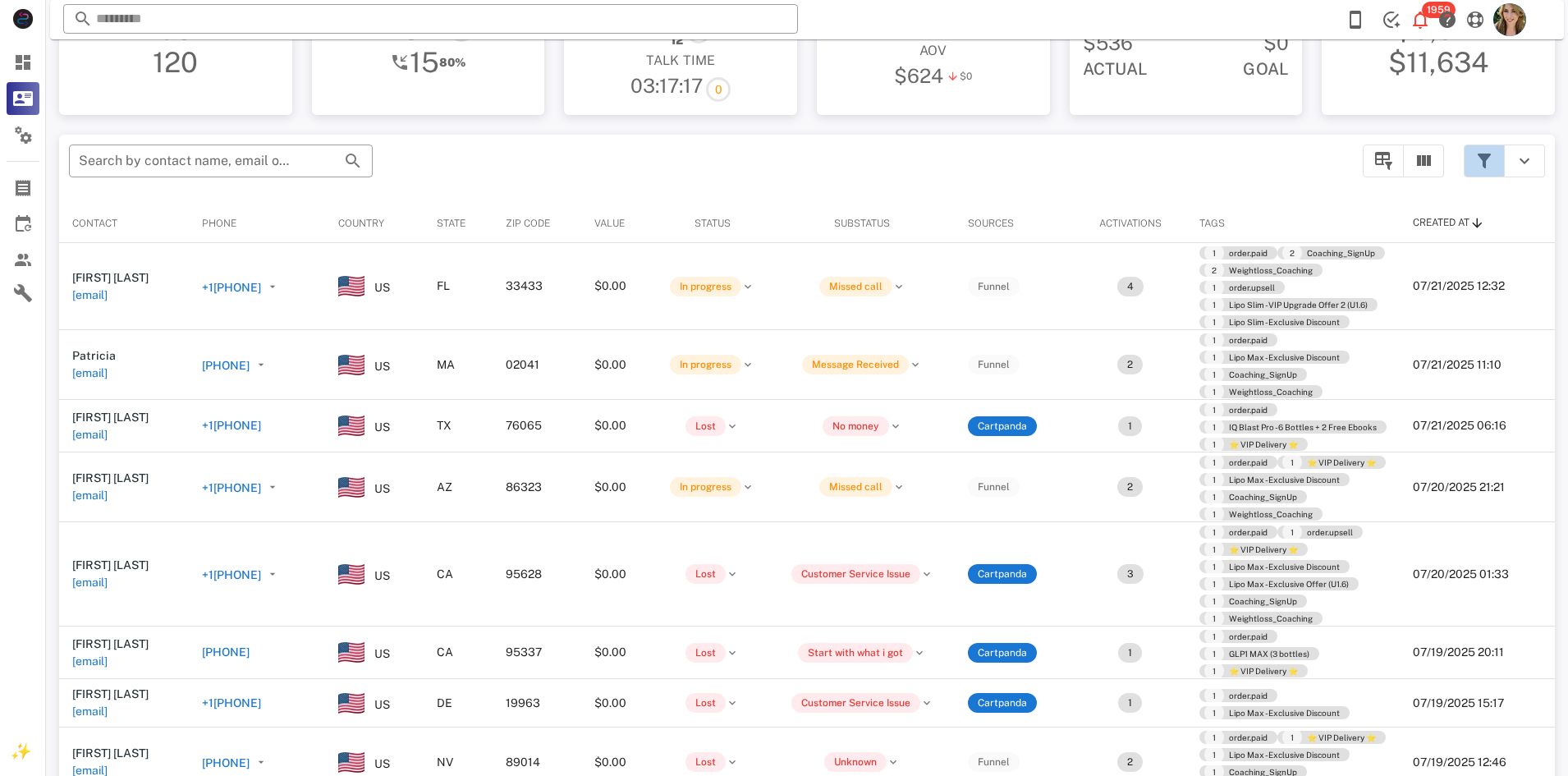 click at bounding box center (1484, 161) 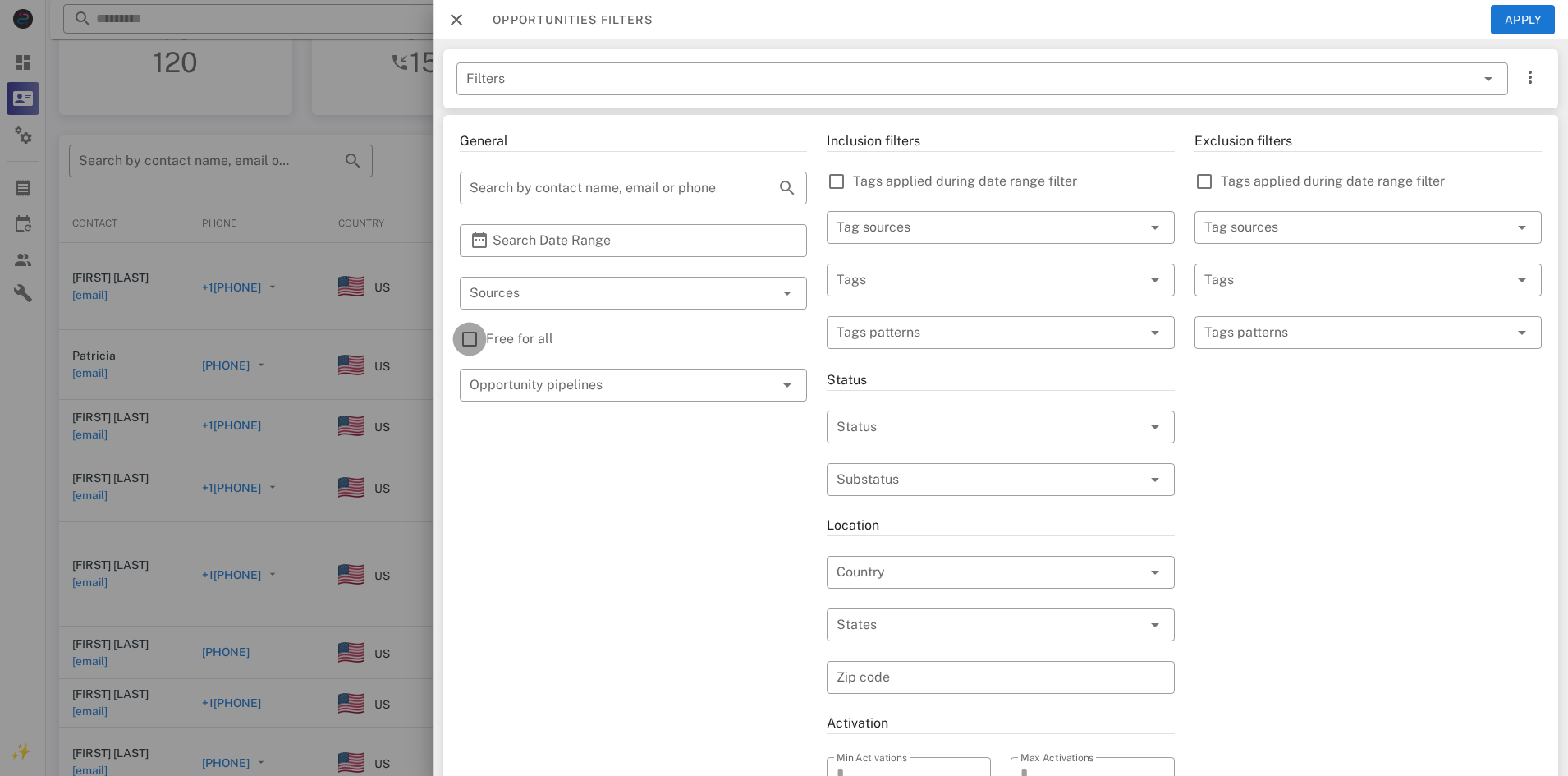click at bounding box center (470, 339) 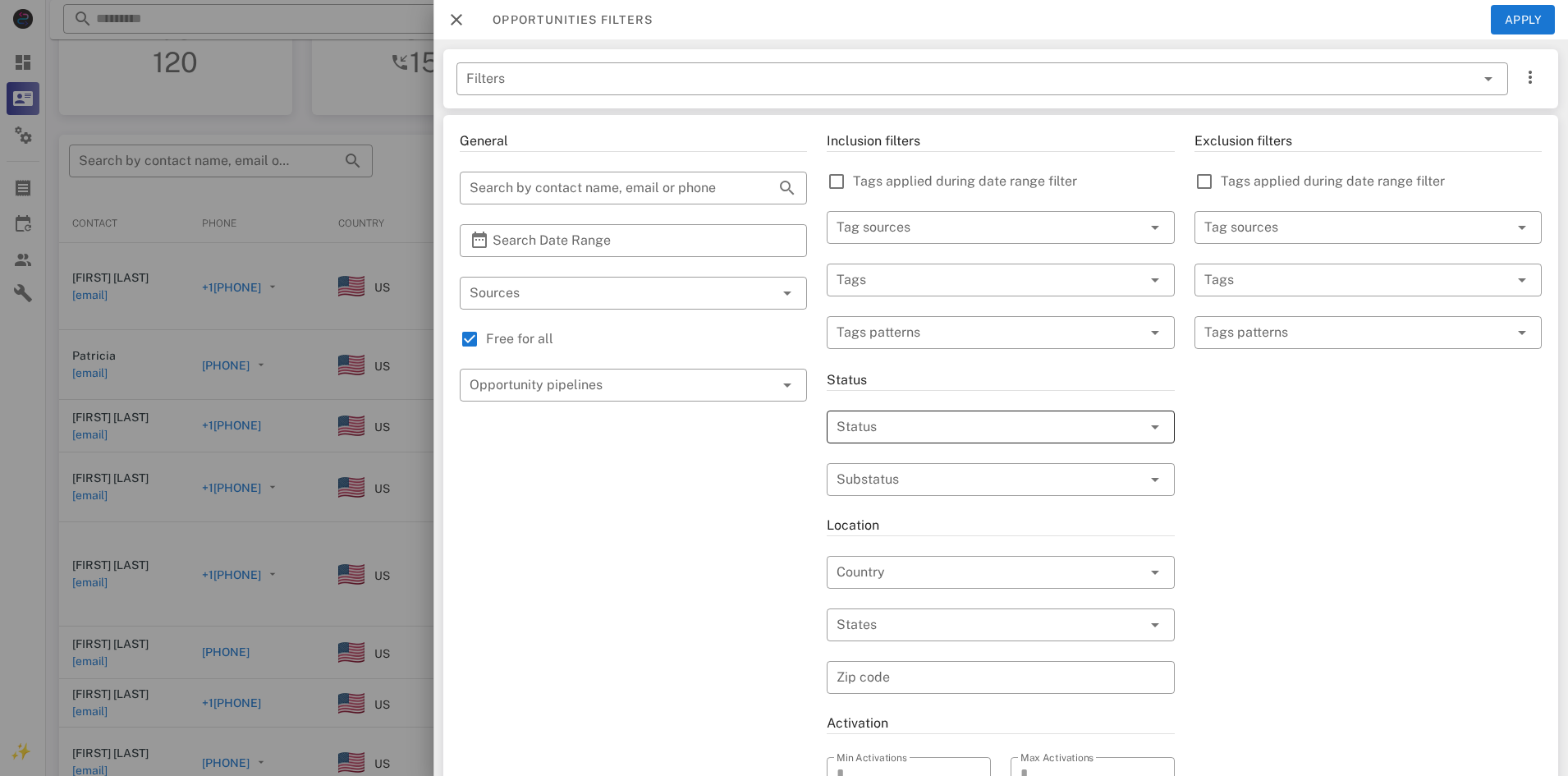 click at bounding box center [977, 427] 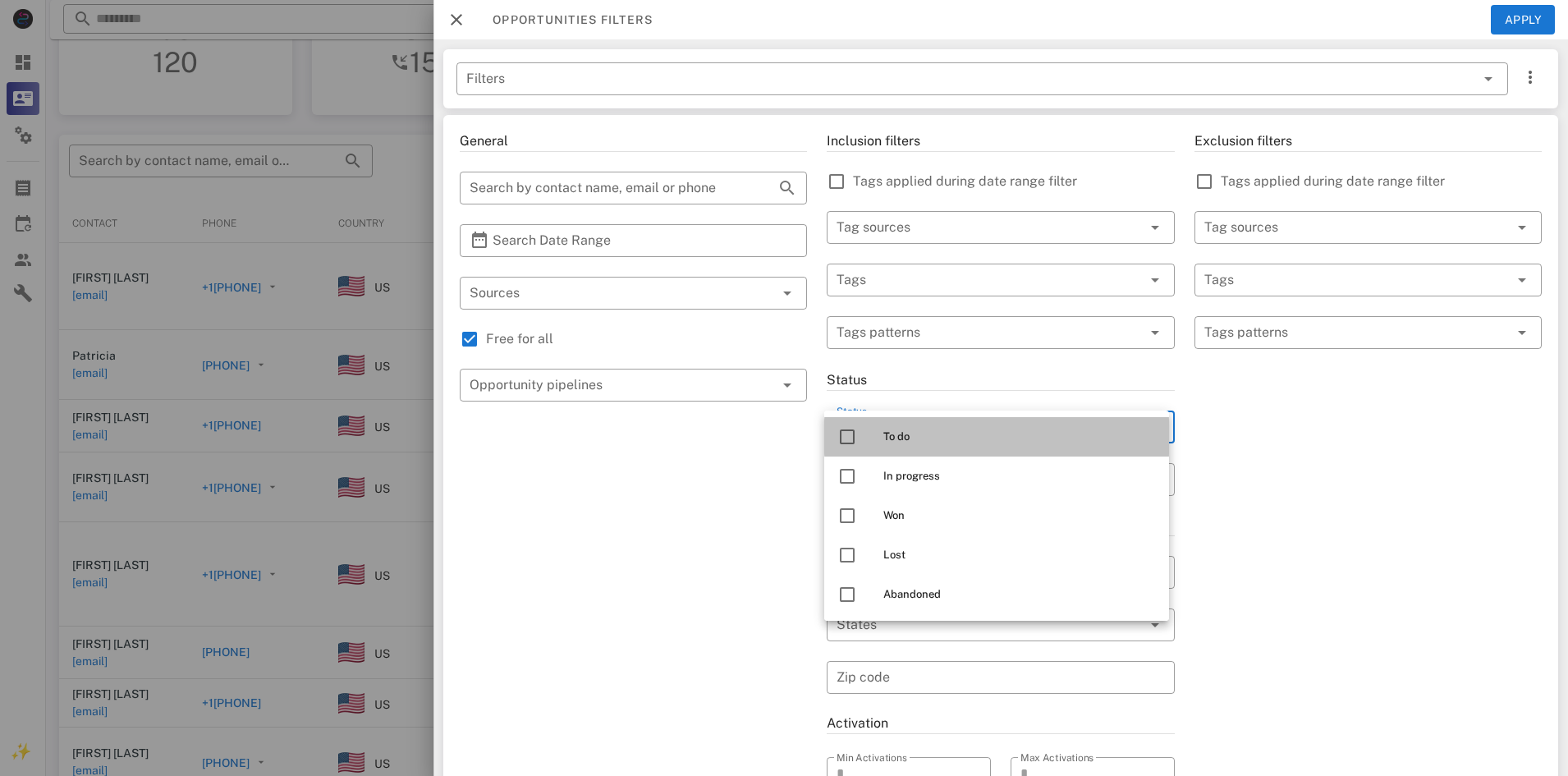 click on "To do" at bounding box center (1020, 437) 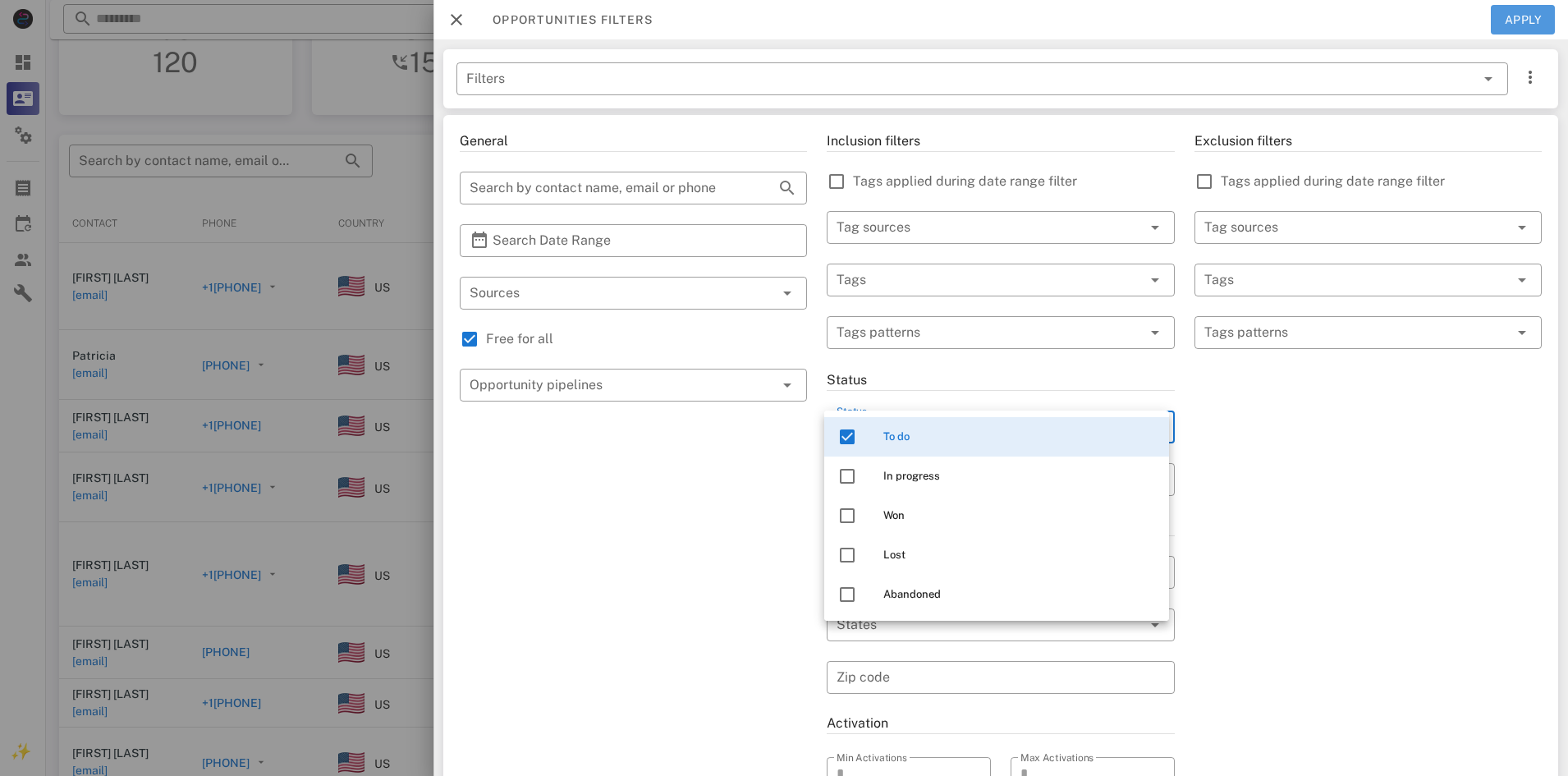 click on "Apply" at bounding box center (1523, 20) 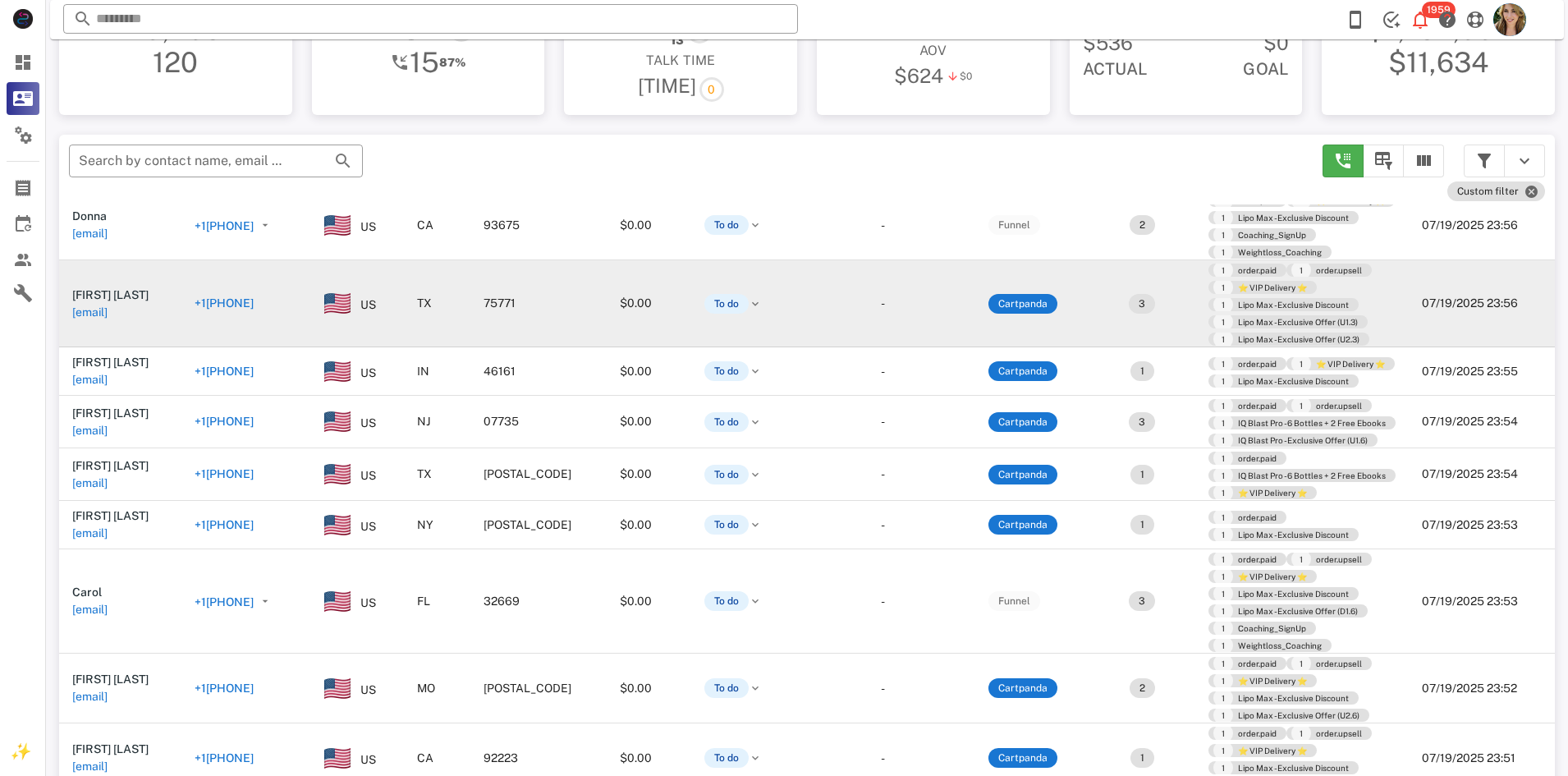 scroll, scrollTop: 82, scrollLeft: 0, axis: vertical 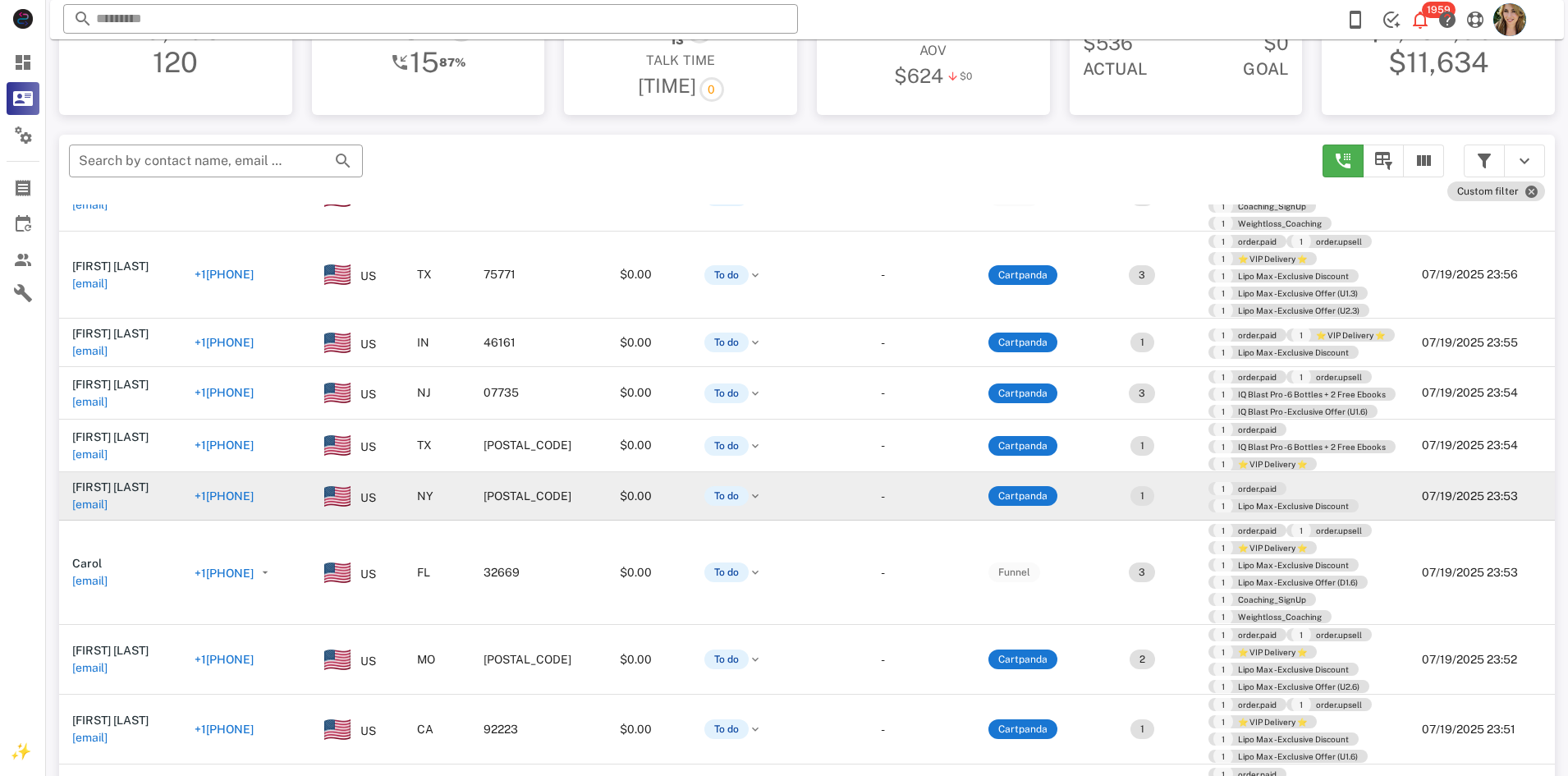 click on "[PHONE]" at bounding box center [257, 496] 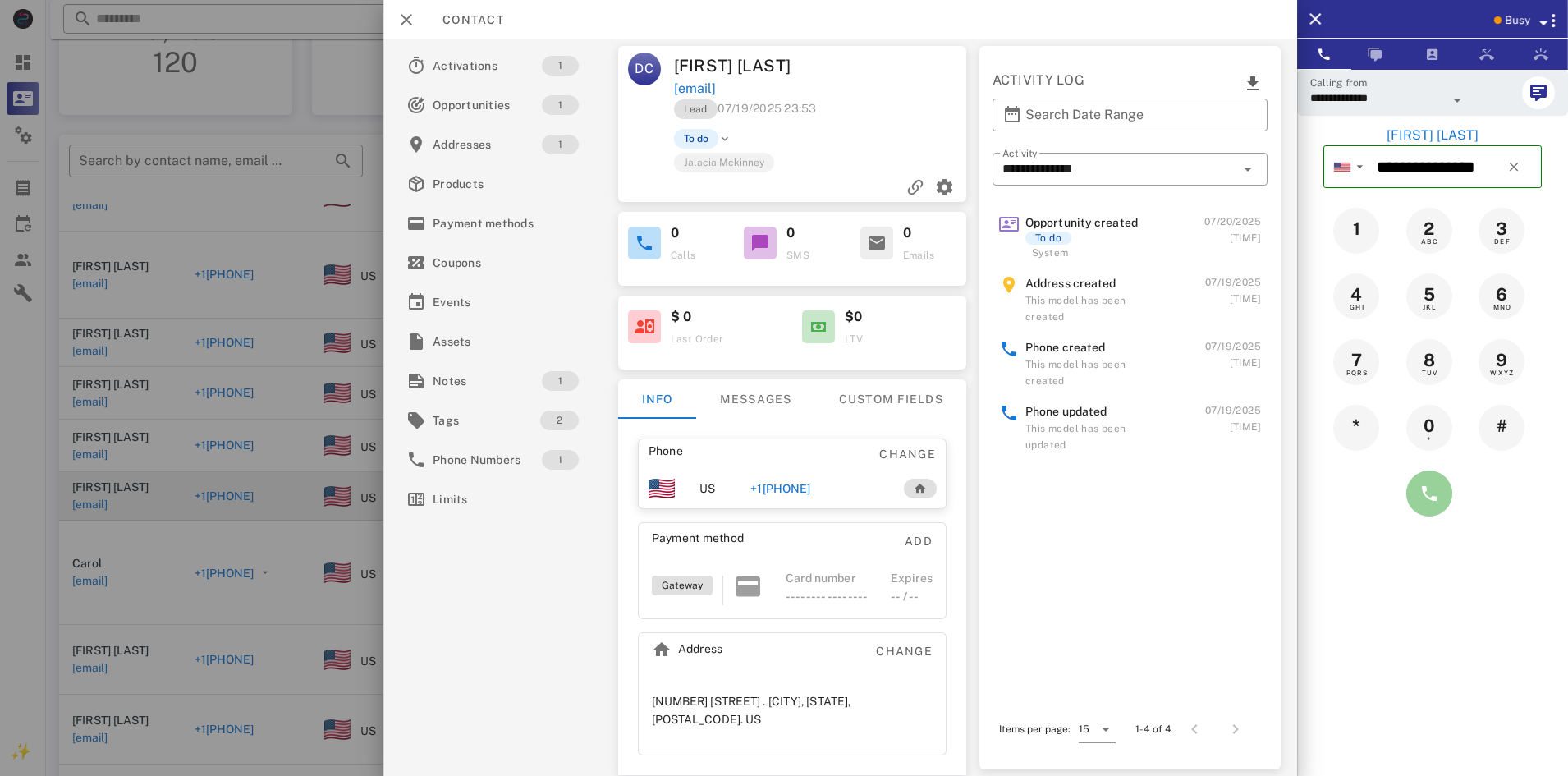click at bounding box center (1429, 494) 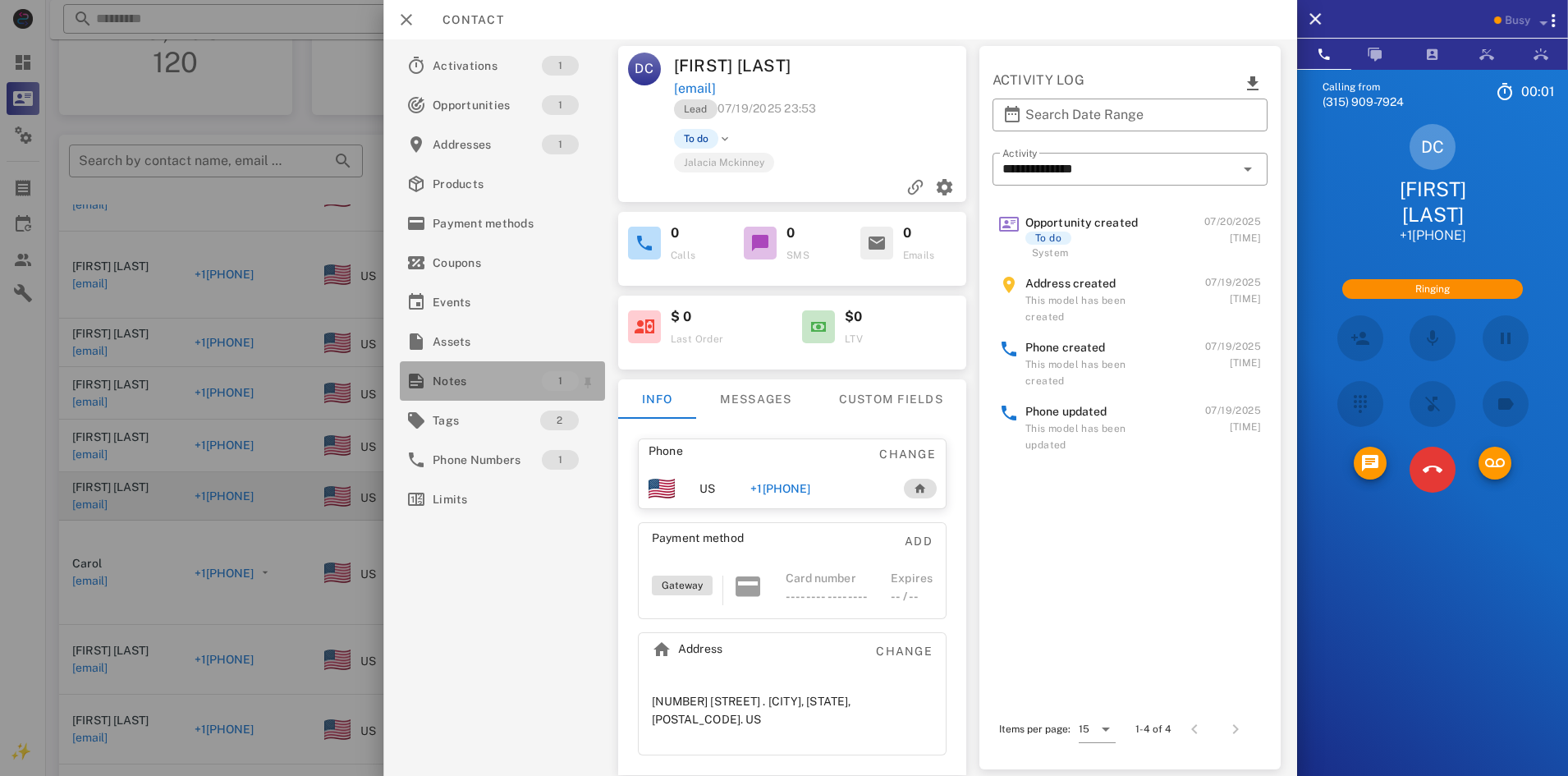click on "Notes" at bounding box center (487, 381) 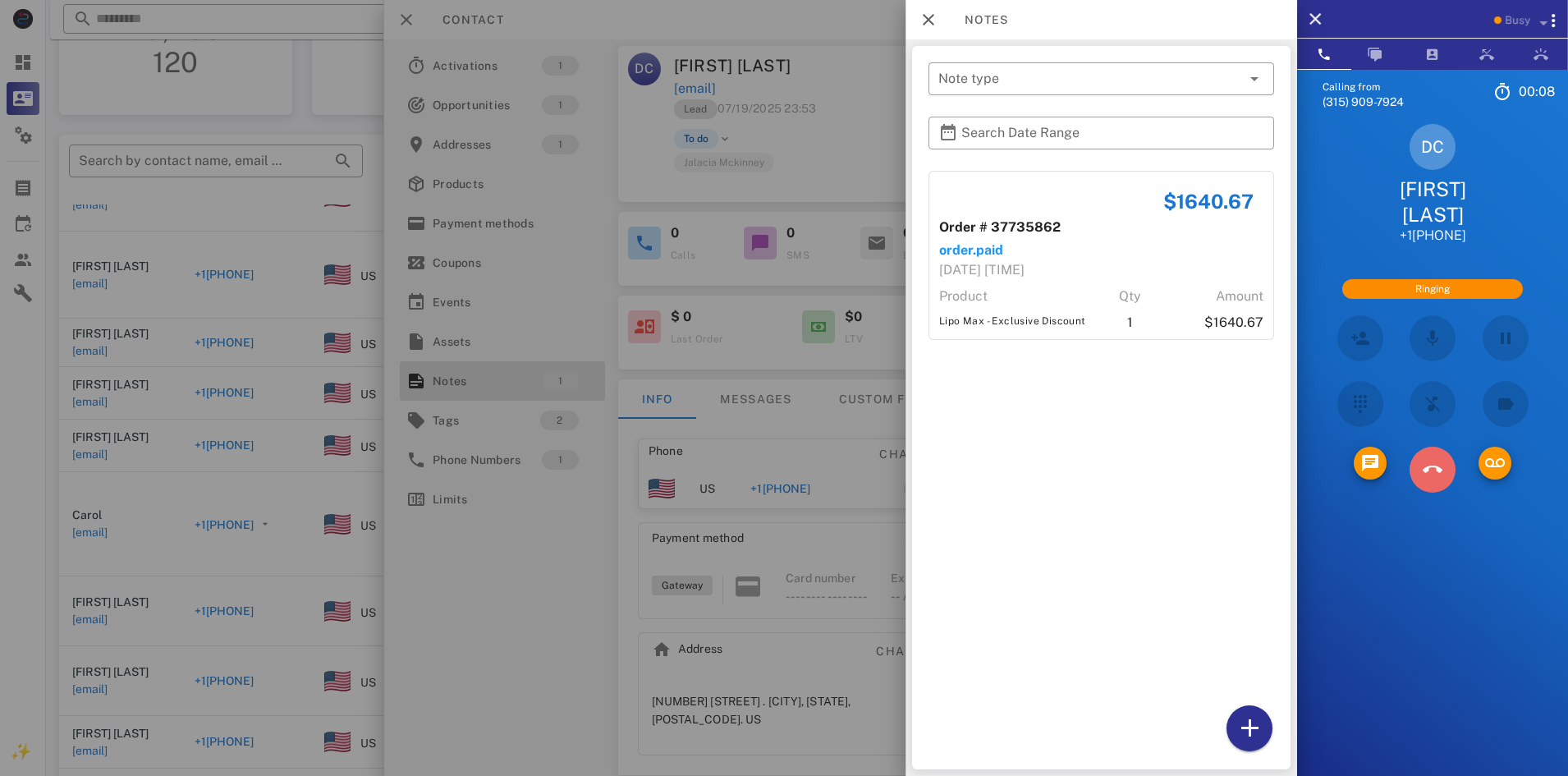 click at bounding box center (1433, 481) 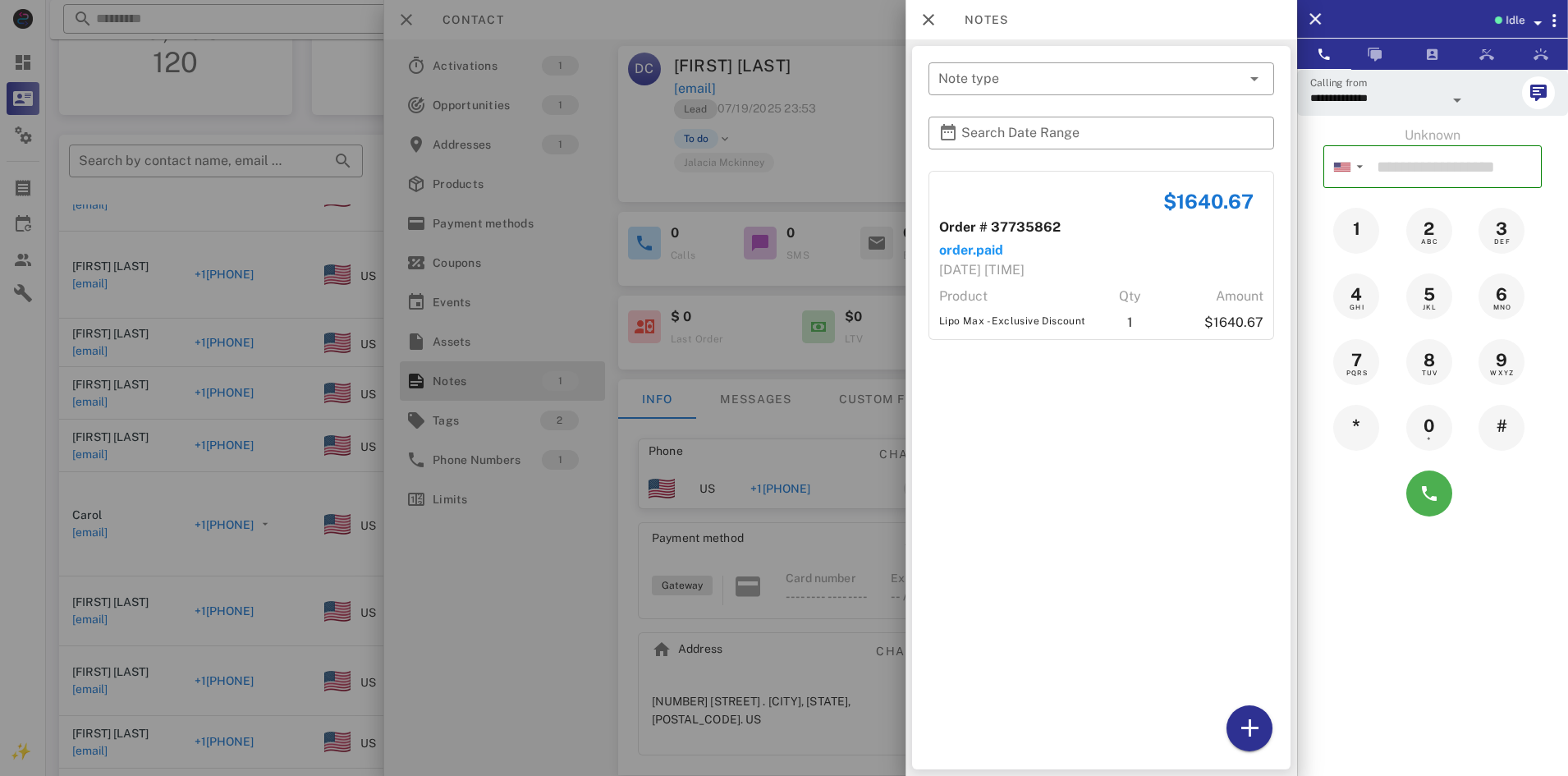 click at bounding box center (784, 388) 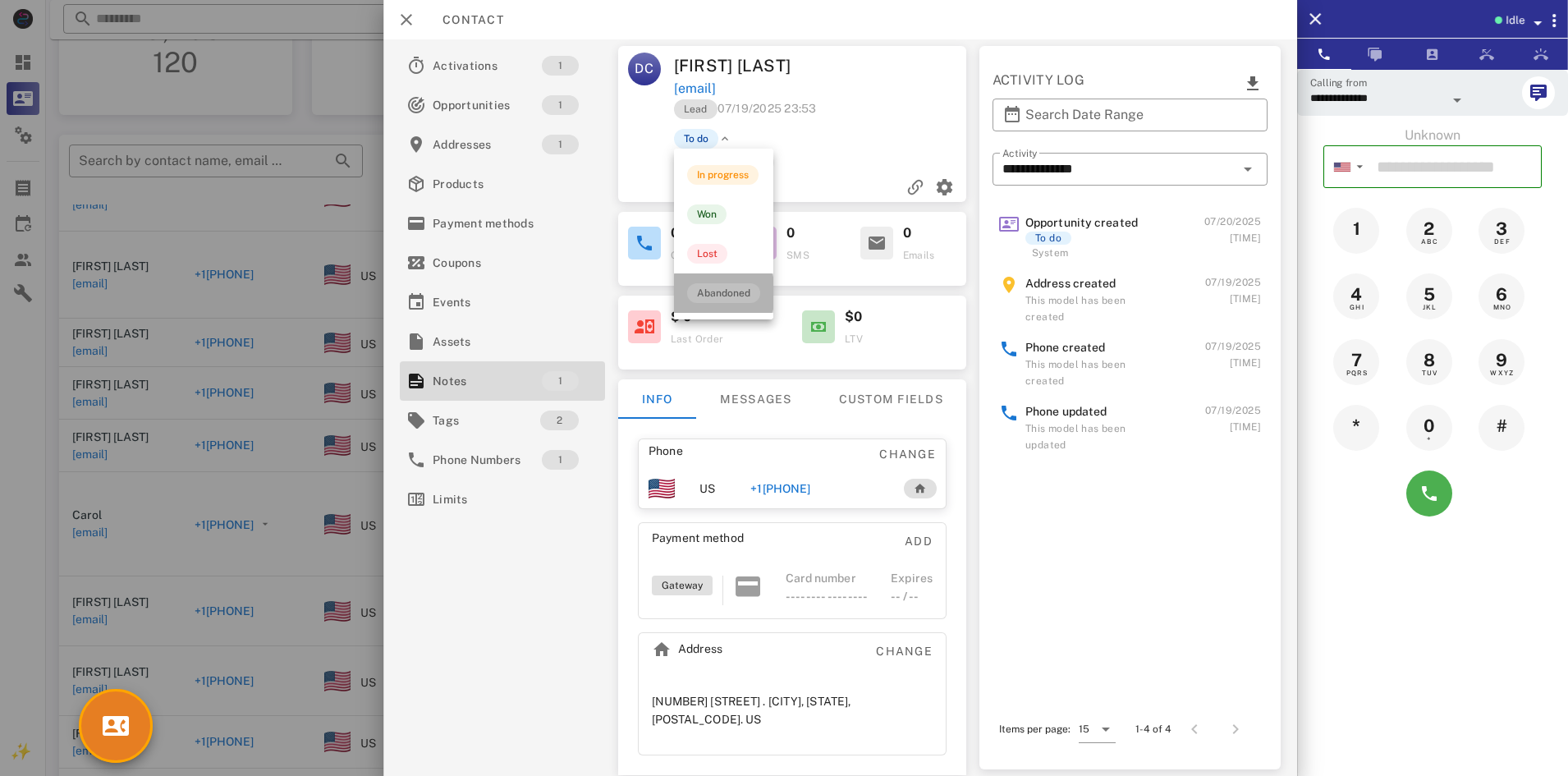 click on "Abandoned" at bounding box center [723, 293] 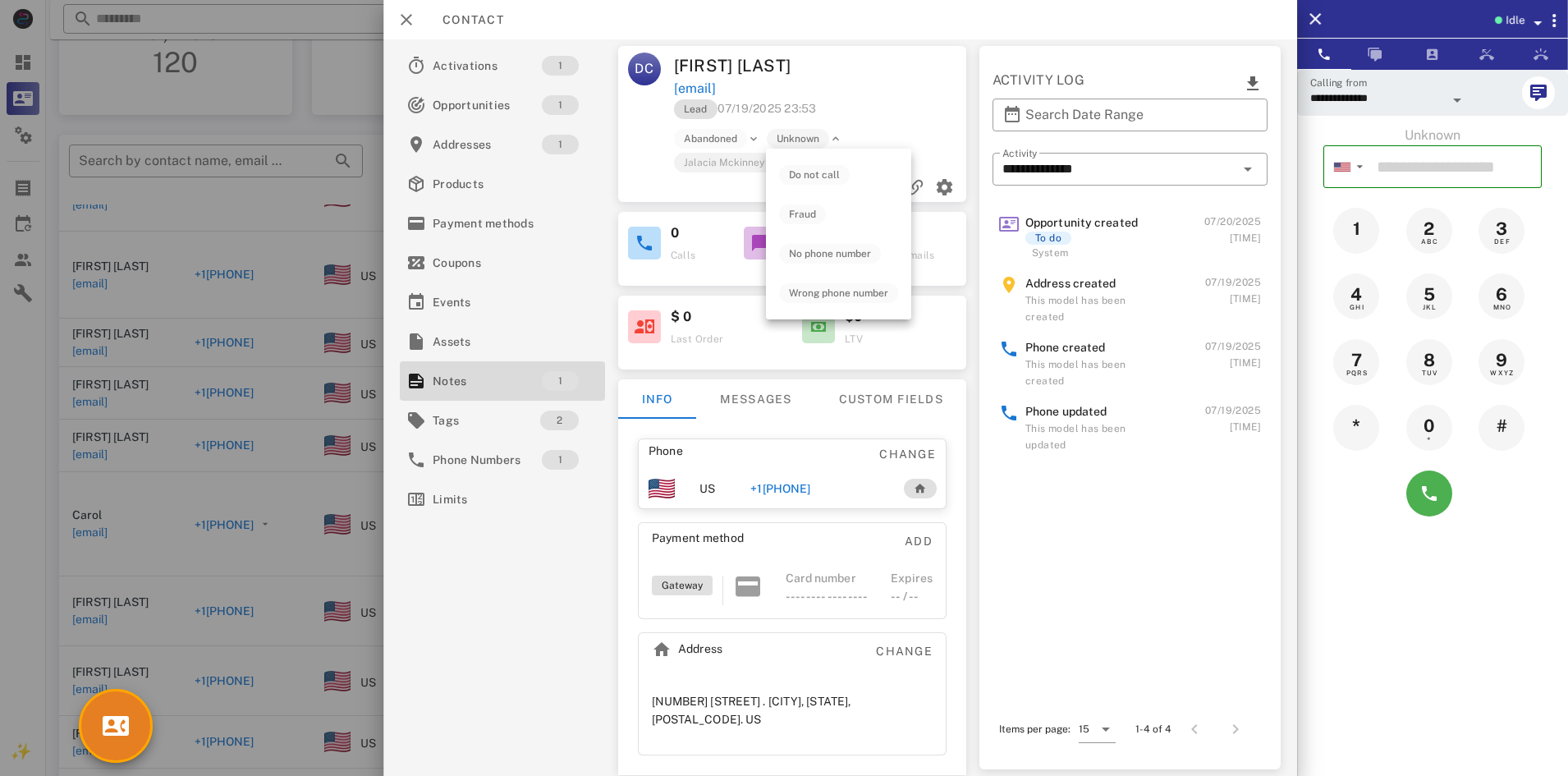 click on "Unknown" at bounding box center (798, 139) 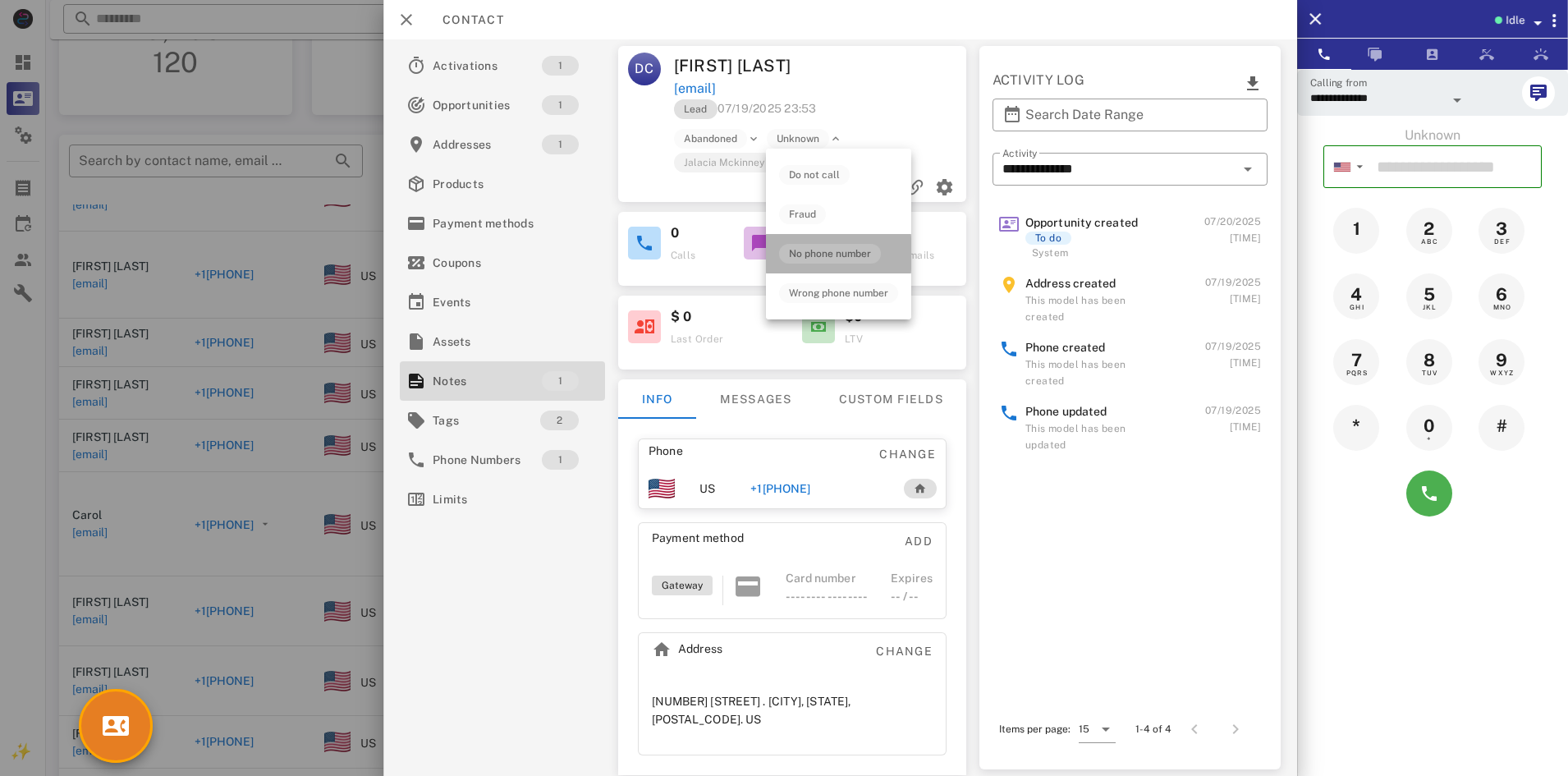 click on "No phone number" at bounding box center (830, 254) 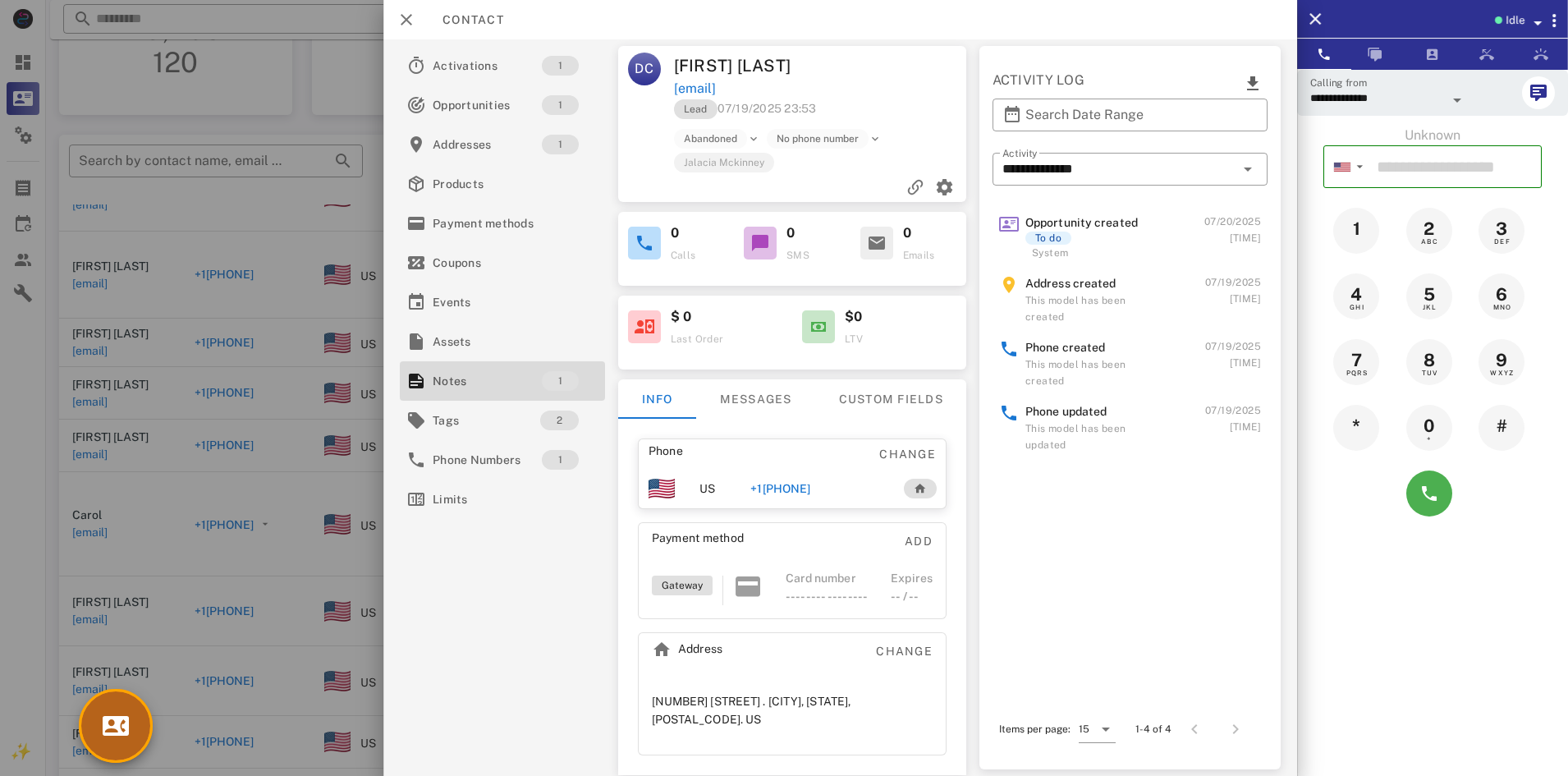 click at bounding box center (116, 726) 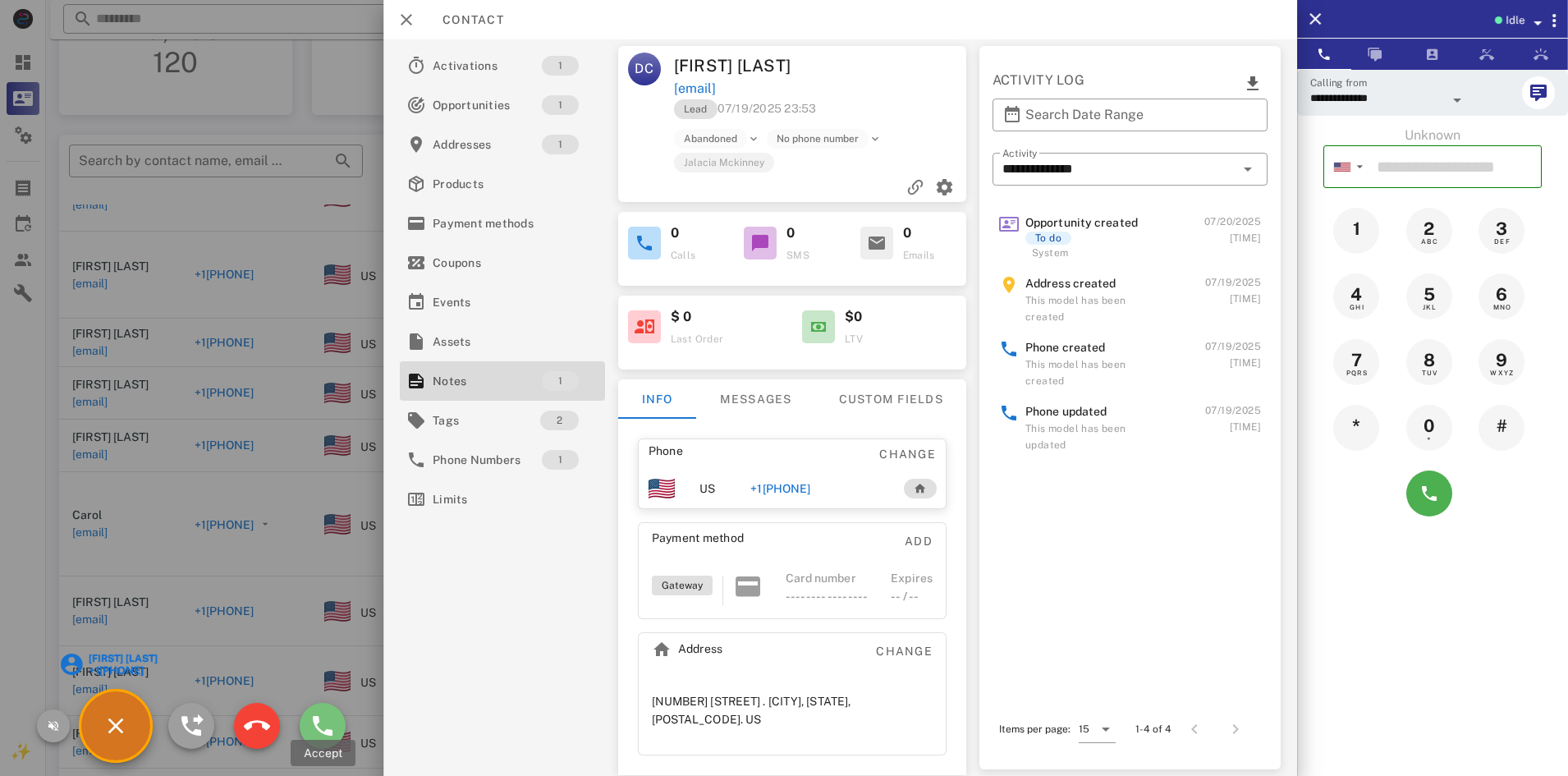click at bounding box center (323, 726) 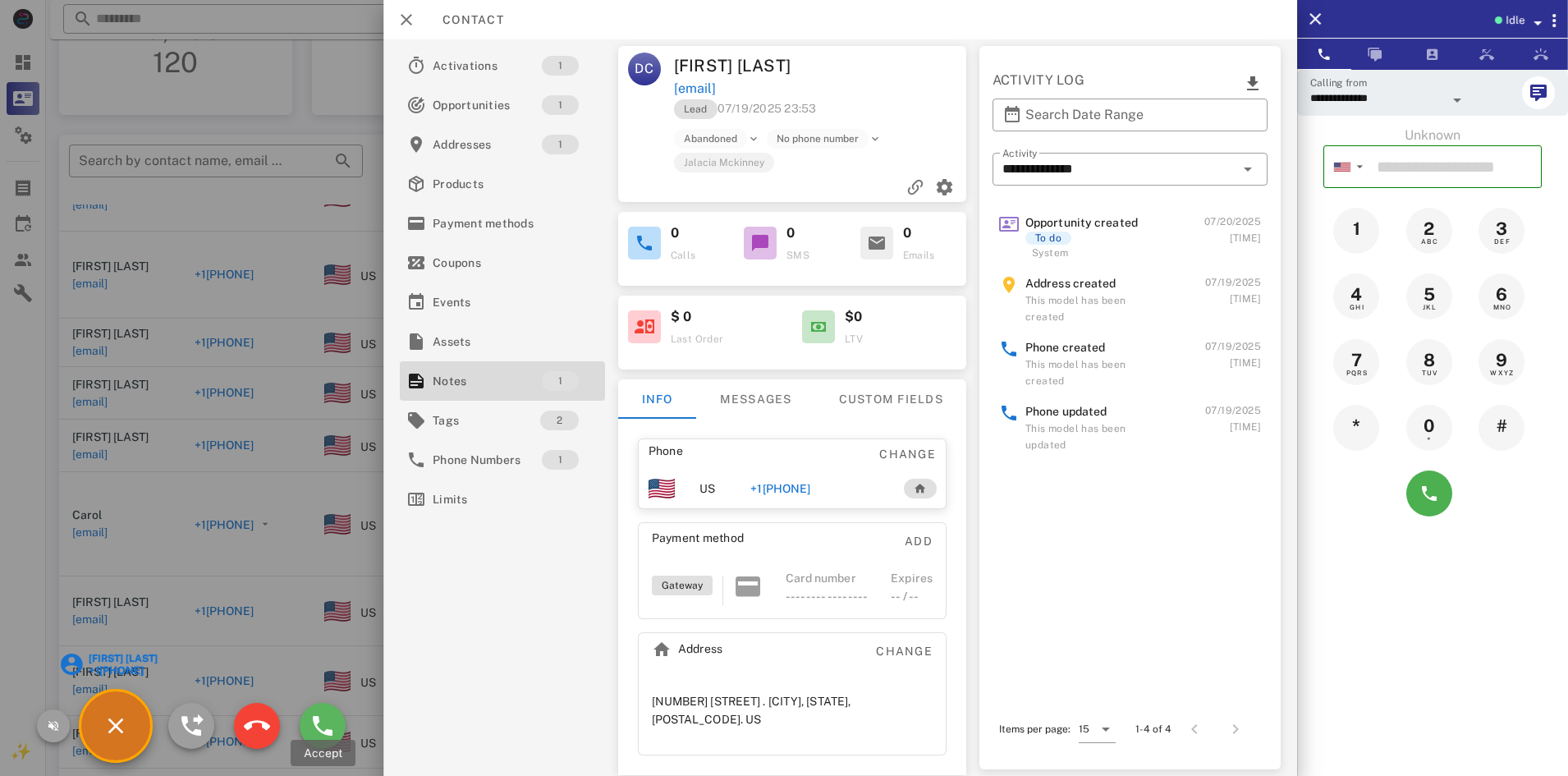 type on "**********" 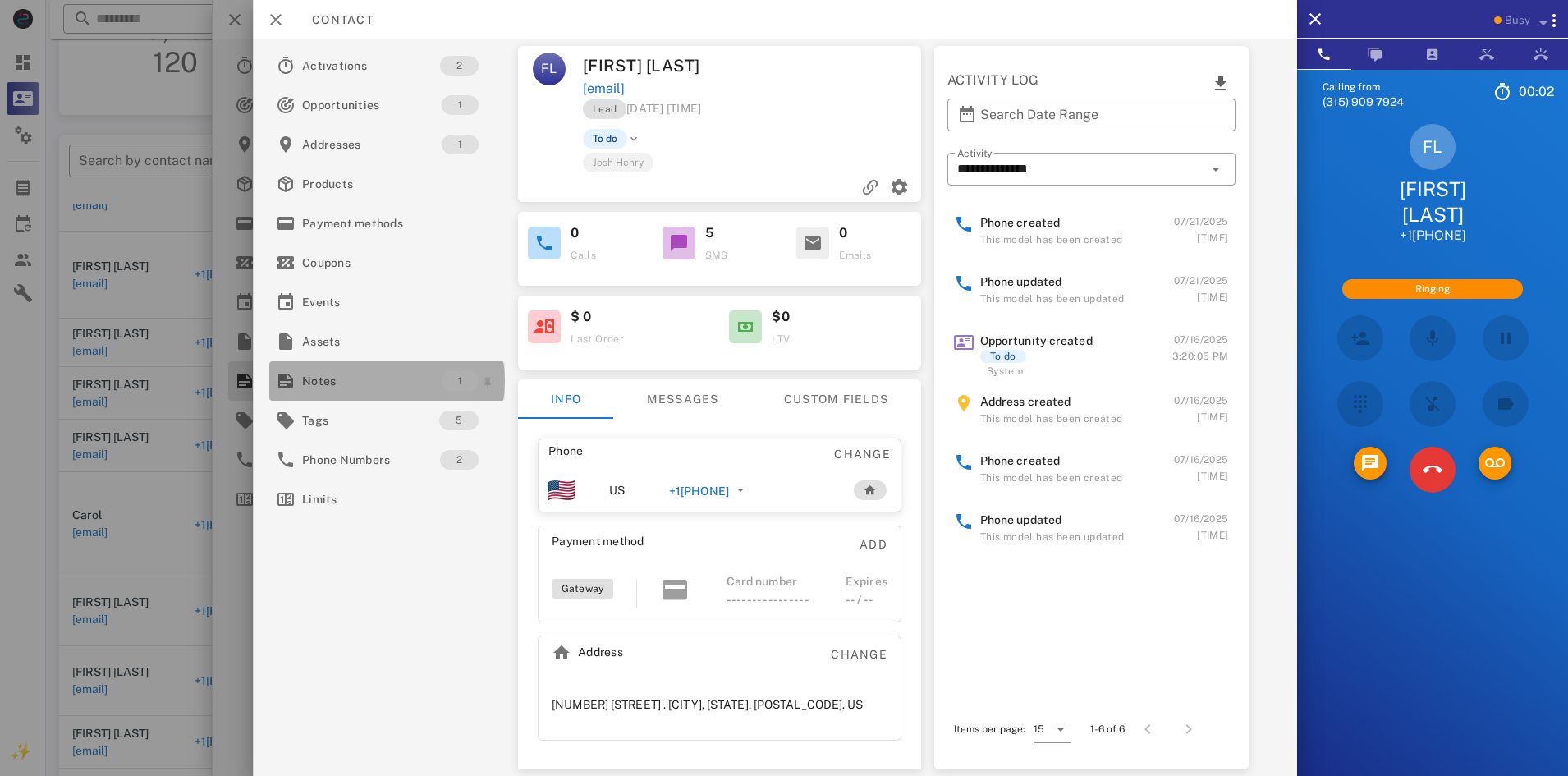 click on "Notes" at bounding box center [372, 381] 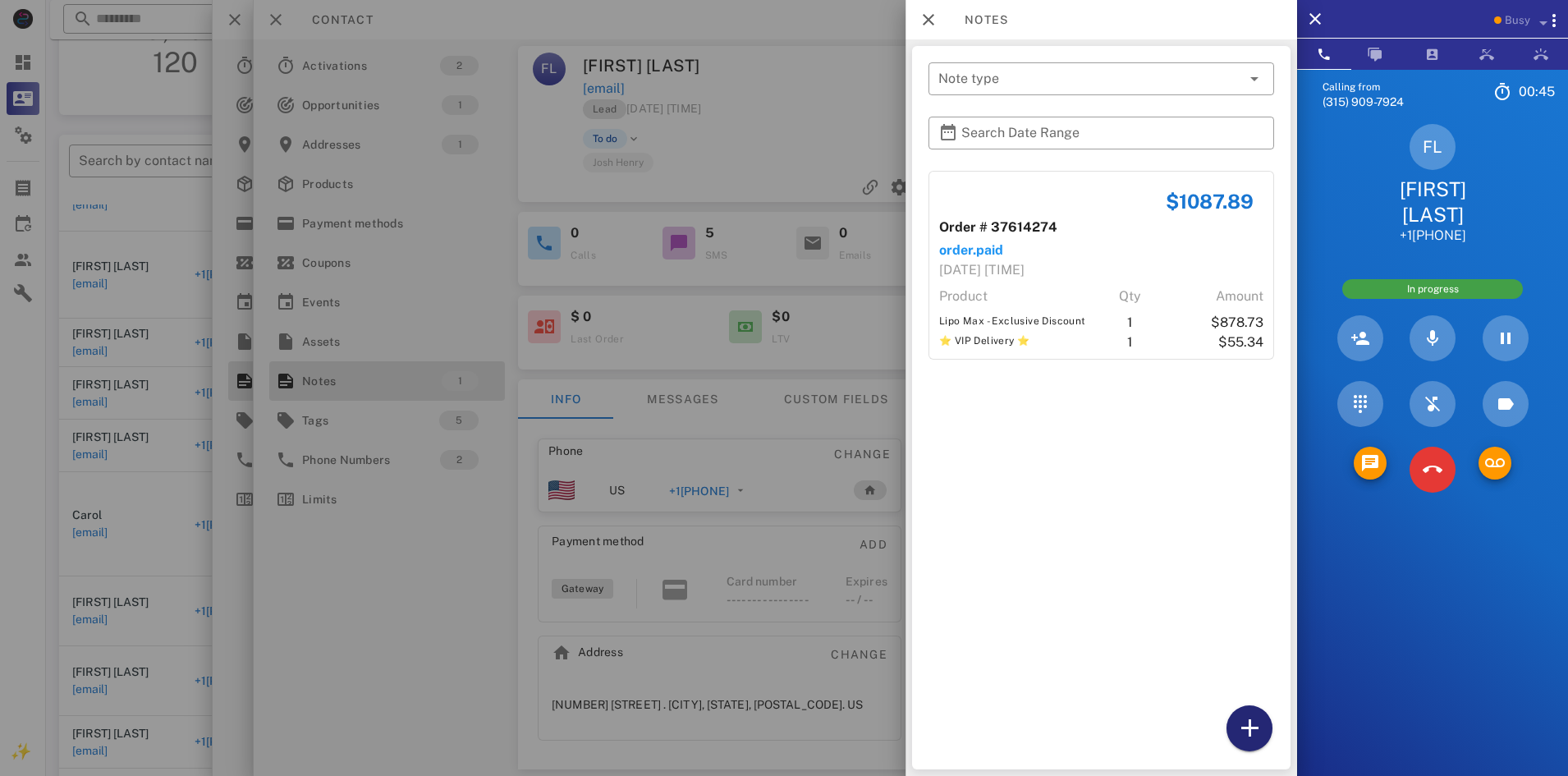 click at bounding box center (1249, 728) 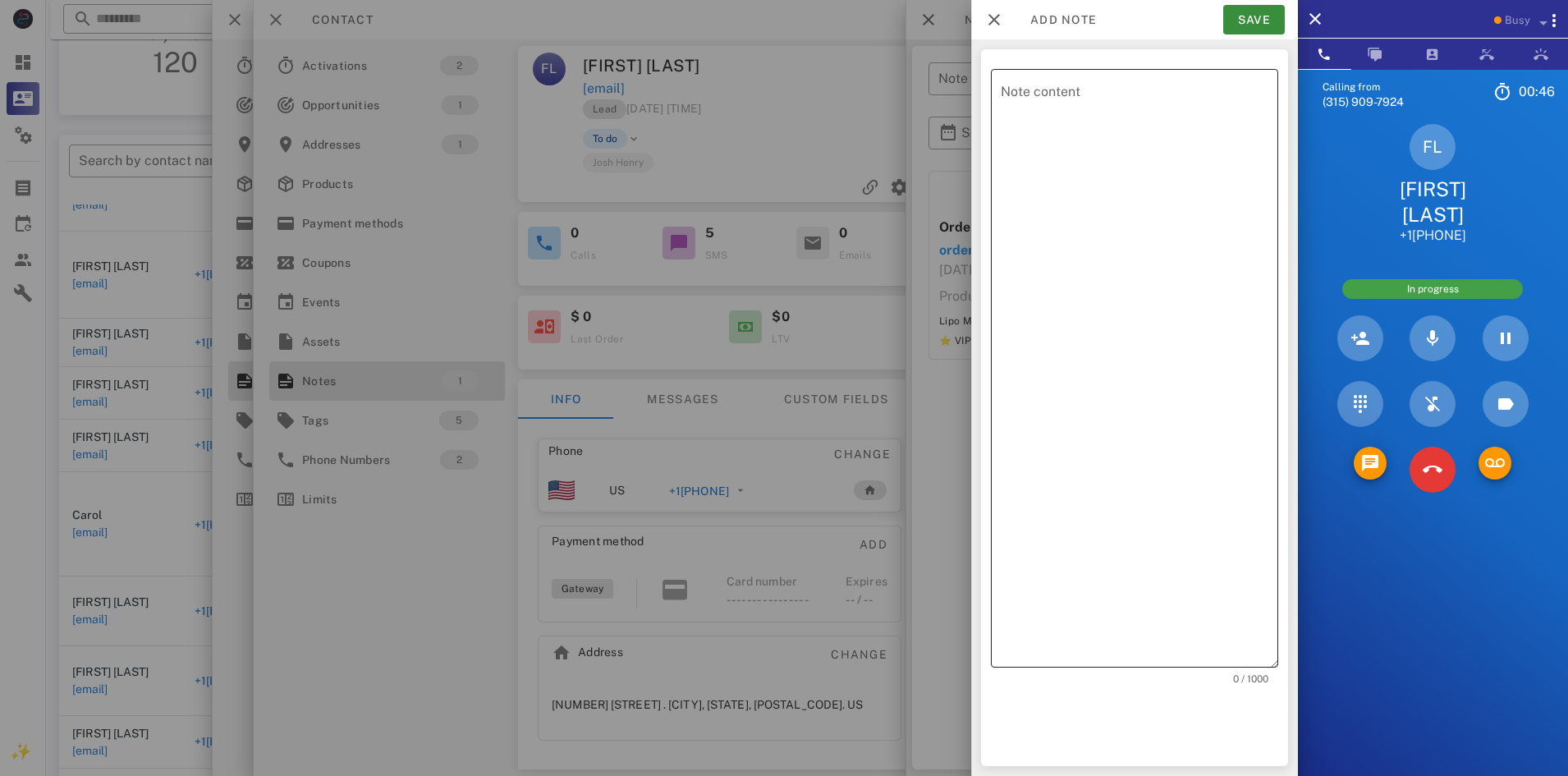 click on "Note content" at bounding box center [1139, 372] 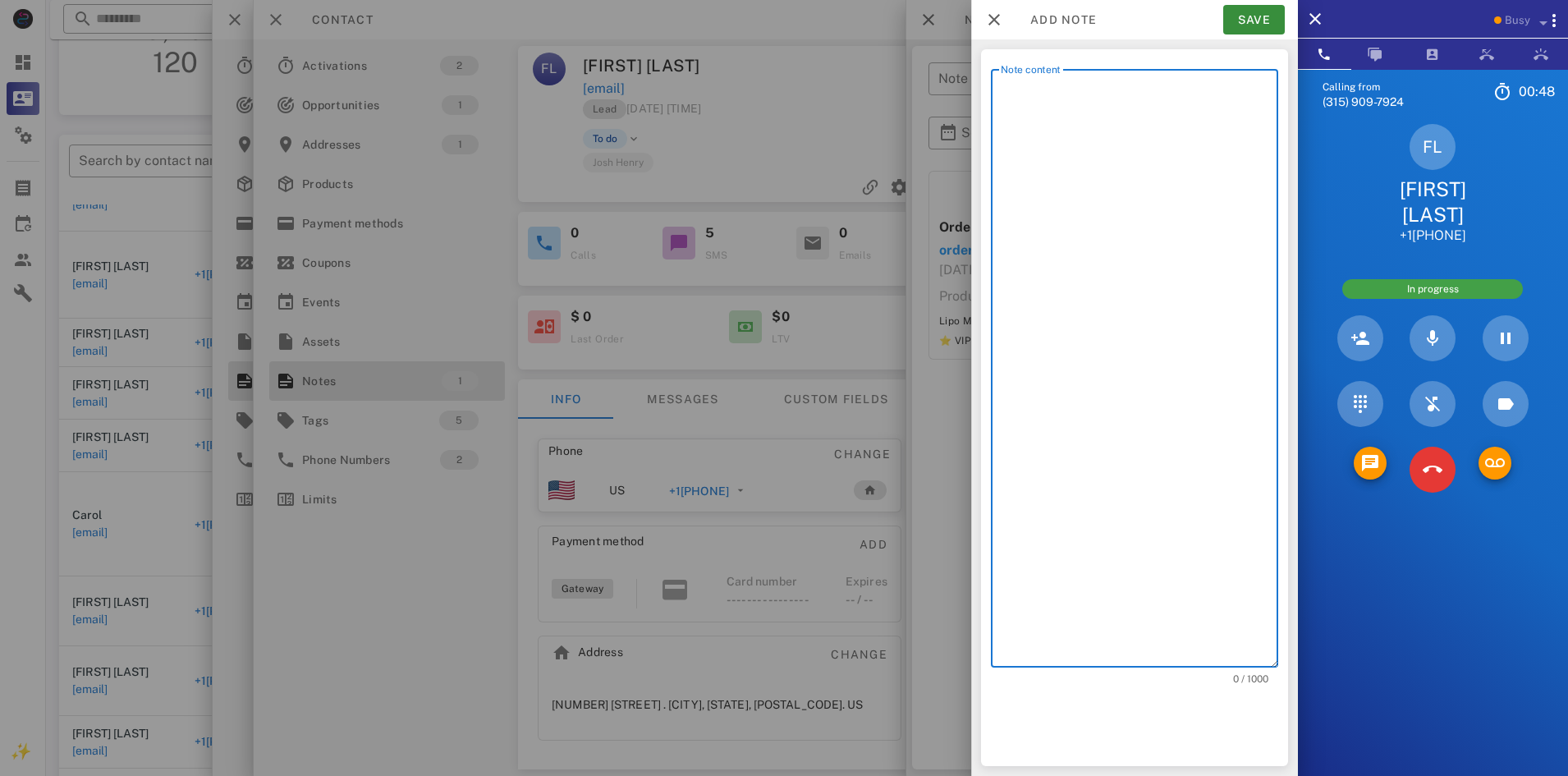paste on "**********" 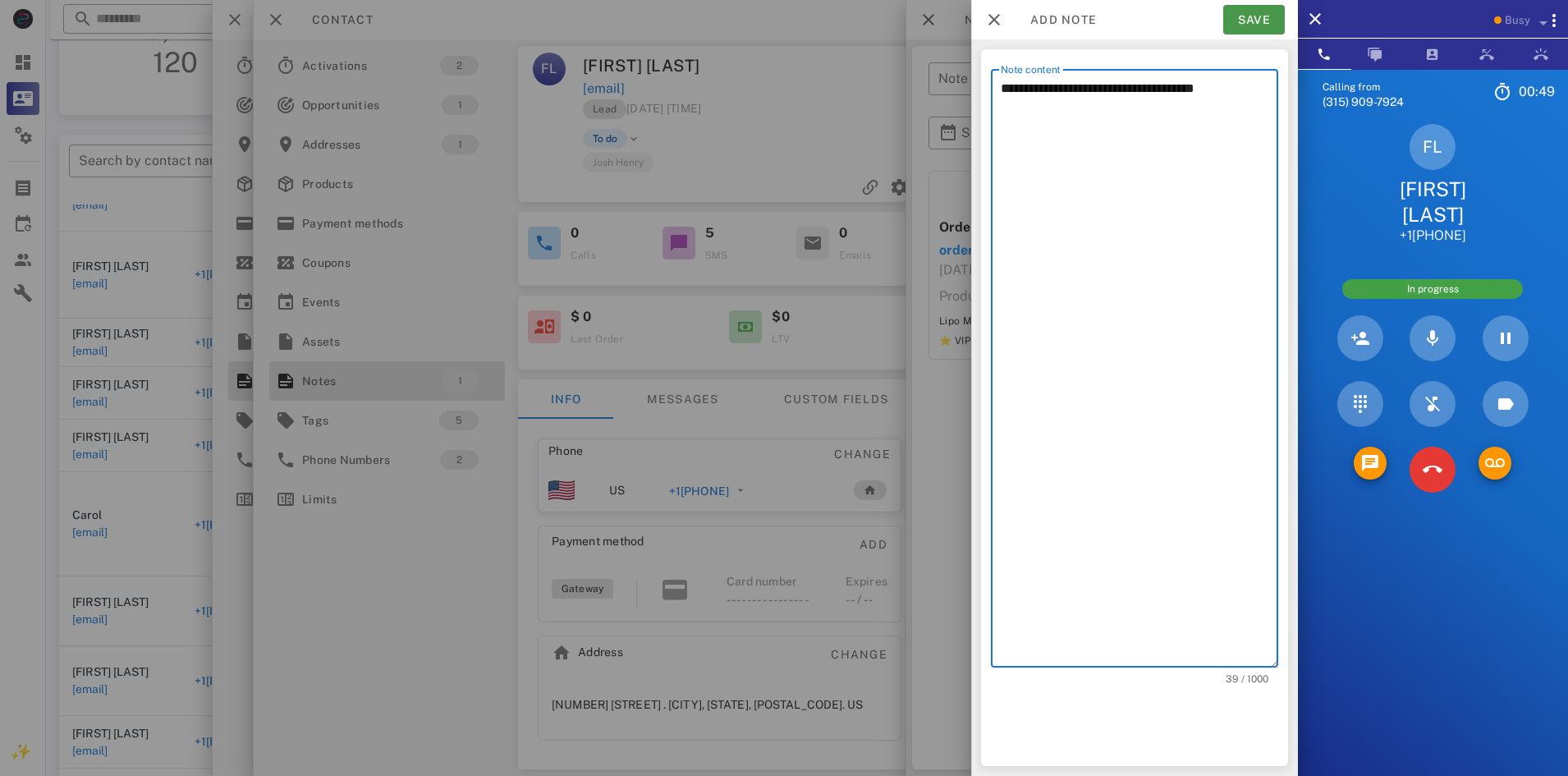 type on "**********" 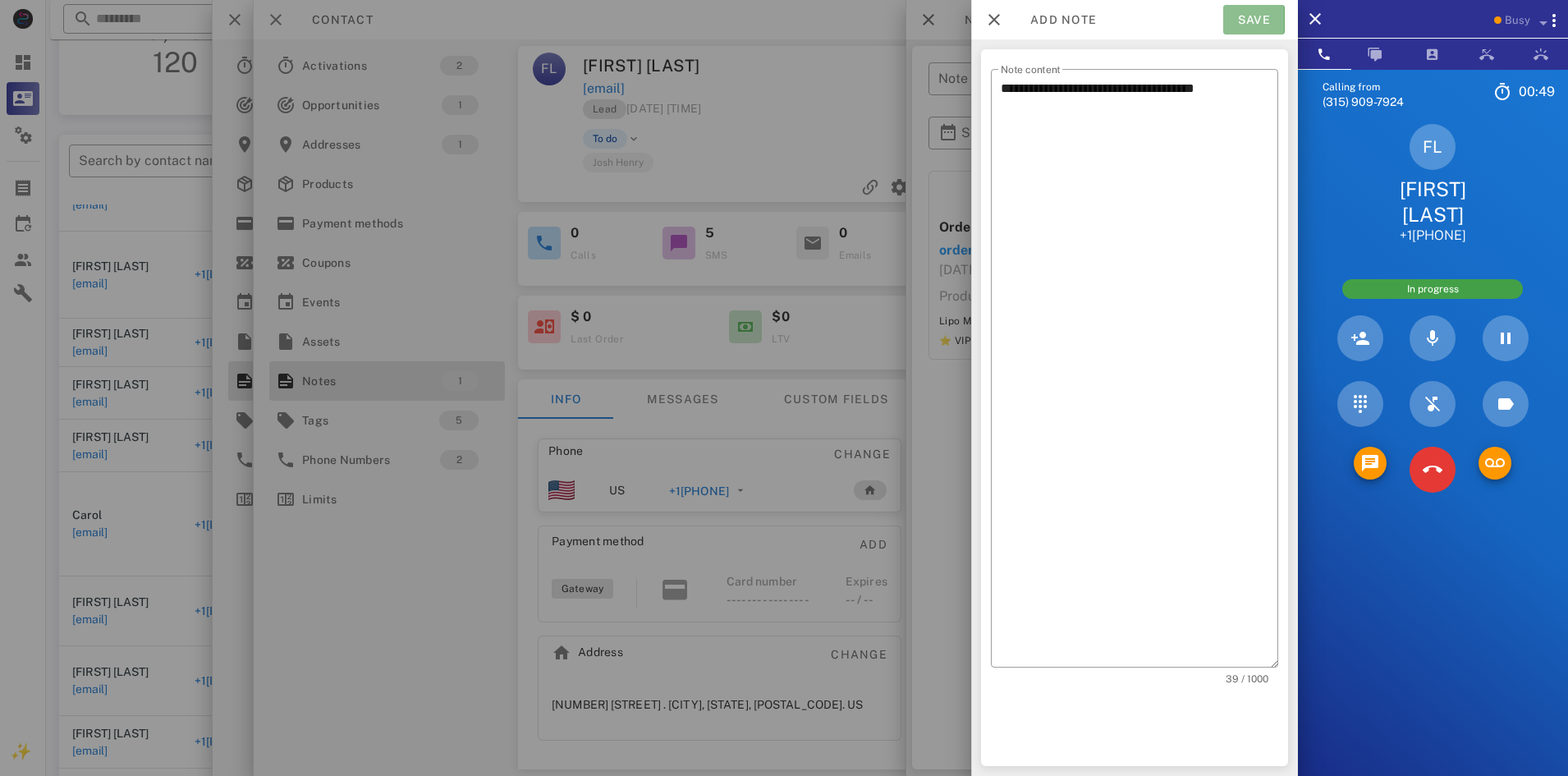 click on "Save" at bounding box center [1254, 20] 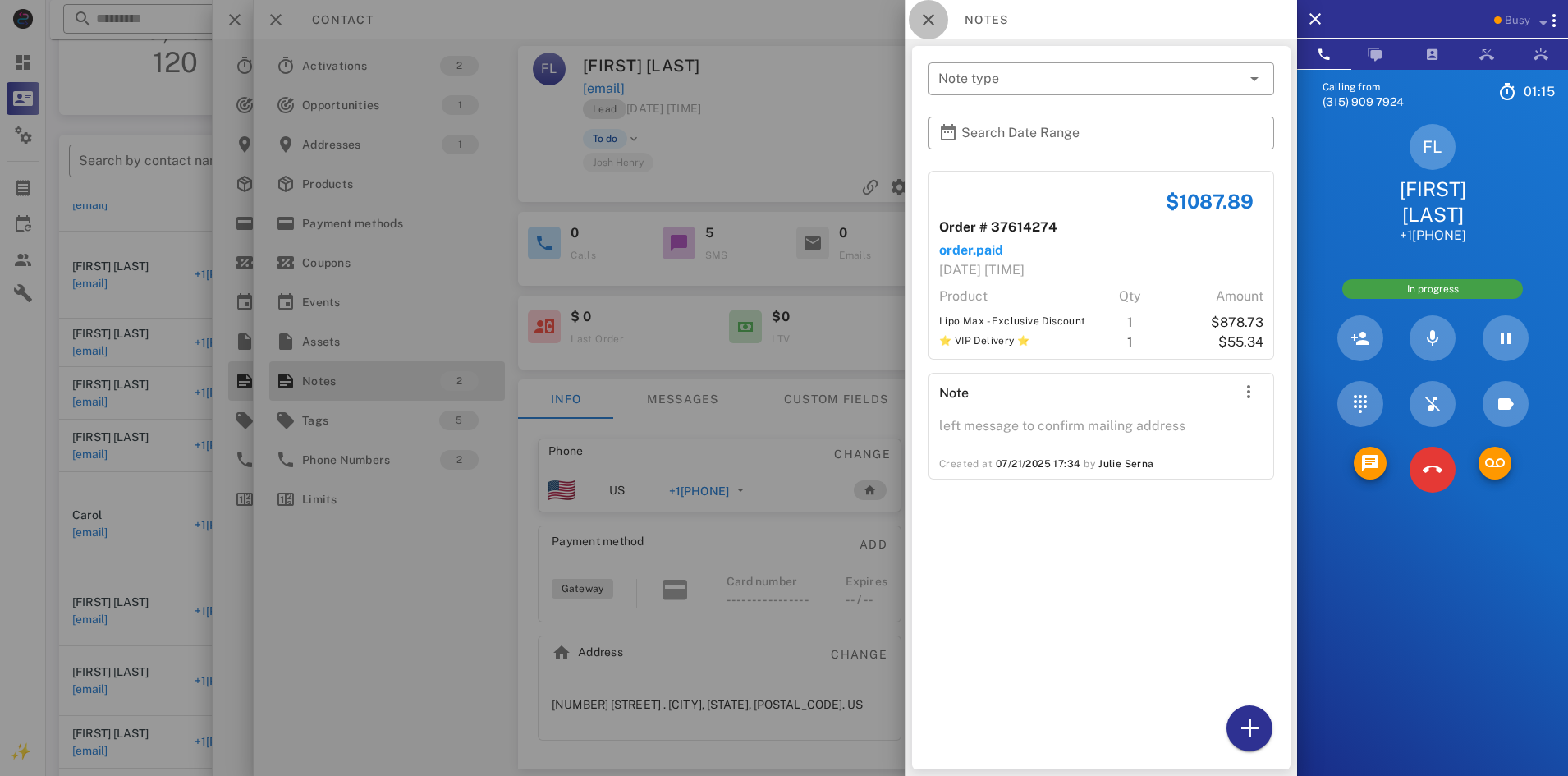 click at bounding box center [928, 20] 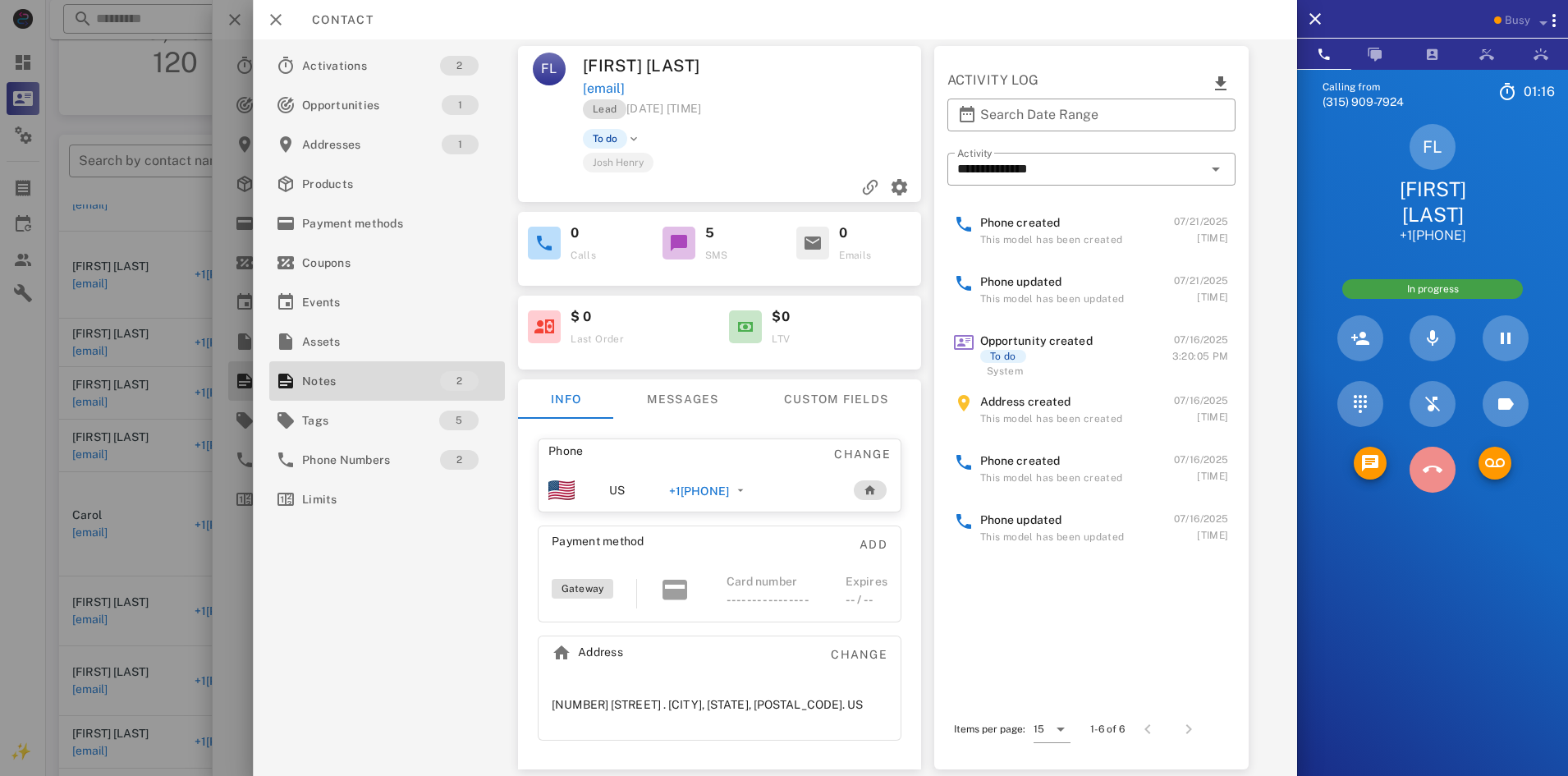 click at bounding box center (1433, 507) 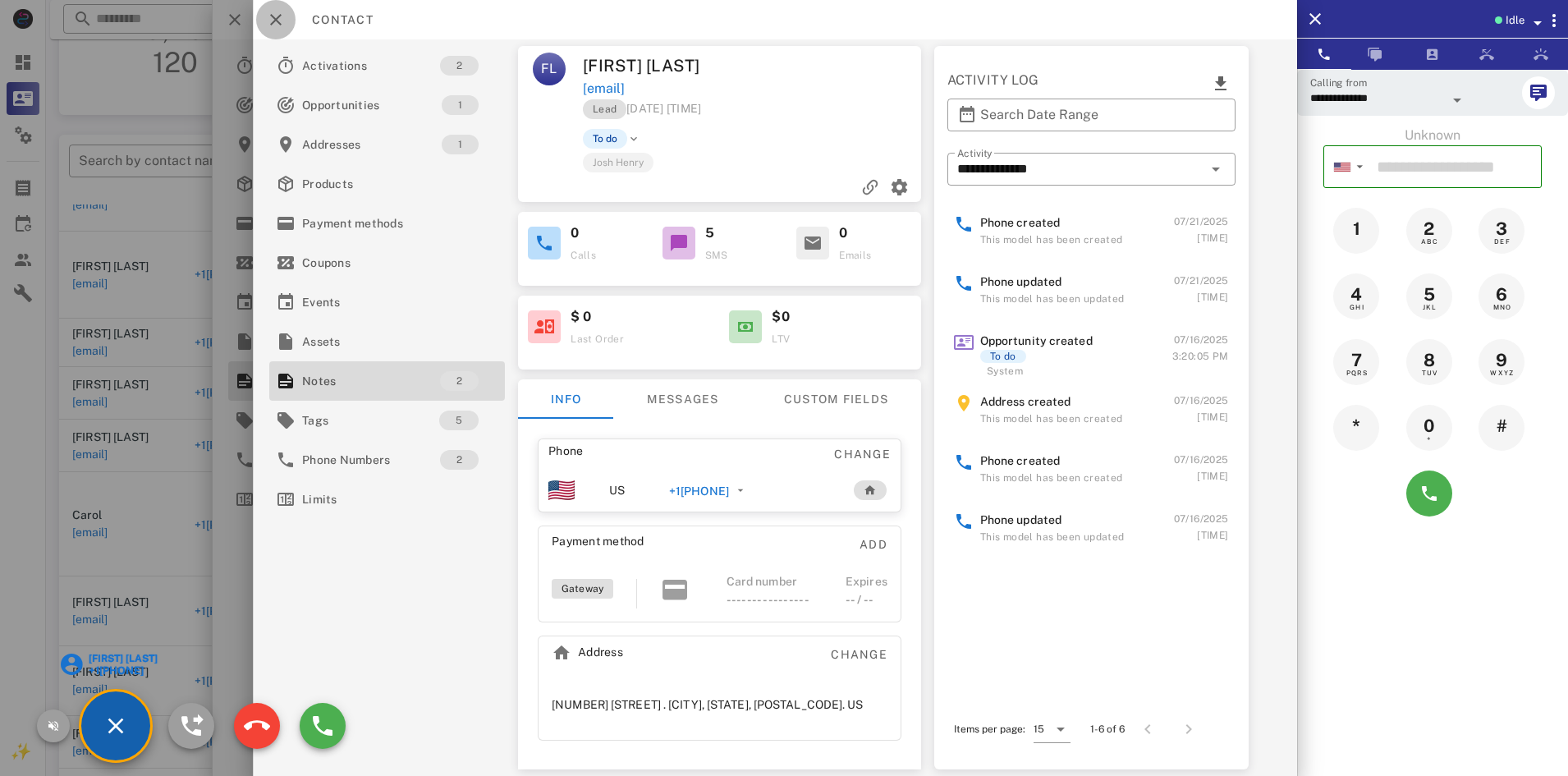 click at bounding box center [276, 20] 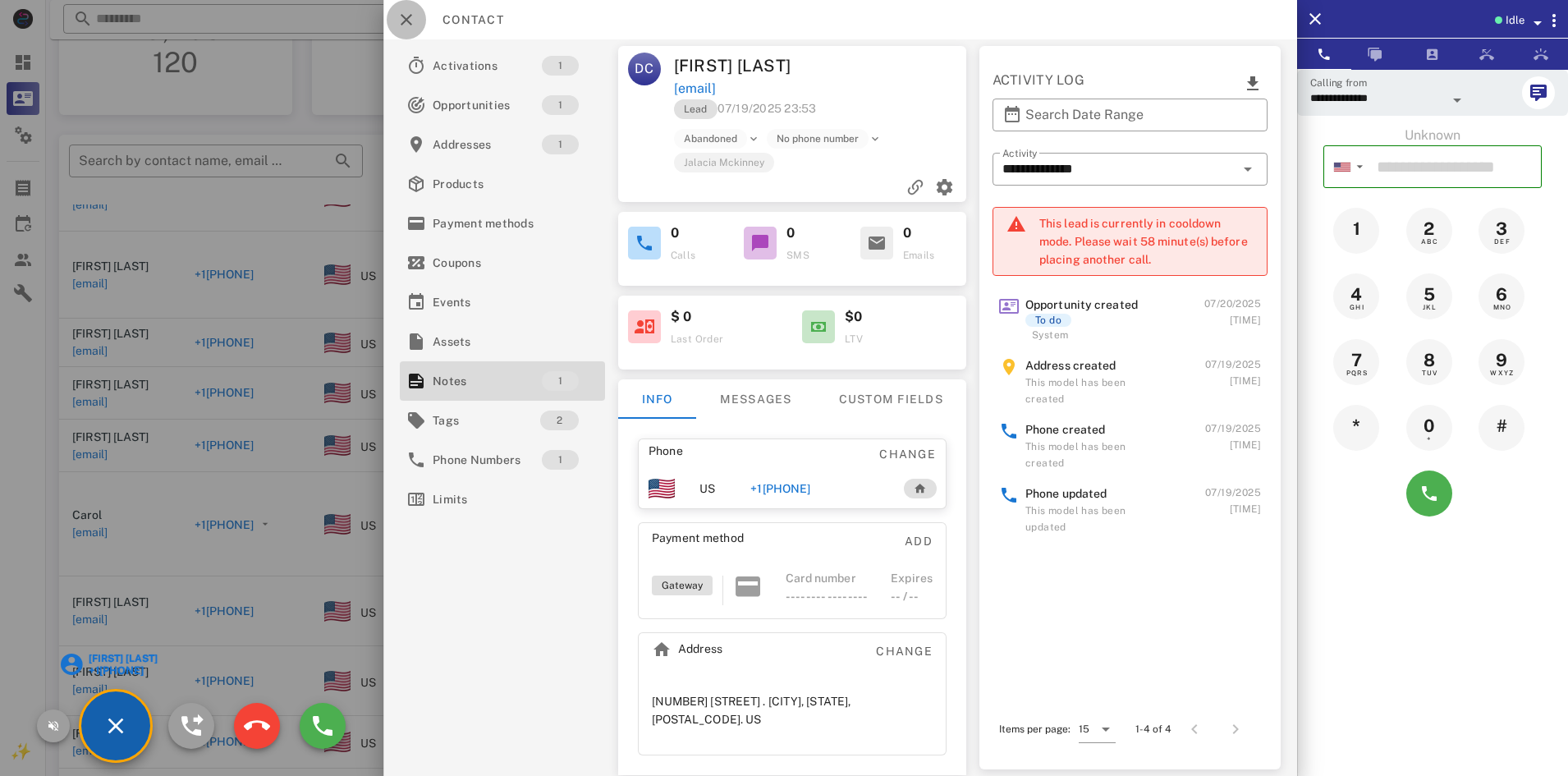 click at bounding box center (406, 20) 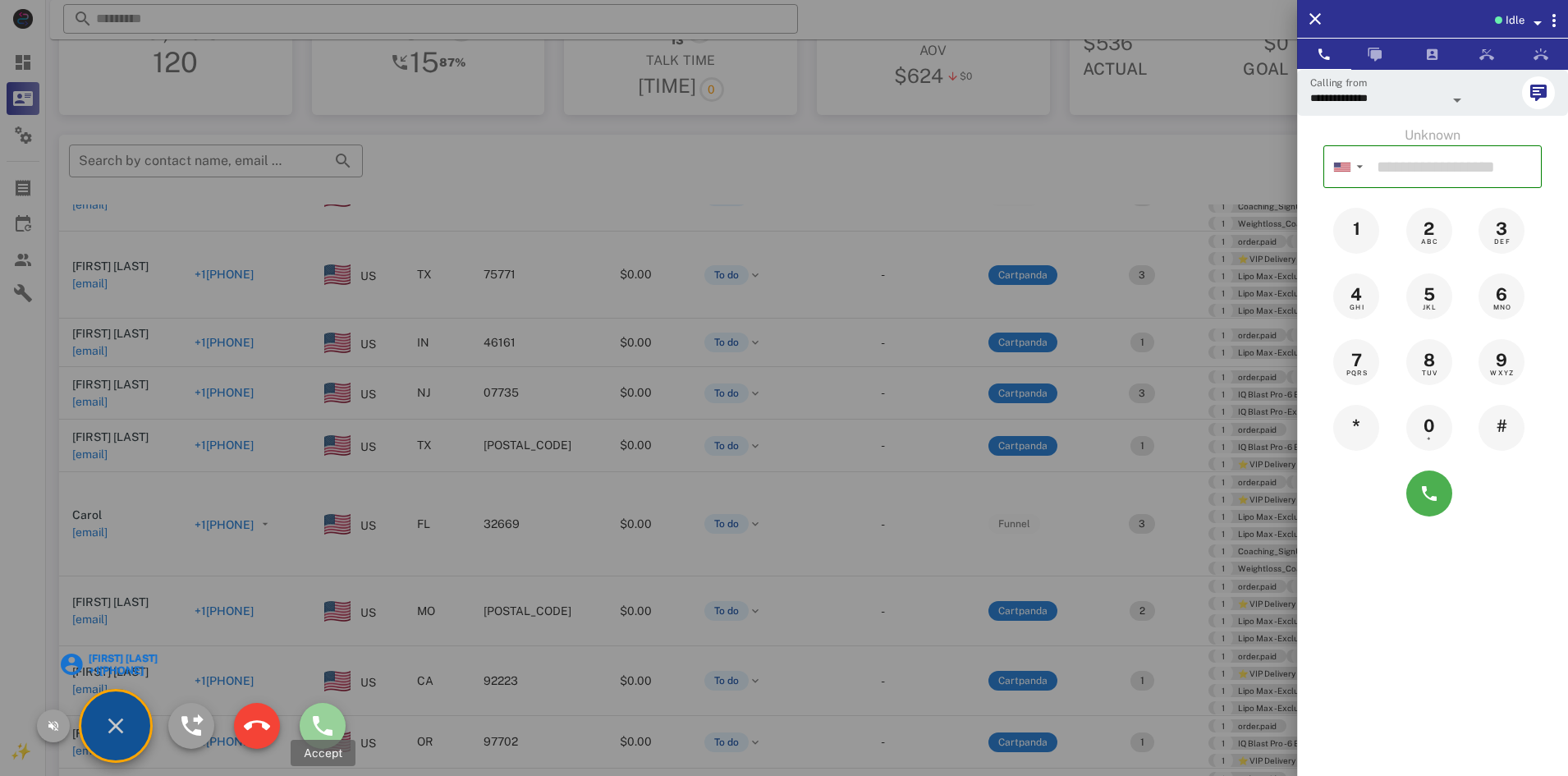click at bounding box center (323, 726) 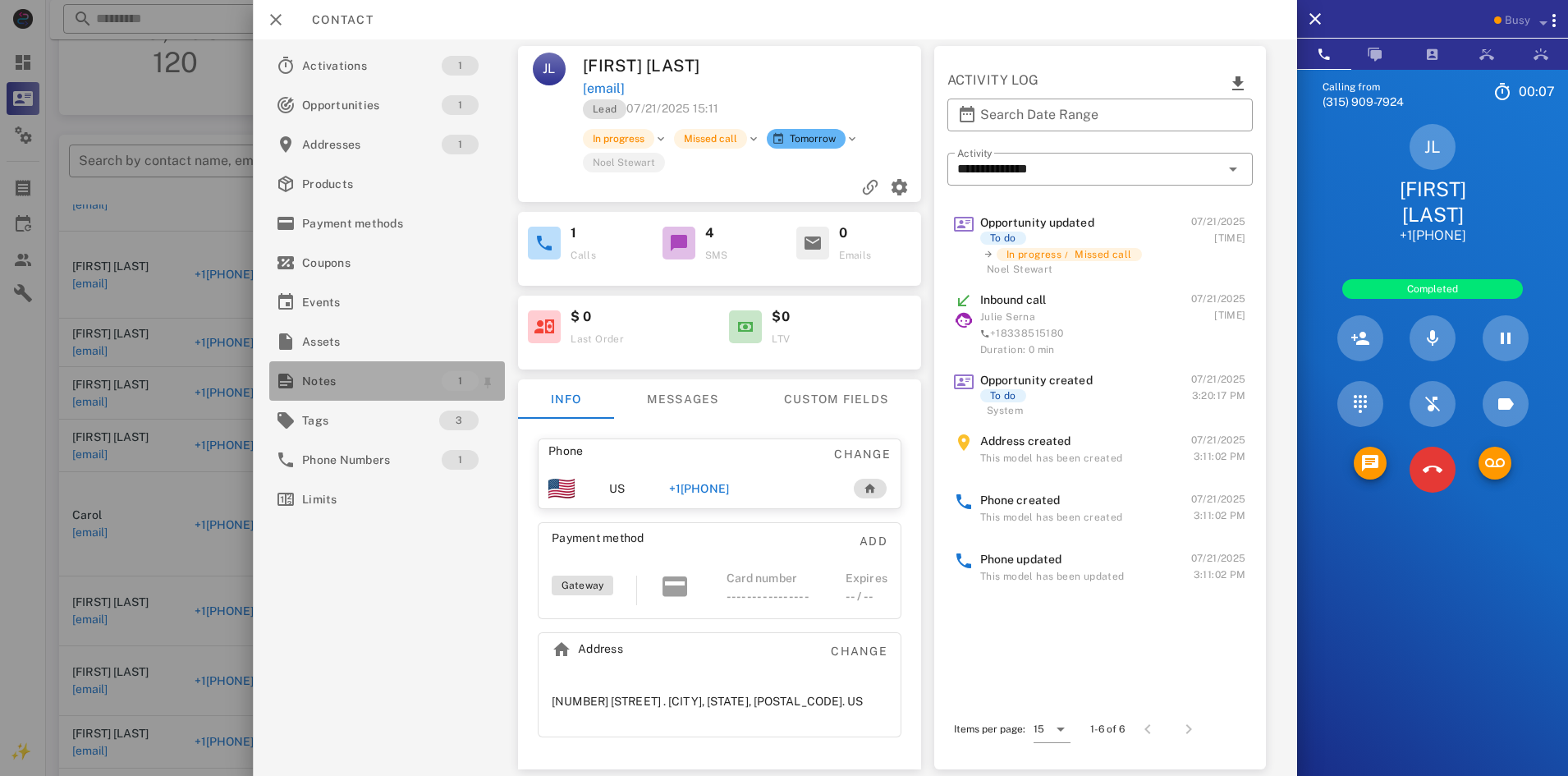 click on "Notes" at bounding box center [372, 381] 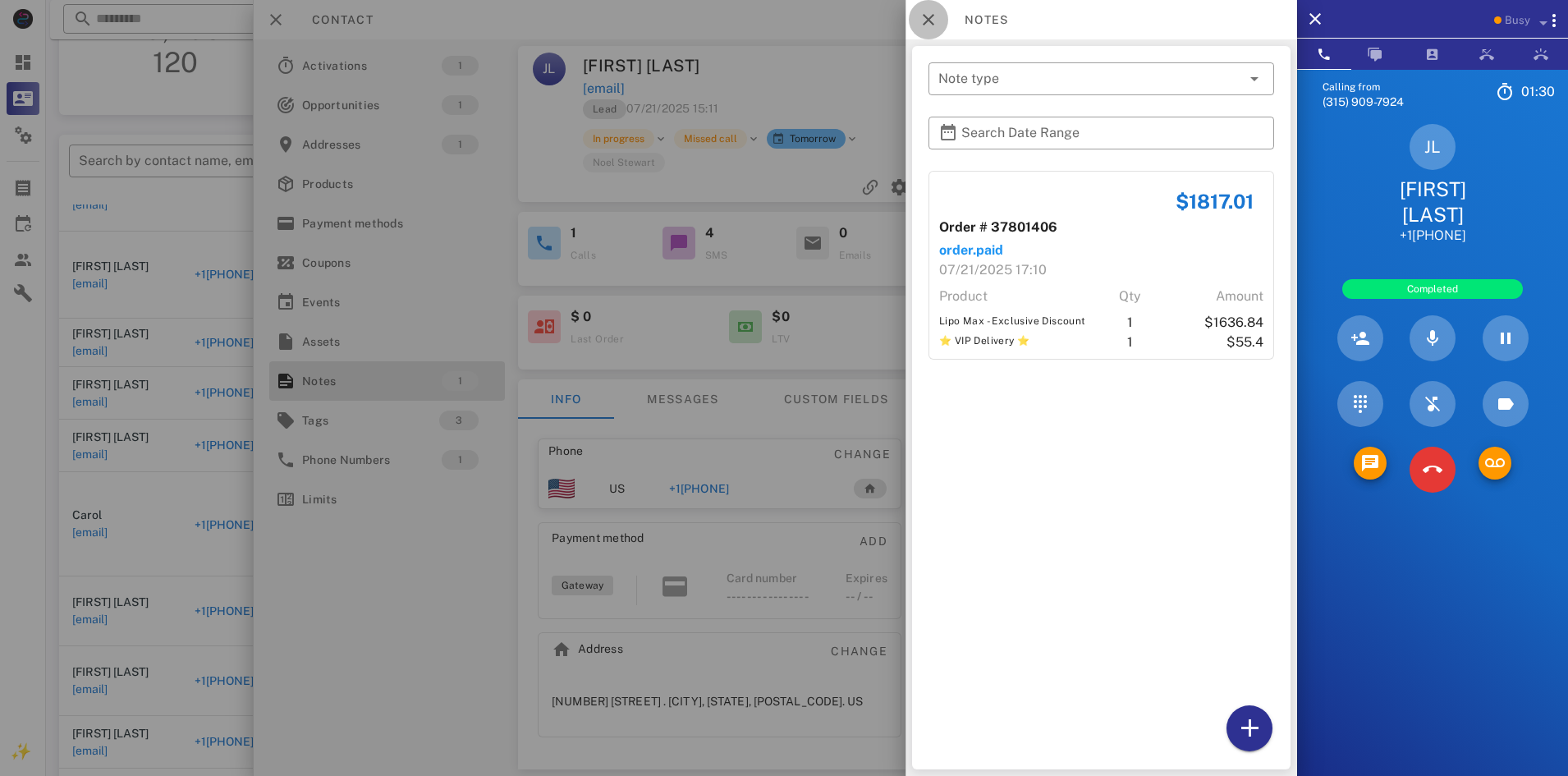 click at bounding box center (928, 20) 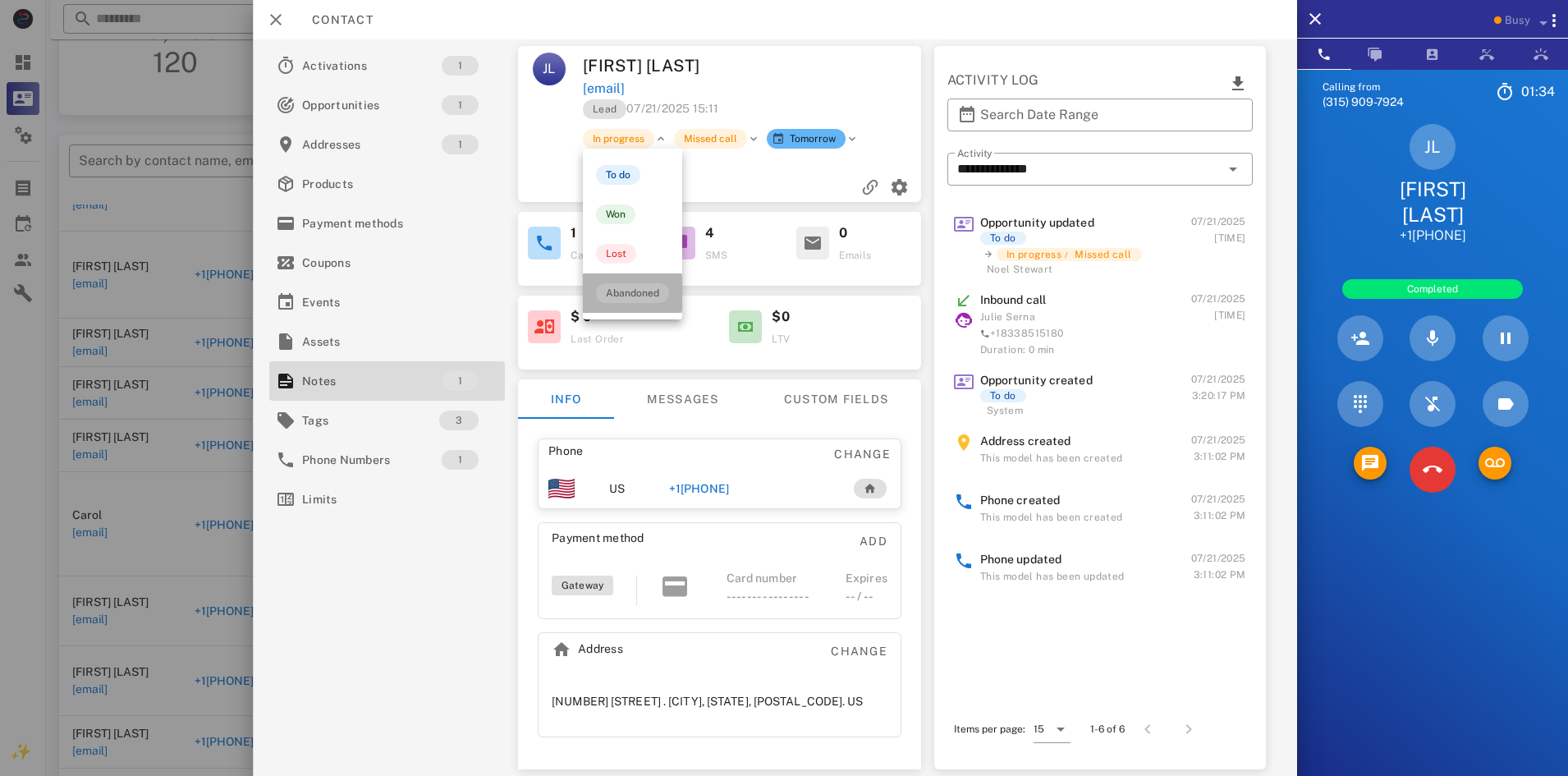click on "Abandoned" at bounding box center (632, 293) 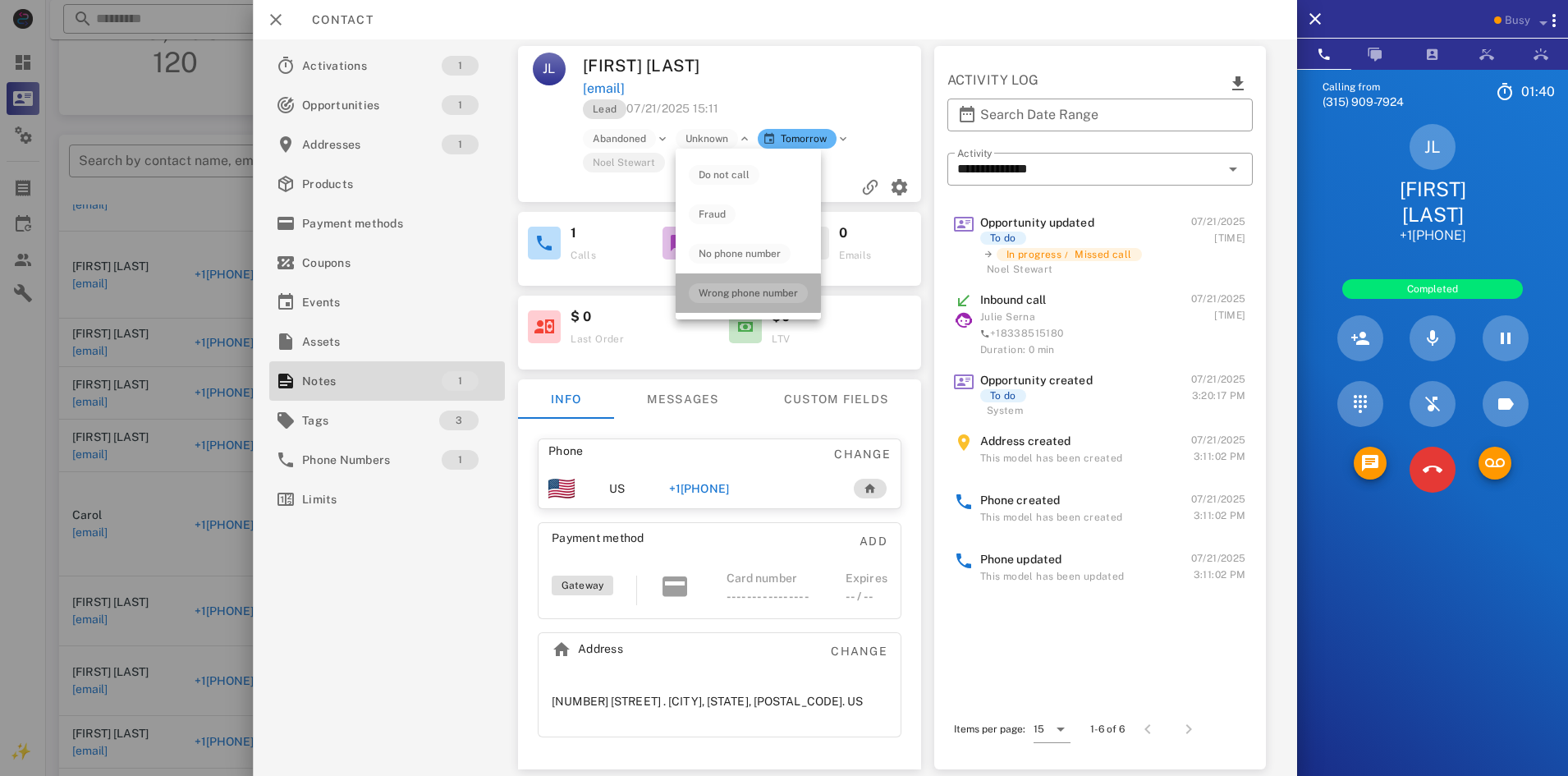click on "Wrong phone number" at bounding box center (748, 293) 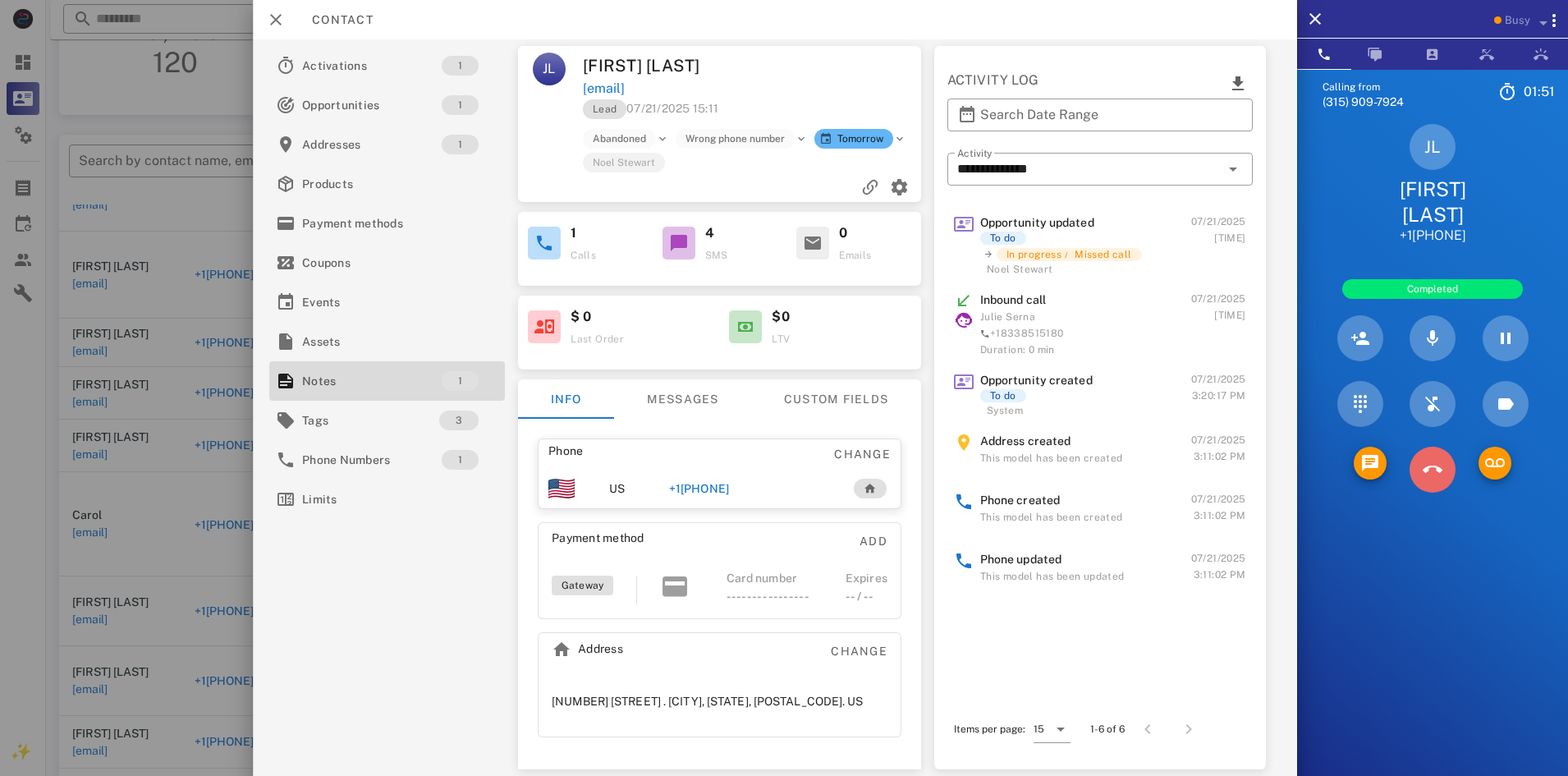 click at bounding box center (1433, 481) 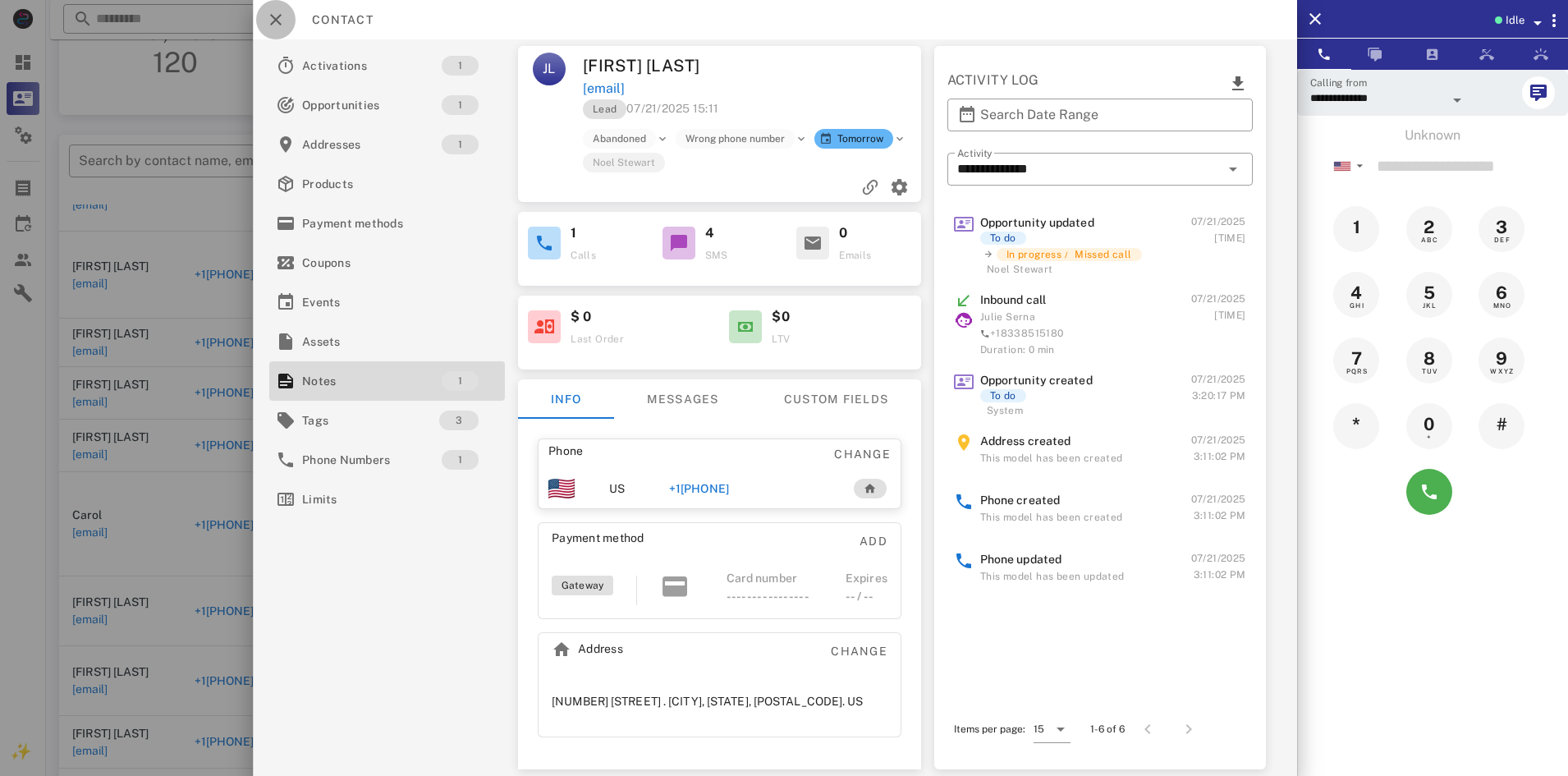 click at bounding box center (276, 20) 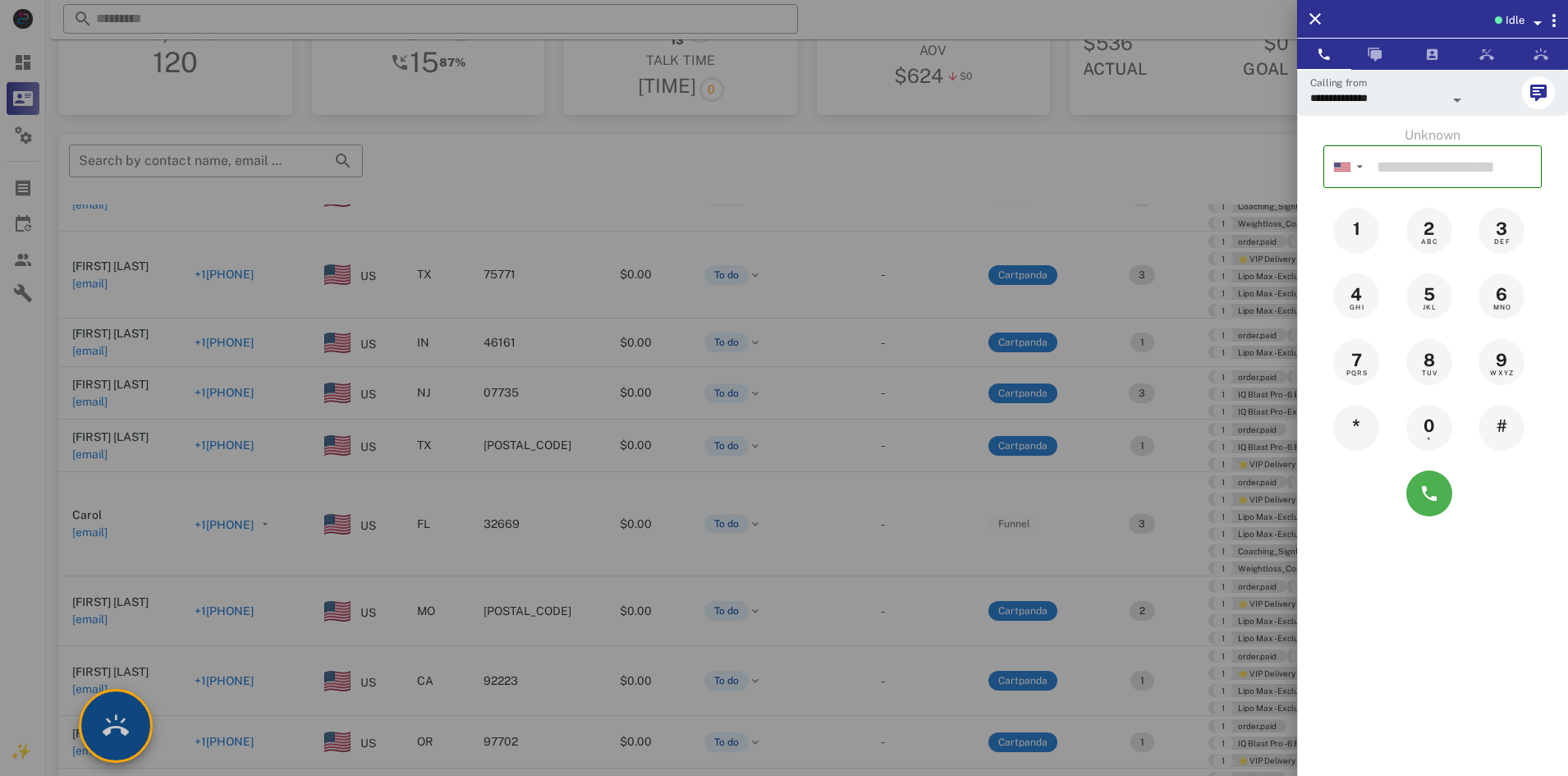 click at bounding box center [116, 726] 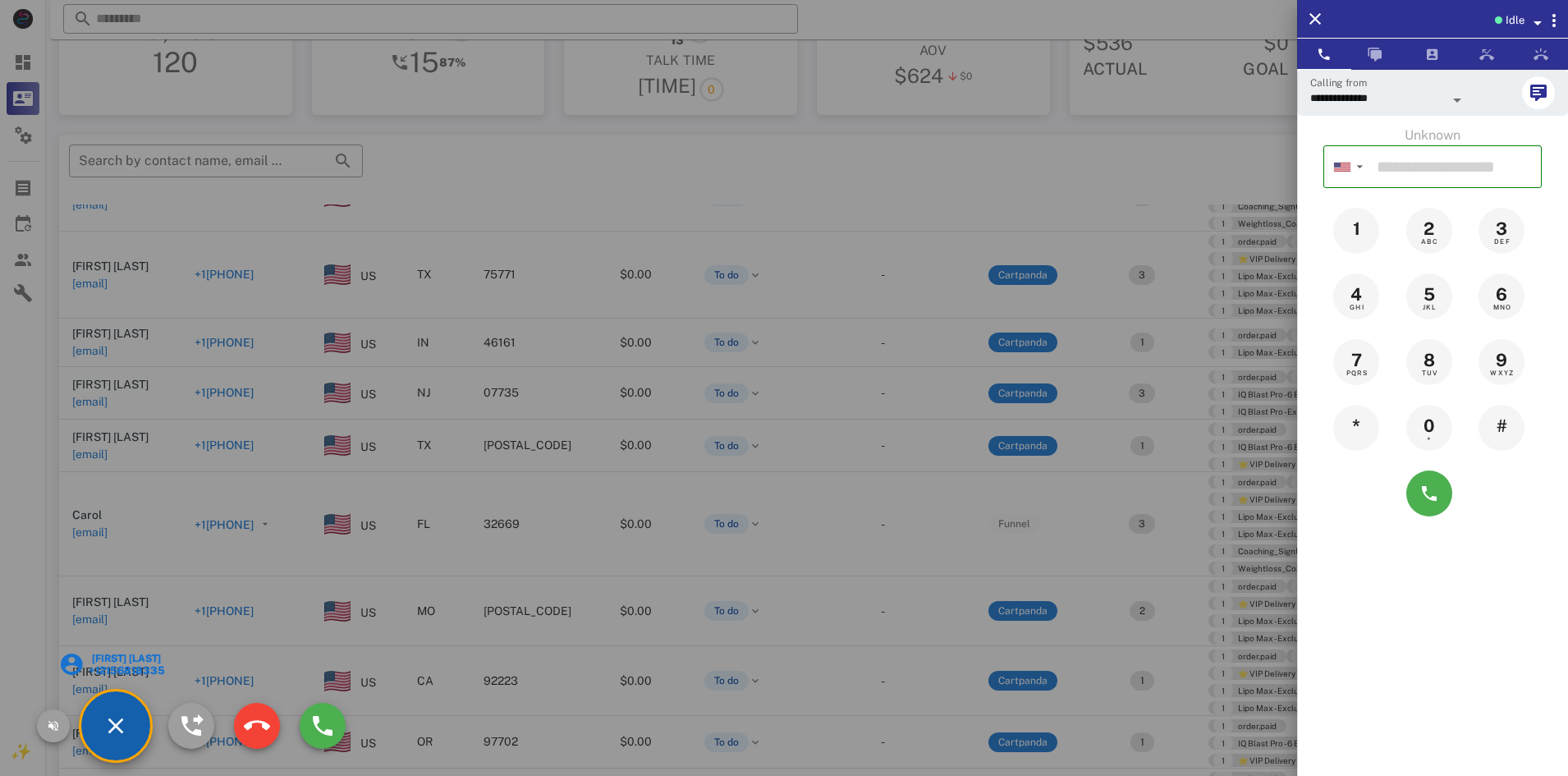 click at bounding box center (784, 388) 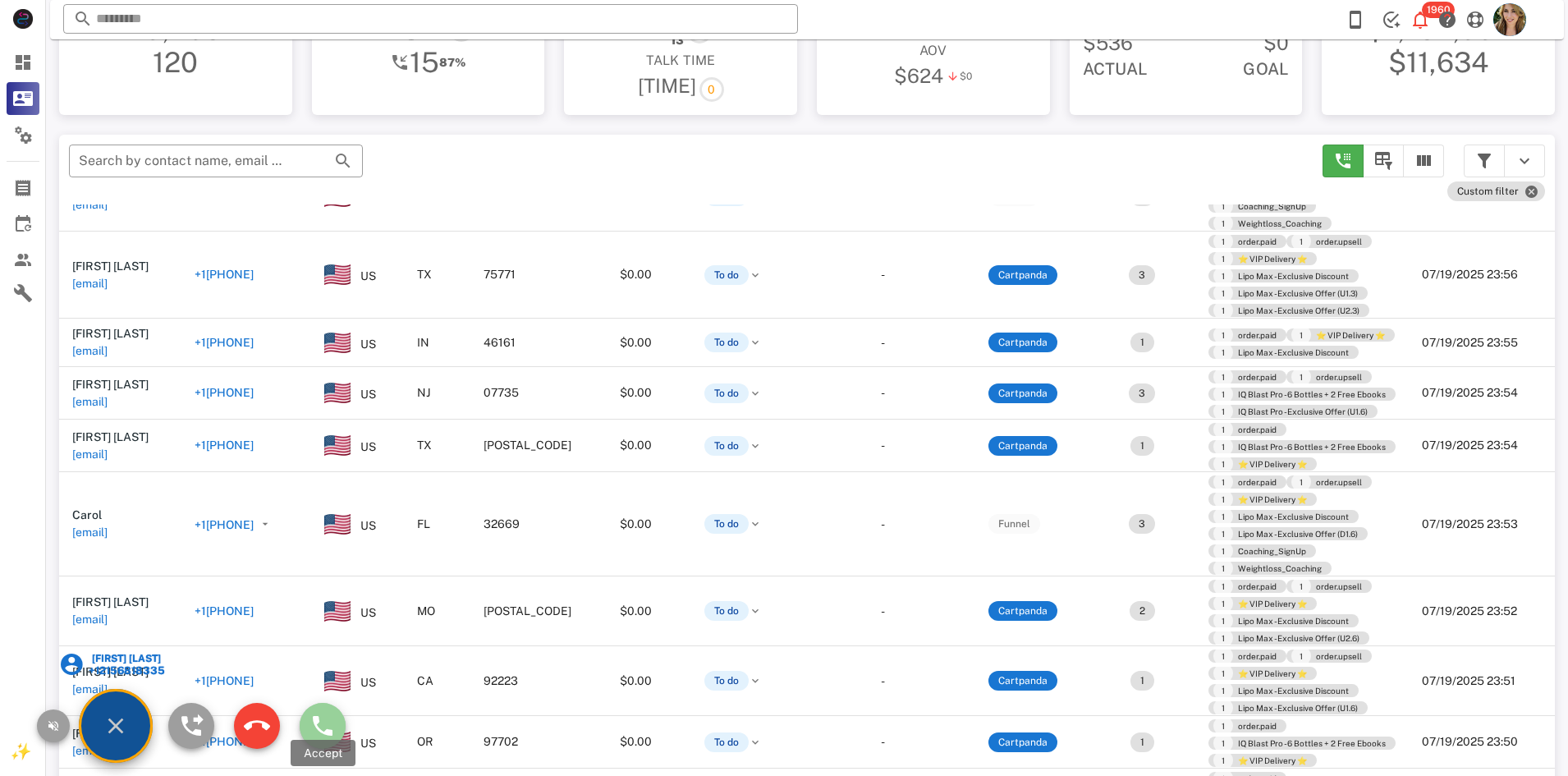 click at bounding box center (323, 726) 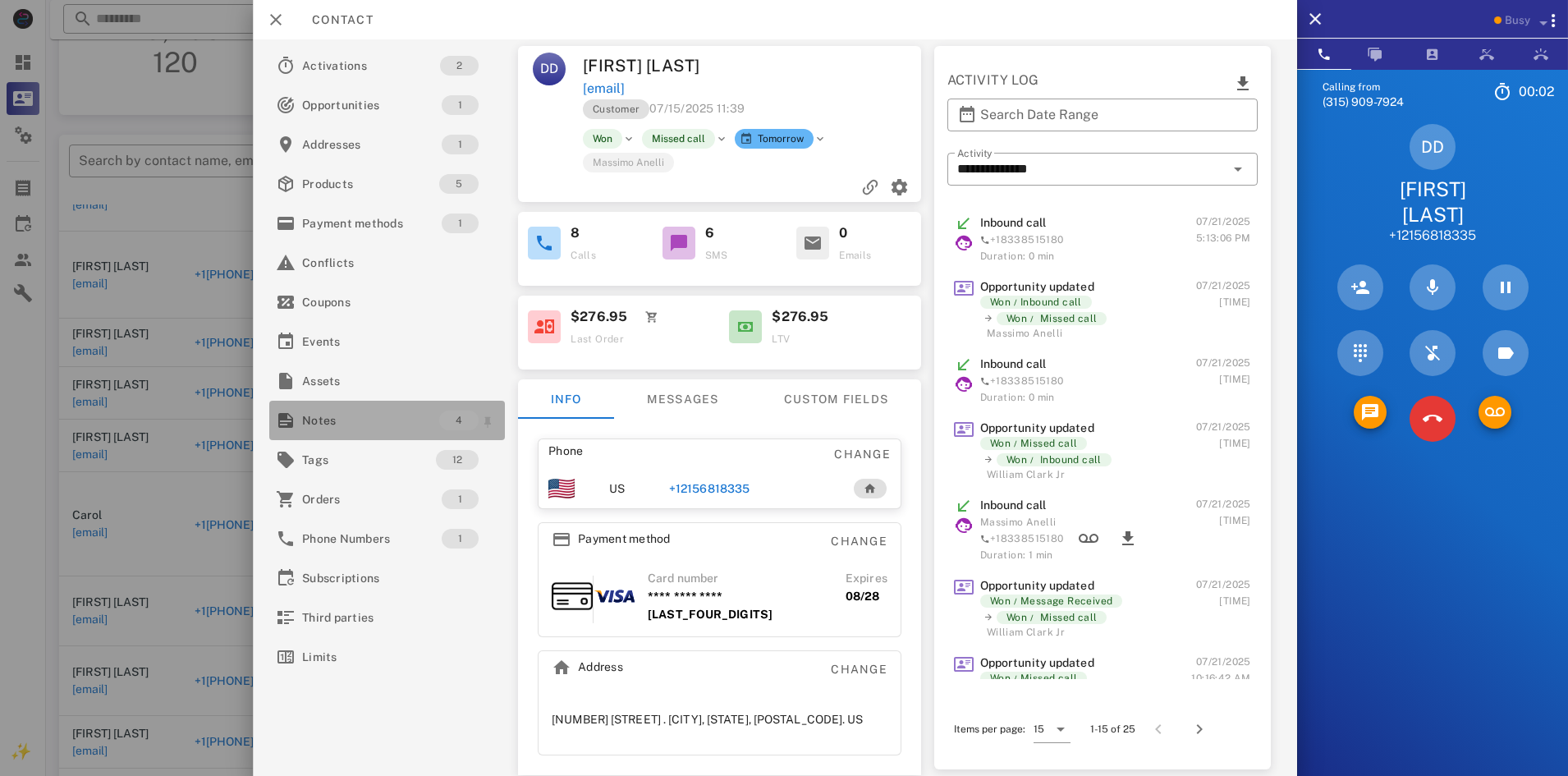 click on "Notes" at bounding box center [370, 420] 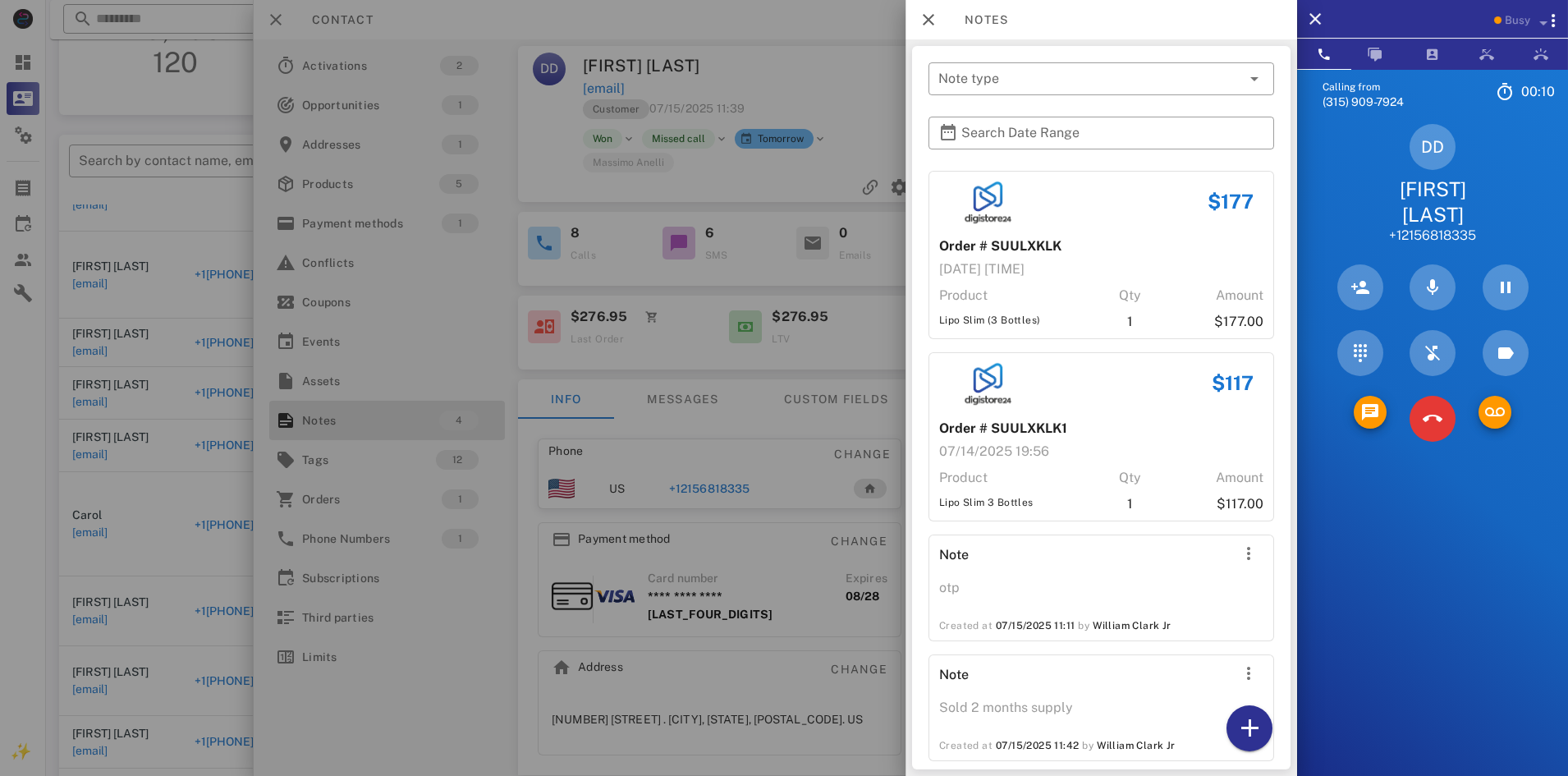 scroll, scrollTop: 20, scrollLeft: 0, axis: vertical 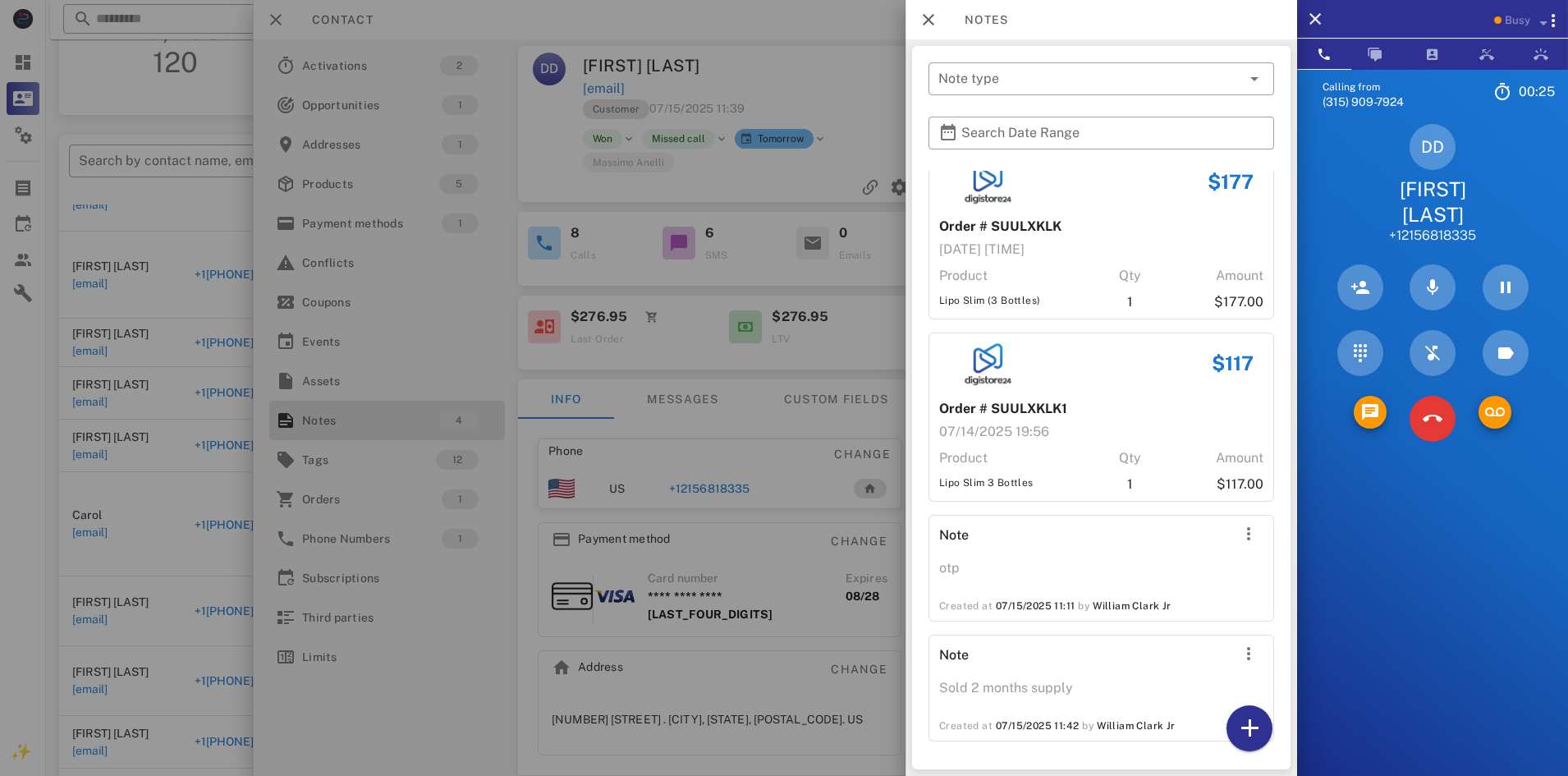 click at bounding box center (784, 388) 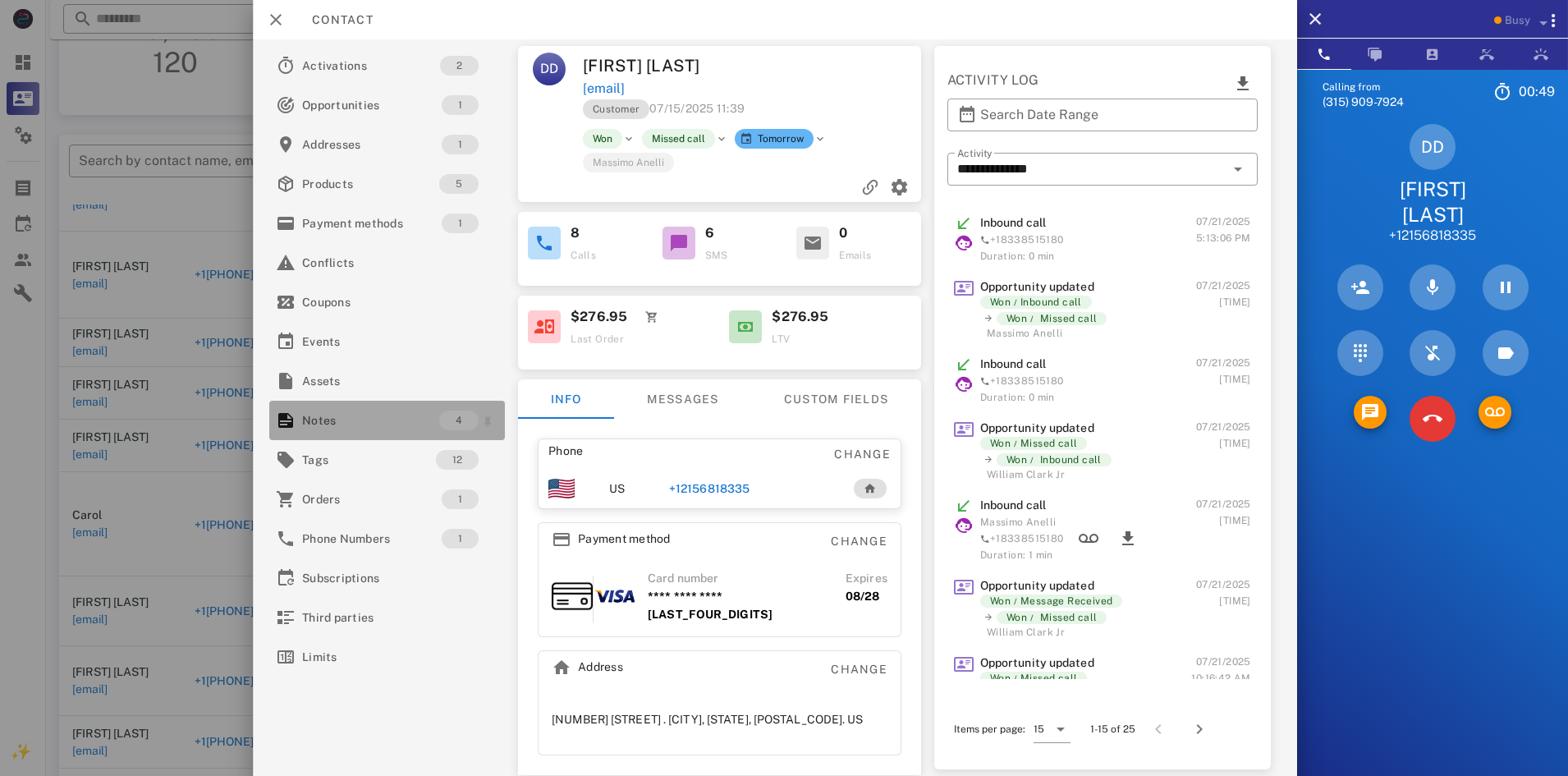 click on "Notes" at bounding box center (370, 420) 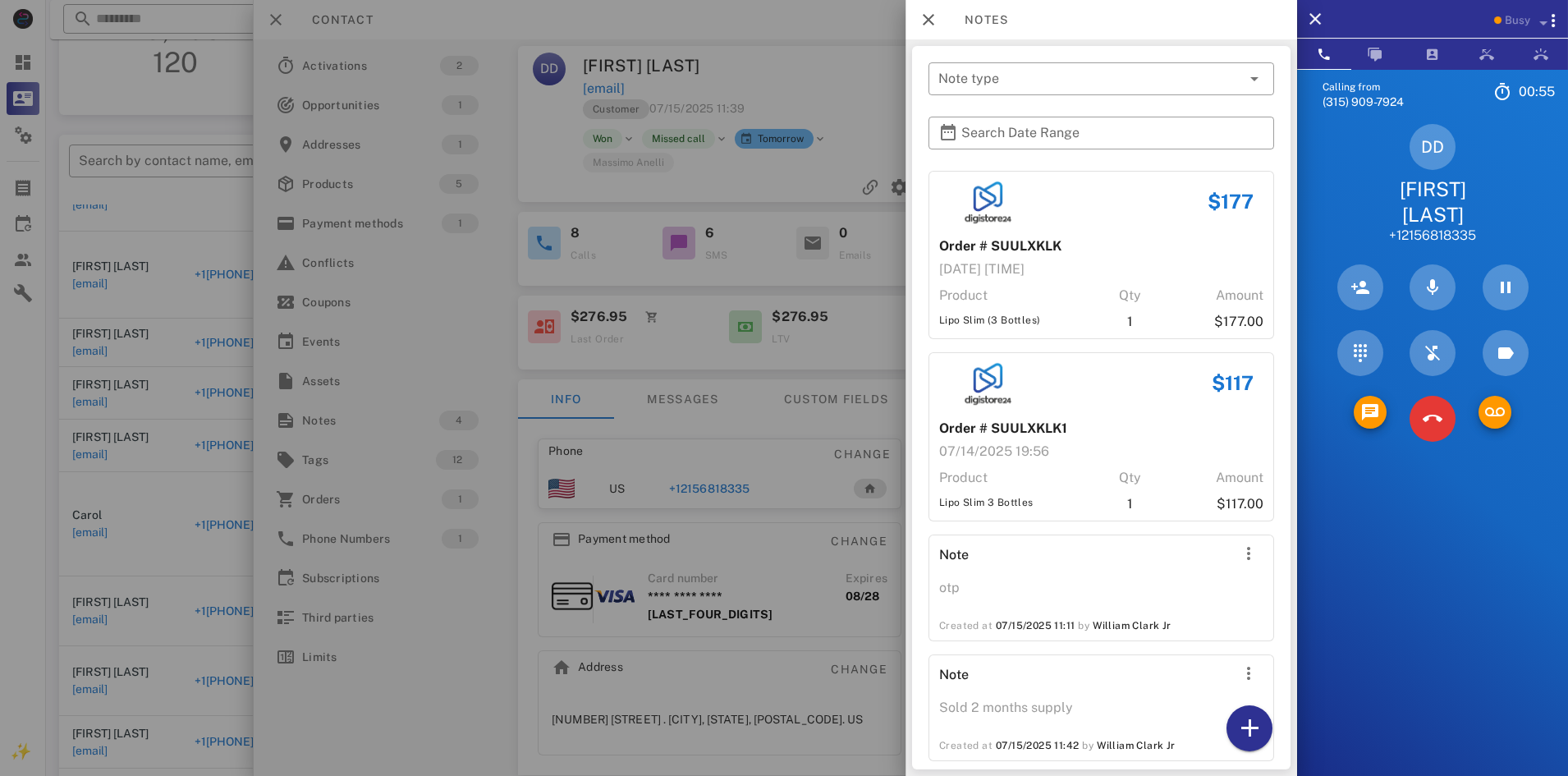 click at bounding box center (784, 388) 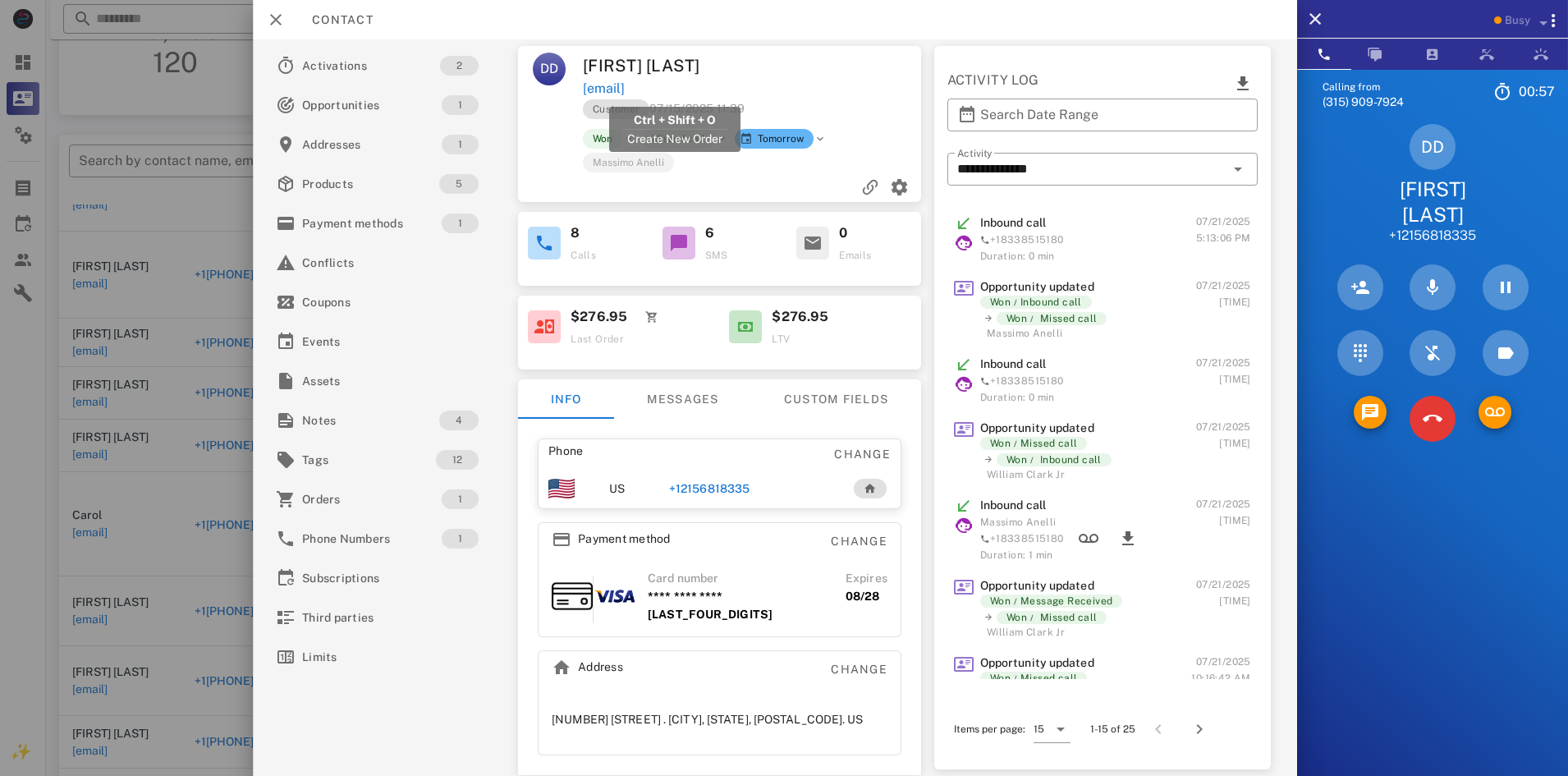 click on "[EMAIL]" at bounding box center [603, 89] 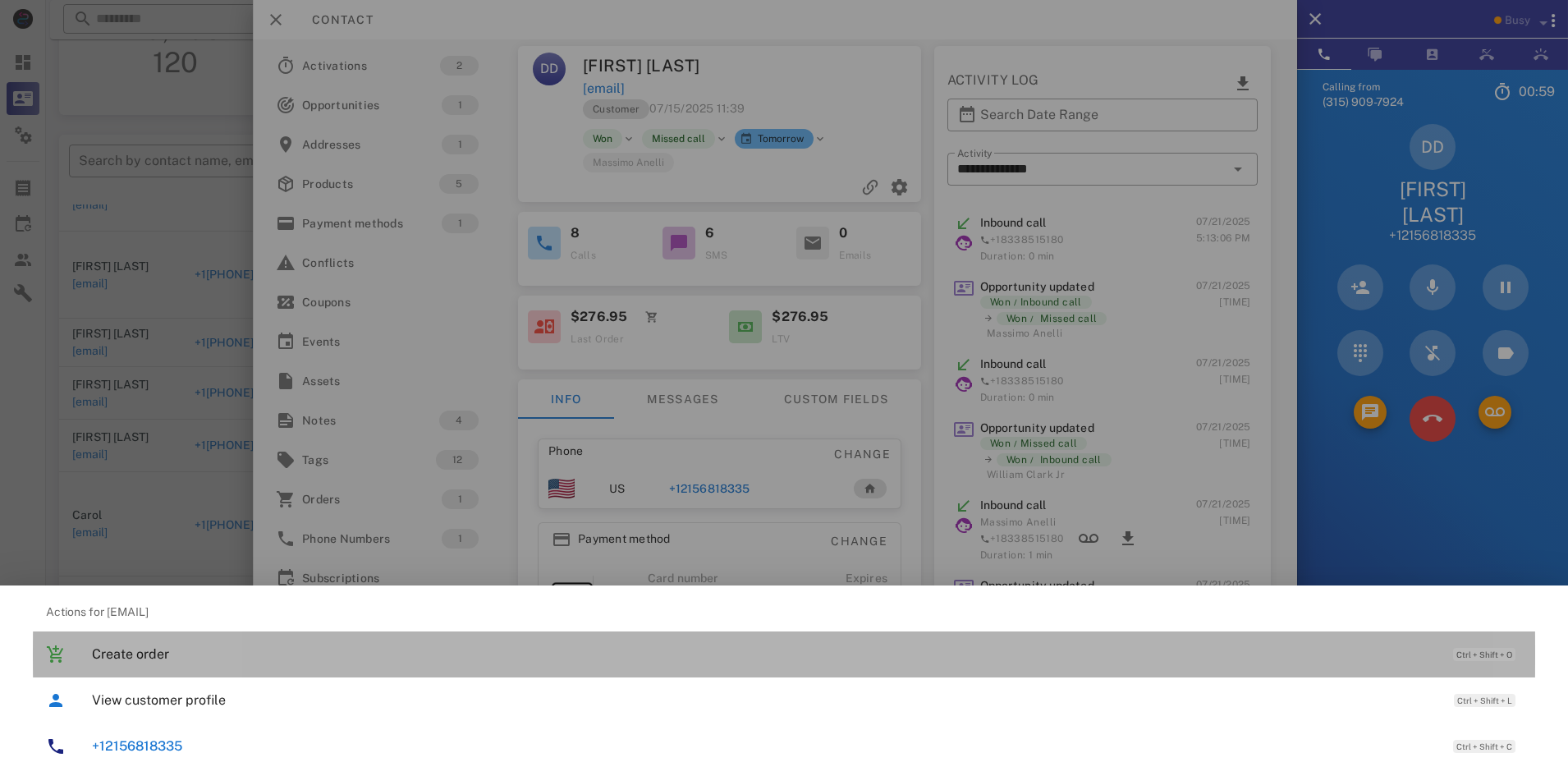 click on "Create order" at bounding box center (764, 654) 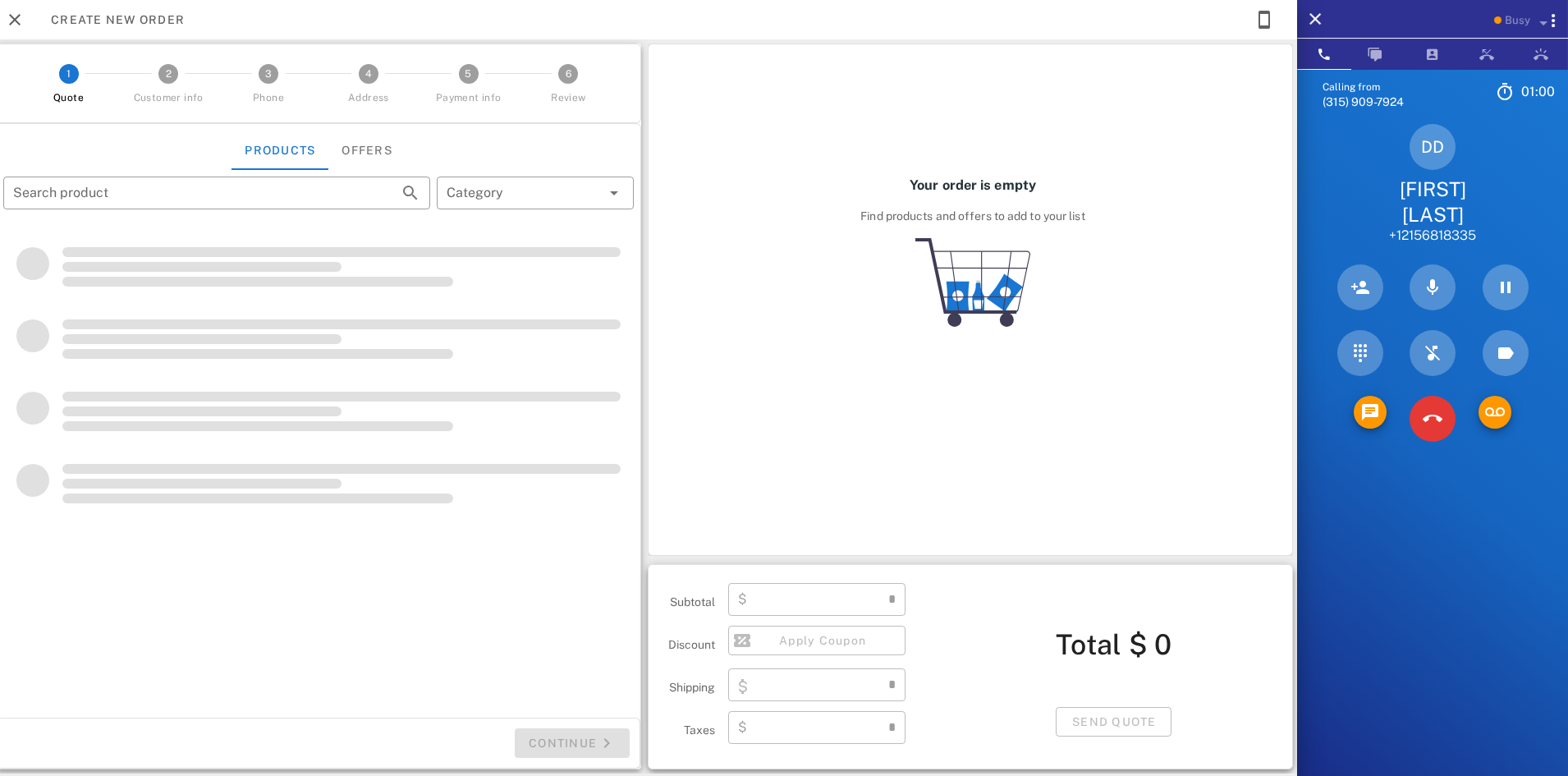 type on "**********" 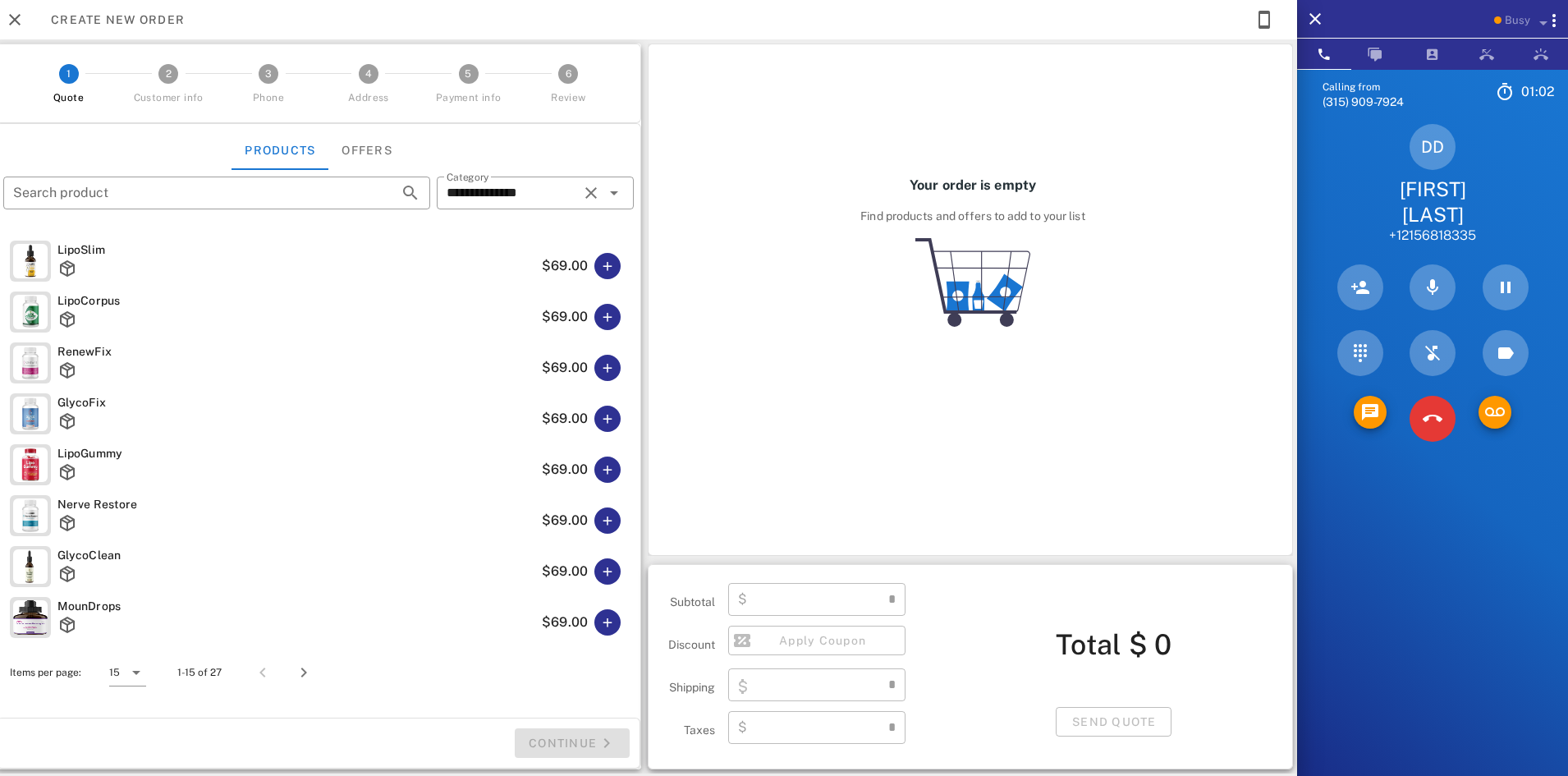type on "****" 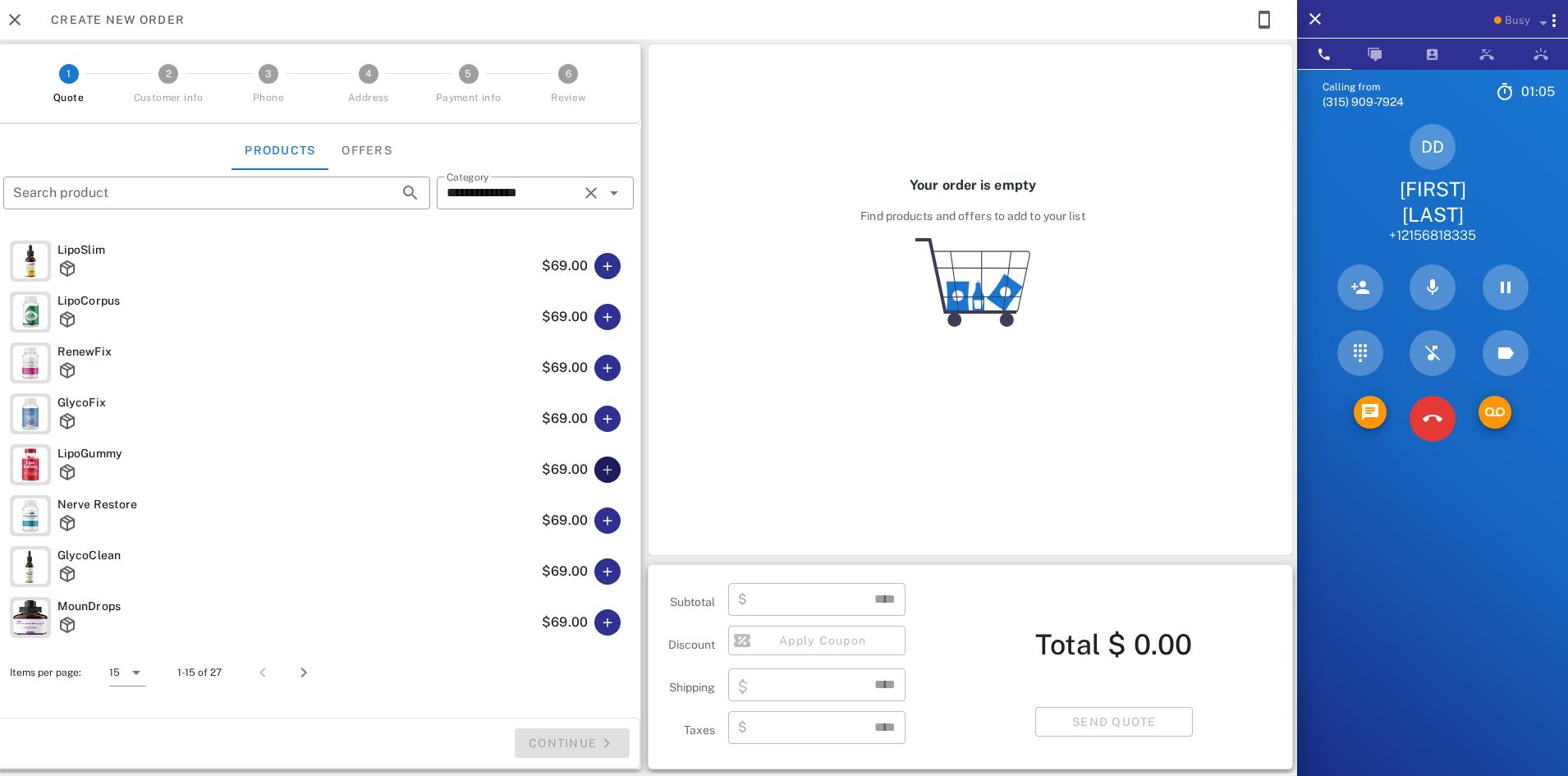 click at bounding box center (607, 470) 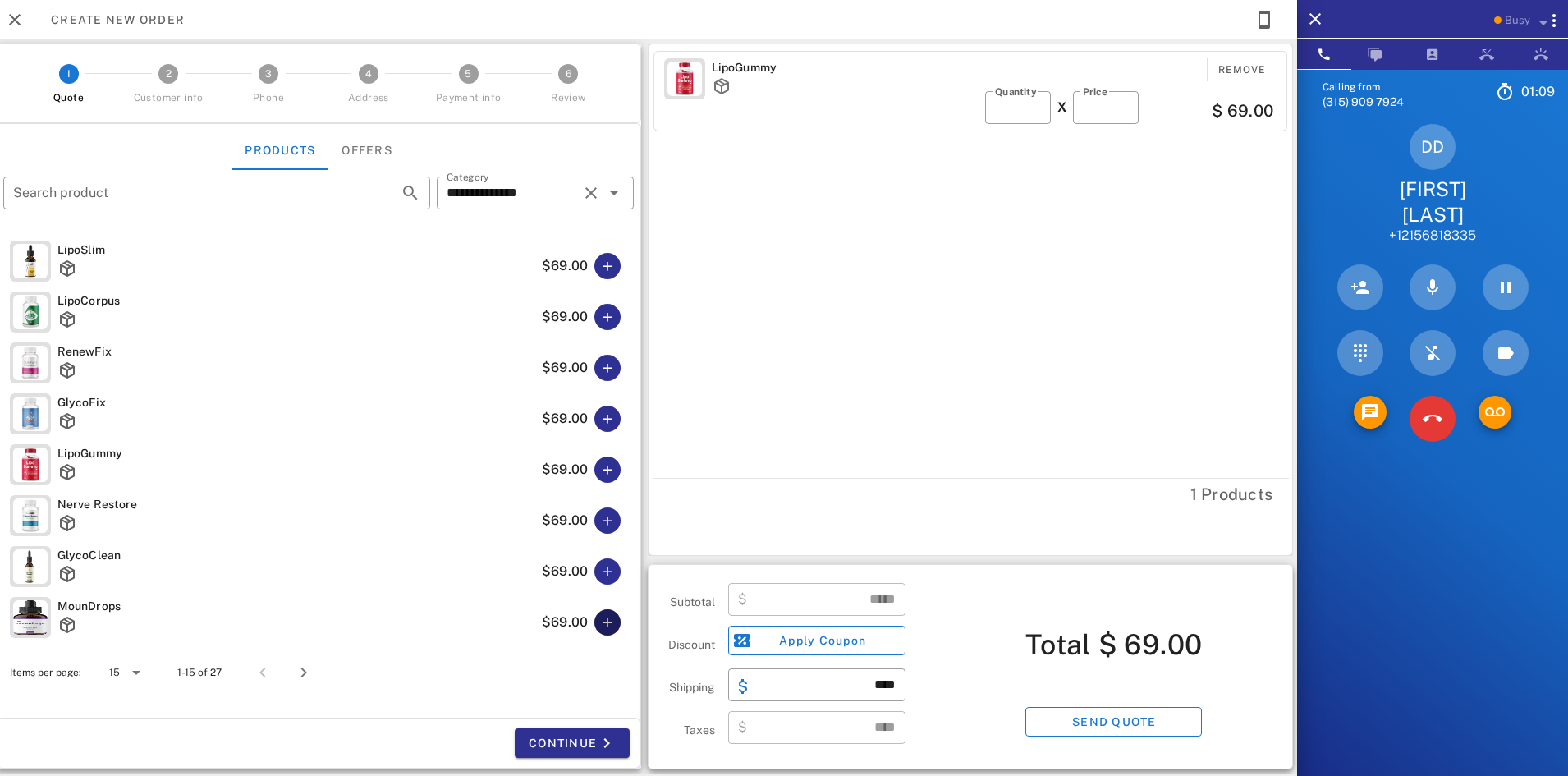 click at bounding box center (607, 622) 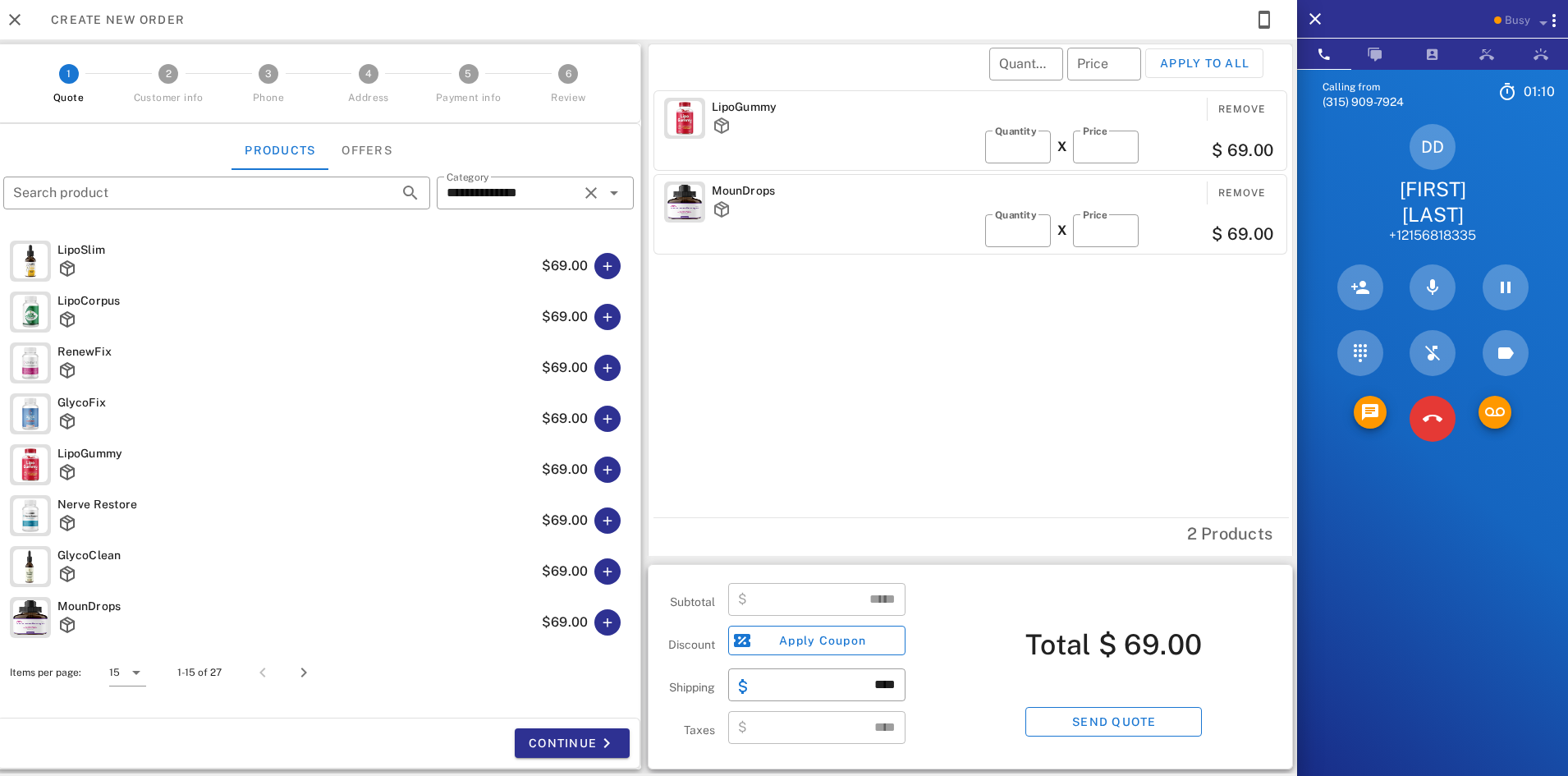 type on "******" 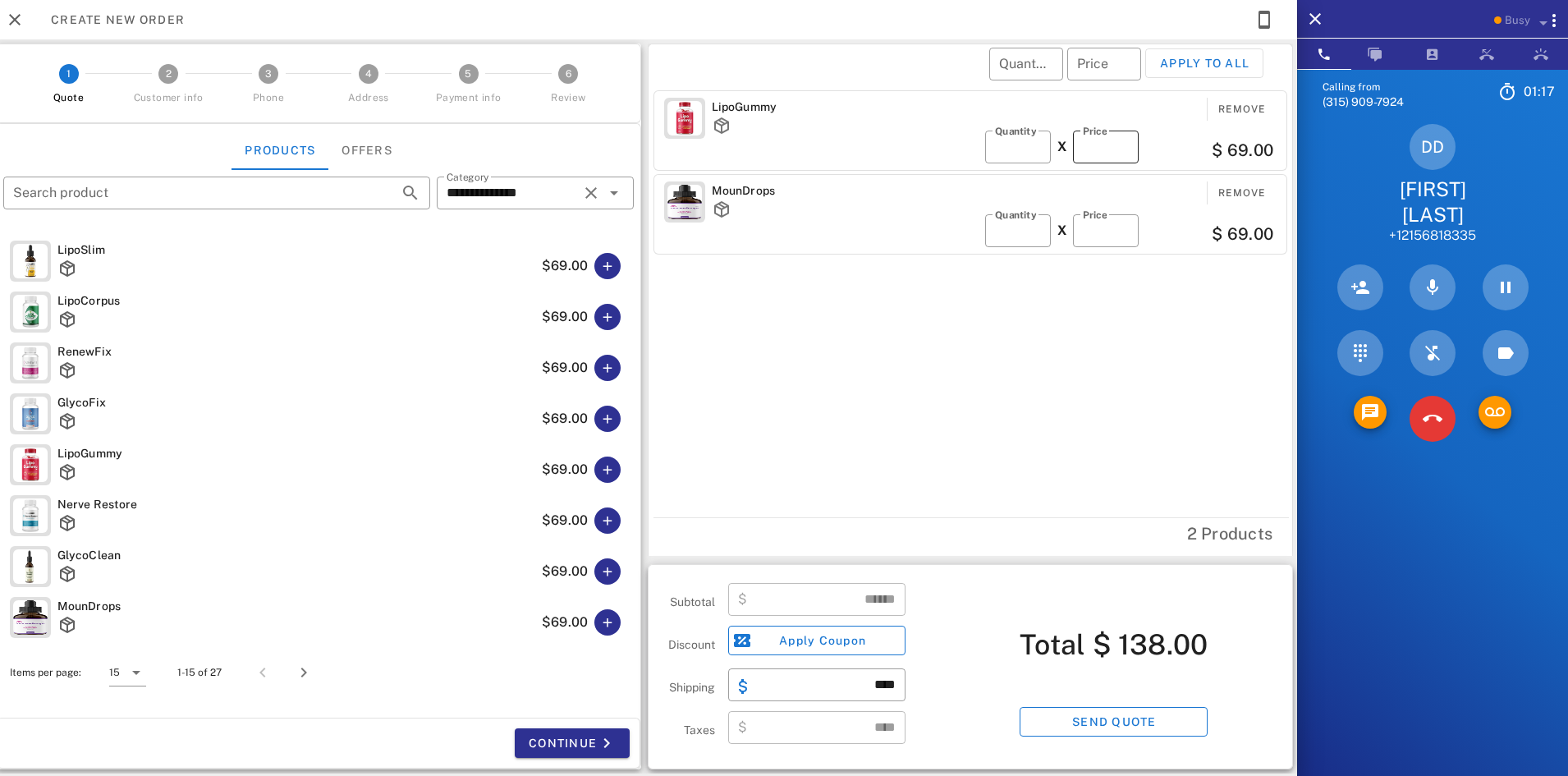 click on "**" at bounding box center [1106, 147] 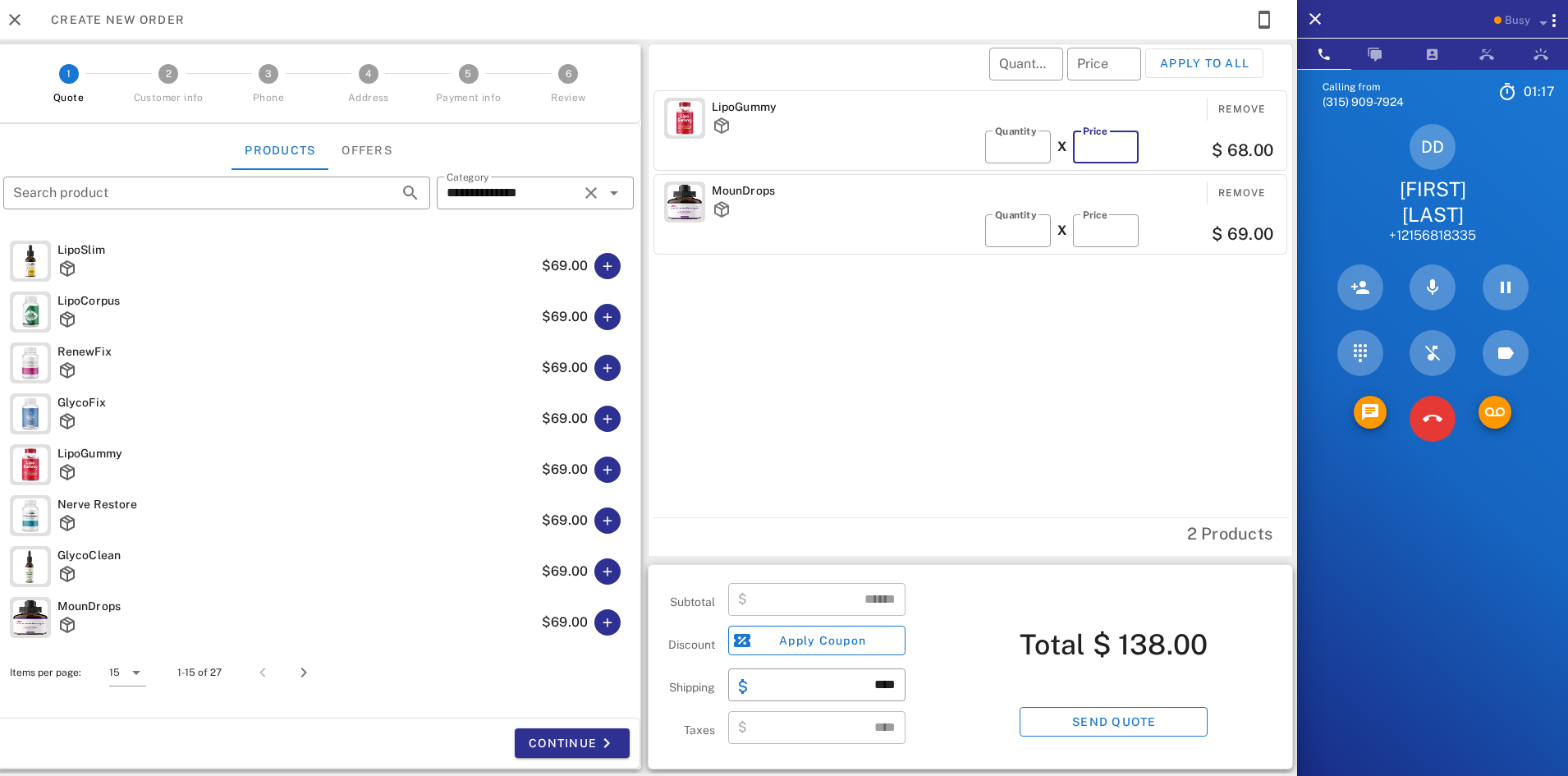 type on "**" 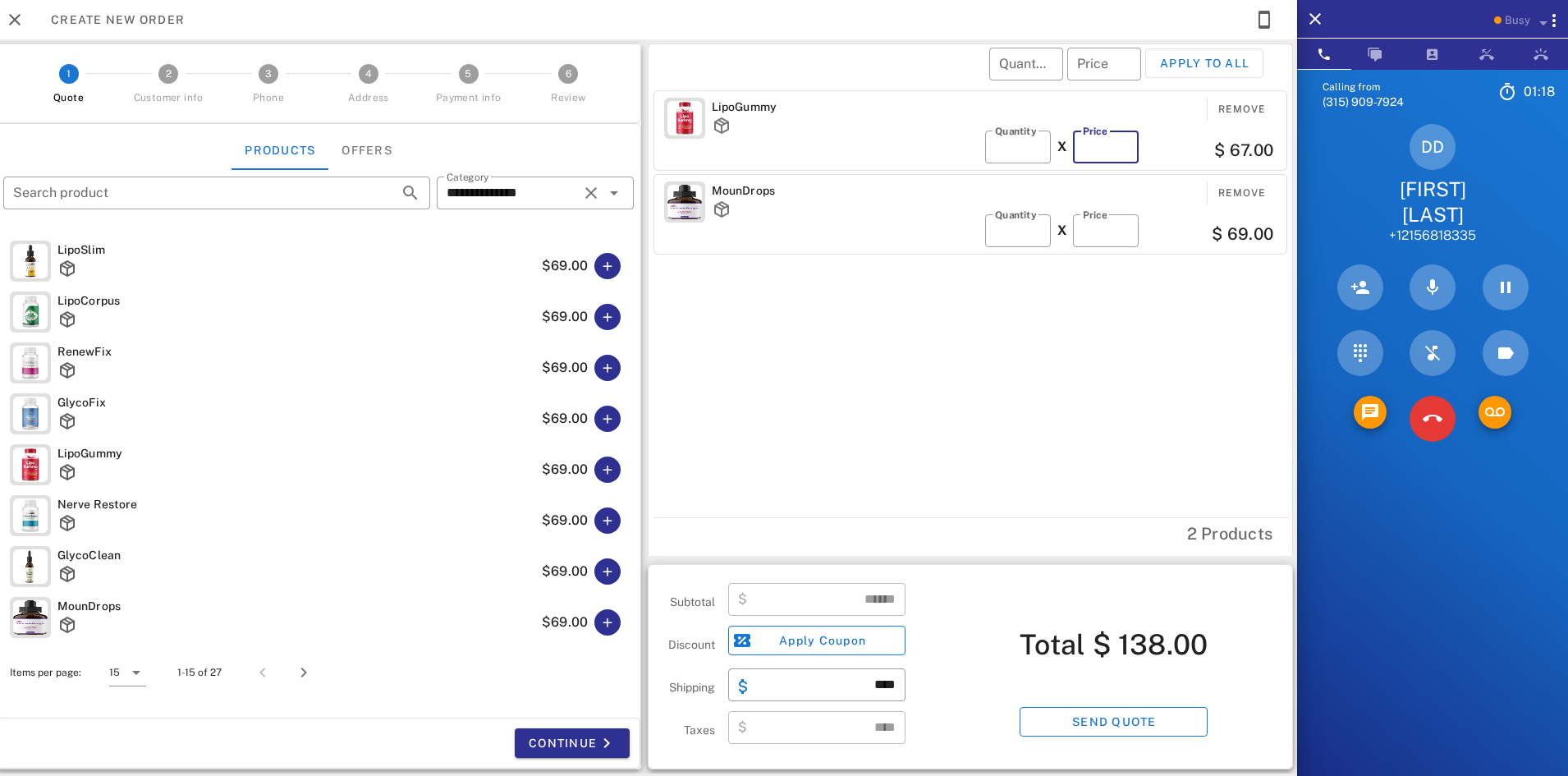 type on "******" 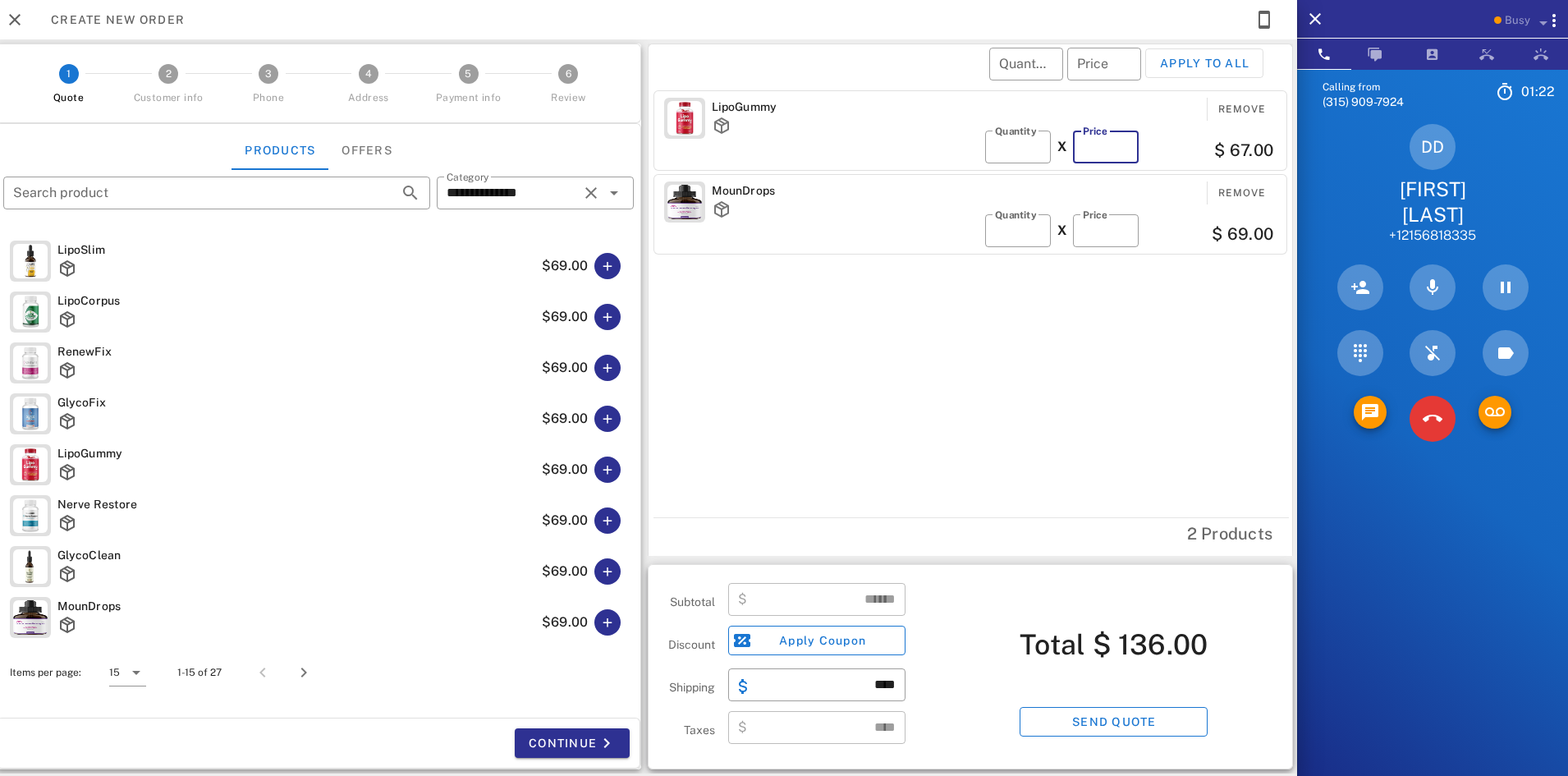 click on "**" at bounding box center (1106, 147) 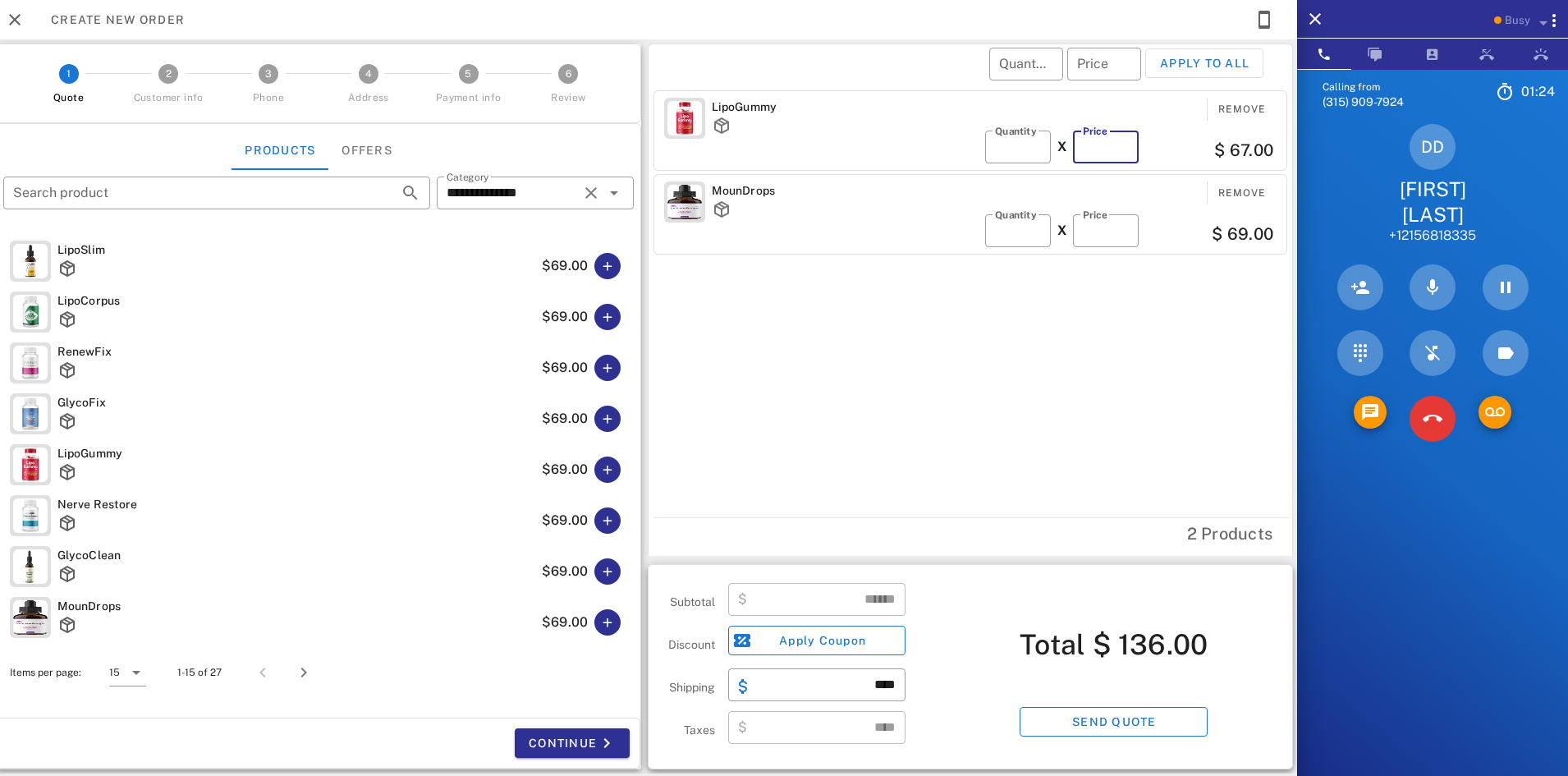 type on "*" 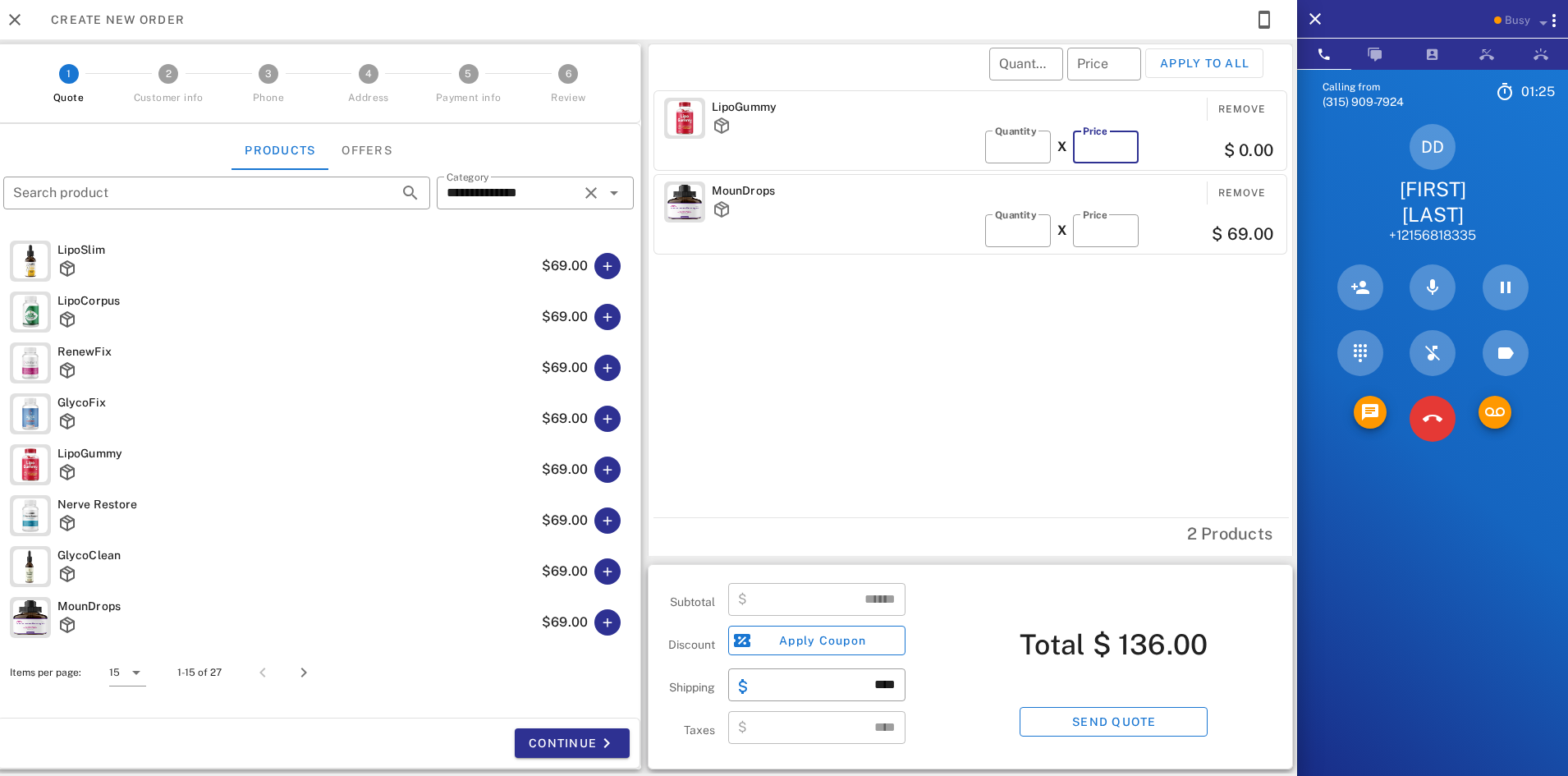 type 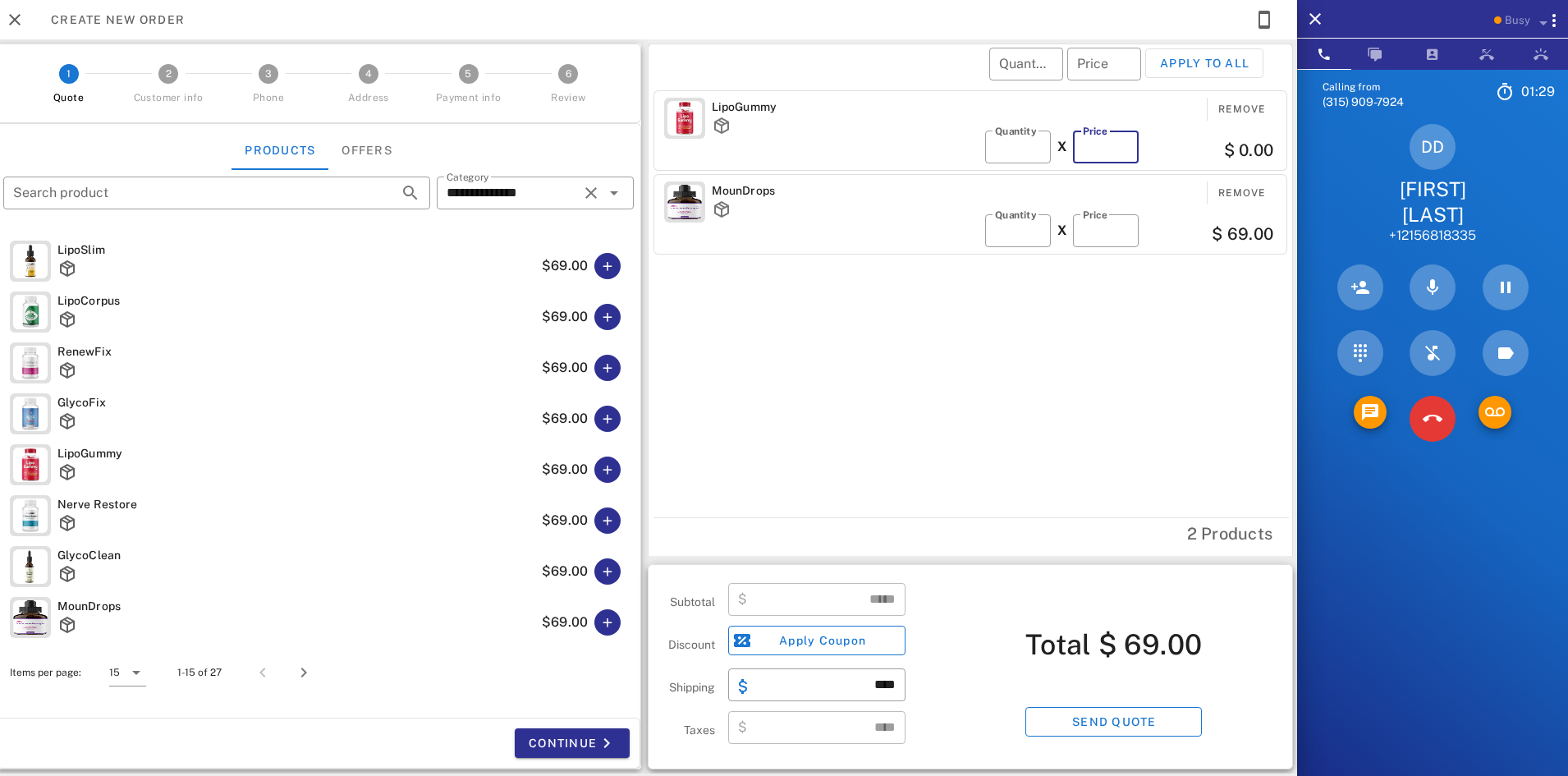 click on "*" at bounding box center (1106, 147) 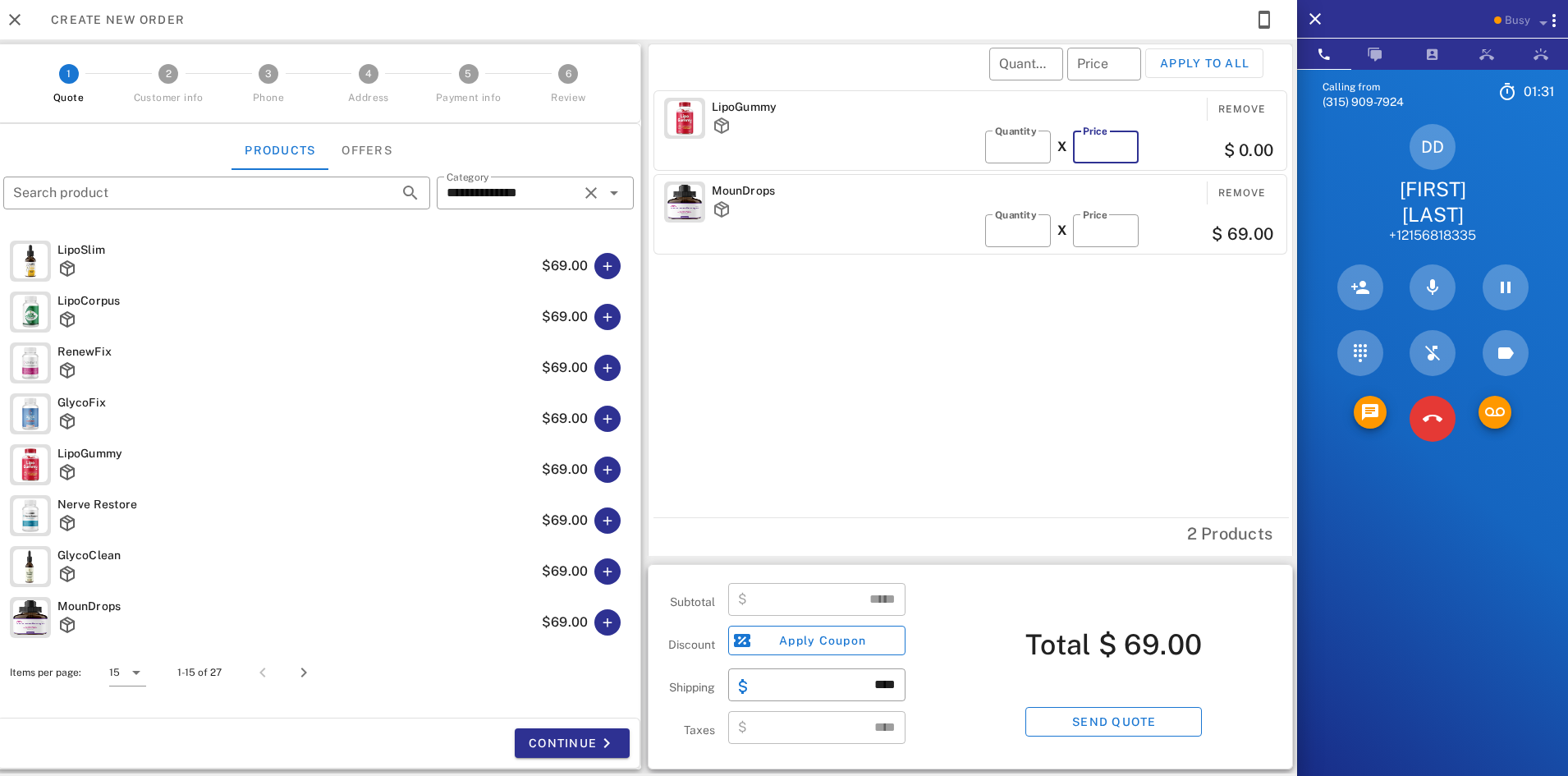 type on "*" 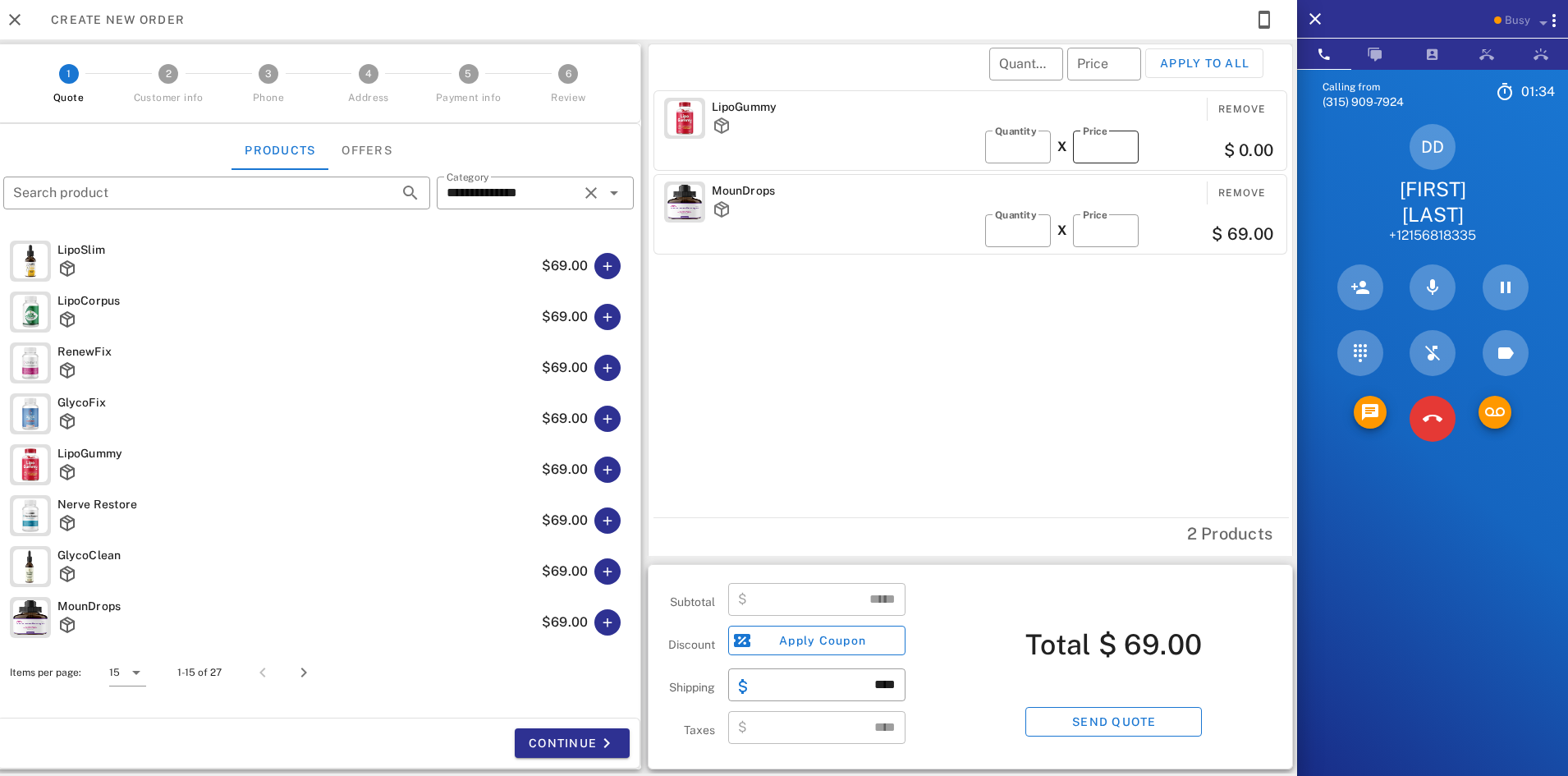 click on "*" at bounding box center (1106, 147) 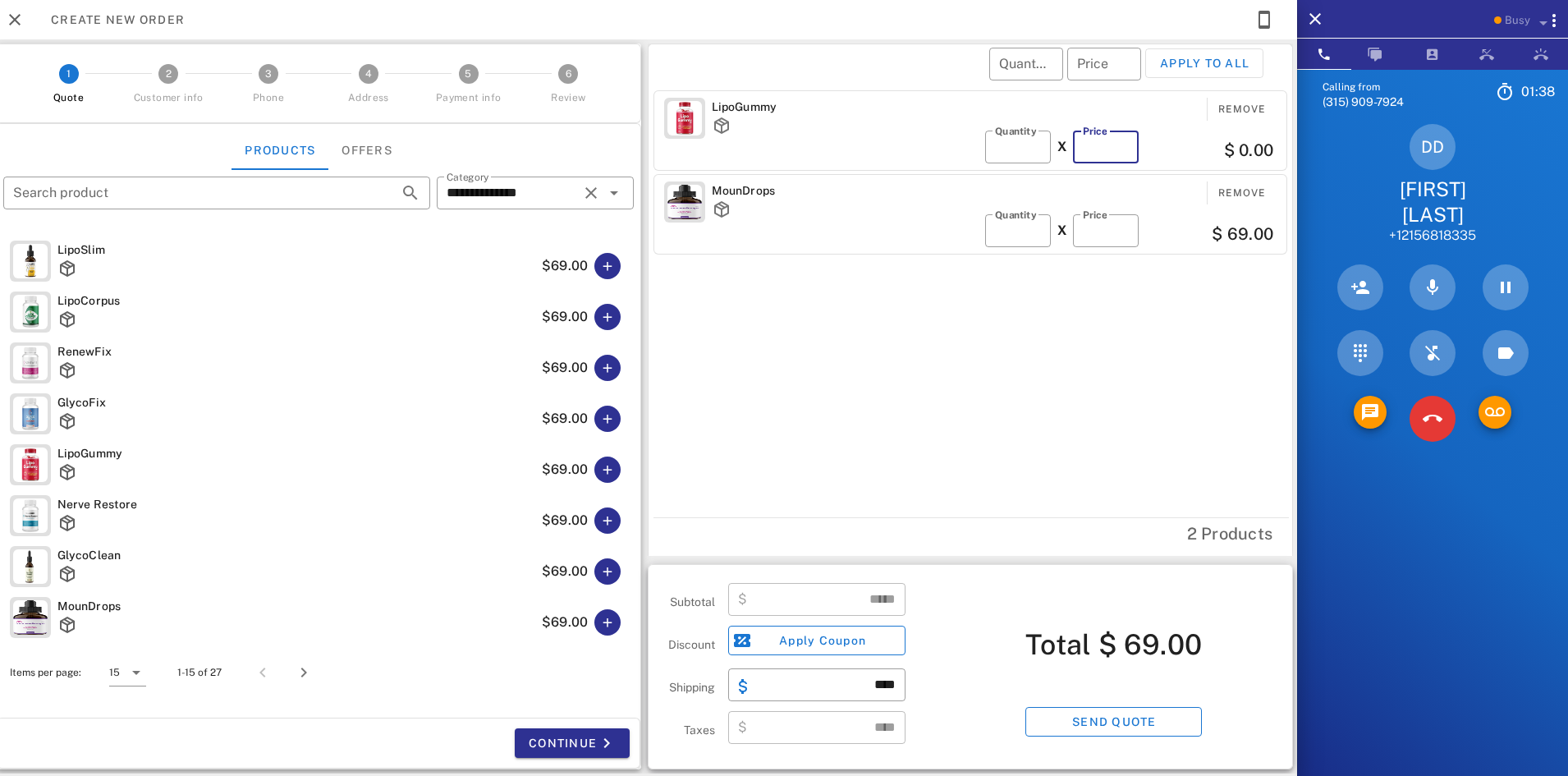 type on "*" 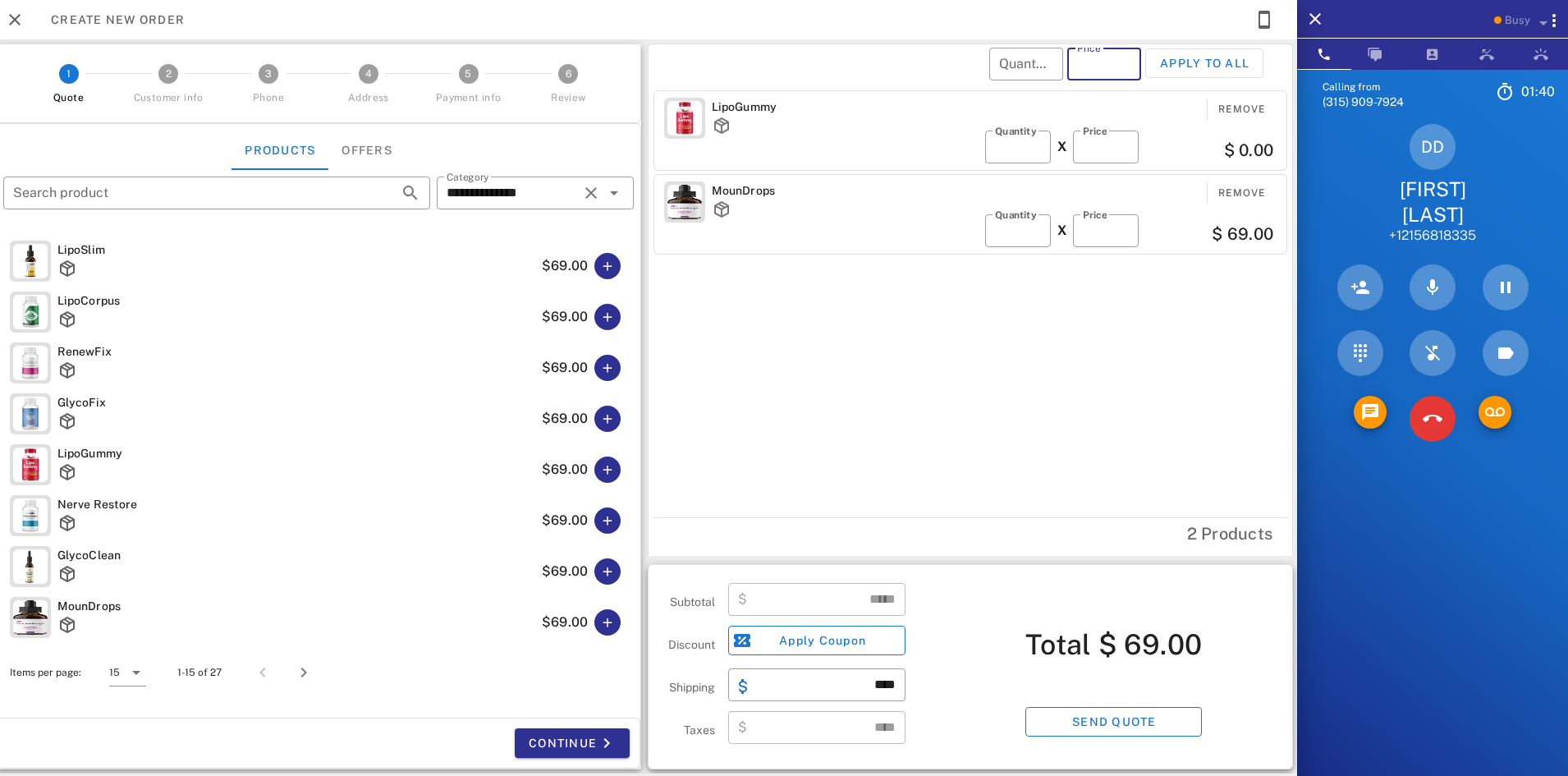 click on "Price" at bounding box center [1104, 64] 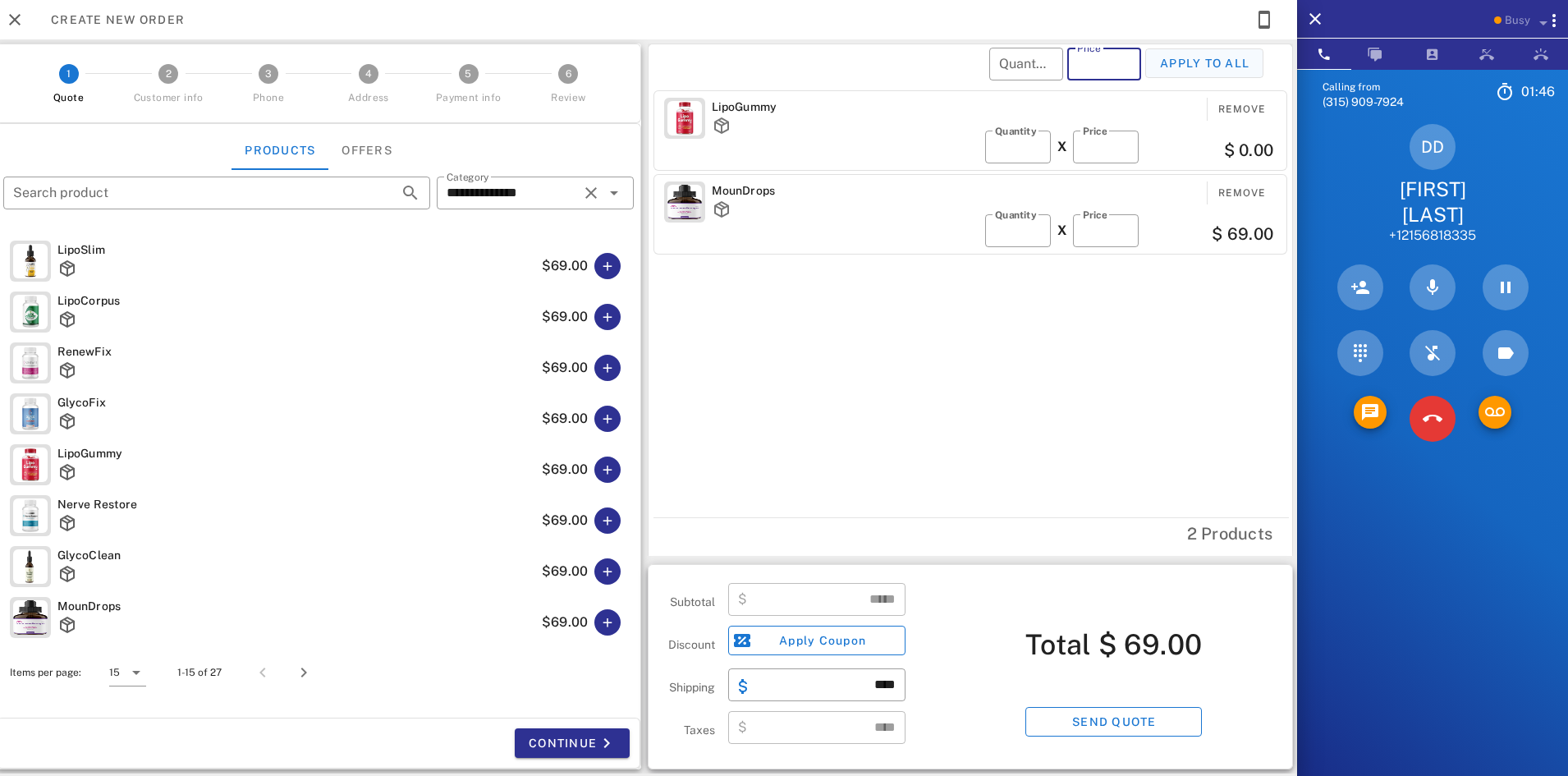 type on "*" 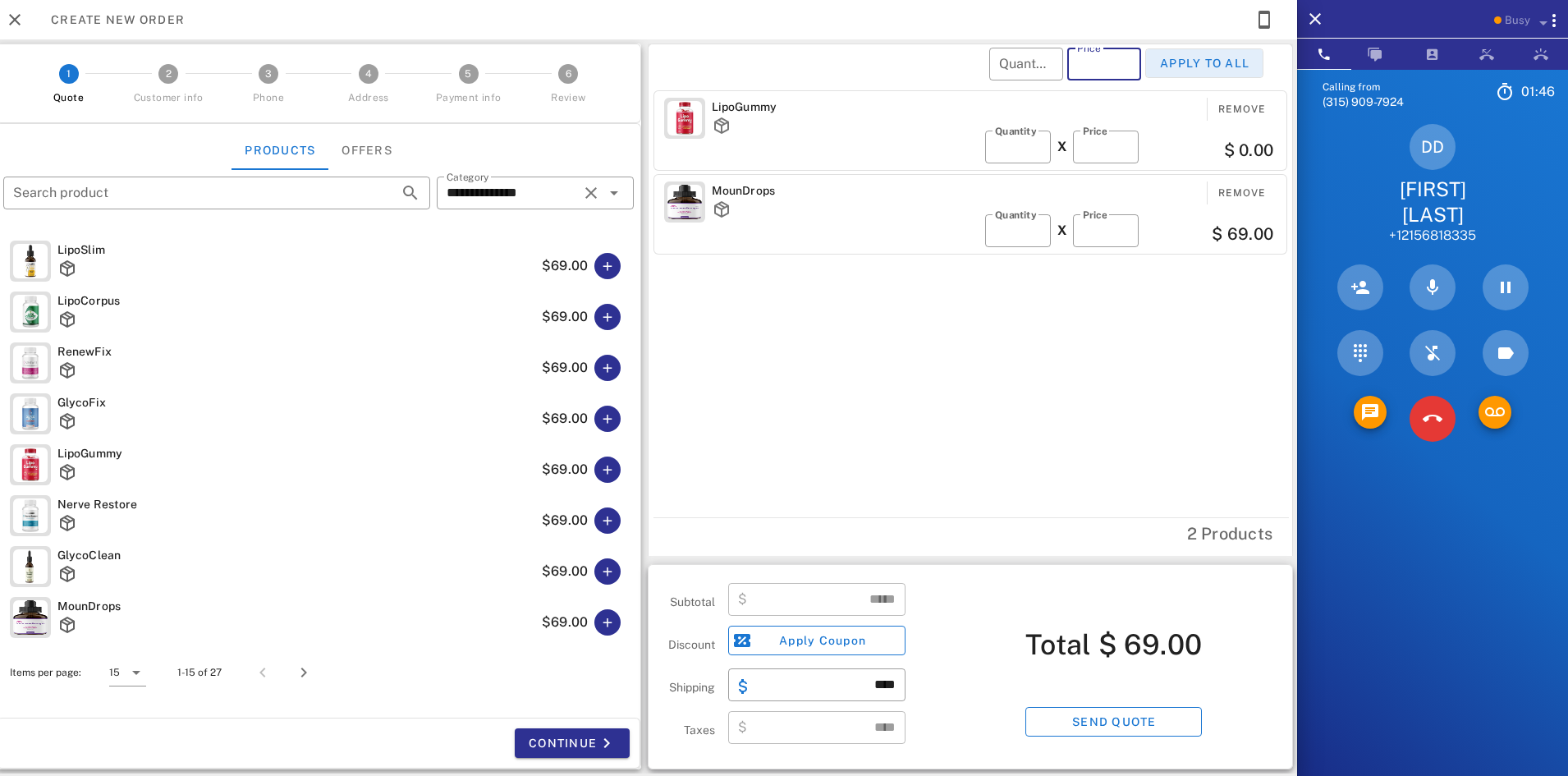 click on "Apply to all" at bounding box center [1204, 63] 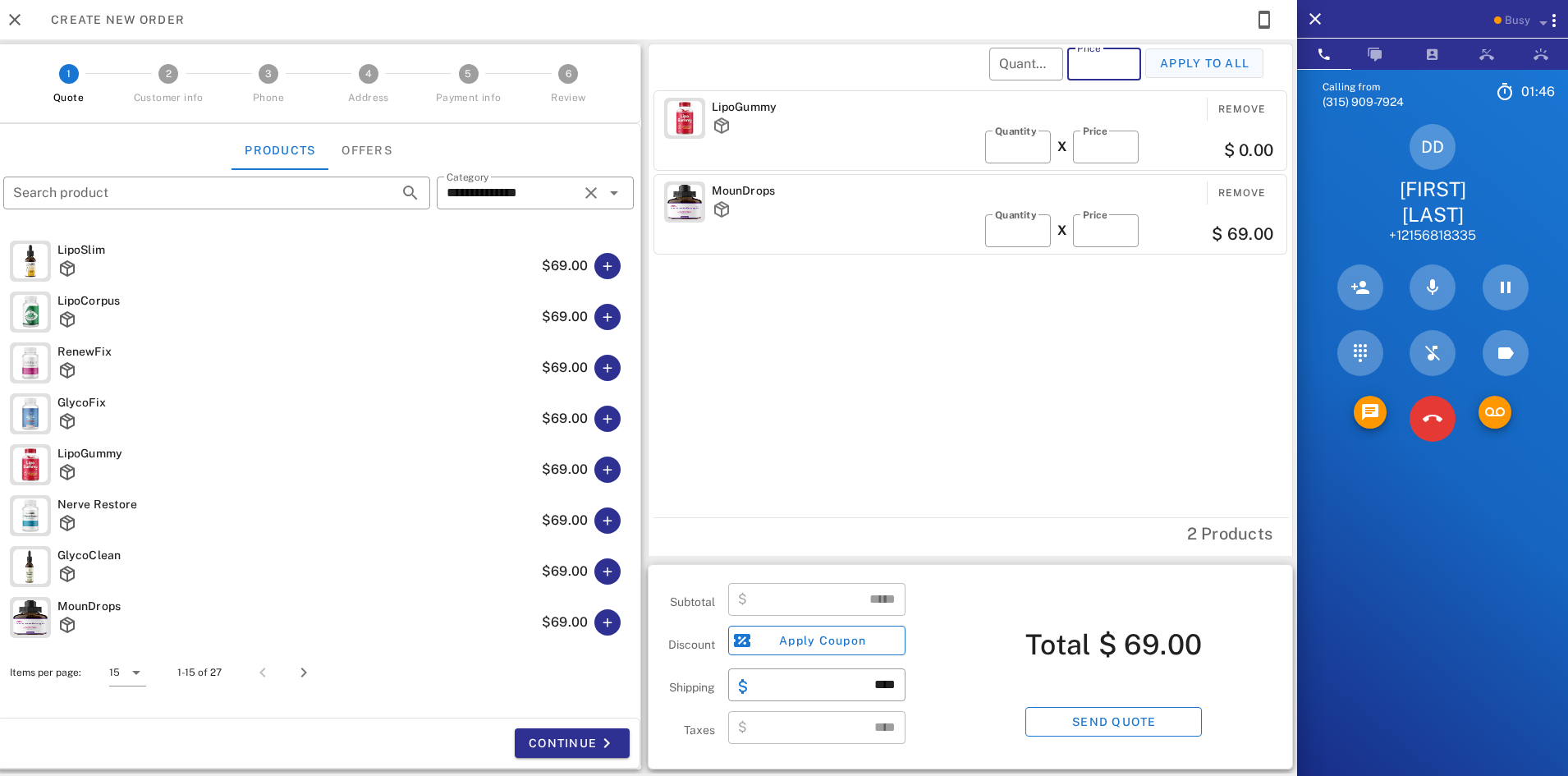 type on "*" 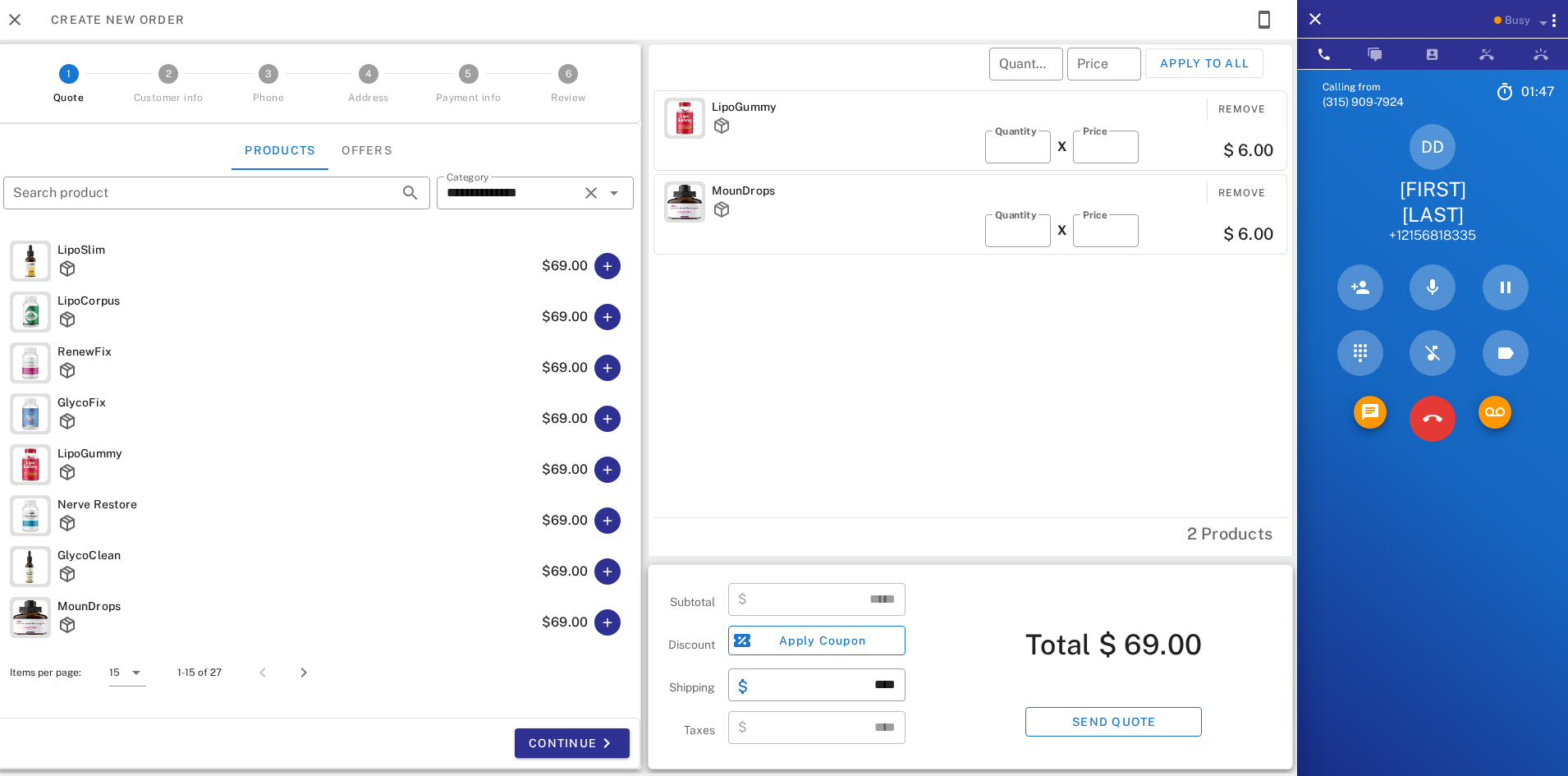 type on "*****" 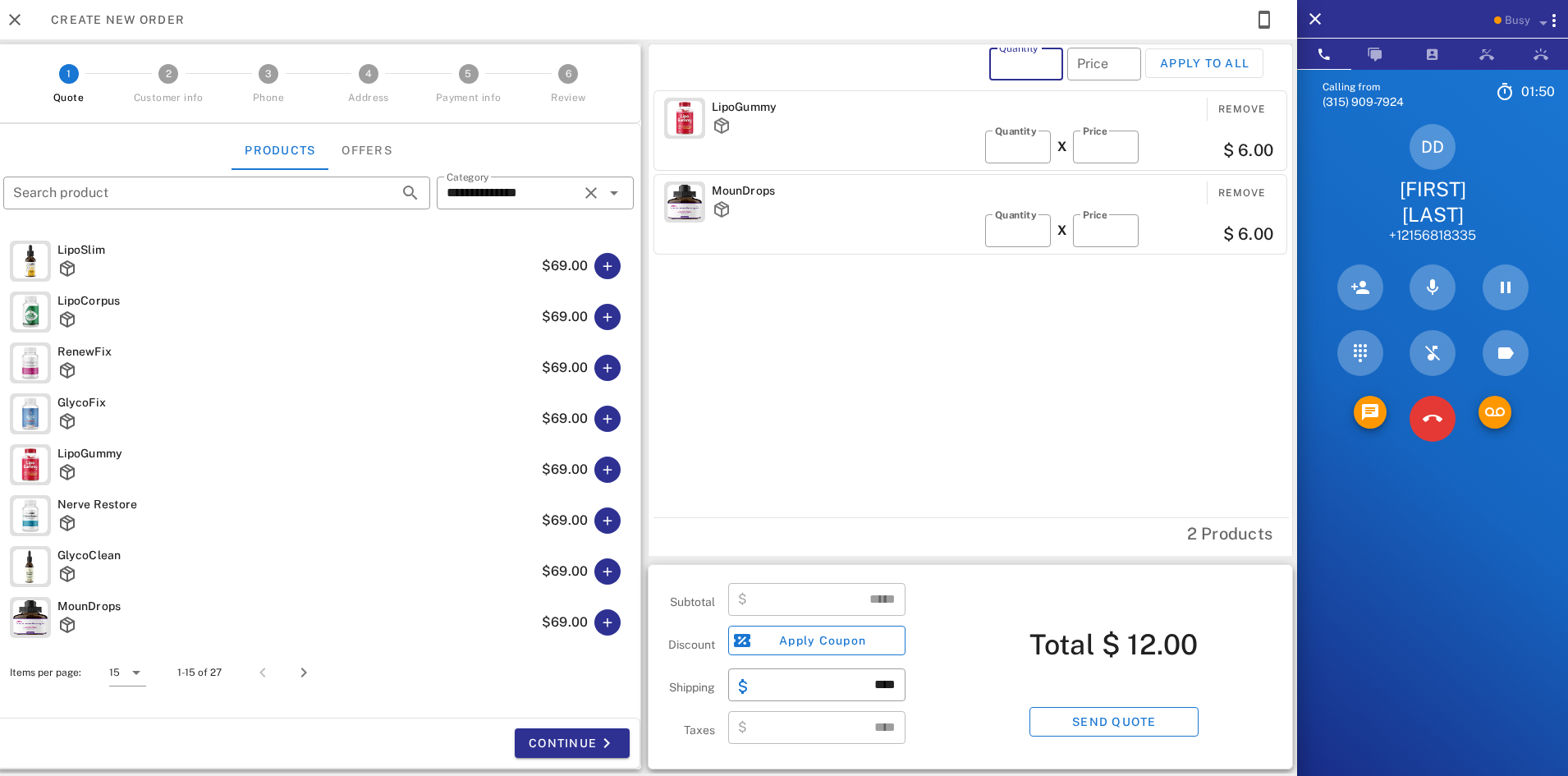 click on "Quantity" at bounding box center (1026, 64) 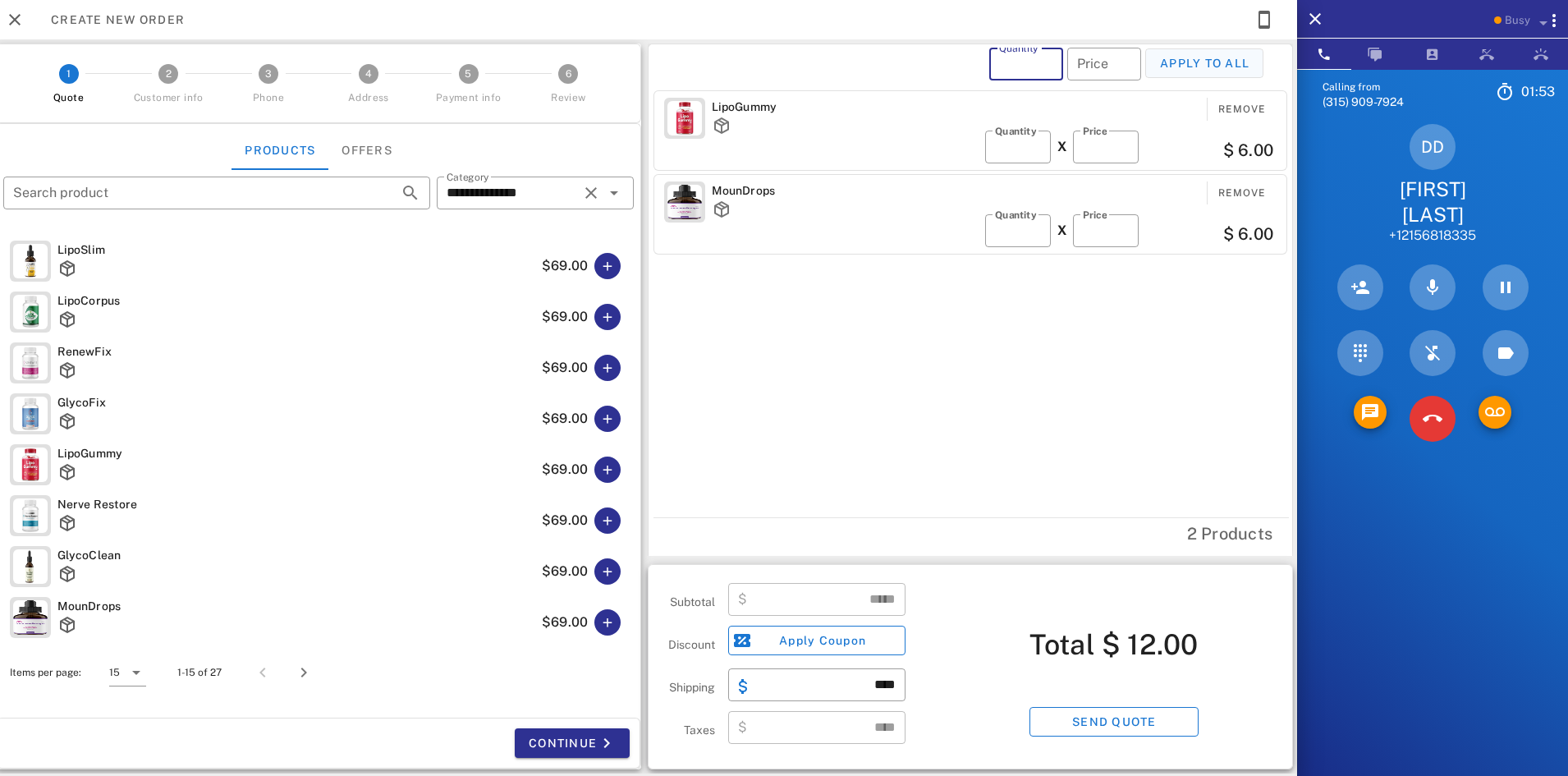 type on "*" 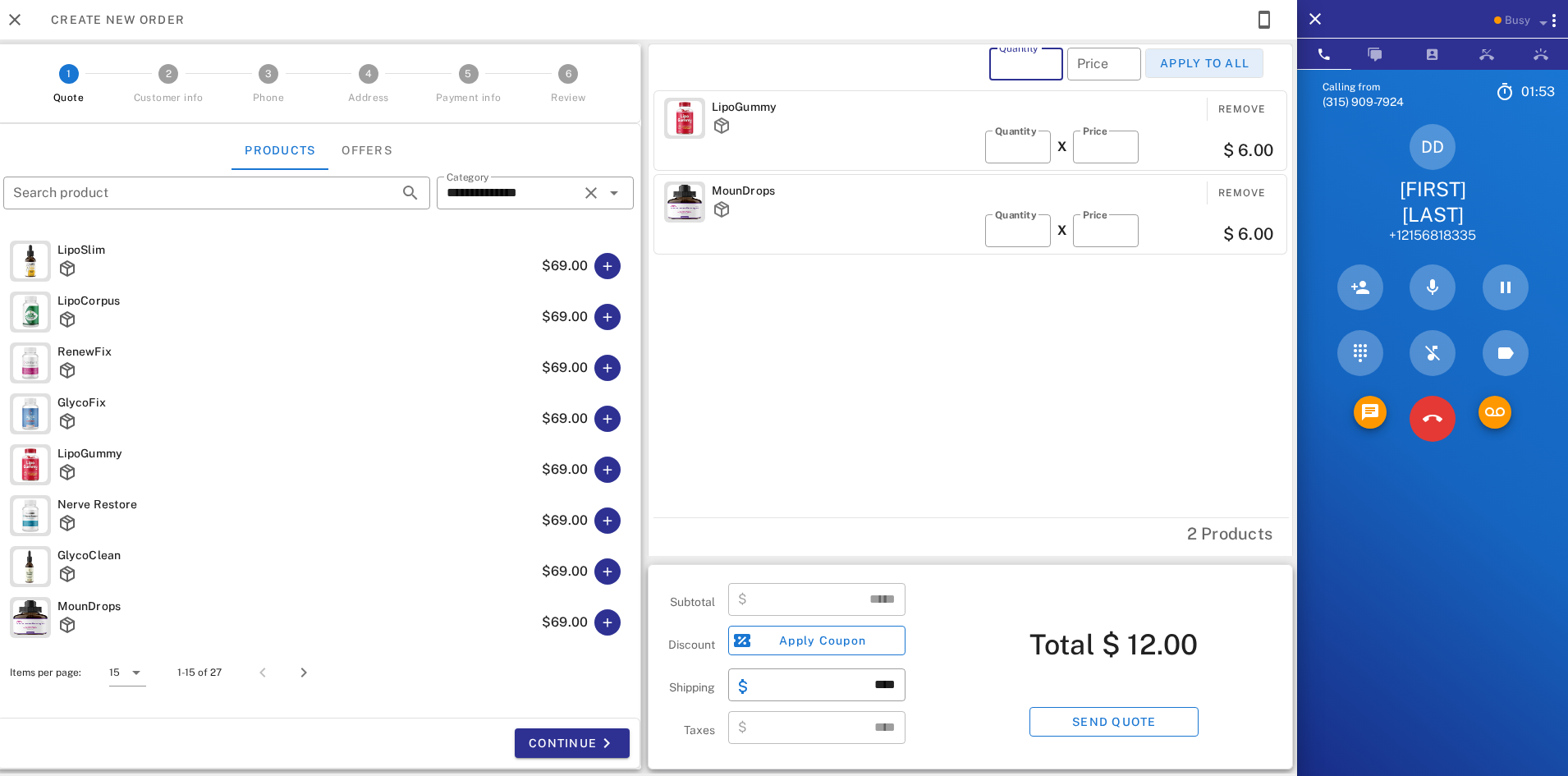 click on "Apply to all" at bounding box center (1204, 63) 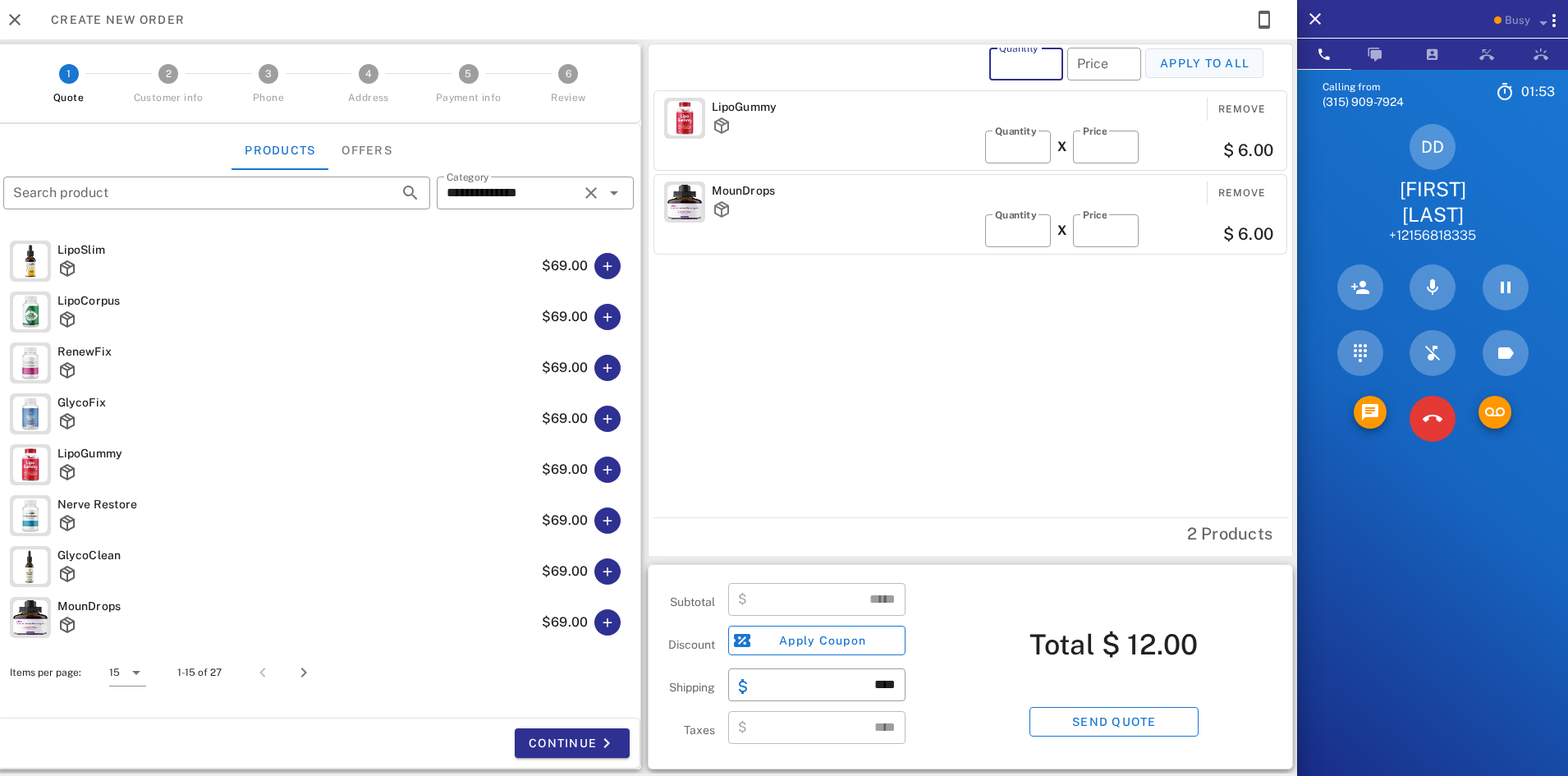 type on "*" 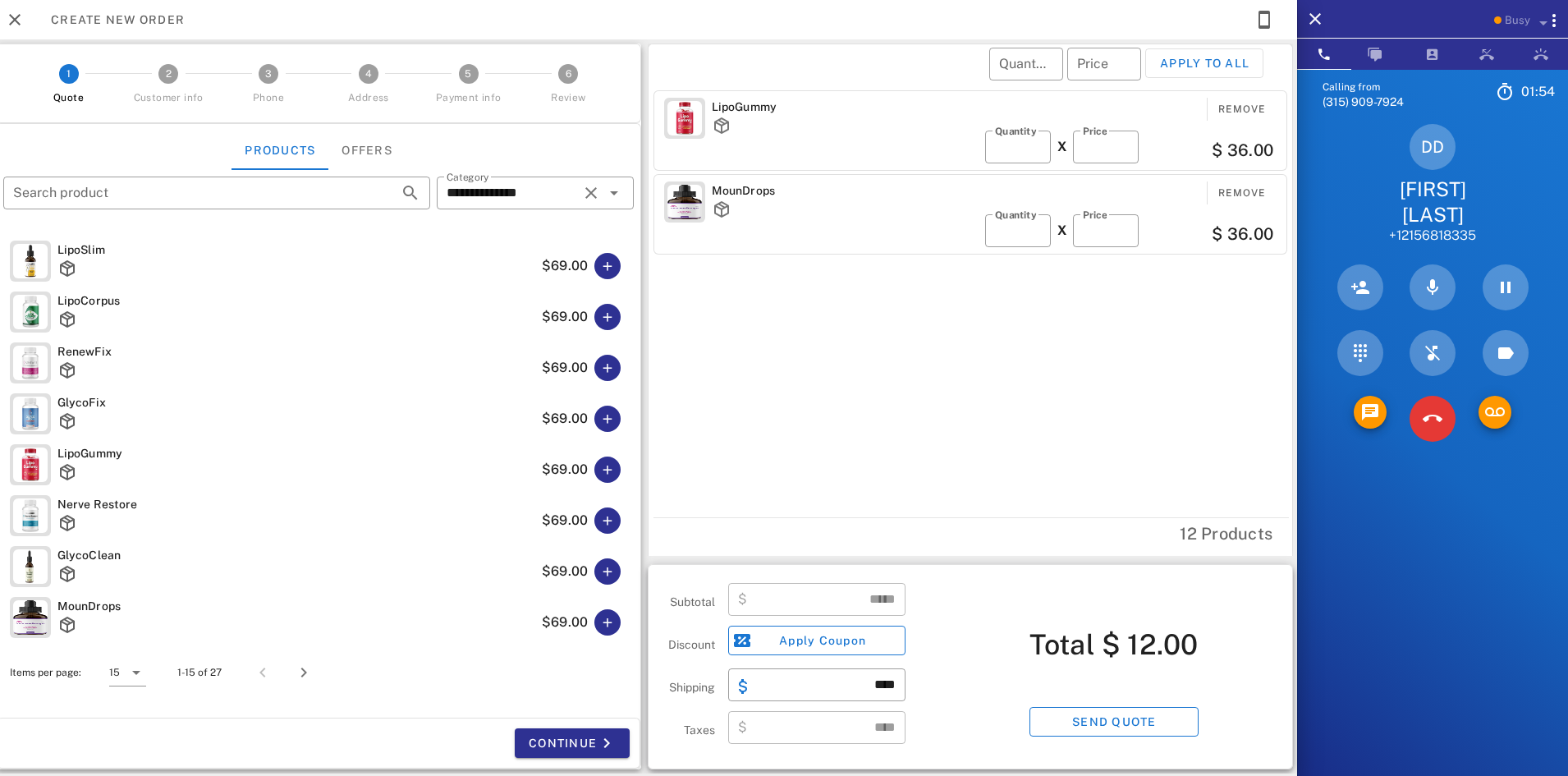type on "*****" 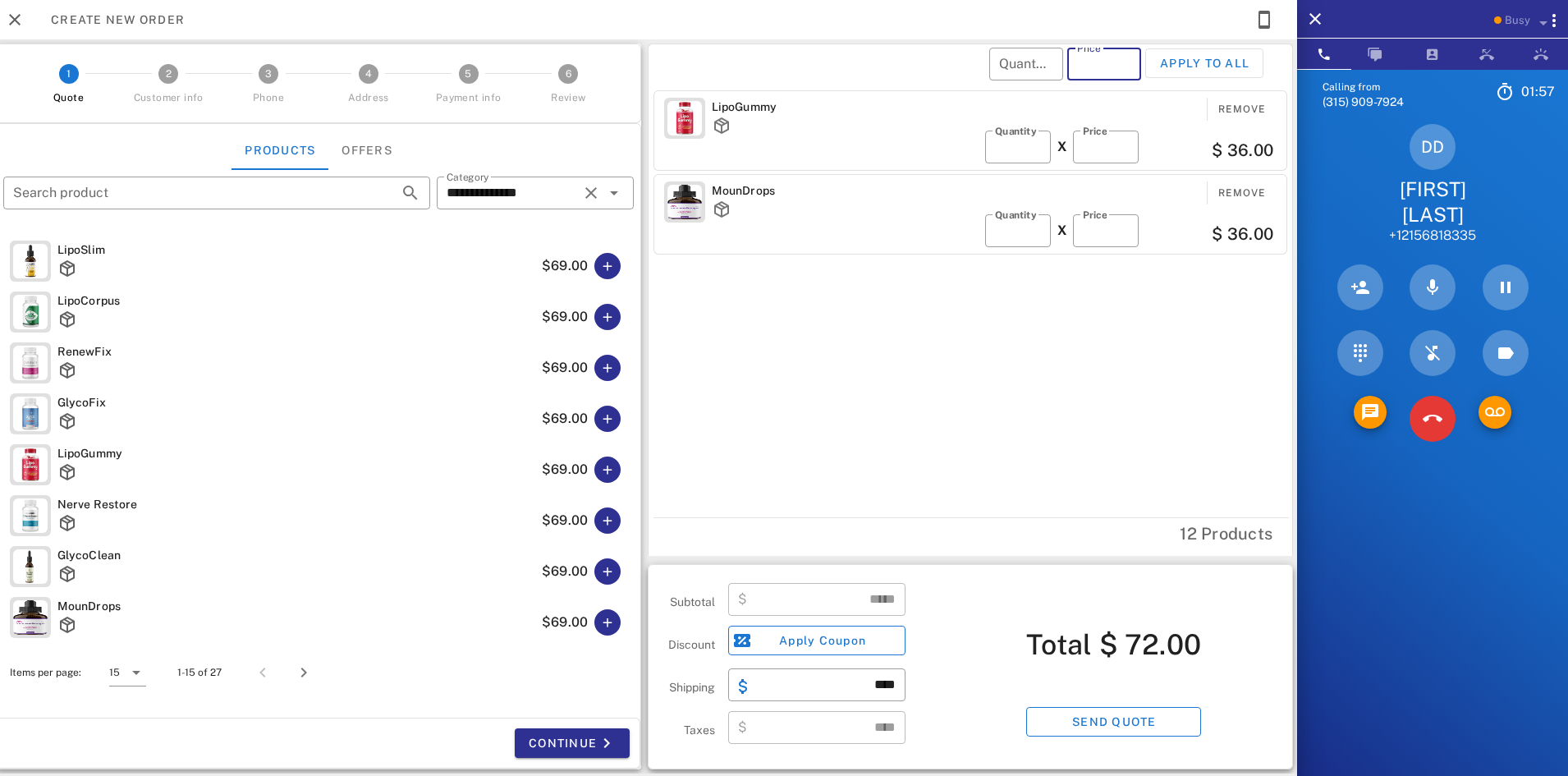click on "Price" at bounding box center [1104, 64] 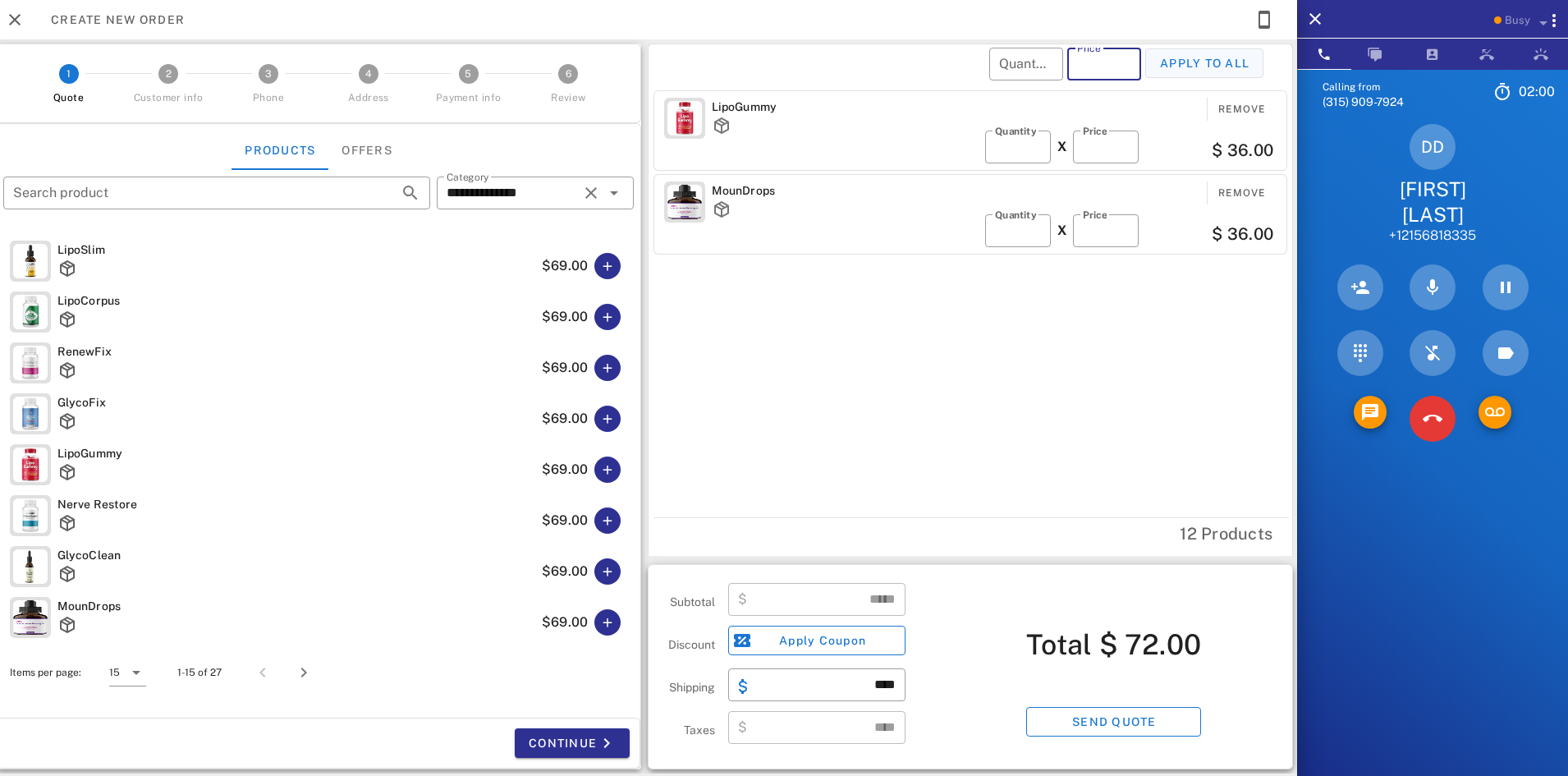 type on "**" 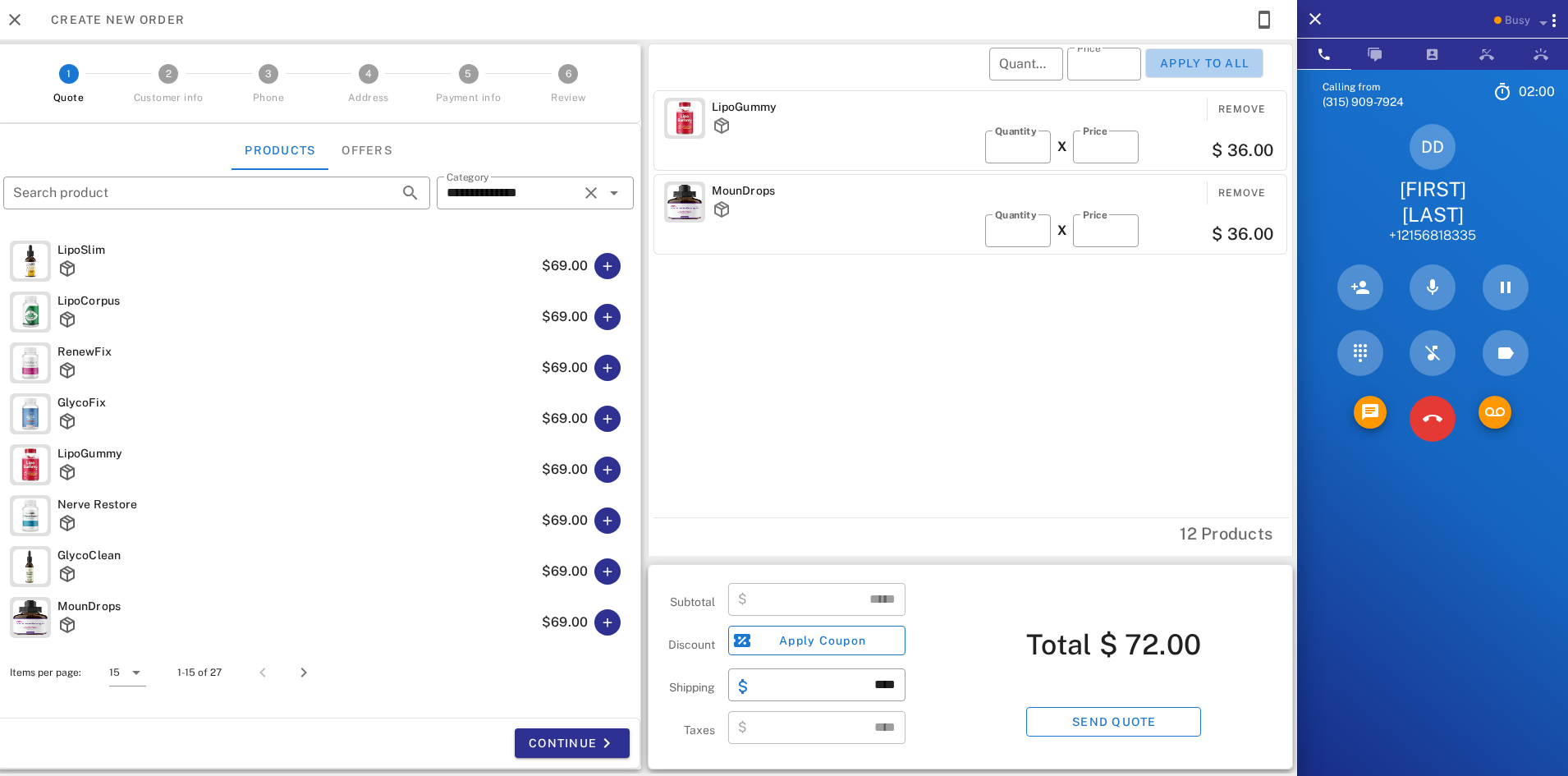 click on "Apply to all" at bounding box center [1204, 63] 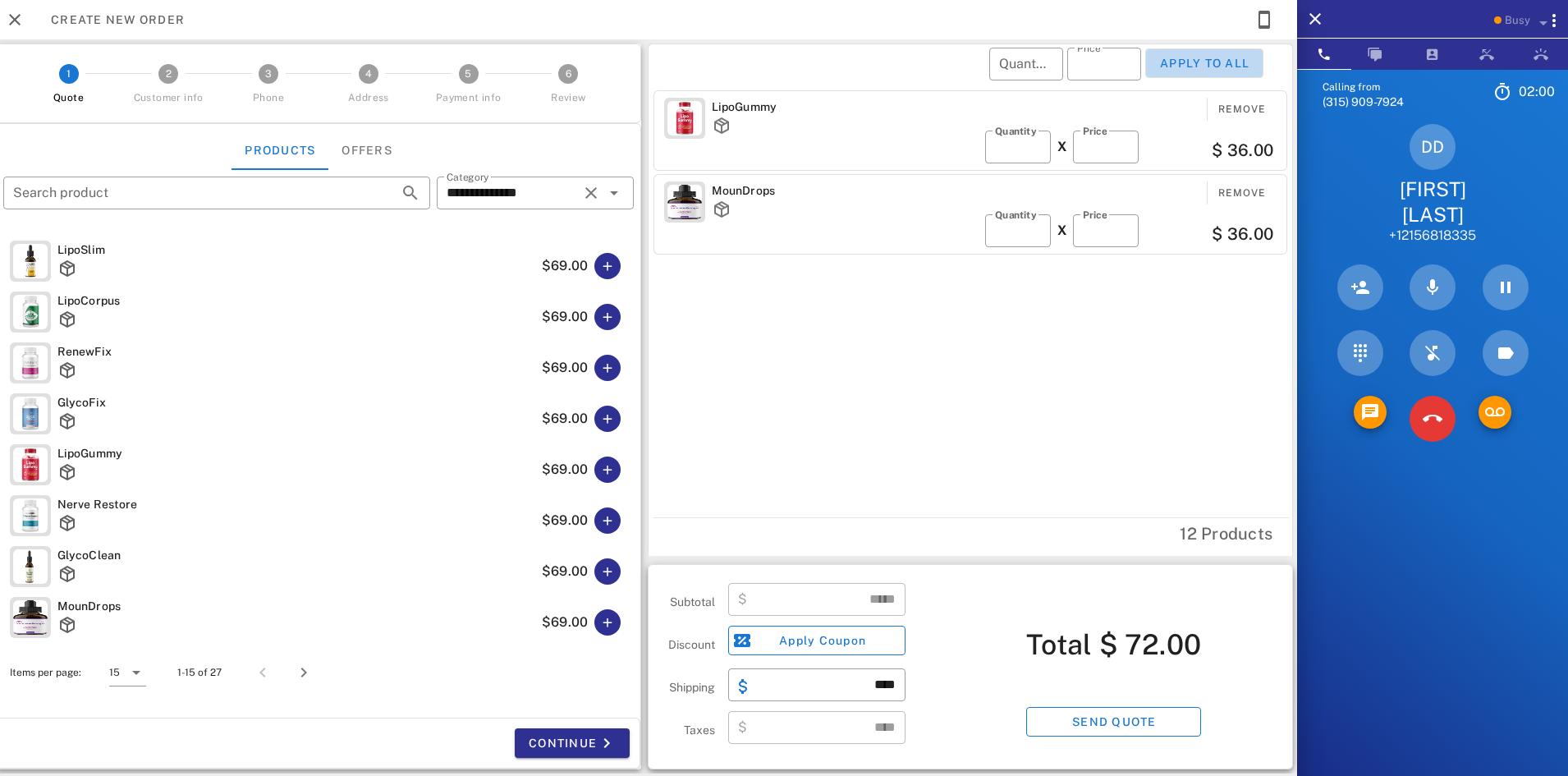 type on "**" 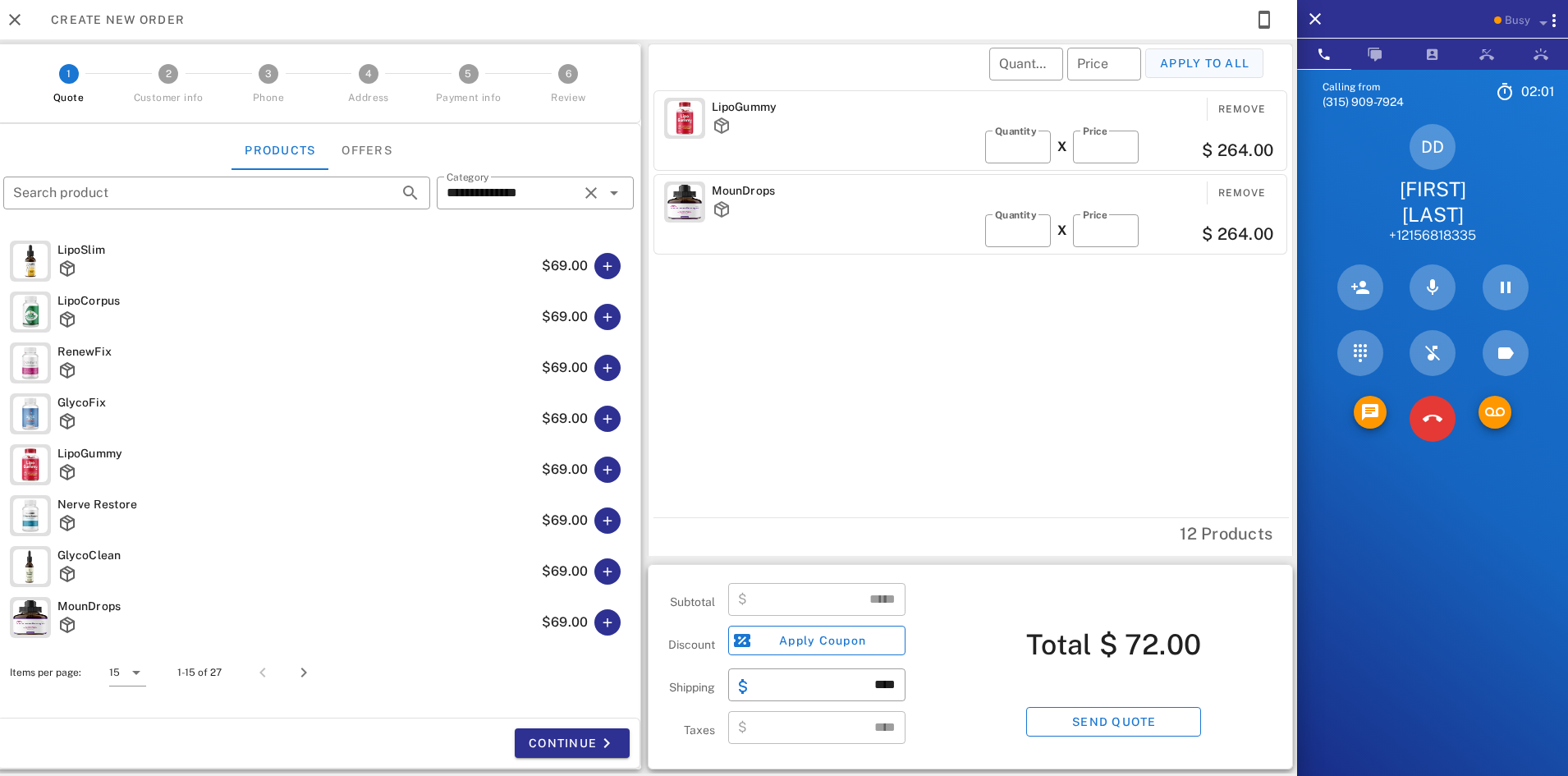 type on "******" 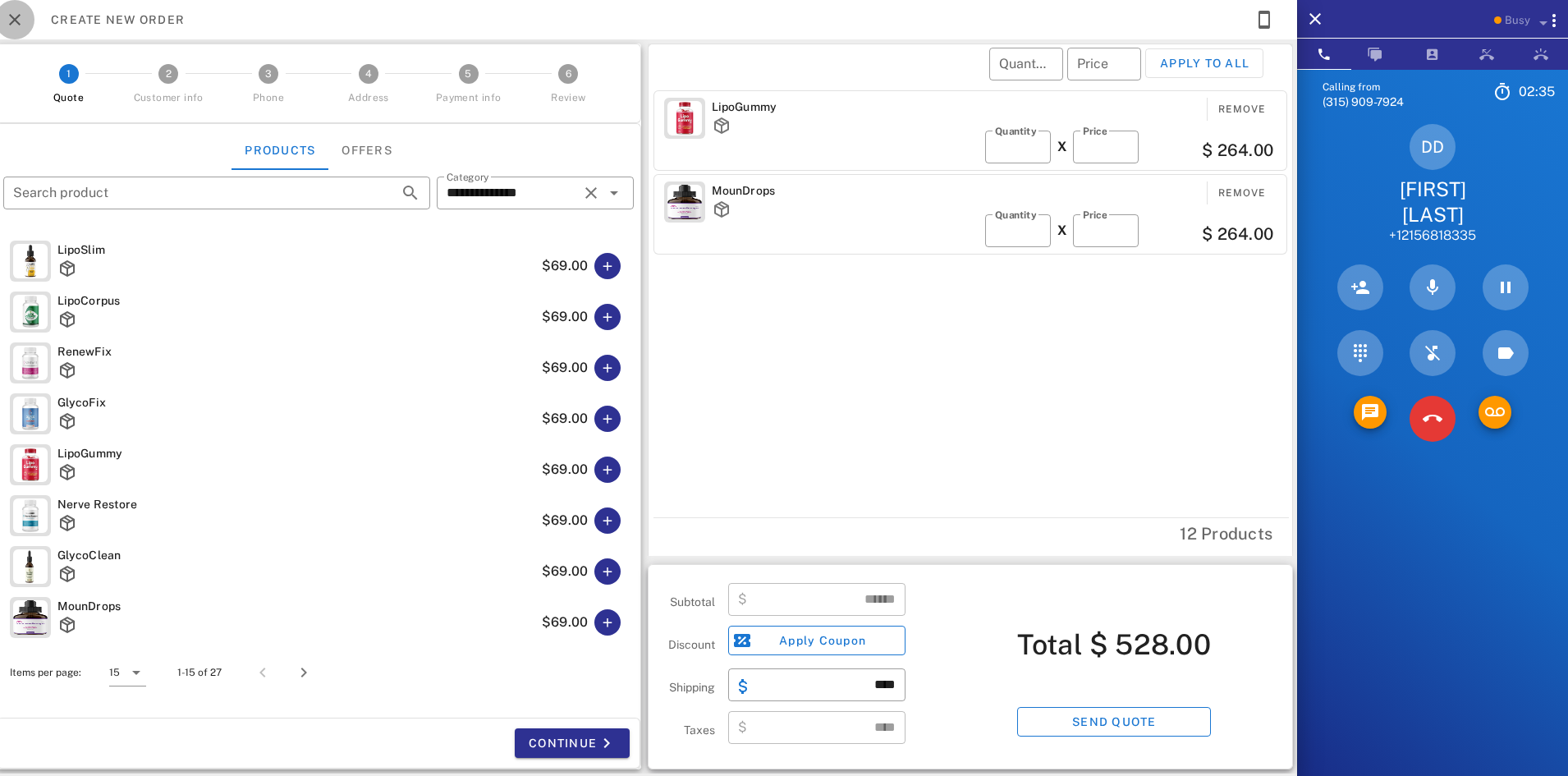 click at bounding box center (15, 20) 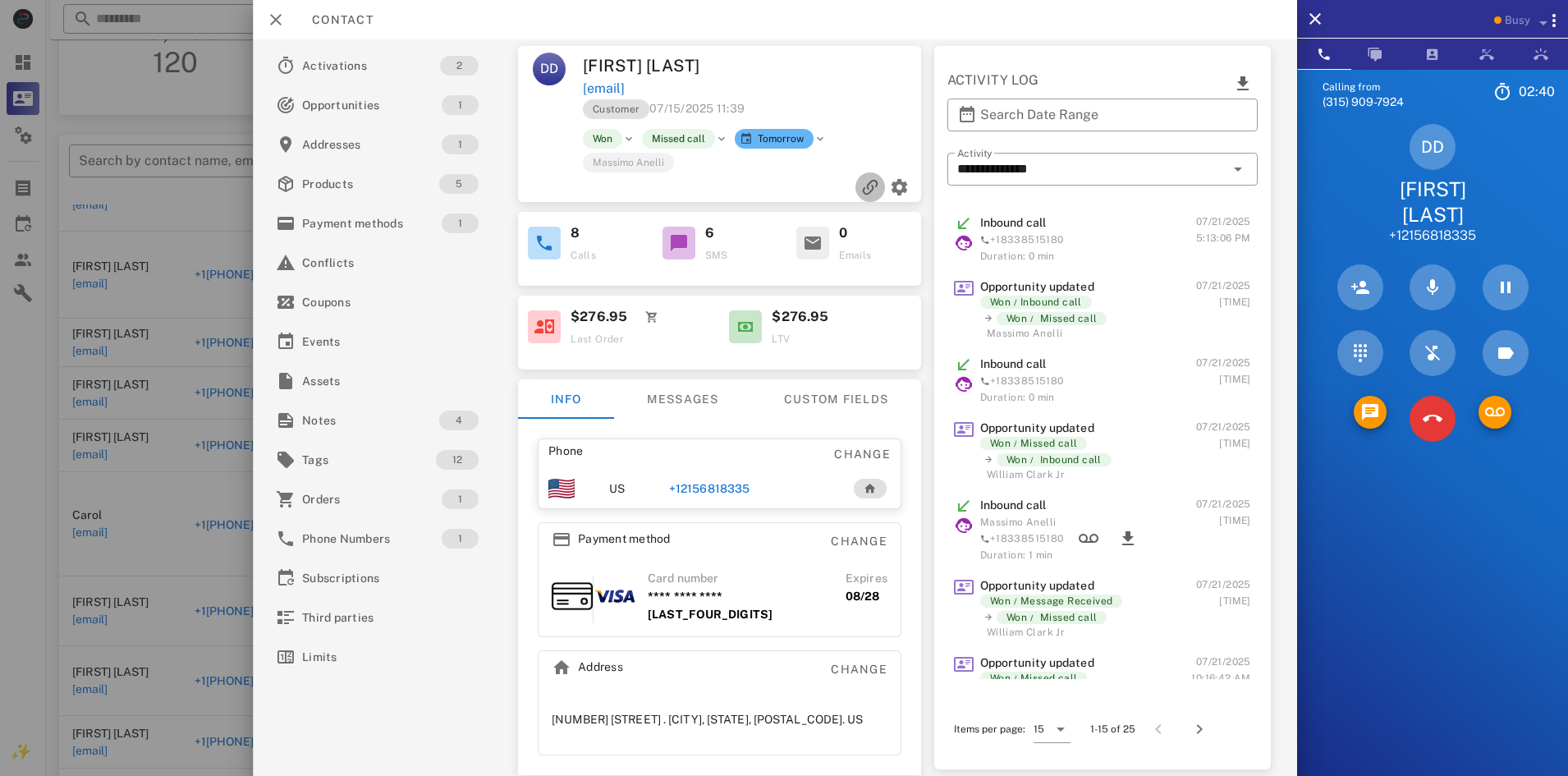 click at bounding box center [870, 187] 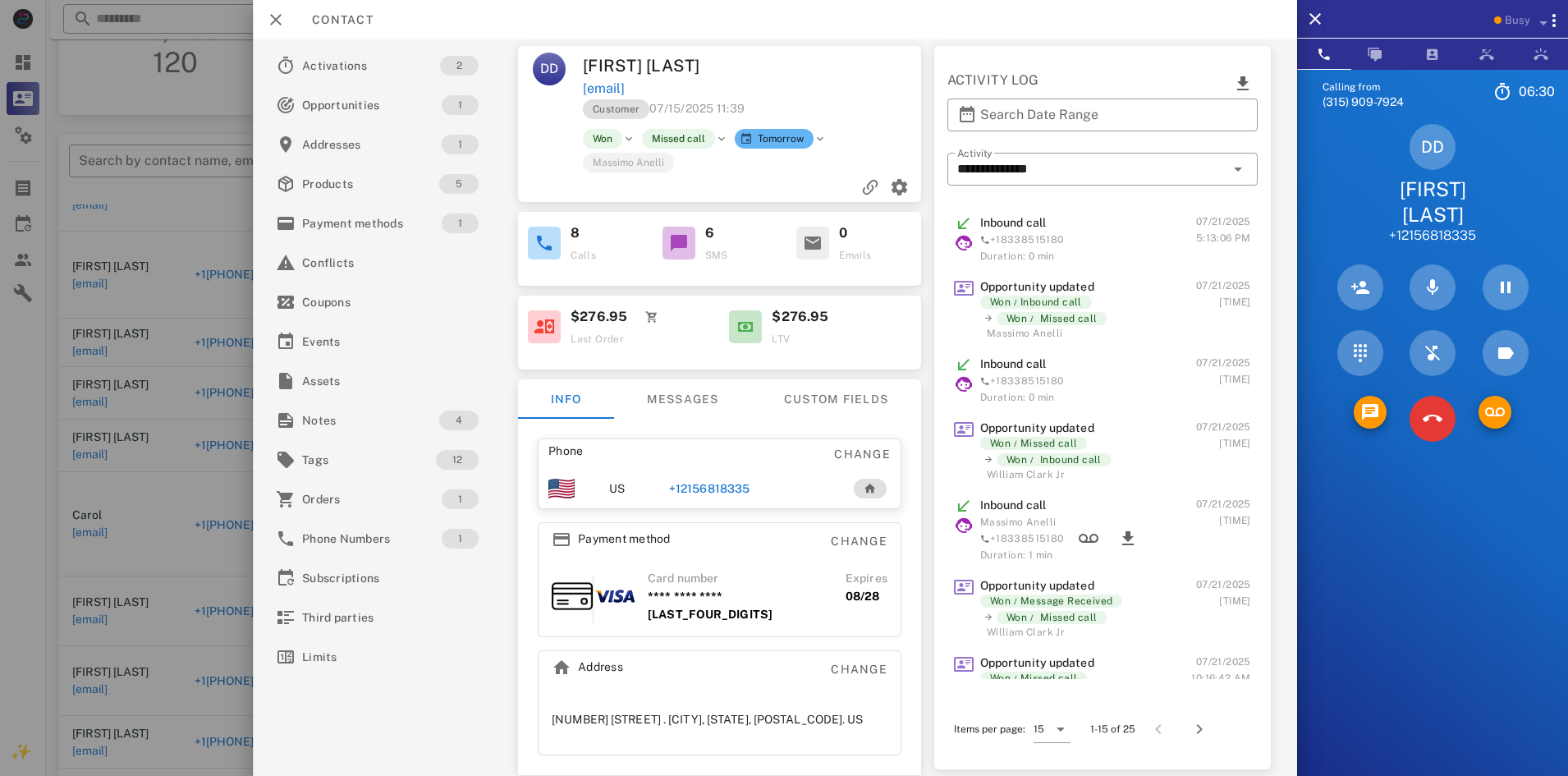 click on "Contact" at bounding box center [775, 20] 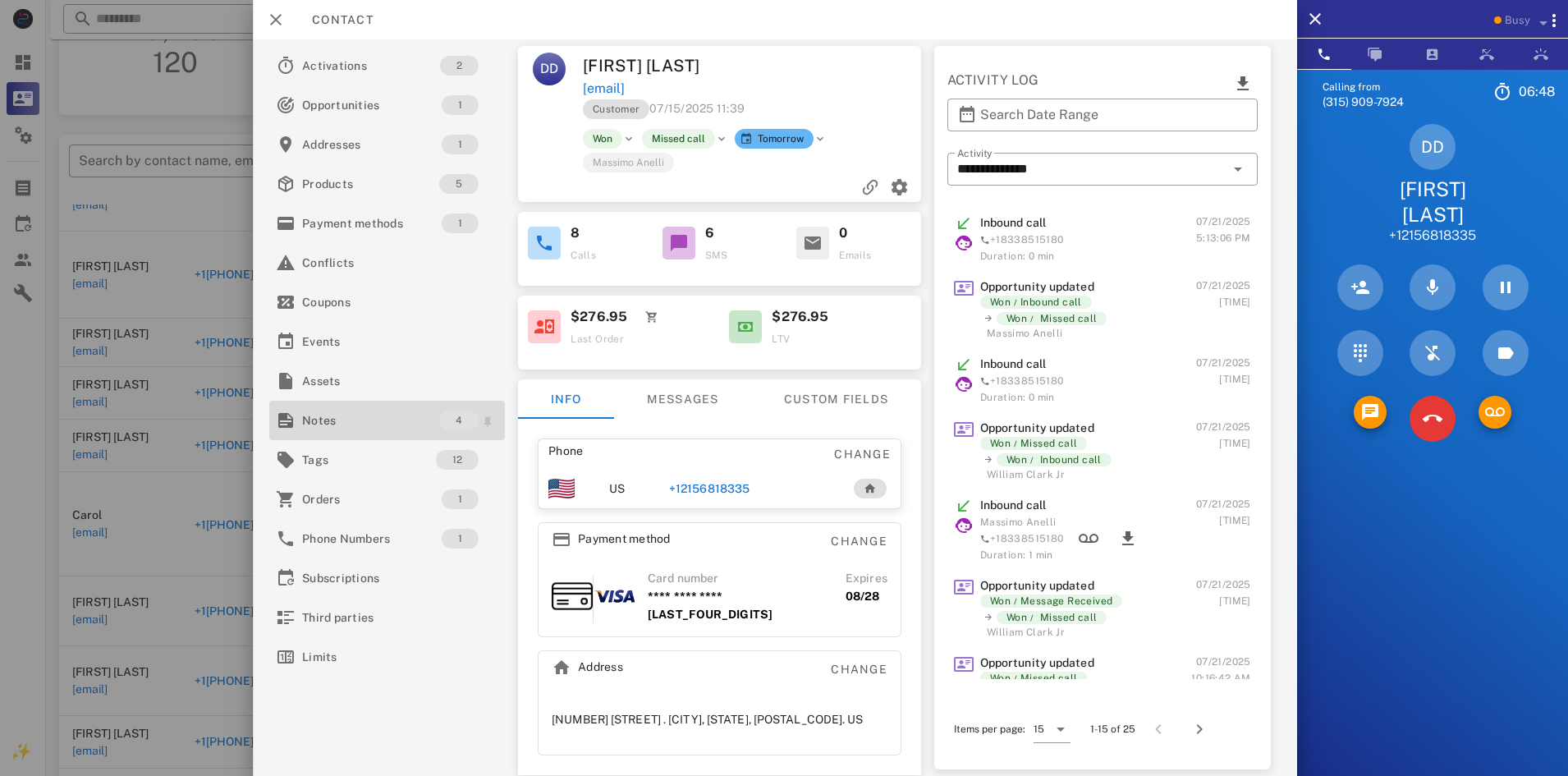 click on "Notes" at bounding box center [370, 420] 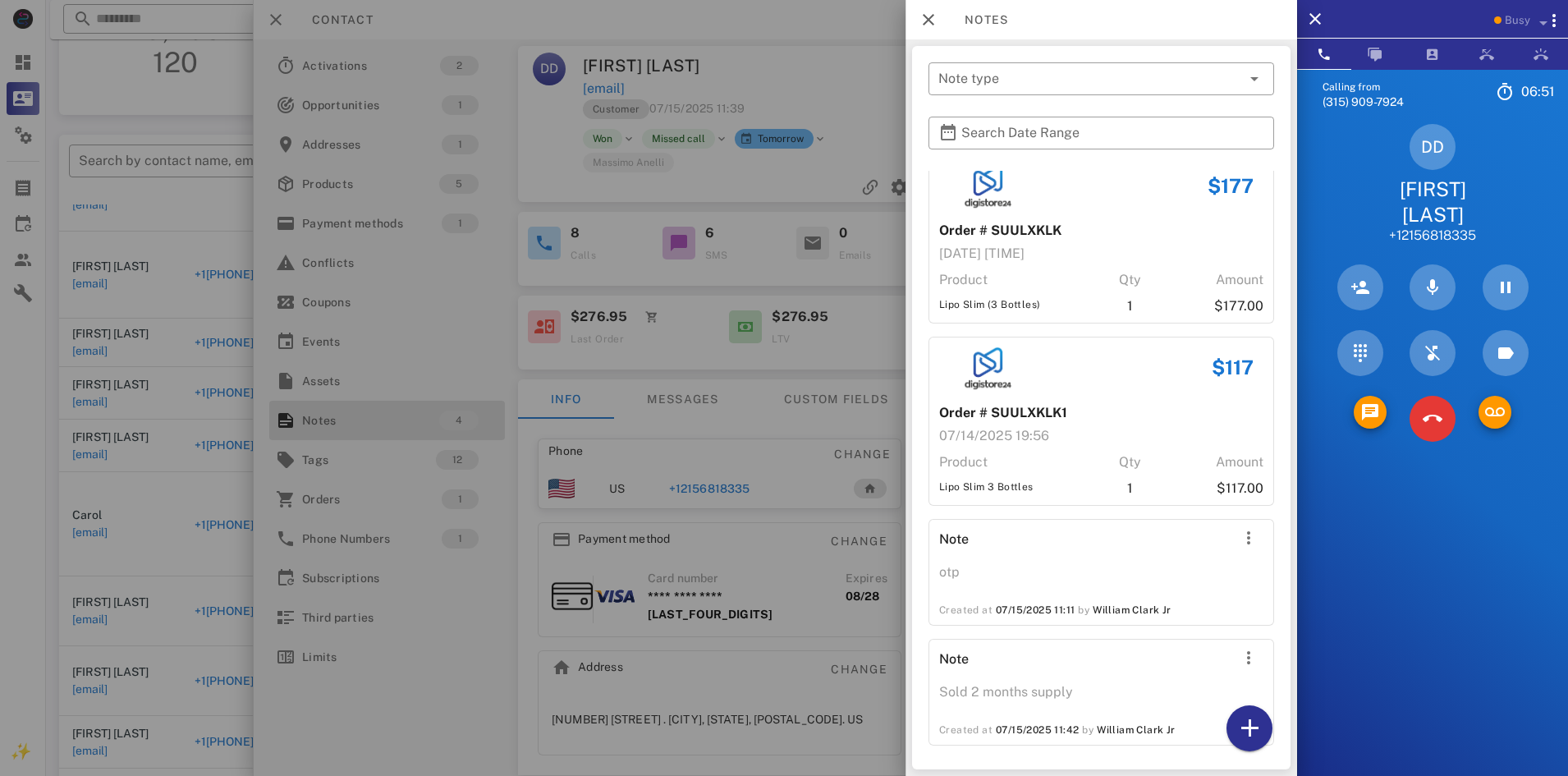 scroll, scrollTop: 20, scrollLeft: 0, axis: vertical 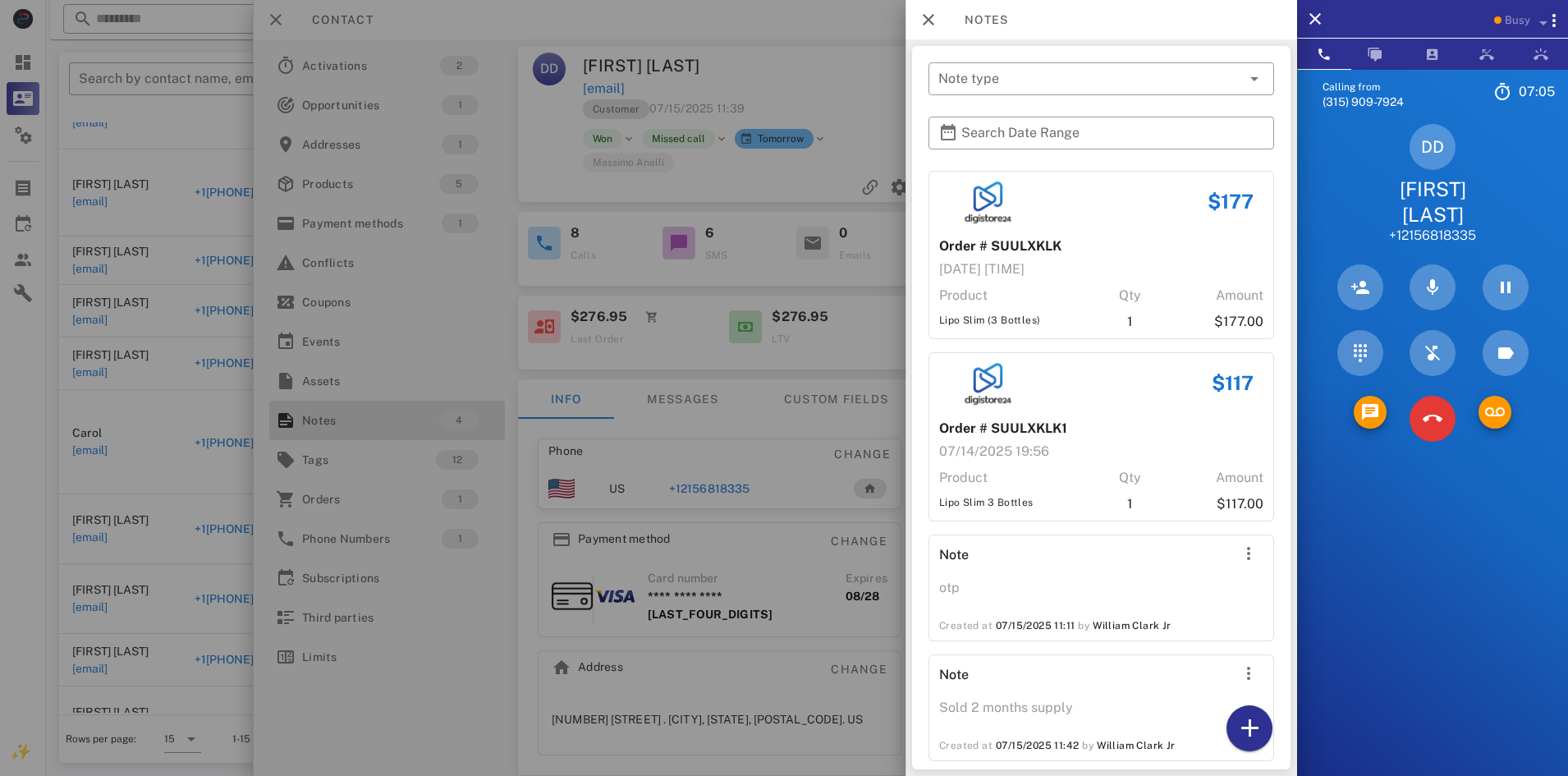 click at bounding box center (784, 388) 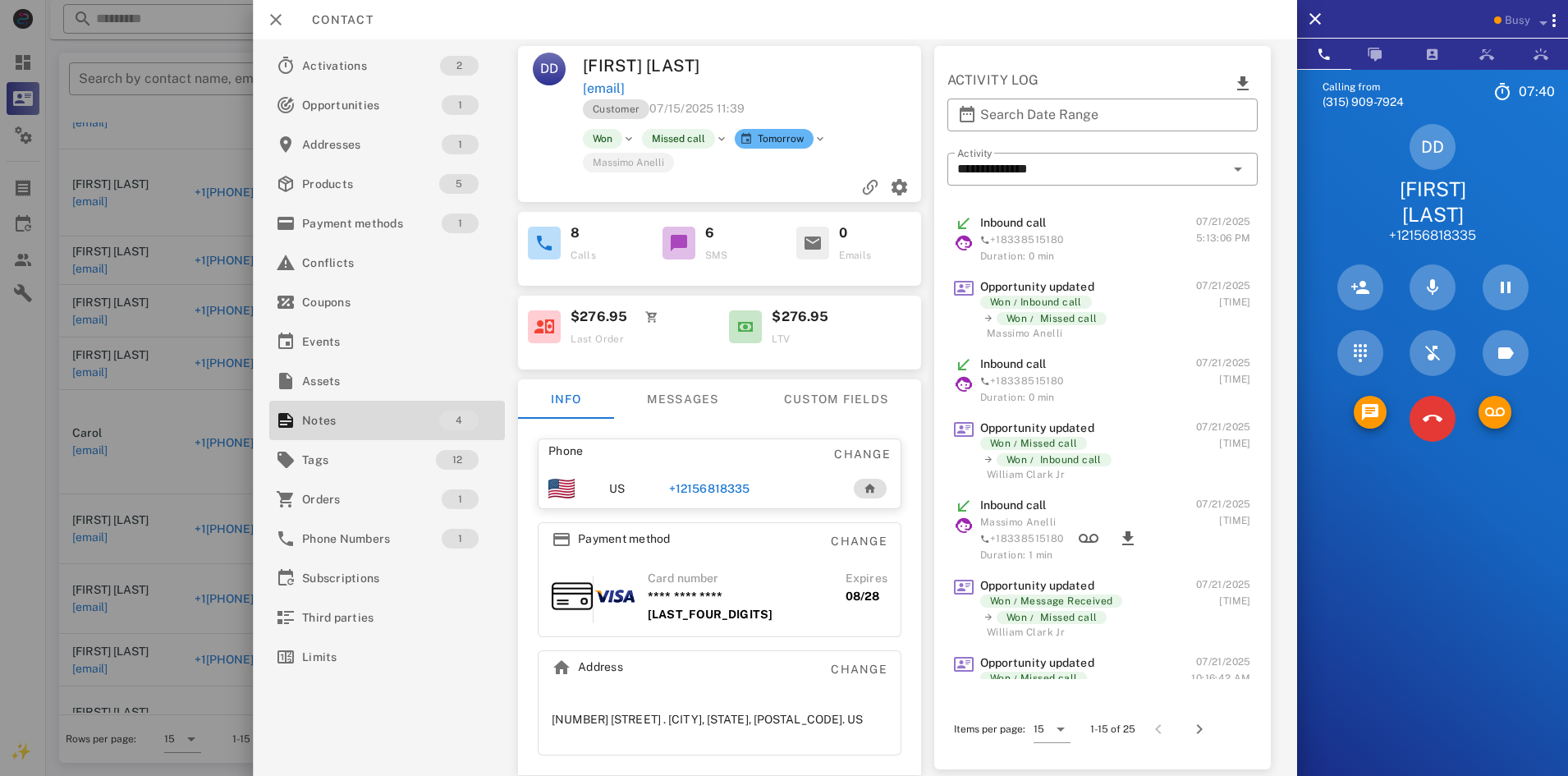 click on "[EMAIL]" at bounding box center [603, 89] 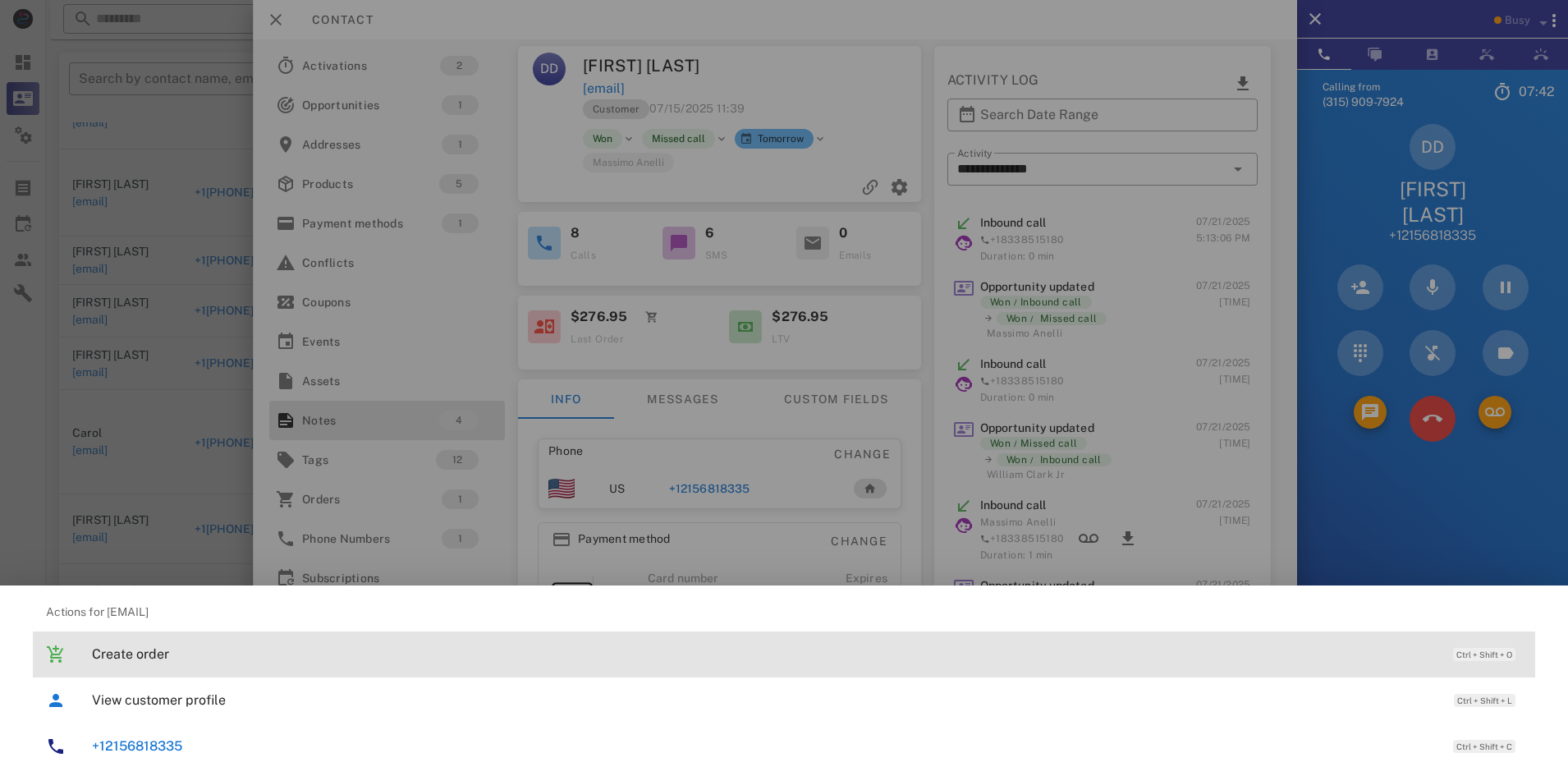 click on "Create order" at bounding box center (764, 654) 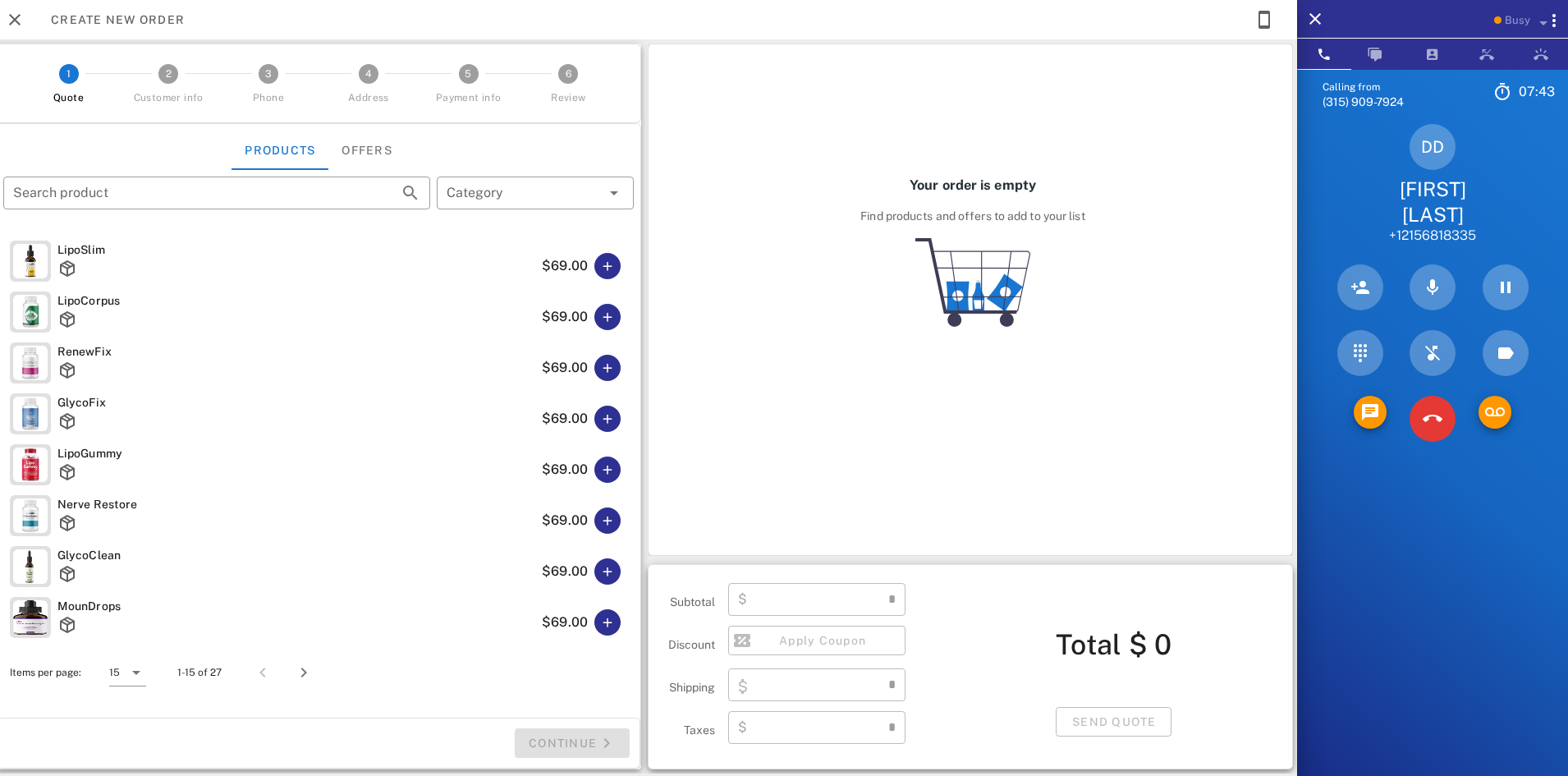 type on "**********" 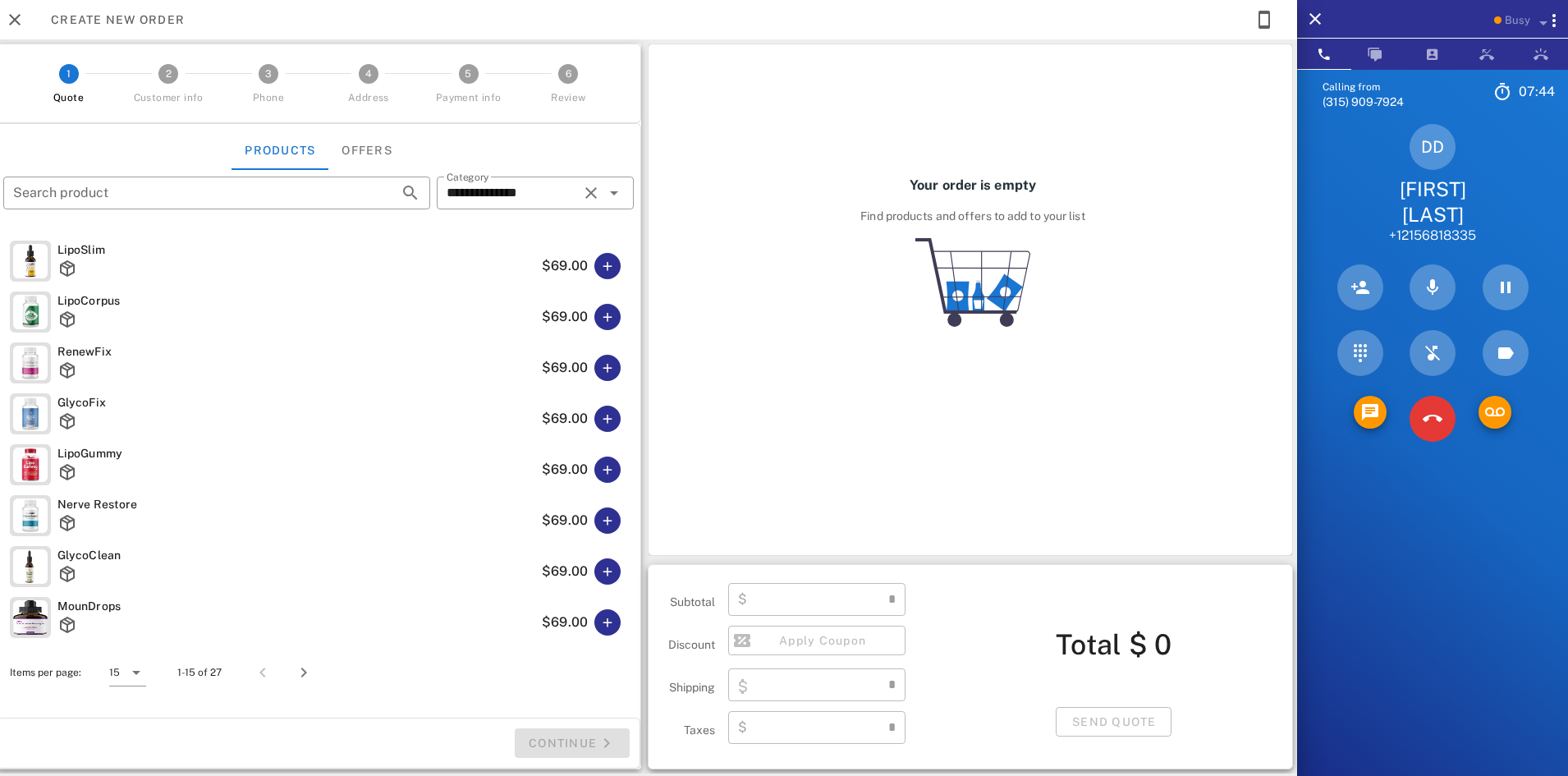type on "****" 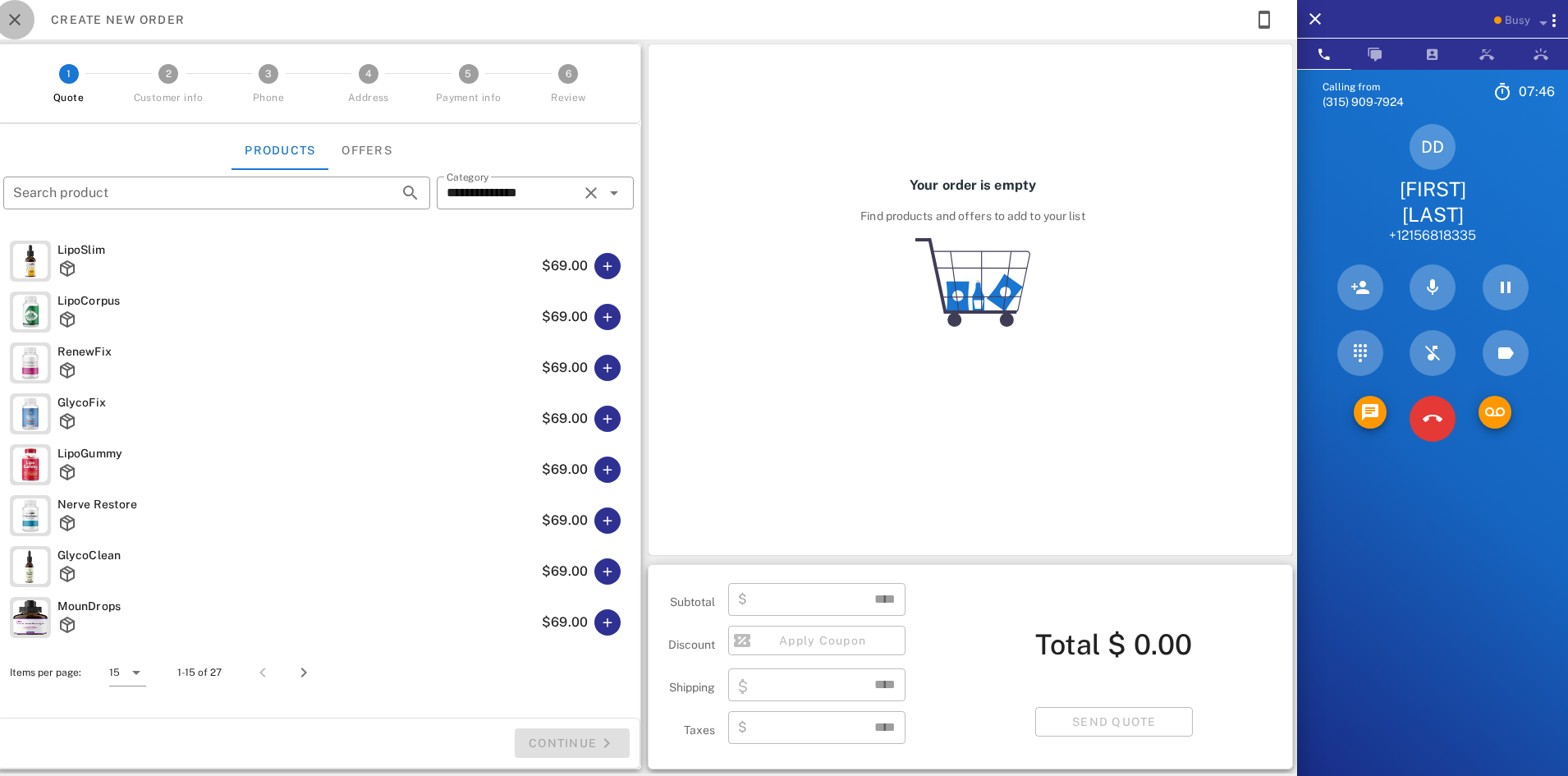 click at bounding box center (15, 20) 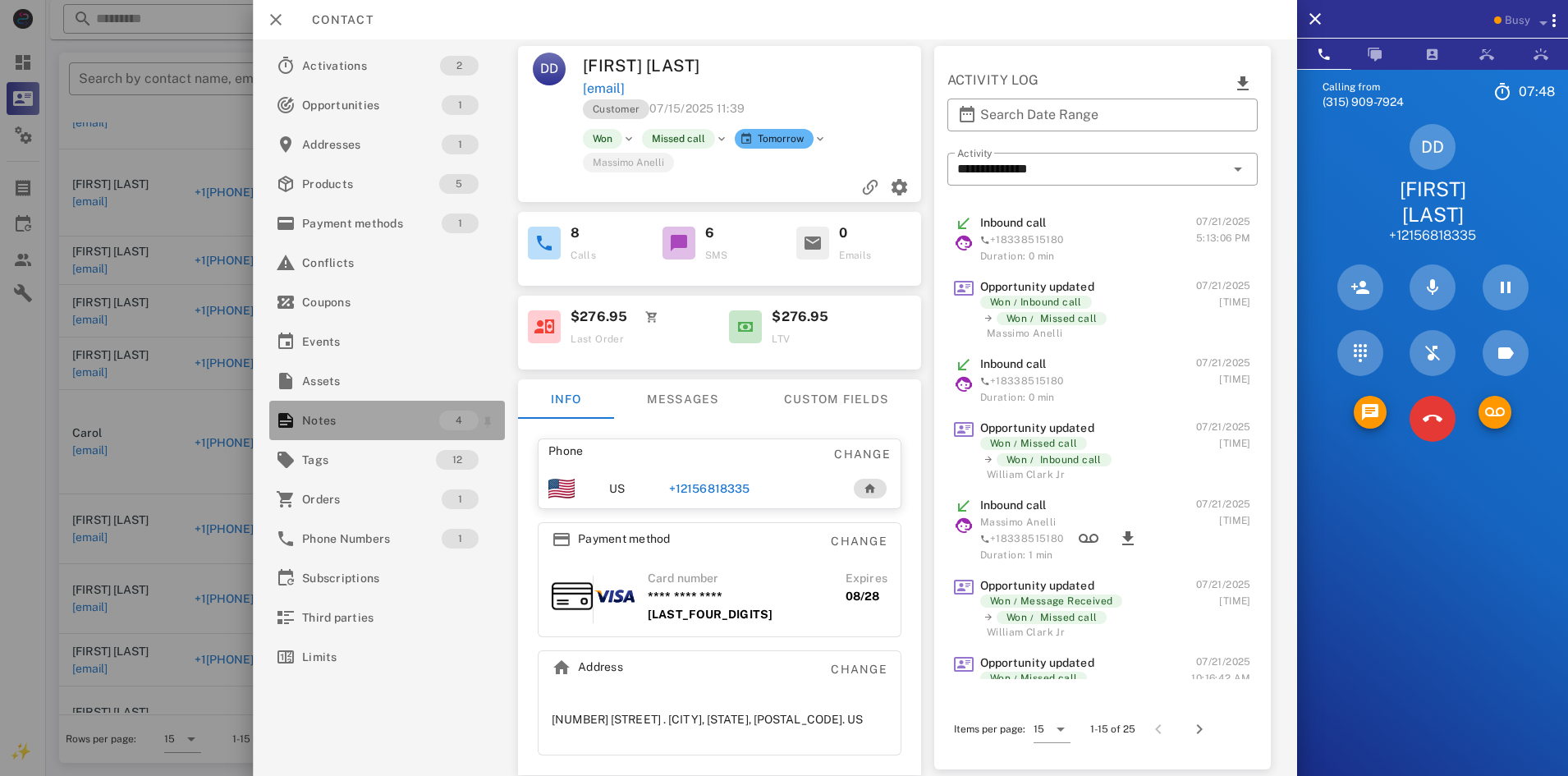 click on "Notes" at bounding box center (370, 420) 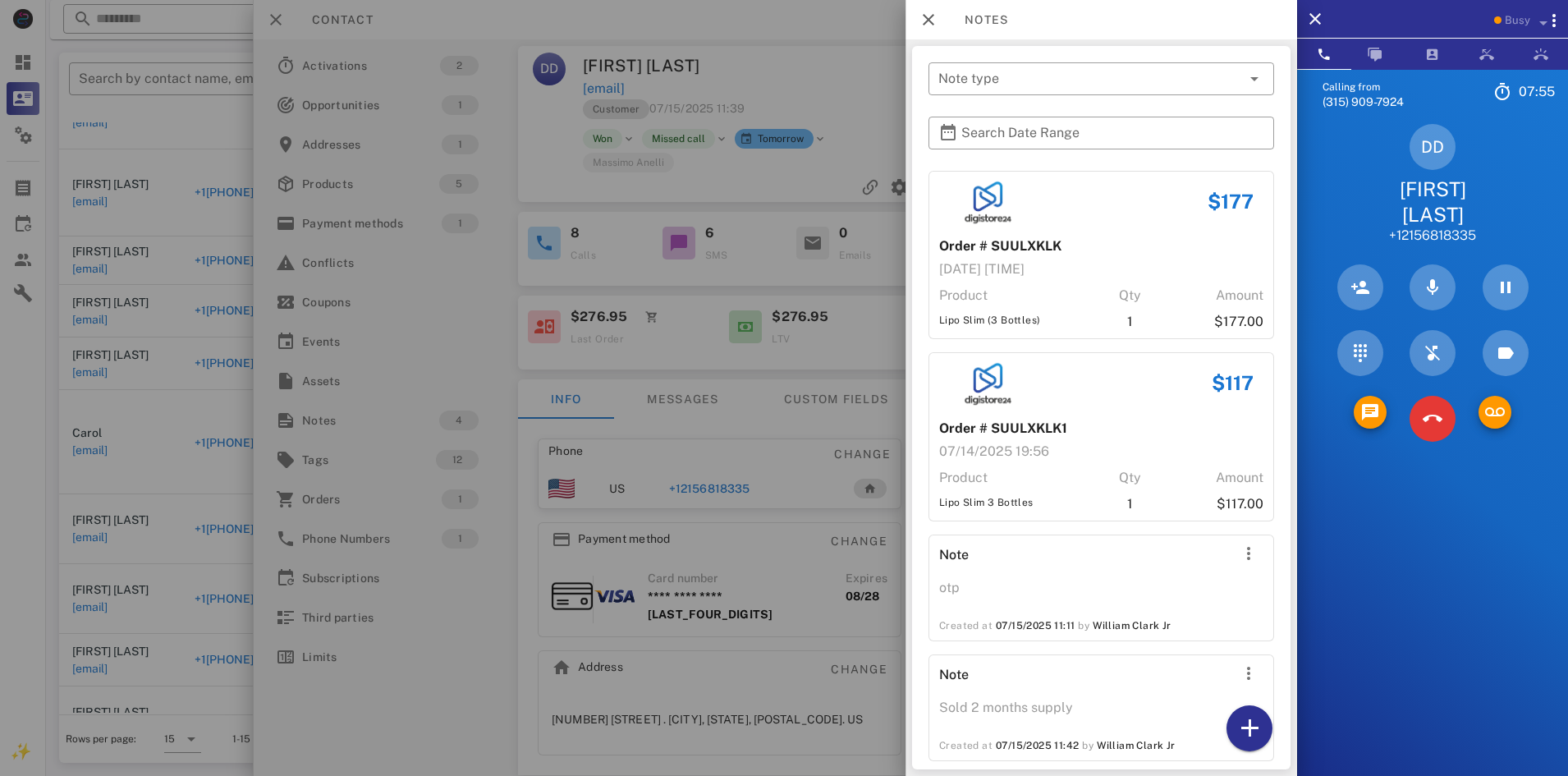 click on "Product" at bounding box center (1016, 296) 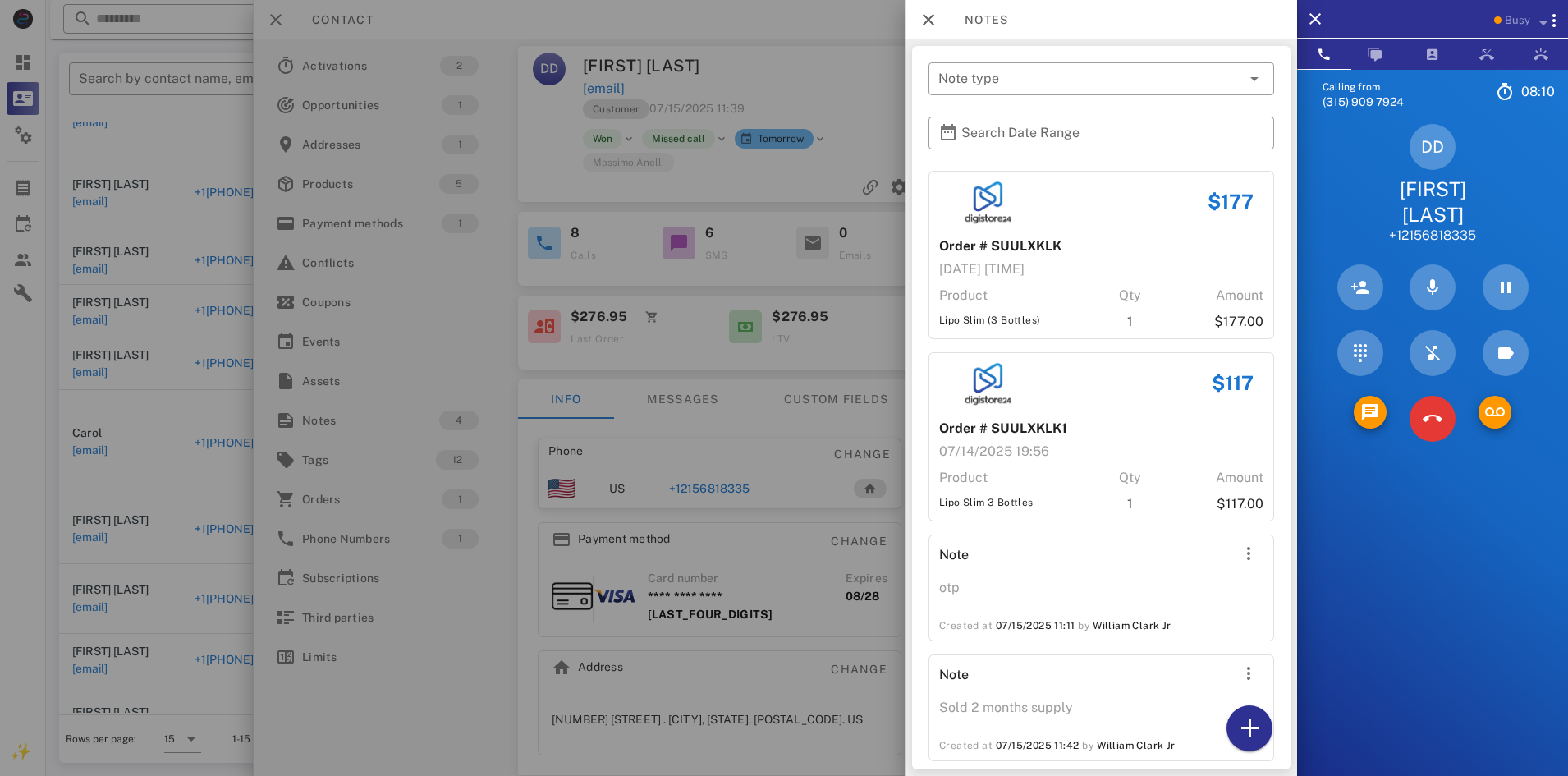 scroll, scrollTop: 20, scrollLeft: 0, axis: vertical 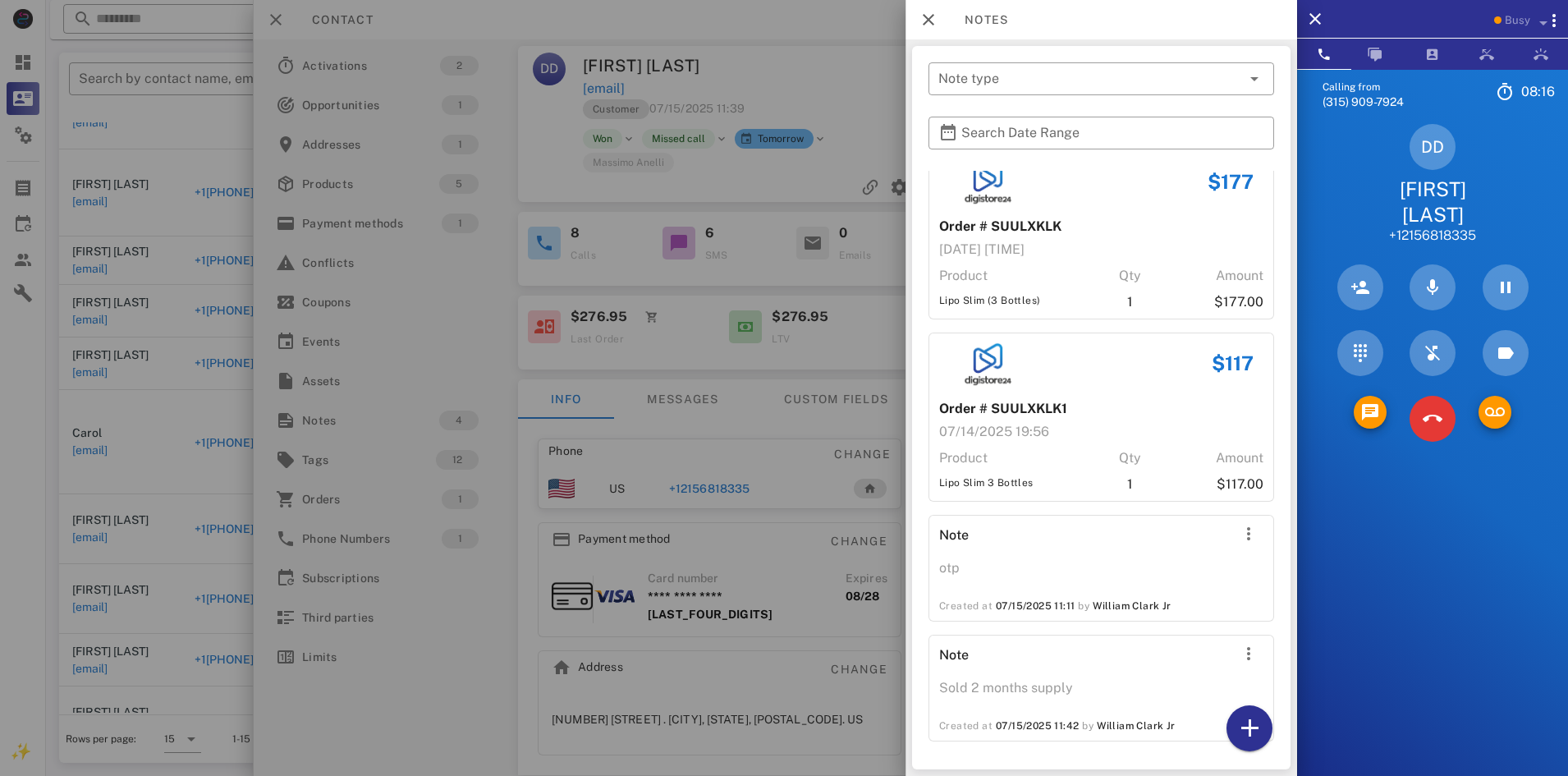 click at bounding box center (784, 388) 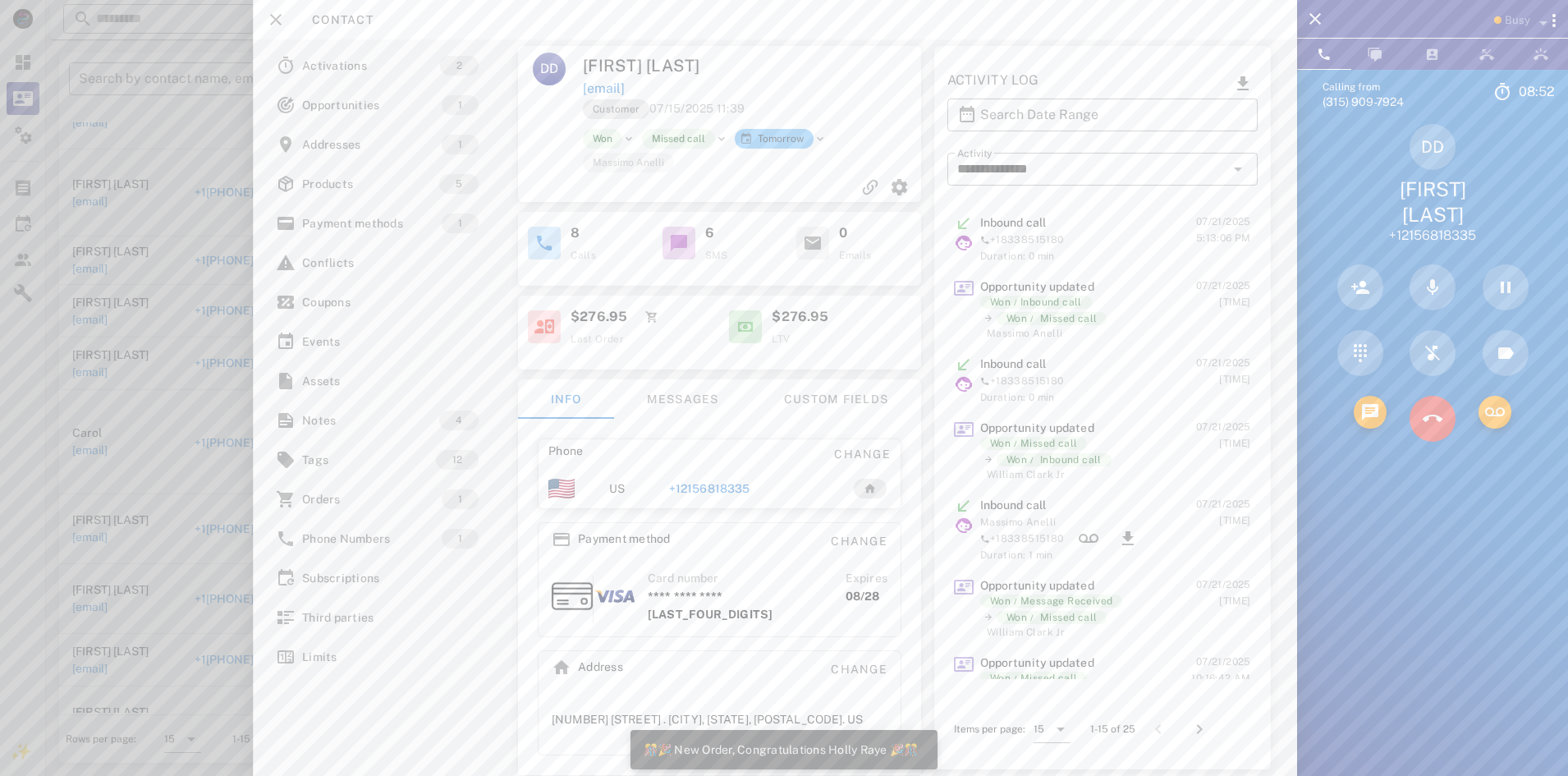 click on "[EMAIL]" at bounding box center (603, 89) 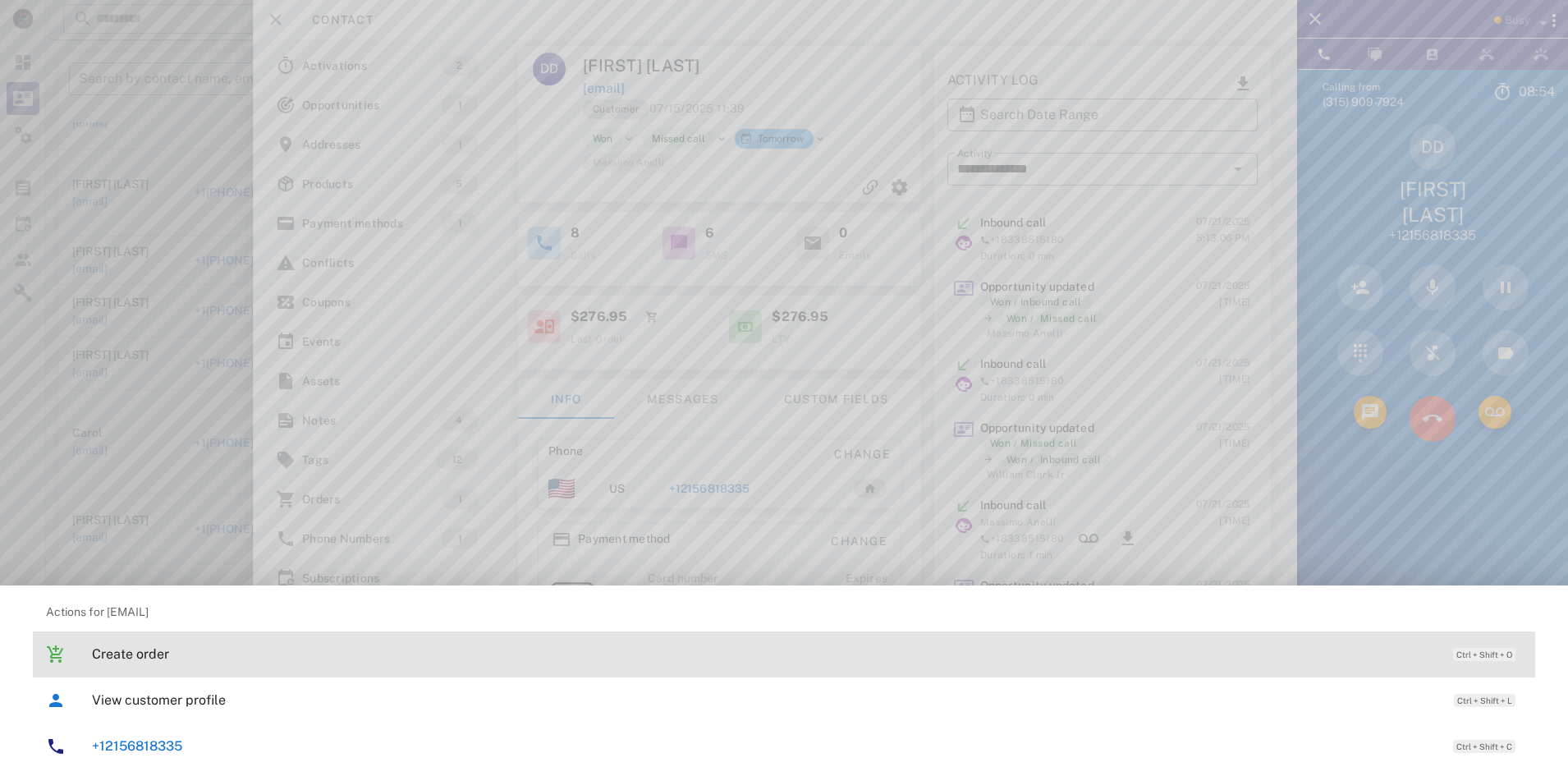 click on "Create order" at bounding box center (764, 654) 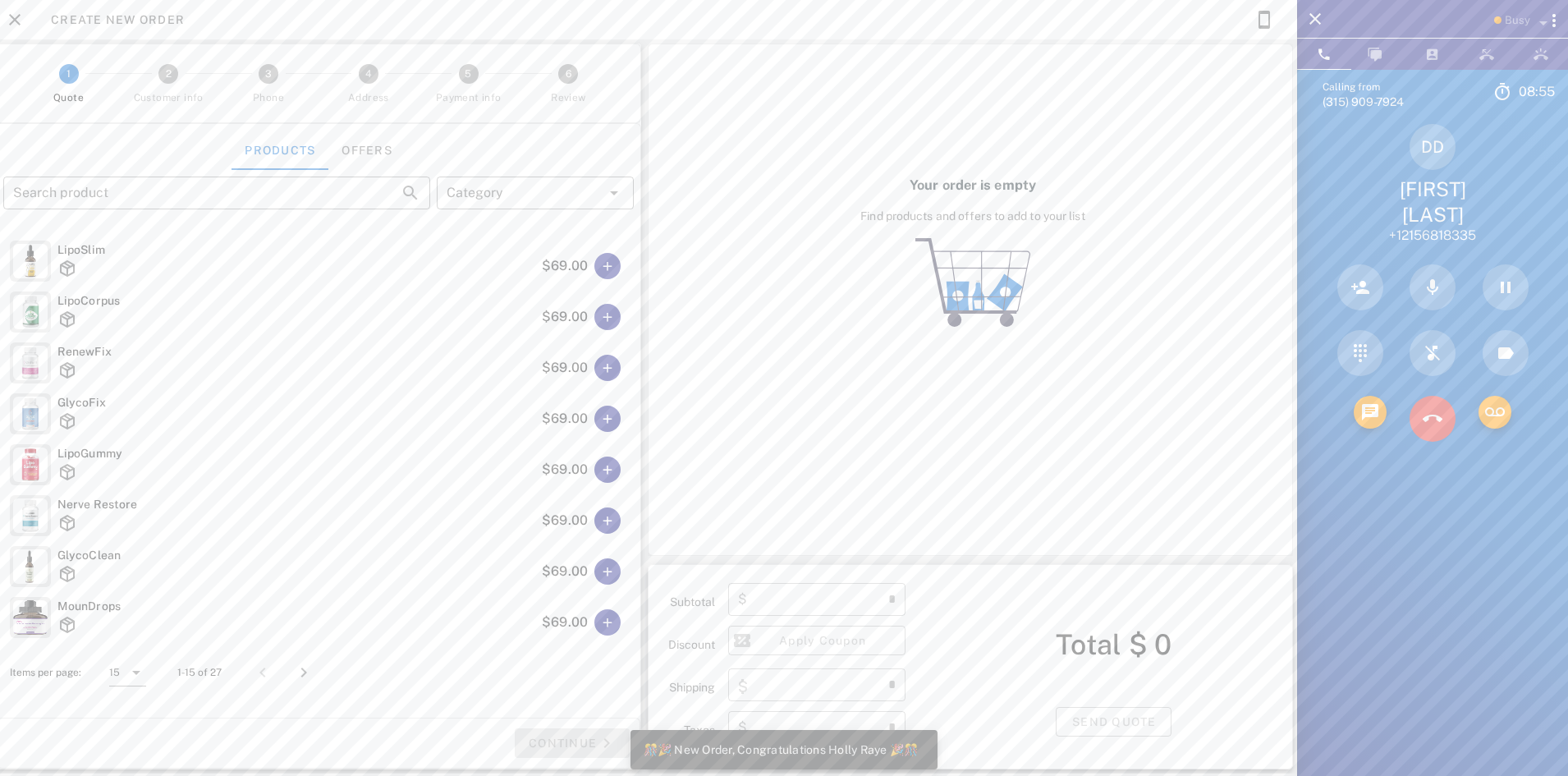 type on "**********" 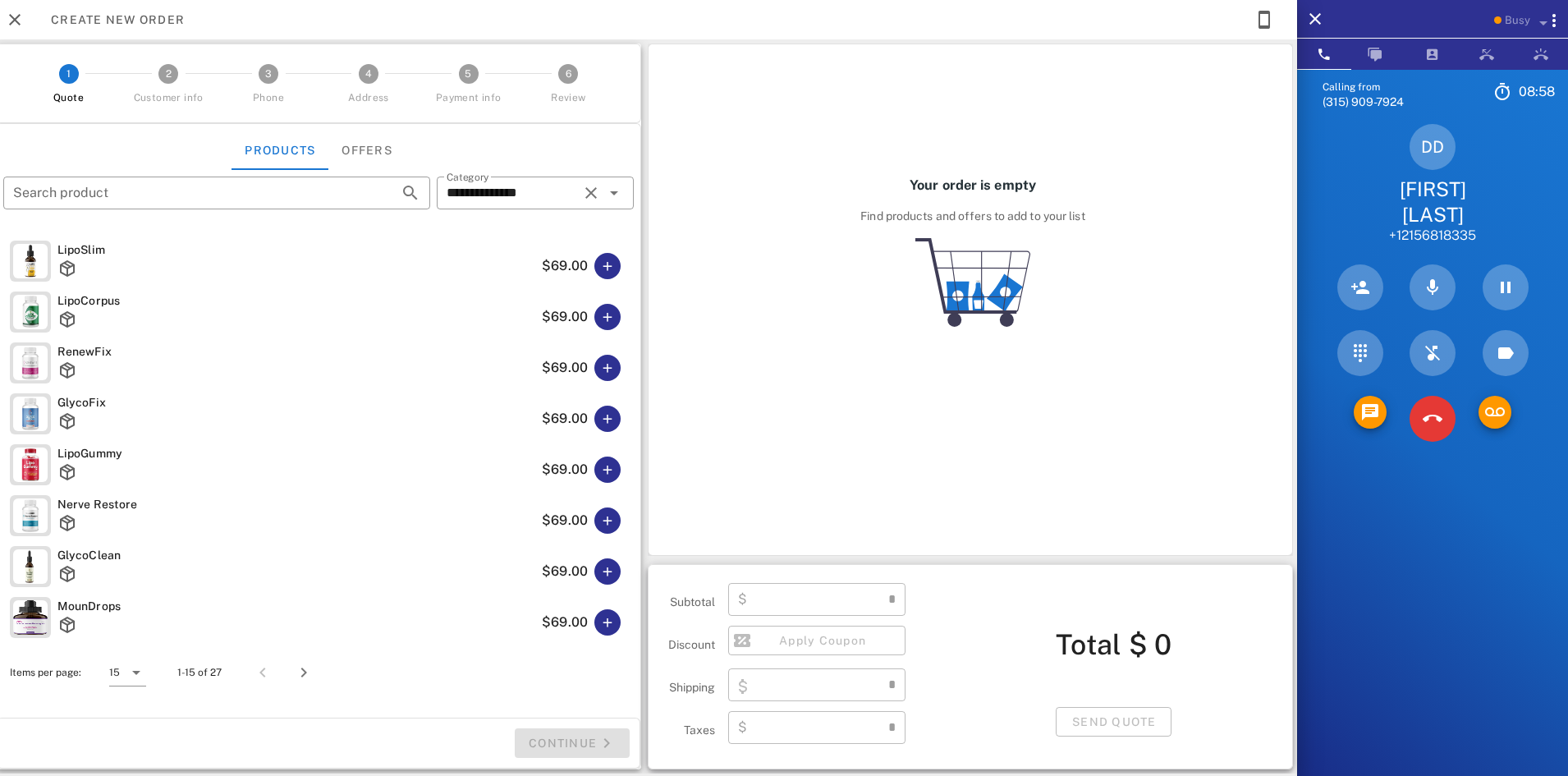 type on "****" 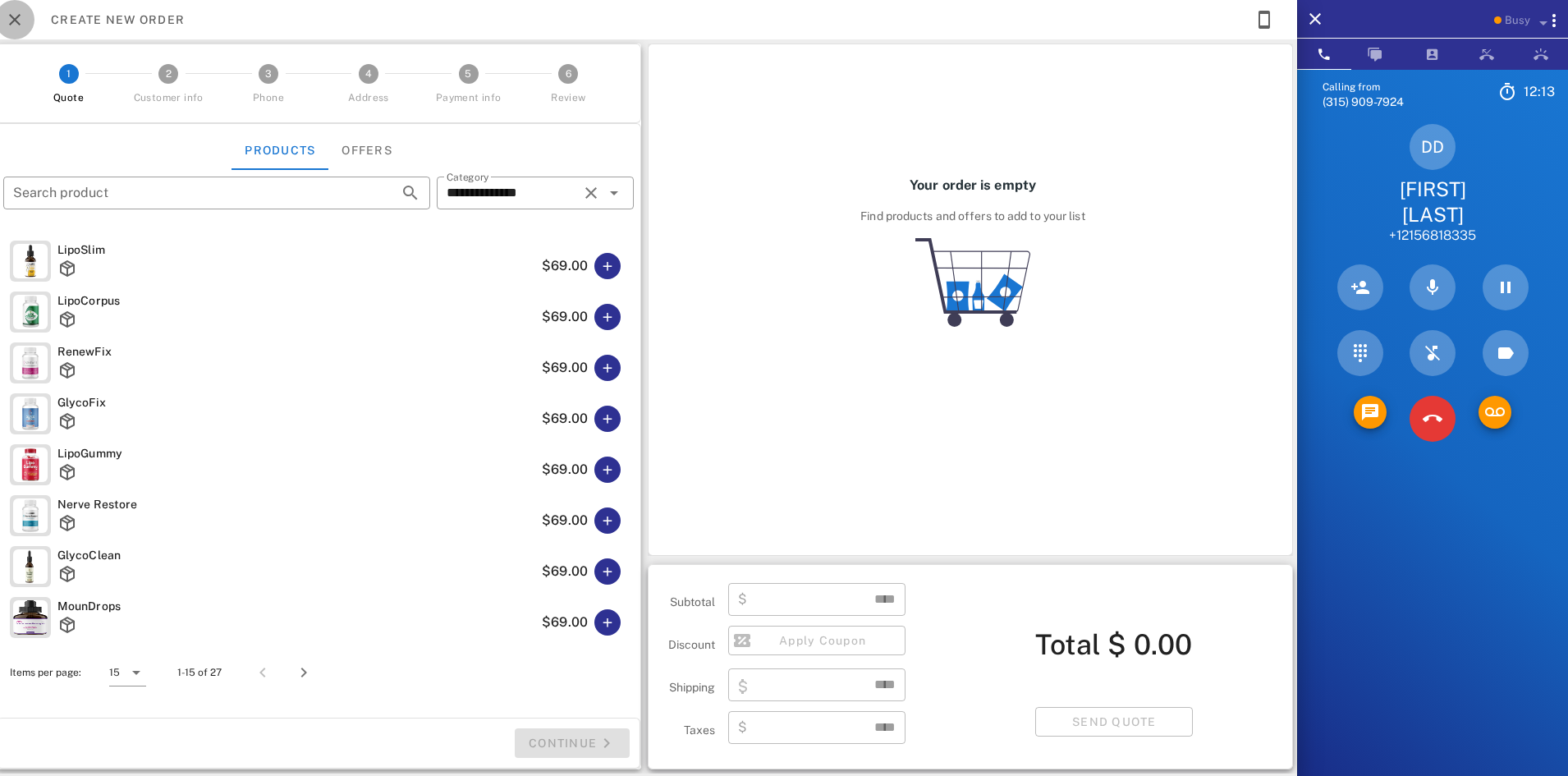 click at bounding box center (15, 20) 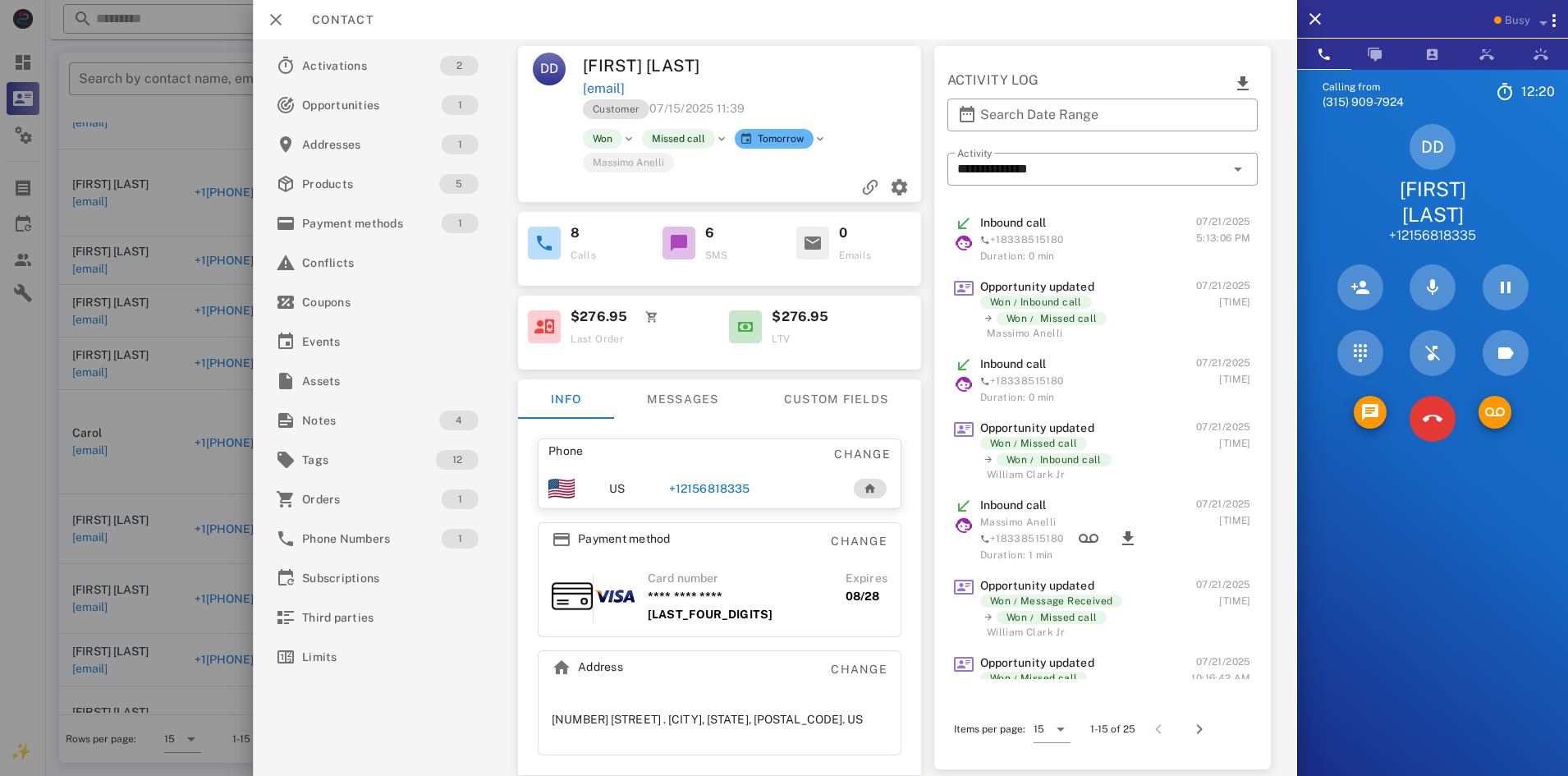 click on "[EMAIL]" at bounding box center [603, 89] 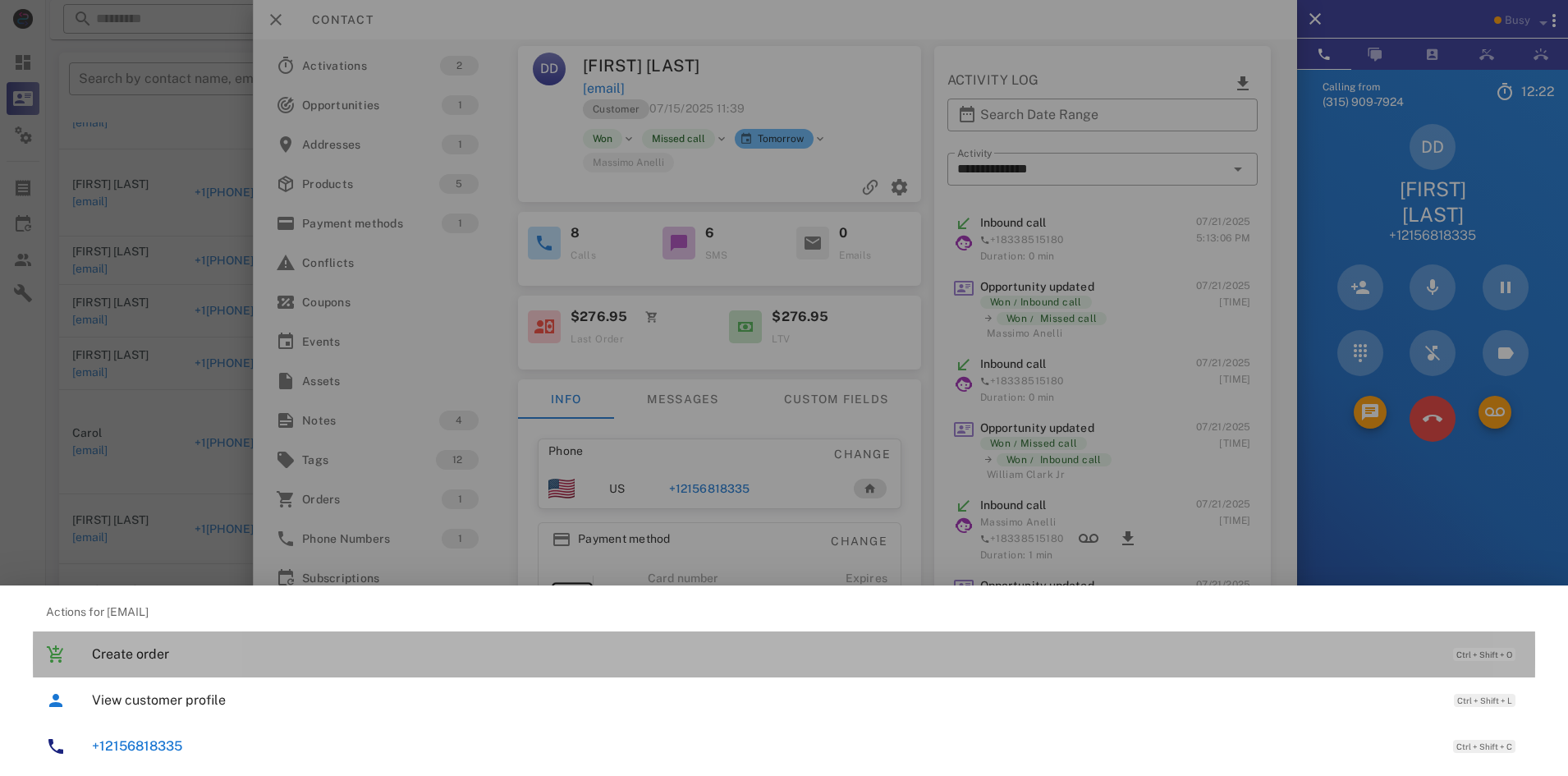 click on "Create order Ctrl + Shift + O" at bounding box center (784, 654) 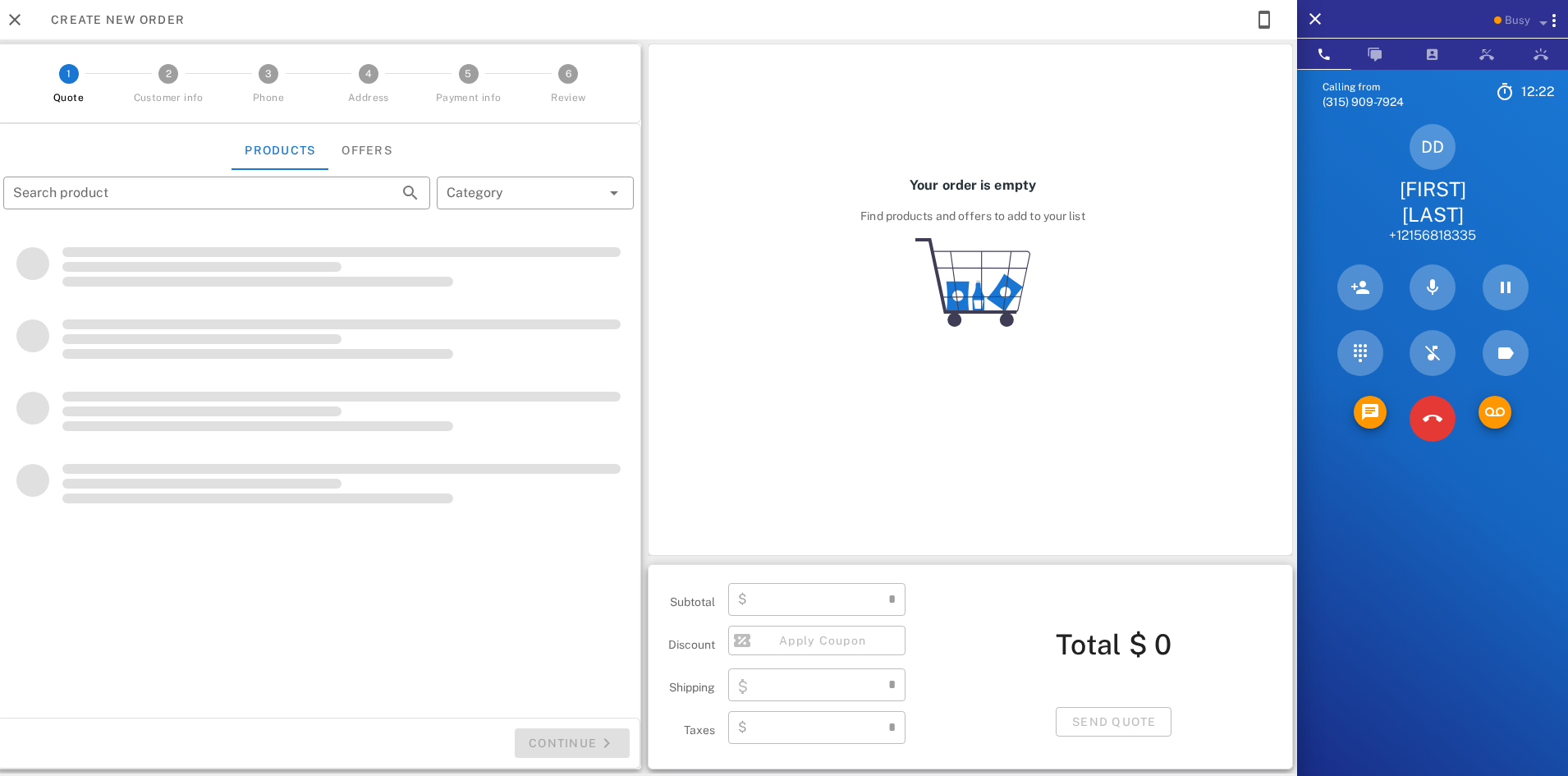 type on "**********" 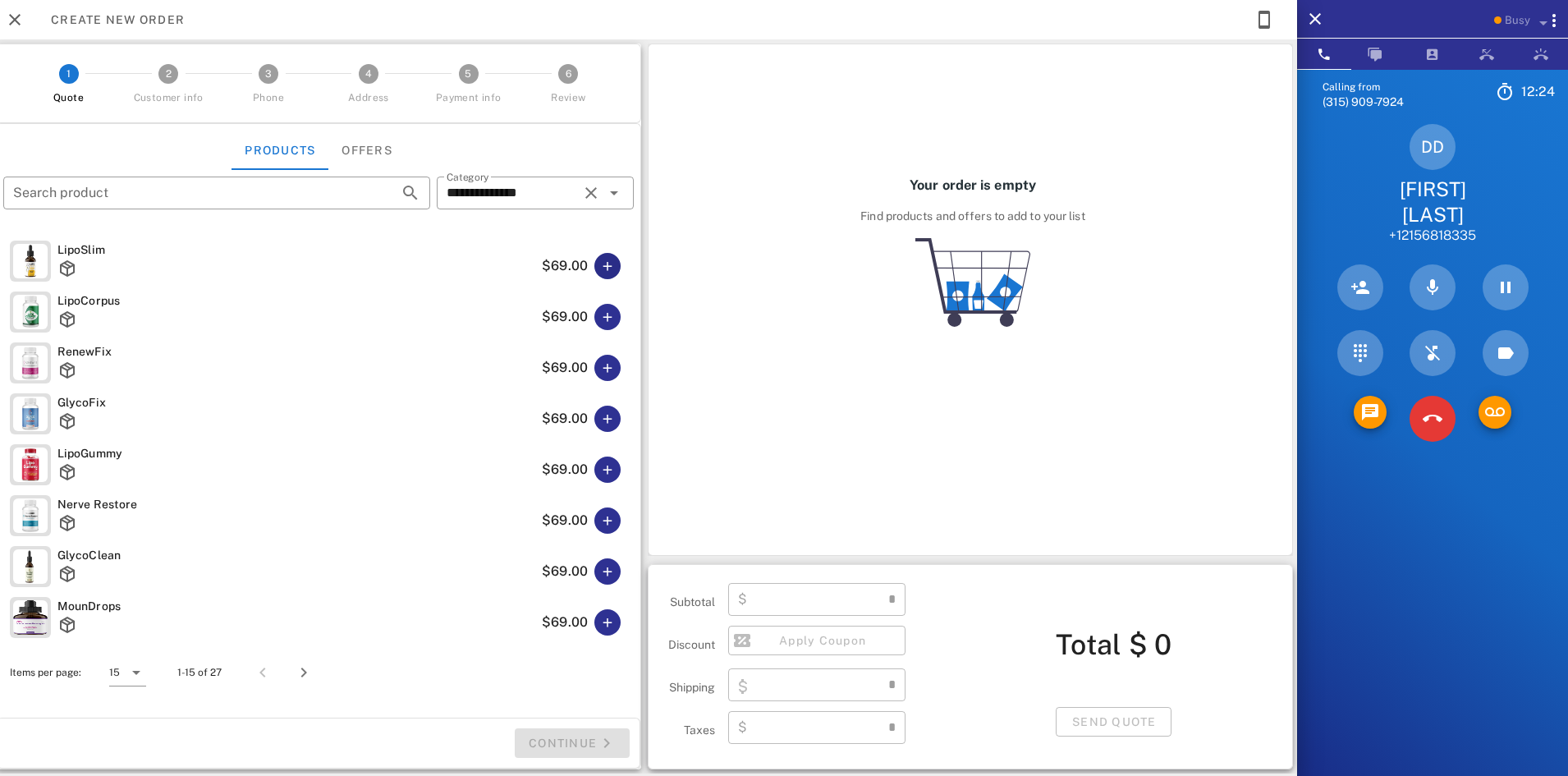 type on "****" 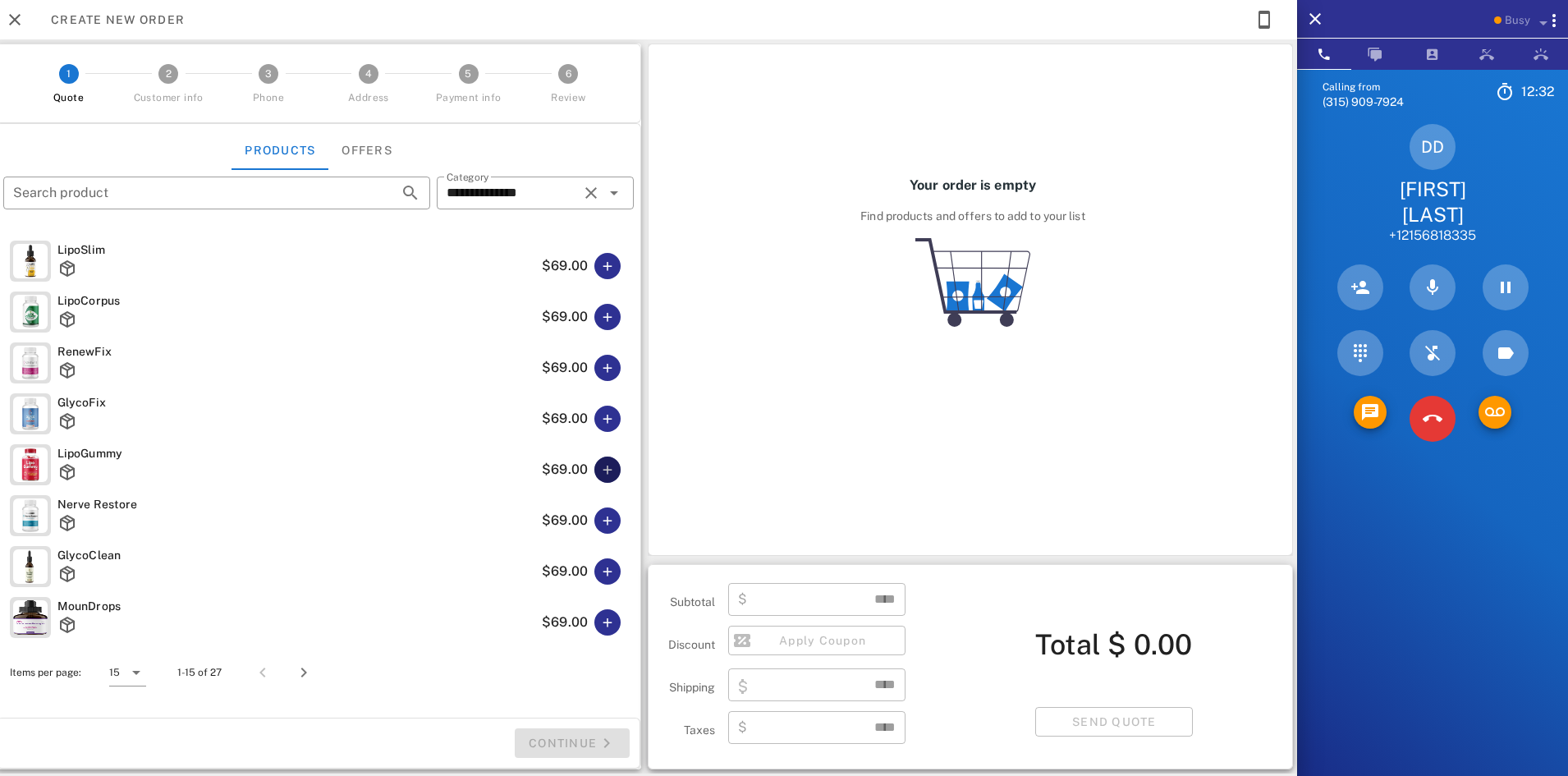 click at bounding box center (607, 470) 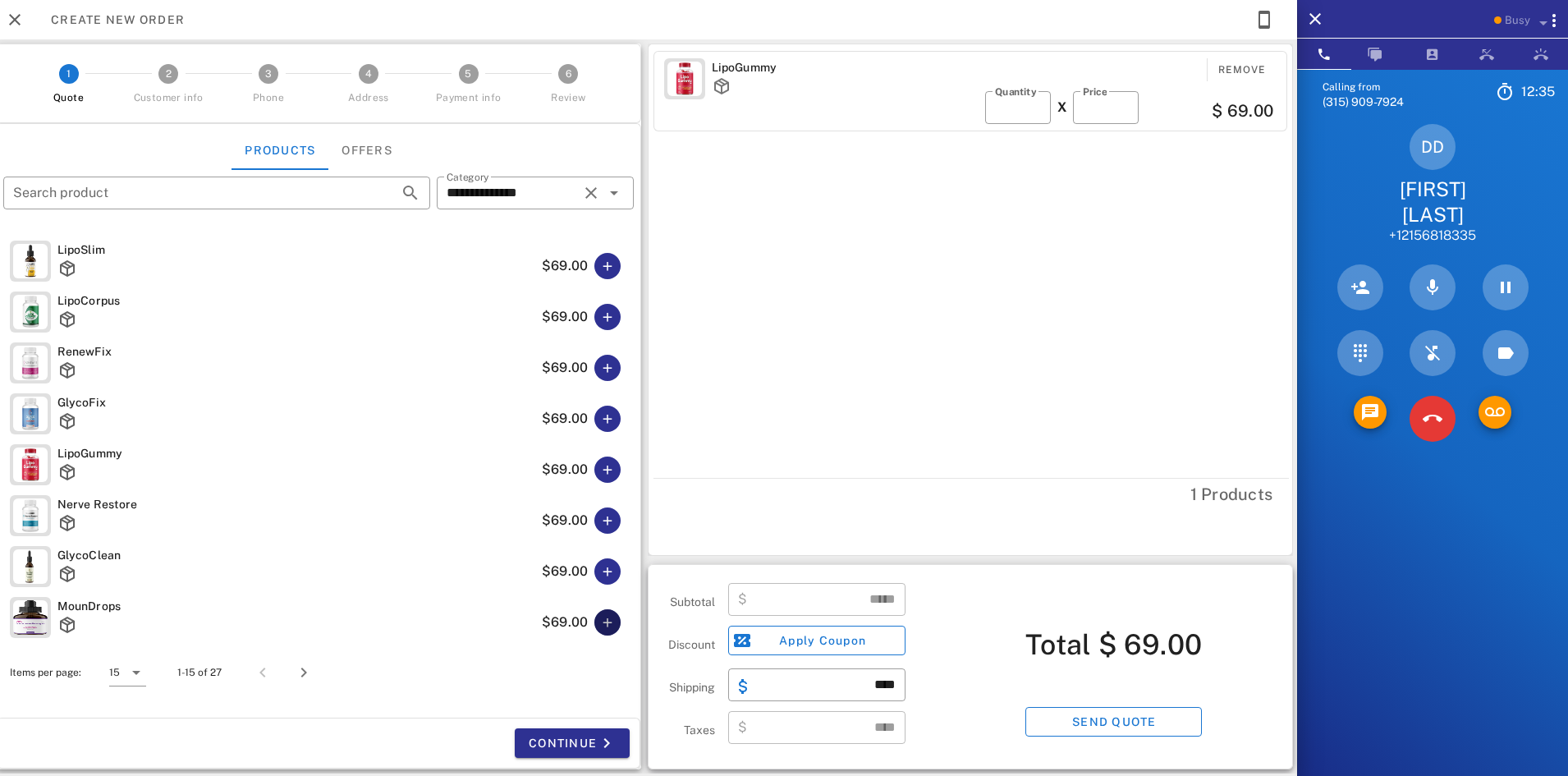 click at bounding box center (607, 622) 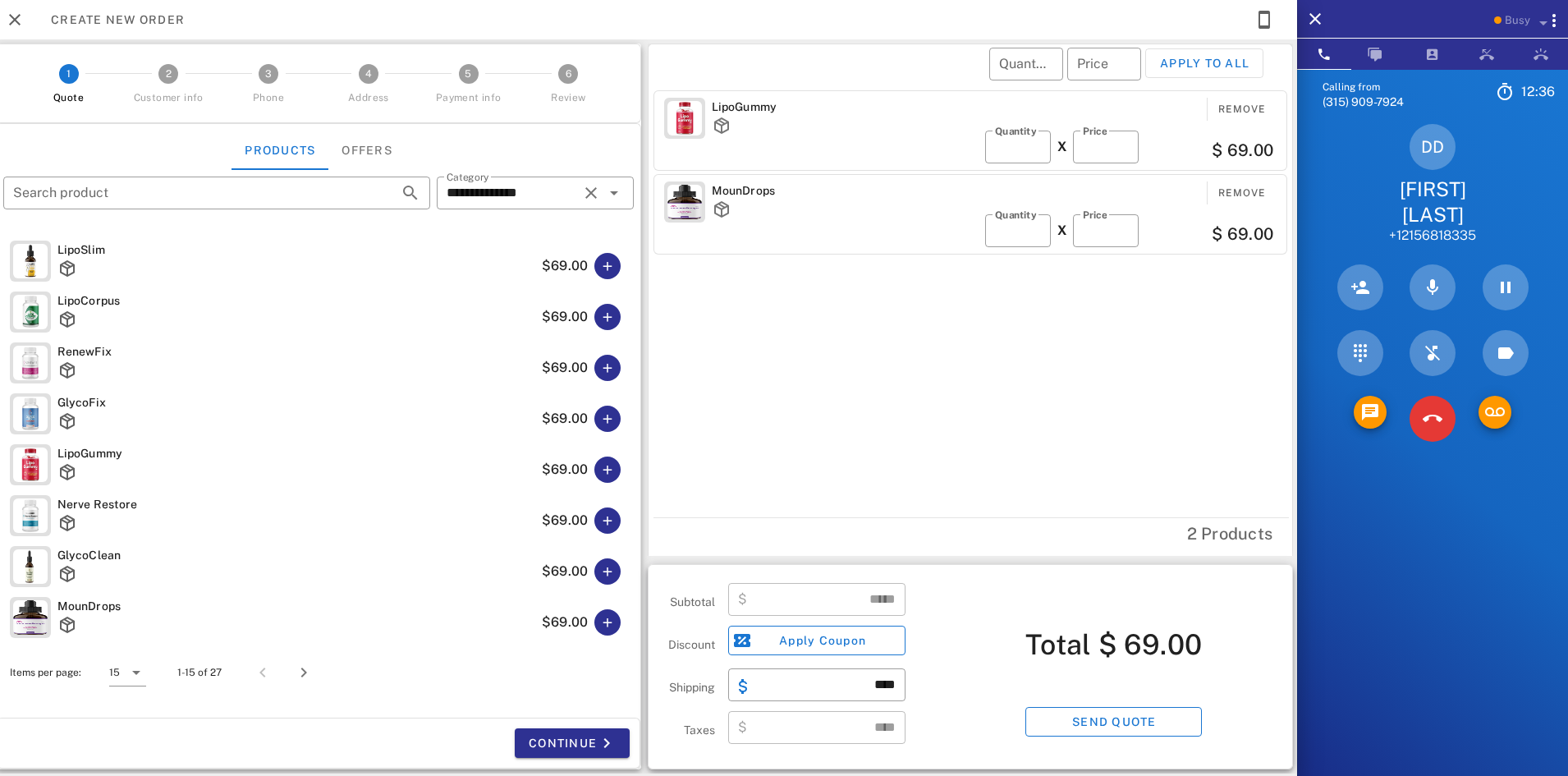 type on "******" 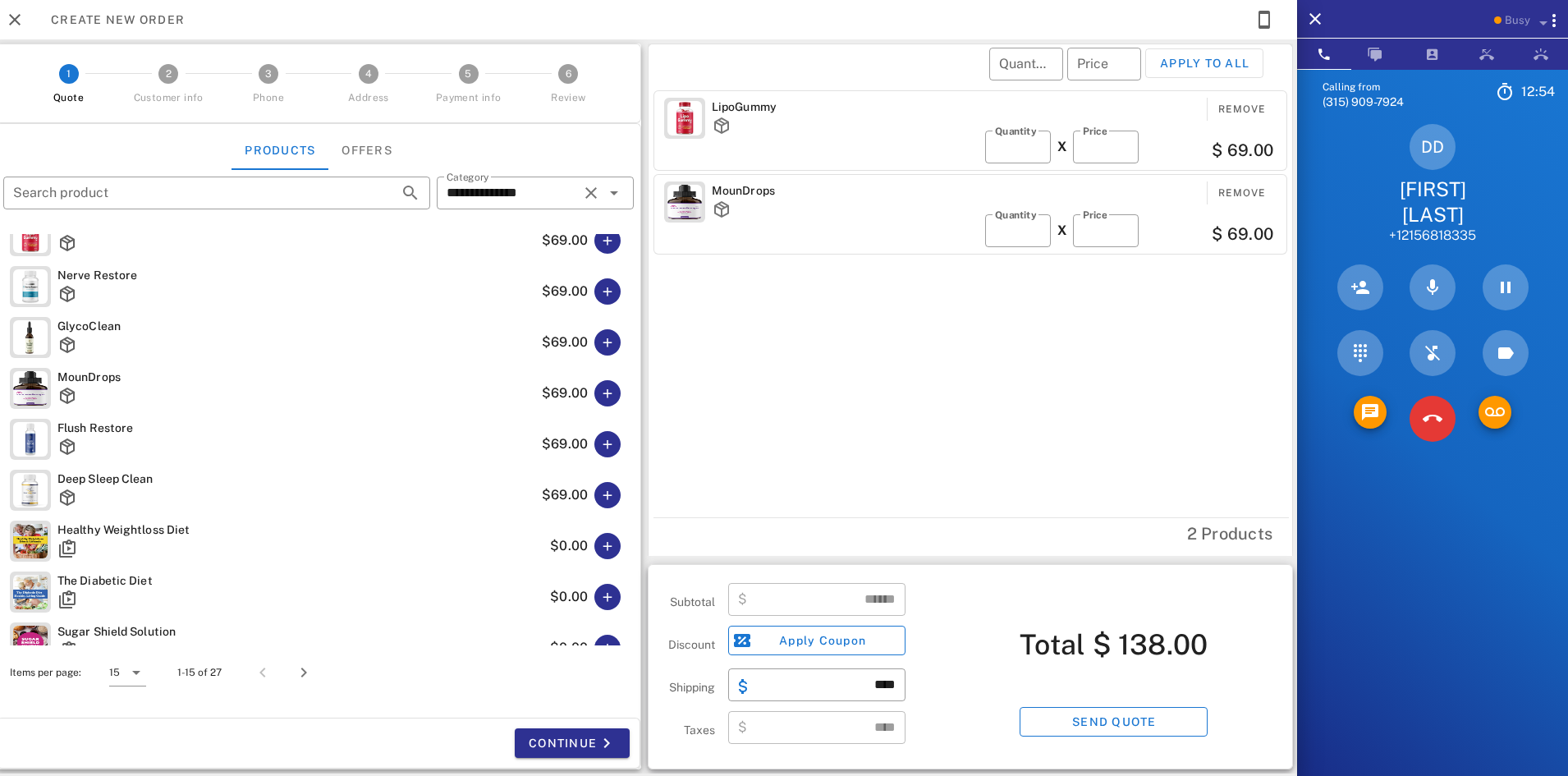 scroll, scrollTop: 328, scrollLeft: 0, axis: vertical 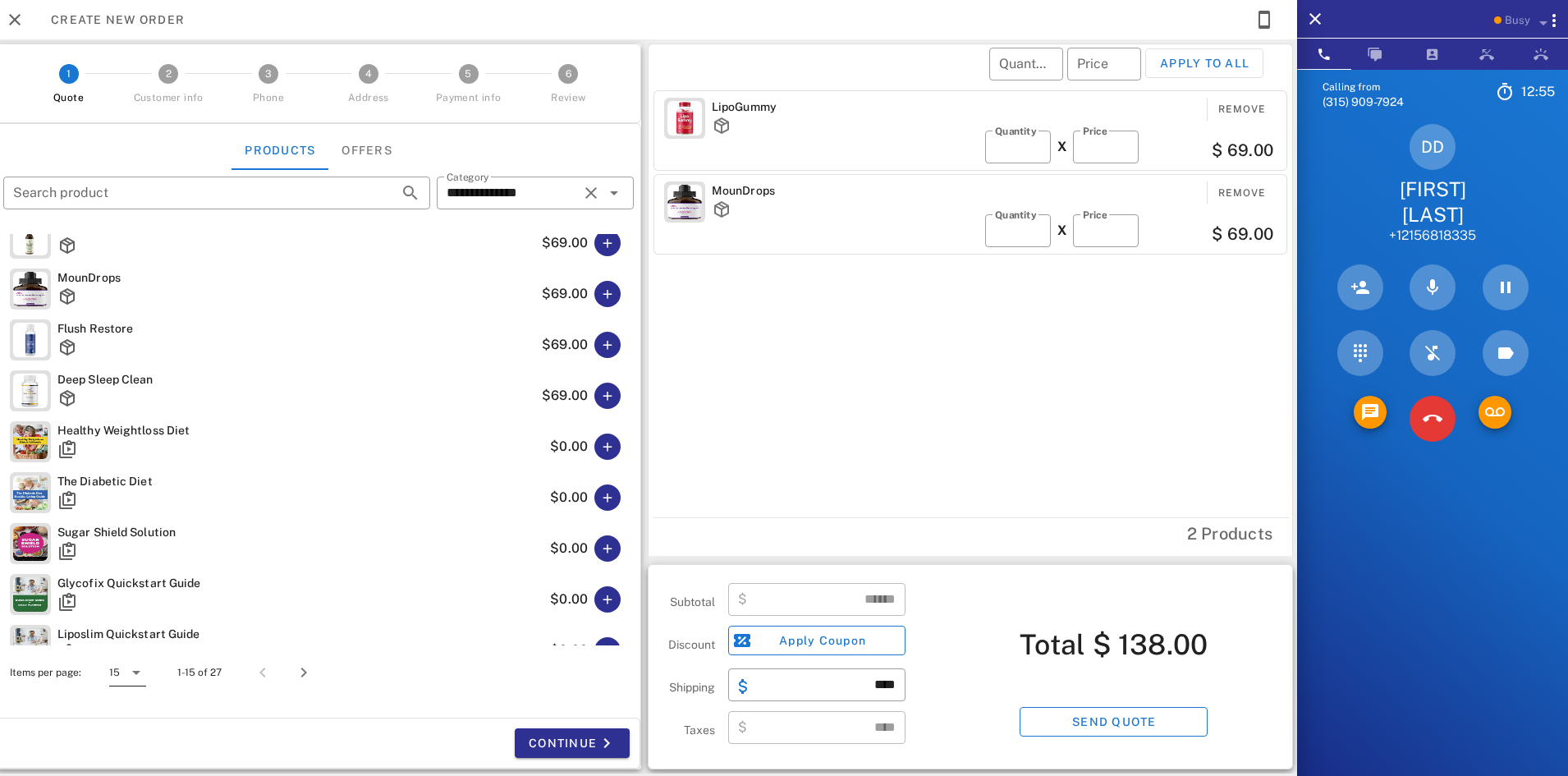 click at bounding box center (136, 673) 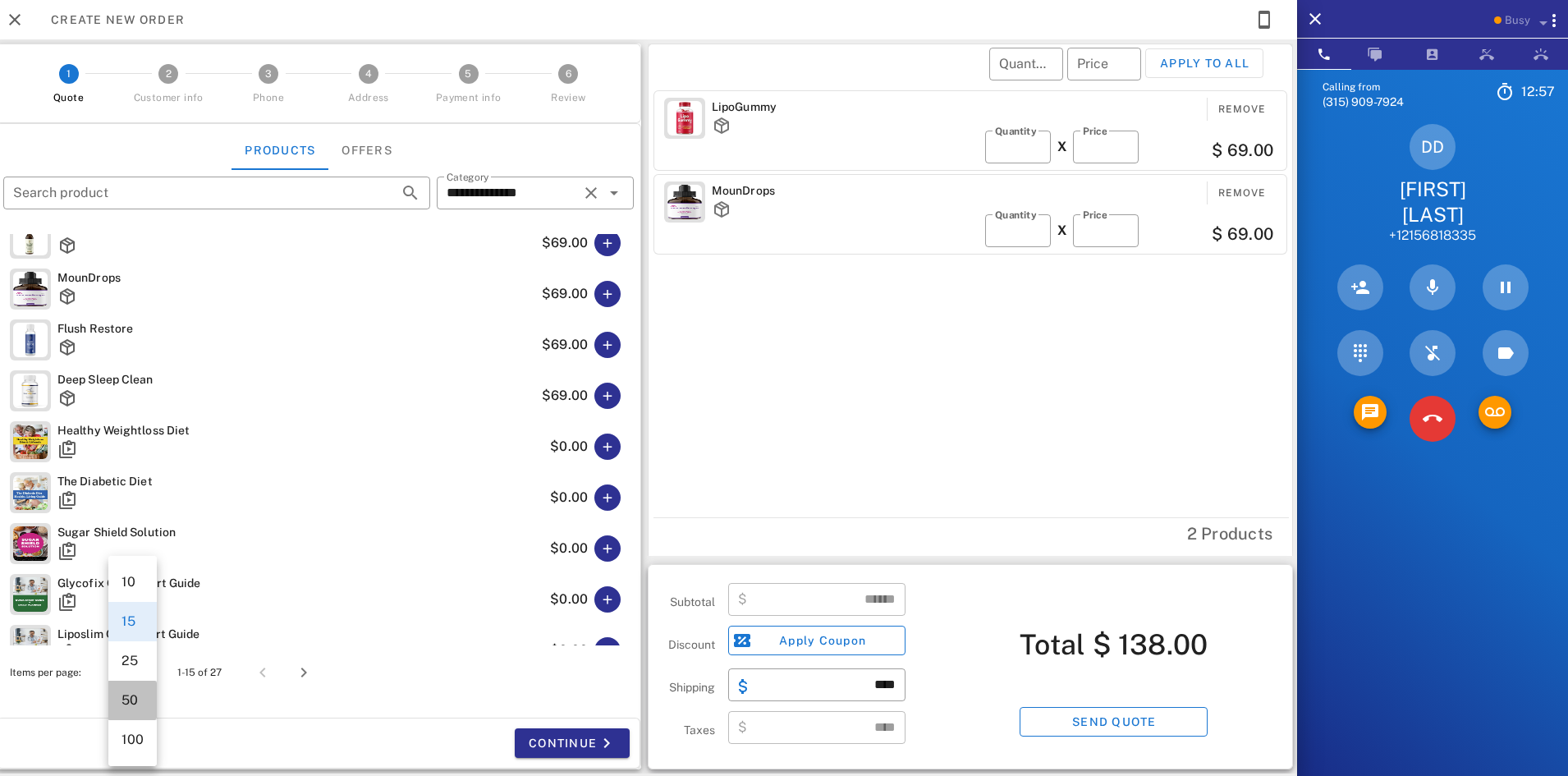 click on "50" at bounding box center (132, 700) 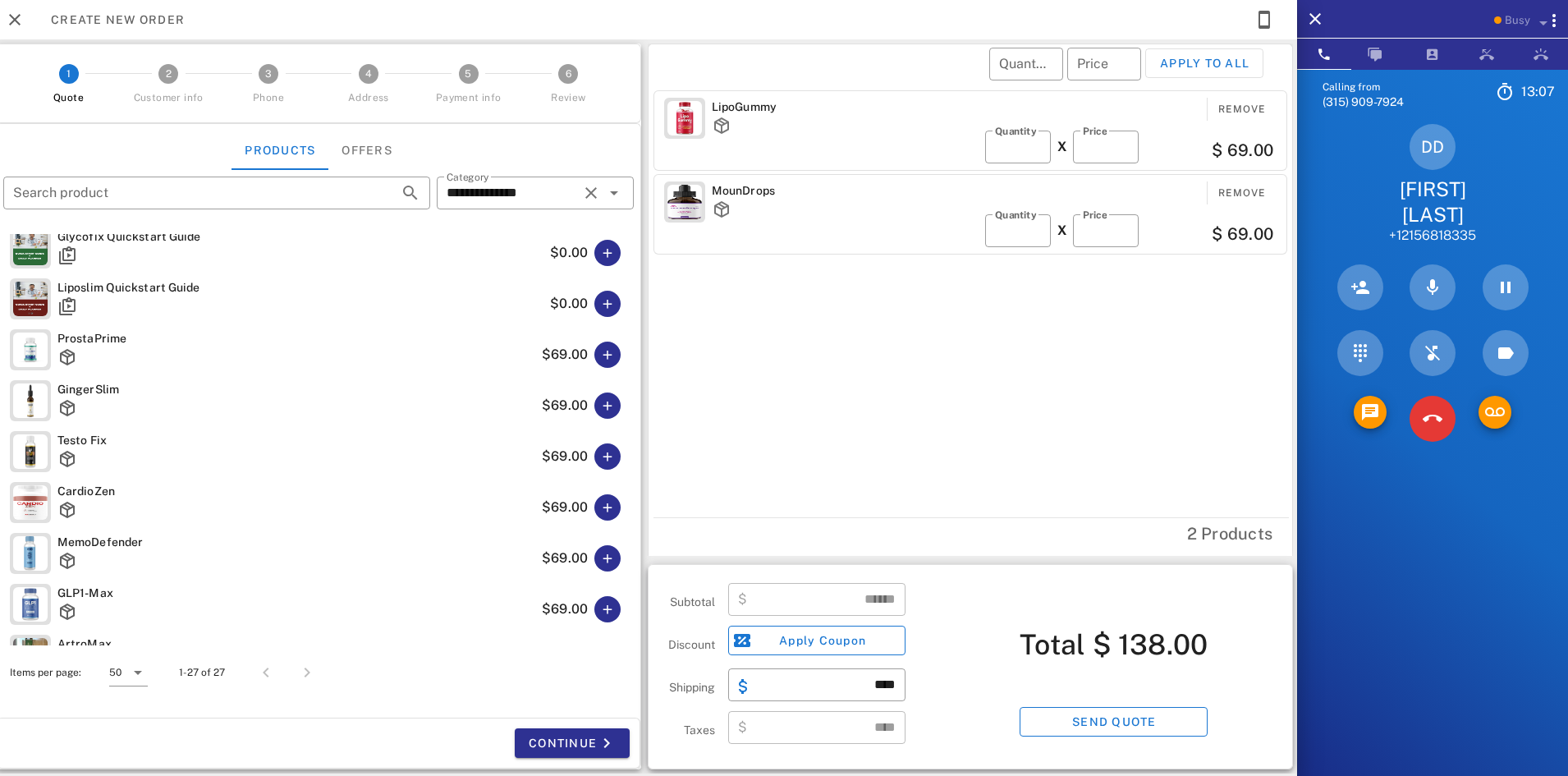 scroll, scrollTop: 648, scrollLeft: 0, axis: vertical 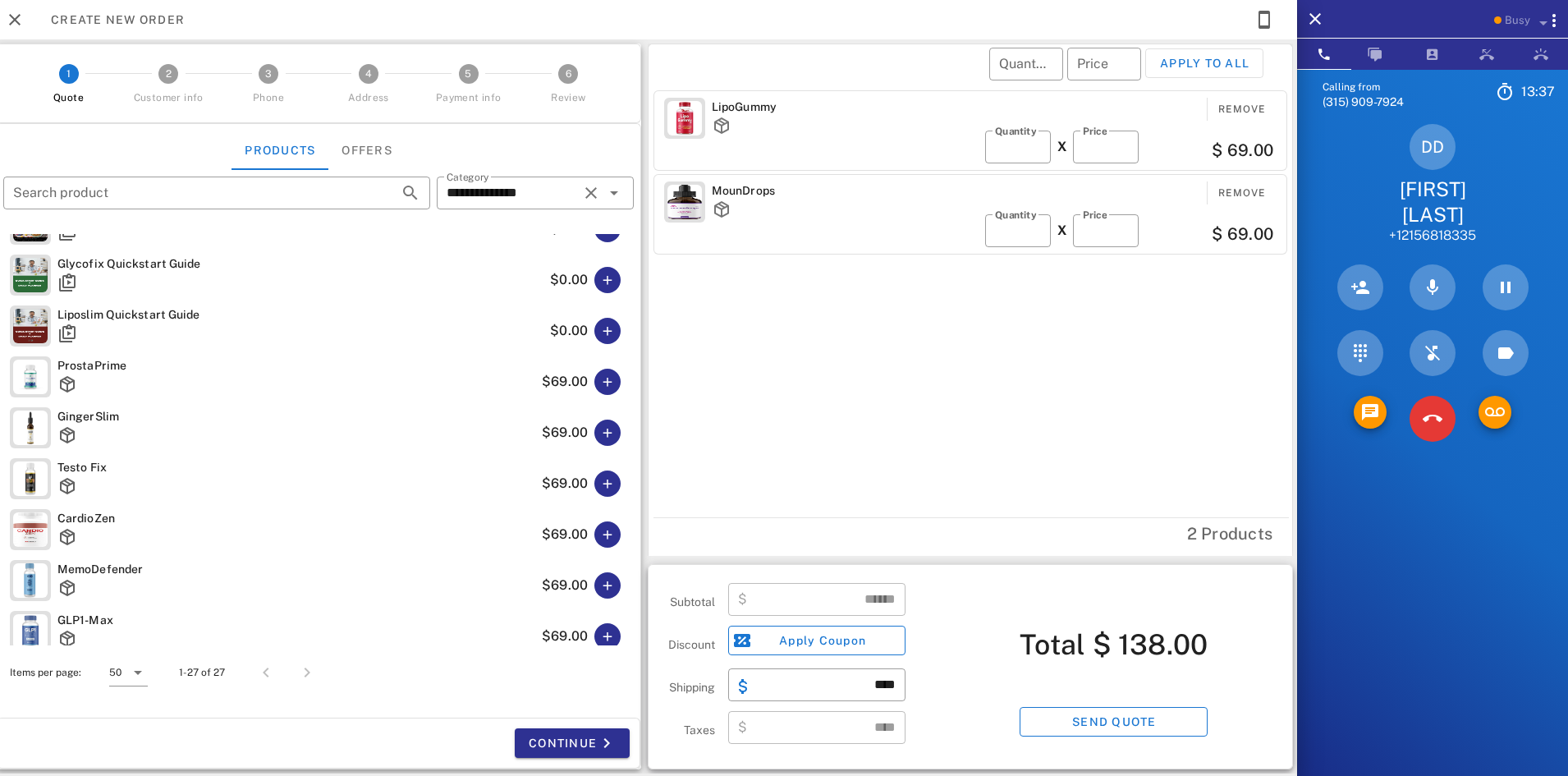click on "LipoGummy  Remove  ​ Quantity * X ​ Price **  $[PRICE]  MounDrops  Remove  ​ Quantity * X ​ Price **  $[PRICE]" at bounding box center [973, 301] 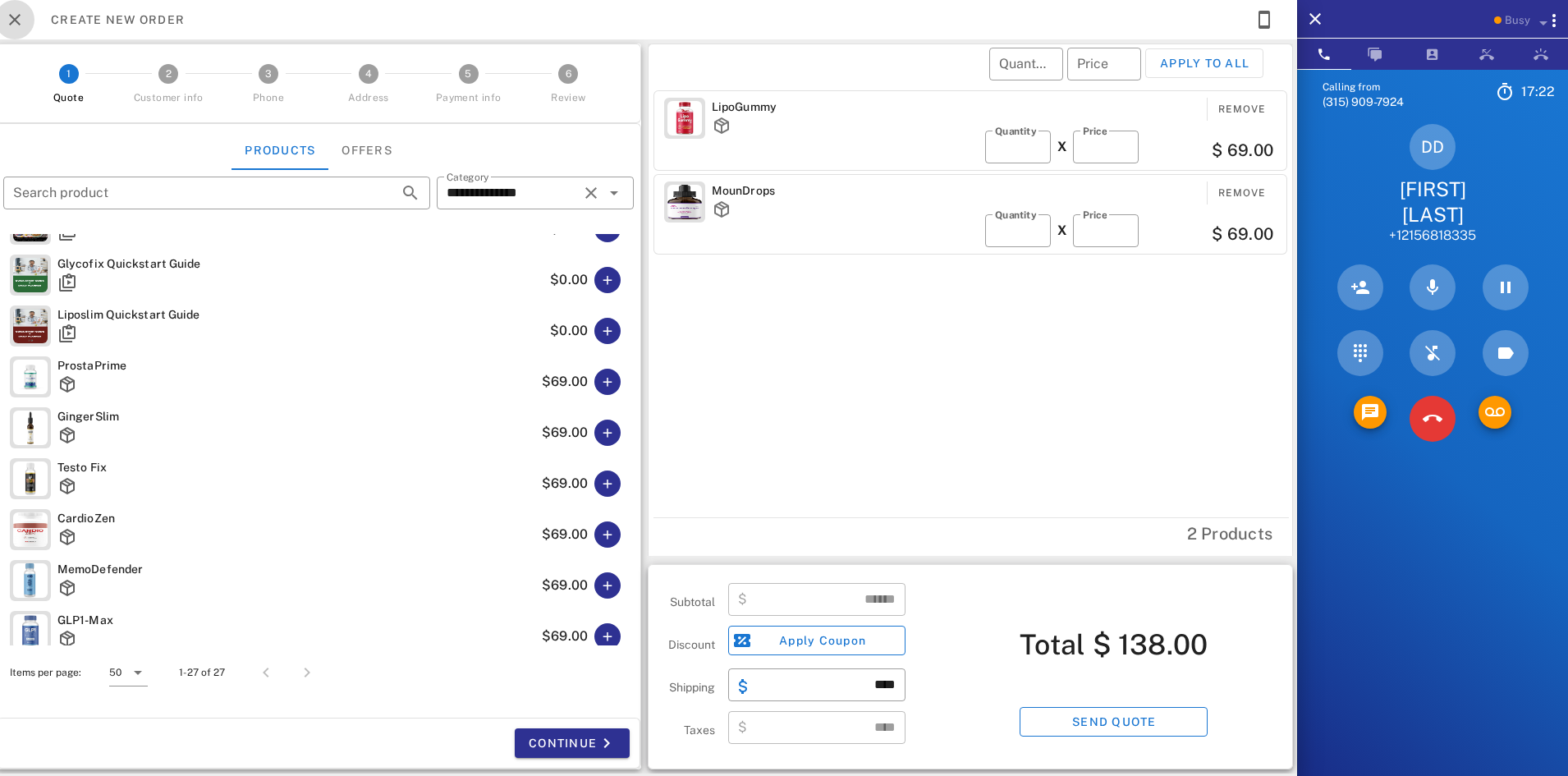 click at bounding box center [15, 20] 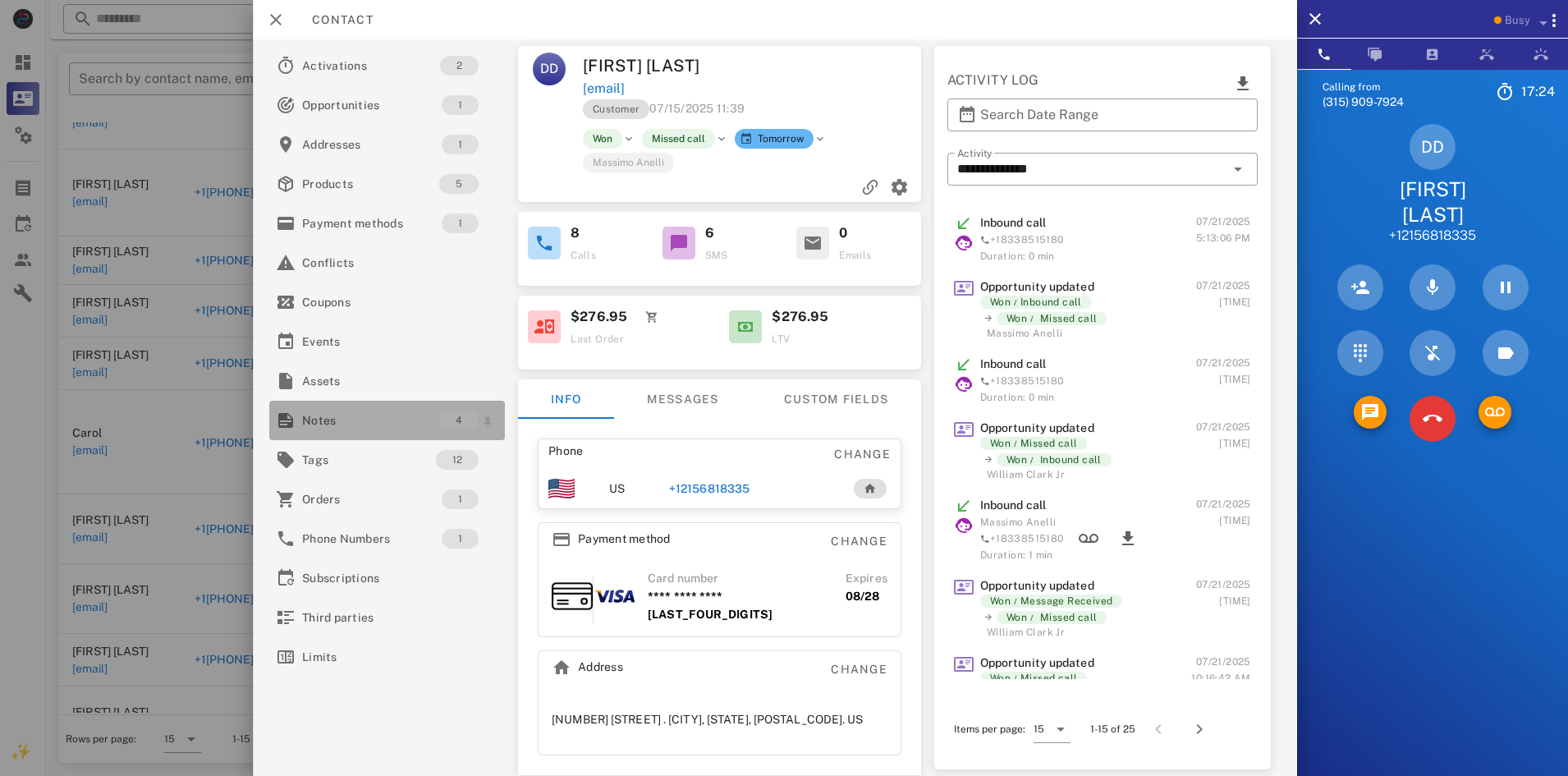 click on "Notes" at bounding box center (370, 420) 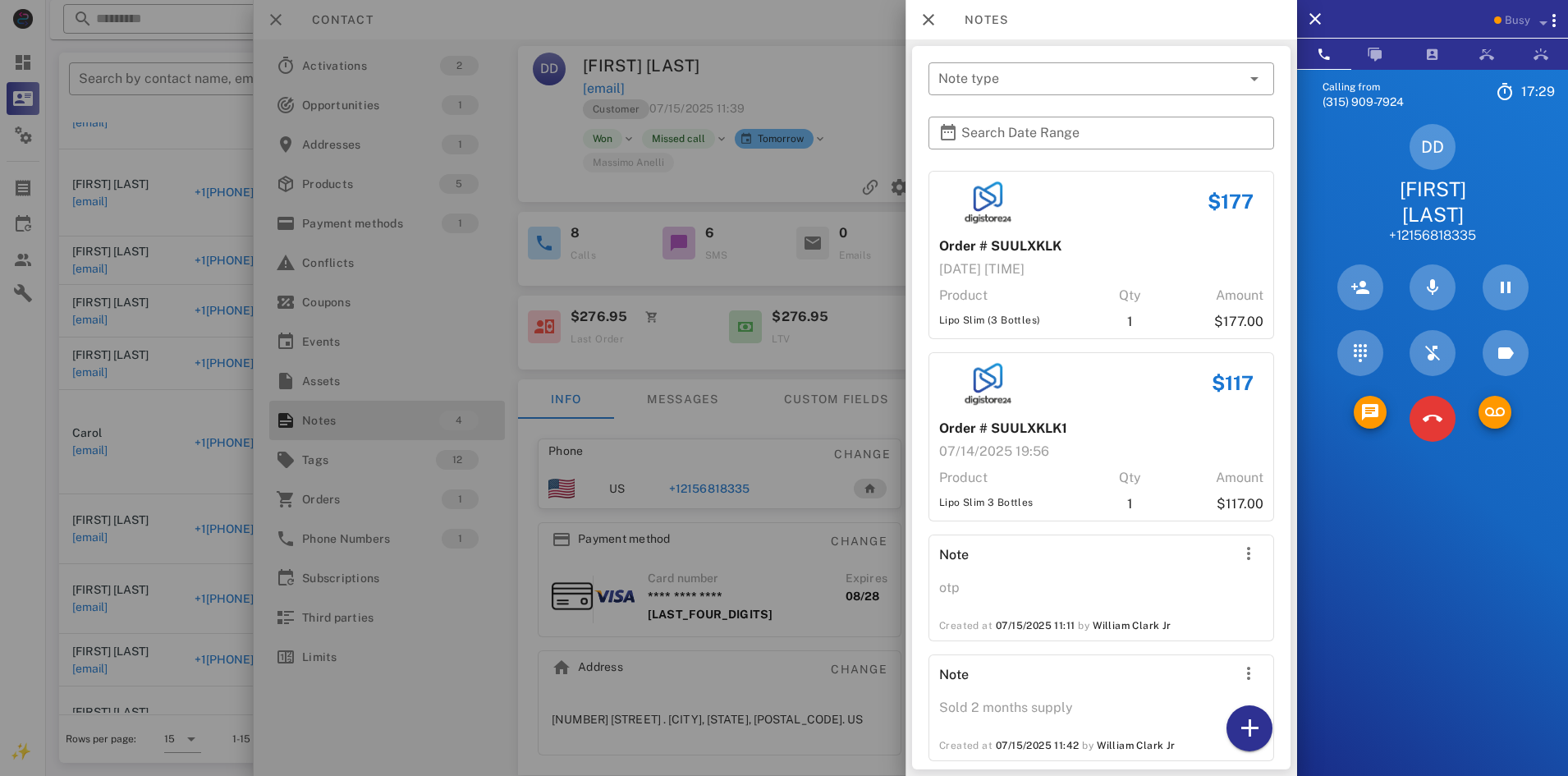 scroll, scrollTop: 20, scrollLeft: 0, axis: vertical 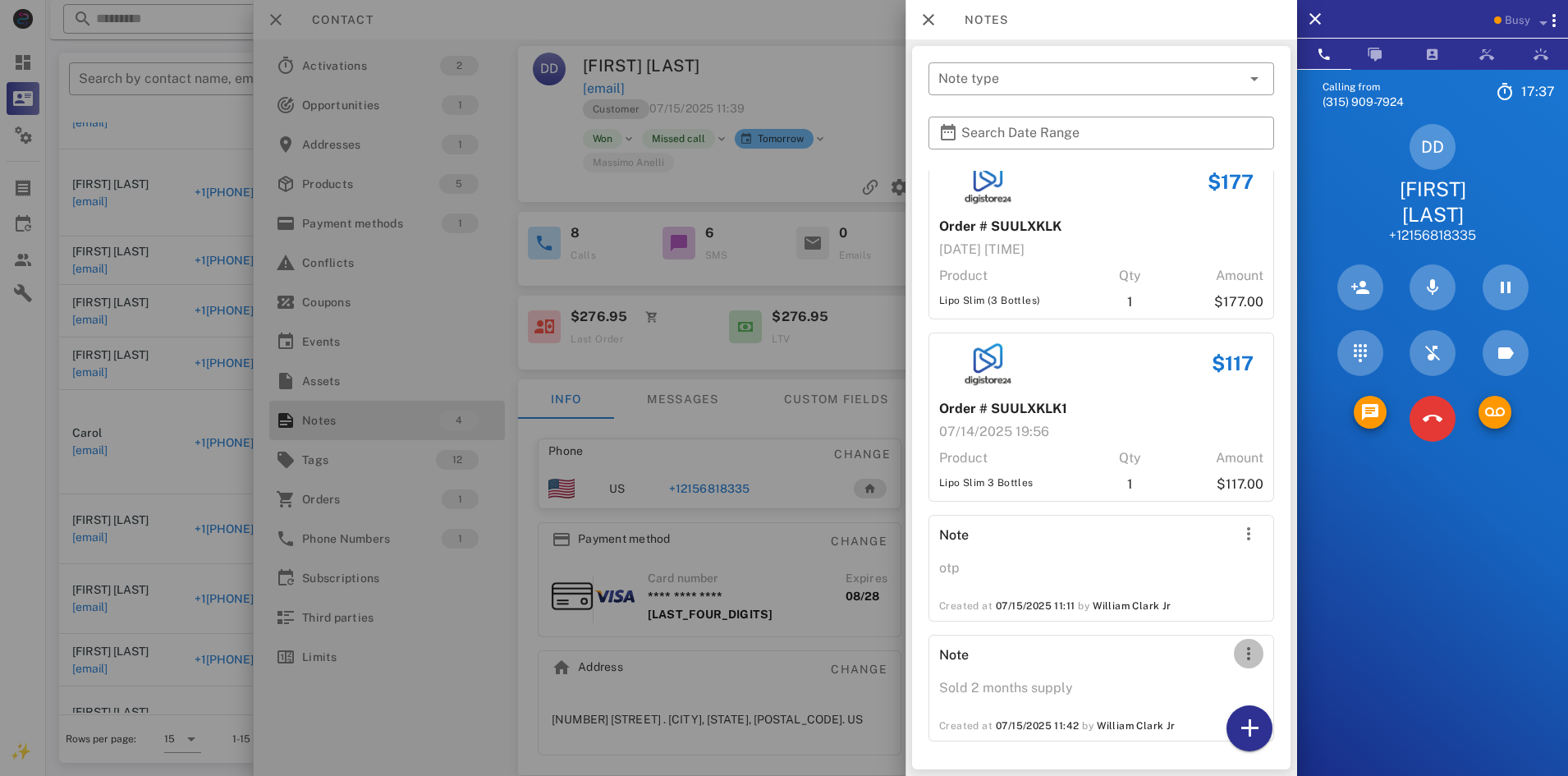 click at bounding box center (1249, 654) 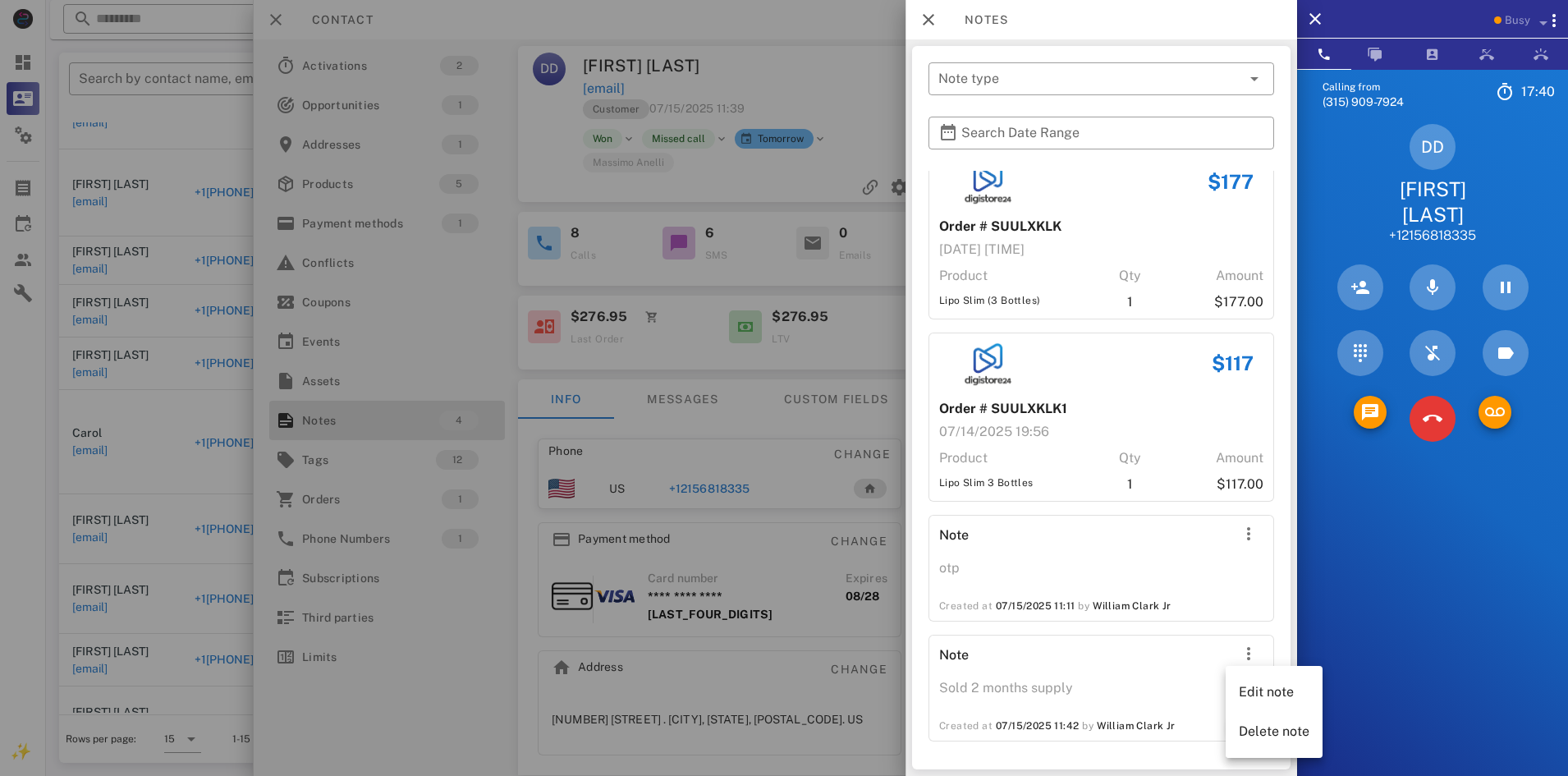 click on "Note" at bounding box center [1072, 657] 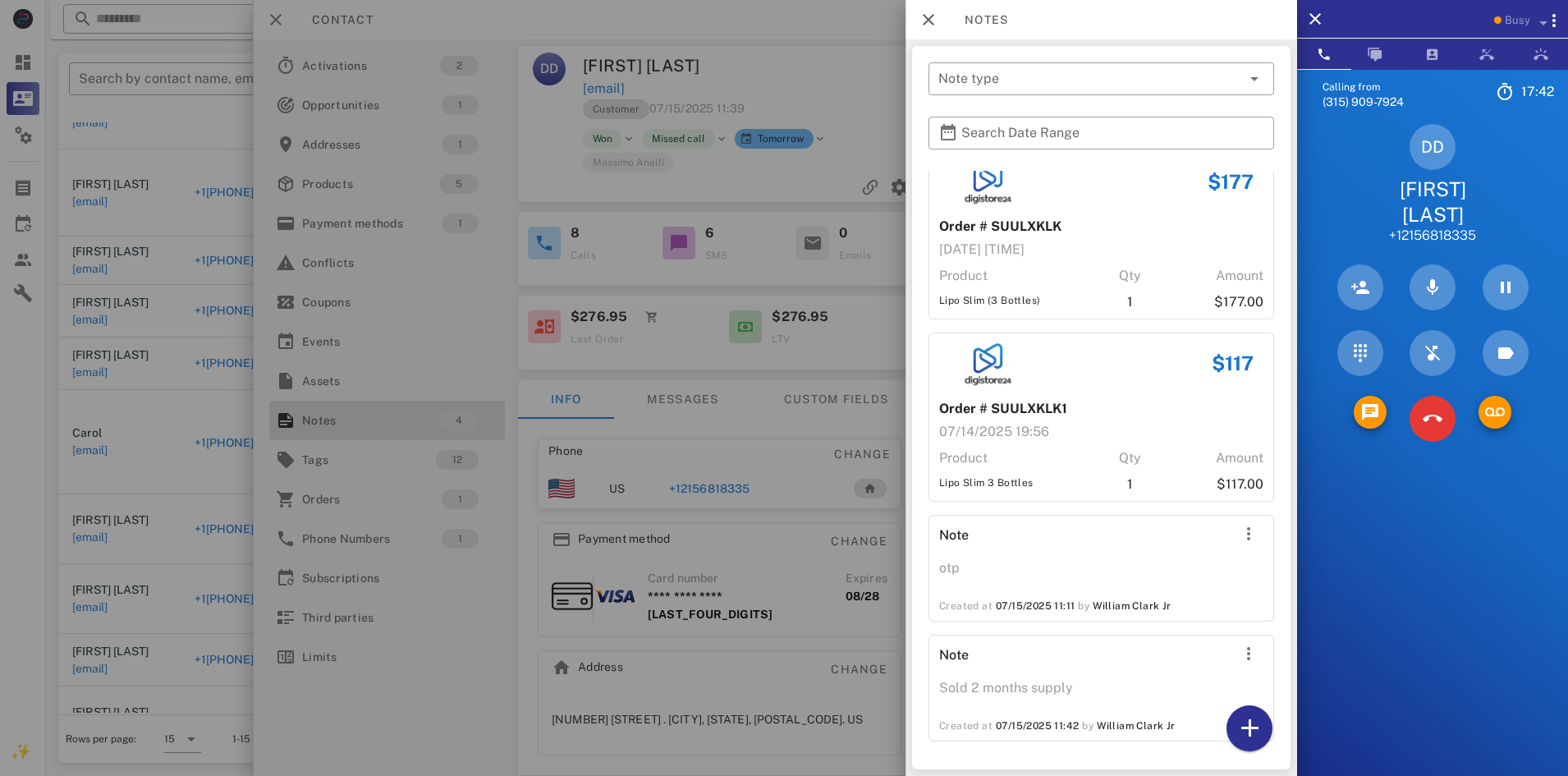 click on "Note" at bounding box center (1072, 657) 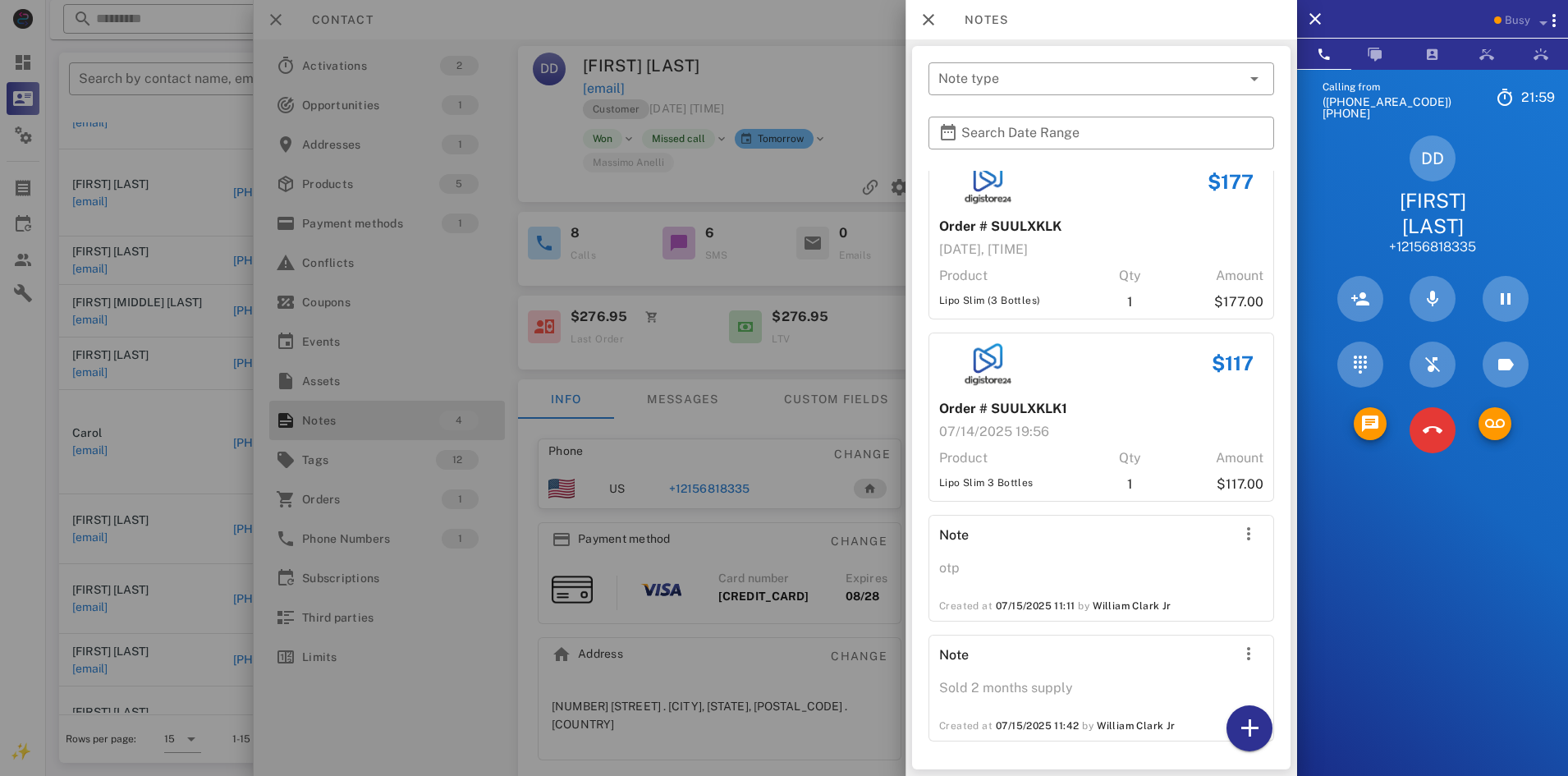 click at bounding box center (784, 388) 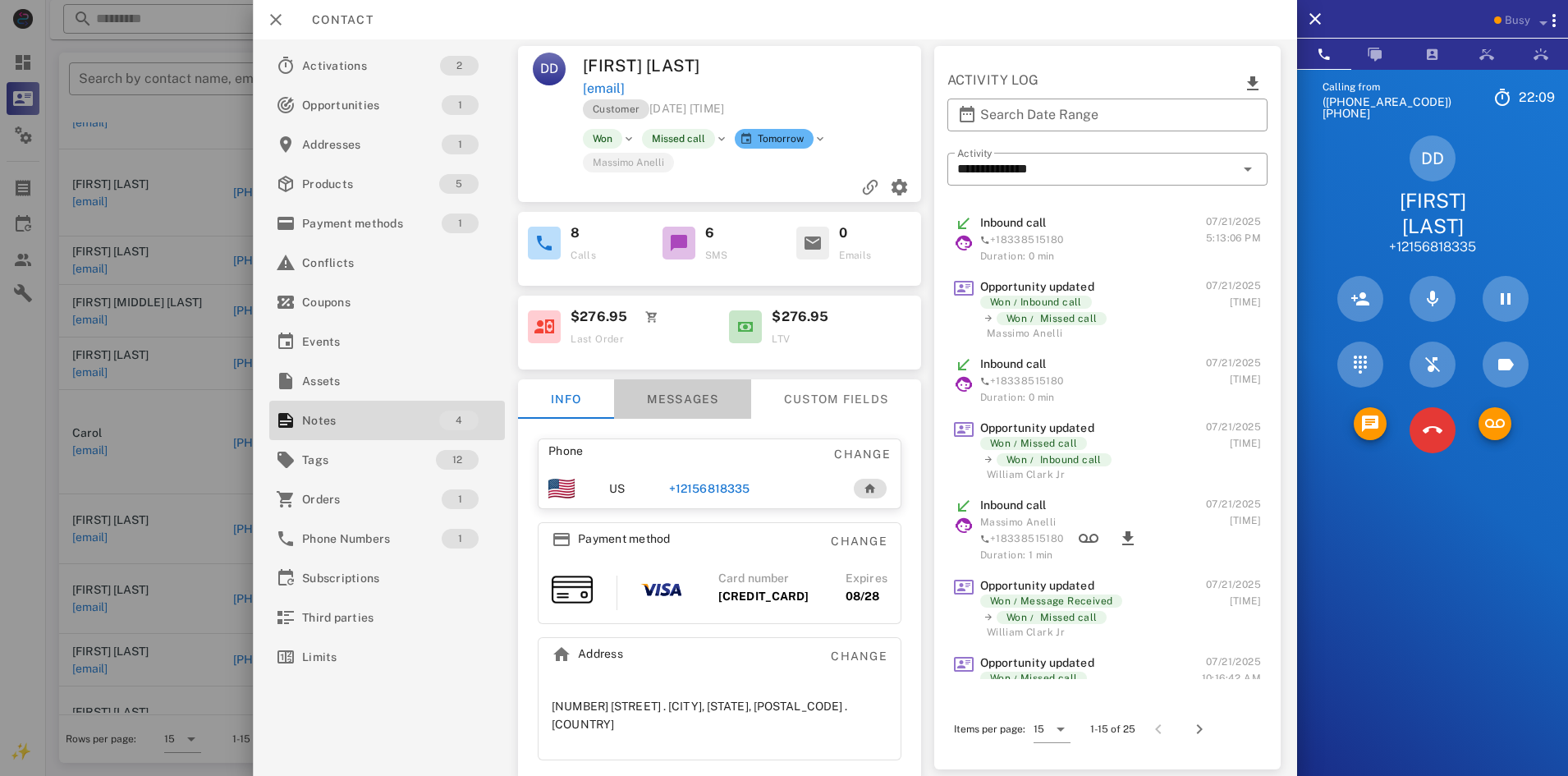 click on "Messages" at bounding box center (682, 399) 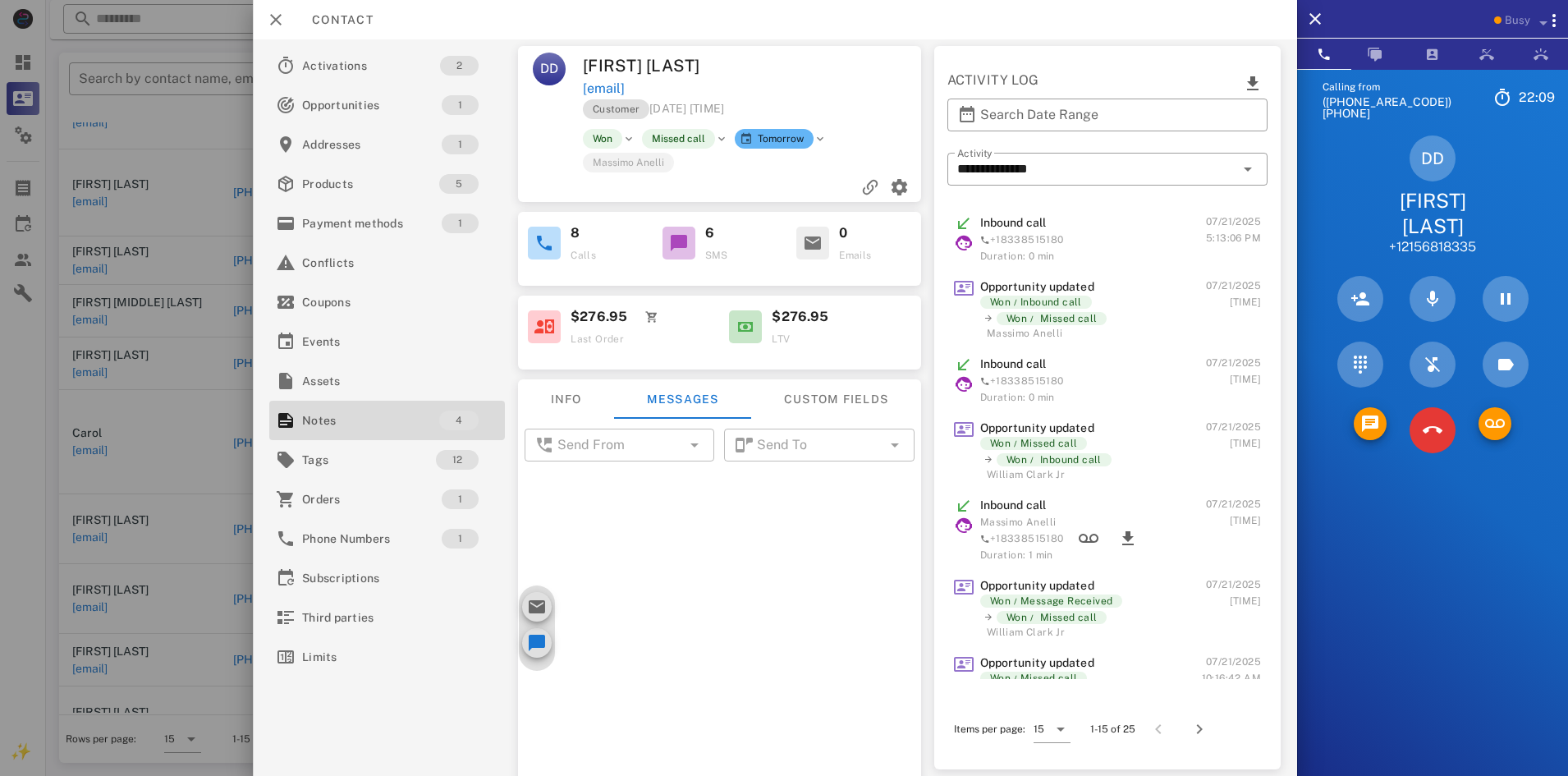 scroll, scrollTop: 483, scrollLeft: 0, axis: vertical 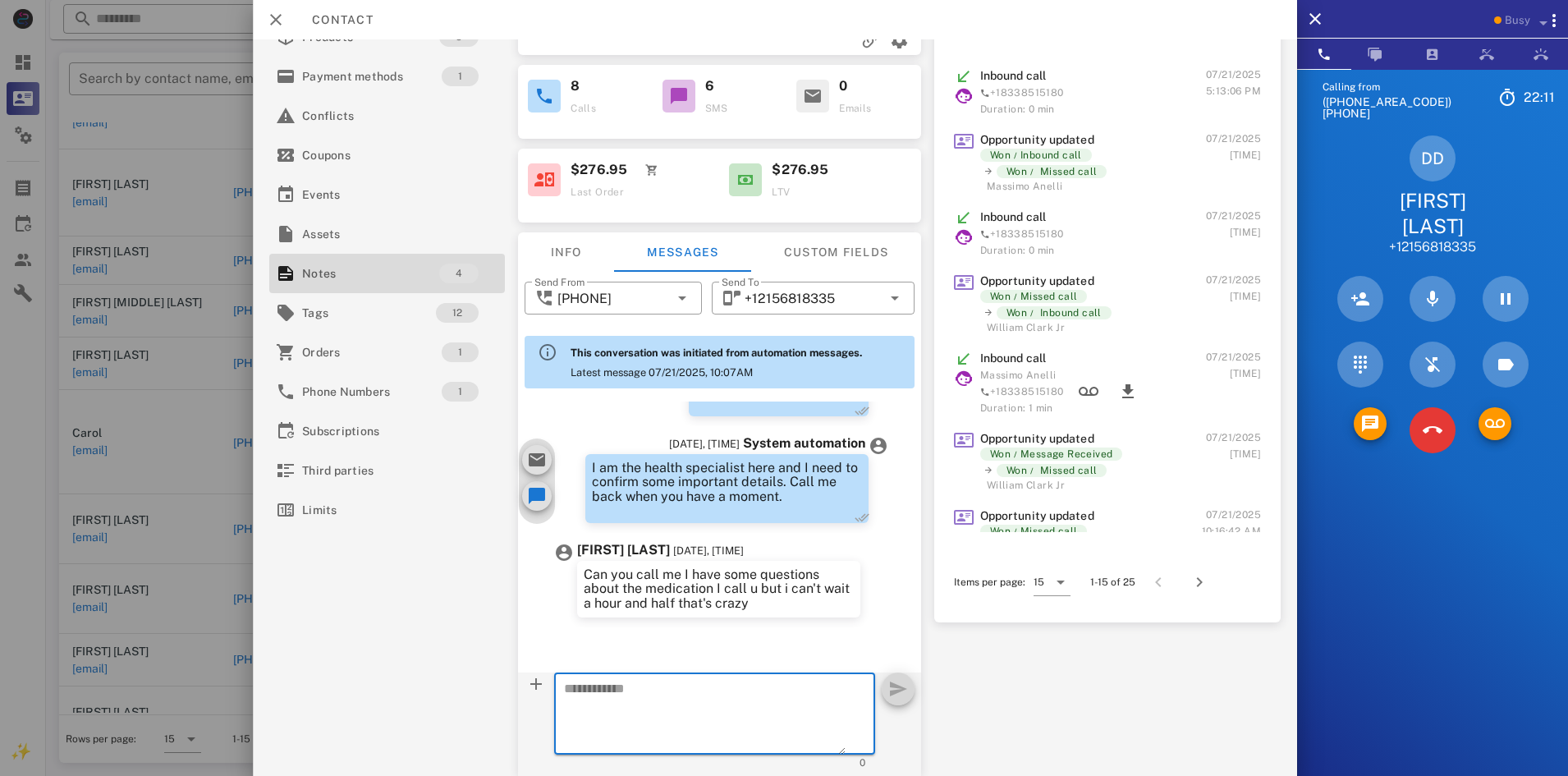 click at bounding box center (704, 716) 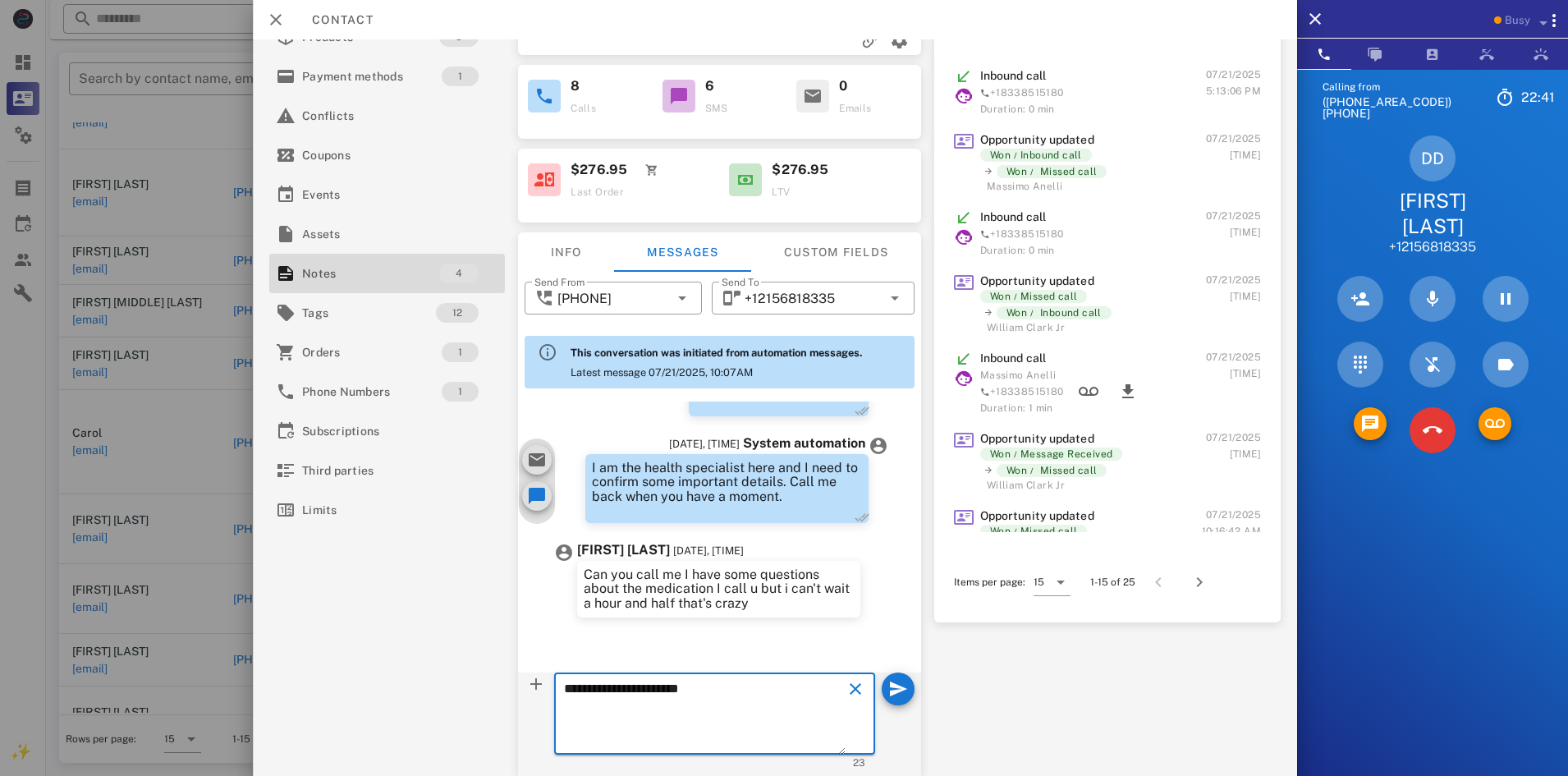 type on "**********" 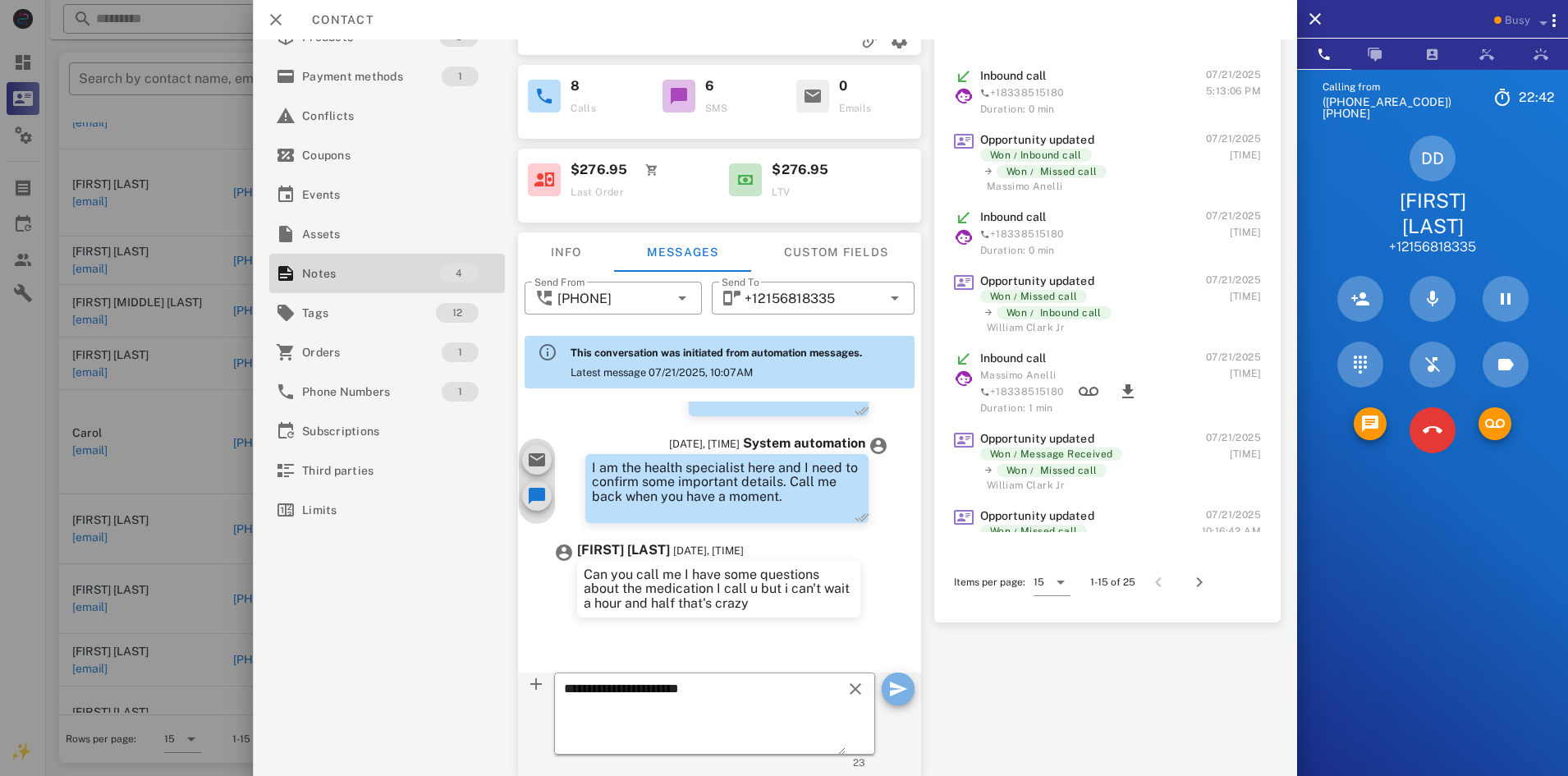 click at bounding box center (898, 689) 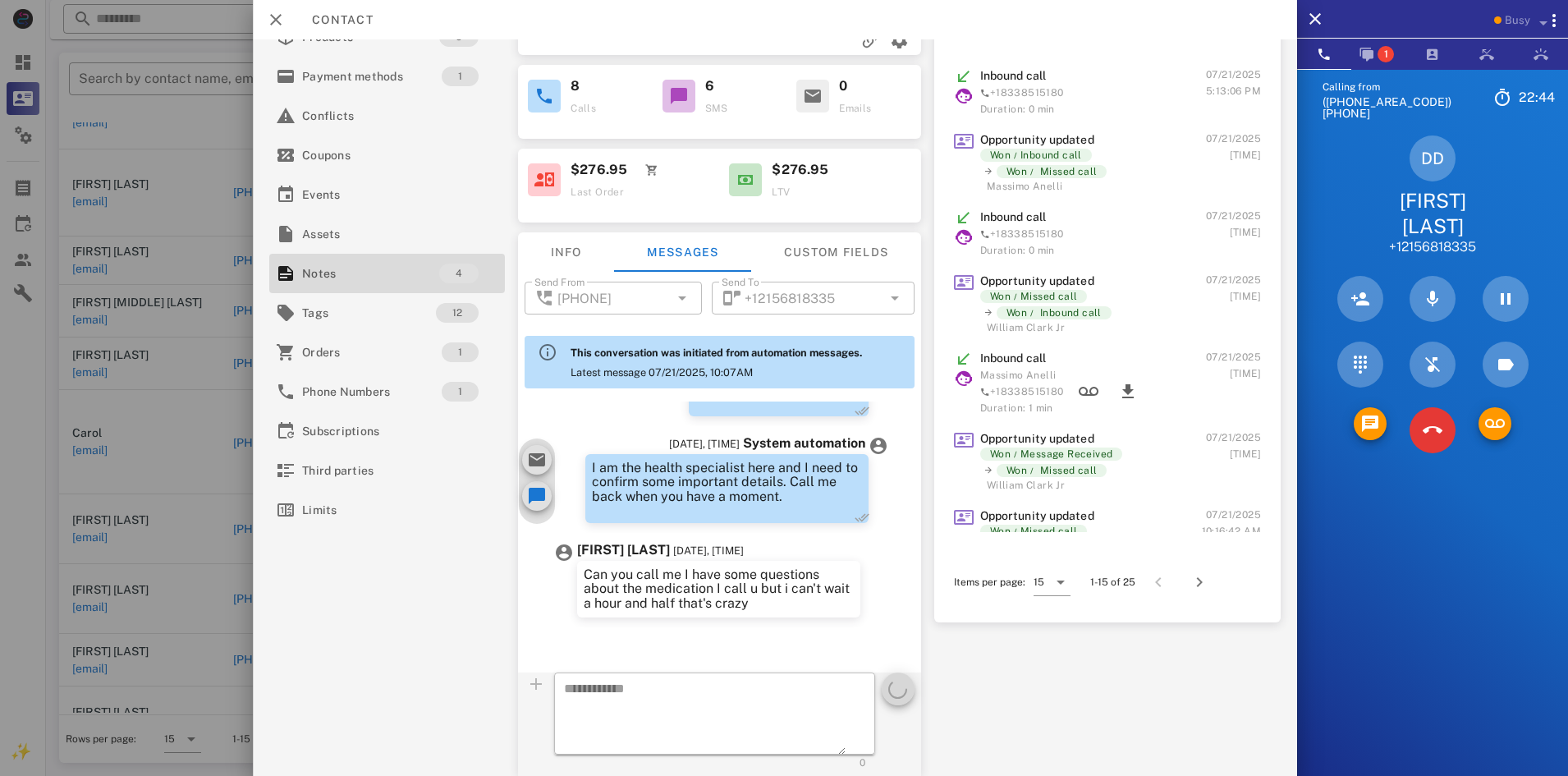 scroll, scrollTop: 561, scrollLeft: 0, axis: vertical 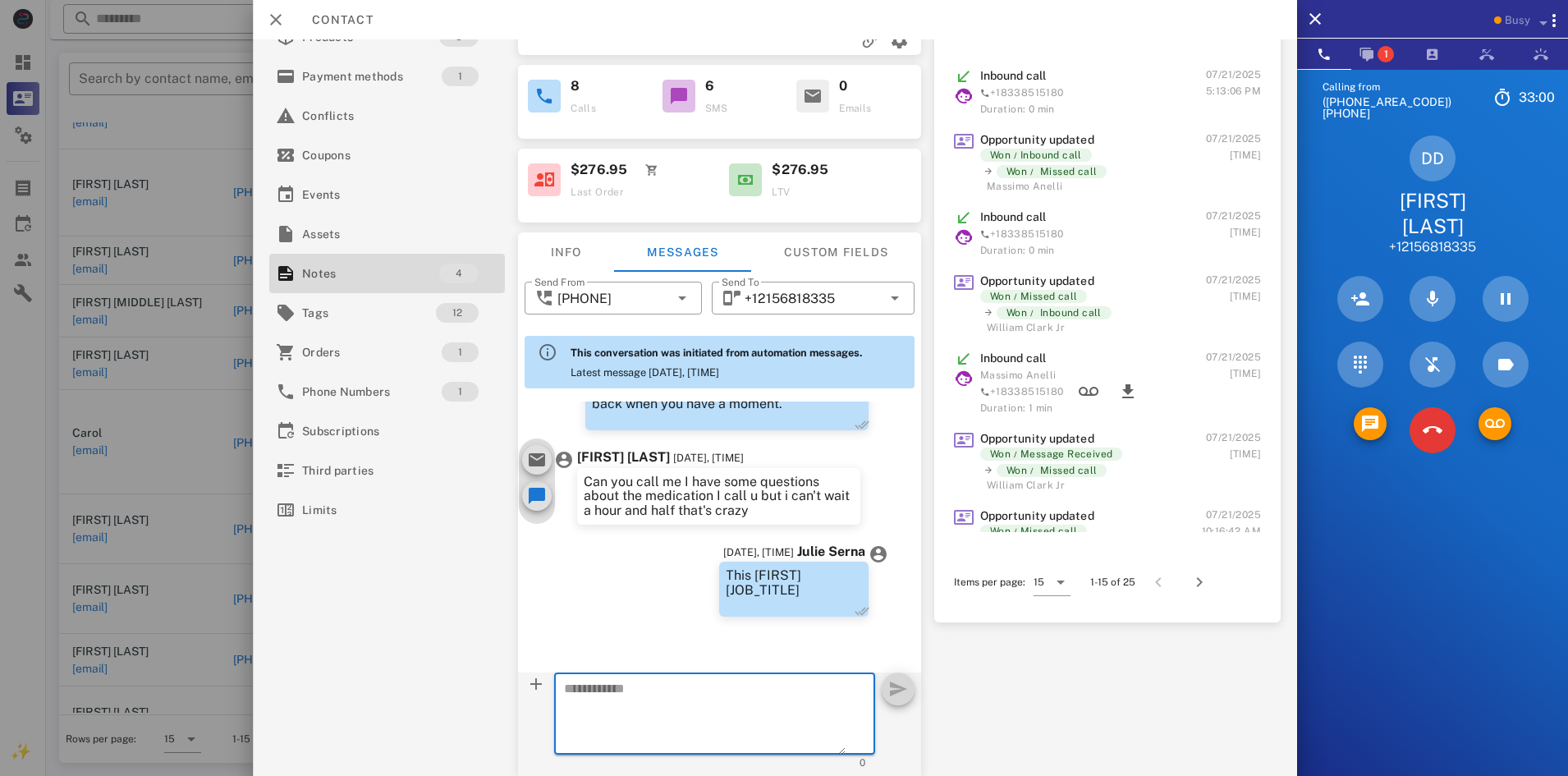 click at bounding box center (704, 716) 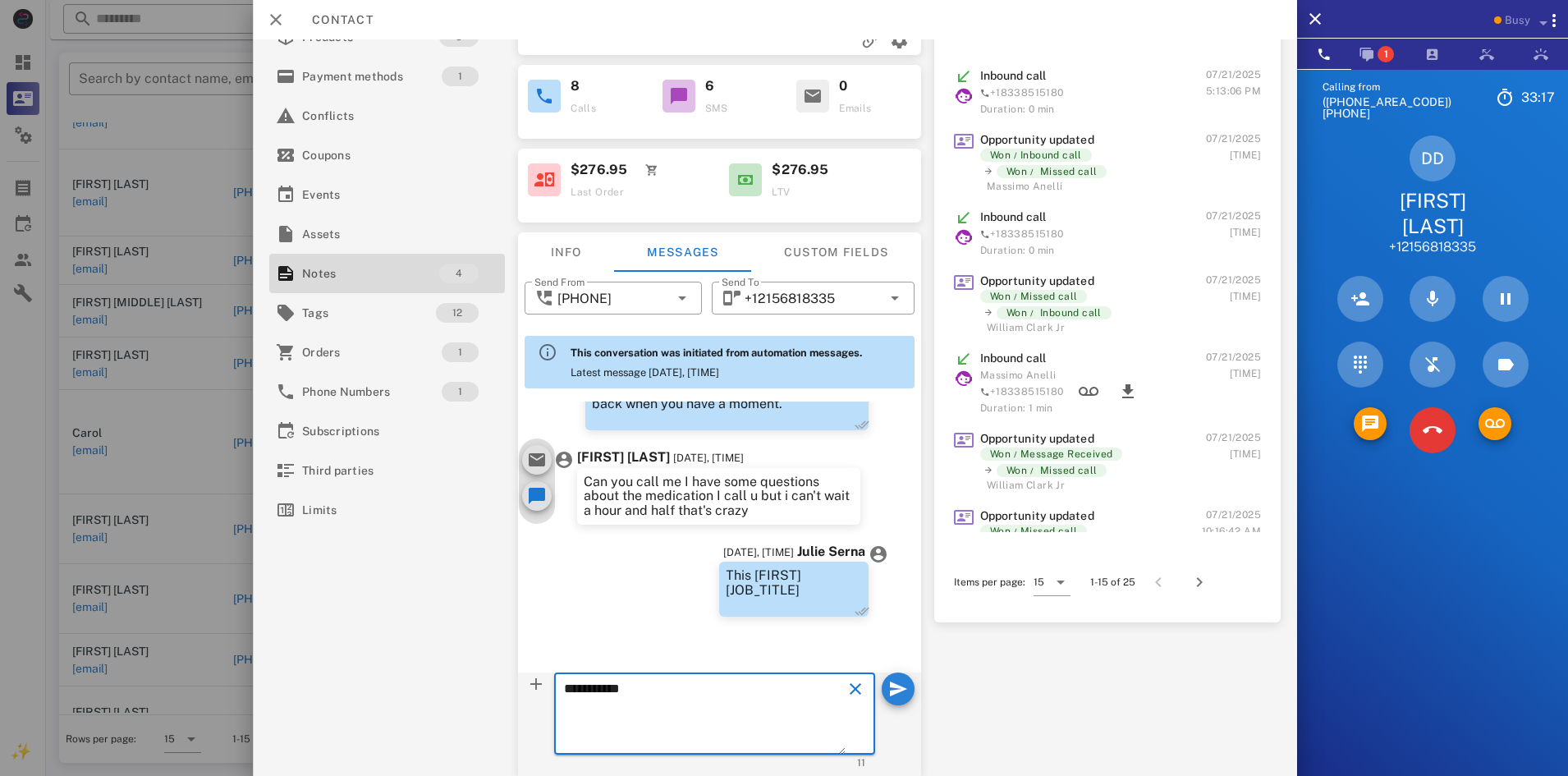 type on "**********" 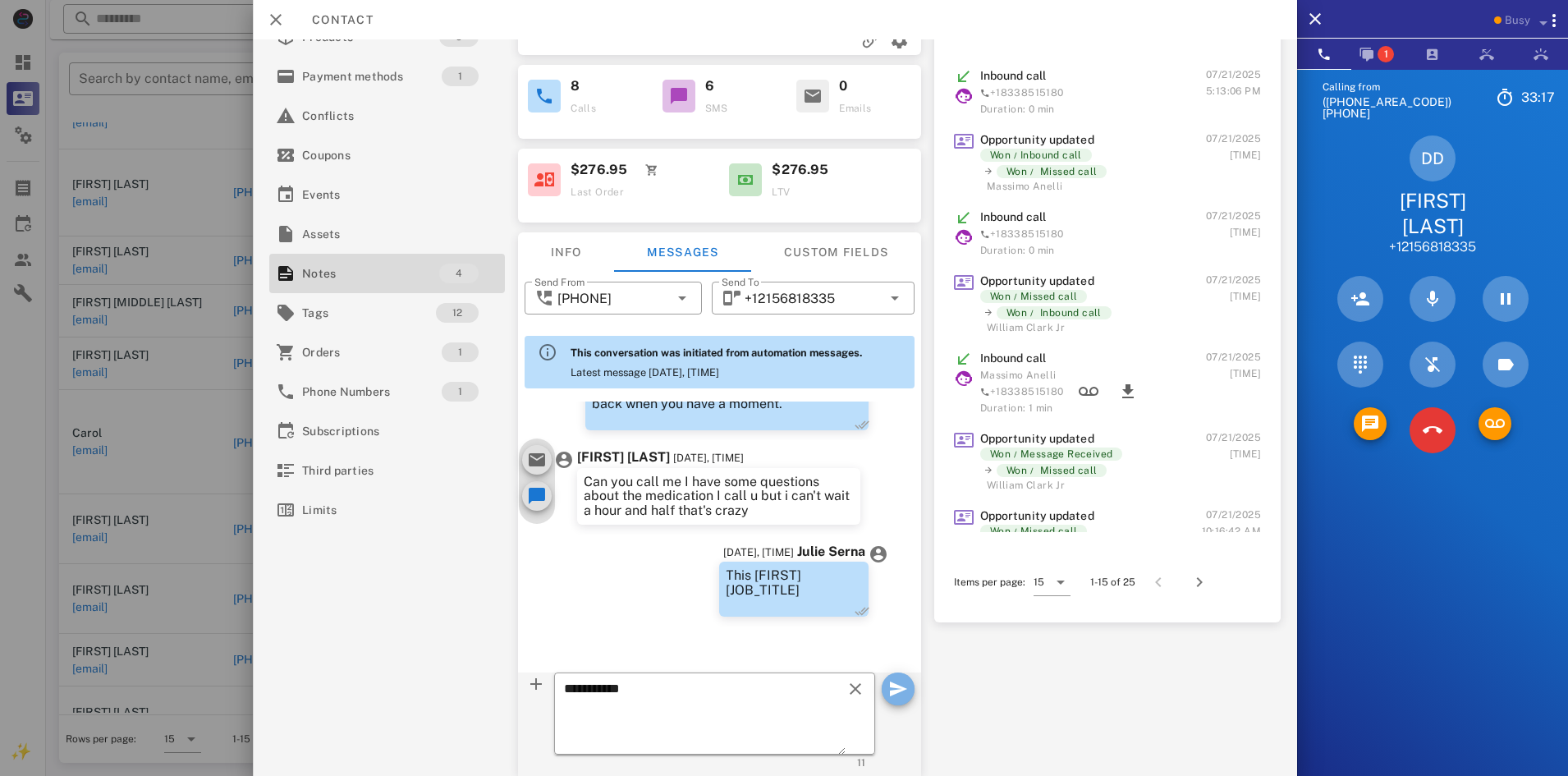 click at bounding box center (898, 689) 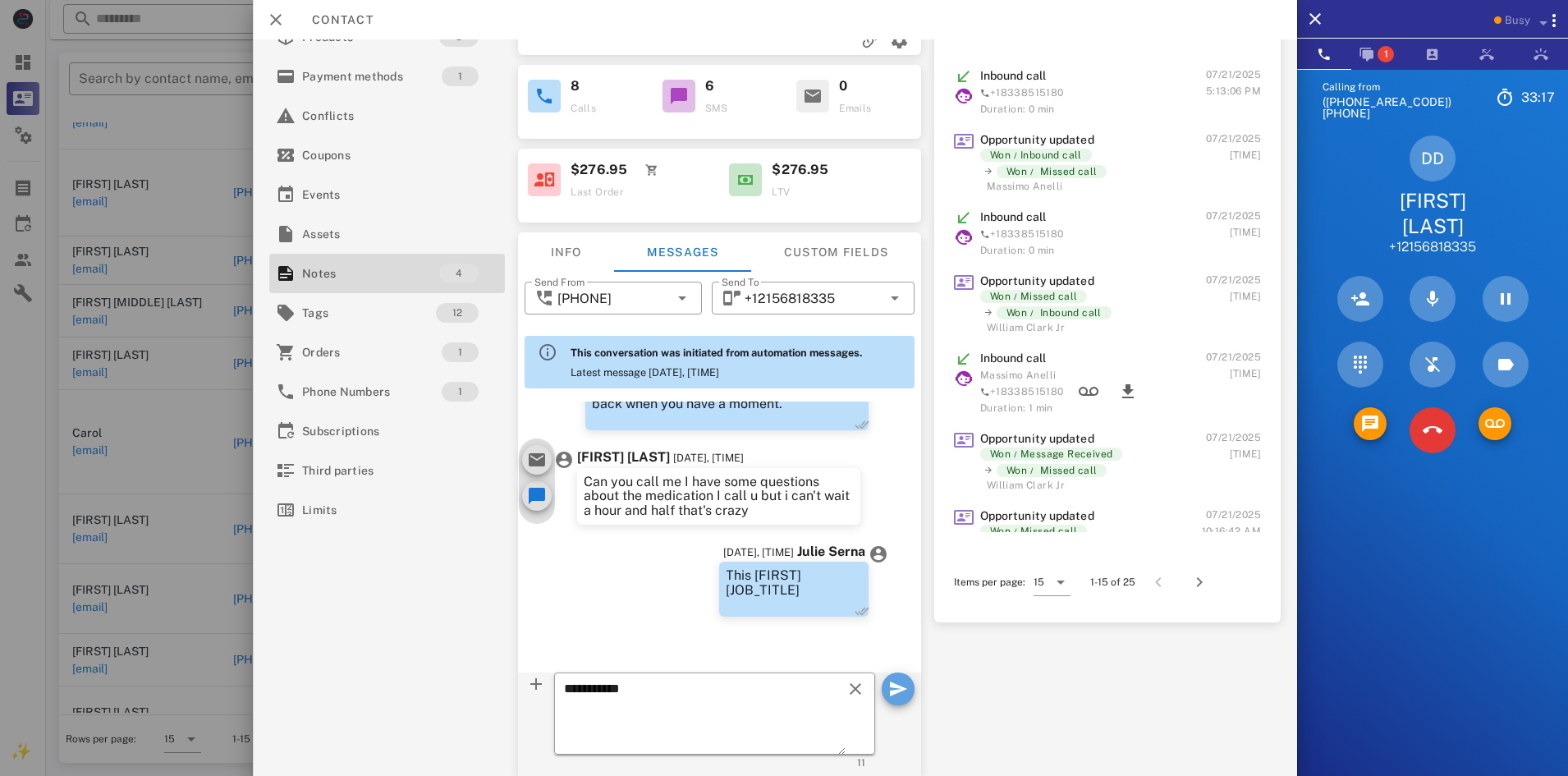 type 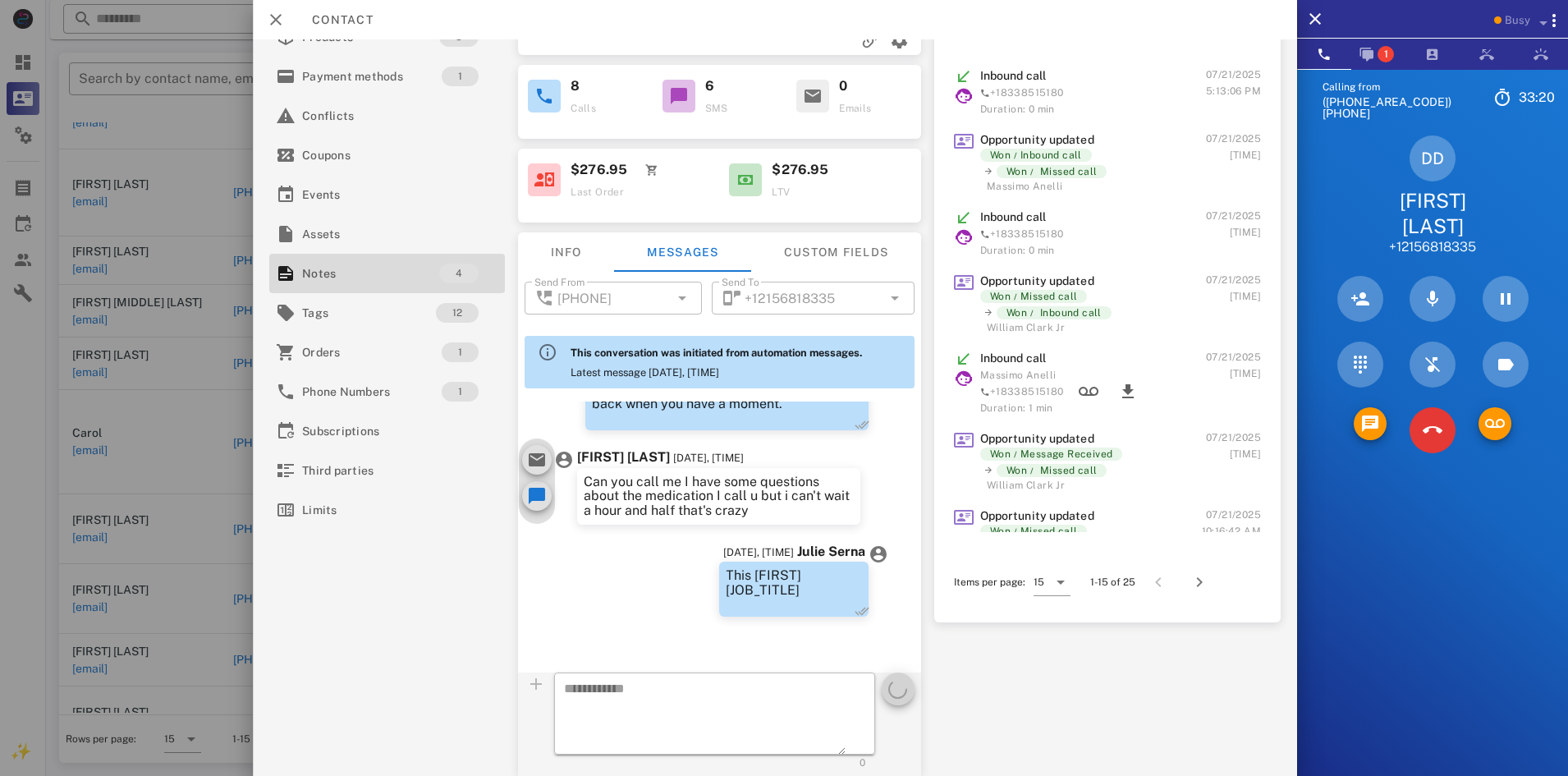 scroll, scrollTop: 640, scrollLeft: 0, axis: vertical 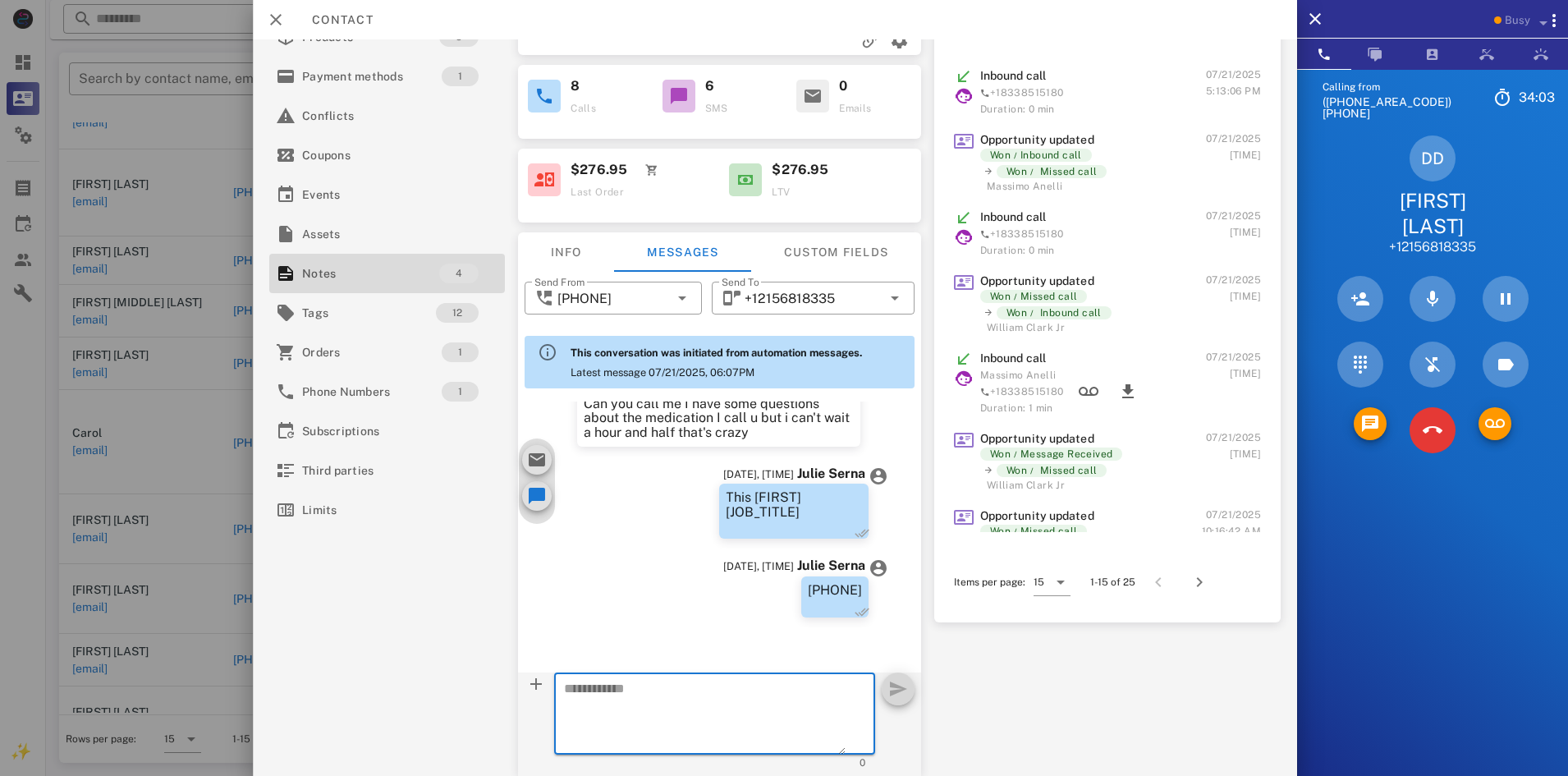click on "Activations  2  Opportunities  1  Addresses  1  Products  5  Payment methods  1  ConflictsCoupons Events Assets Notes  4  Tags  12  Orders  1  Phone Numbers  1  Subscriptions Third parties Limits DD [FIRST] [LAST]   Customer   [DATE] [TIME]   Won   Missed call   Tomorrow   [FIRST] [LAST]  8 Calls 6 SMS 0 Emails $[PRICE] Last Order $[PRICE] LTV   Info   Messages   Custom fields   Phone   Change   US   [PHONE]   Payment method   Change   Card number   **** **** **** [LAST_FOUR_DIGITS]   Expires  [MM]/[YY]   Address   Change   [NUMBER] [STREET] .
[CITY], [STATE], [POSTAL_CODE] .
[COUNTRY]   ​ Send From [PHONE] ​ Send To [PHONE]  This conversation was initiated from automation messages.  Latest message [DATE], [TIME] [DATE], [TIME] System automation [DATE], [TIME] System automation  OK. I can send it your email on file or would you prefer that we go over it on the phone? I do have a question pertaining your health.  [DATE], [TIME] System automation [DATE], [TIME] ​ 0" at bounding box center (775, 407) 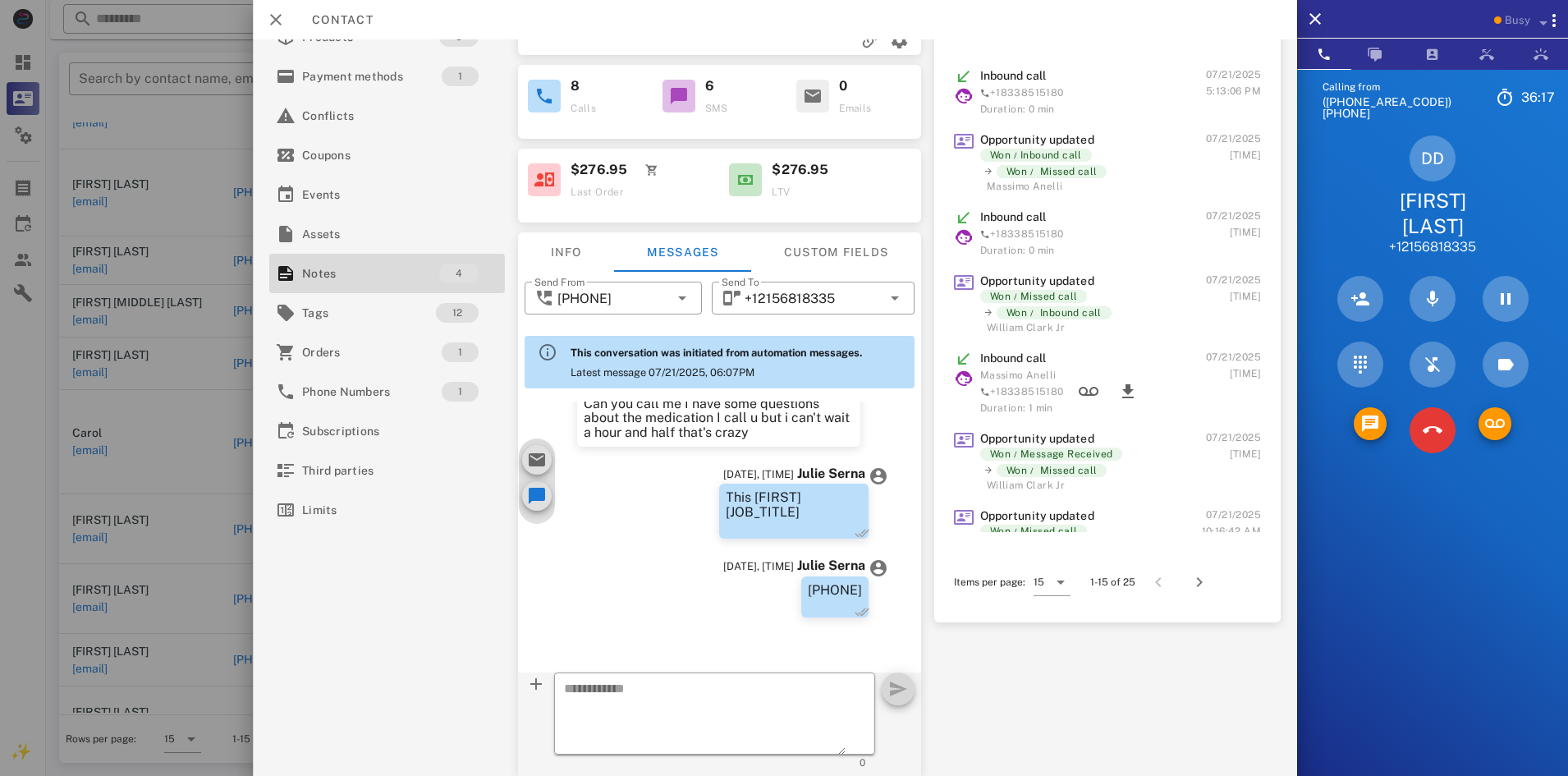 click on "Activations  2  Opportunities  1  Addresses  1  Products  5  Payment methods  1  ConflictsCoupons Events Assets Notes  4  Tags  12  Orders  1  Phone Numbers  1  Subscriptions Third parties Limits DD [FIRST] [LAST]   Customer   [DATE] [TIME]   Won   Missed call   Tomorrow   [FIRST] [LAST]  8 Calls 6 SMS 0 Emails $[PRICE] Last Order $[PRICE] LTV   Info   Messages   Custom fields   Phone   Change   US   [PHONE]   Payment method   Change   Card number   **** **** **** [LAST_FOUR_DIGITS]   Expires  [MM]/[YY]   Address   Change   [NUMBER] [STREET] .
[CITY], [STATE], [POSTAL_CODE] .
[COUNTRY]   ​ Send From [PHONE] ​ Send To [PHONE]  This conversation was initiated from automation messages.  Latest message [DATE], [TIME] [DATE], [TIME] System automation [DATE], [TIME] System automation  OK. I can send it your email on file or would you prefer that we go over it on the phone? I do have a question pertaining your health.  [DATE], [TIME] System automation [DATE], [TIME] ​ 0" at bounding box center [775, 407] 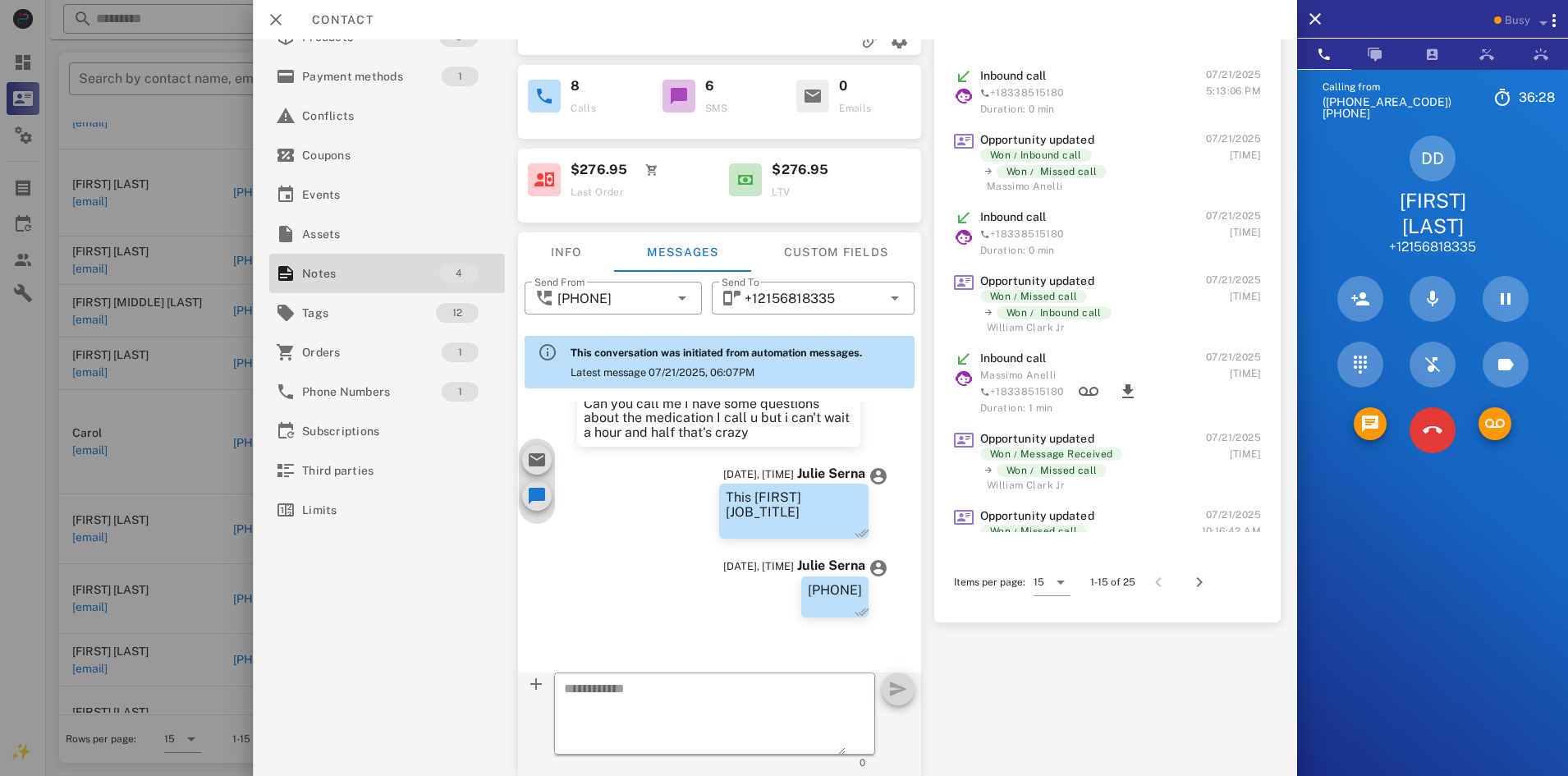 click on "Activations  2  Opportunities  1  Addresses  1  Products  5  Payment methods  1  ConflictsCoupons Events Assets Notes  4  Tags  12  Orders  1  Phone Numbers  1  Subscriptions Third parties Limits DD [FIRST] [LAST]   Customer   [DATE] [TIME]   Won   Missed call   Tomorrow   [FIRST] [LAST]  8 Calls 6 SMS 0 Emails $[PRICE] Last Order $[PRICE] LTV   Info   Messages   Custom fields   Phone   Change   US   [PHONE]   Payment method   Change   Card number   **** **** **** [LAST_FOUR_DIGITS]   Expires  [MM]/[YY]   Address   Change   [NUMBER] [STREET] .
[CITY], [STATE], [POSTAL_CODE] .
[COUNTRY]   ​ Send From [PHONE] ​ Send To [PHONE]  This conversation was initiated from automation messages.  Latest message [DATE], [TIME] [DATE], [TIME] System automation [DATE], [TIME] System automation  OK. I can send it your email on file or would you prefer that we go over it on the phone? I do have a question pertaining your health.  [DATE], [TIME] System automation [DATE], [TIME] ​ 0" at bounding box center [775, 407] 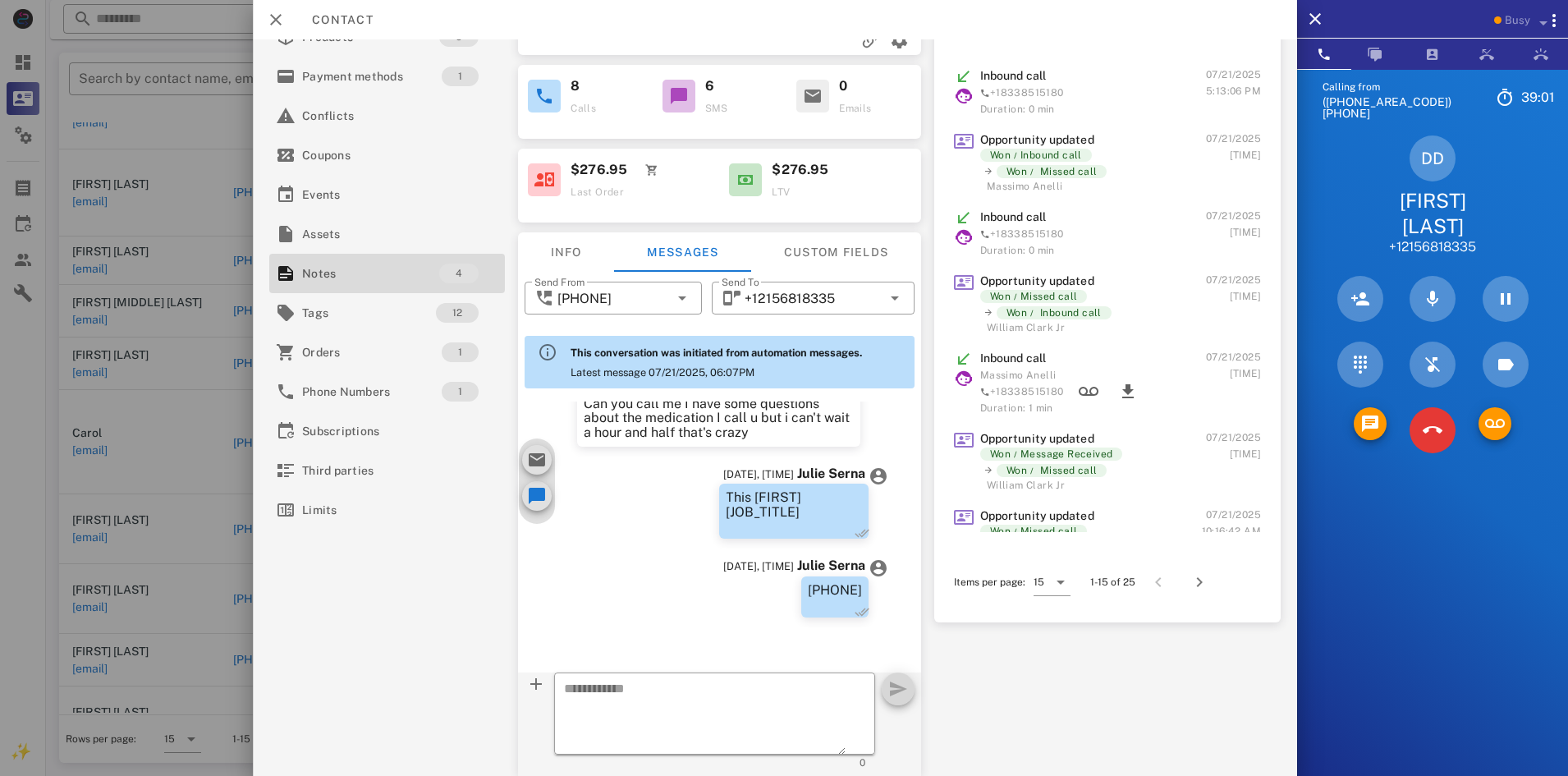 click on "Activations  2  Opportunities  1  Addresses  1  Products  5  Payment methods  1  ConflictsCoupons Events Assets Notes  4  Tags  12  Orders  1  Phone Numbers  1  Subscriptions Third parties Limits DD [FIRST] [LAST]   Customer   [DATE] [TIME]   Won   Missed call   Tomorrow   [FIRST] [LAST]  8 Calls 6 SMS 0 Emails $[PRICE] Last Order $[PRICE] LTV   Info   Messages   Custom fields   Phone   Change   US   [PHONE]   Payment method   Change   Card number   **** **** **** [LAST_FOUR_DIGITS]   Expires  [MM]/[YY]   Address   Change   [NUMBER] [STREET] .
[CITY], [STATE], [POSTAL_CODE] .
[COUNTRY]   ​ Send From [PHONE] ​ Send To [PHONE]  This conversation was initiated from automation messages.  Latest message [DATE], [TIME] [DATE], [TIME] System automation [DATE], [TIME] System automation  OK. I can send it your email on file or would you prefer that we go over it on the phone? I do have a question pertaining your health.  [DATE], [TIME] System automation [DATE], [TIME] ​ 0" at bounding box center (775, 407) 